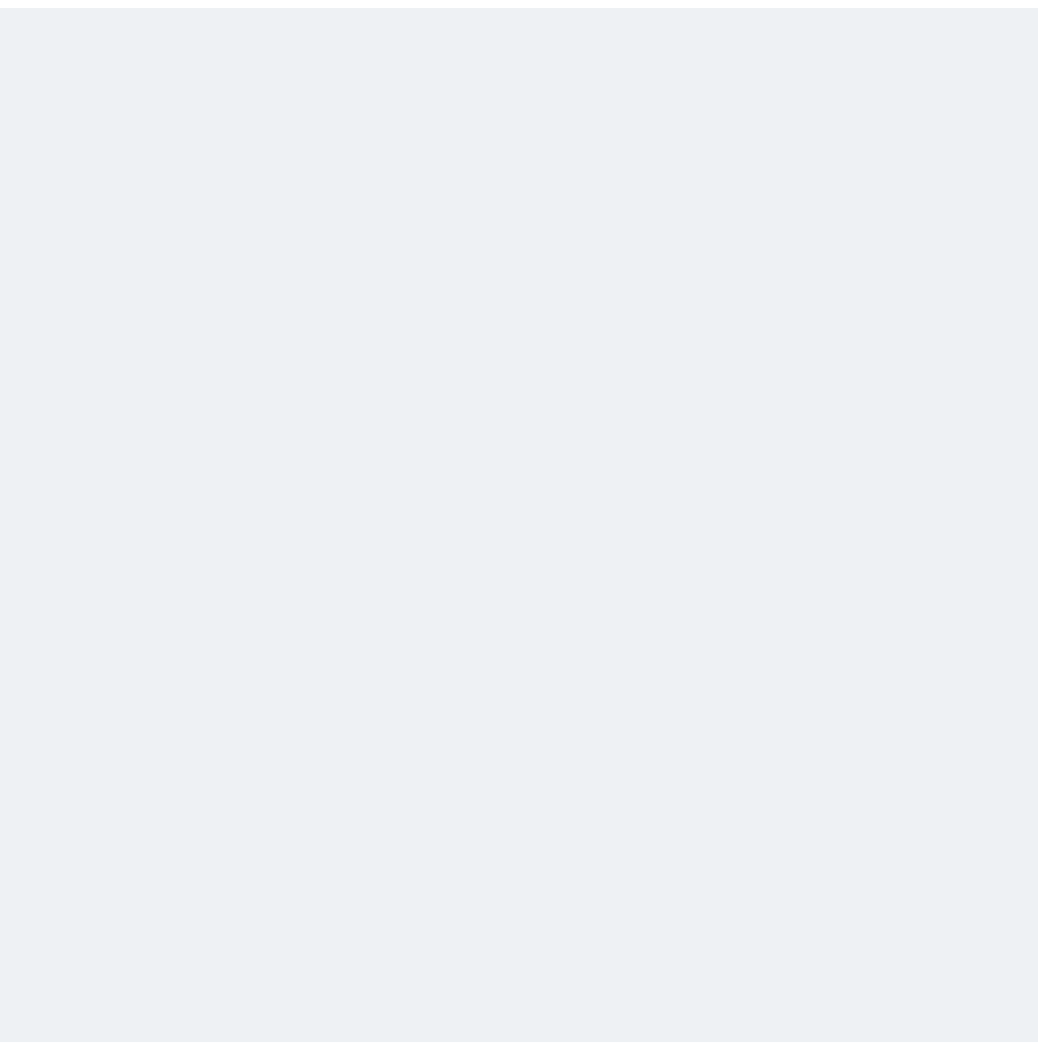 scroll, scrollTop: 0, scrollLeft: 0, axis: both 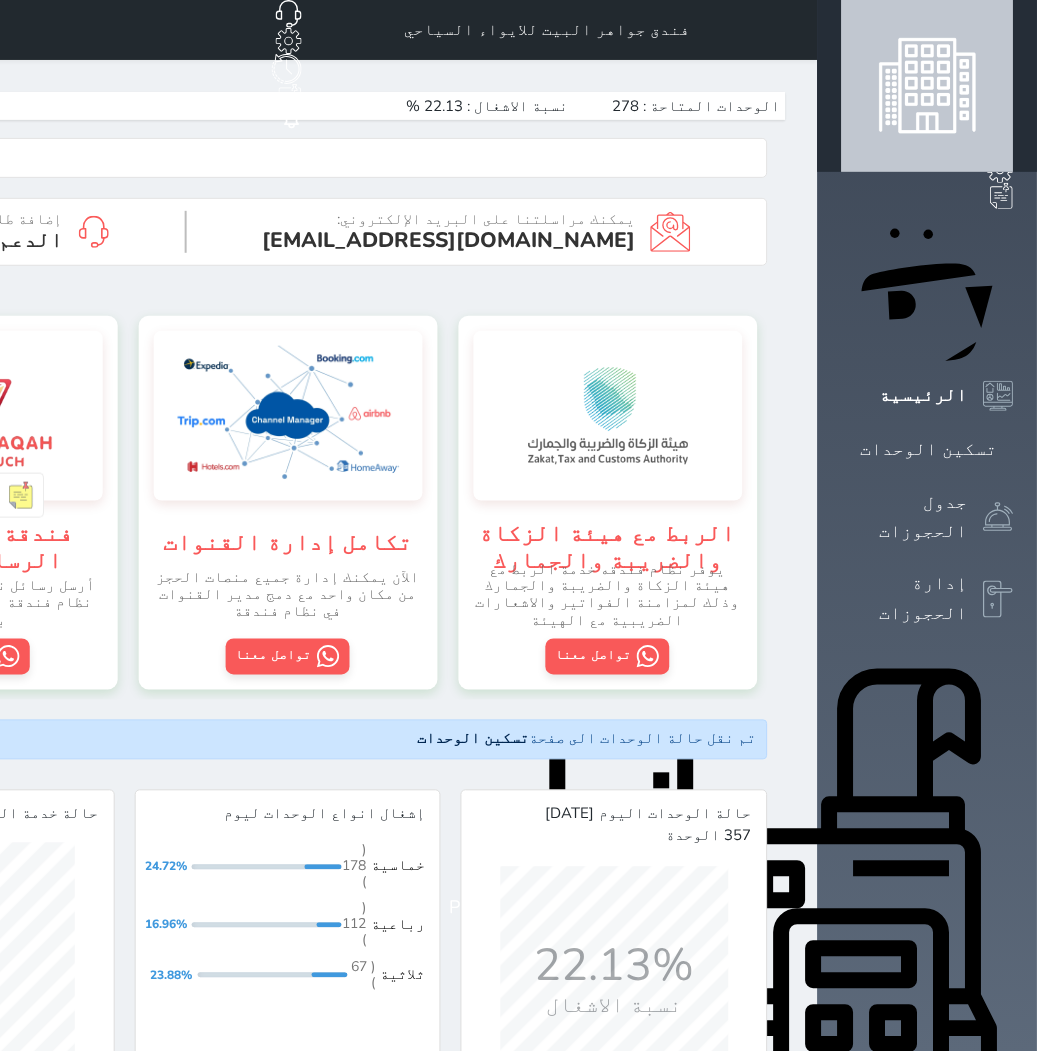 click on "حجز جديد" at bounding box center (133, -65) 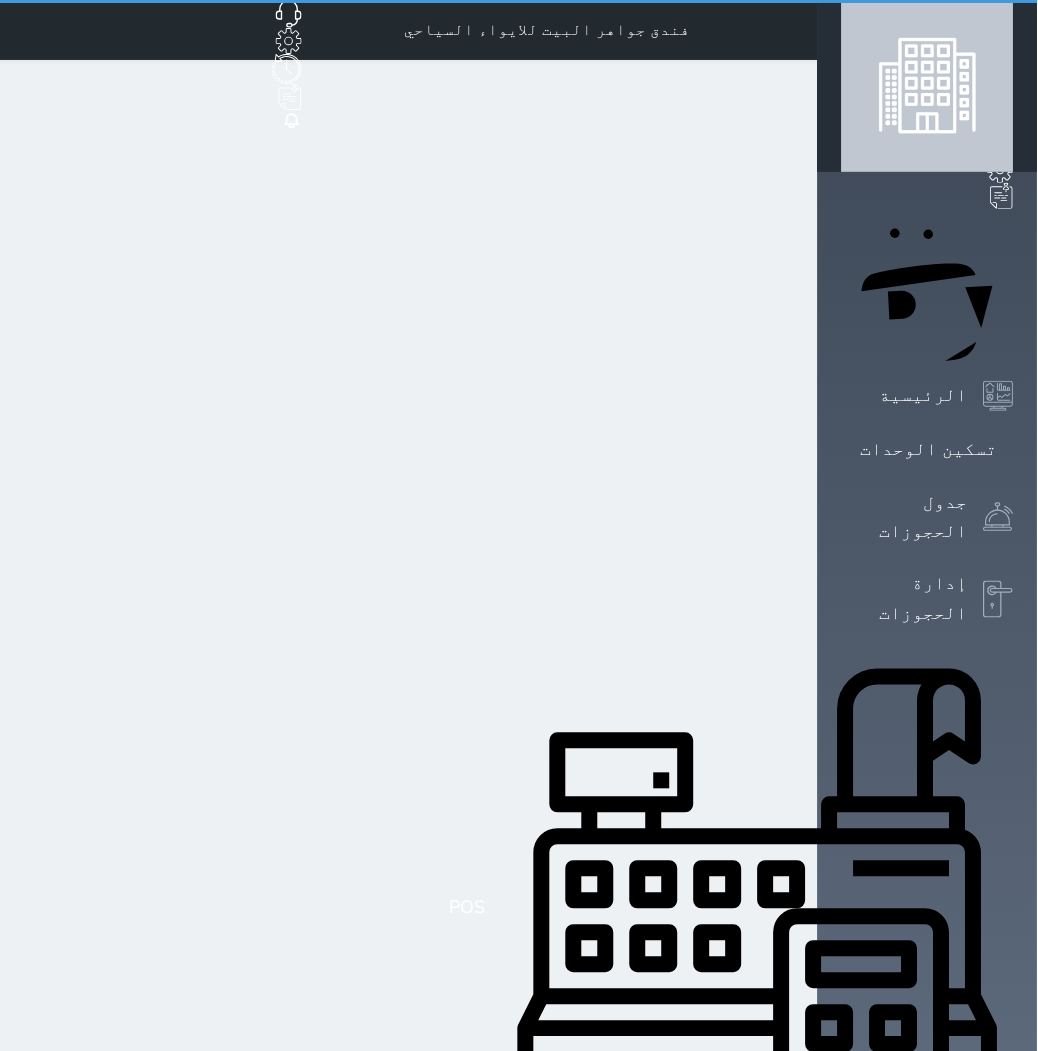 select on "1" 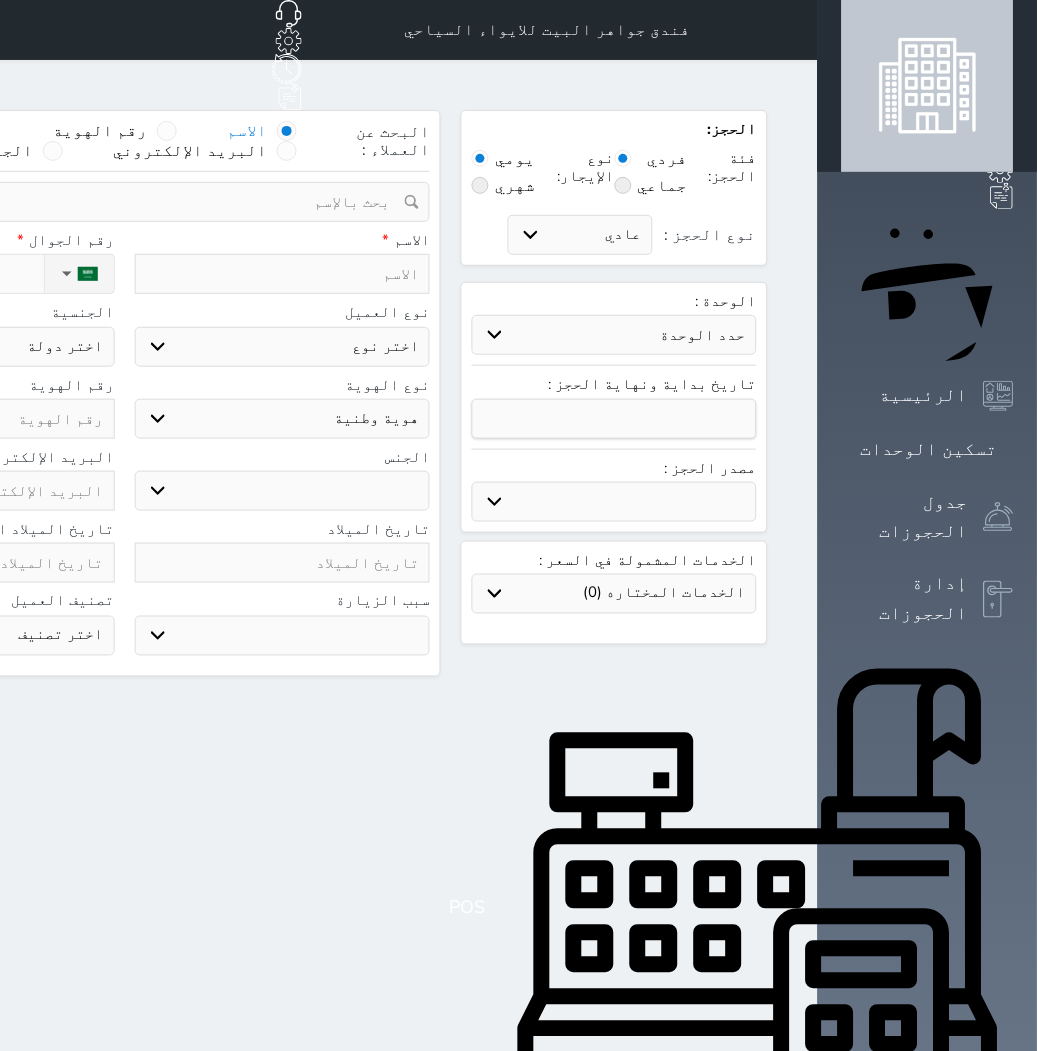 select 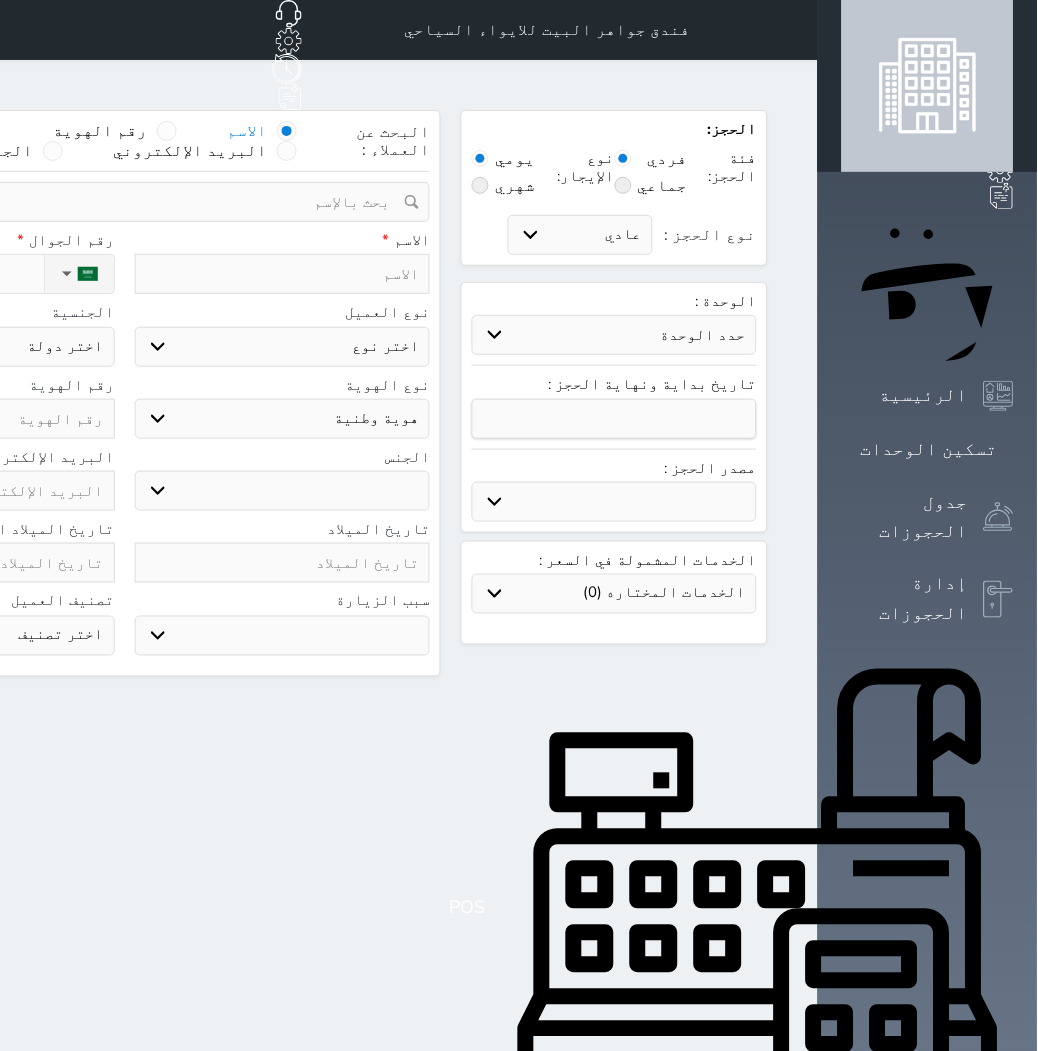 select 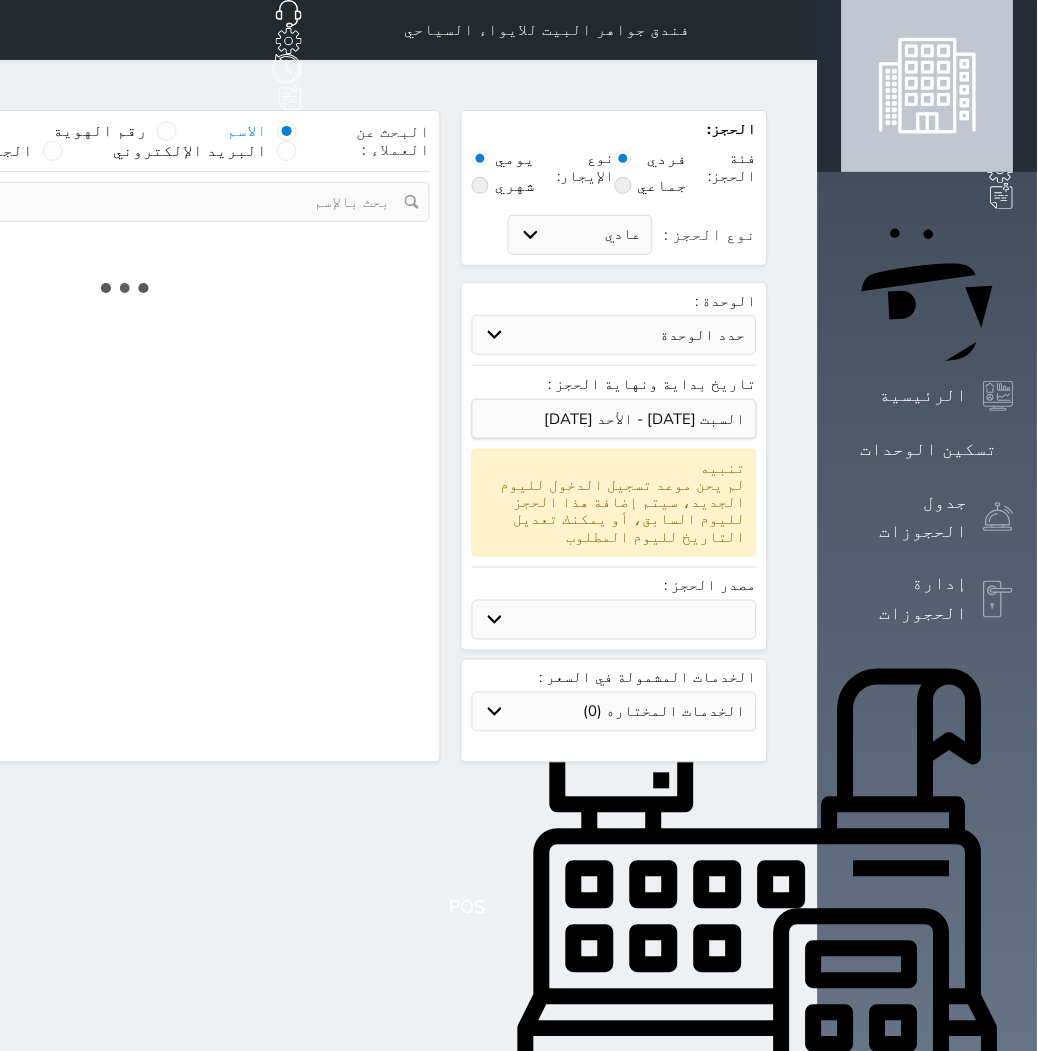 click on "حدد الوحدة" at bounding box center [614, 335] 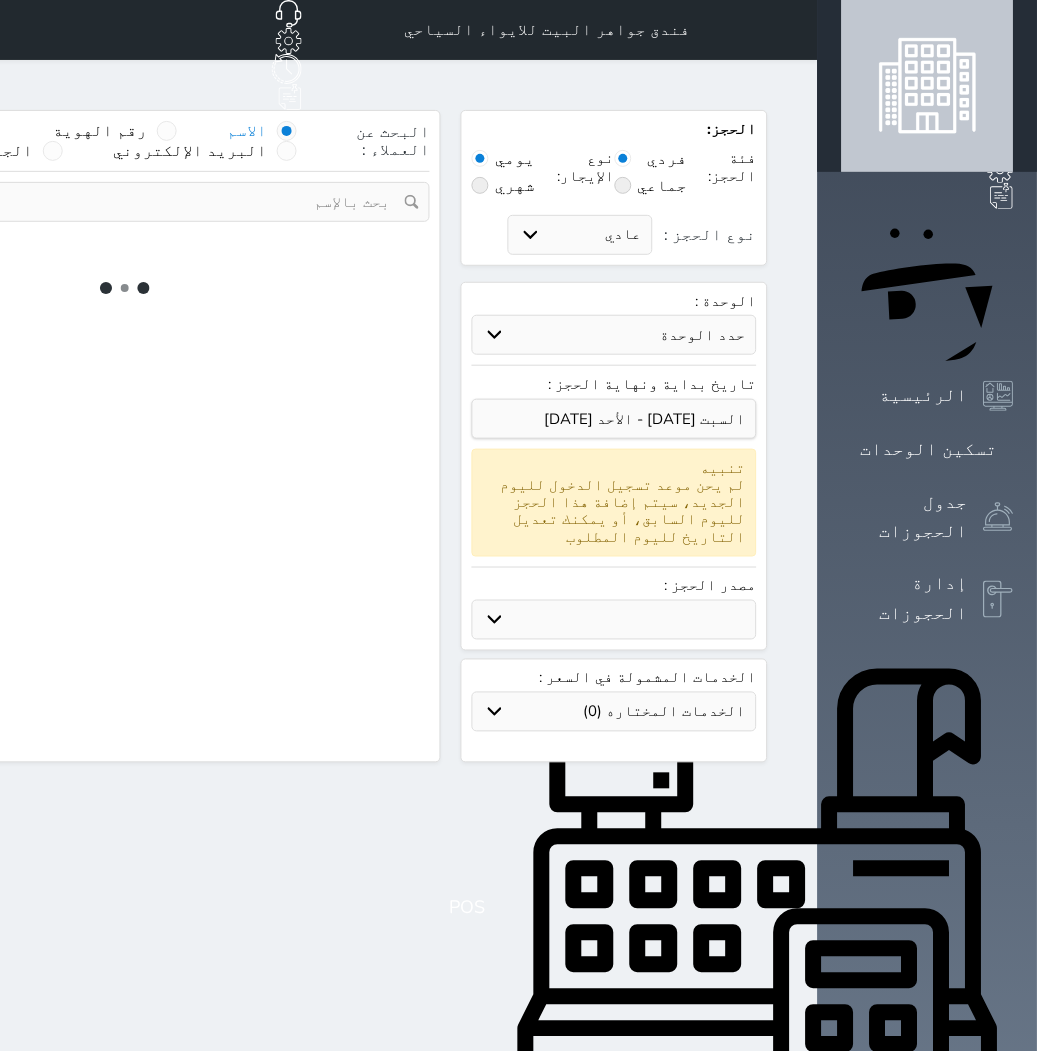 click on "حدد الوحدة" at bounding box center (614, 335) 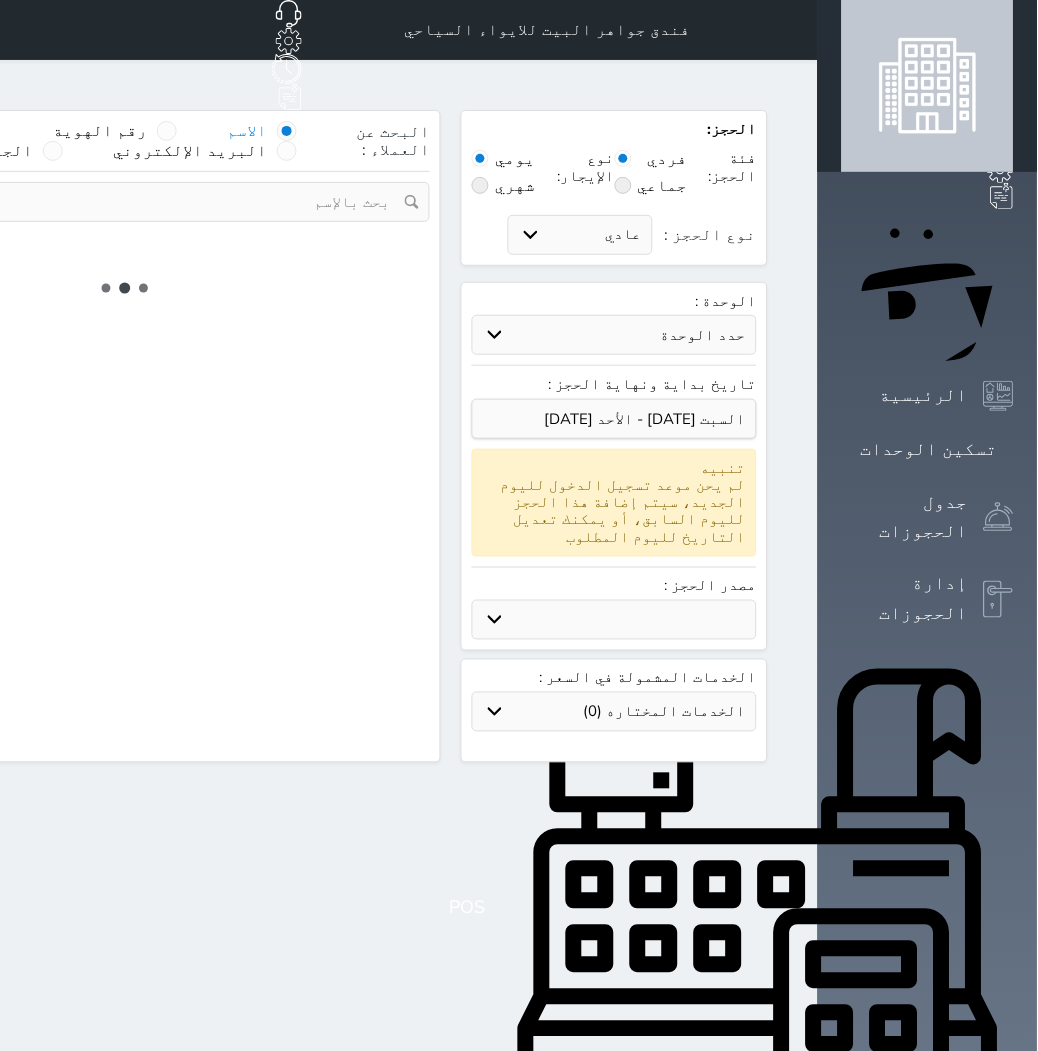 click on "حدد الوحدة" at bounding box center [614, 335] 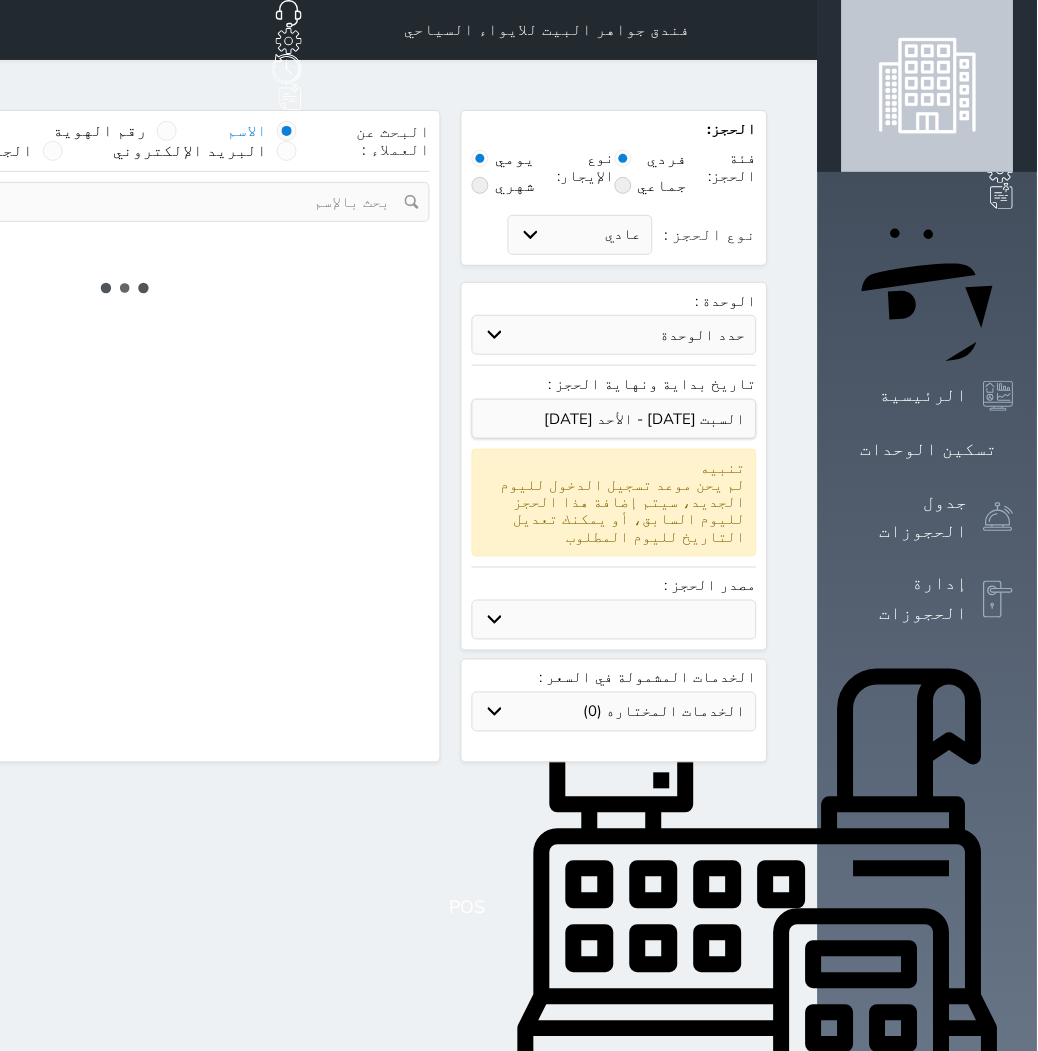 click on "حدد الوحدة" at bounding box center [614, 335] 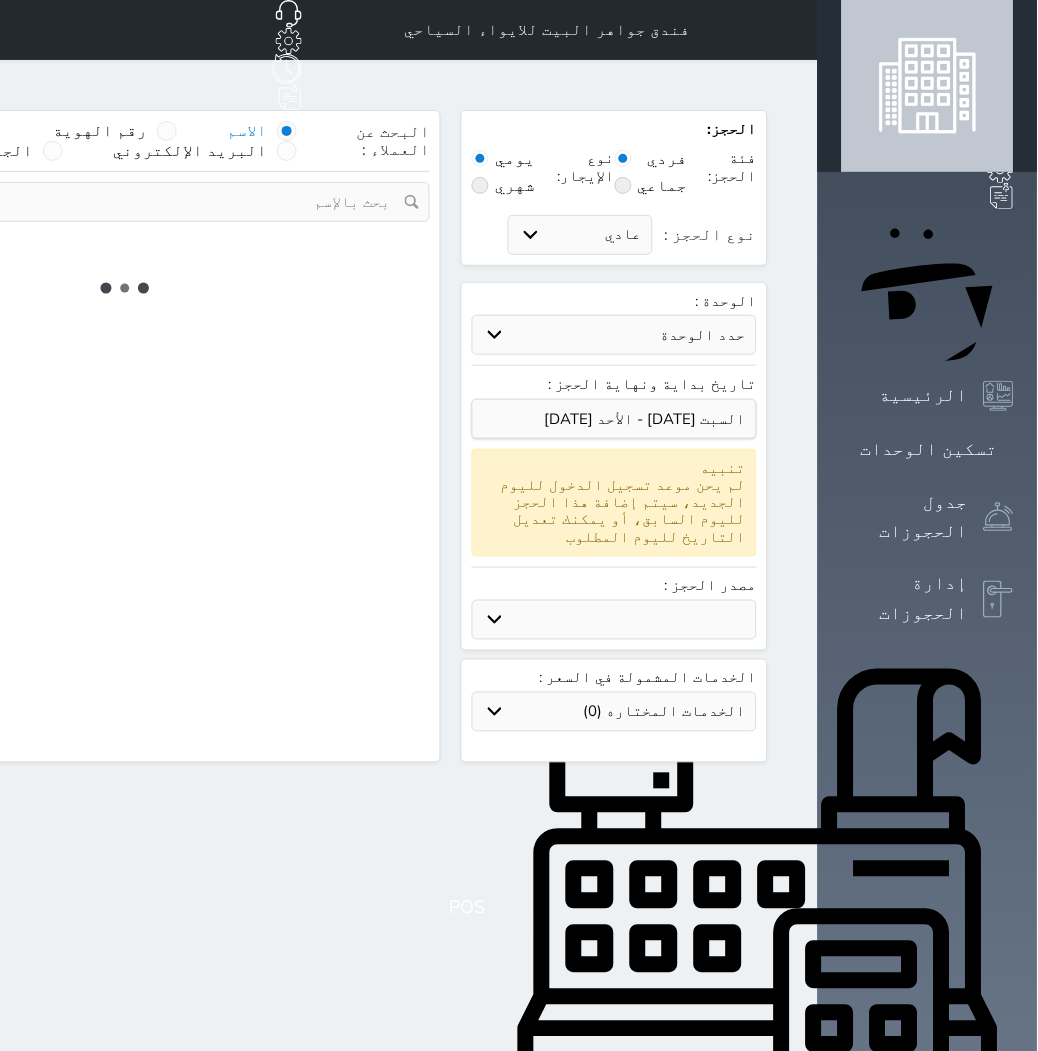 drag, startPoint x: 485, startPoint y: 874, endPoint x: 63, endPoint y: 767, distance: 435.35388 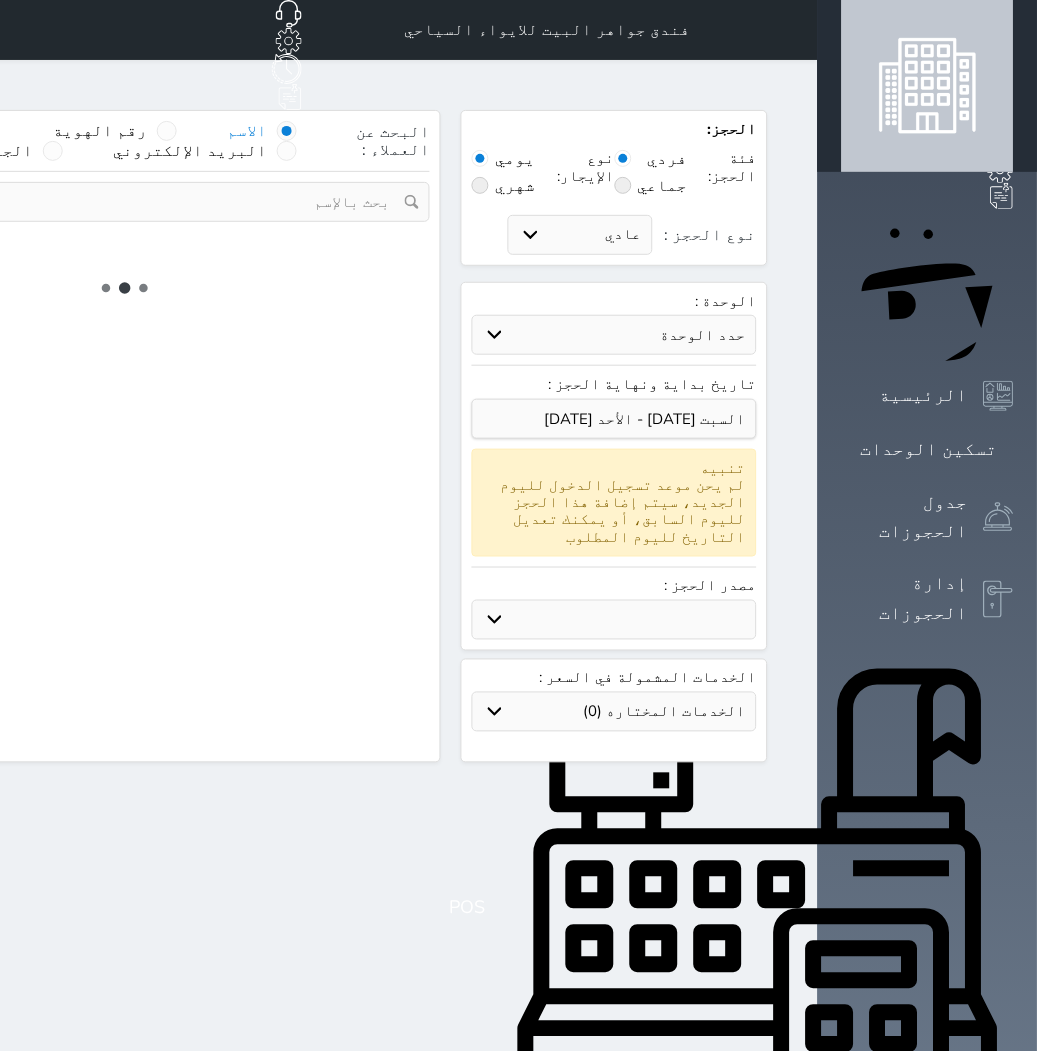 click on "فندق جواهر البيت للايواء السياحي
حجز جماعي جديد   حجز جديد   غير مرتبط مع منصة زاتكا المرحلة الثانية   مرتبط مع شموس   مرتبط مع المنصة الوطنية للرصد السياحي             إشعار   الغرفة   النزيل   المصدر
بسام سفر الجحدلي
الحجز:   فئة الحجز:       فردي       جماعي   نوع الإيجار:       يومي       شهري     نوع الحجز :
عادي
إقامة مجانية
إستخدام داخلي
إستخدام يومي
الوحدة :   حدد الوحدة     تاريخ بداية ونهاية الحجز :     تنبيه     مصدر الحجز :                  تحديد الكل" at bounding box center (288, 824) 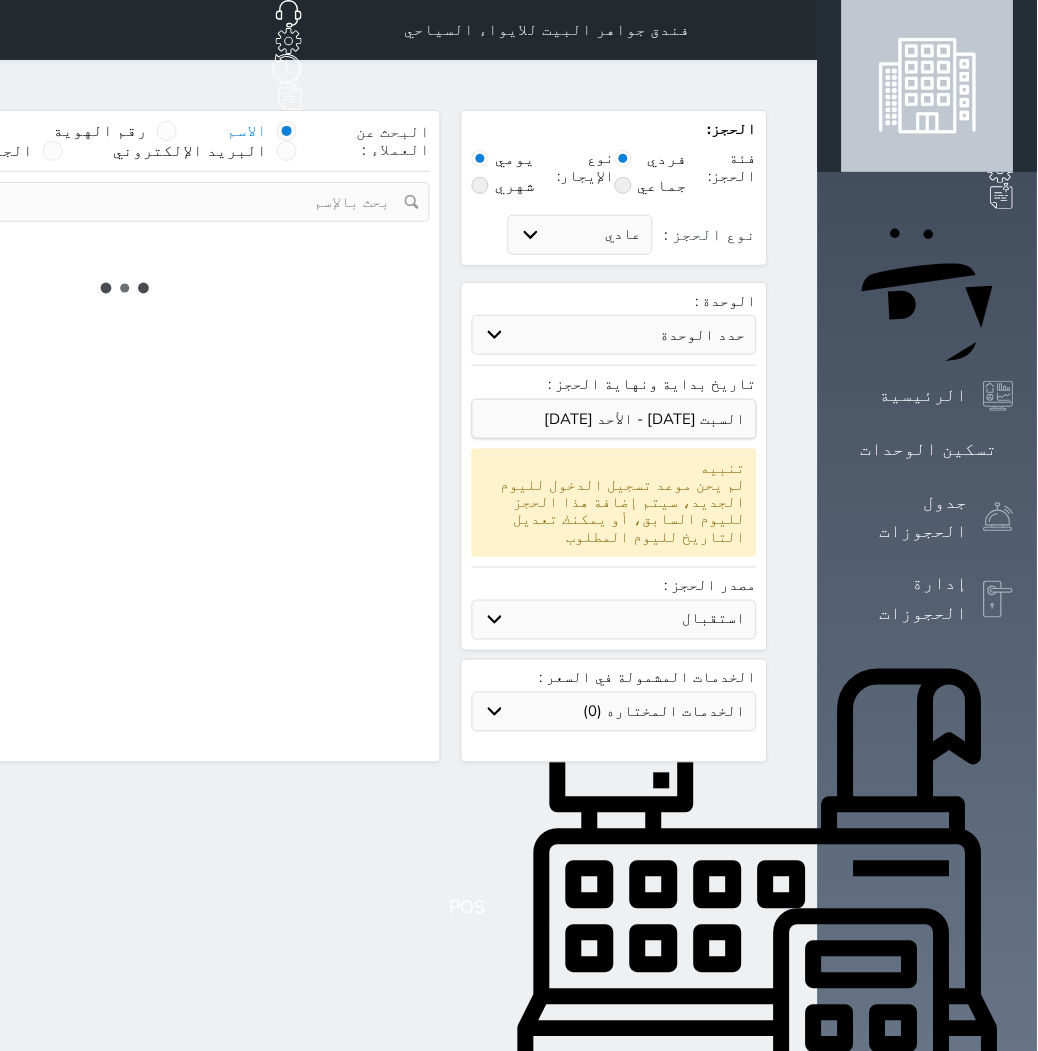 select 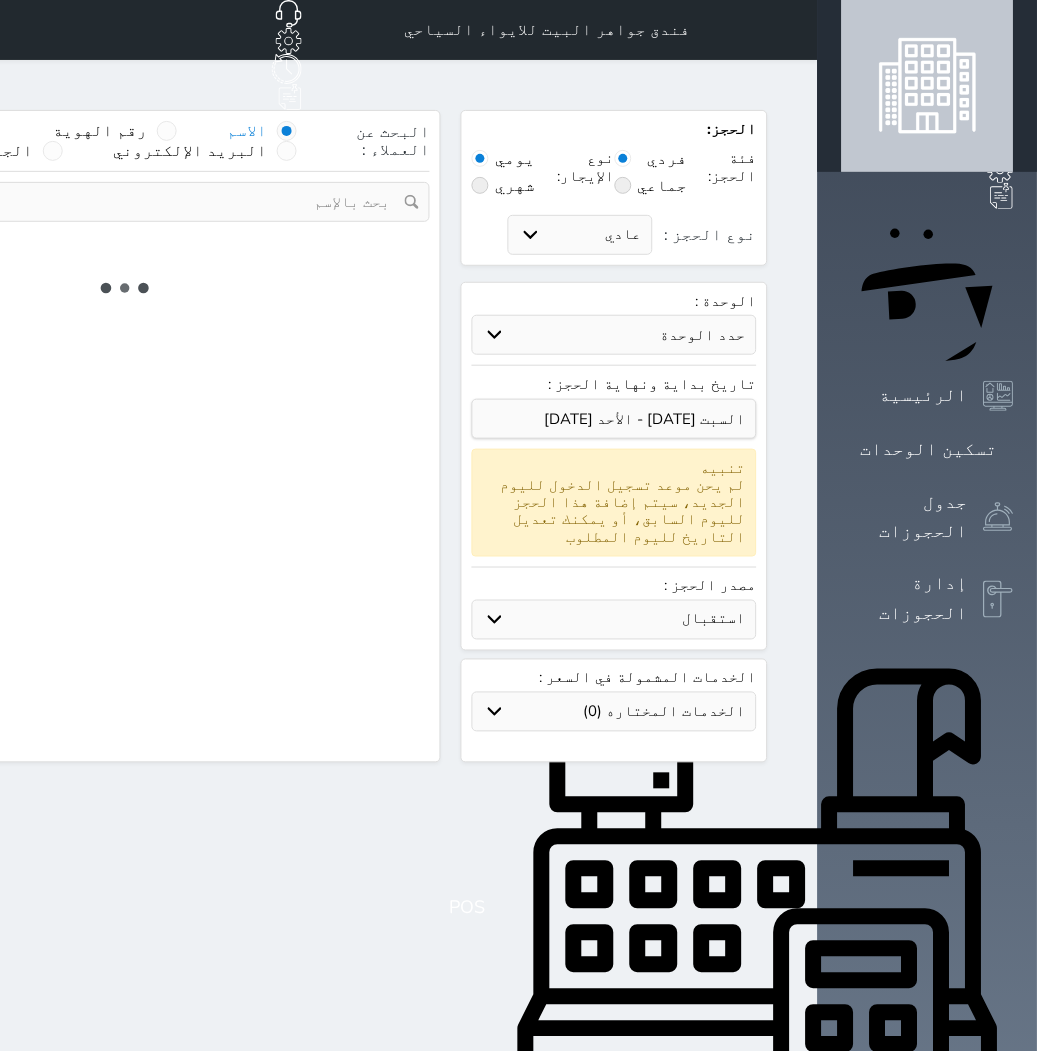select on "1" 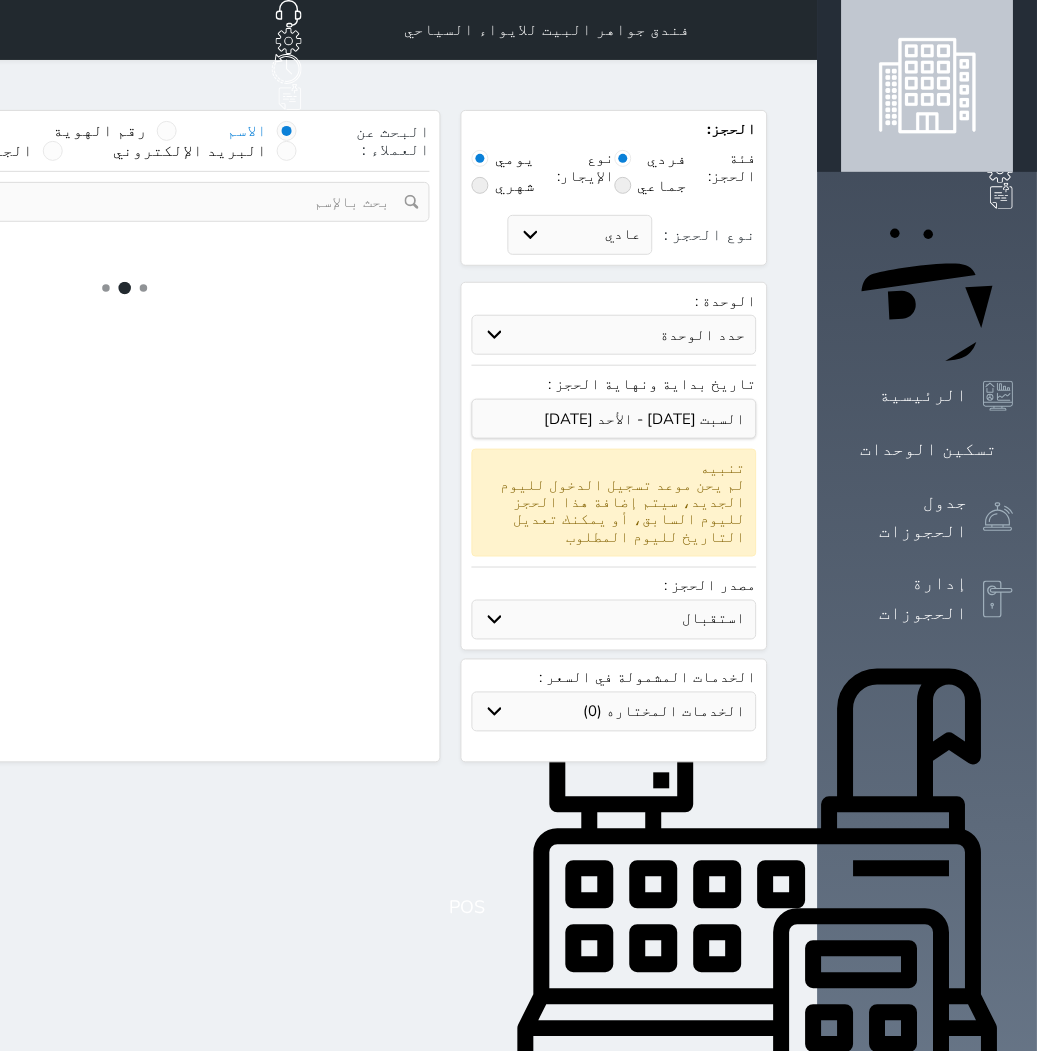 select on "113" 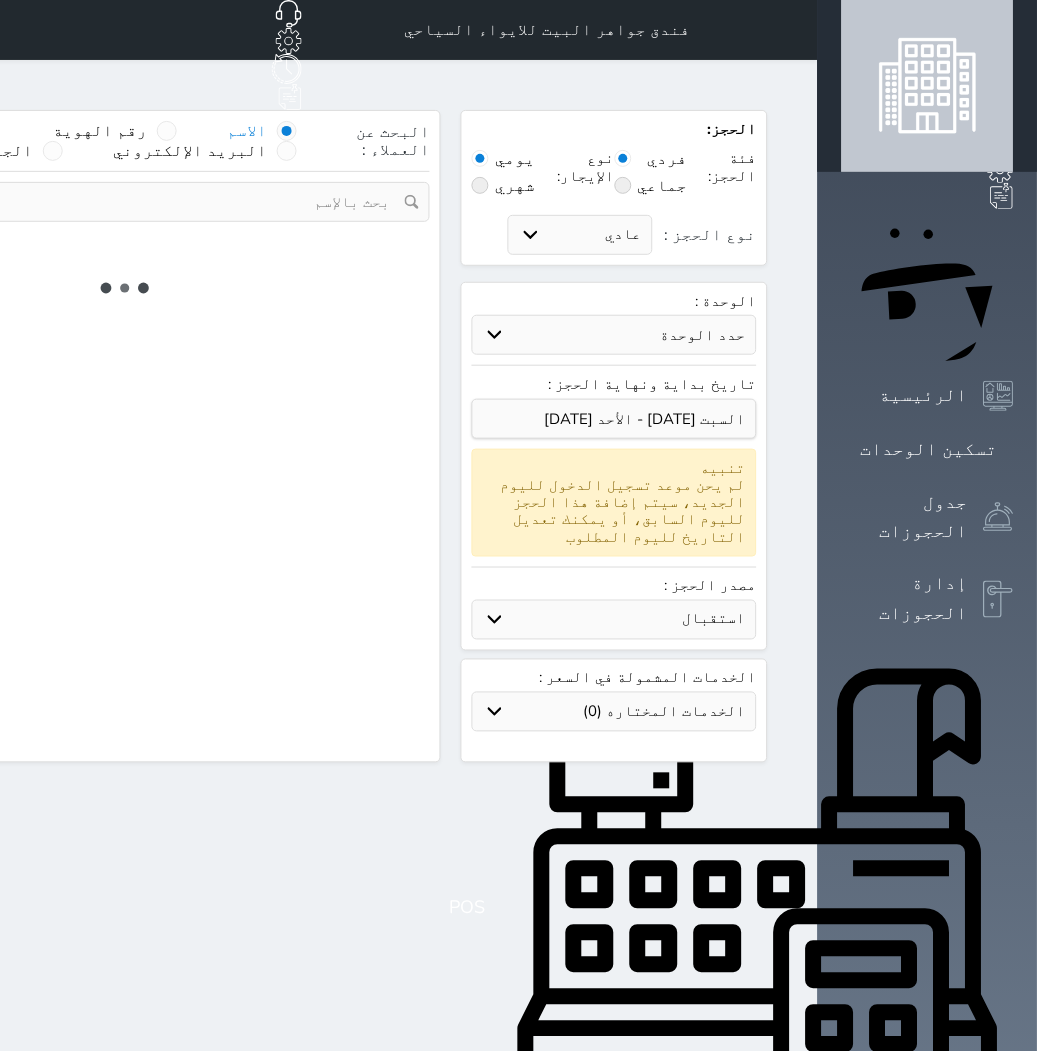 select on "1" 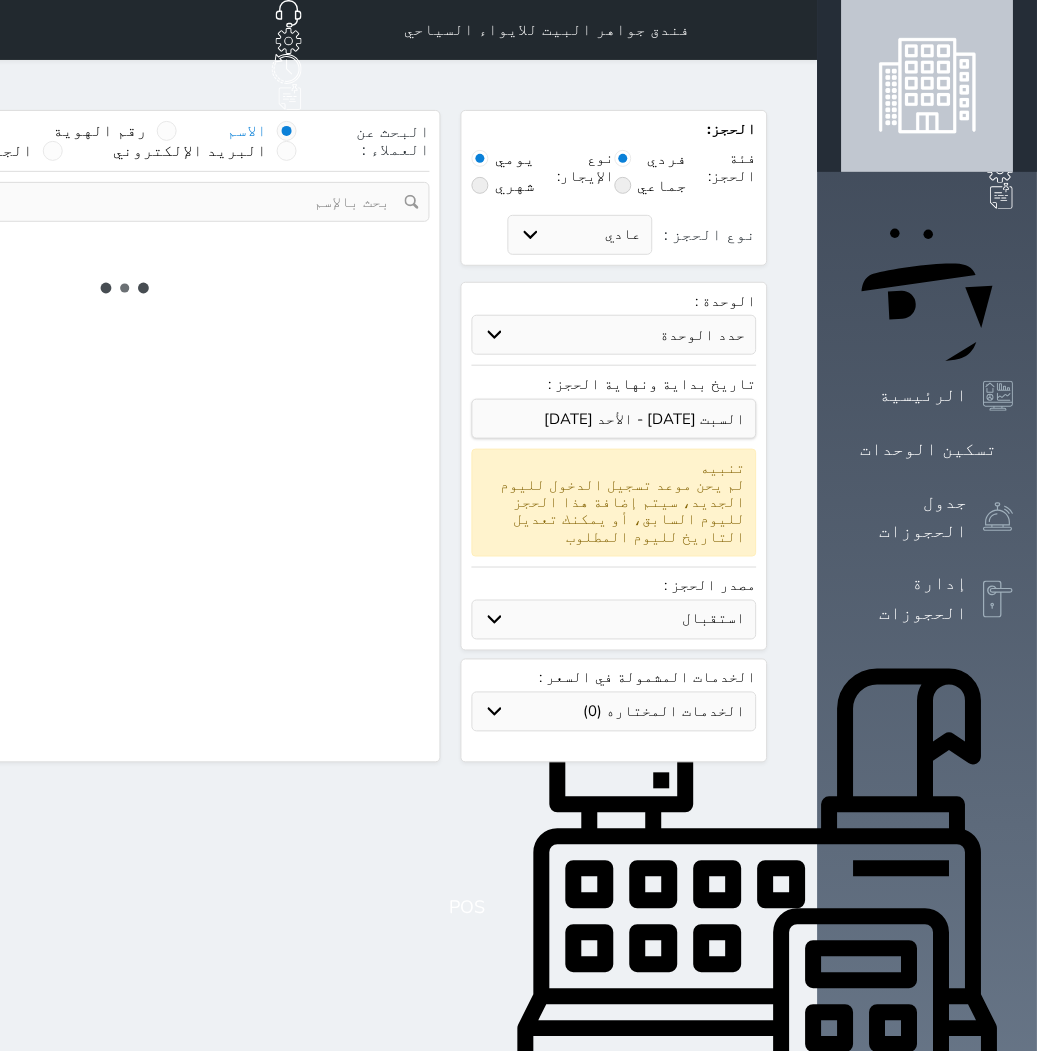 select 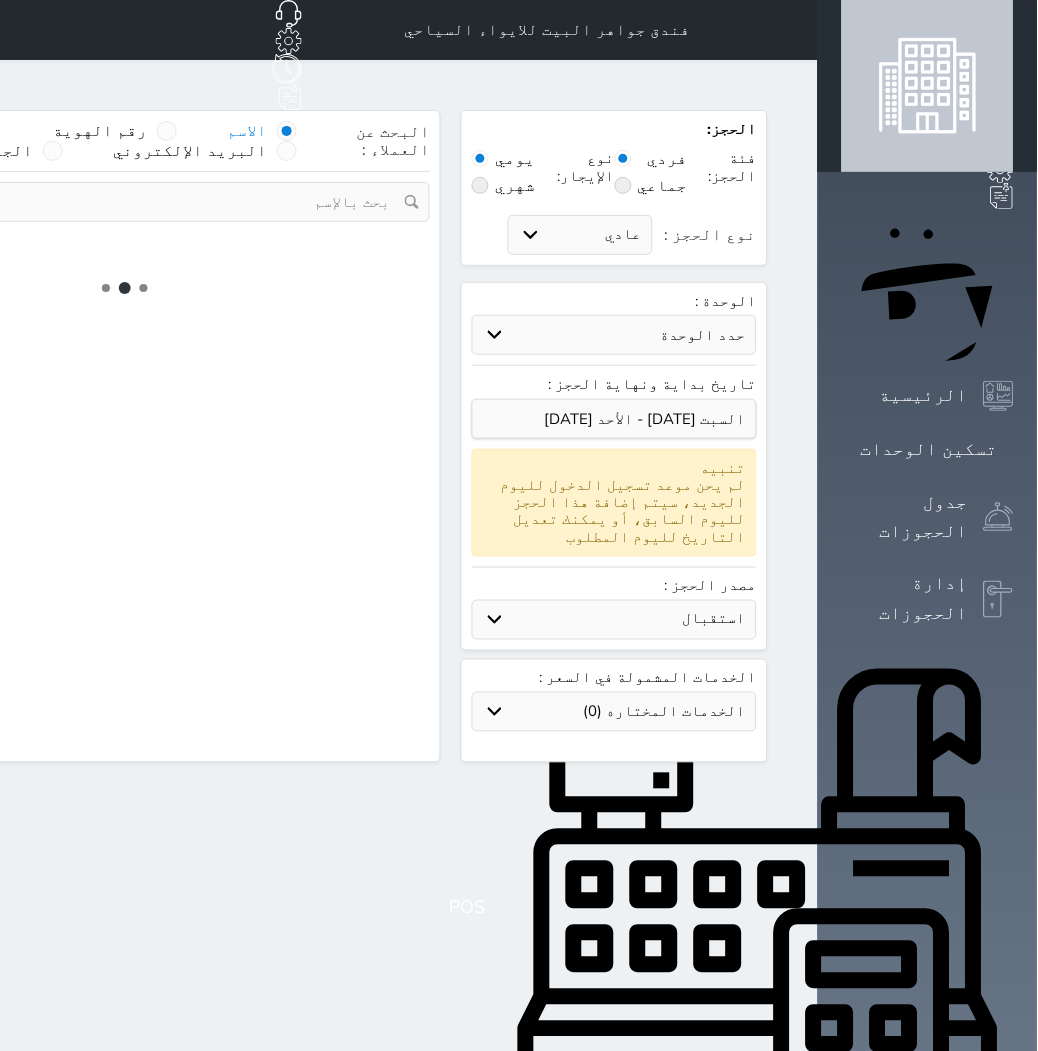 select on "7" 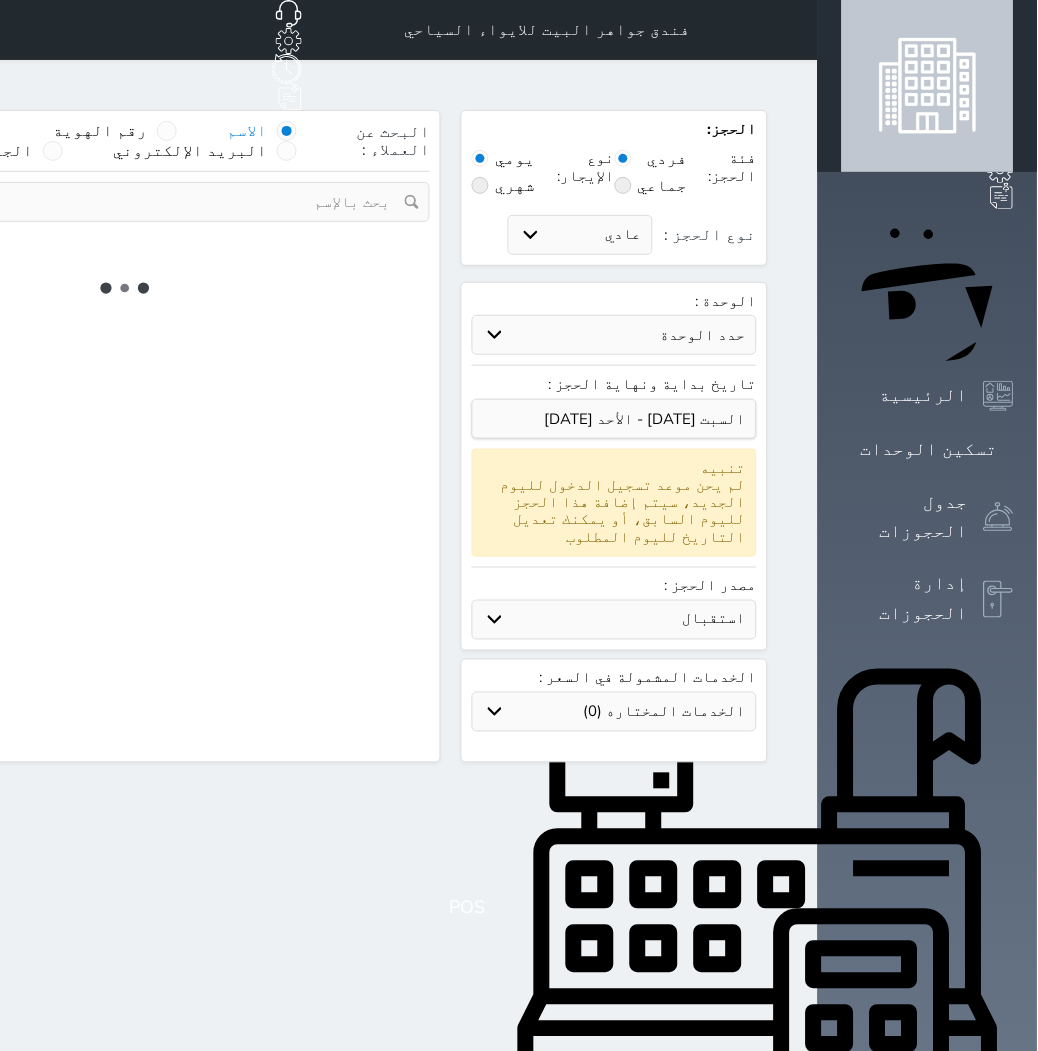 select 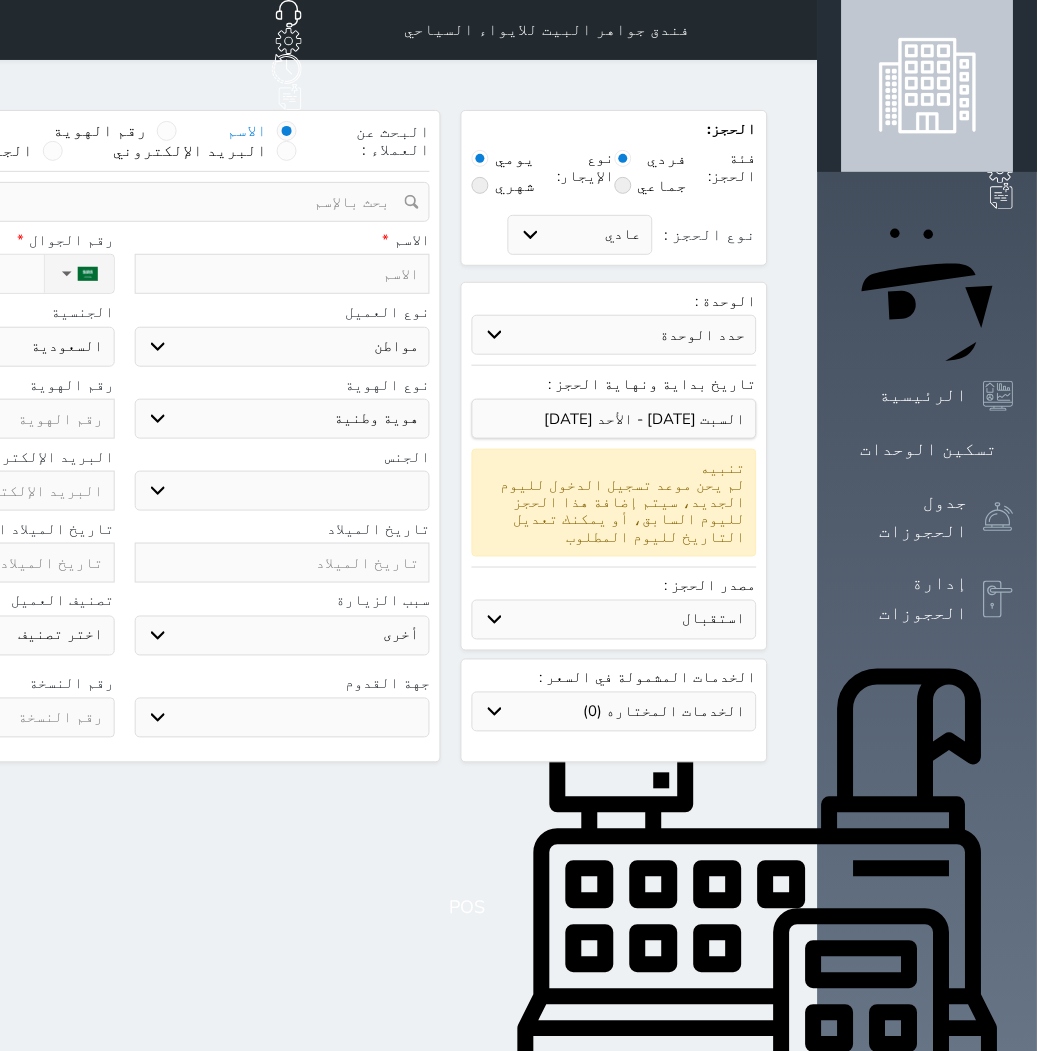 drag, startPoint x: 568, startPoint y: 215, endPoint x: 571, endPoint y: 226, distance: 11.401754 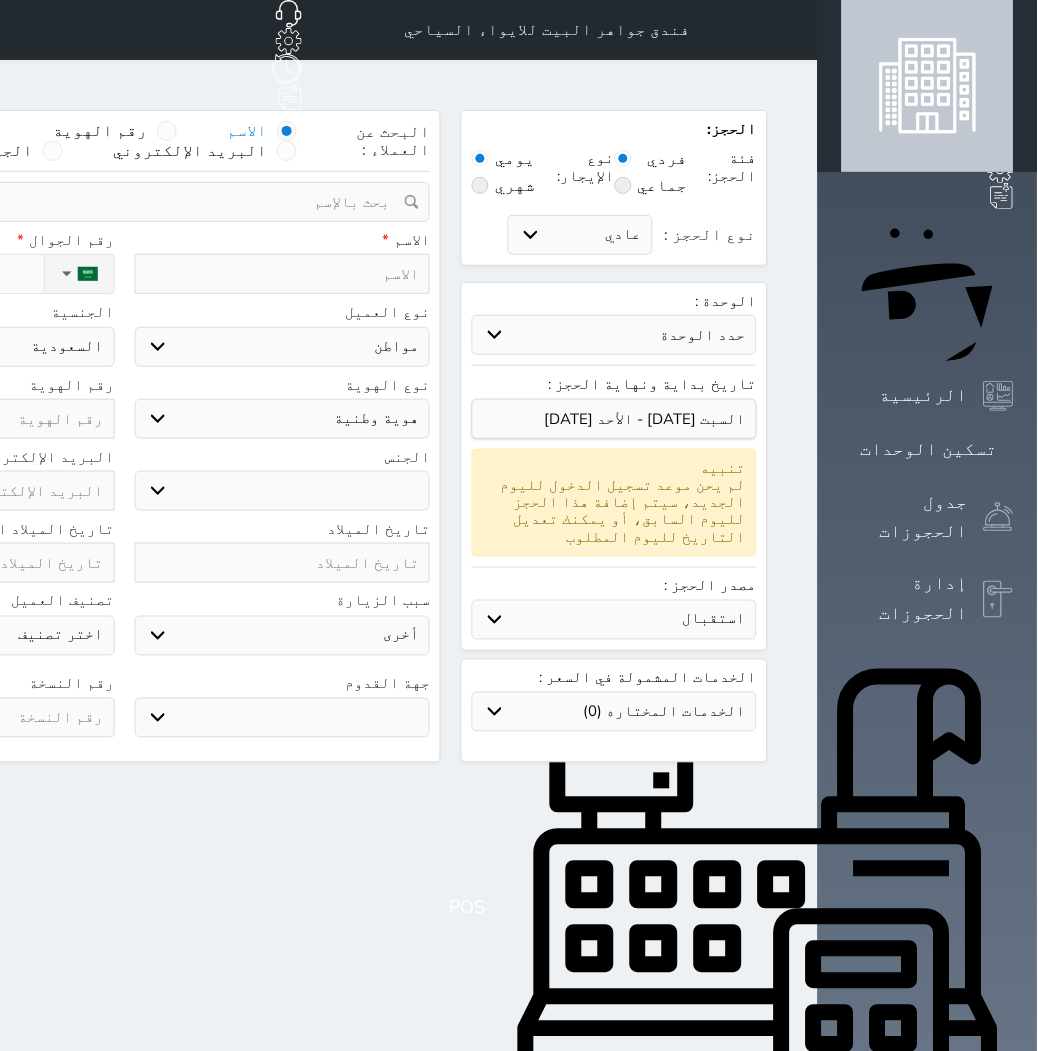 click on "حدد الوحدة
#940 - رباعية
#938 - خماسية
#937 - رباعية
#935 - ثلاثية
#934 - خماسية
#932 - ثلاثية
#931 - خماسية
#930 - رباعية
#927 - رباعية
#926 - خماسية
#925 - رباعية
#924 - ثلاثية
#922 - خماسية
#921 - رباعية
#920 - رباعية
#919 - خماسية
#918 - ثلاثية
#917 - خماسية
#916 - رباعية
#915 - خماسية" at bounding box center [614, 335] 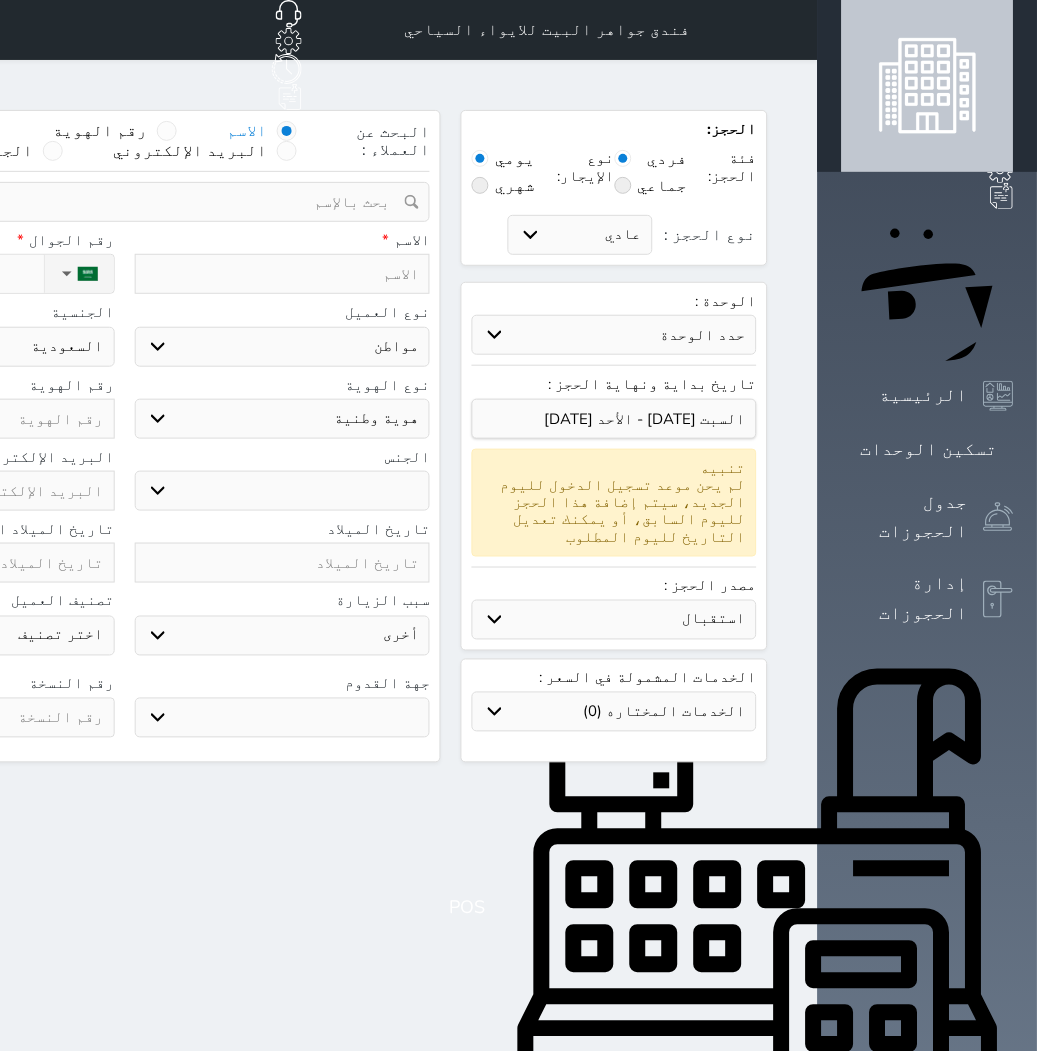 select on "84025" 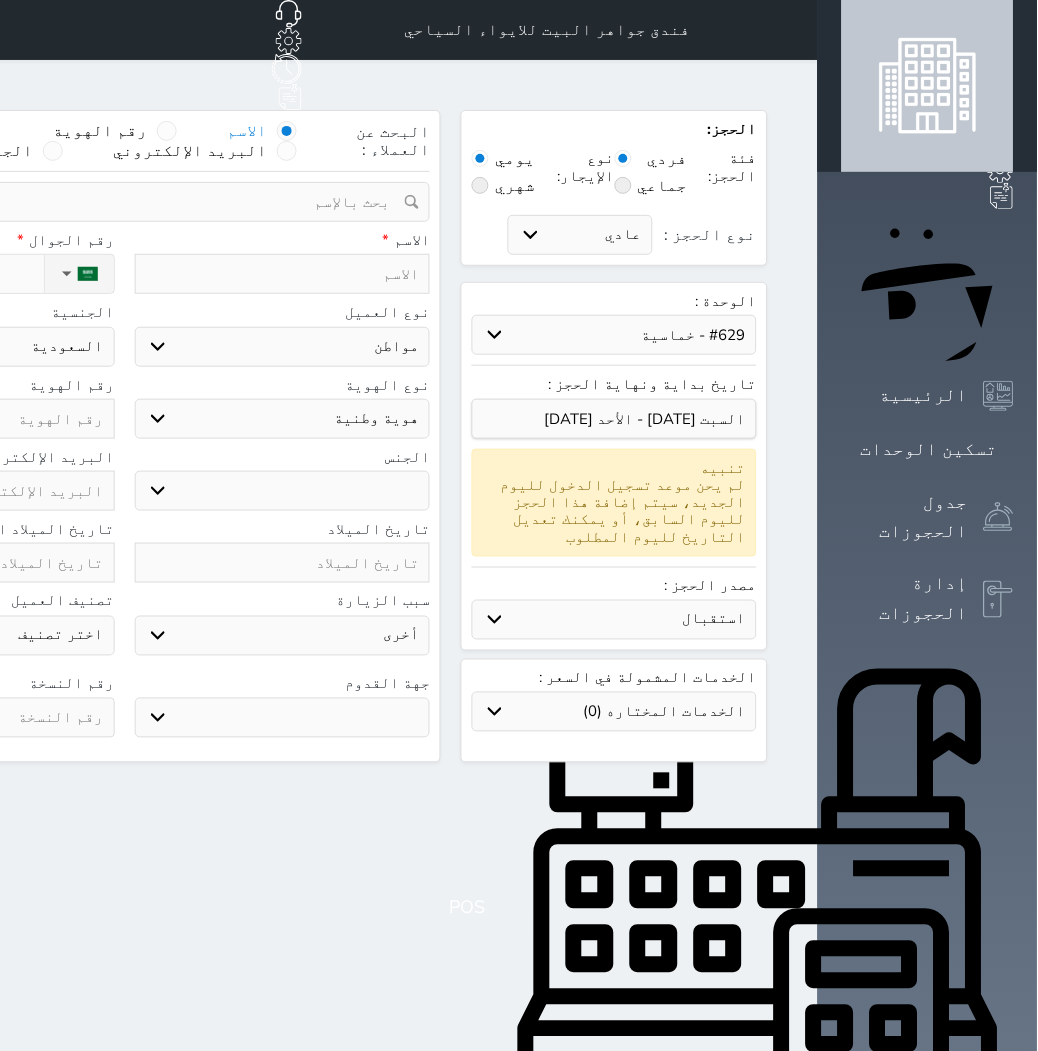 click on "حدد الوحدة
#940 - رباعية
#938 - خماسية
#937 - رباعية
#935 - ثلاثية
#934 - خماسية
#932 - ثلاثية
#931 - خماسية
#930 - رباعية
#927 - رباعية
#926 - خماسية
#925 - رباعية
#924 - ثلاثية
#922 - خماسية
#921 - رباعية
#920 - رباعية
#919 - خماسية
#918 - ثلاثية
#917 - خماسية
#916 - رباعية
#915 - خماسية" at bounding box center [614, 335] 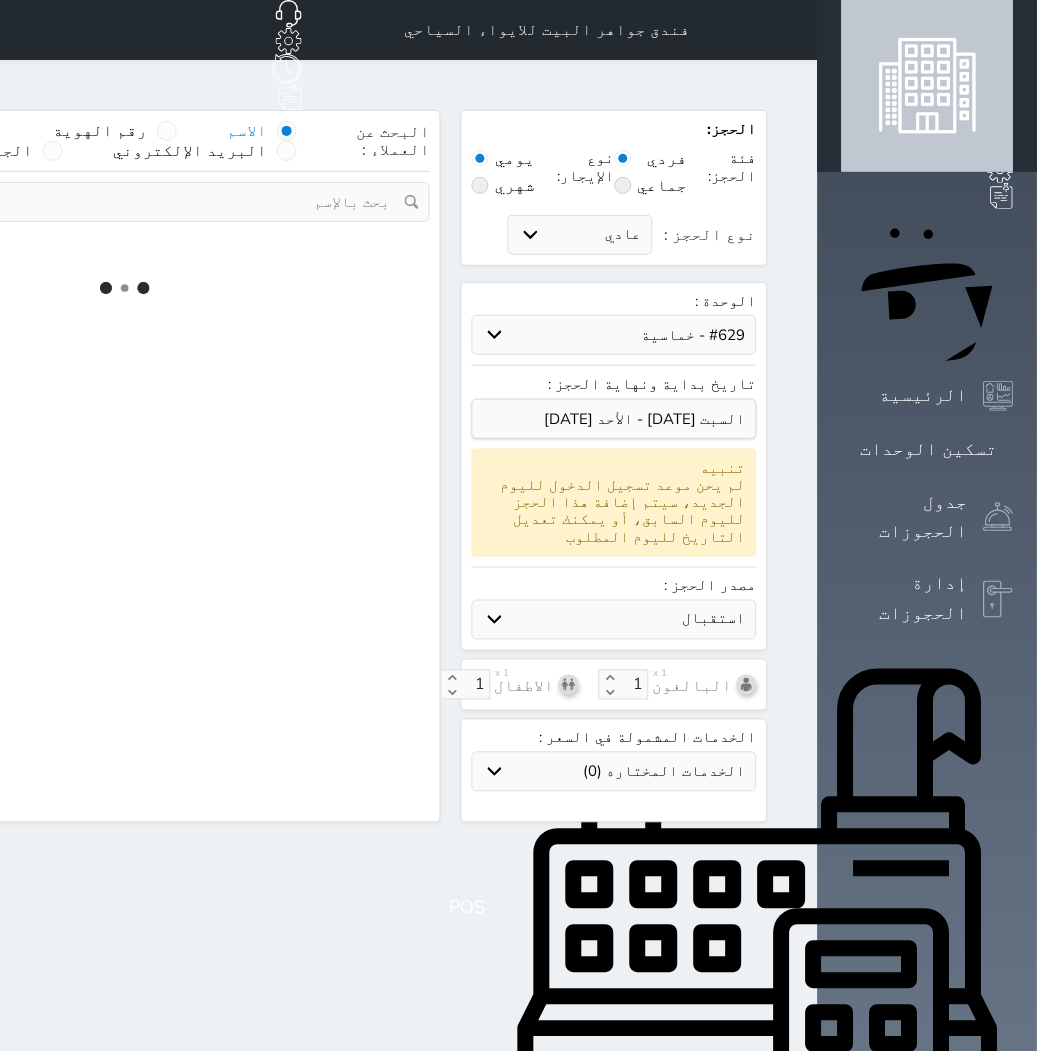 click on "البحث عن العملاء :        الاسم       رقم الهوية       البريد الإلكتروني       الجوال           تغيير العميل" at bounding box center [124, 466] 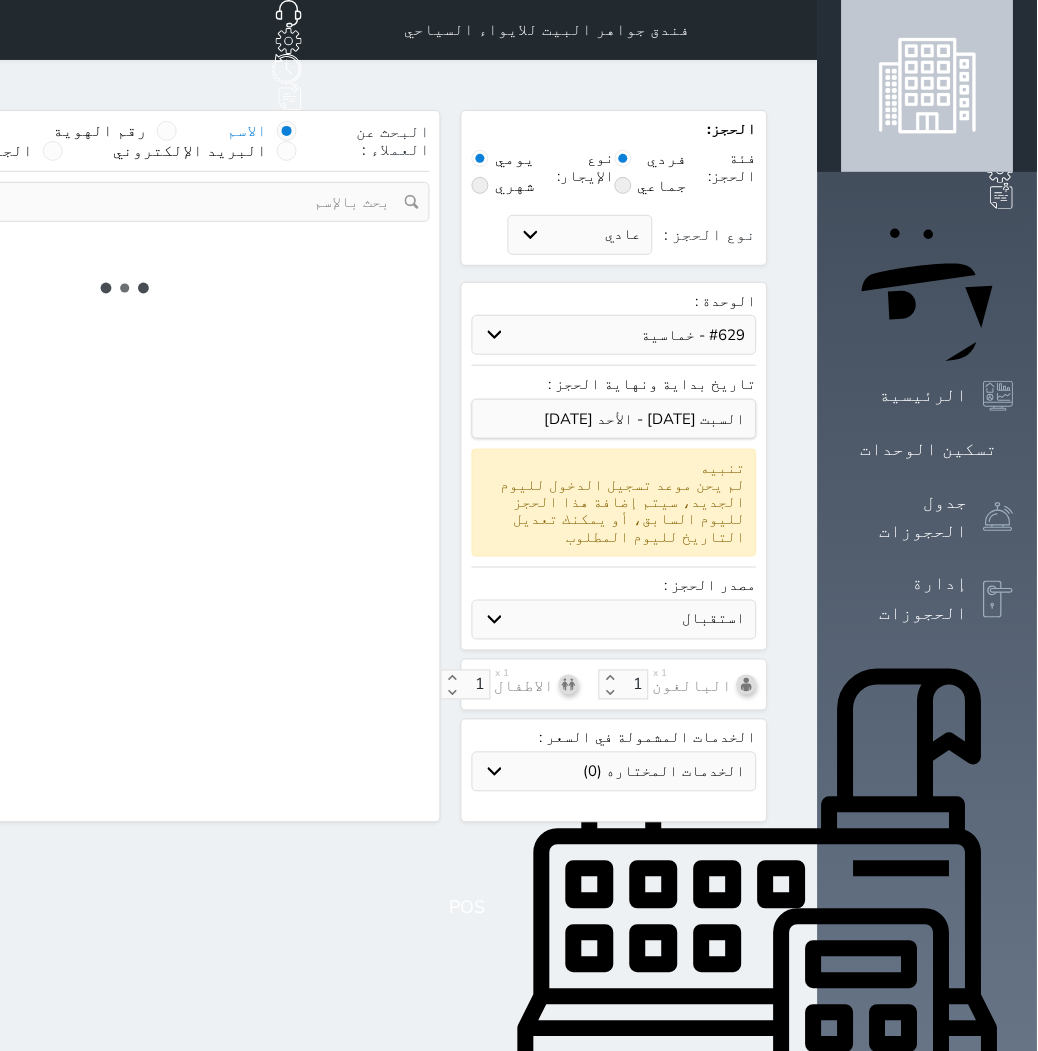 select on "1" 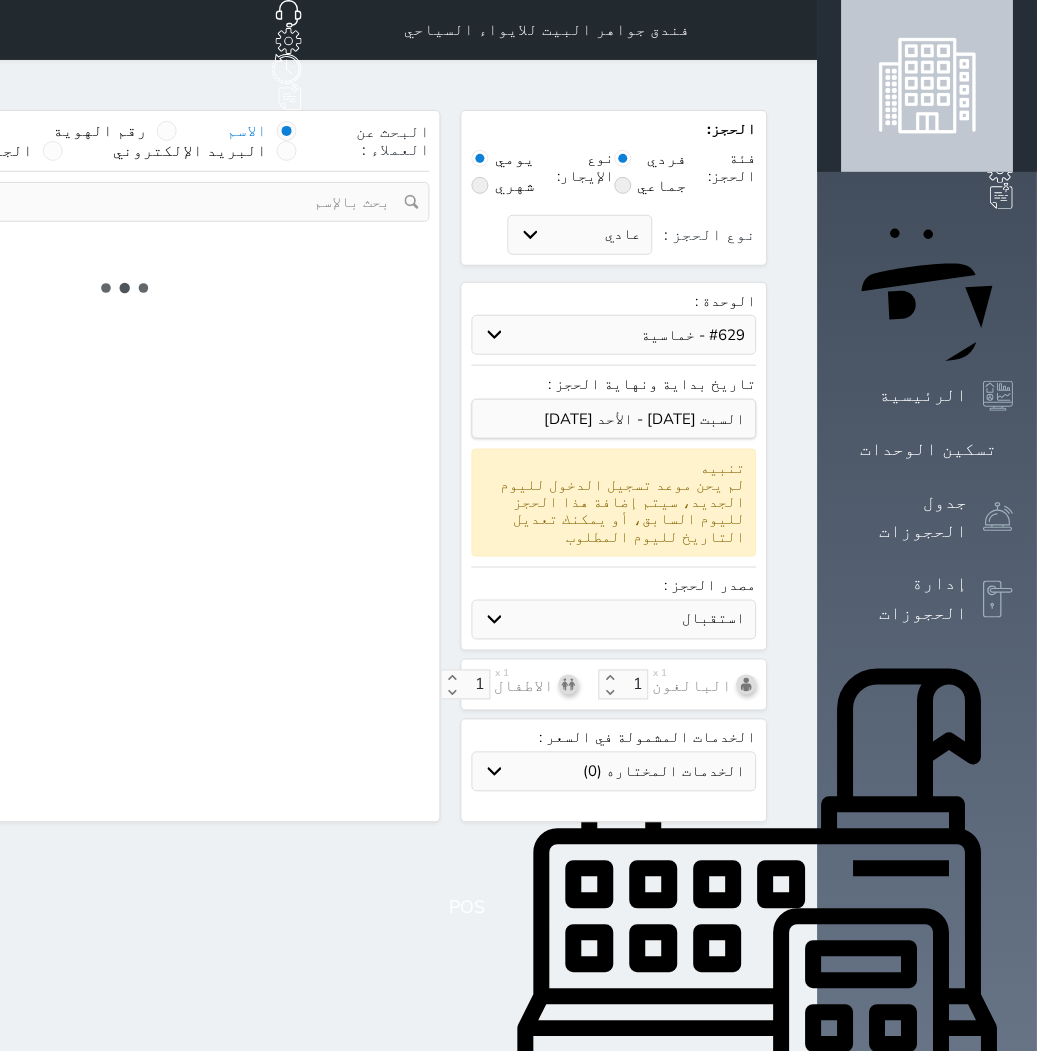 select on "113" 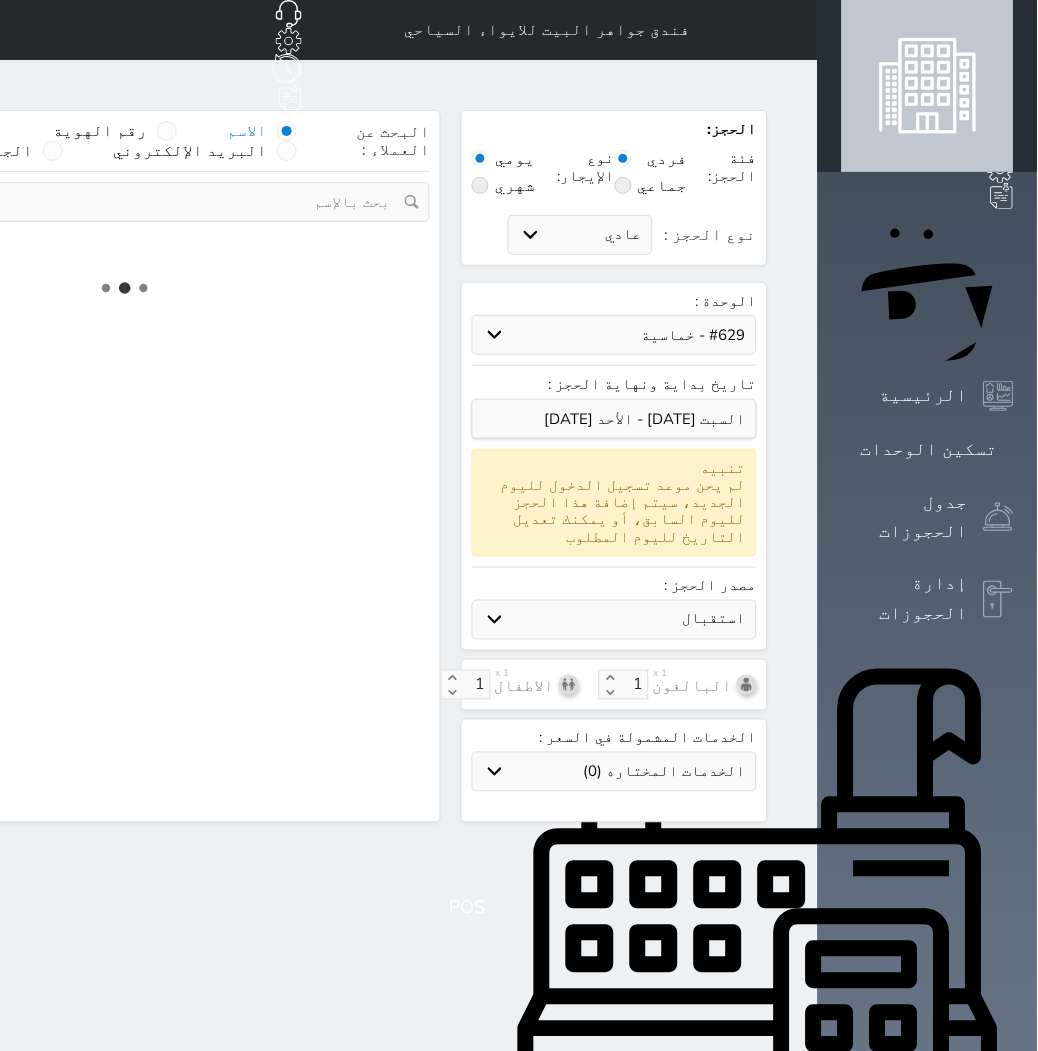 select on "1" 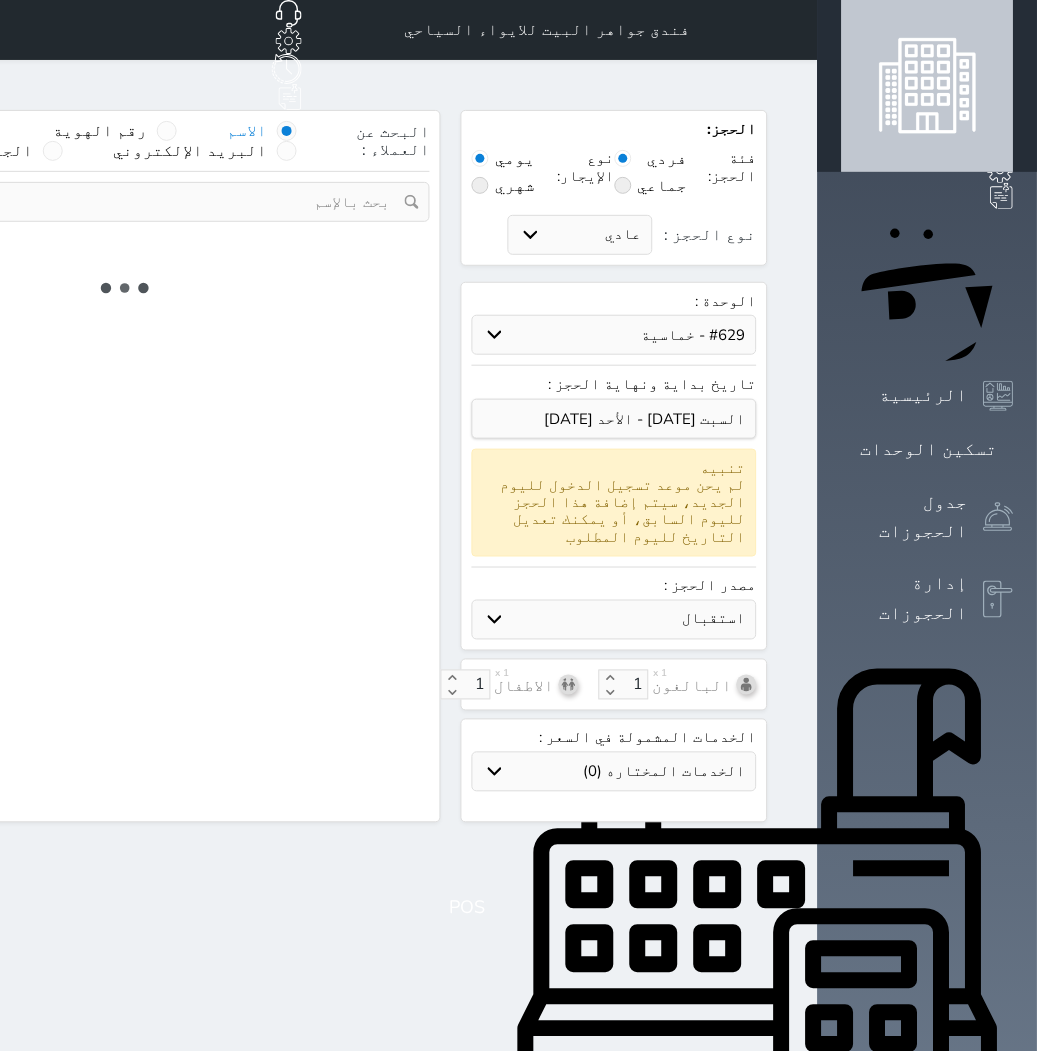 select 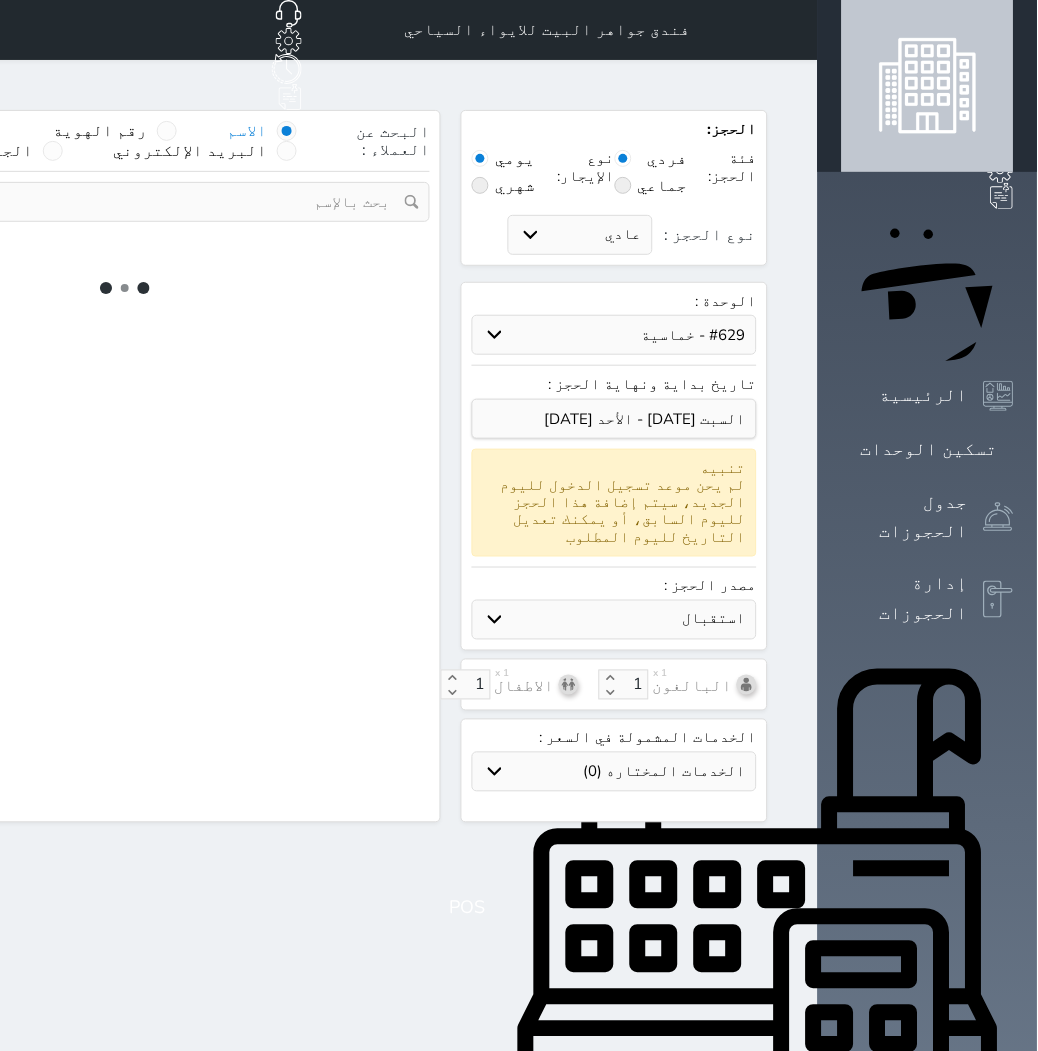 select on "7" 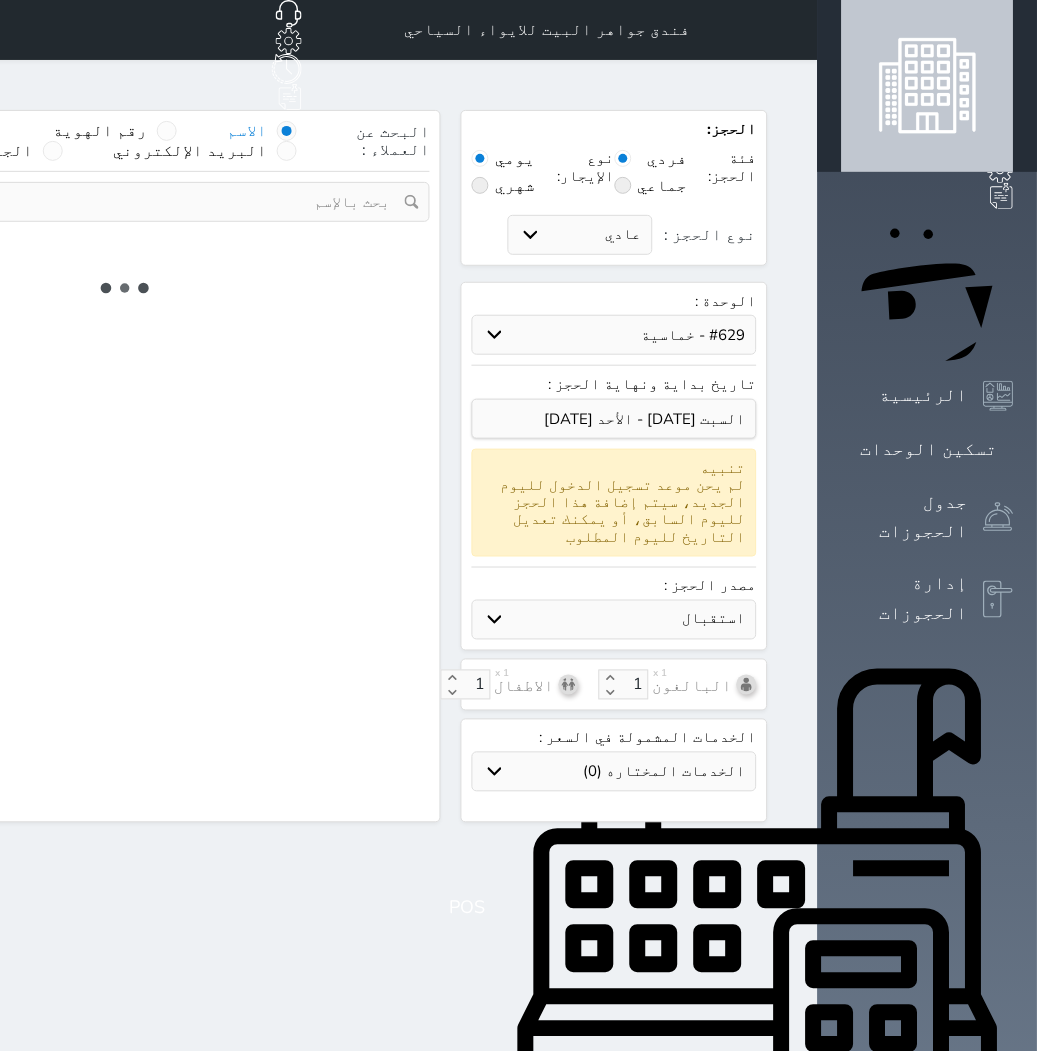 select 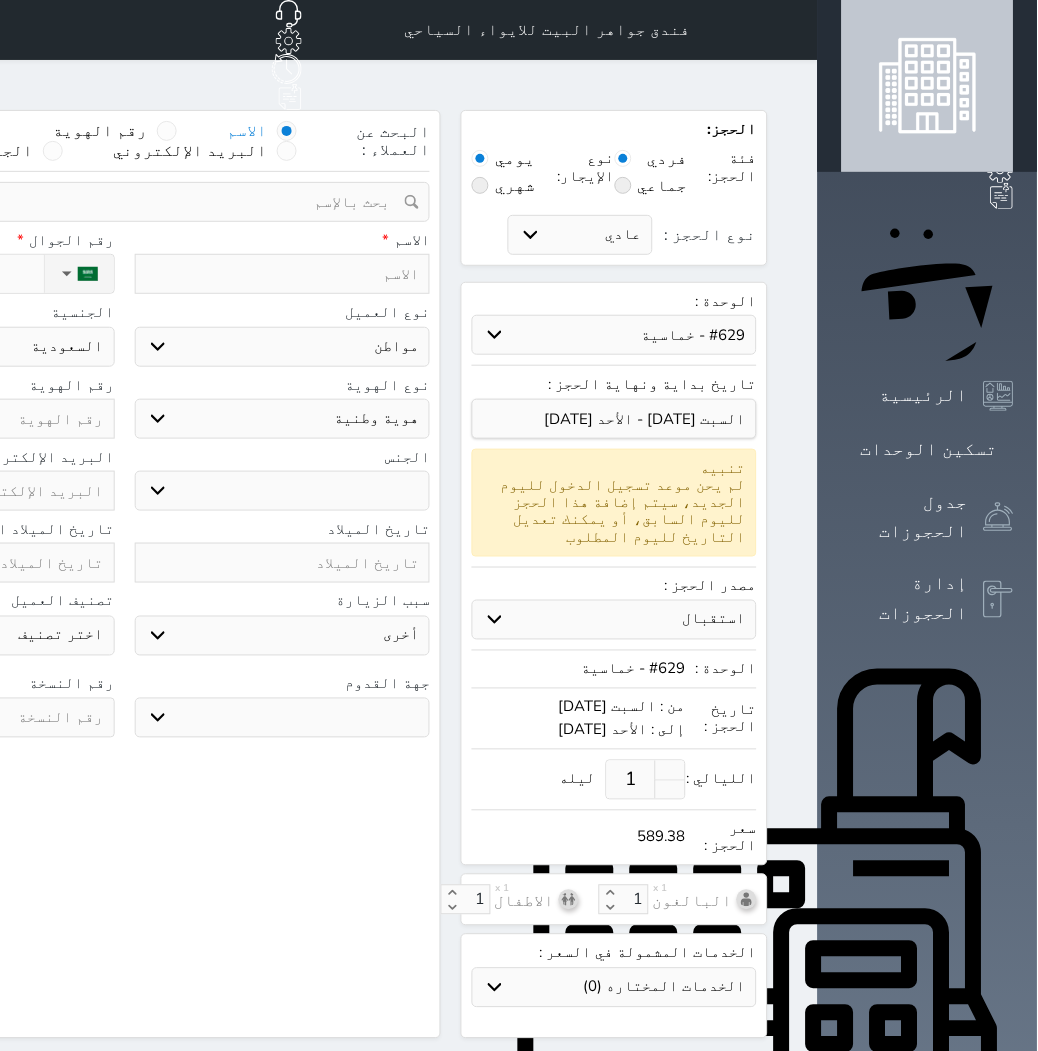 select 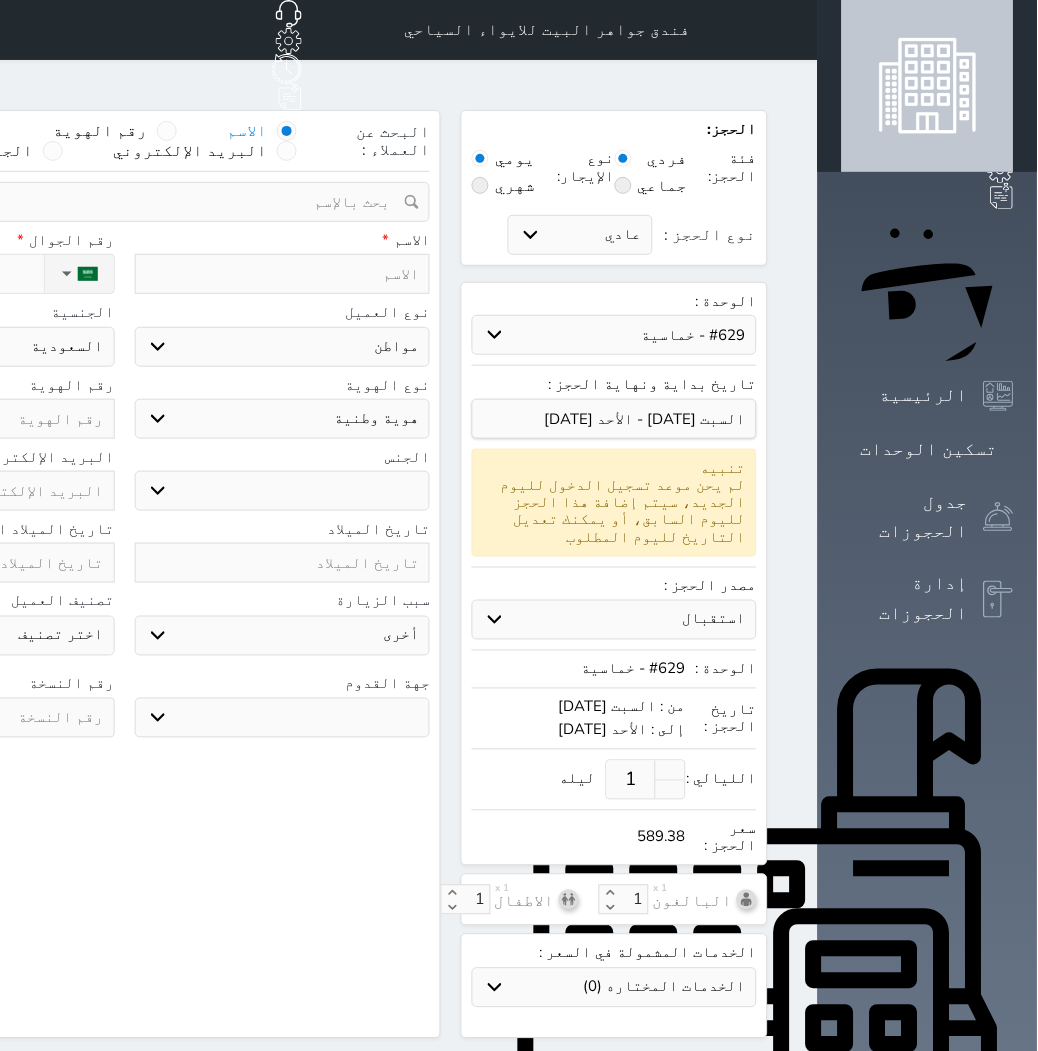 select 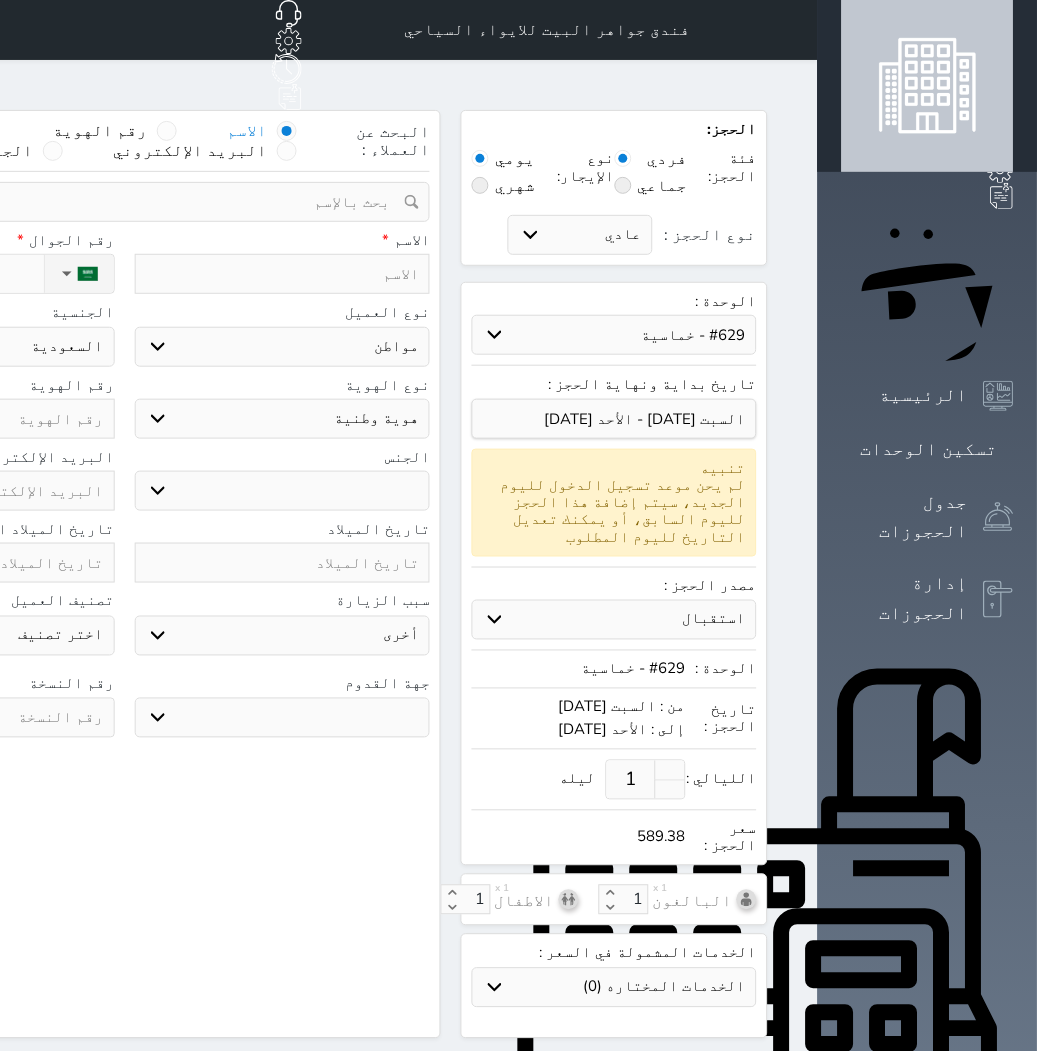 type on "M" 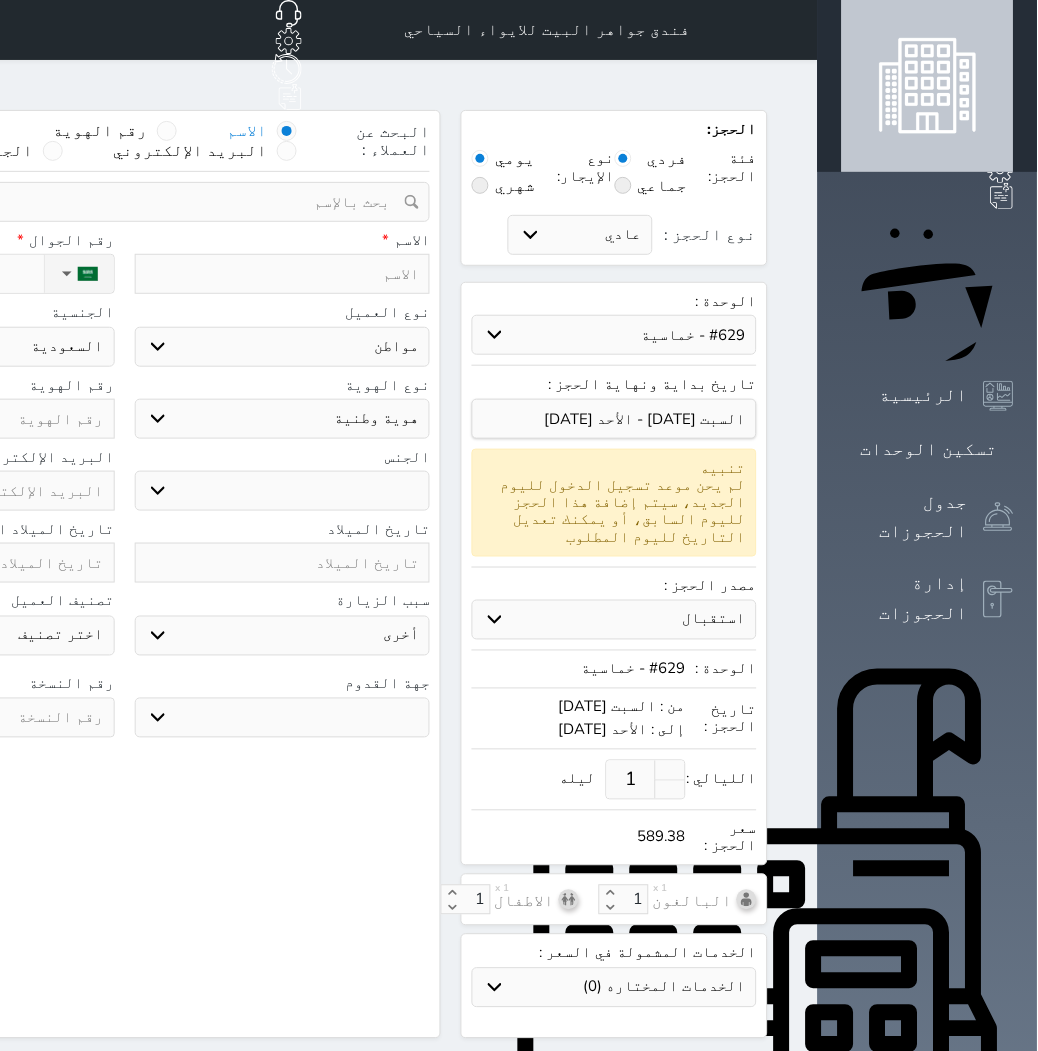 select 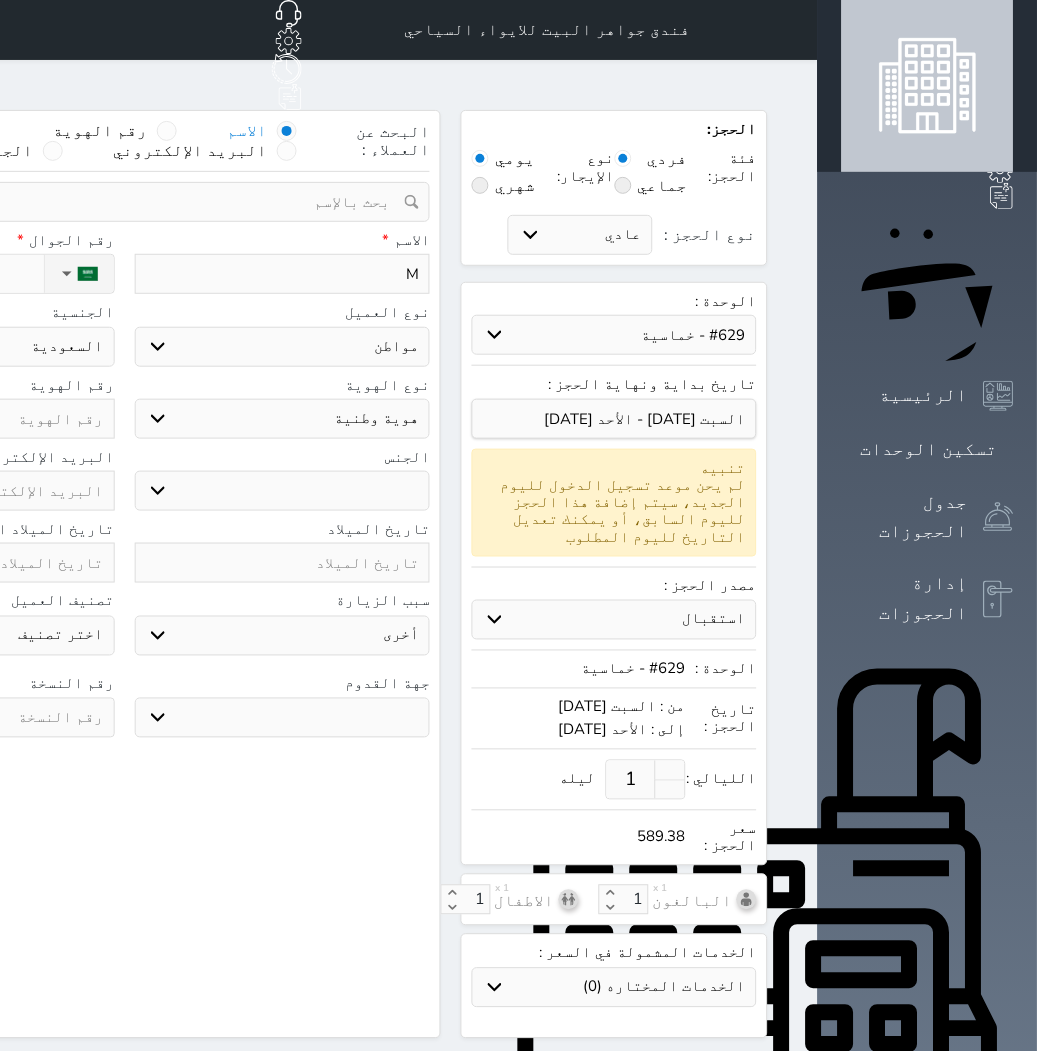 type on "Ma" 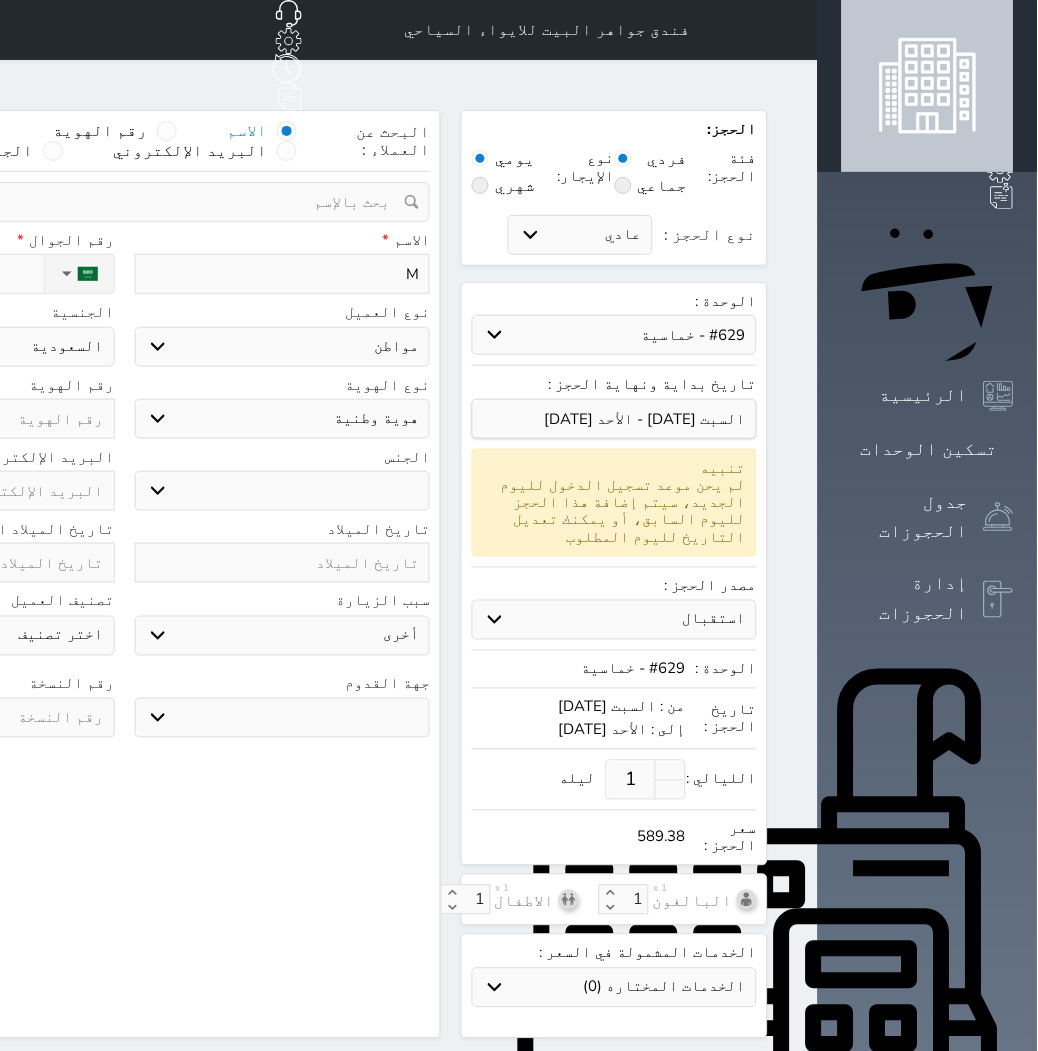 select 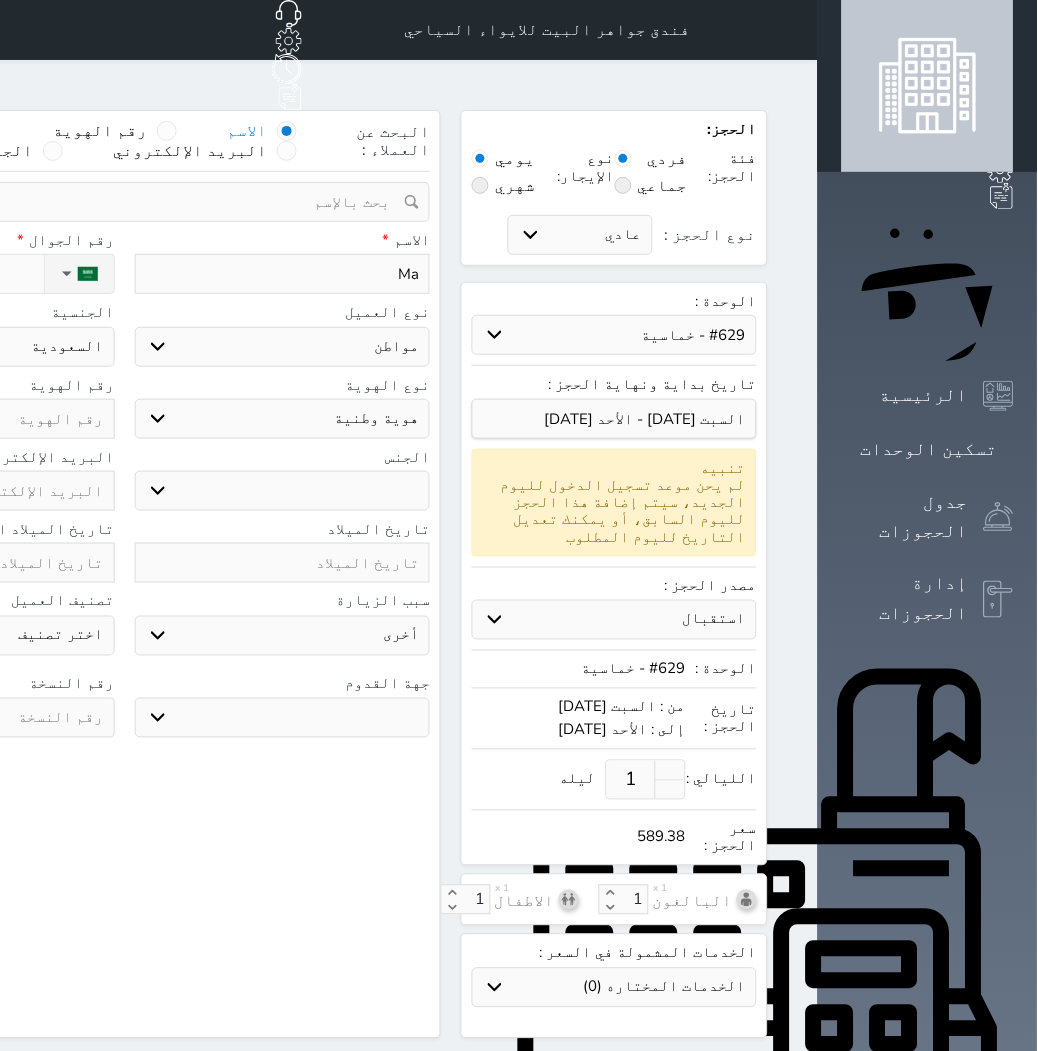 type on "Maw" 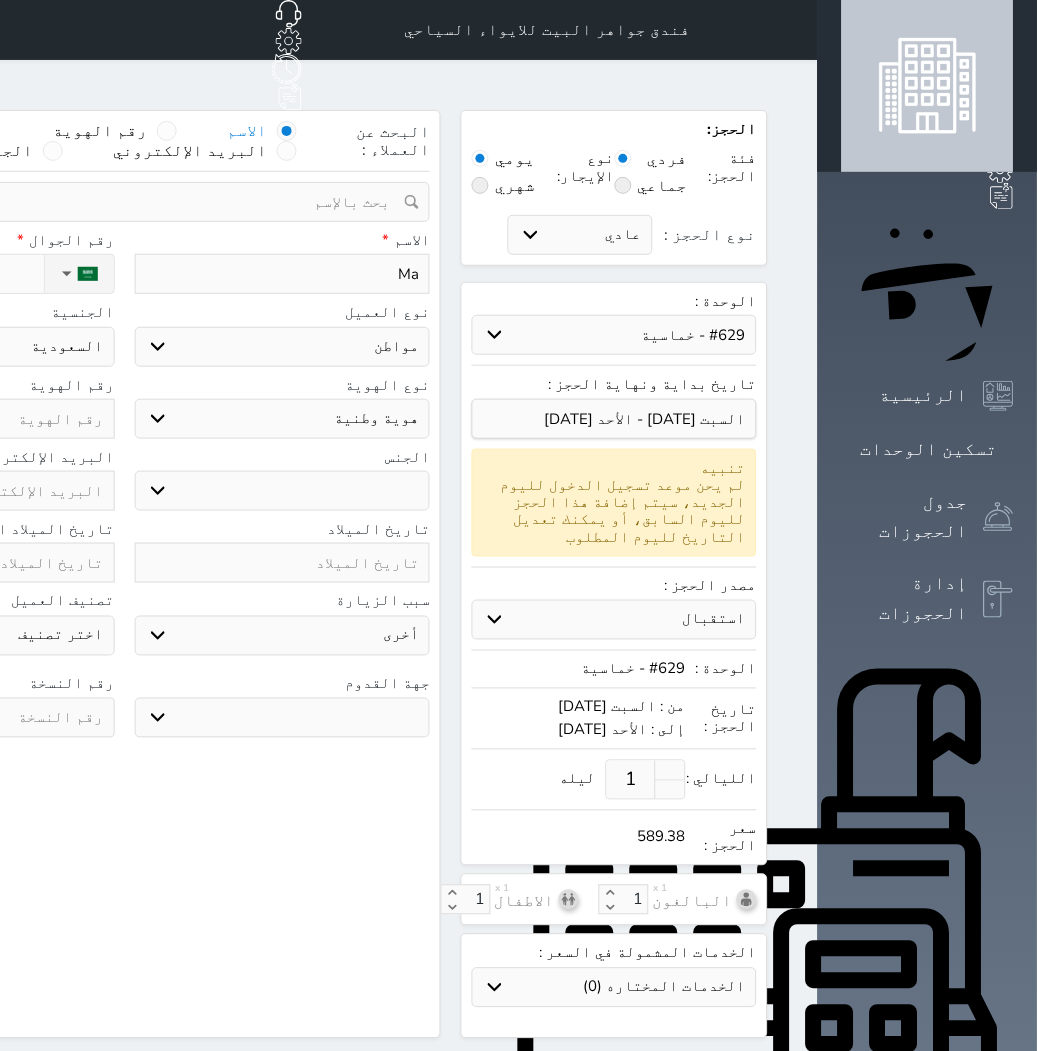select 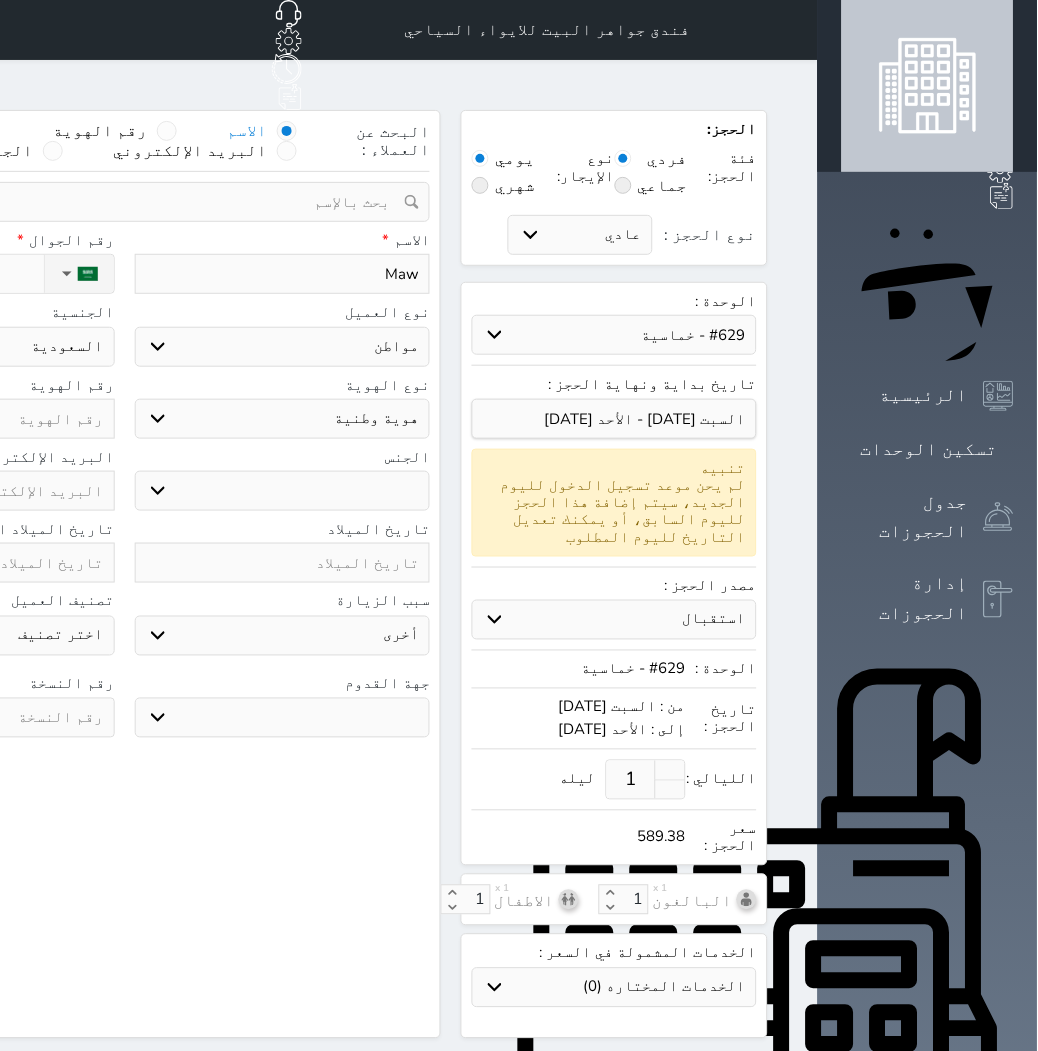 type on "Mawe" 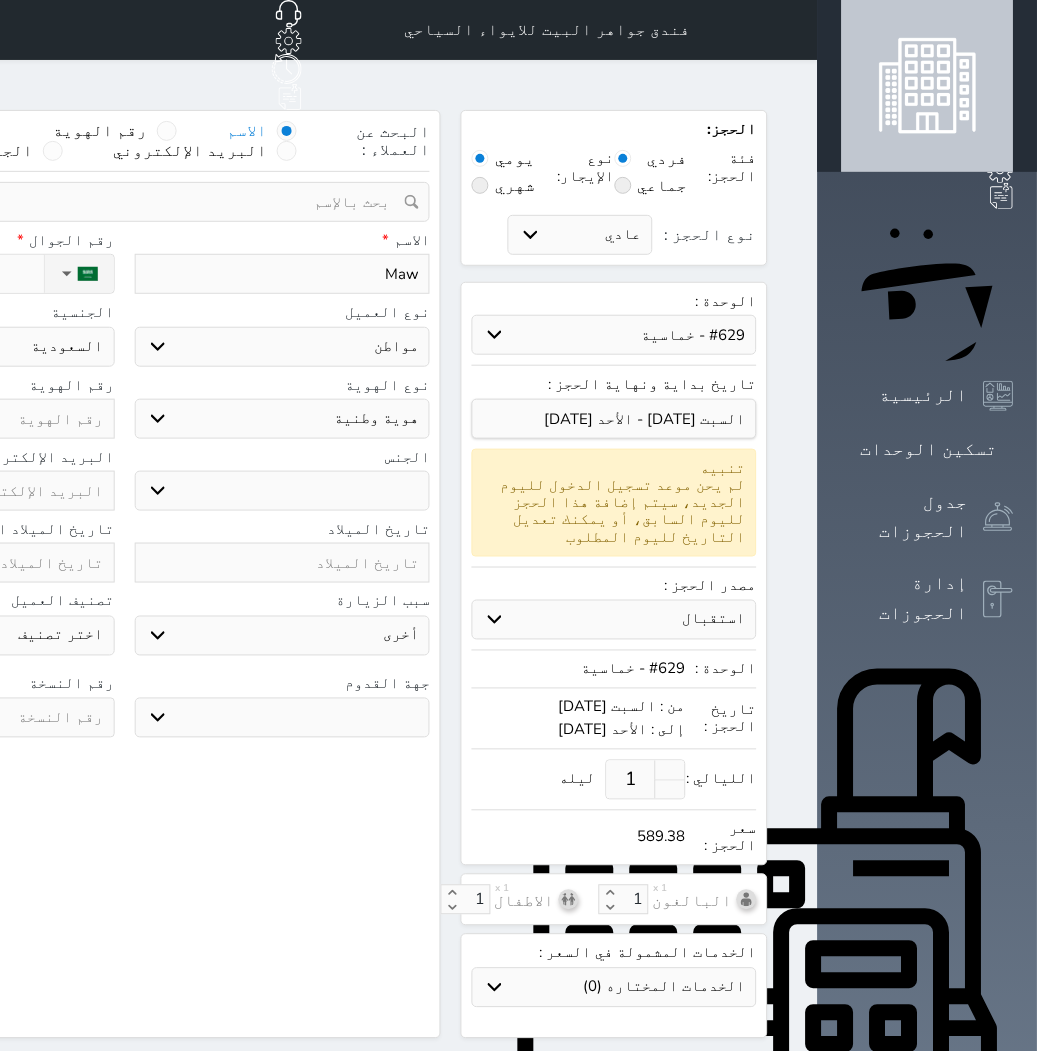 select 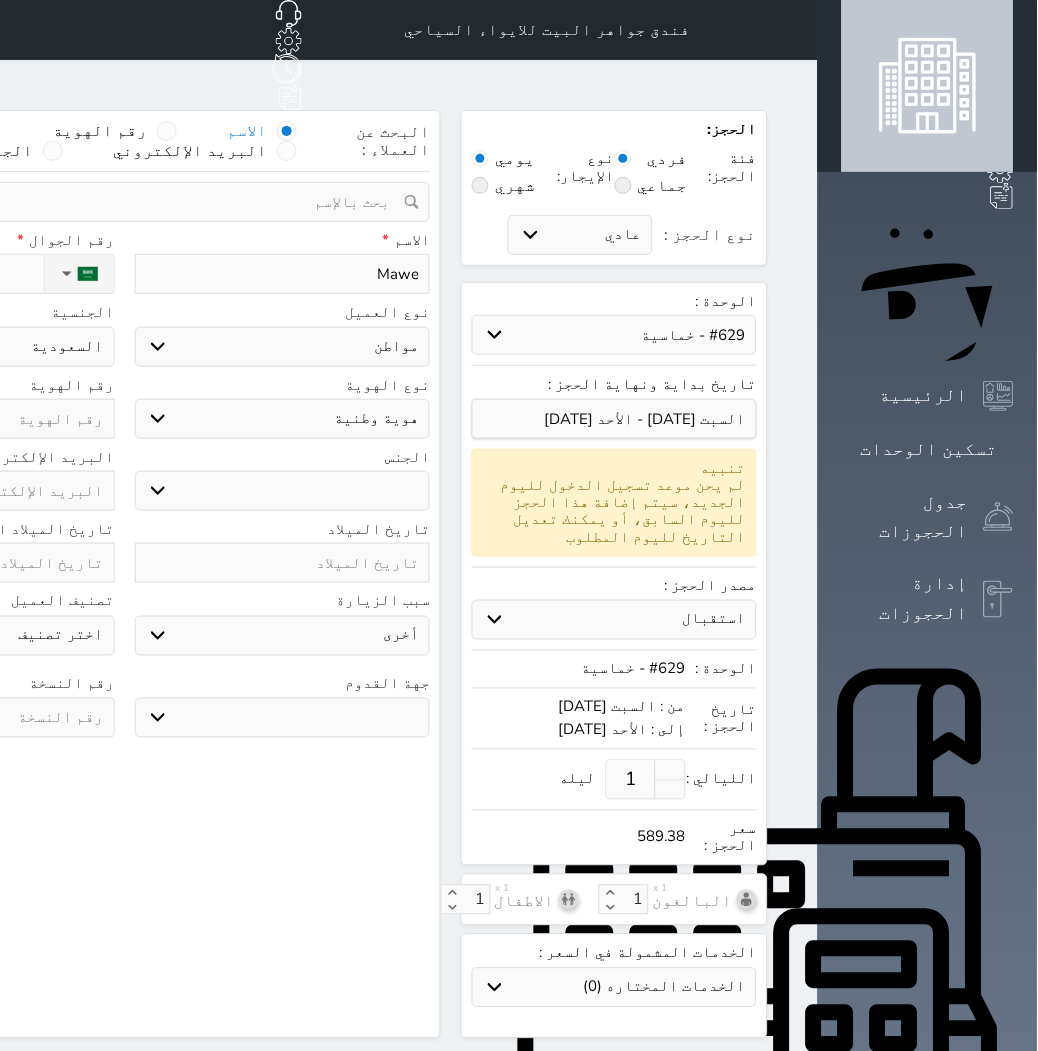 type on "Mawea" 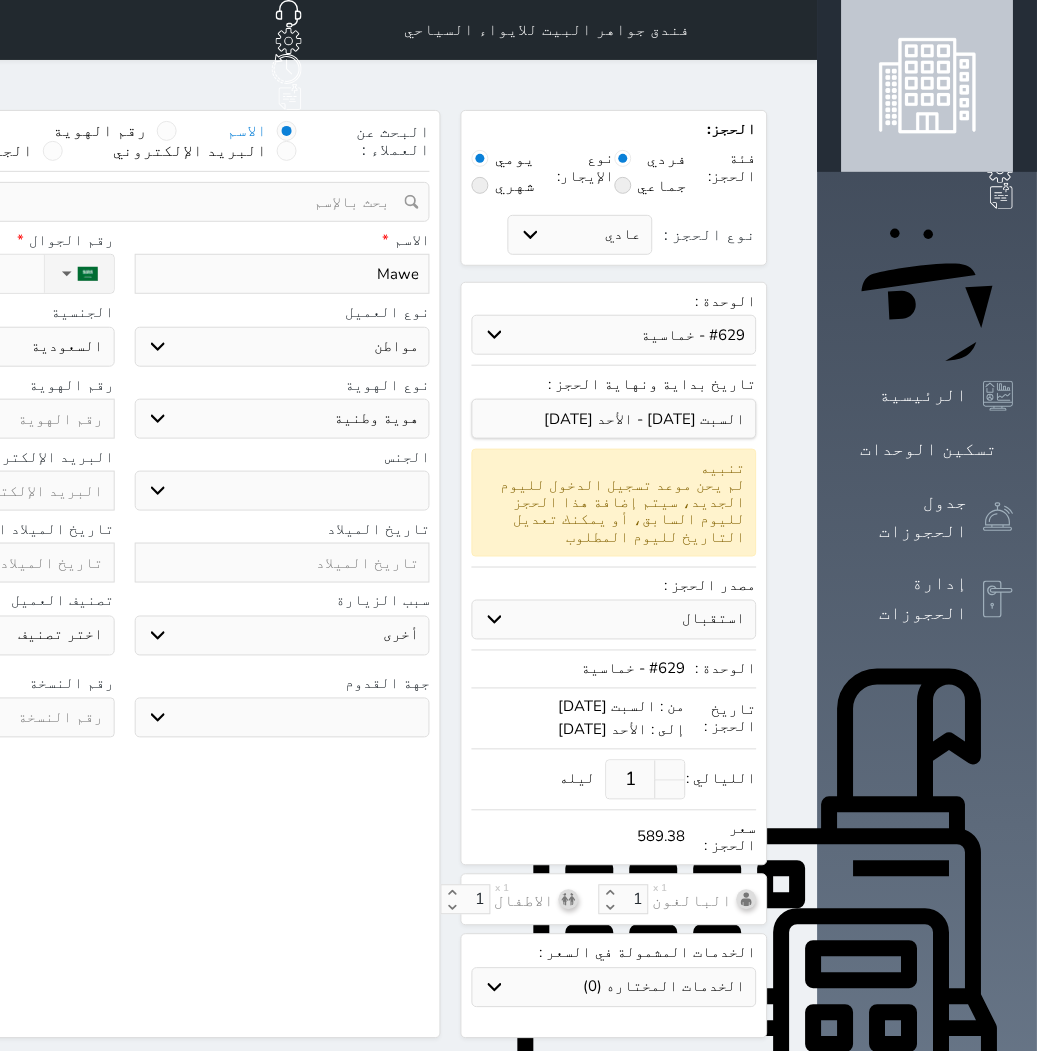 select 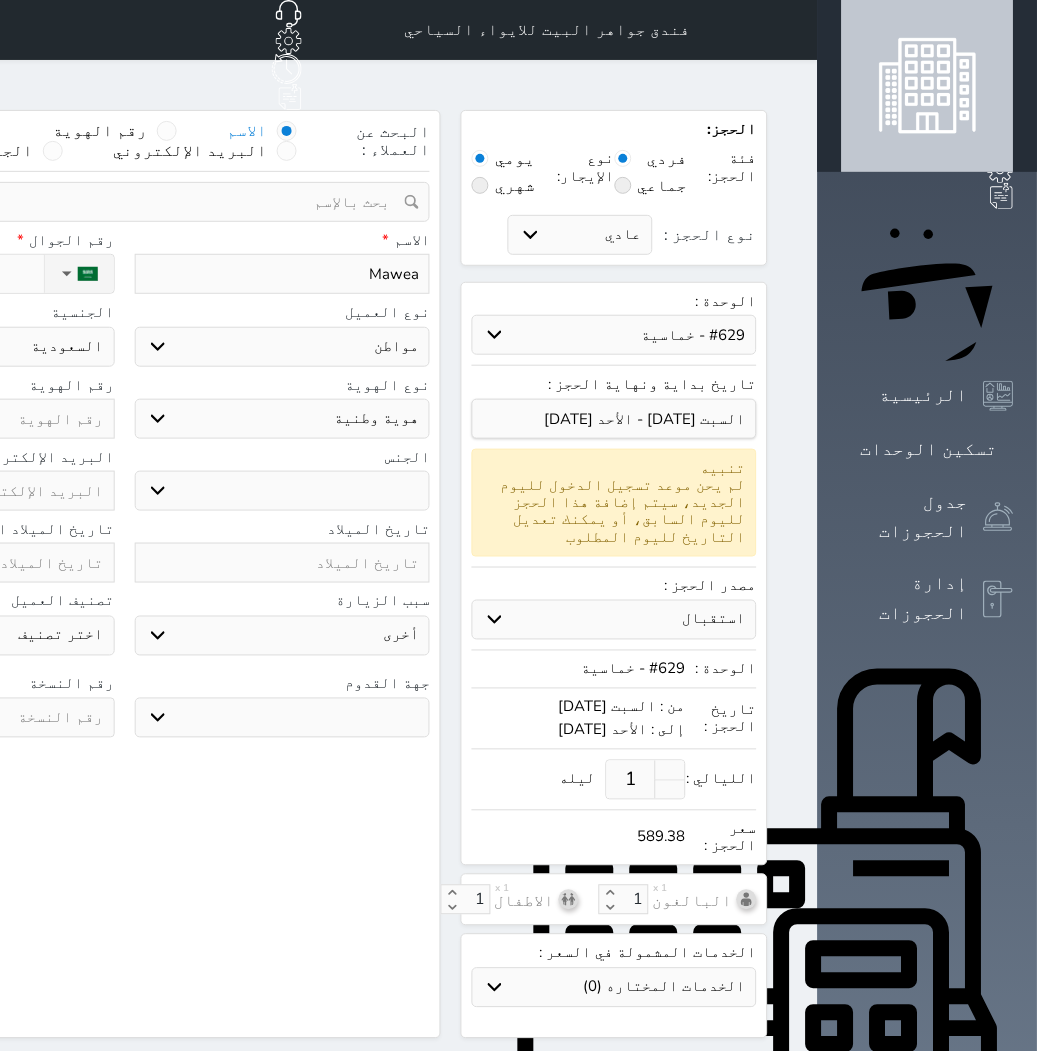 type on "Mawea" 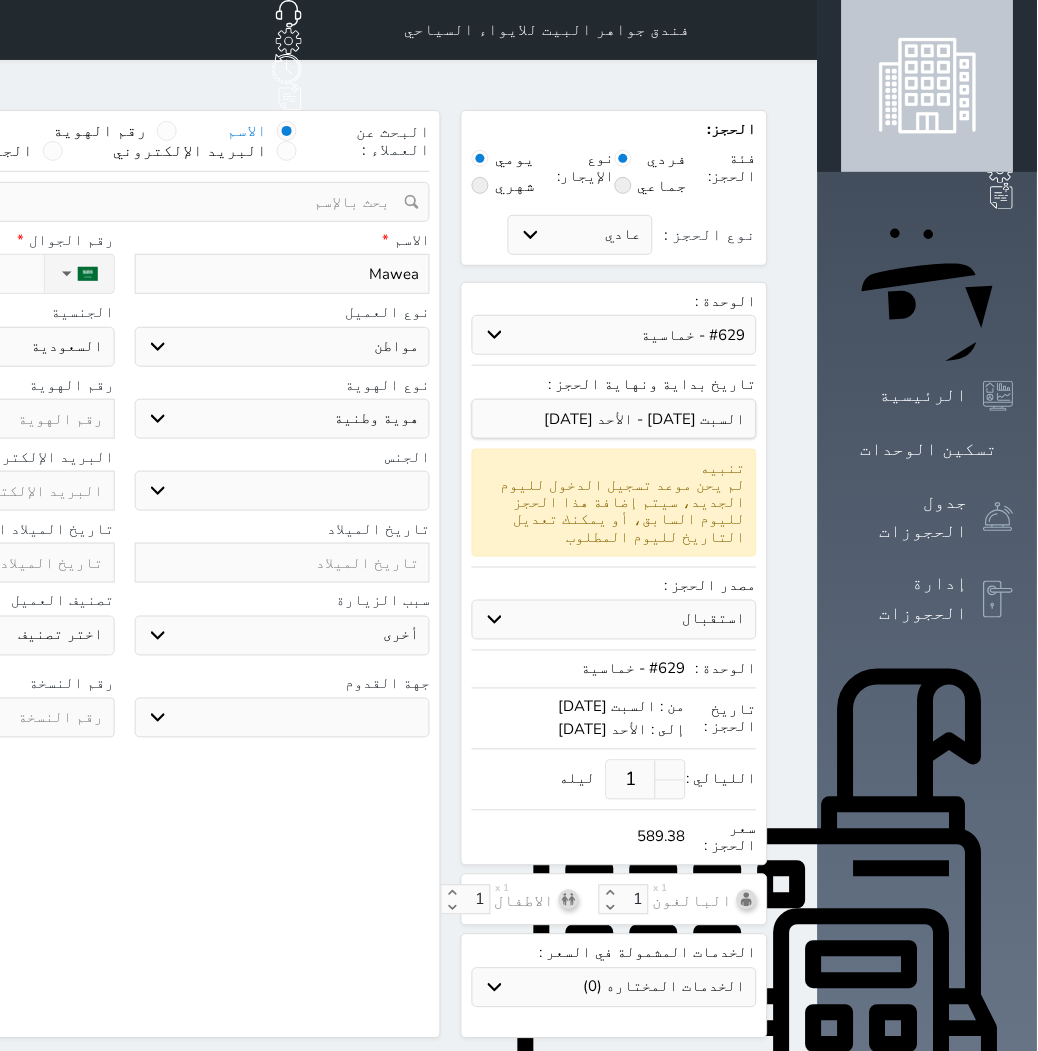 select 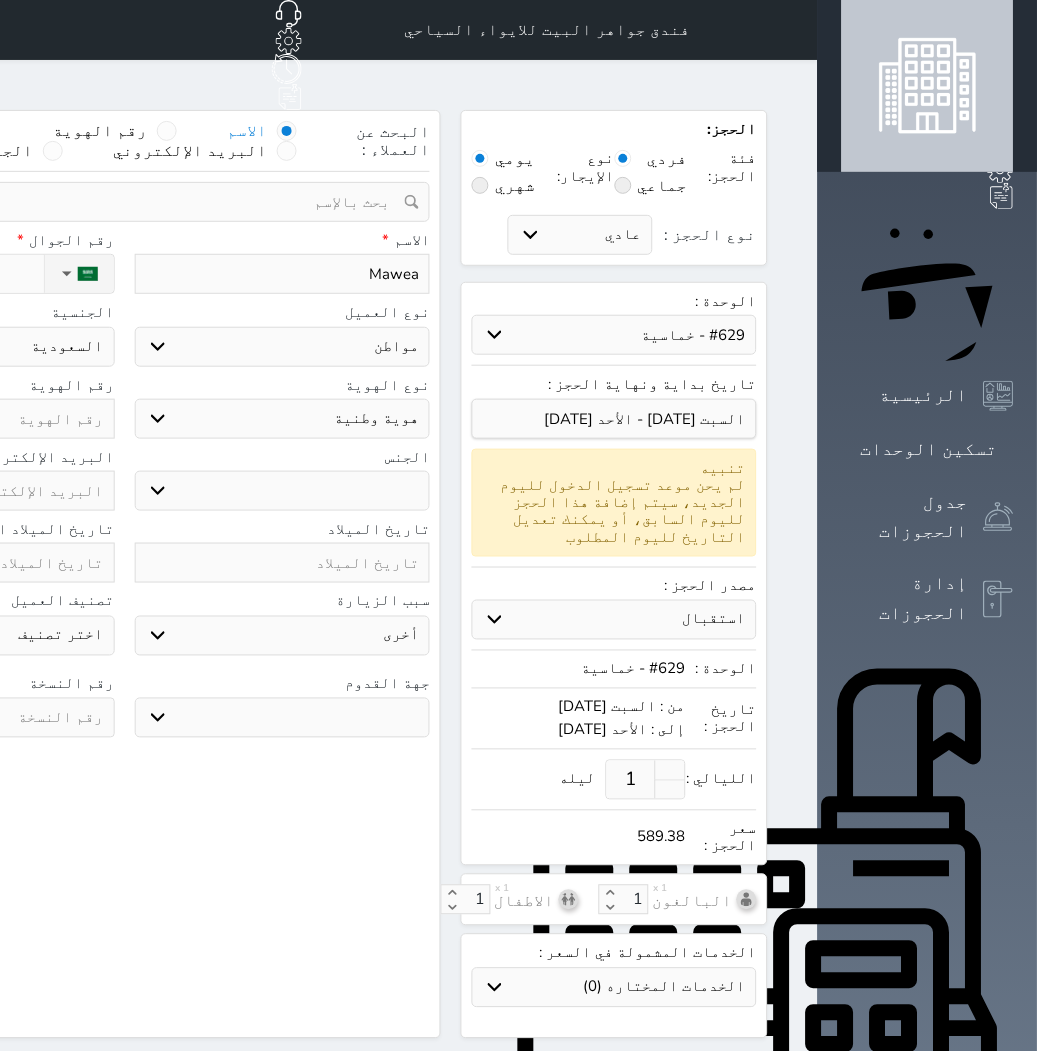 type on "Mawea A" 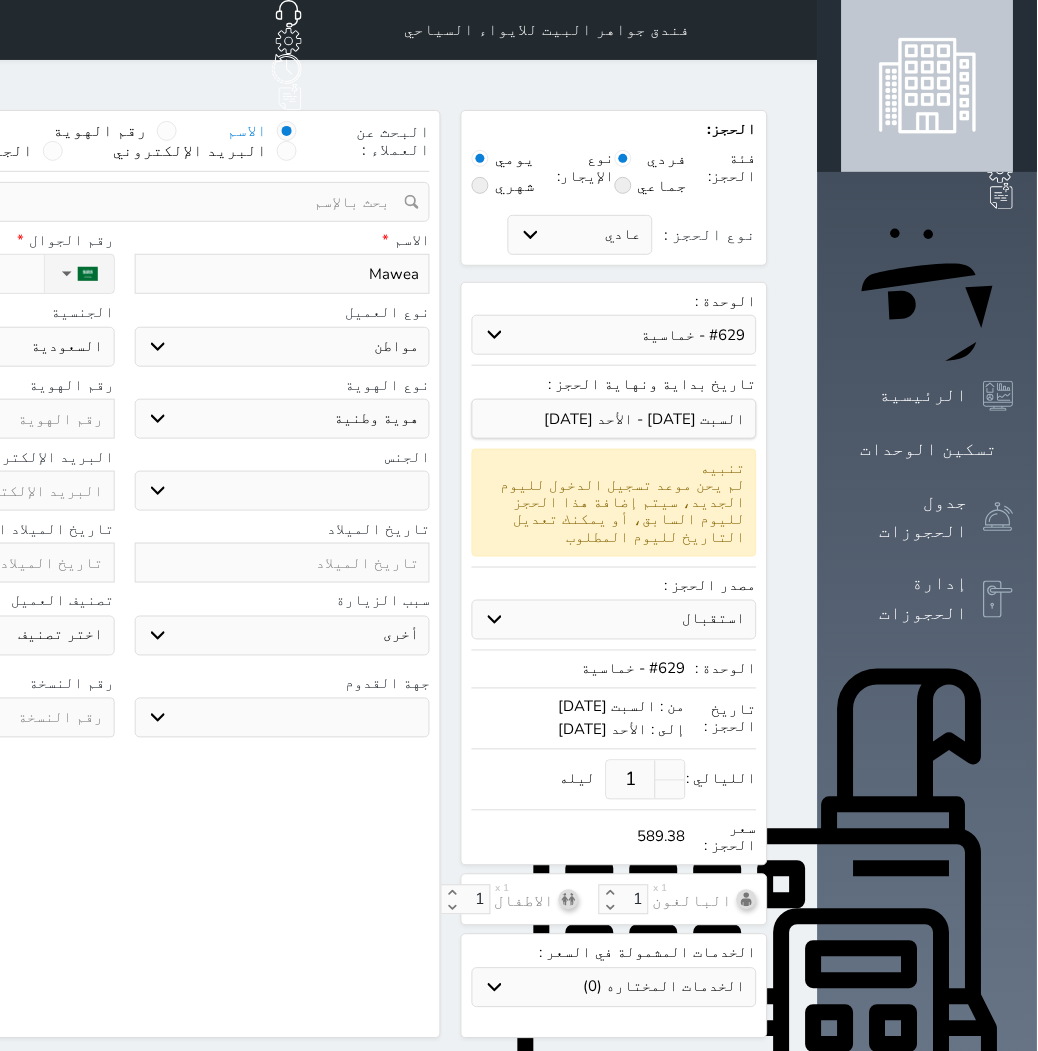 select 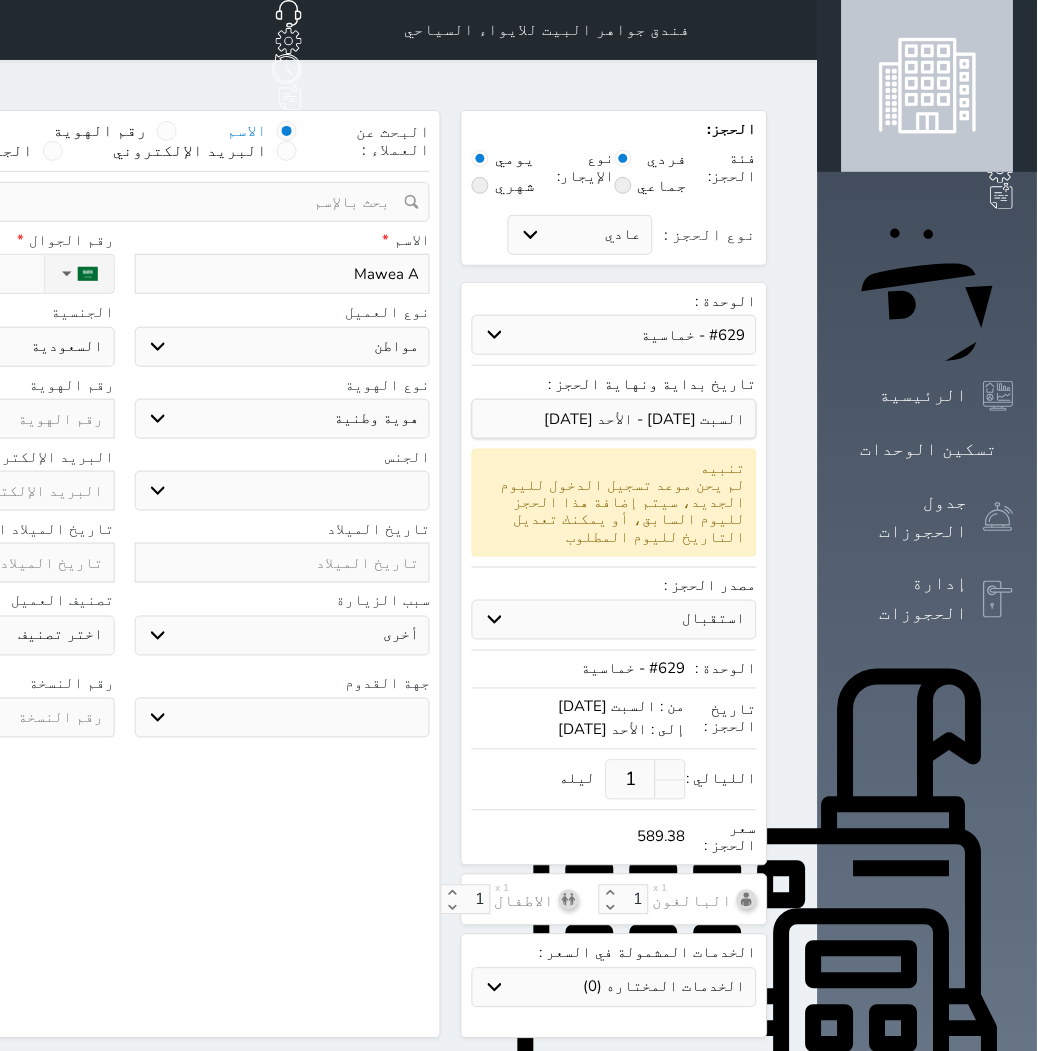 type on "Mawea Am" 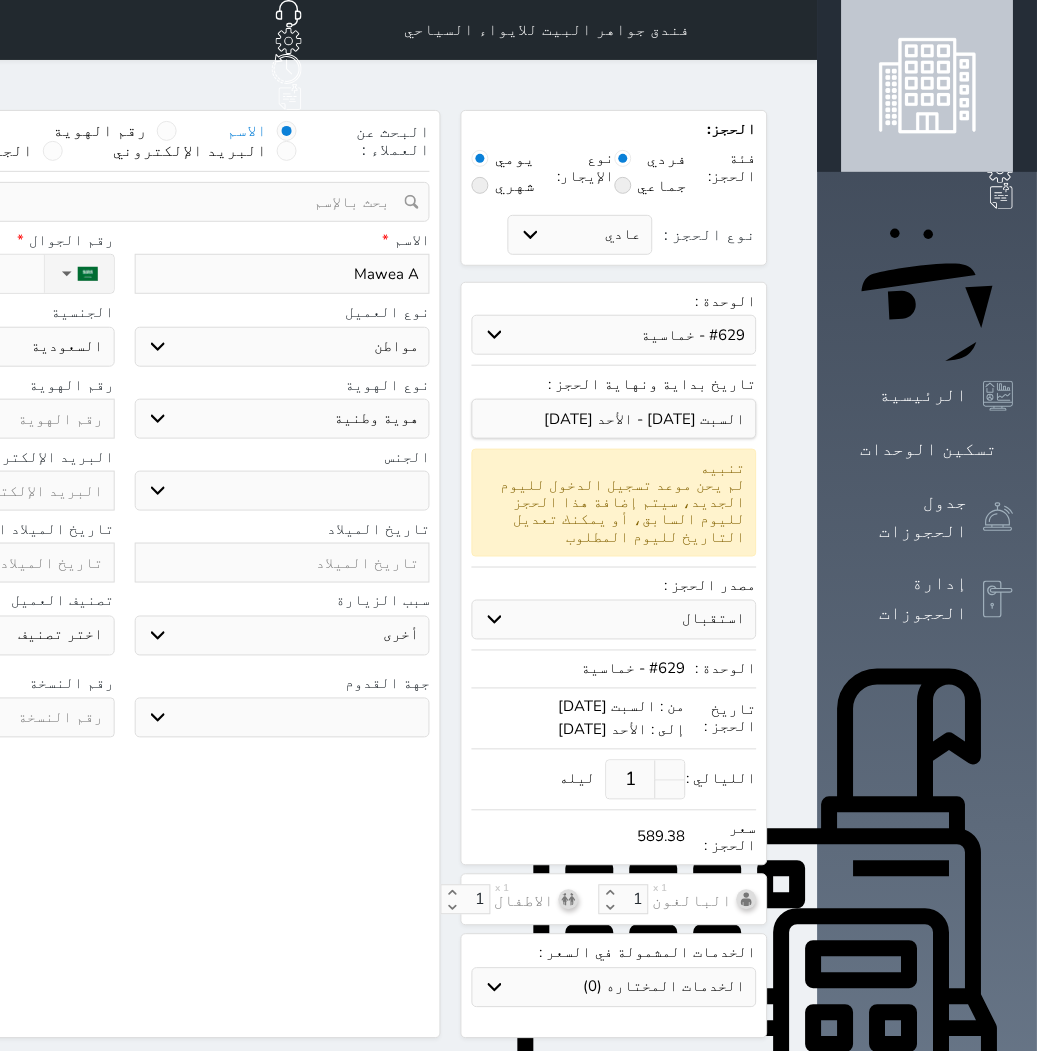 select 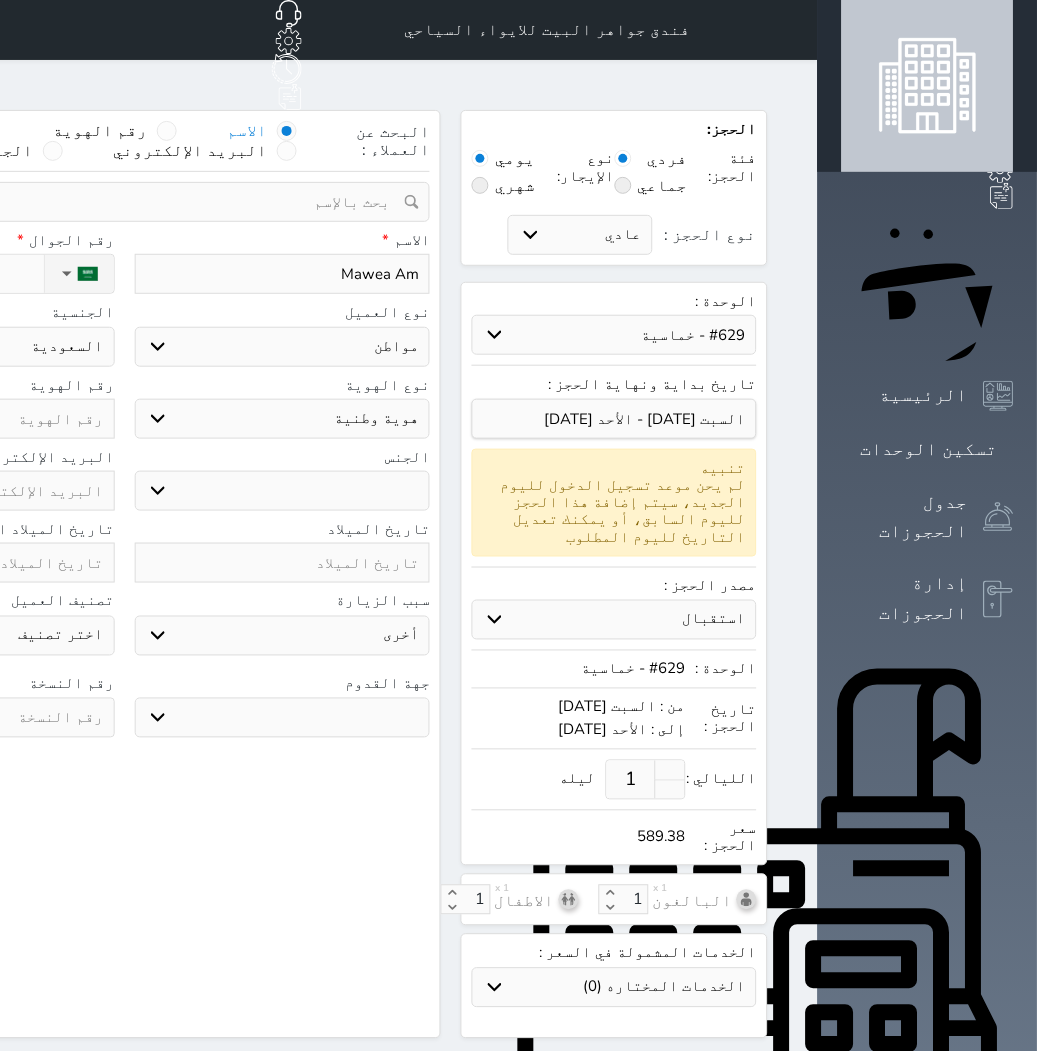 type on "[PERSON_NAME]" 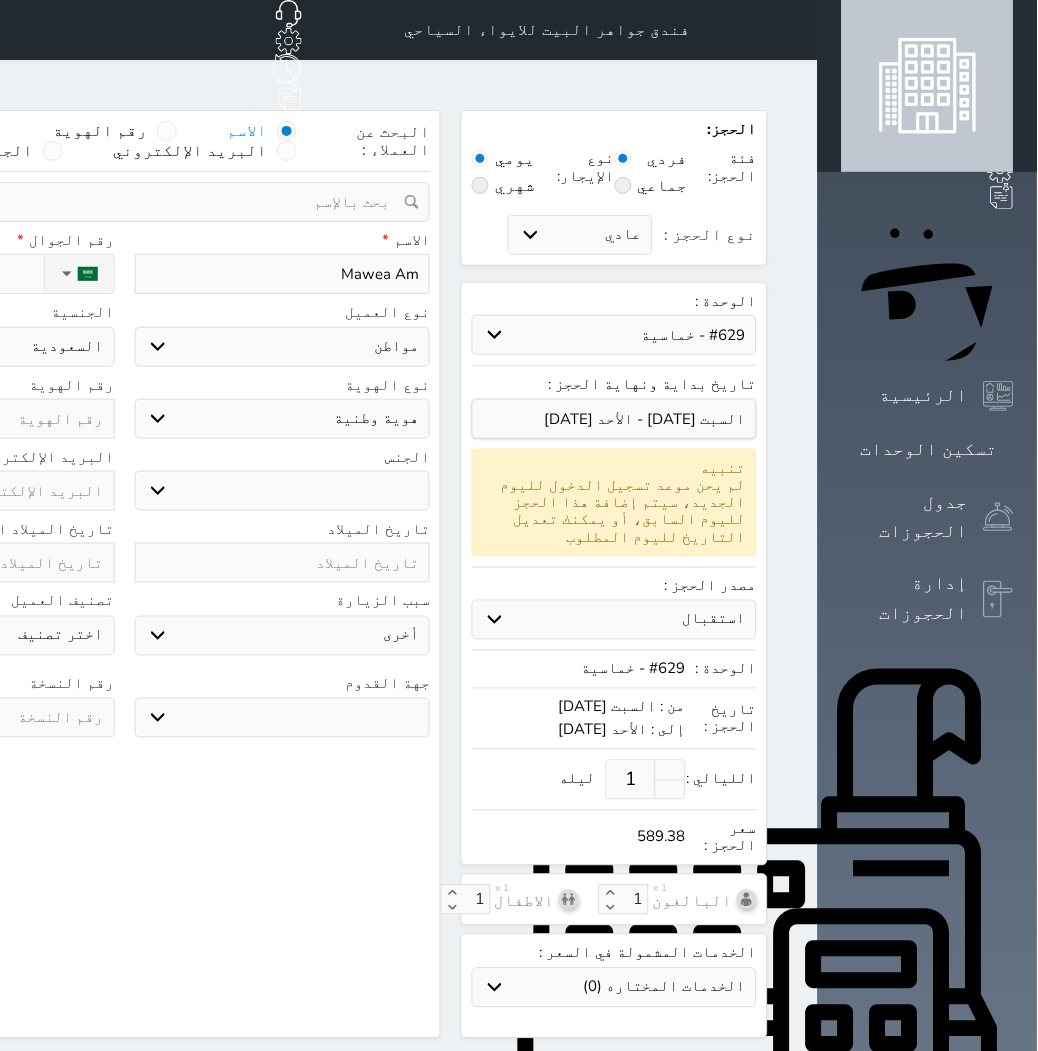 select 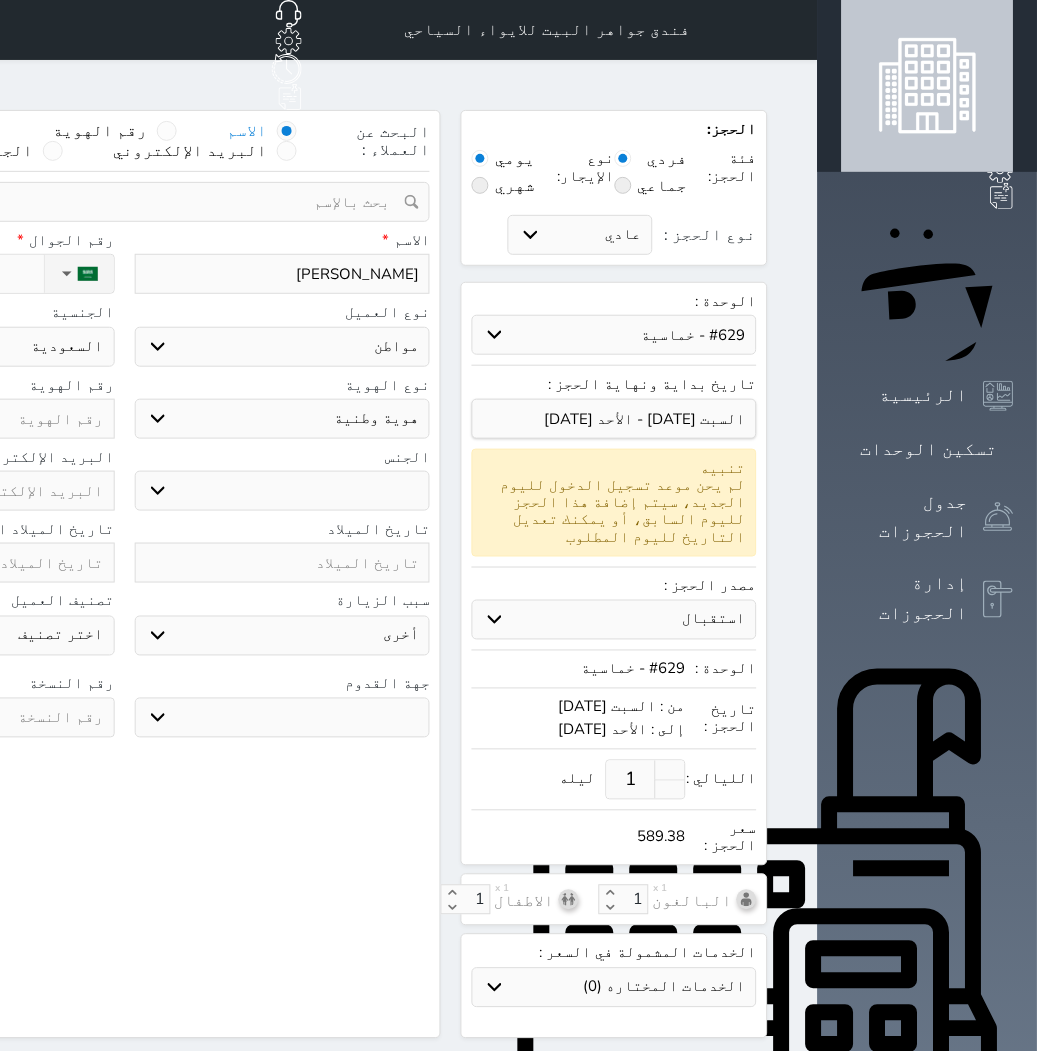 type on "[PERSON_NAME]" 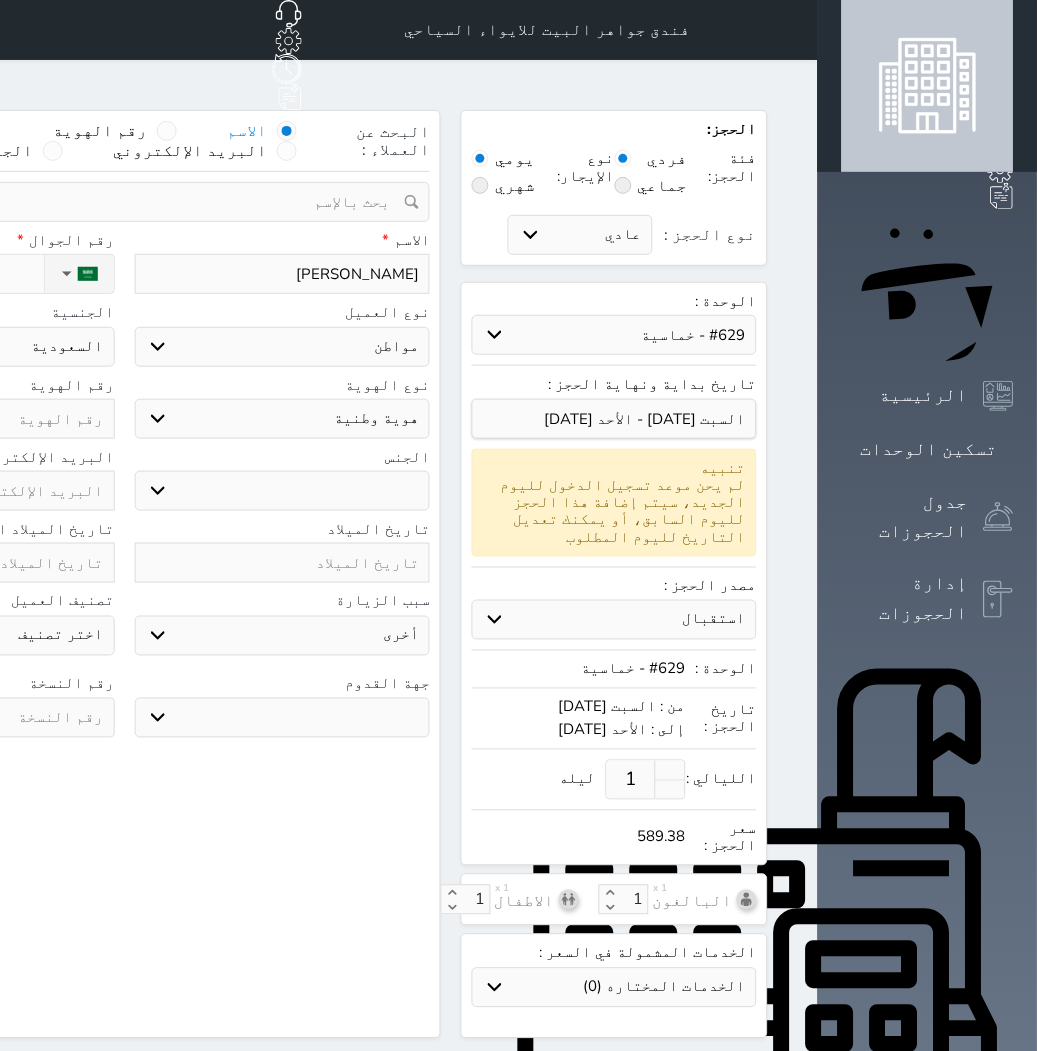 select 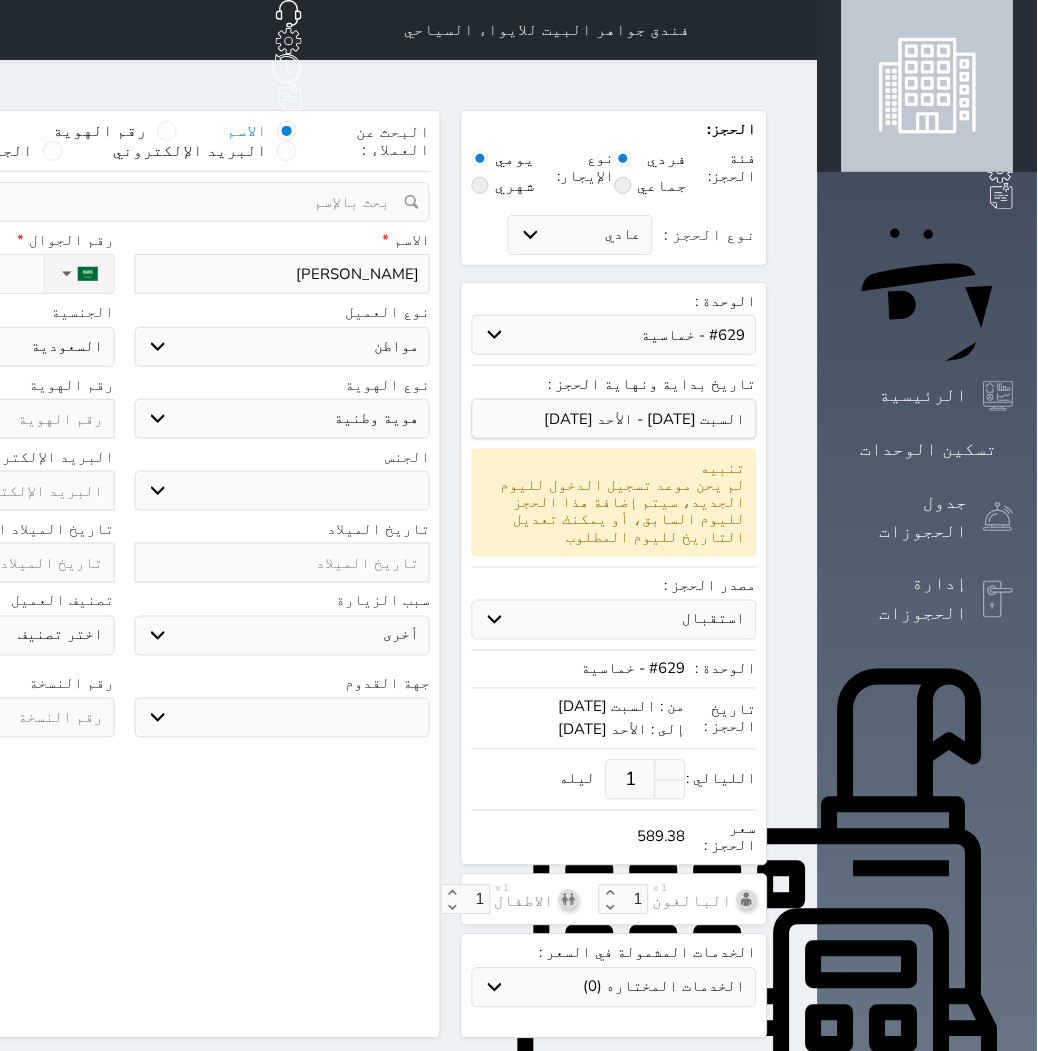 click on "اختر نوع   مواطن مواطن خليجي زائر مقيم" at bounding box center [283, 347] 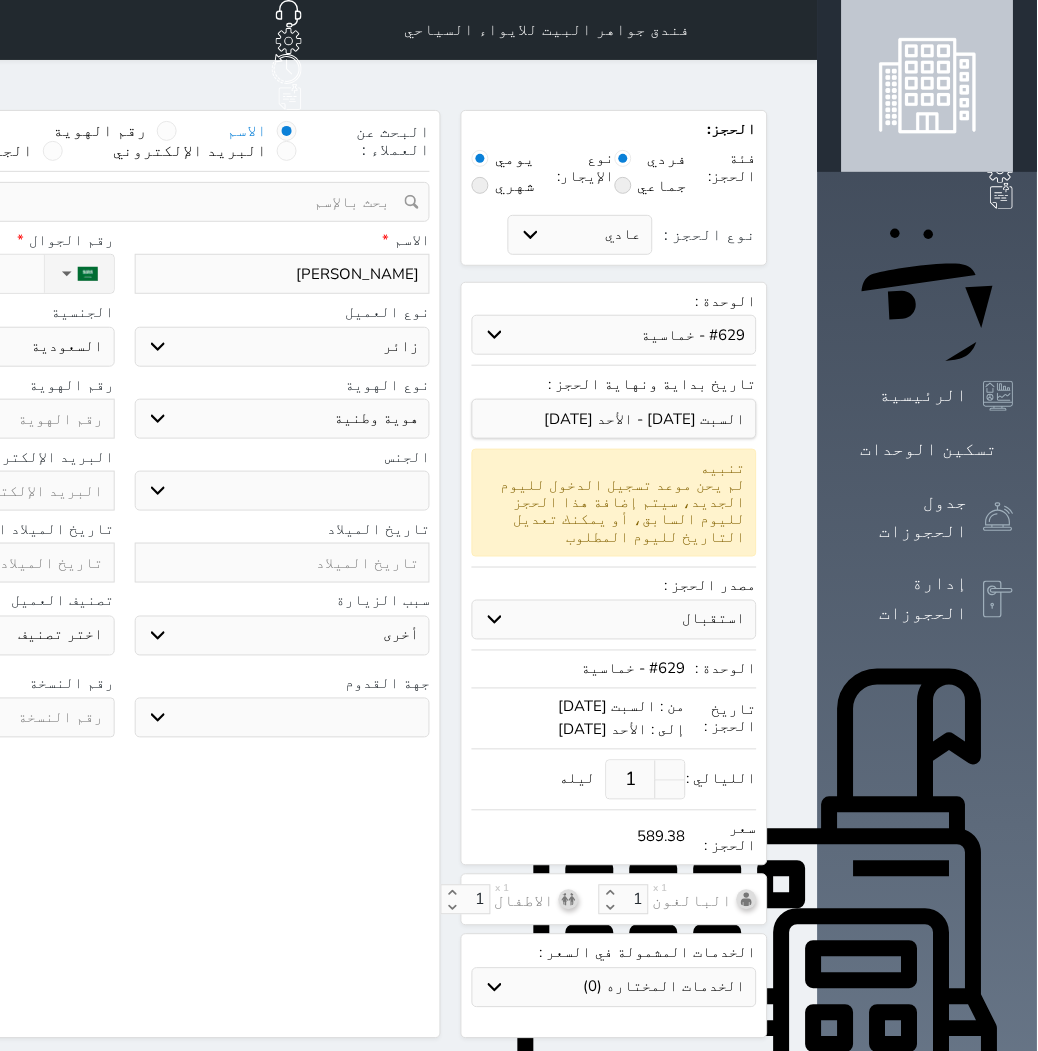 click on "اختر نوع   مواطن مواطن خليجي زائر مقيم" at bounding box center (283, 347) 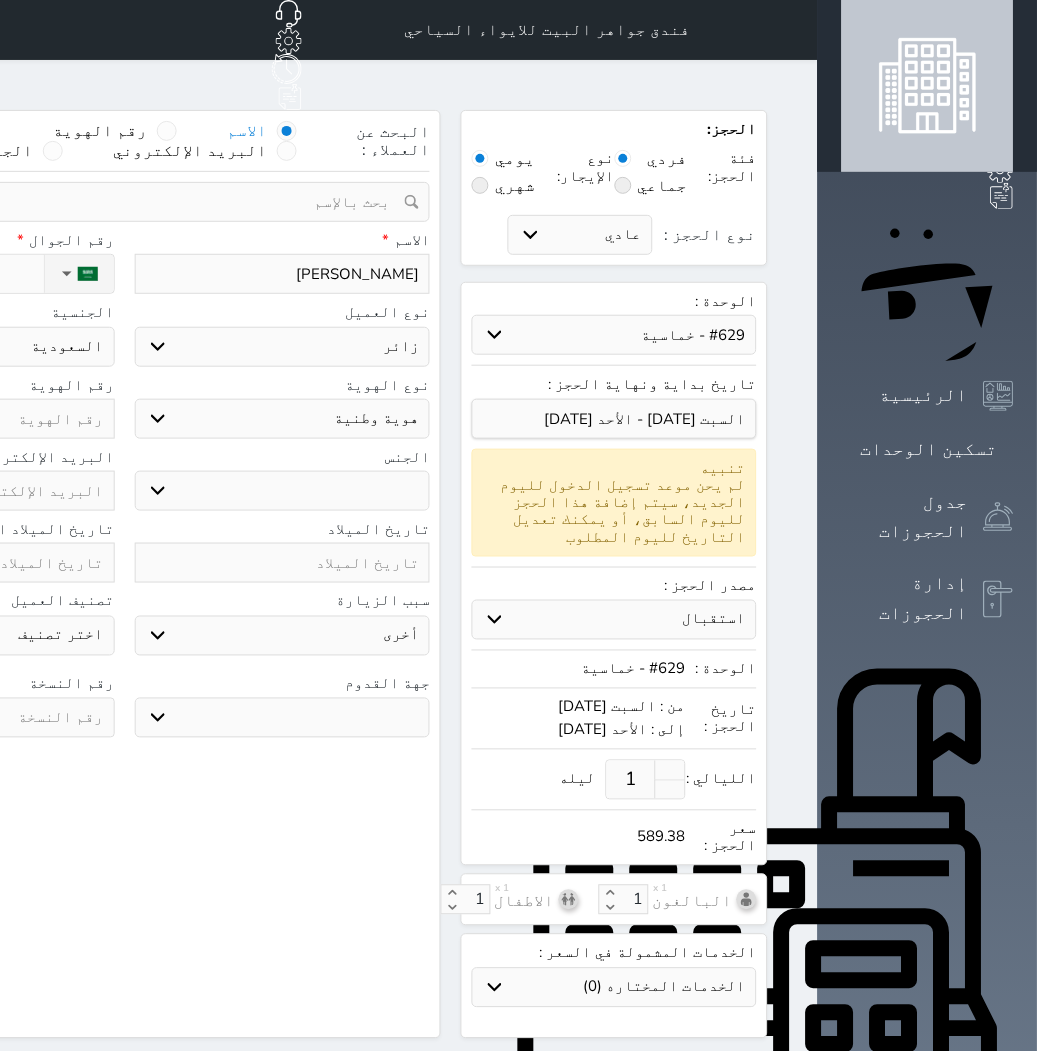 select 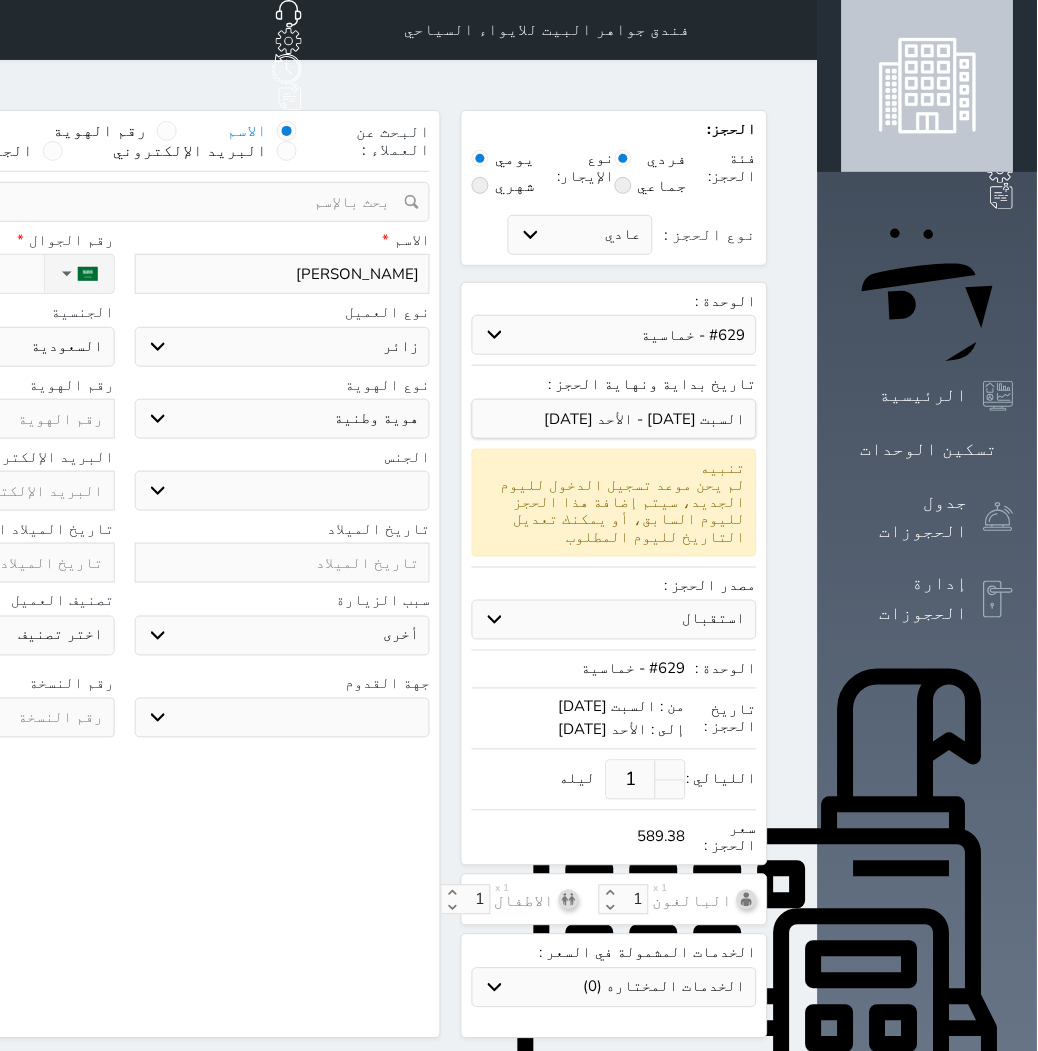 select 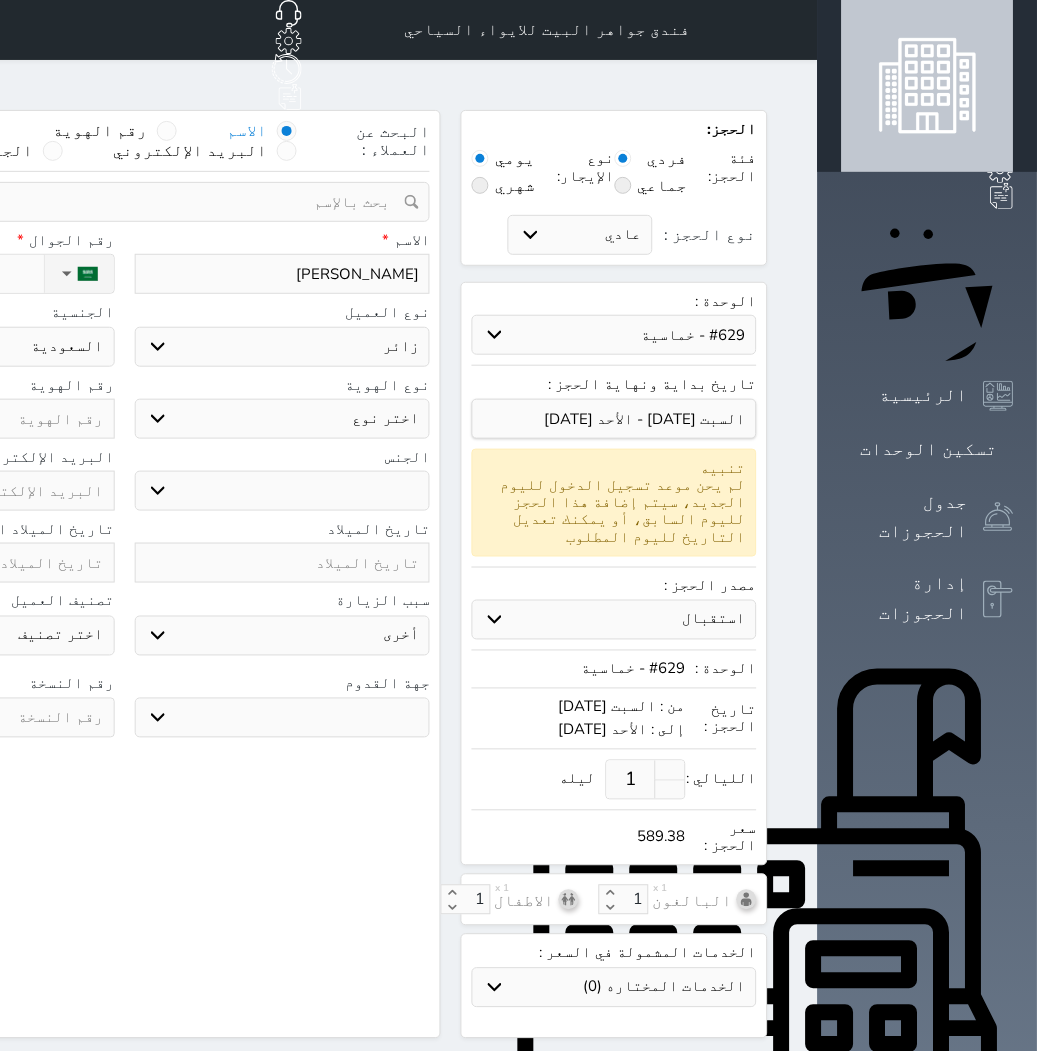 select 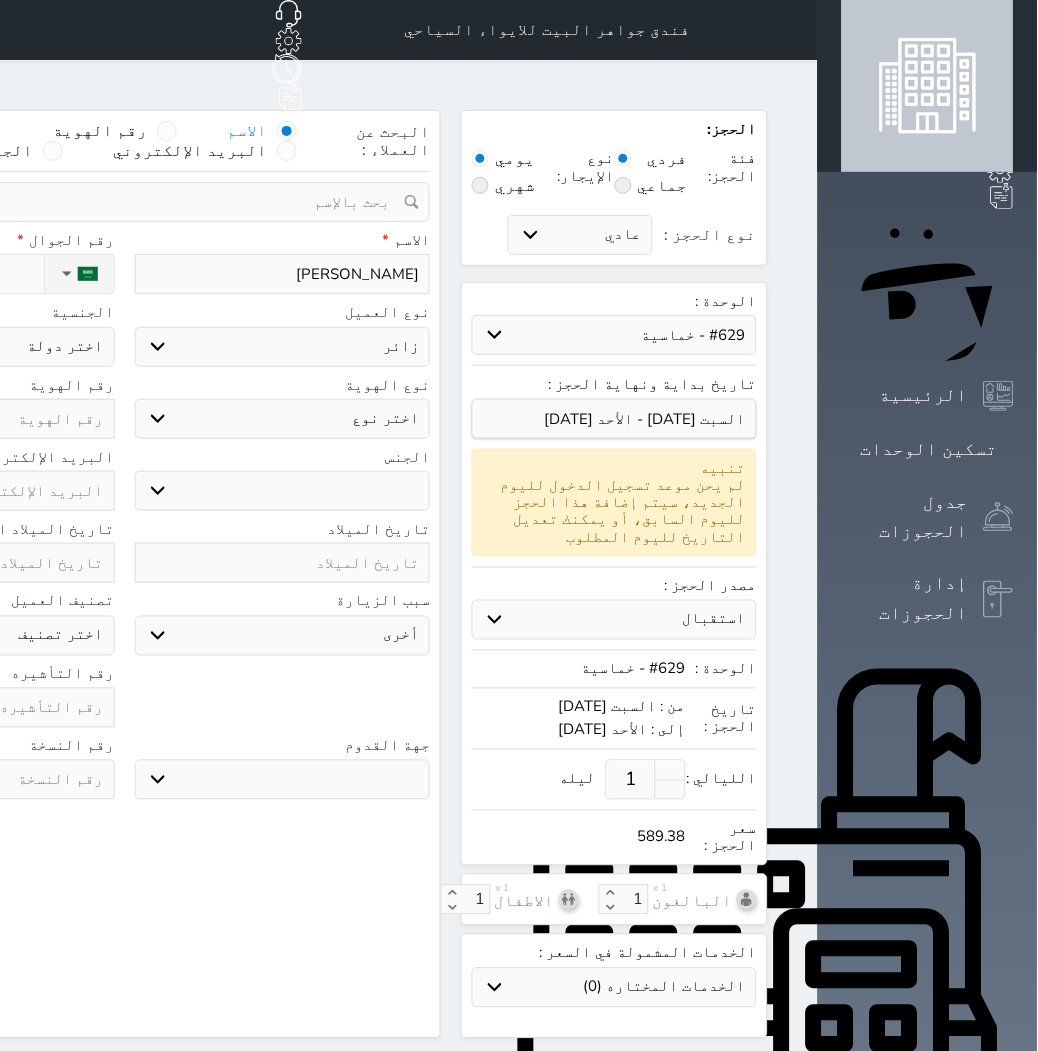click on "اختر نوع   جواز السفر هوية زائر" at bounding box center (283, 419) 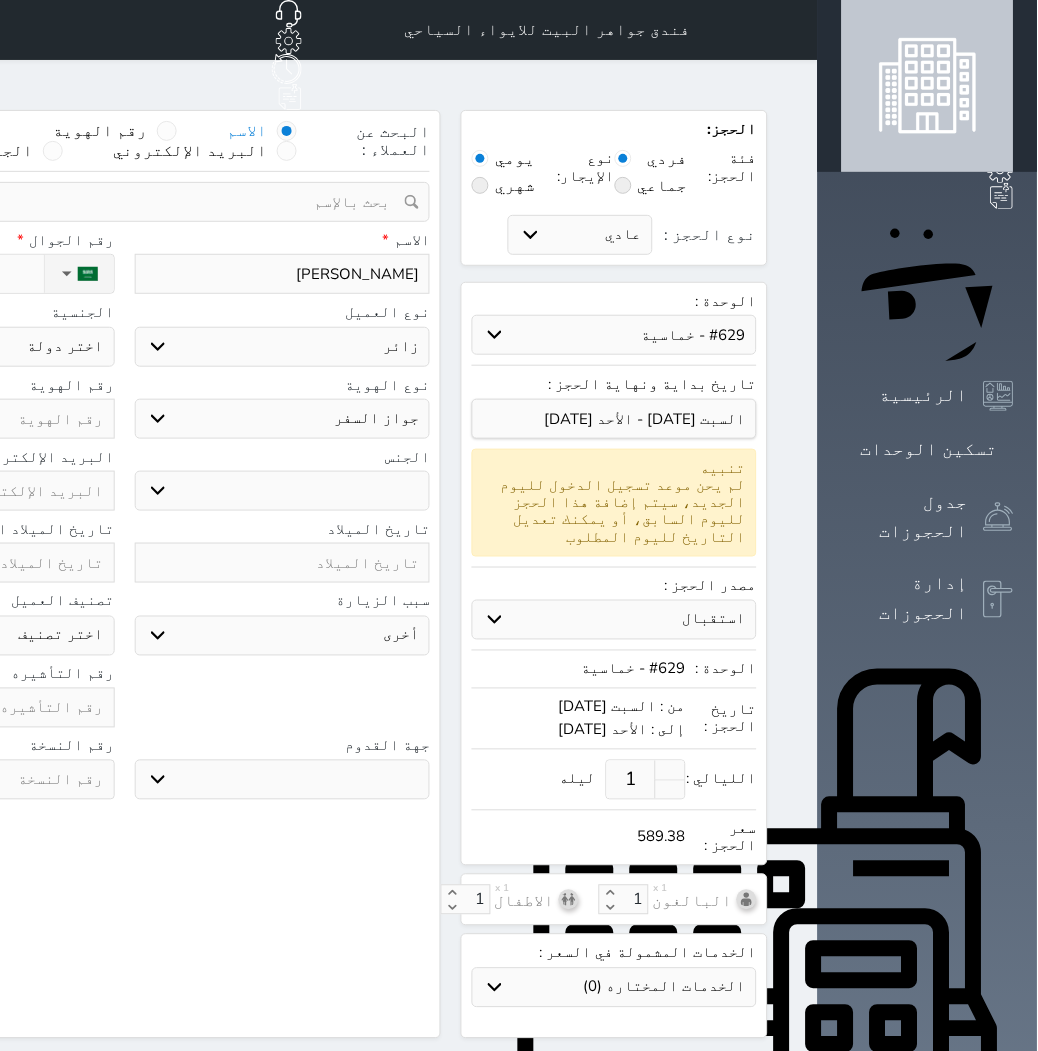 click on "اختر نوع   جواز السفر هوية زائر" at bounding box center (283, 419) 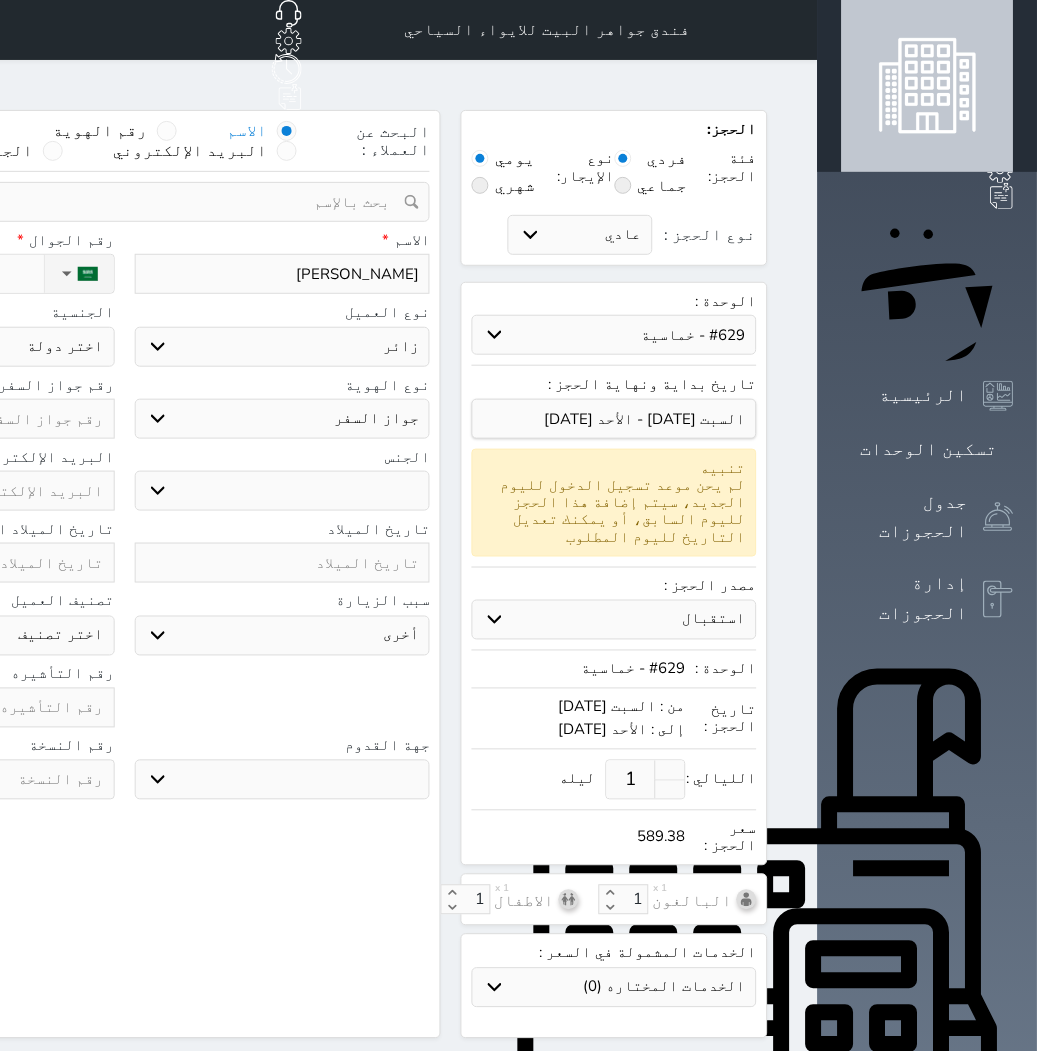 click on "ذكر   انثى" at bounding box center (283, 491) 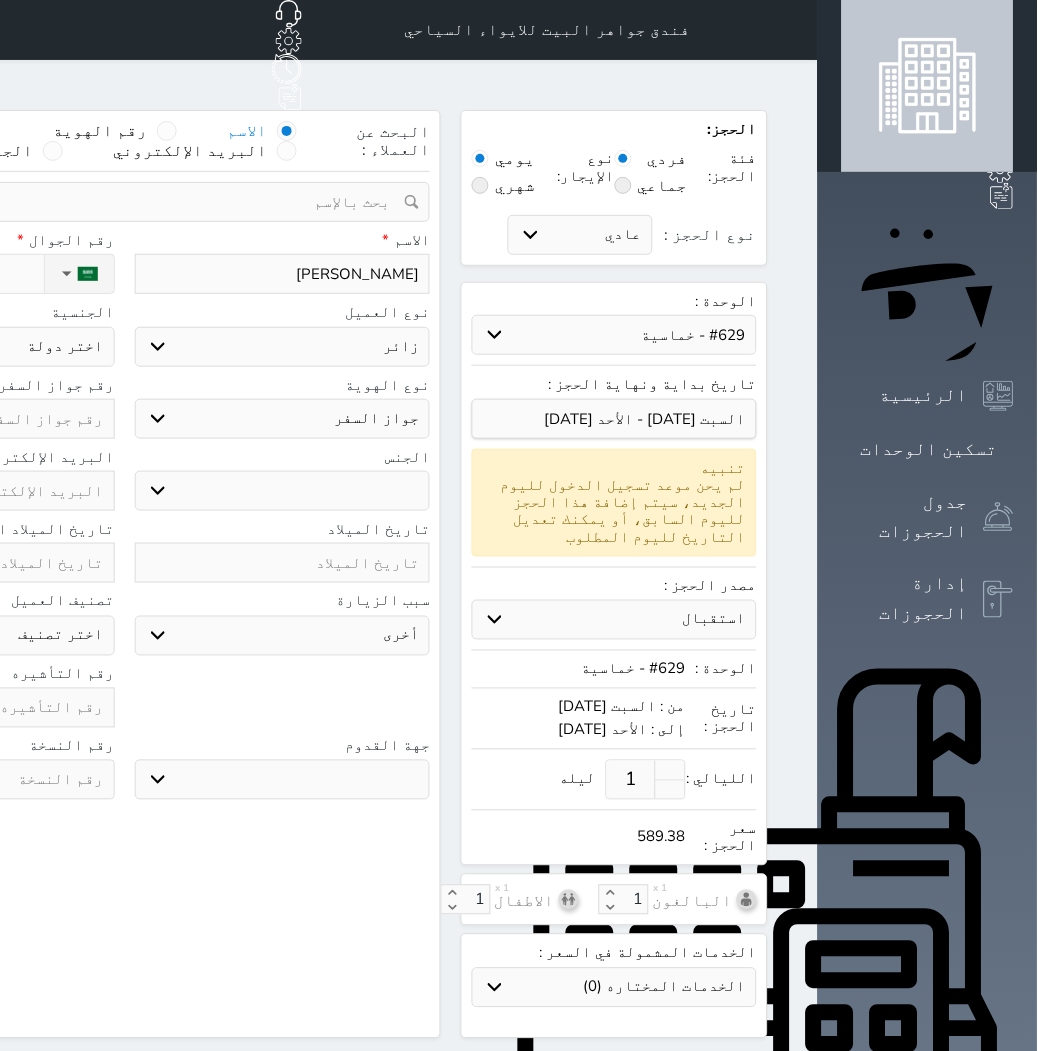 select on "[DEMOGRAPHIC_DATA]" 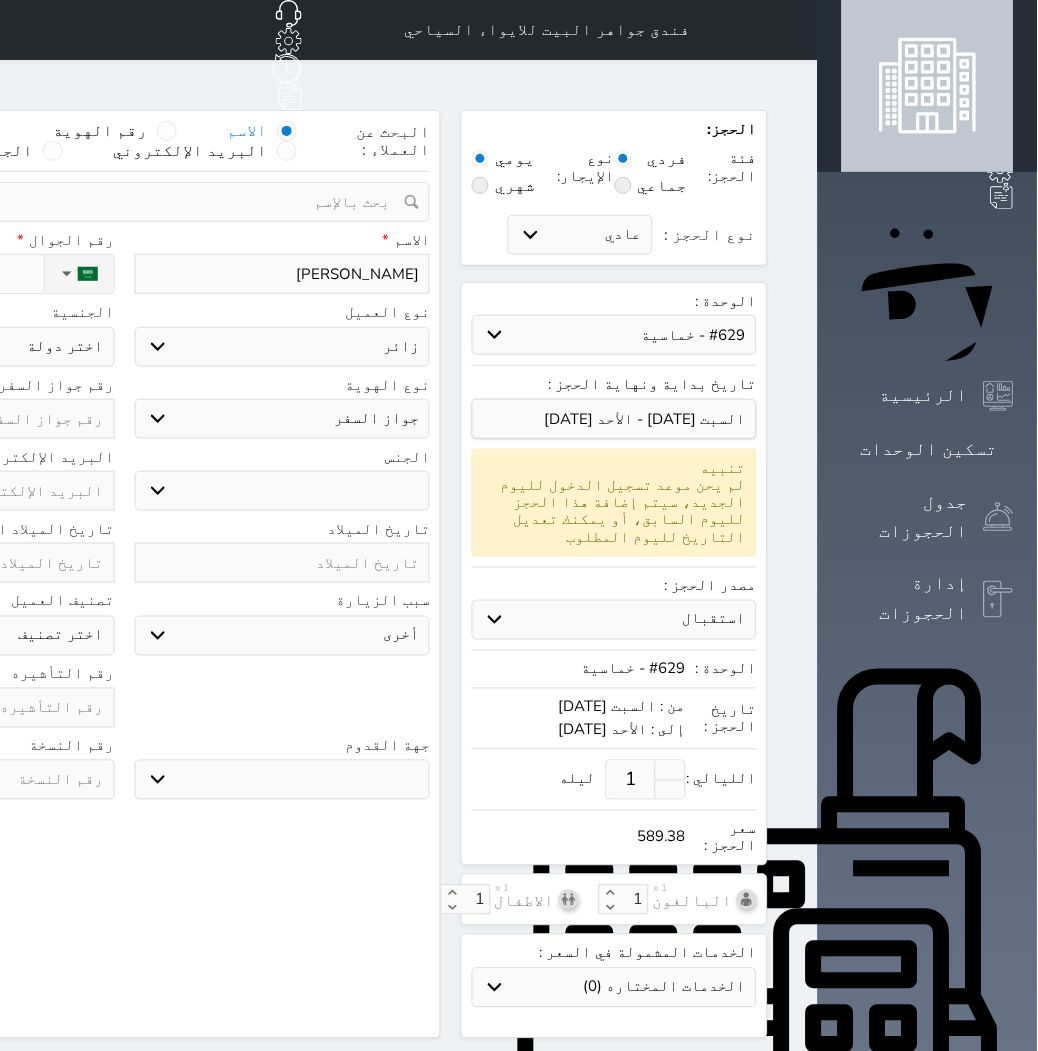 click on "ذكر   انثى" at bounding box center [283, 491] 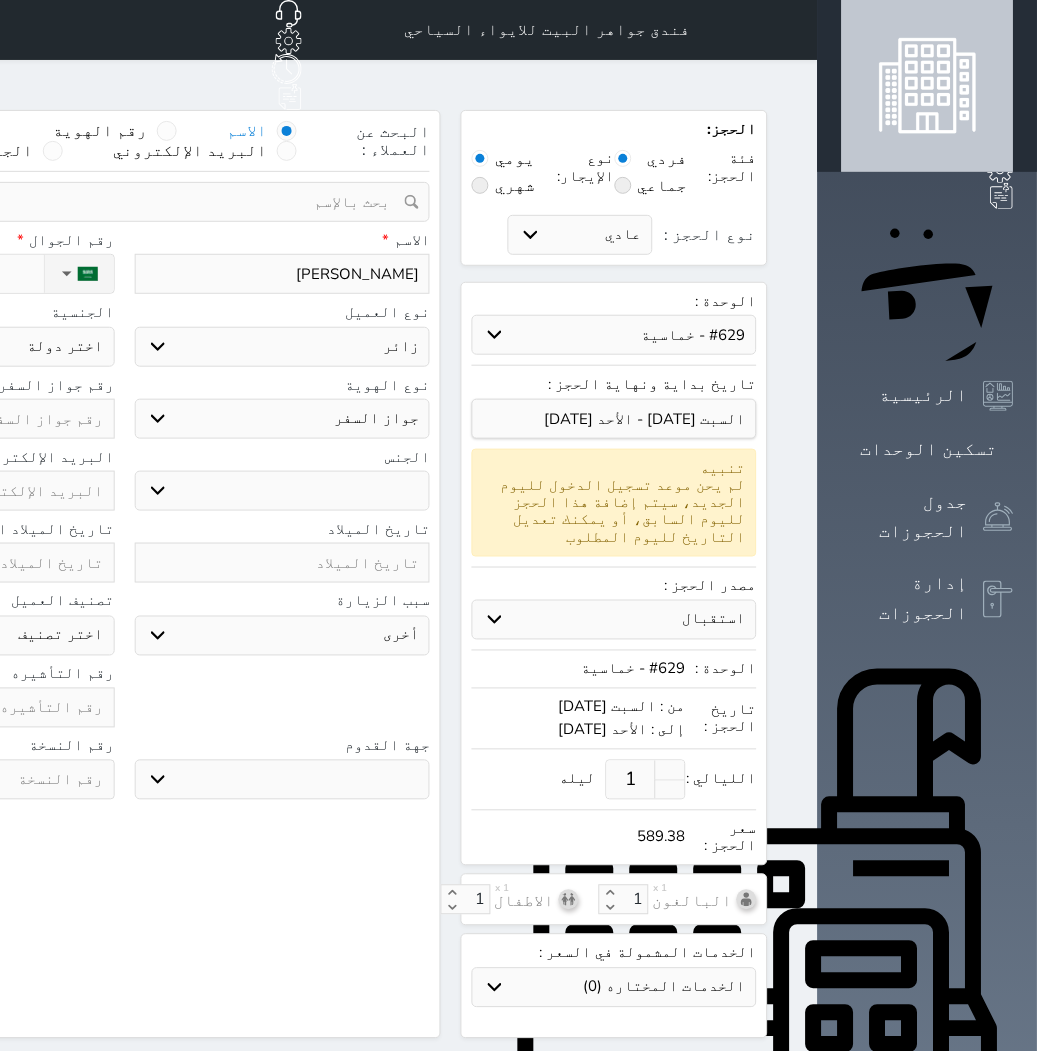 drag, startPoint x: 525, startPoint y: 622, endPoint x: 523, endPoint y: 608, distance: 14.142136 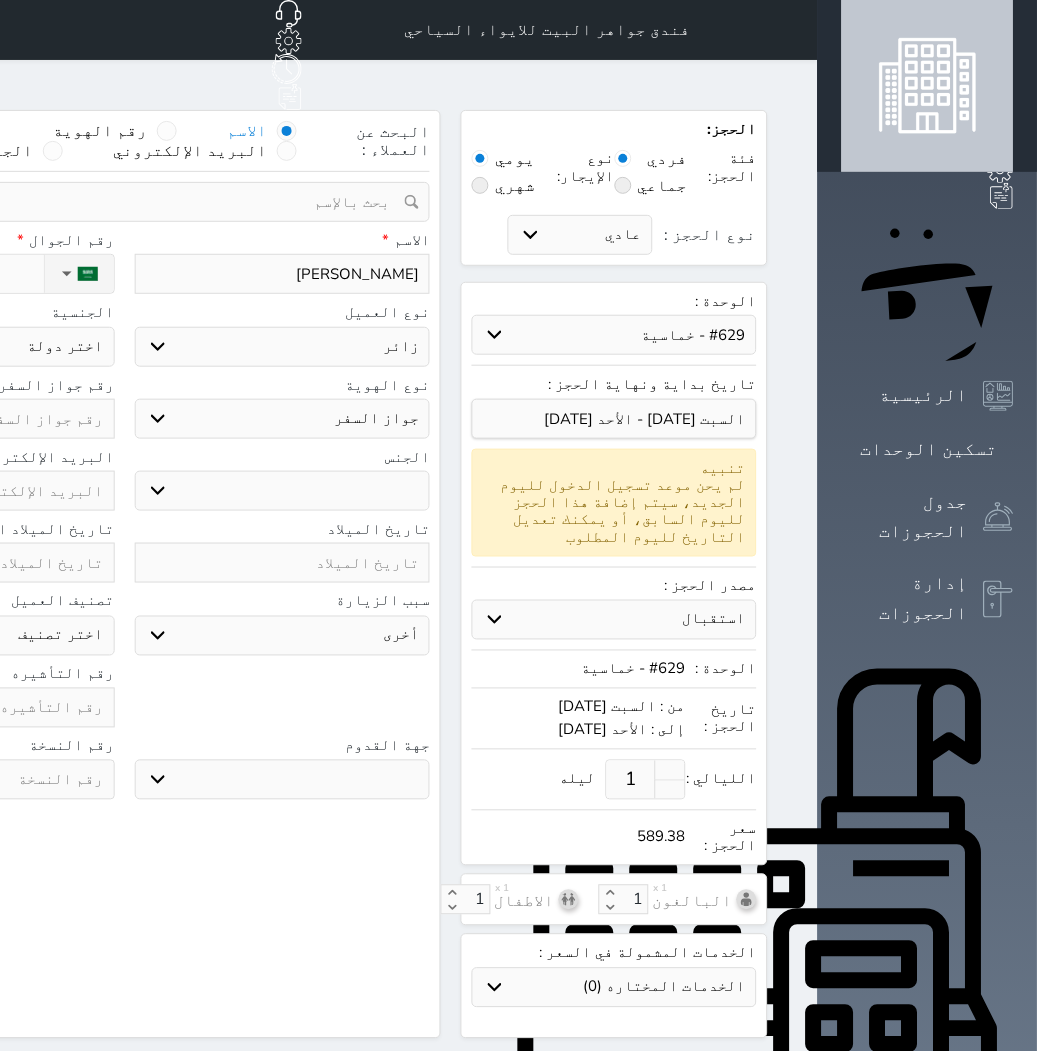 click on "سياحة زيارة الاهل والاصدقاء زيارة دينية زيارة عمل زيارة رياضية زيارة ترفيهية أخرى موظف ديوان عمل نزيل حجر موظف وزارة الصحة" at bounding box center [283, 636] 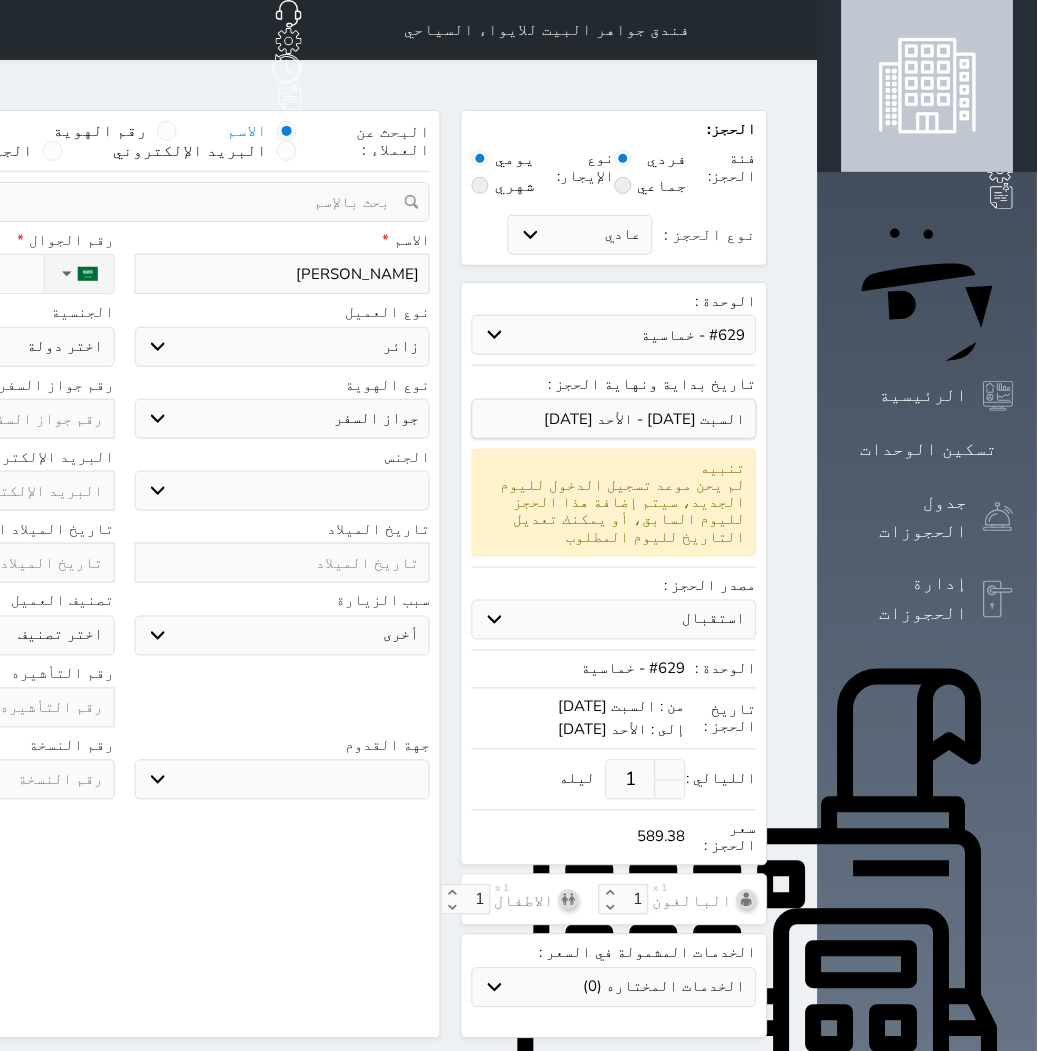 select on "3" 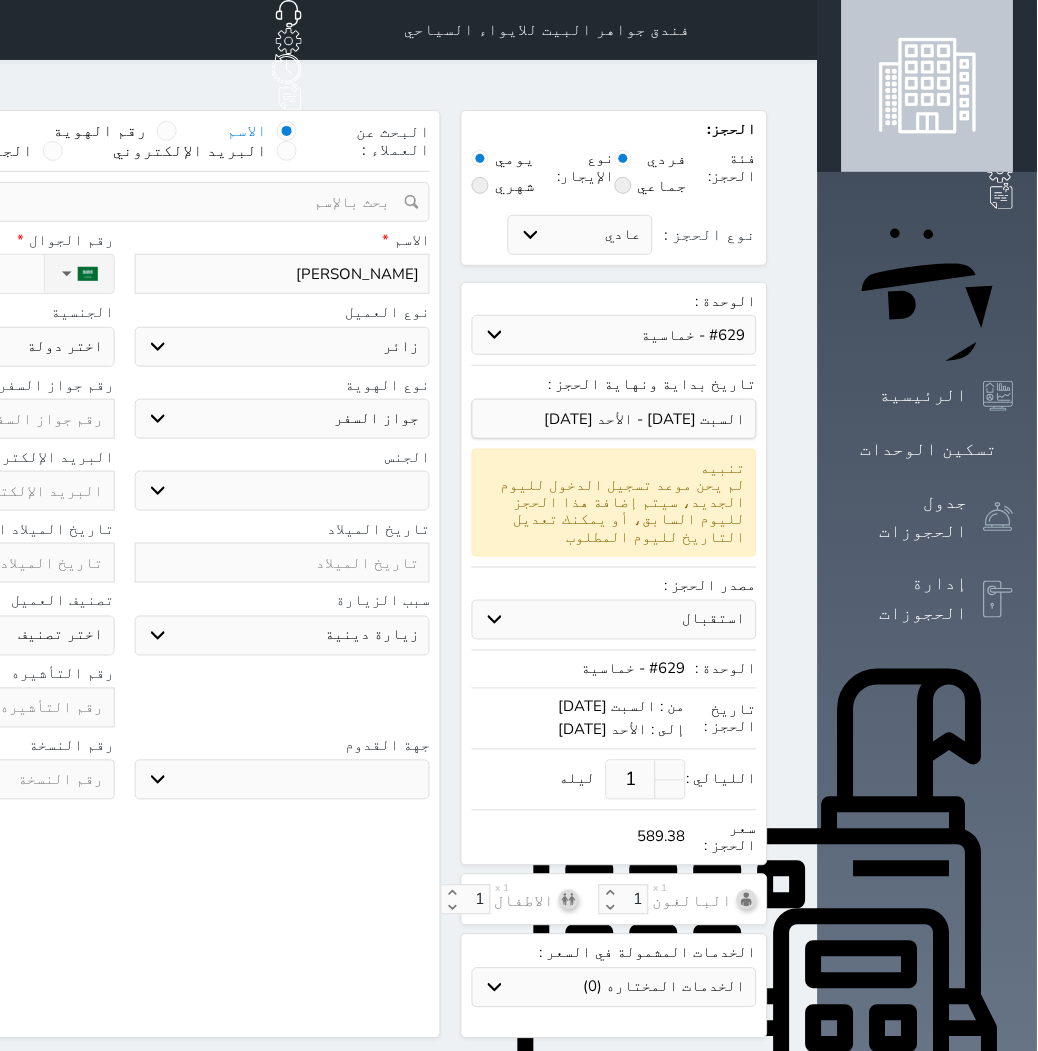 click on "سياحة زيارة الاهل والاصدقاء زيارة دينية زيارة عمل زيارة رياضية زيارة ترفيهية أخرى موظف ديوان عمل نزيل حجر موظف وزارة الصحة" at bounding box center [283, 636] 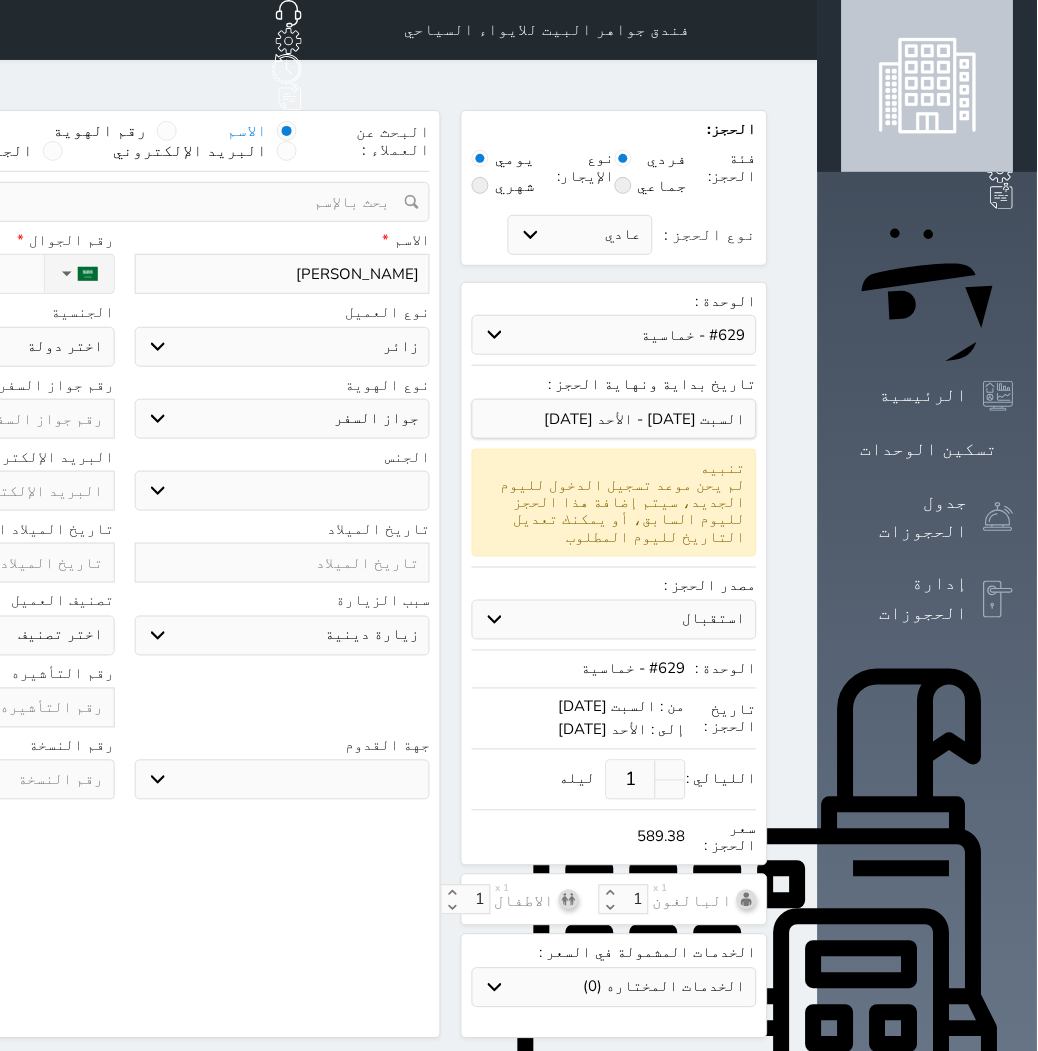 type on "[PHONE_NUMBER]" 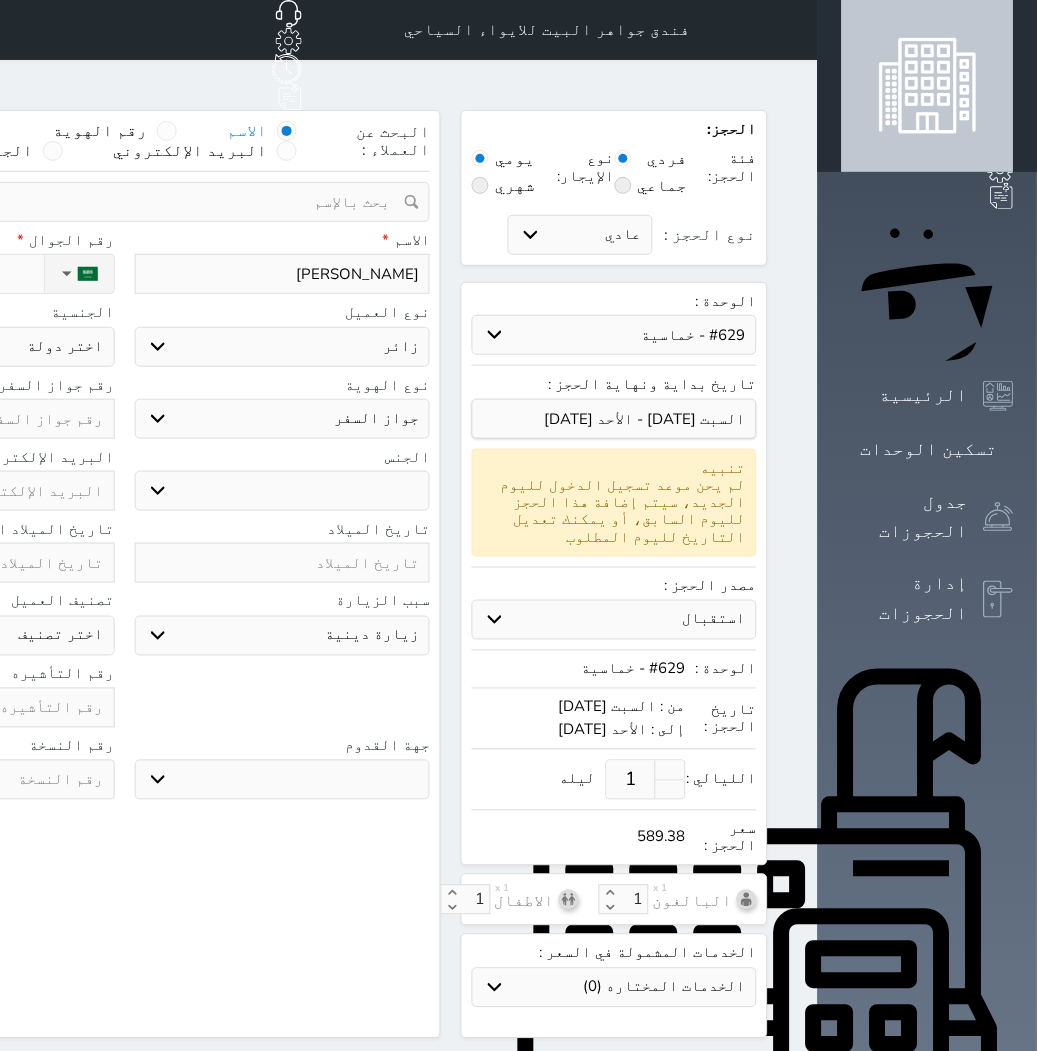 select 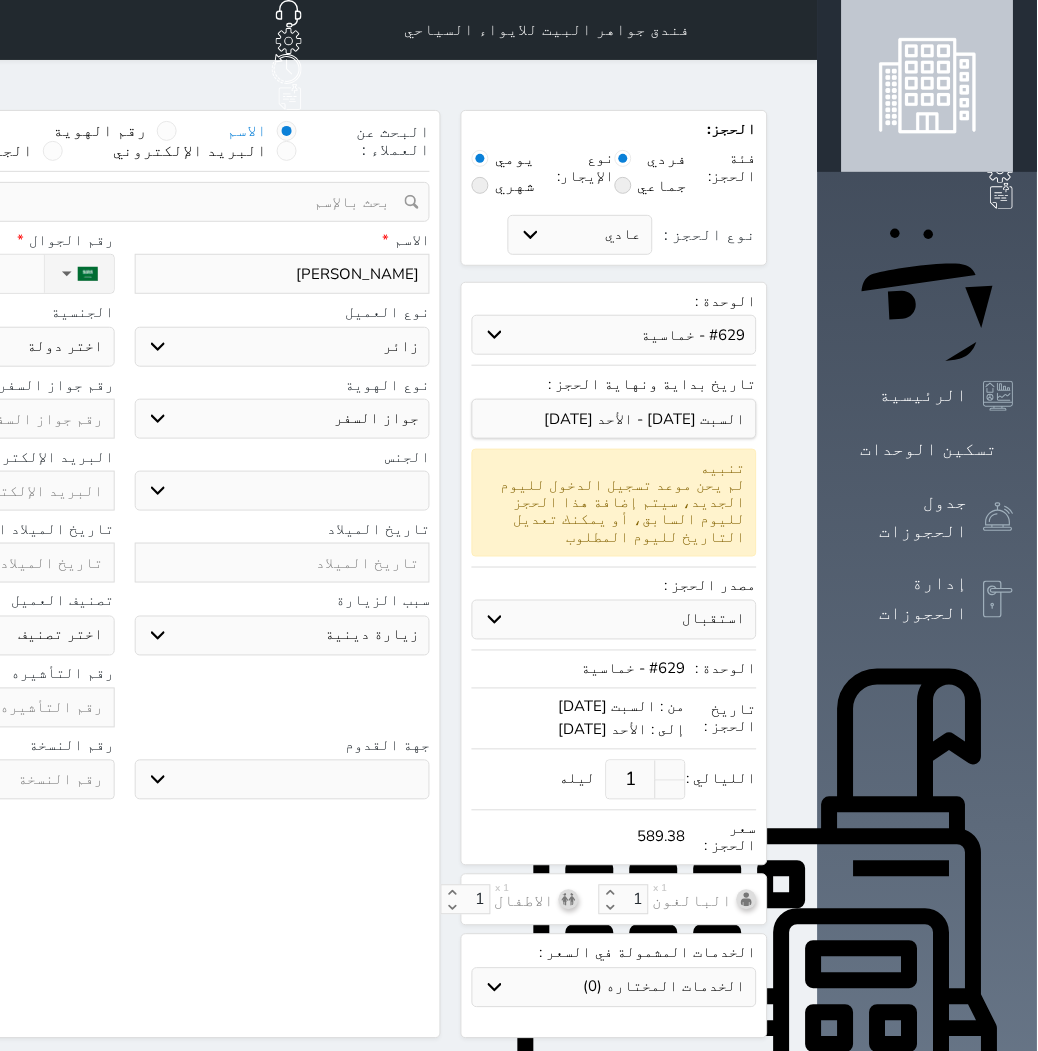 type on "Invalid date" 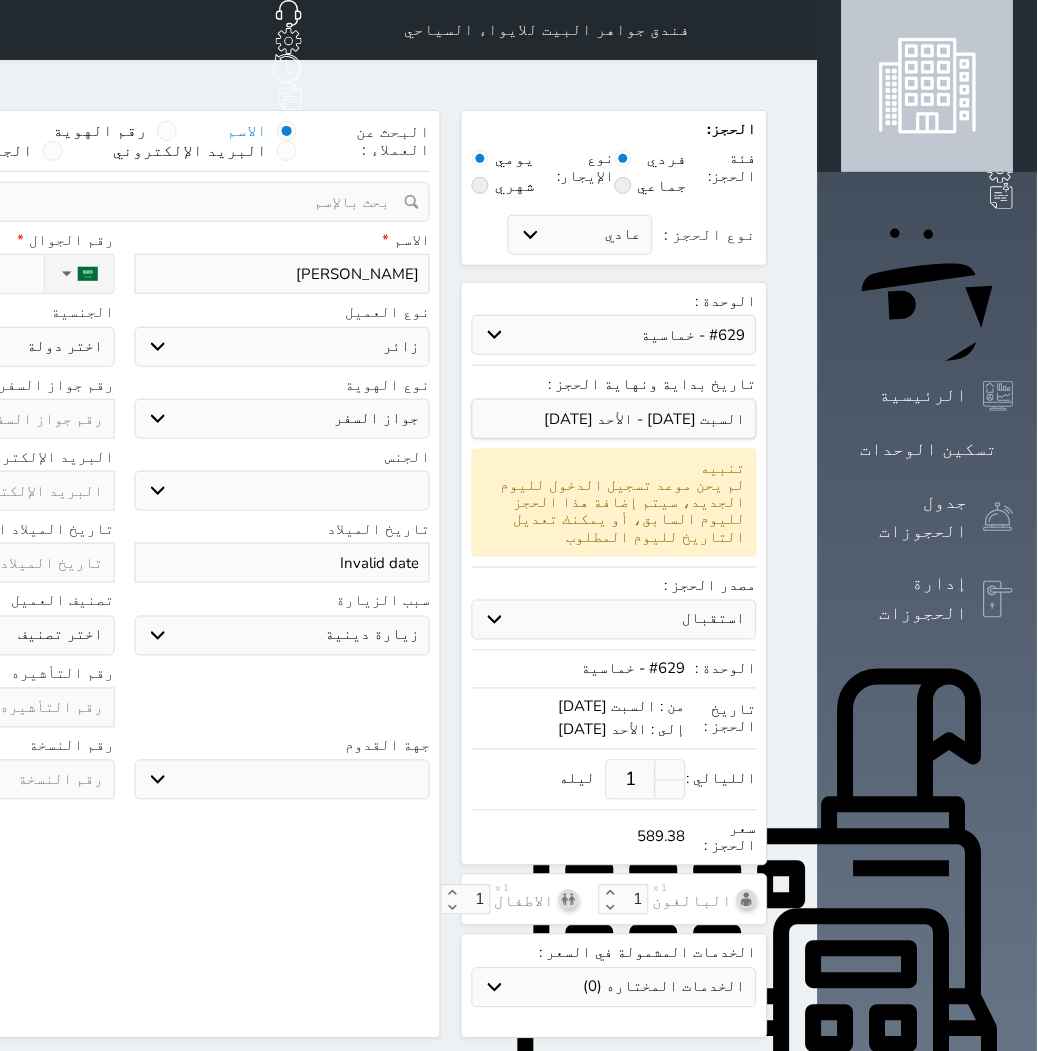 click on "[PHONE_NUMBER]" at bounding box center [-69, 274] 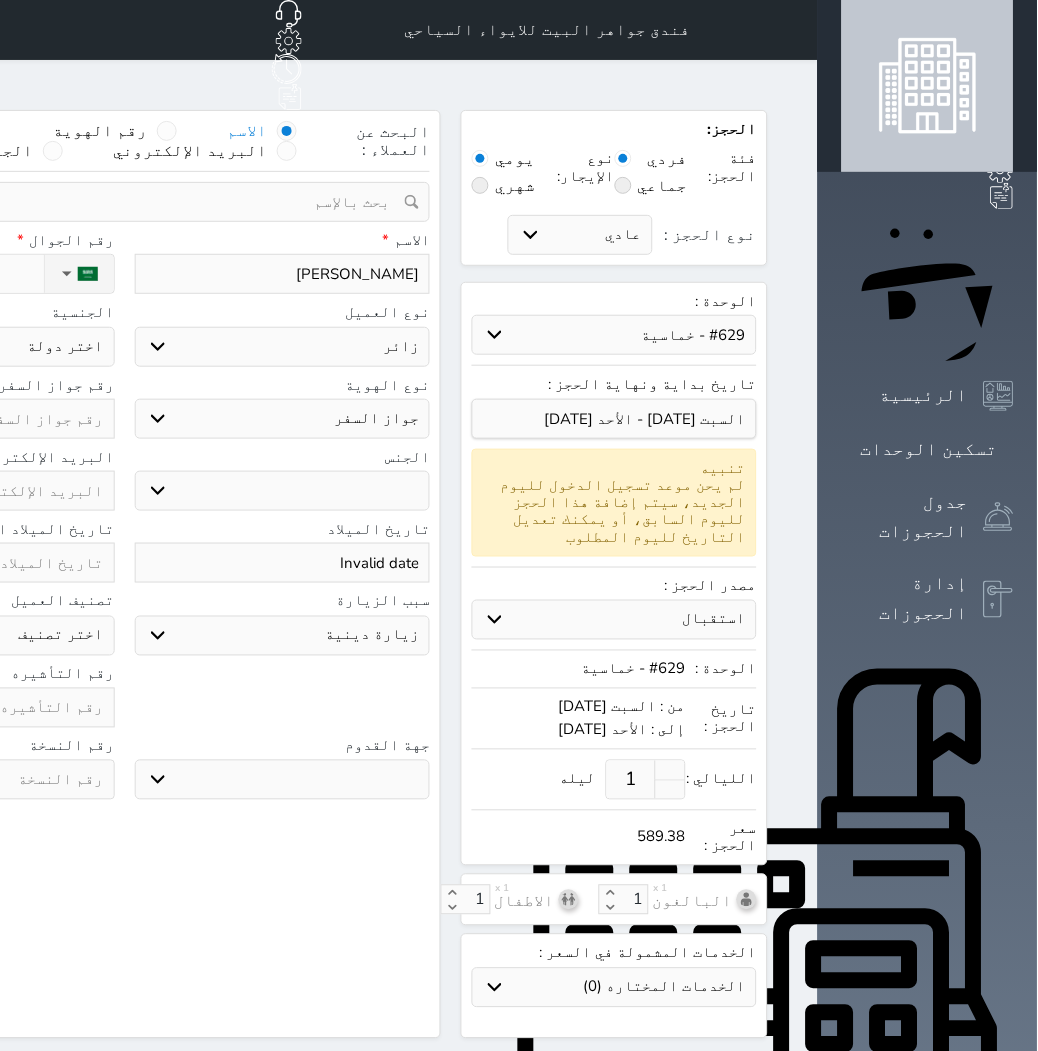 type on "N" 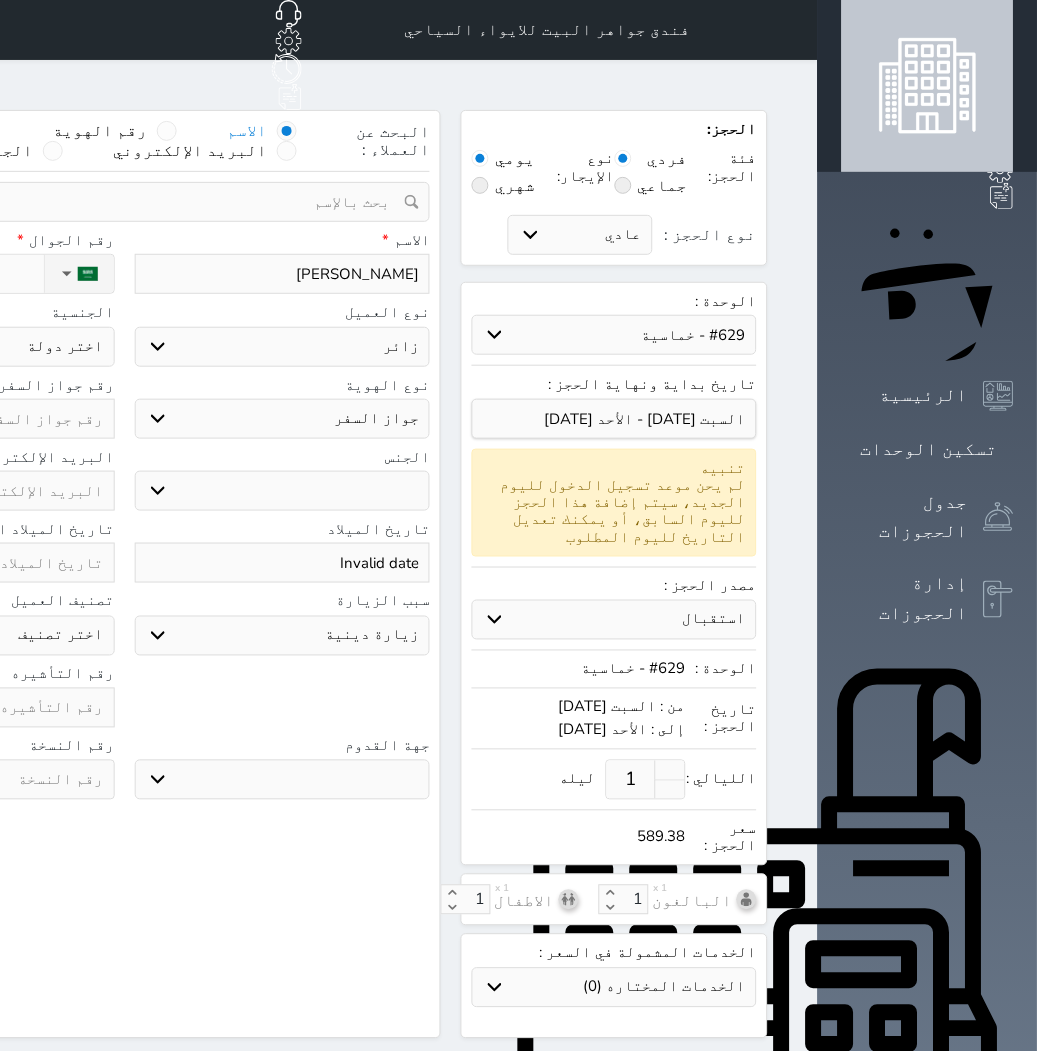 select 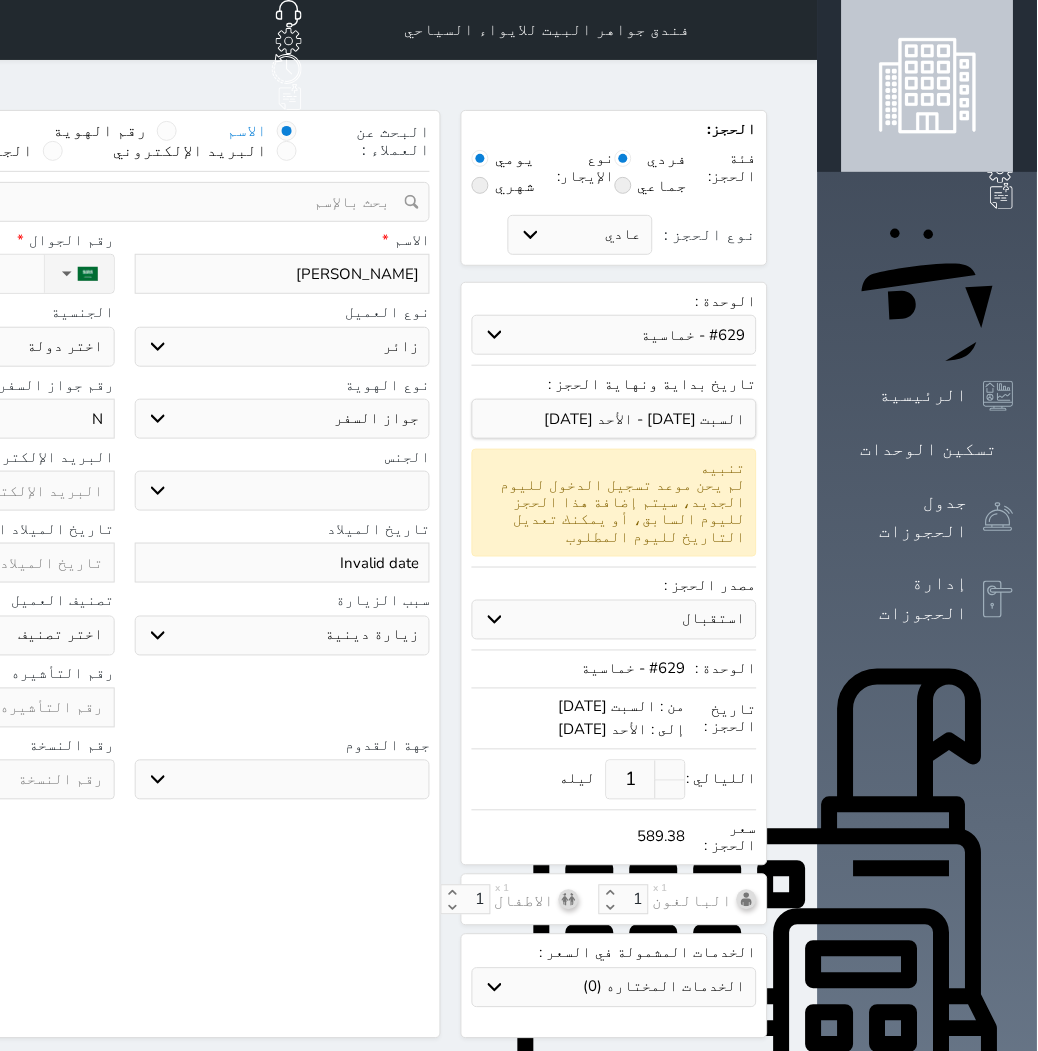 type on "NB" 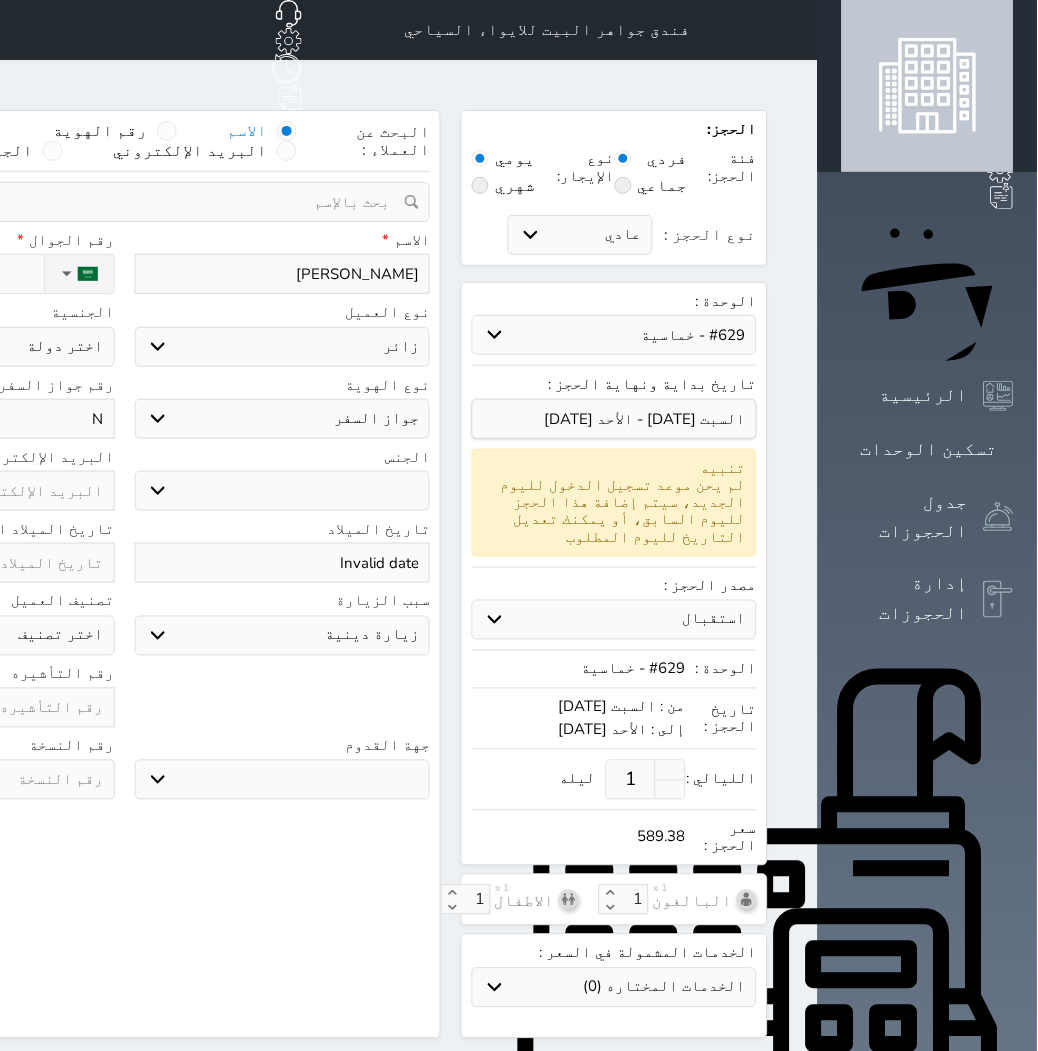 select 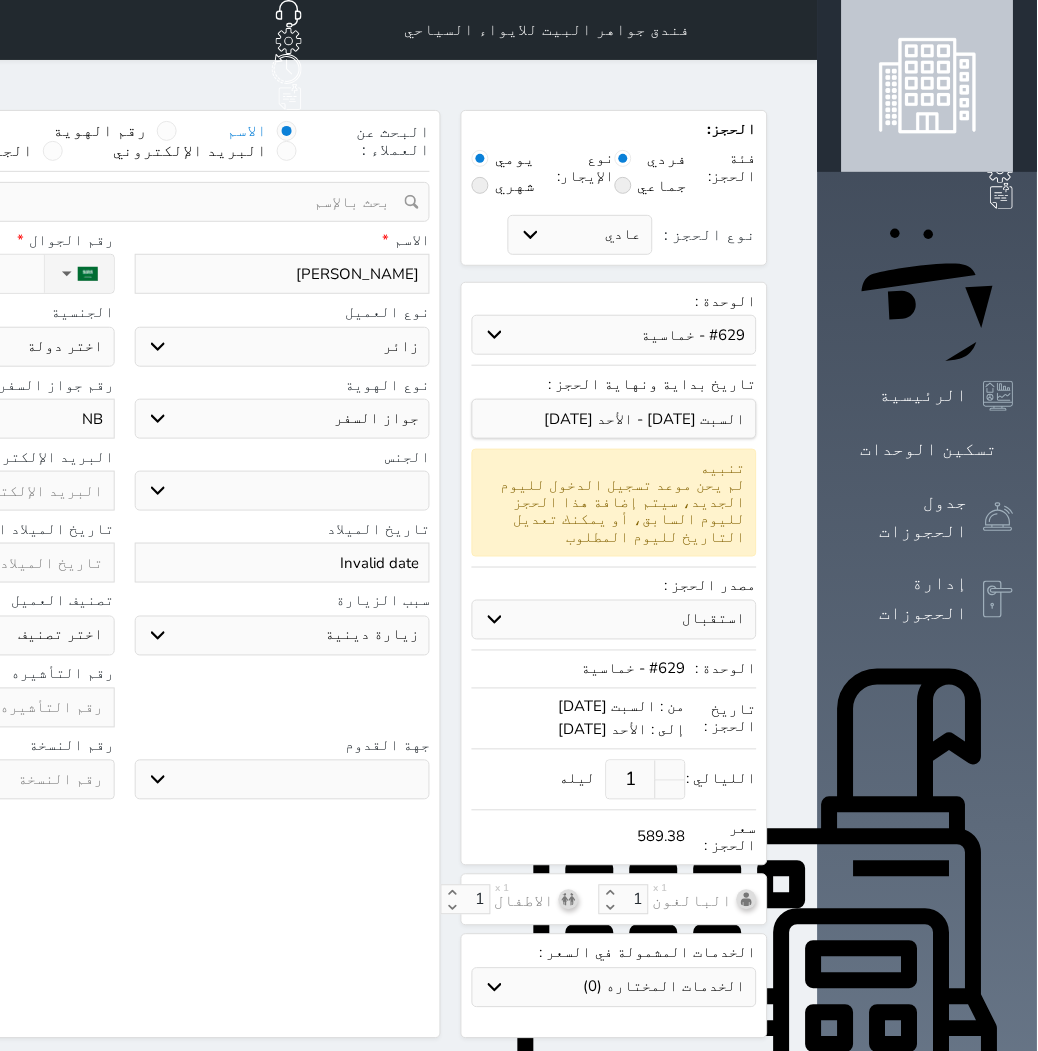 type on "NB1" 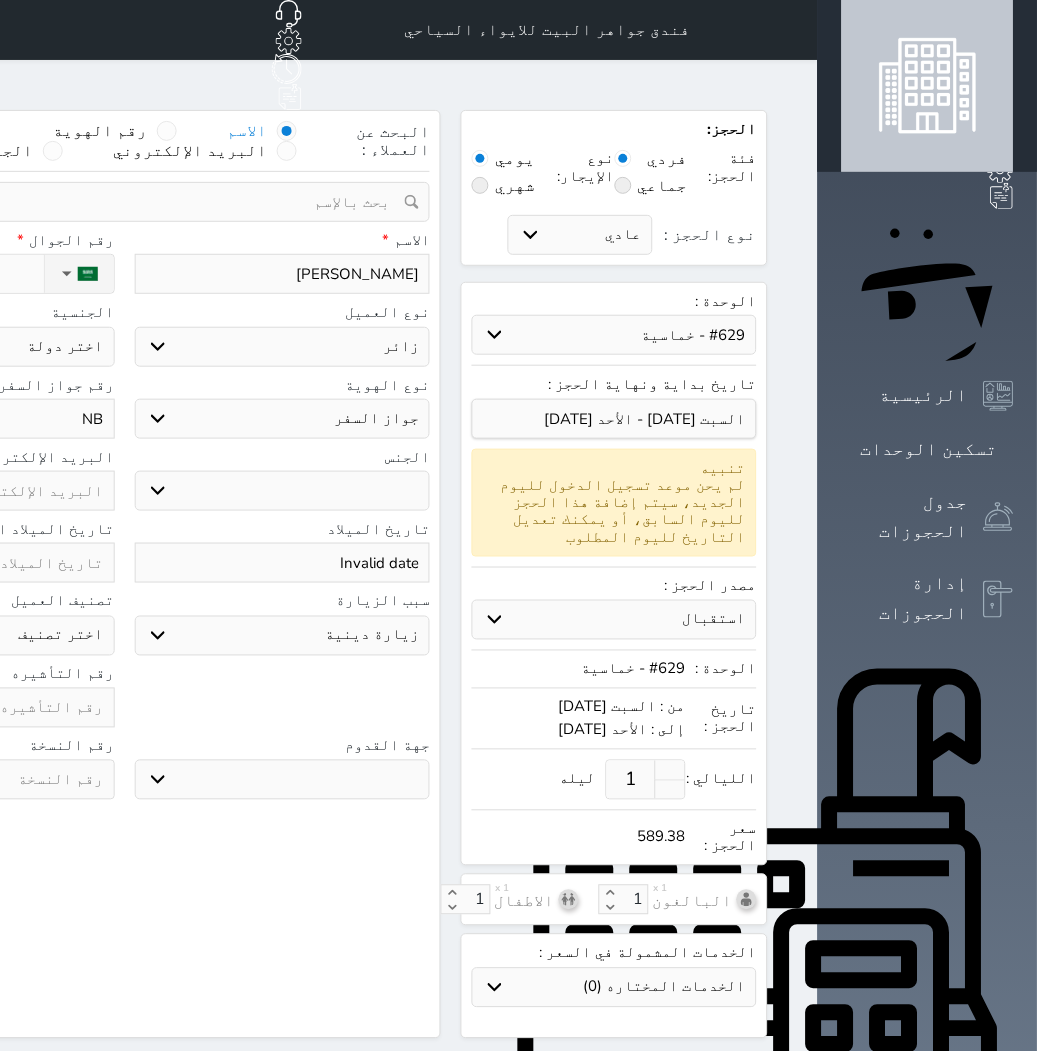 select 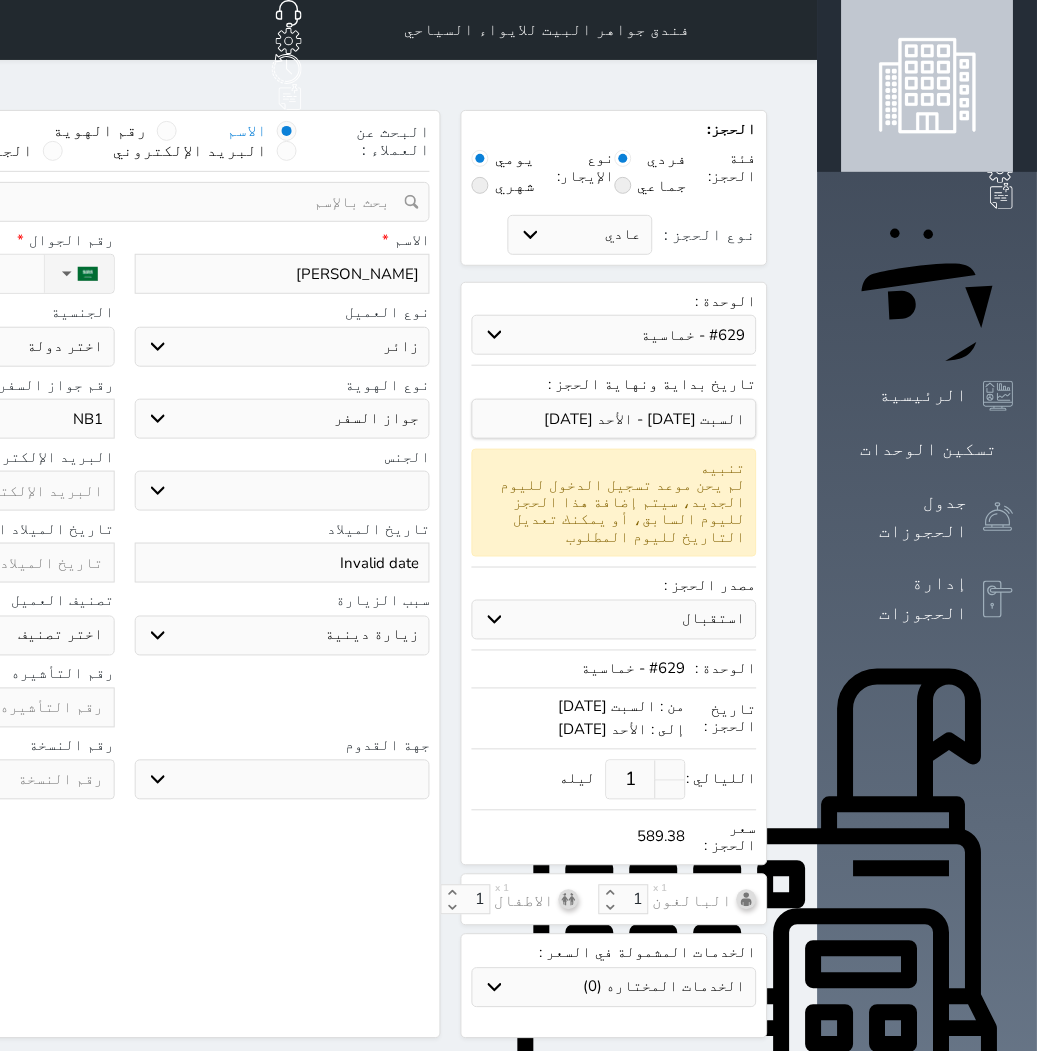 type on "NB12" 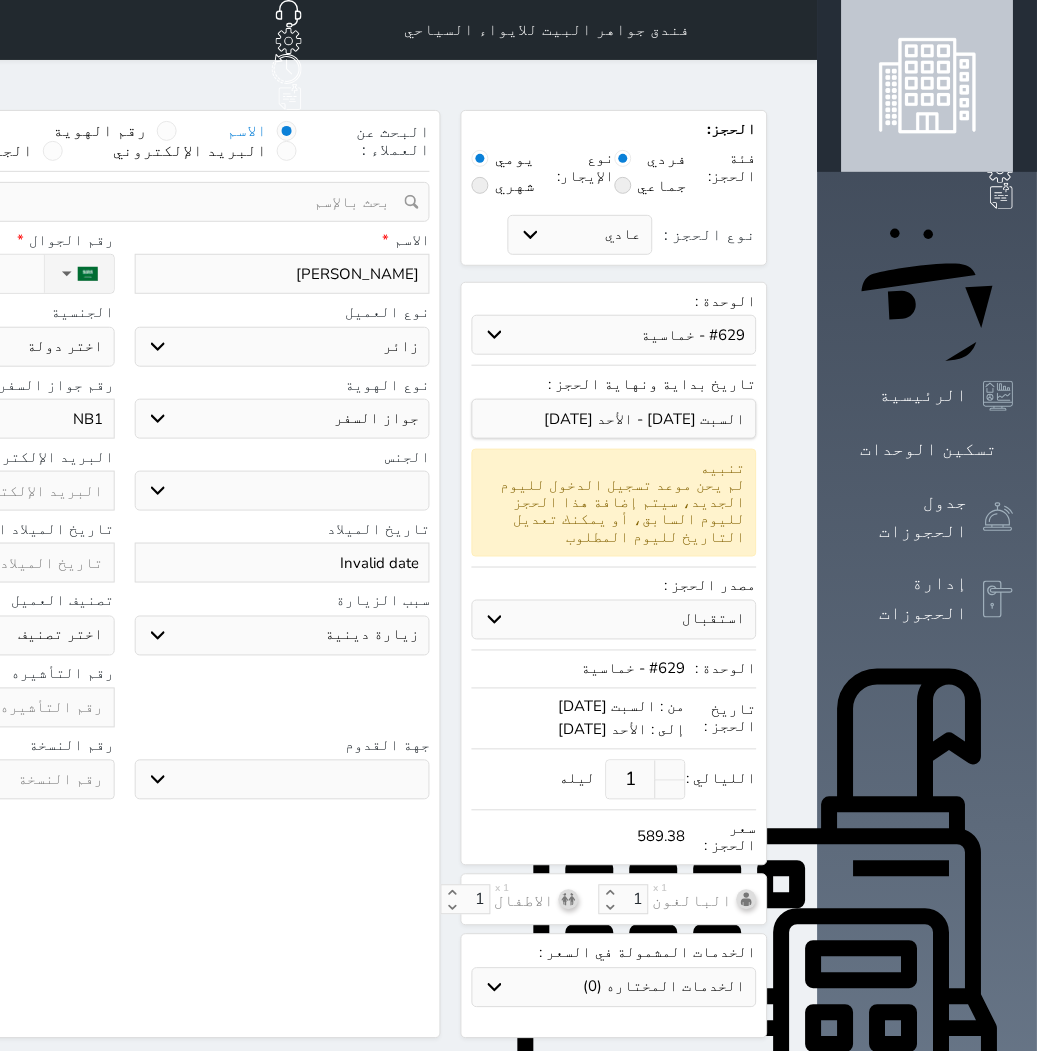 select 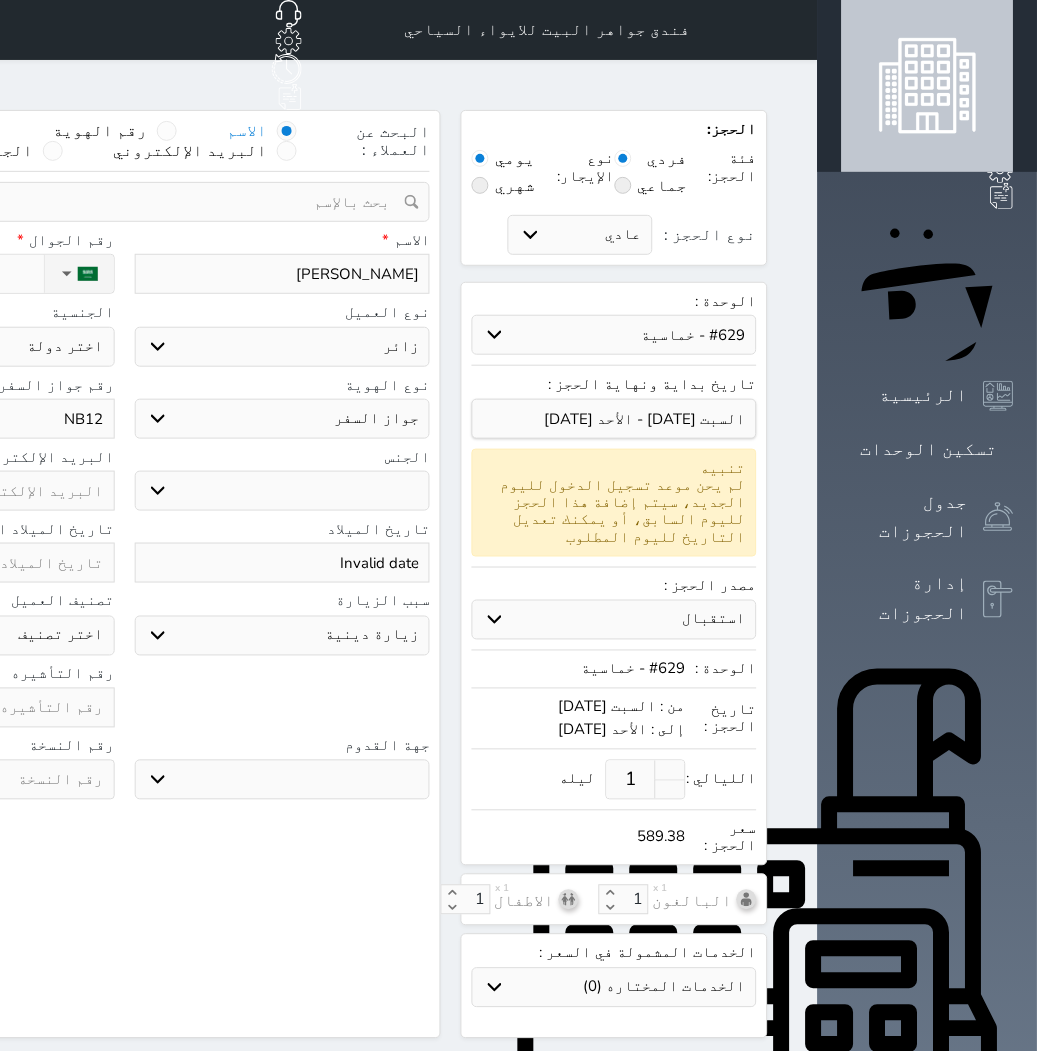 type on "NB122" 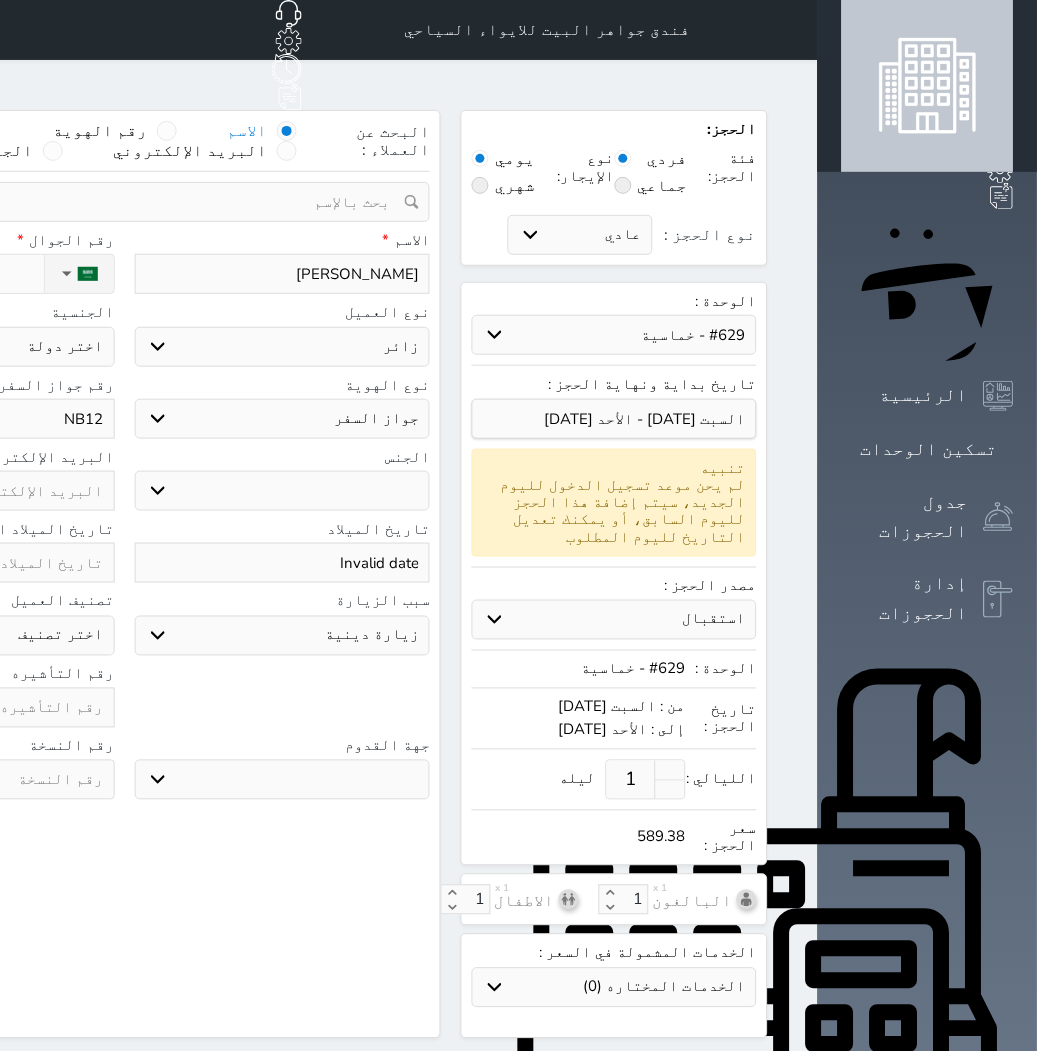 select 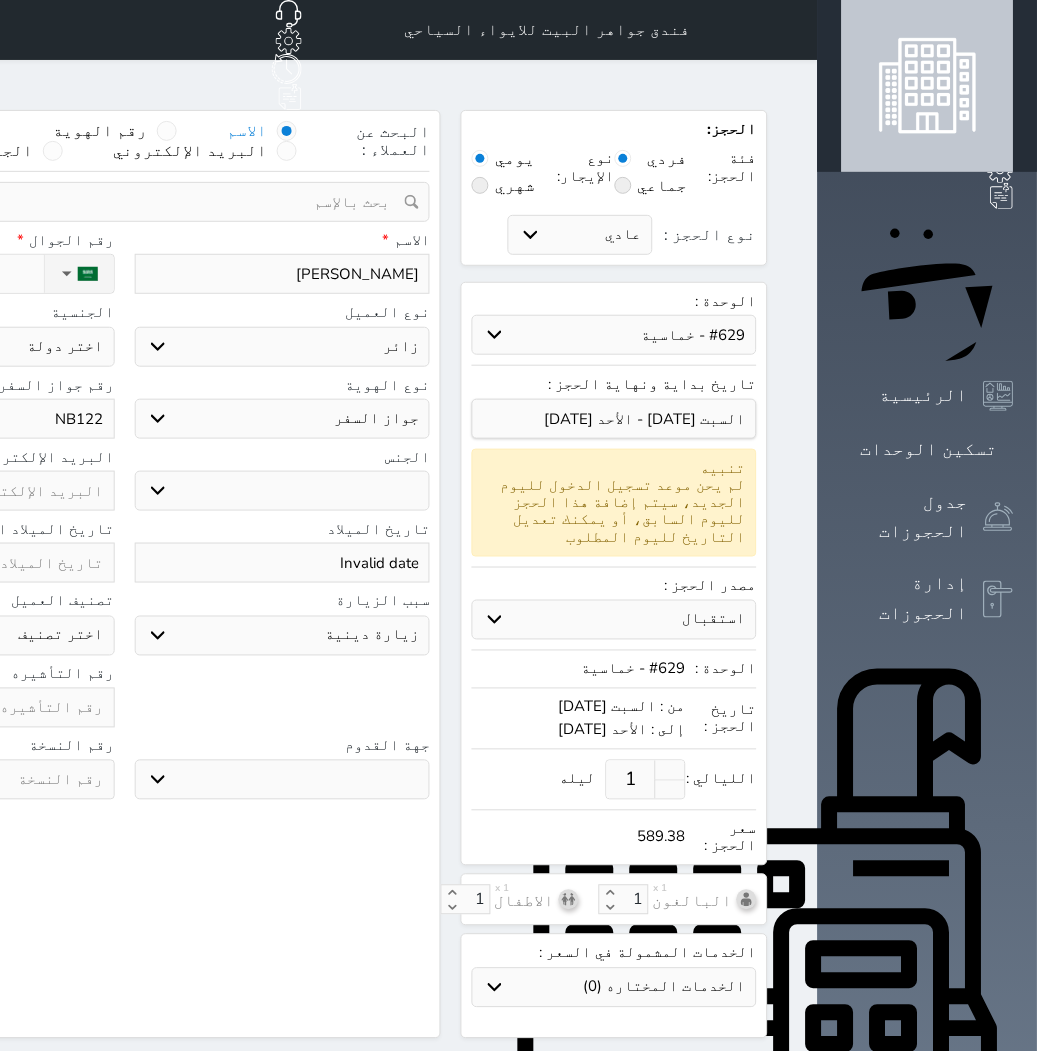 type on "NB1229" 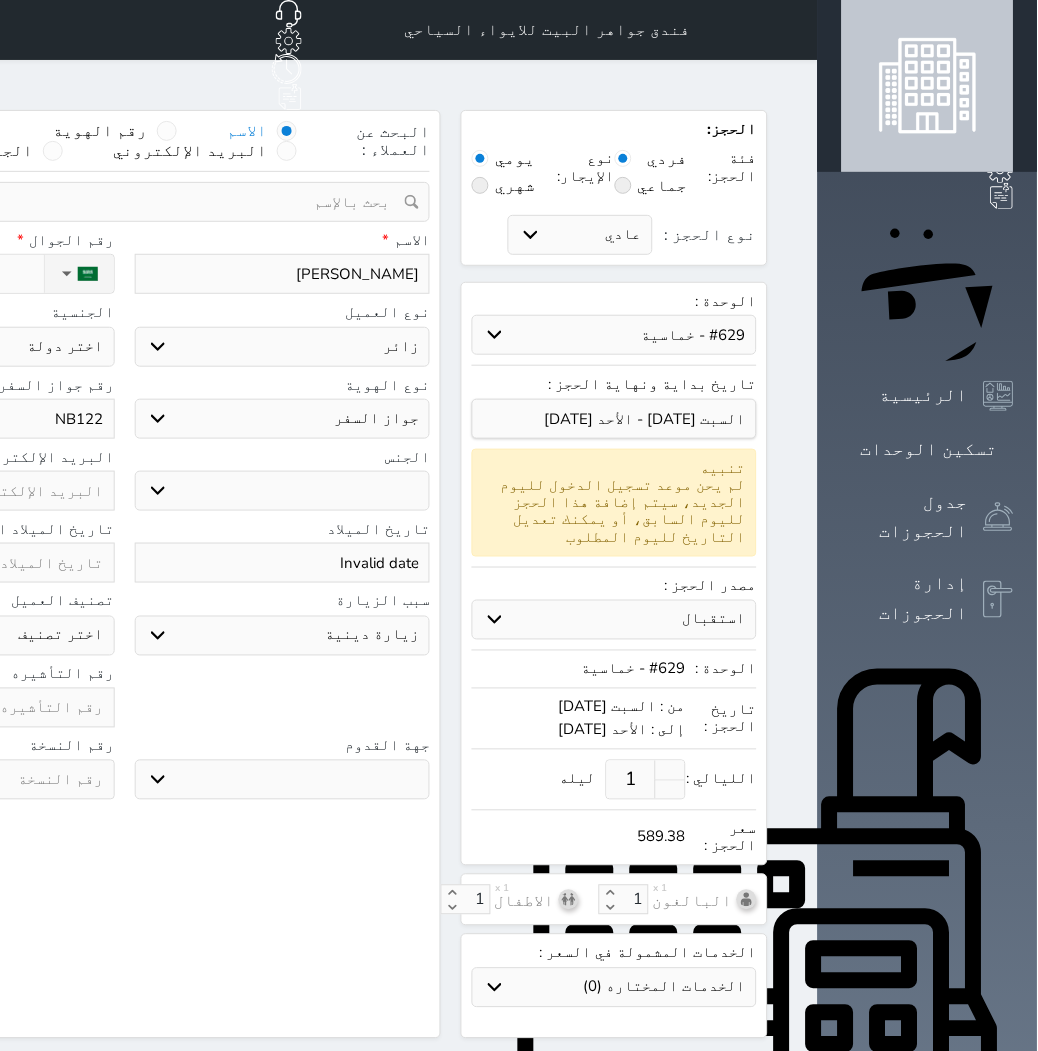 select 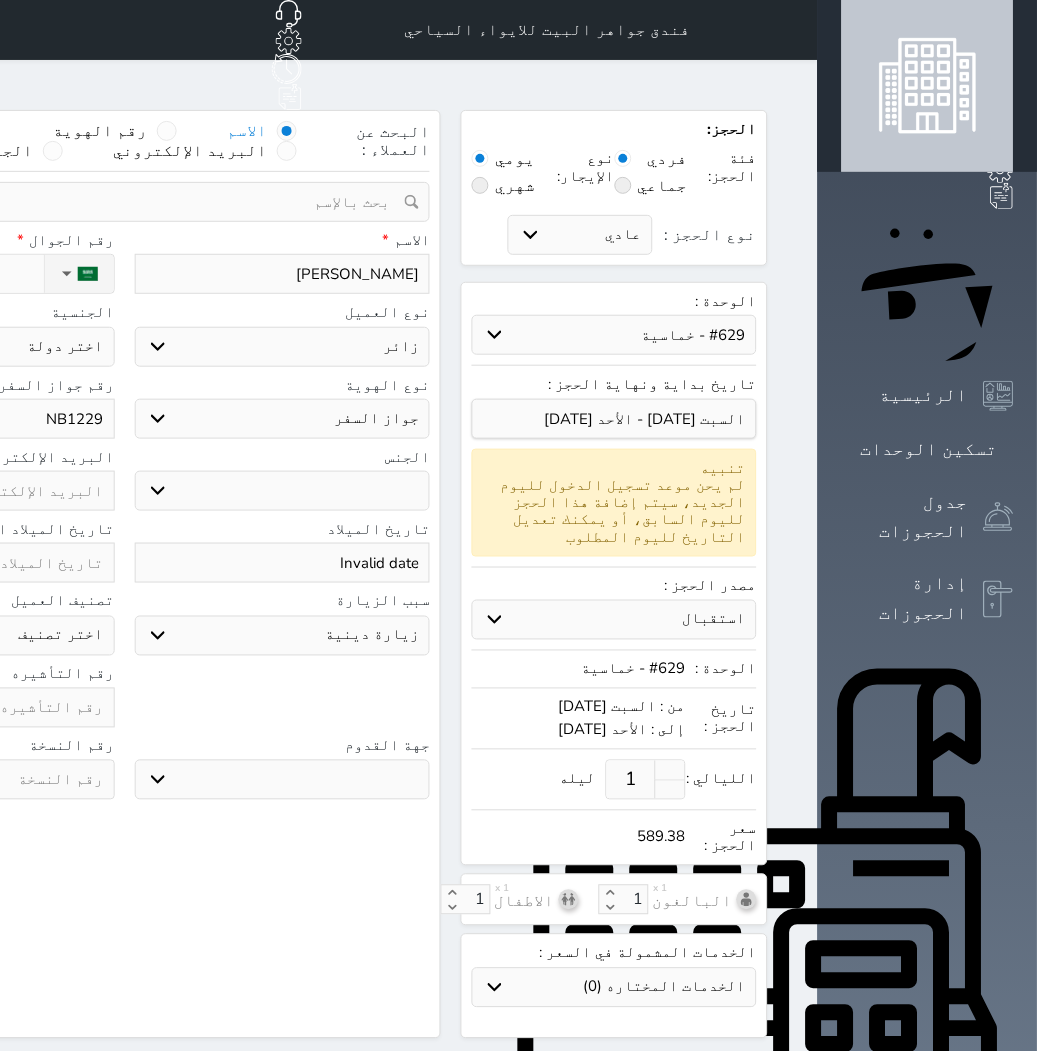 type on "NB12299" 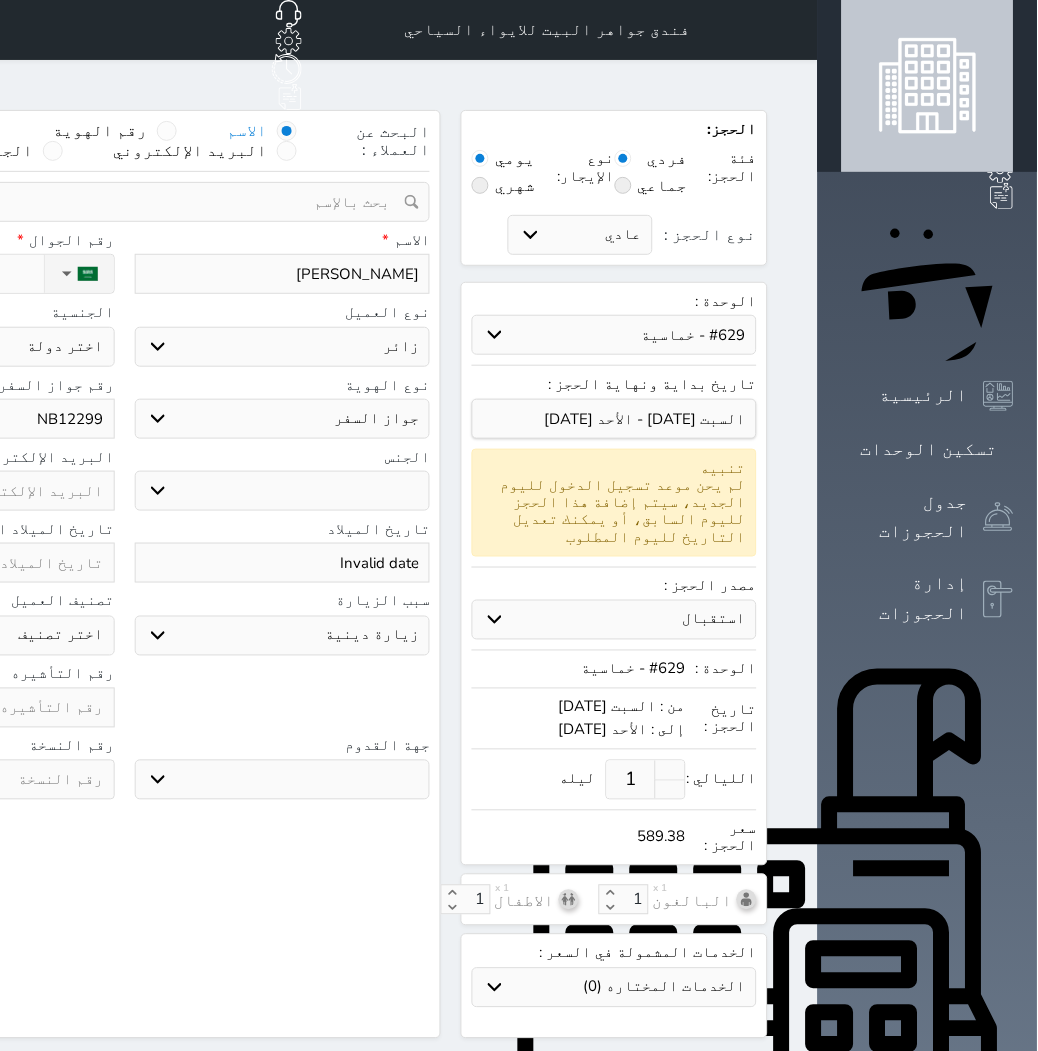 select 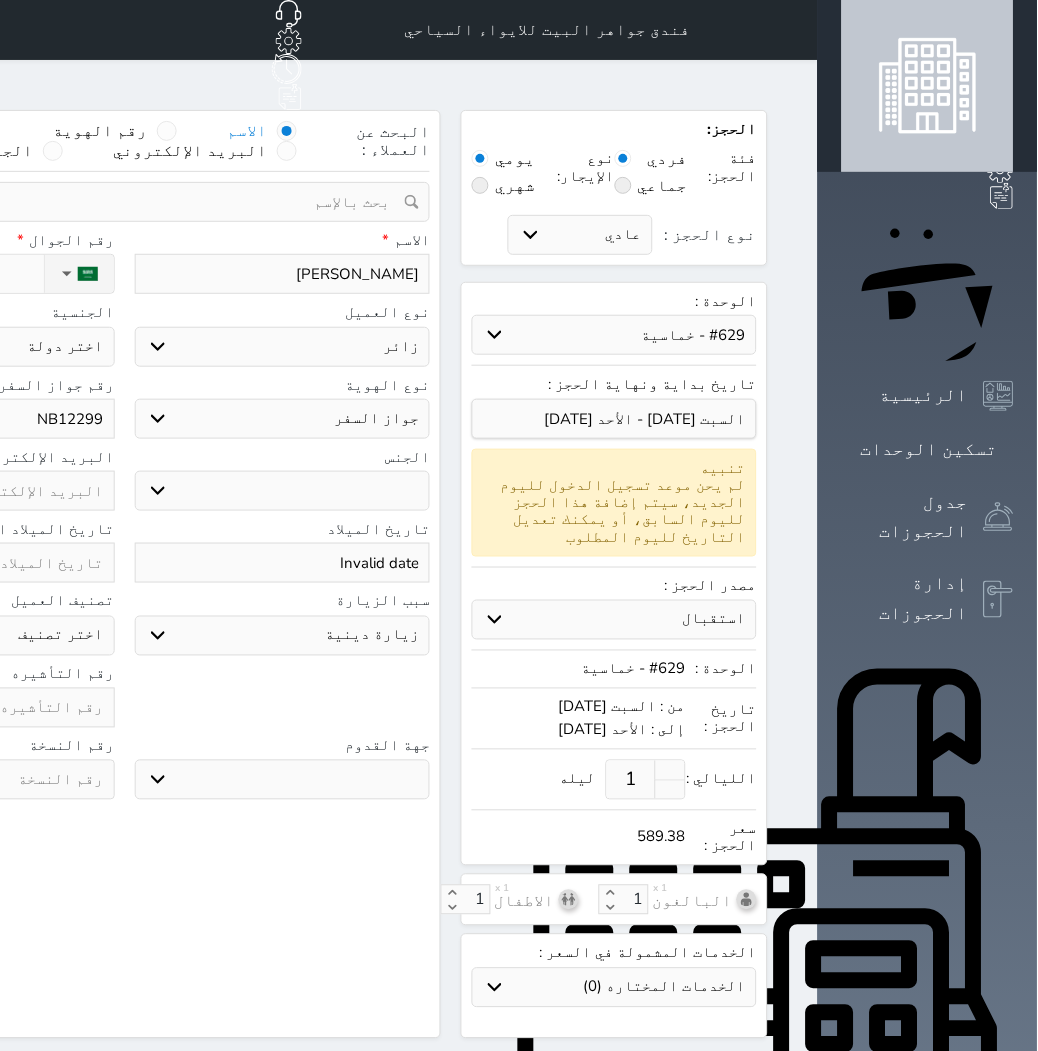 type on "NB122990" 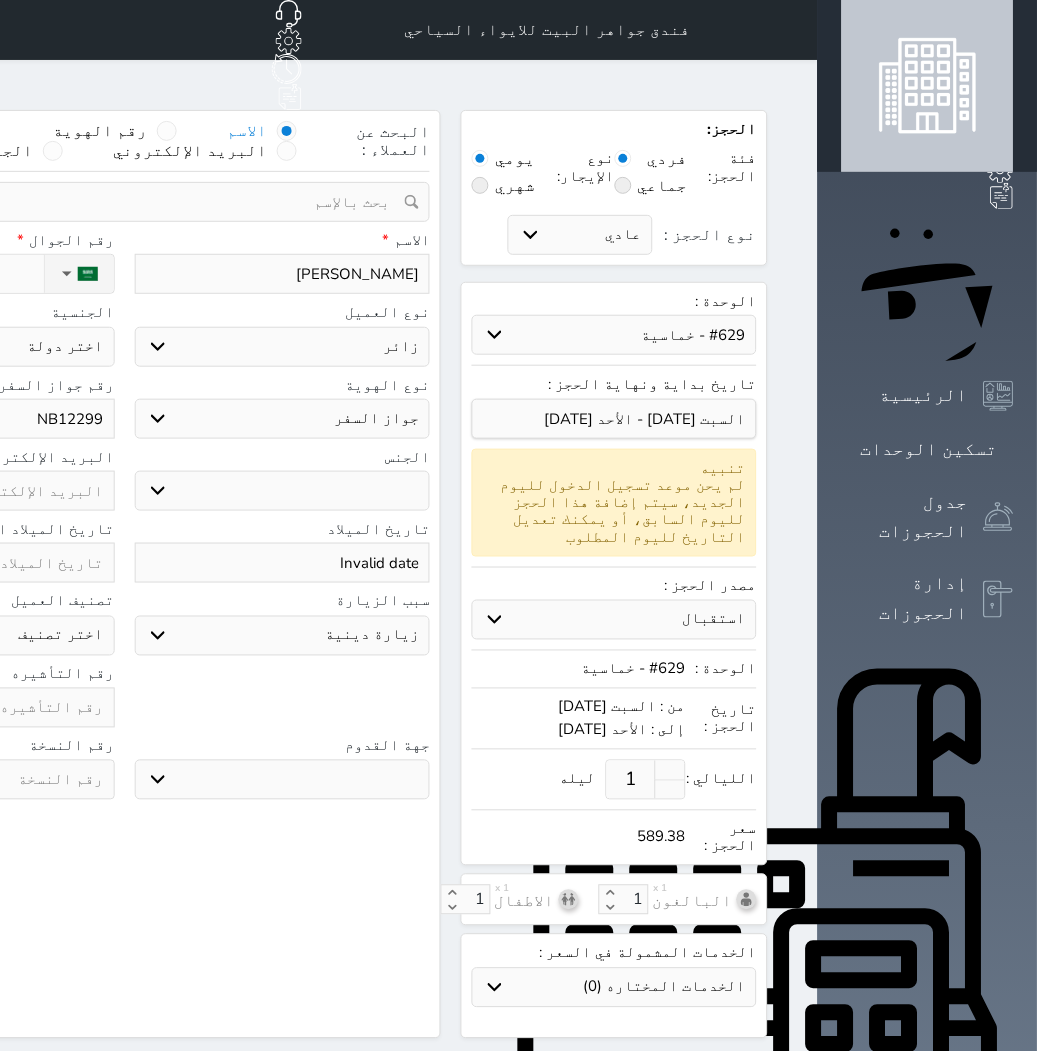 select 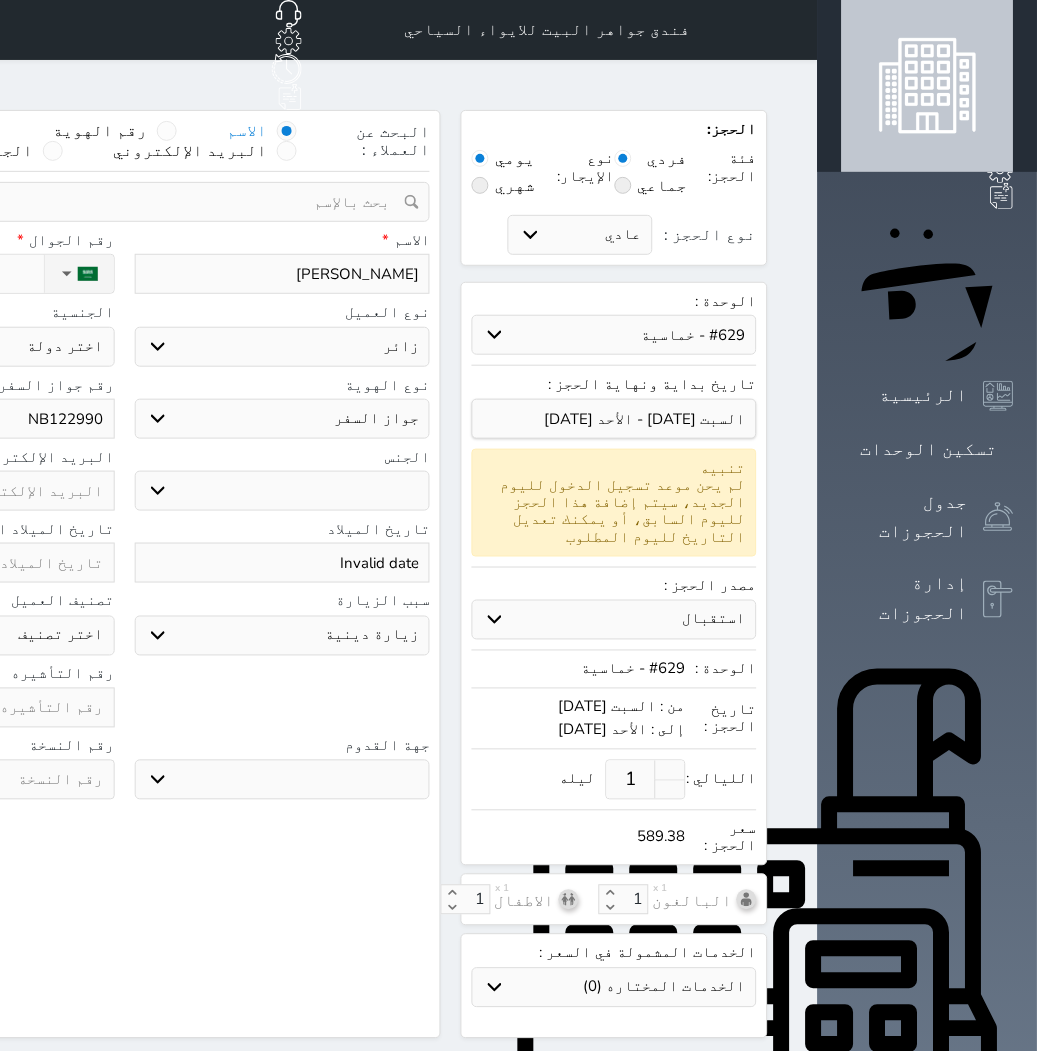 type on "NB1229901" 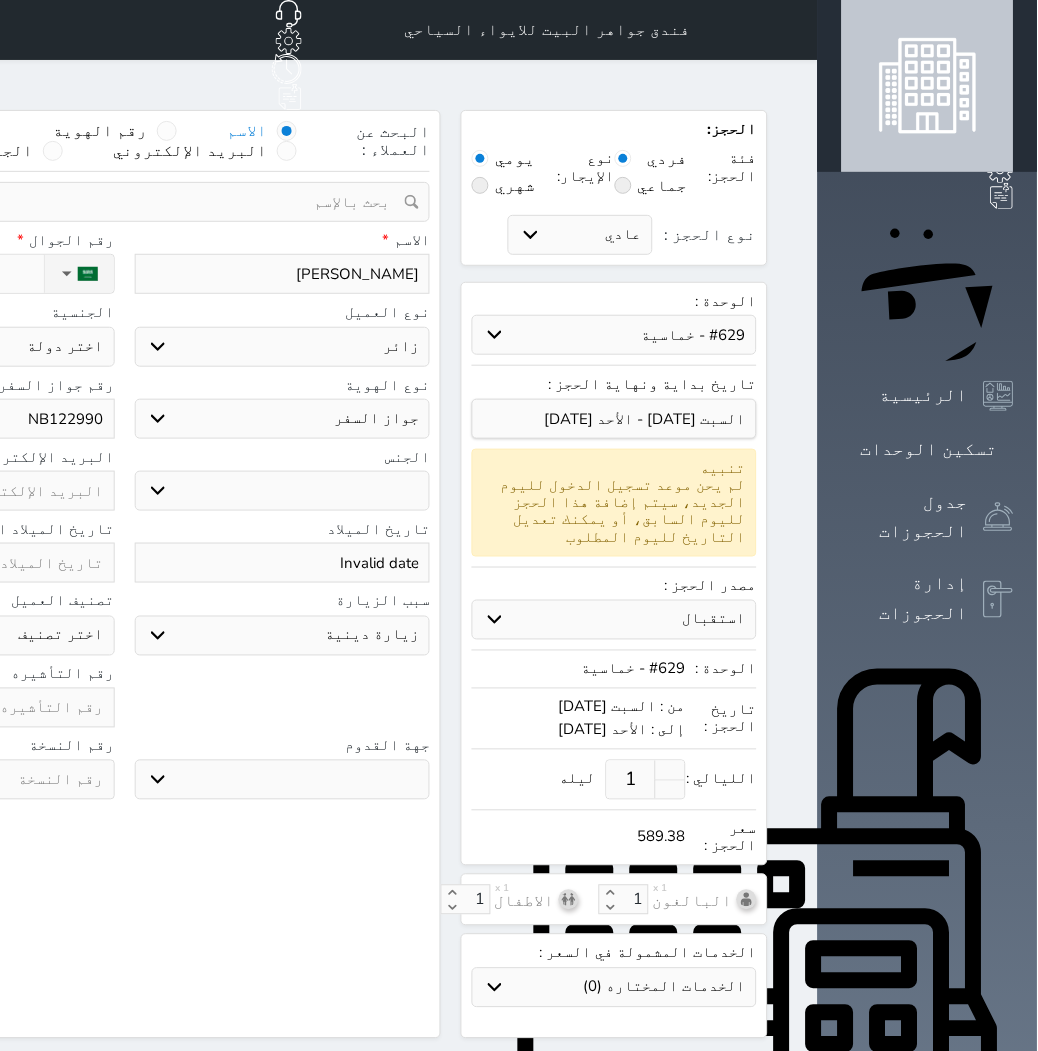 select 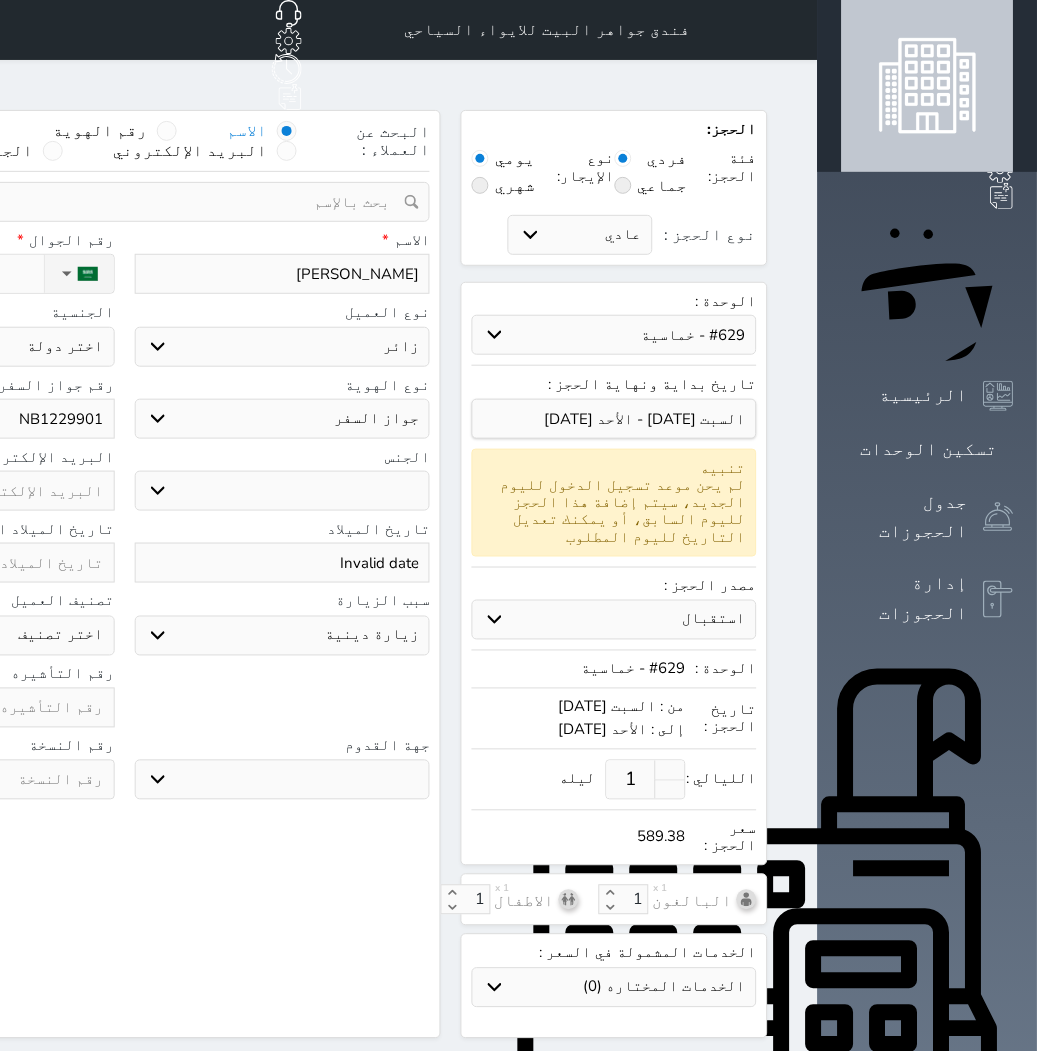 type on "NB1229901" 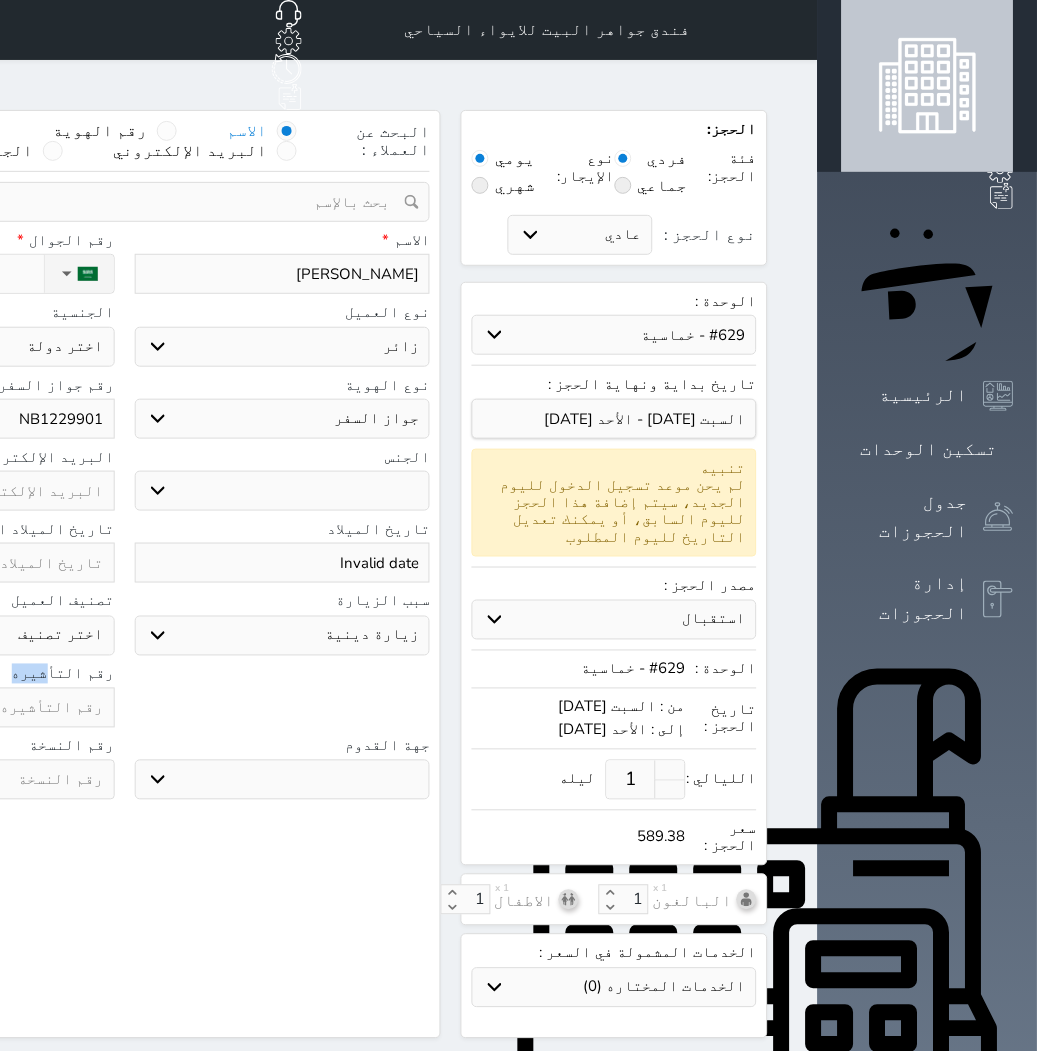 drag, startPoint x: 262, startPoint y: 653, endPoint x: 271, endPoint y: 661, distance: 12.0415945 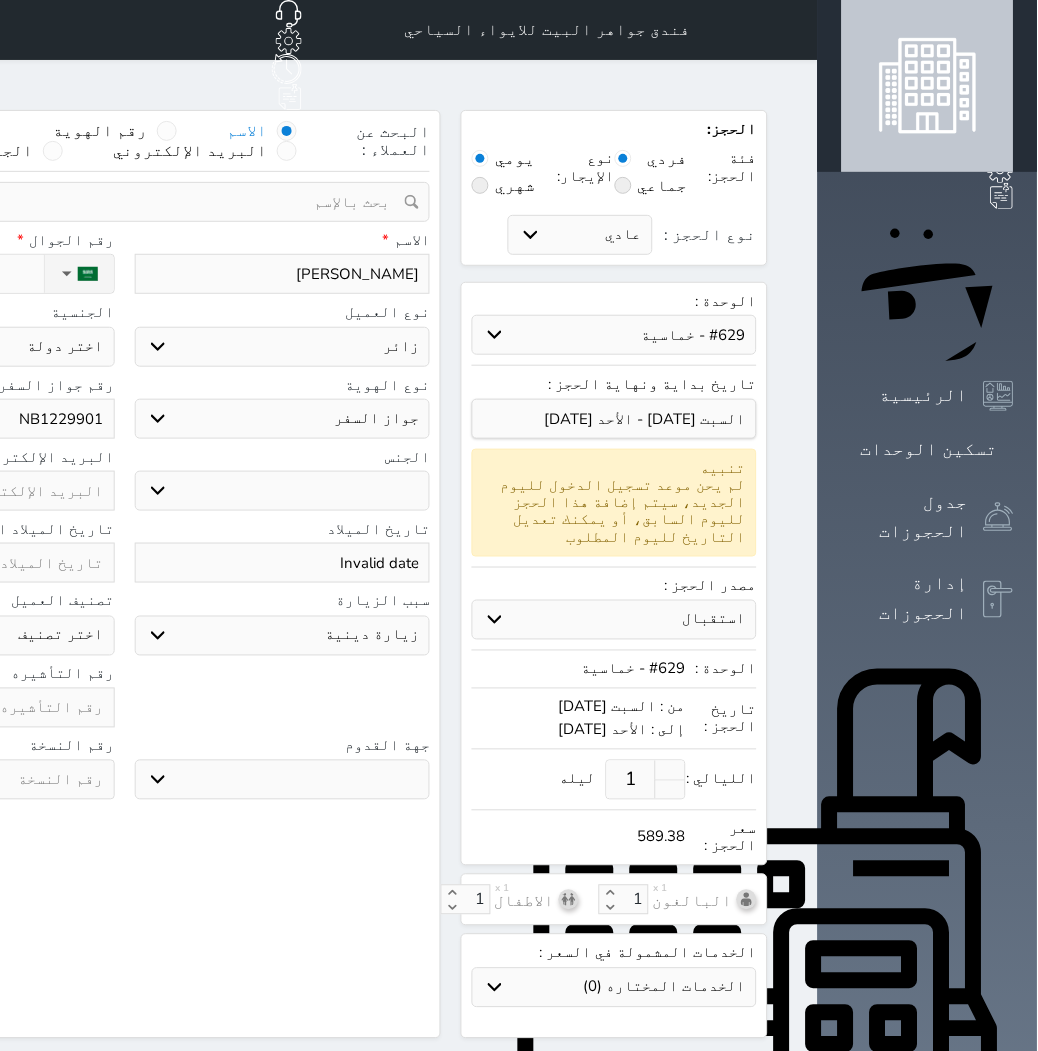 click at bounding box center (-33, 708) 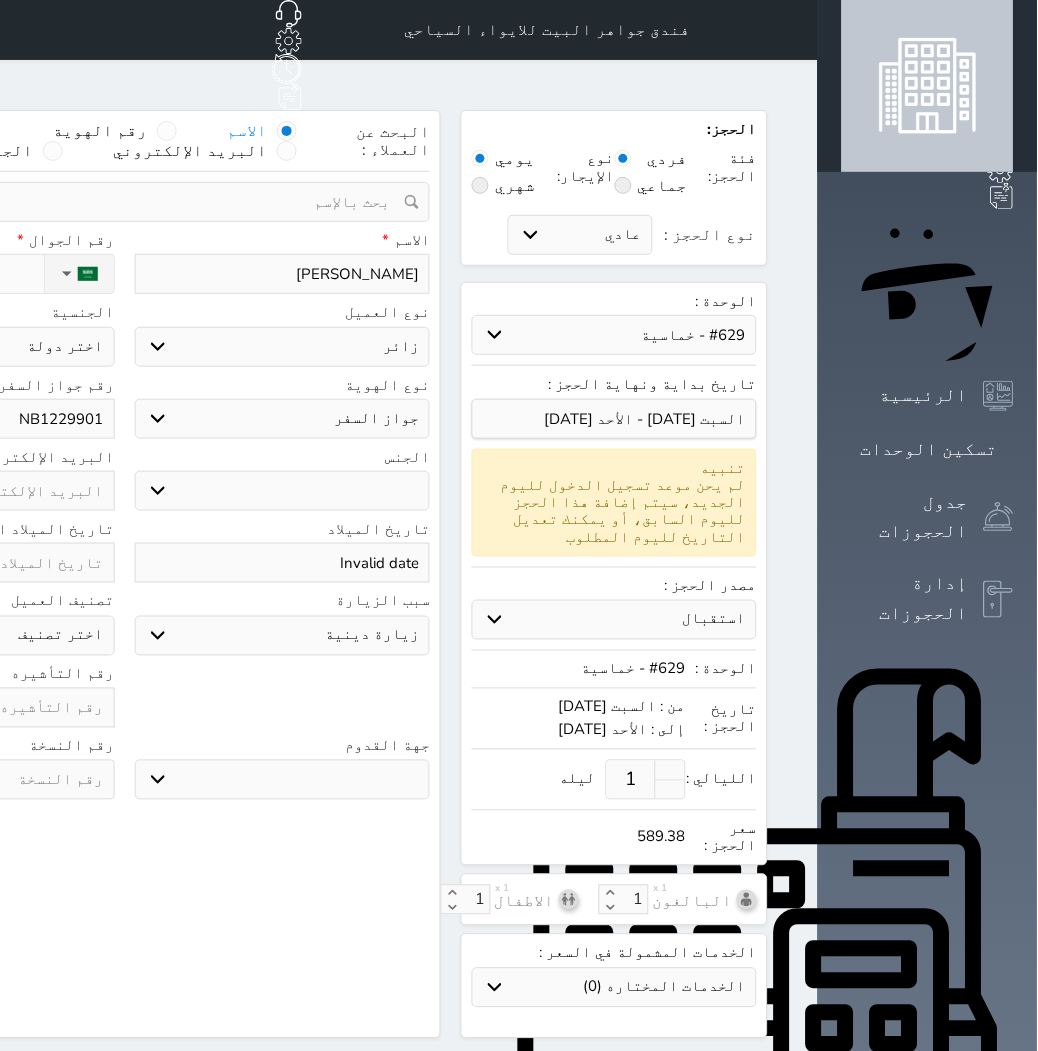 select 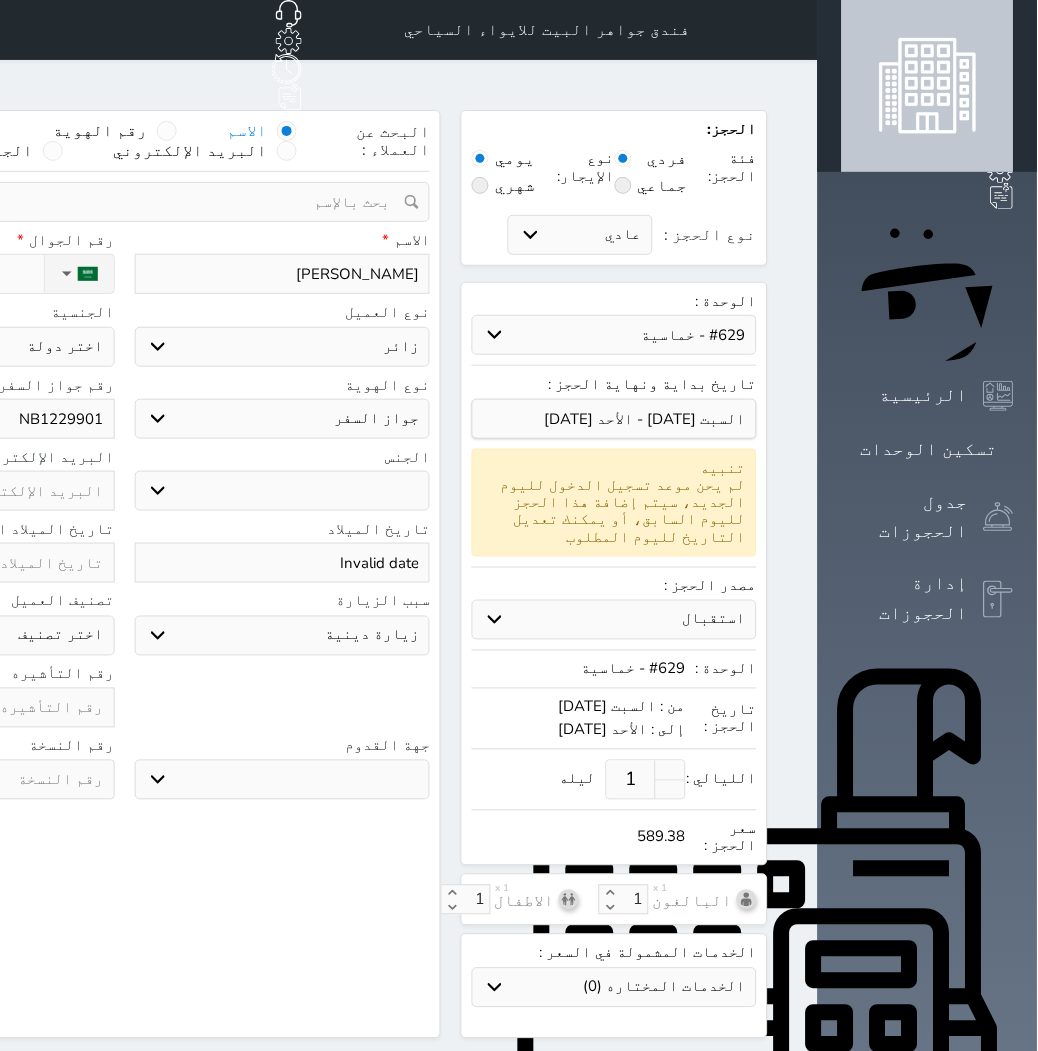 type on "6" 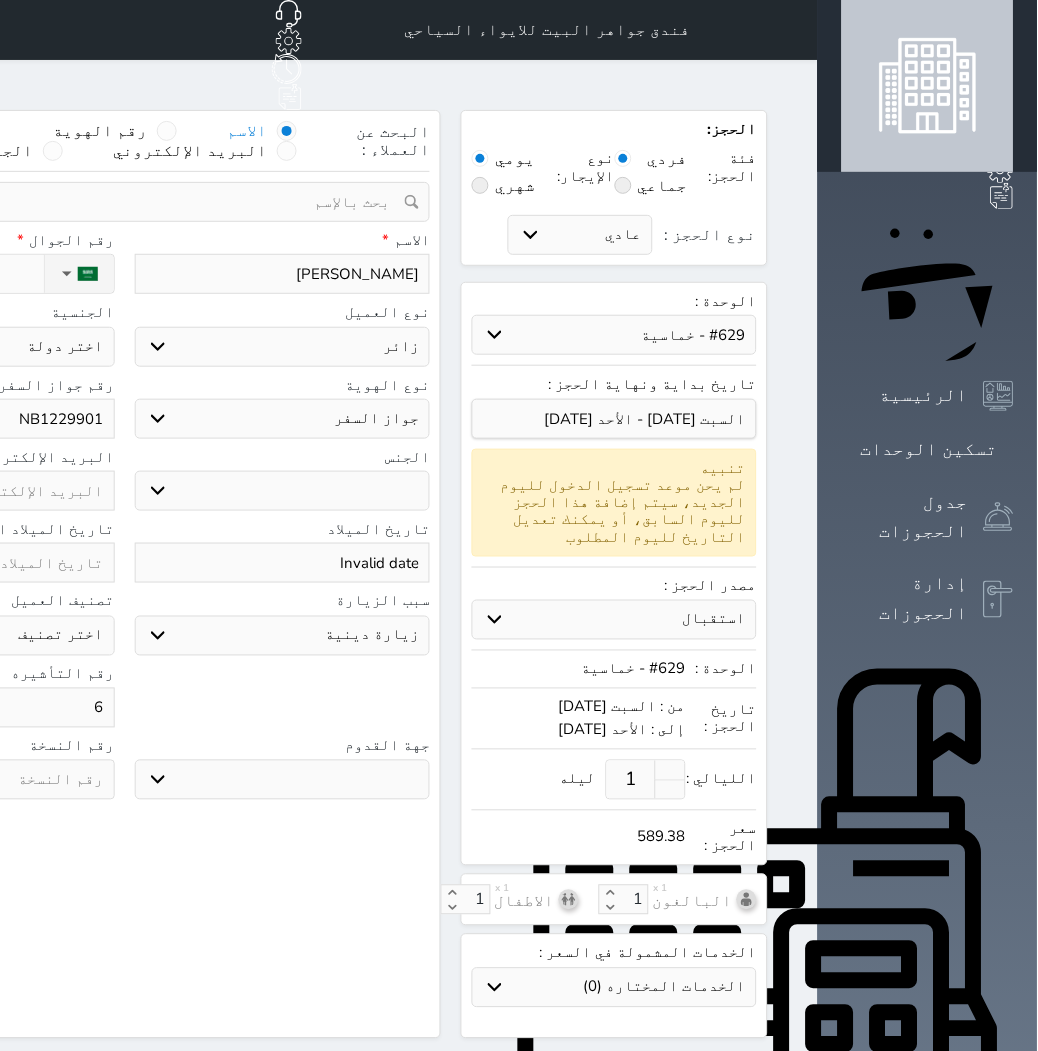select 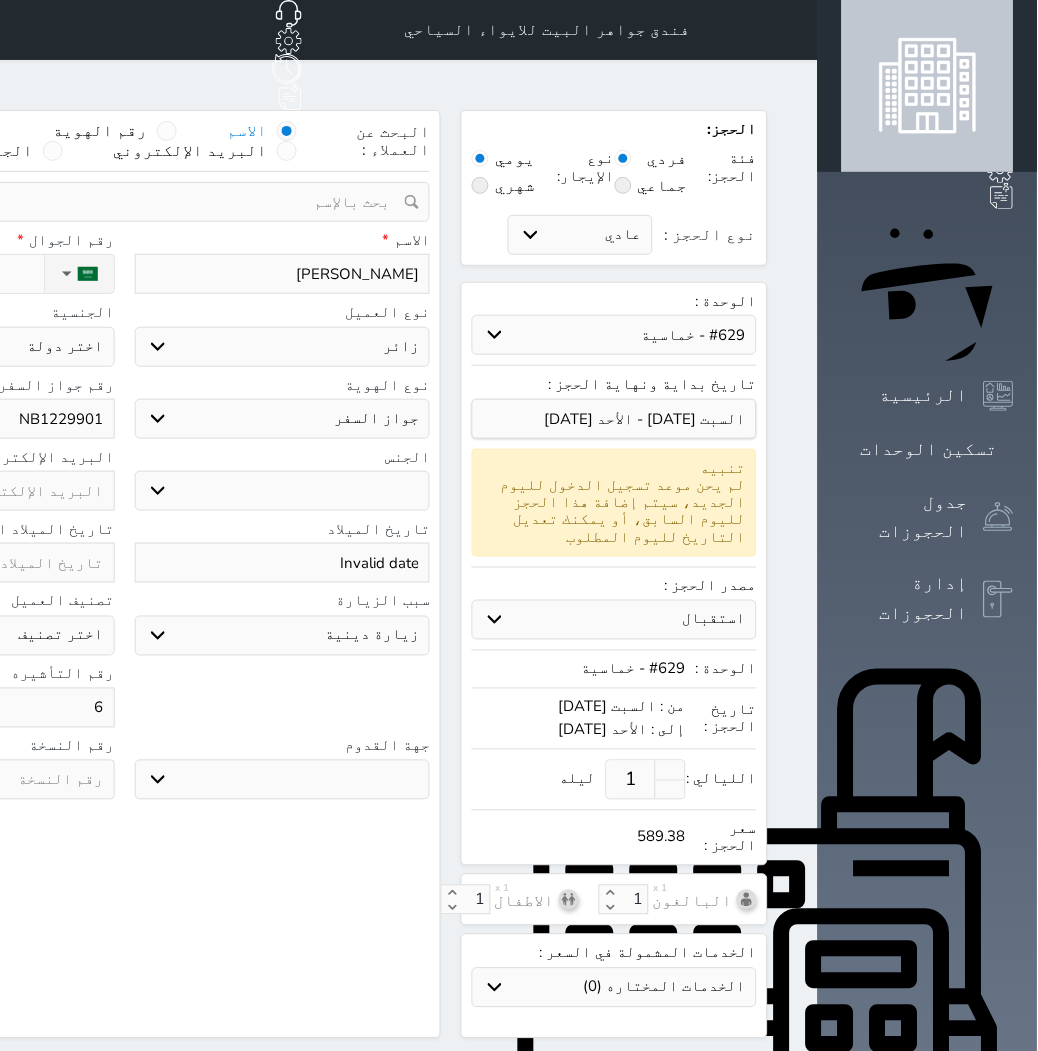 type on "61" 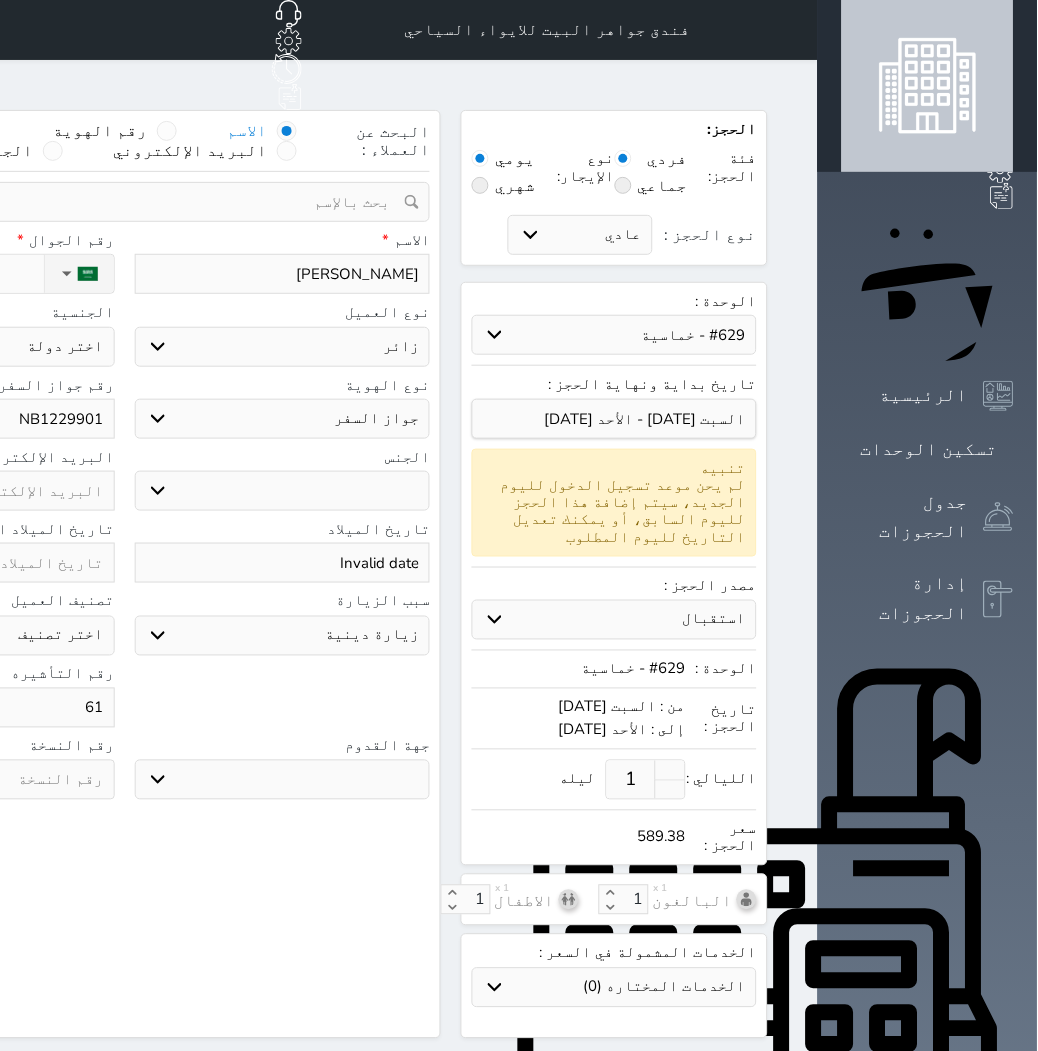 select 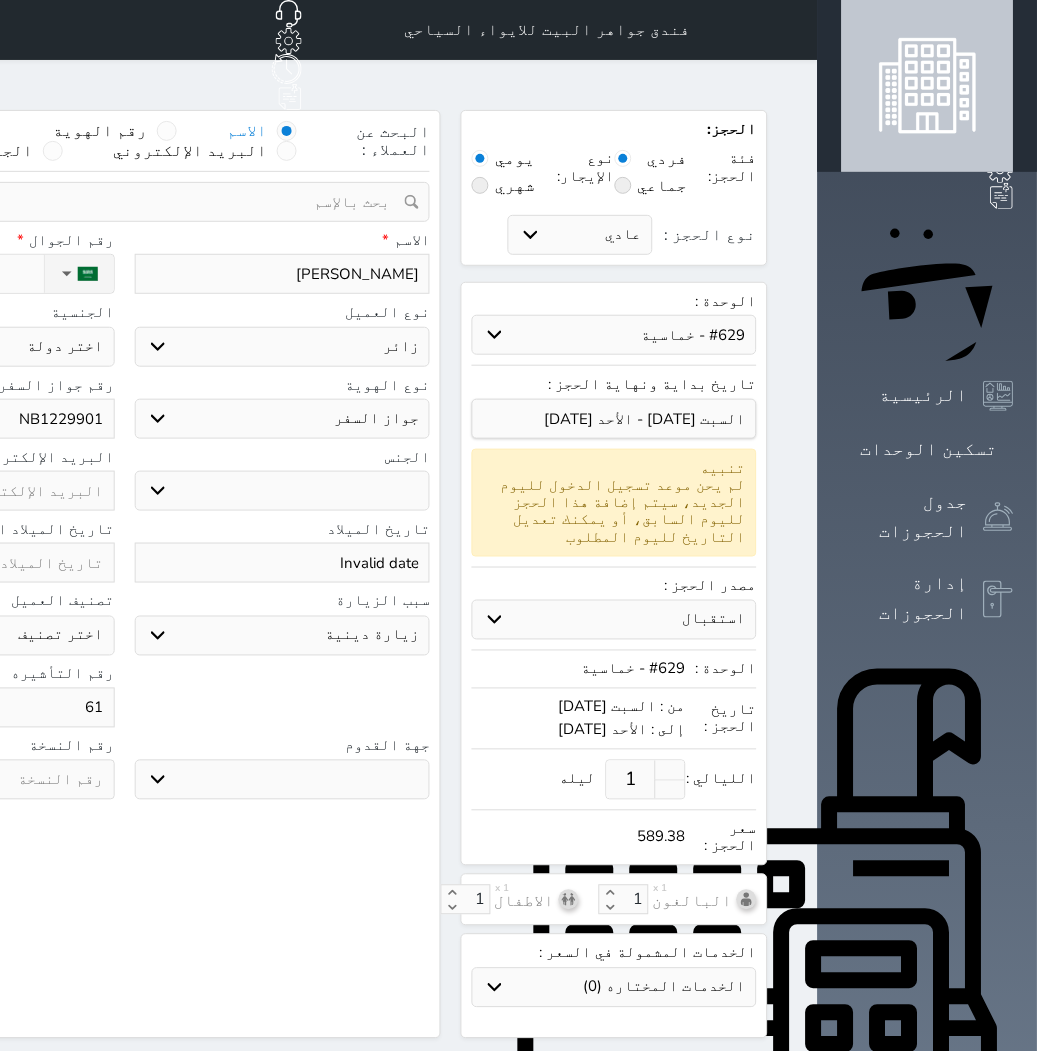 type on "614" 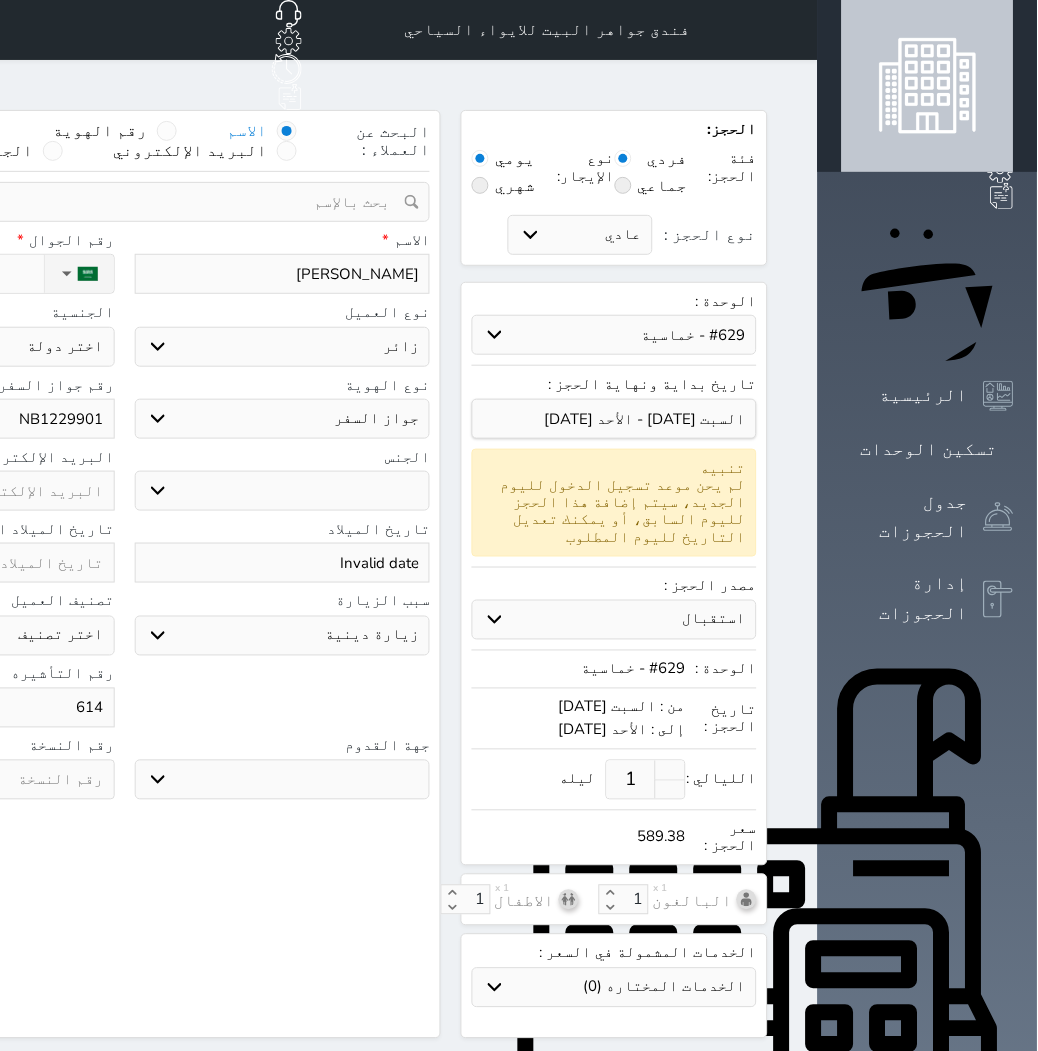 select 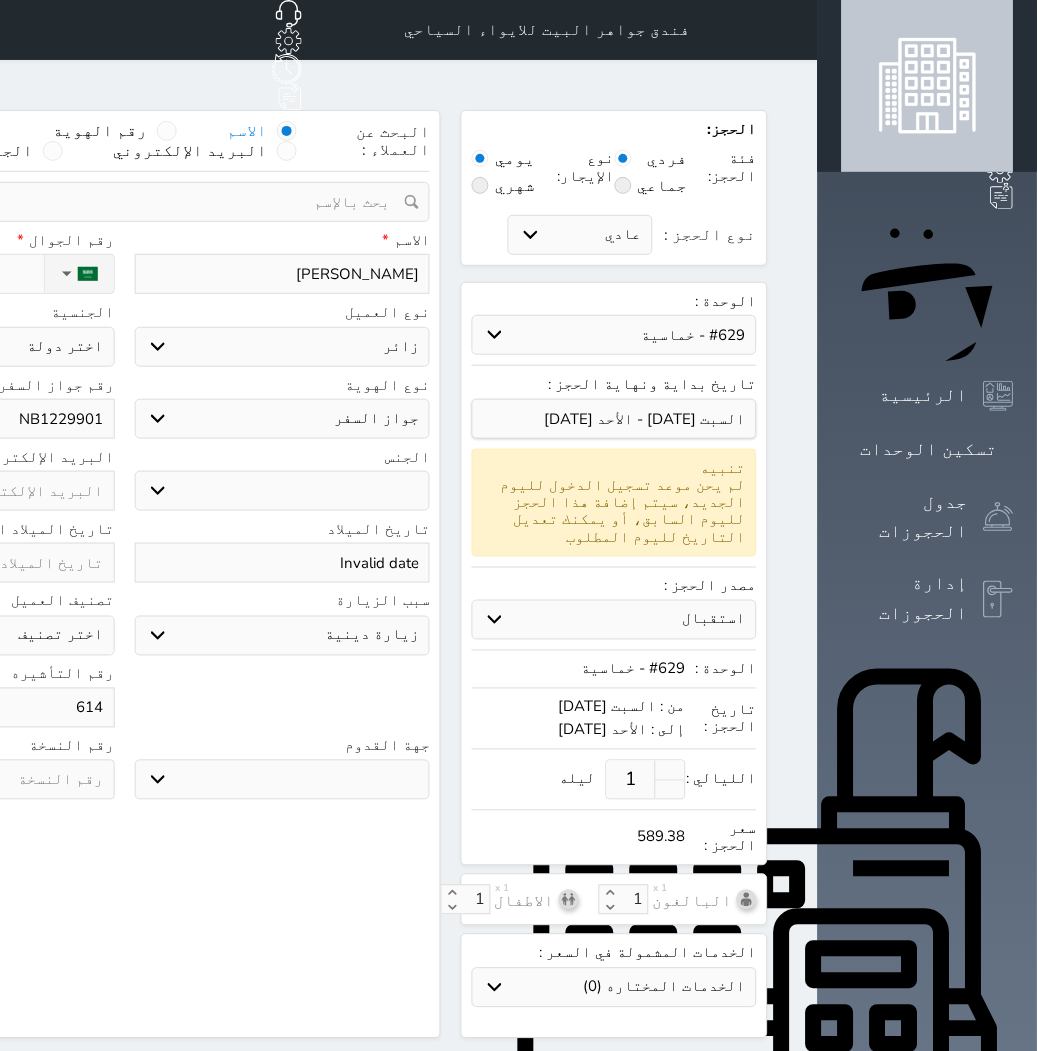 type on "6144" 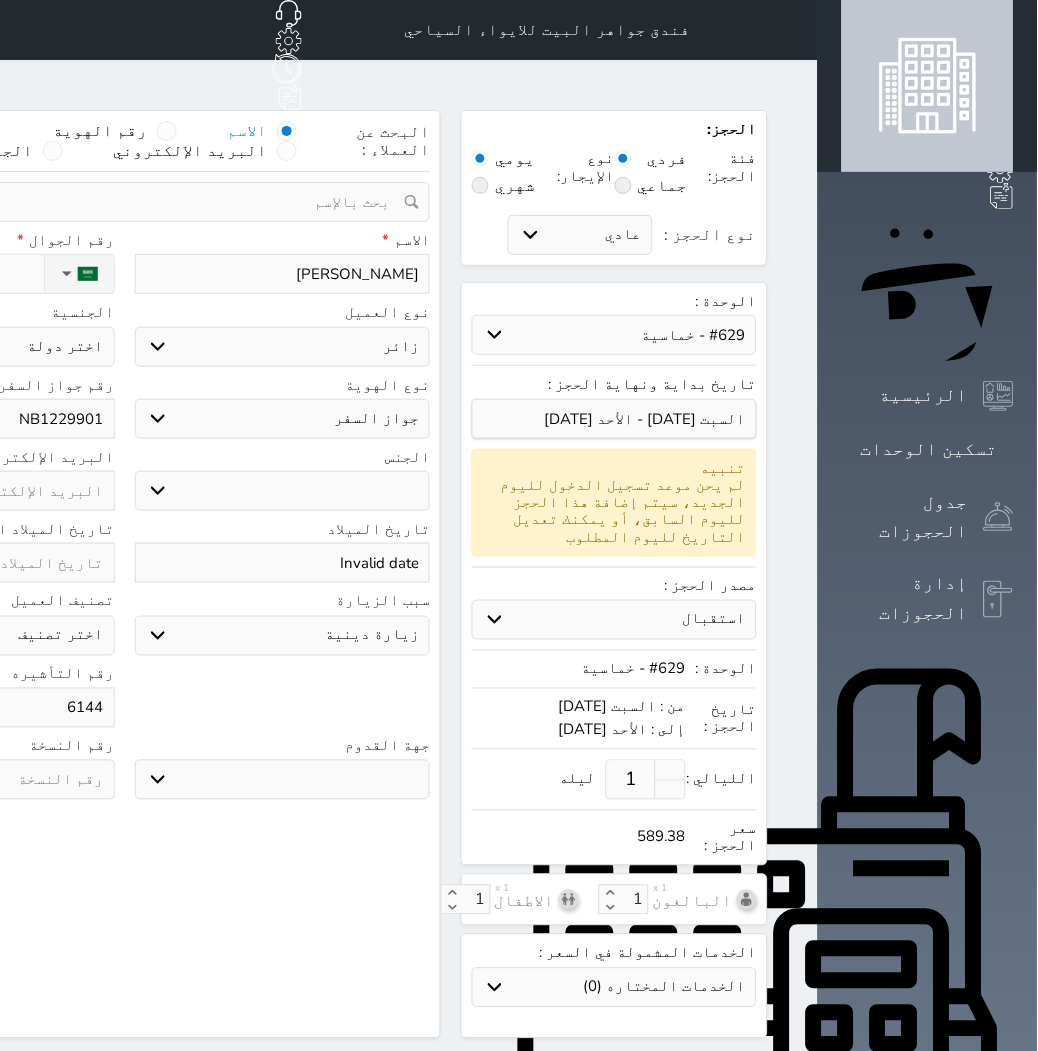 select 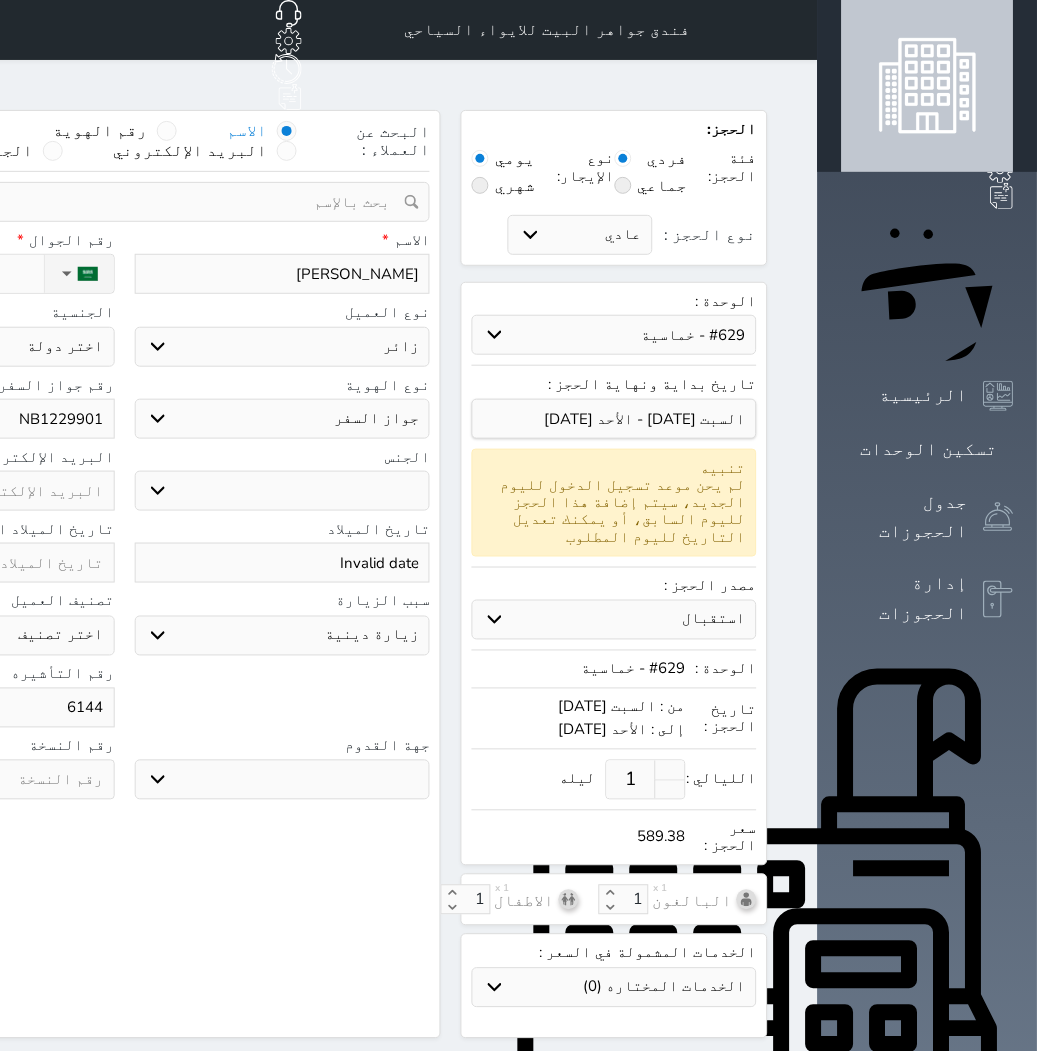 type on "61445" 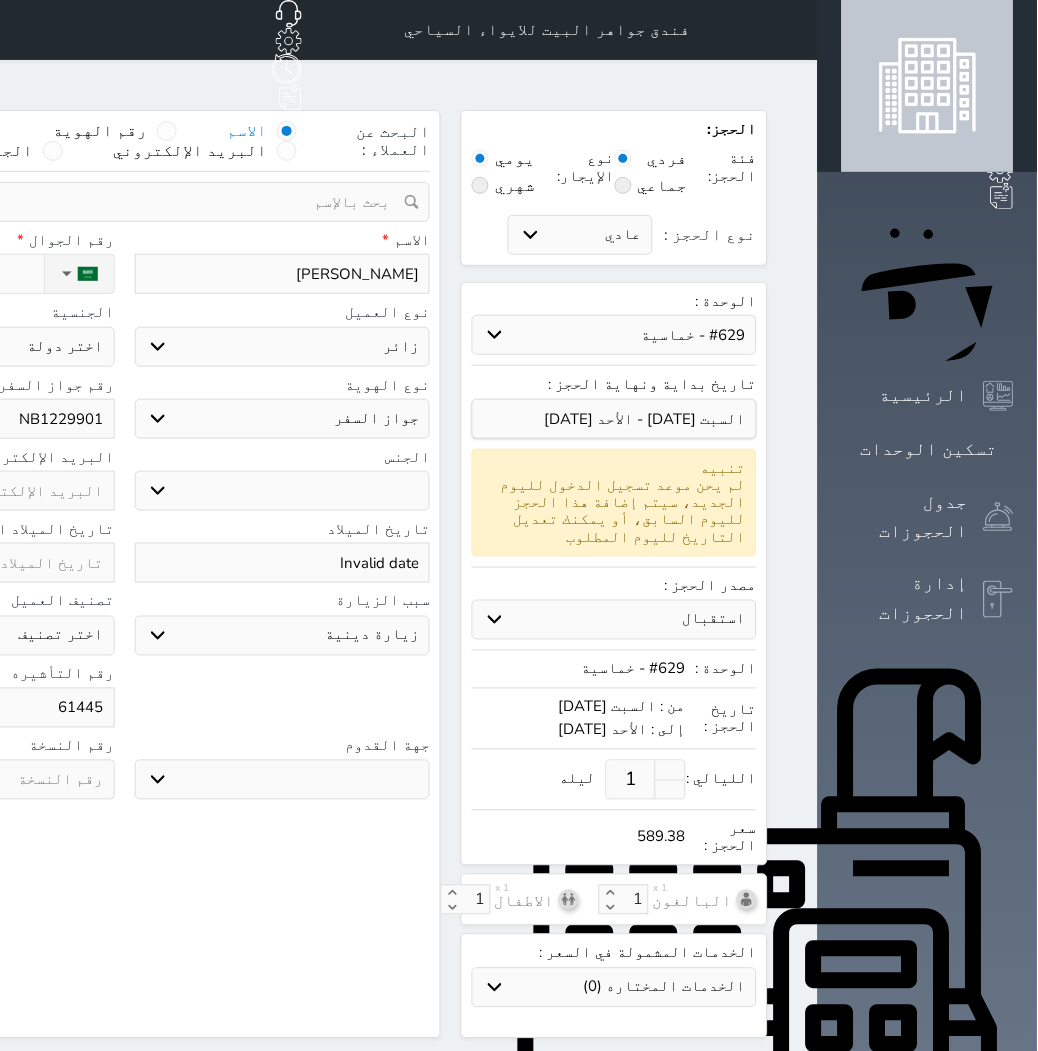 select 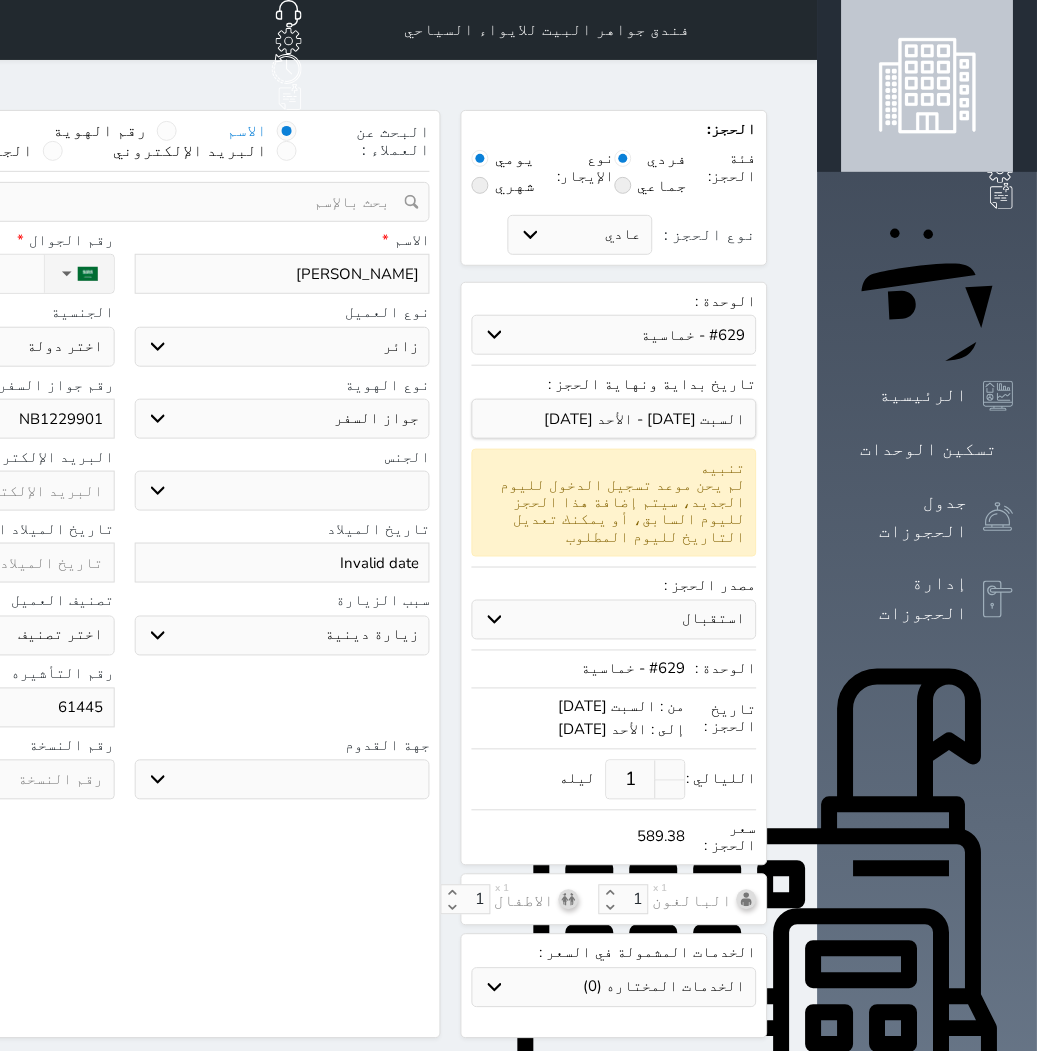 type on "614458" 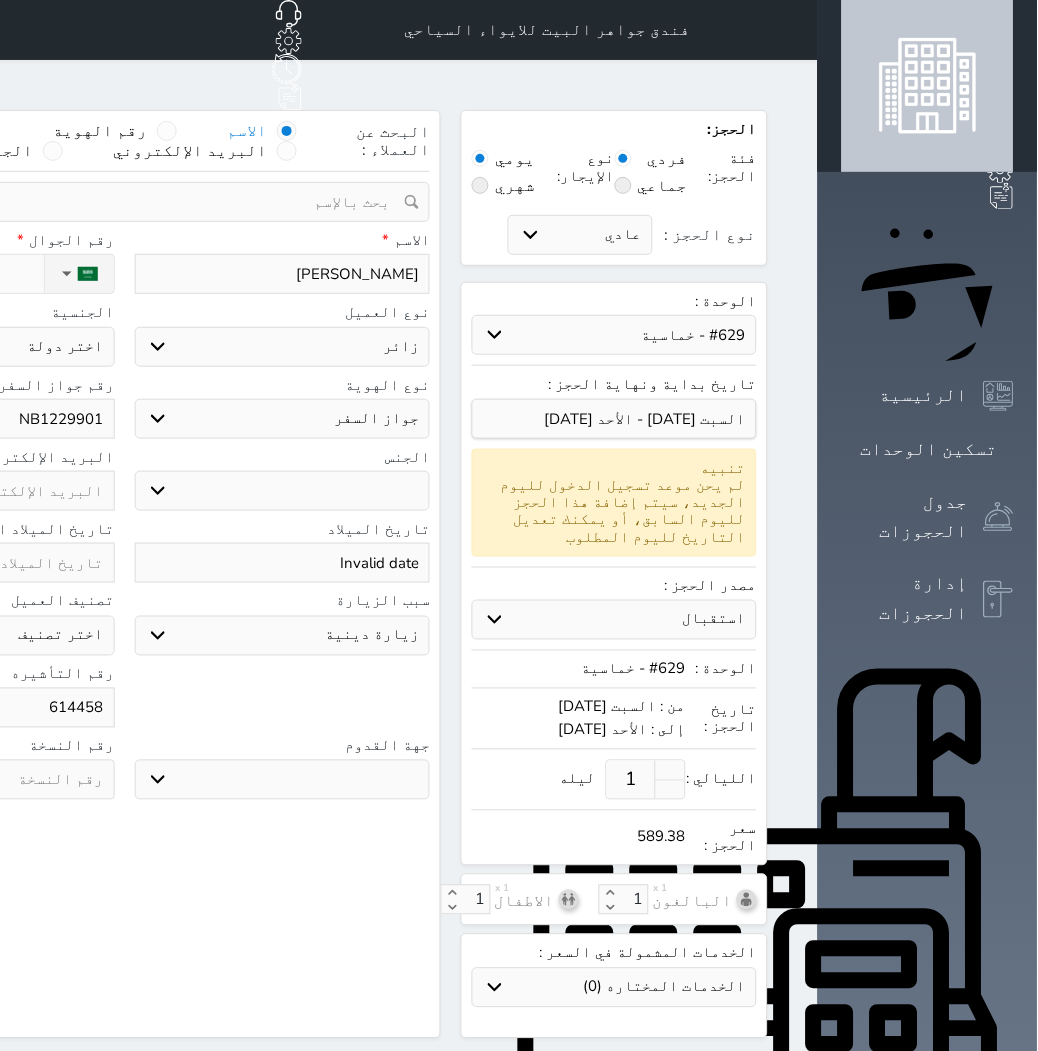 select 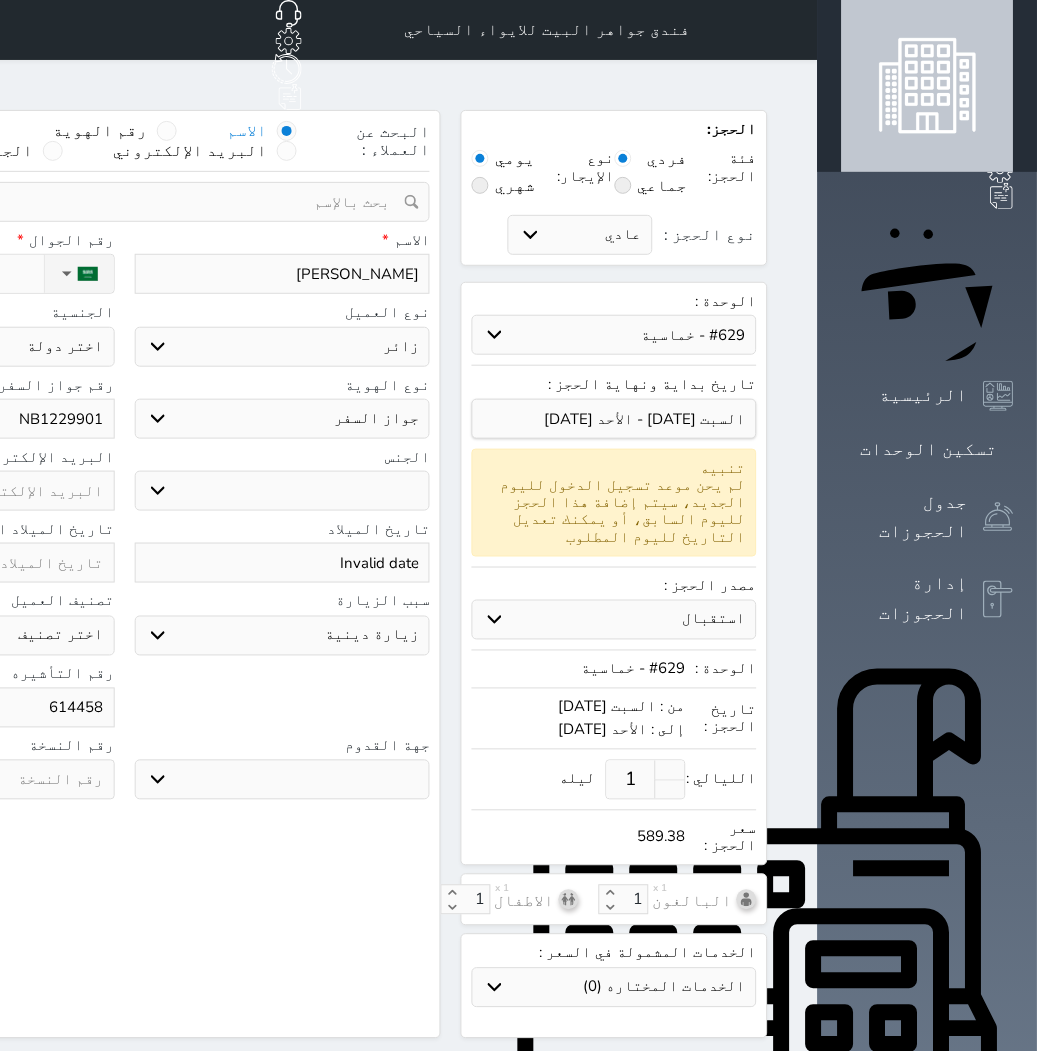 type on "6144588" 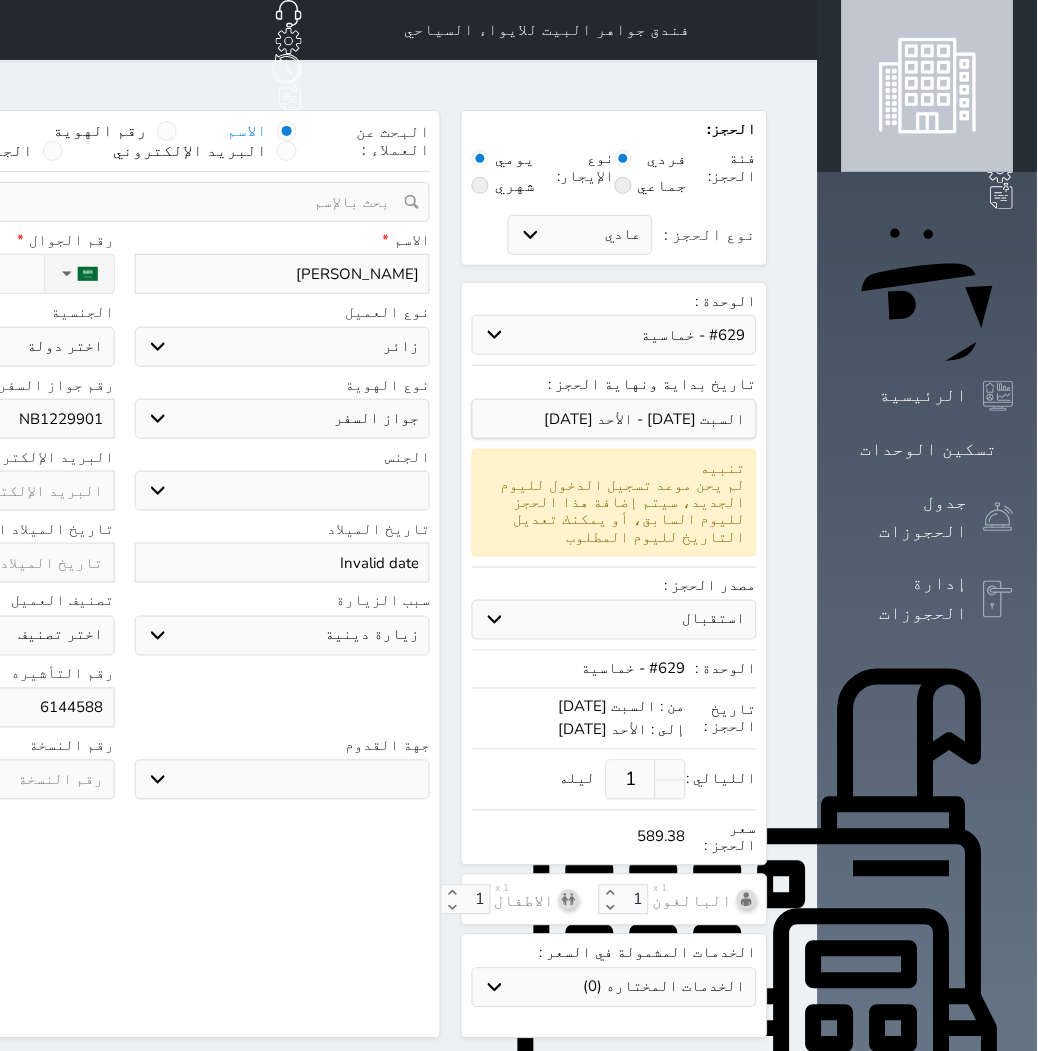 select 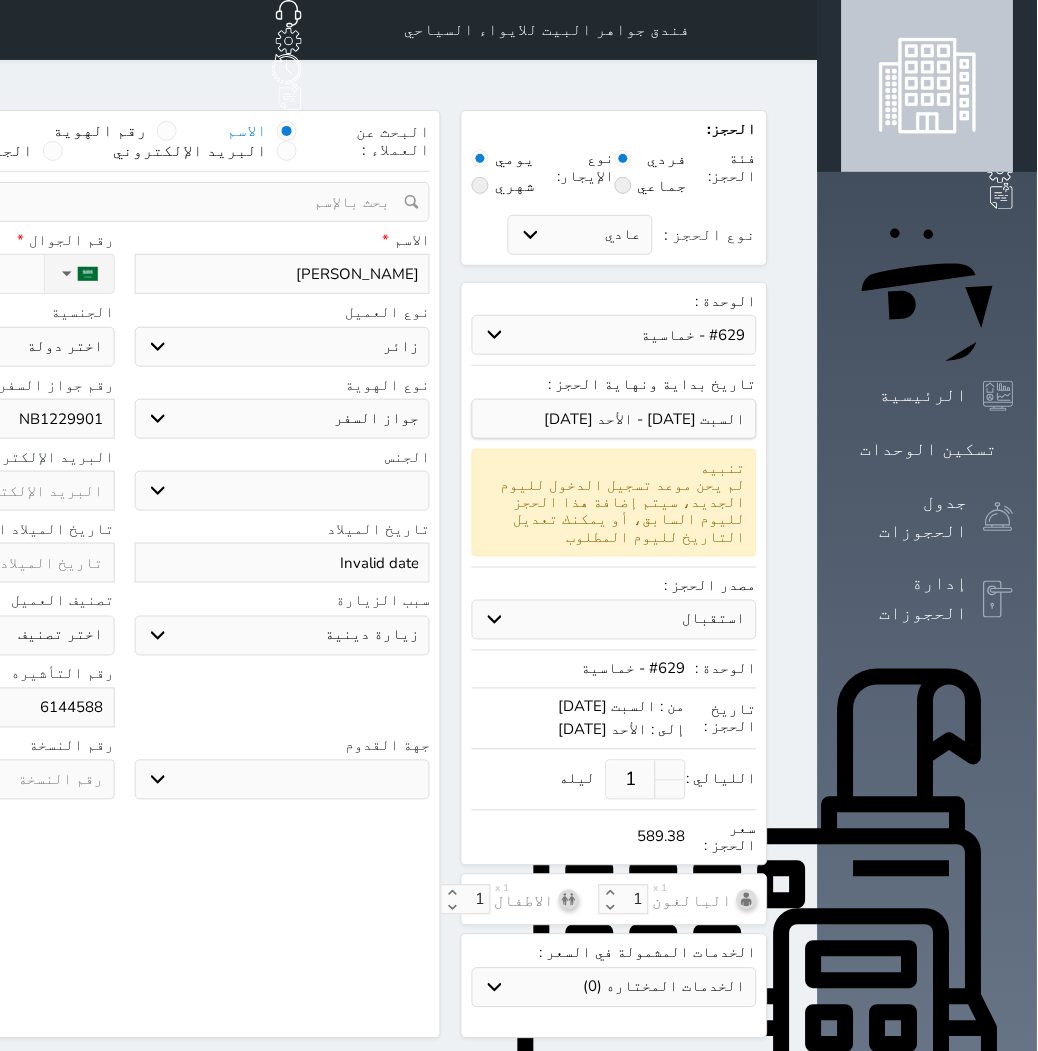 type on "61445884" 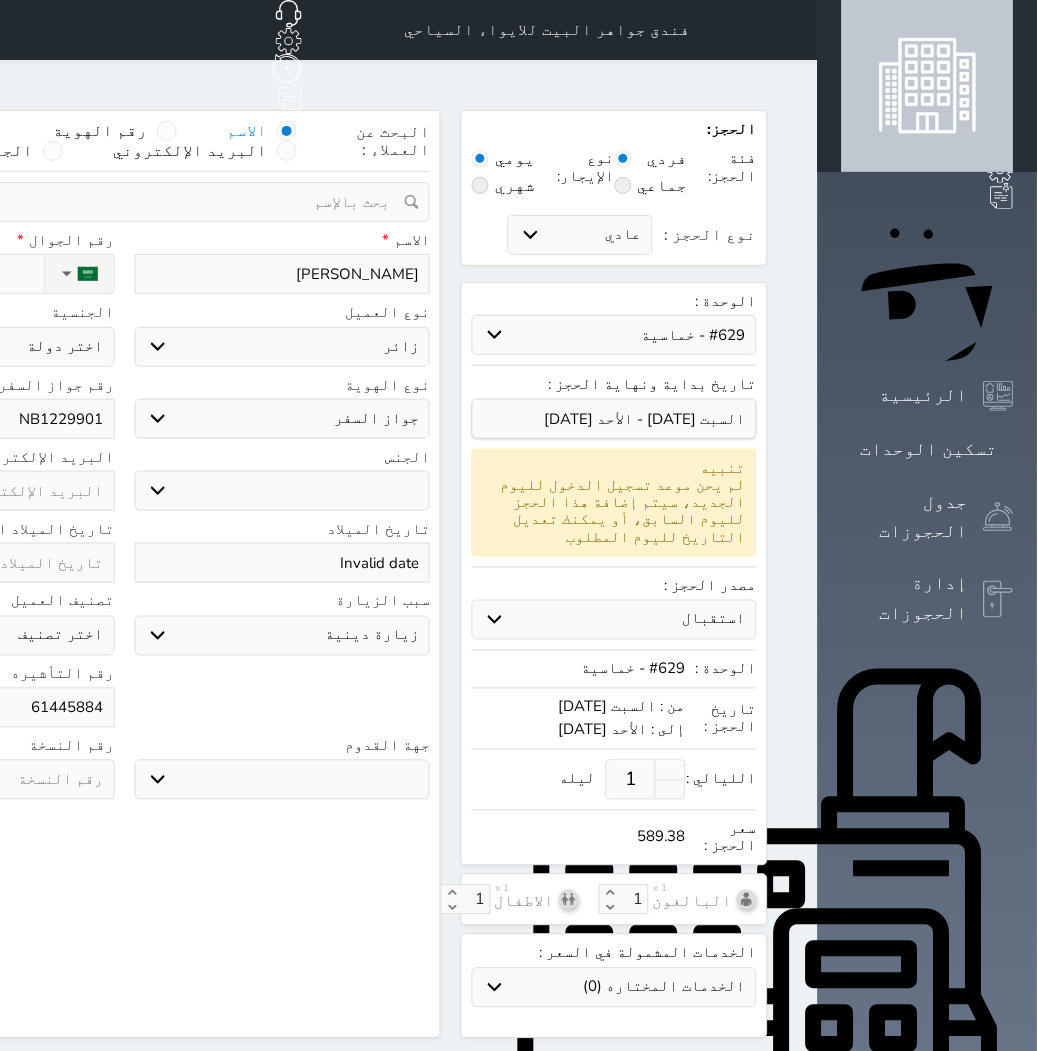 select 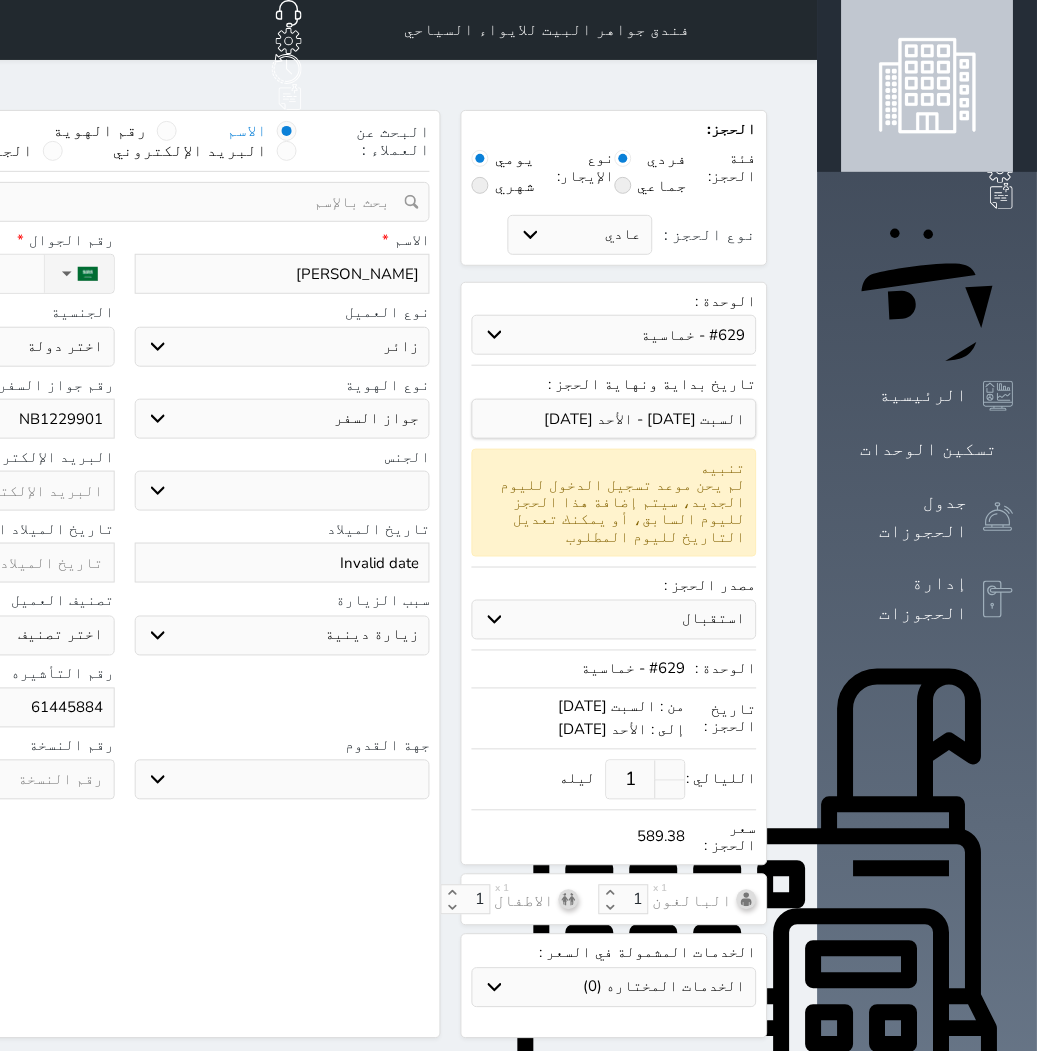 type on "614458848" 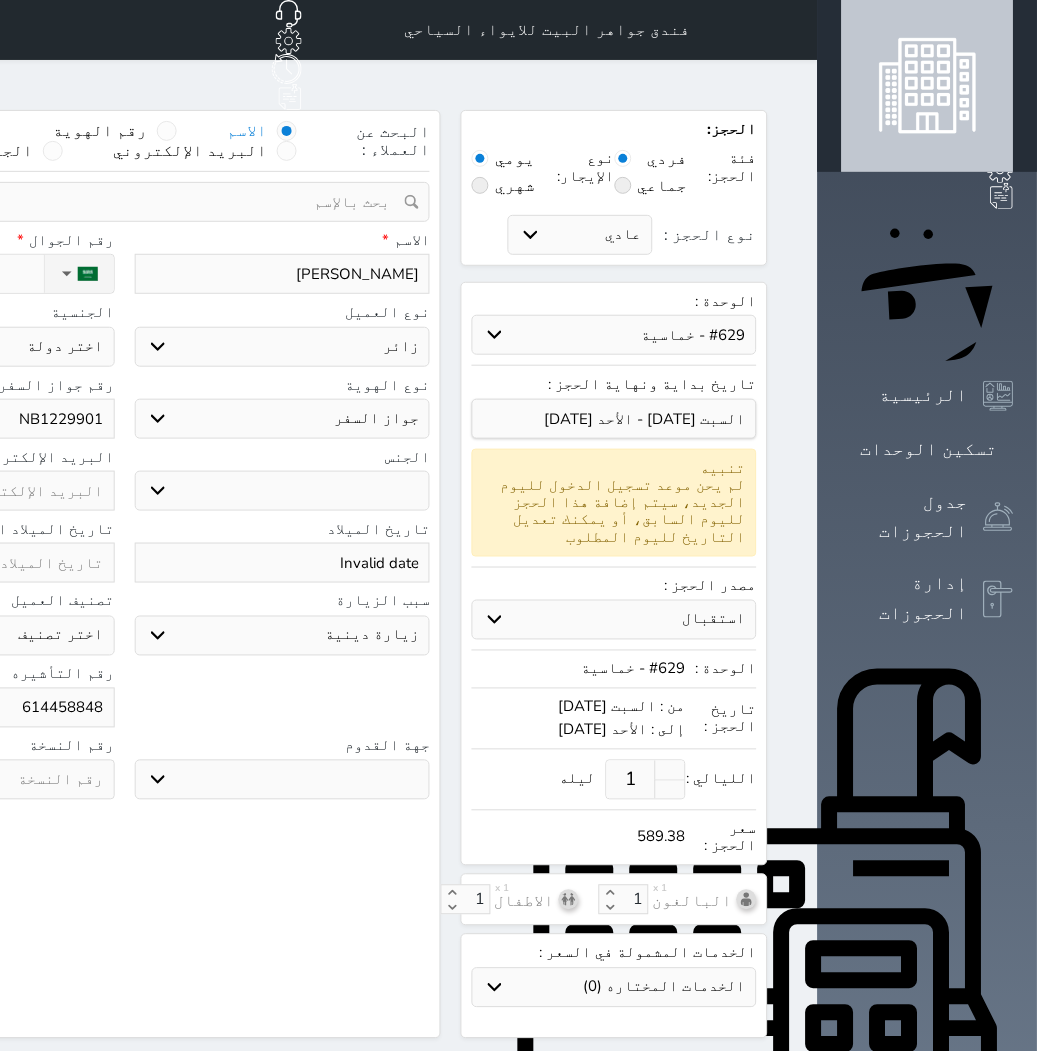 select 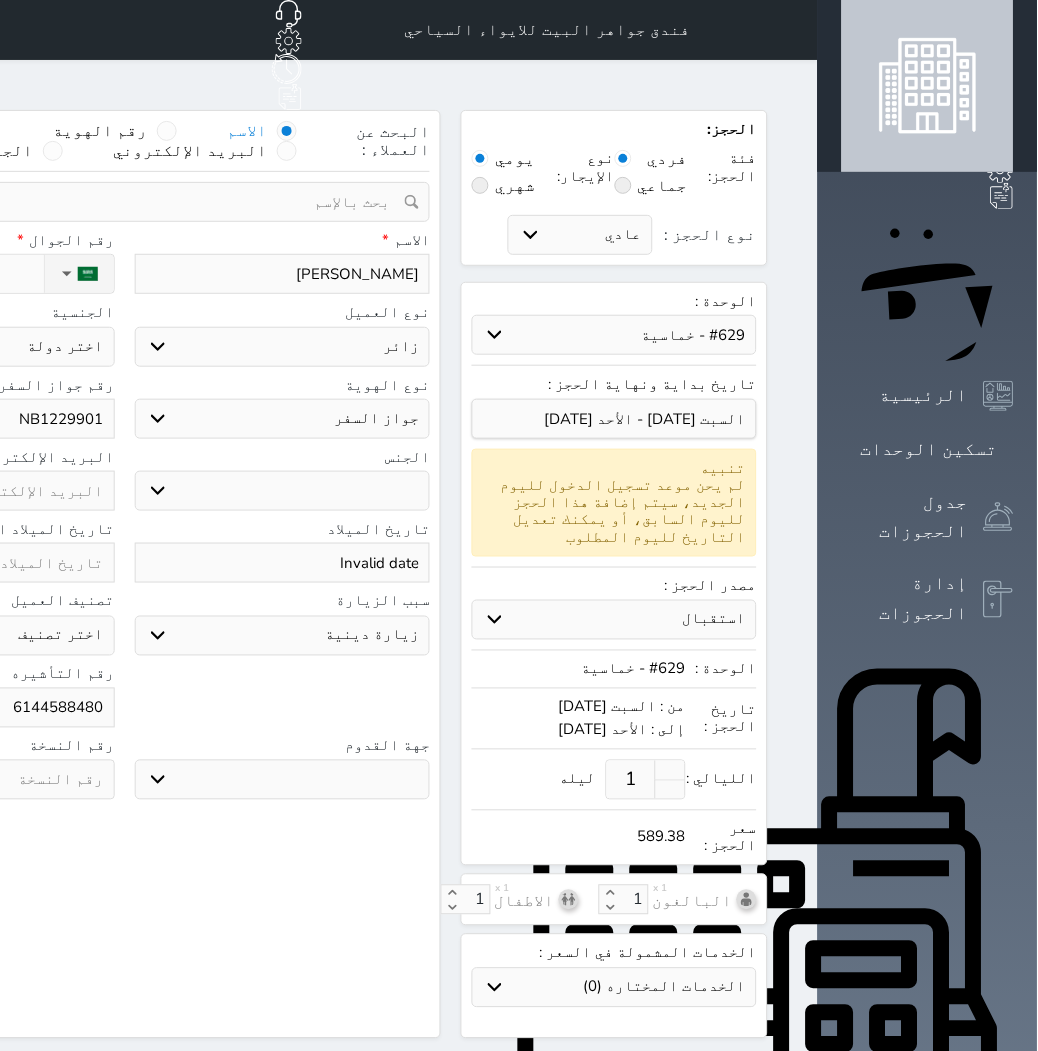 type on "6144588480" 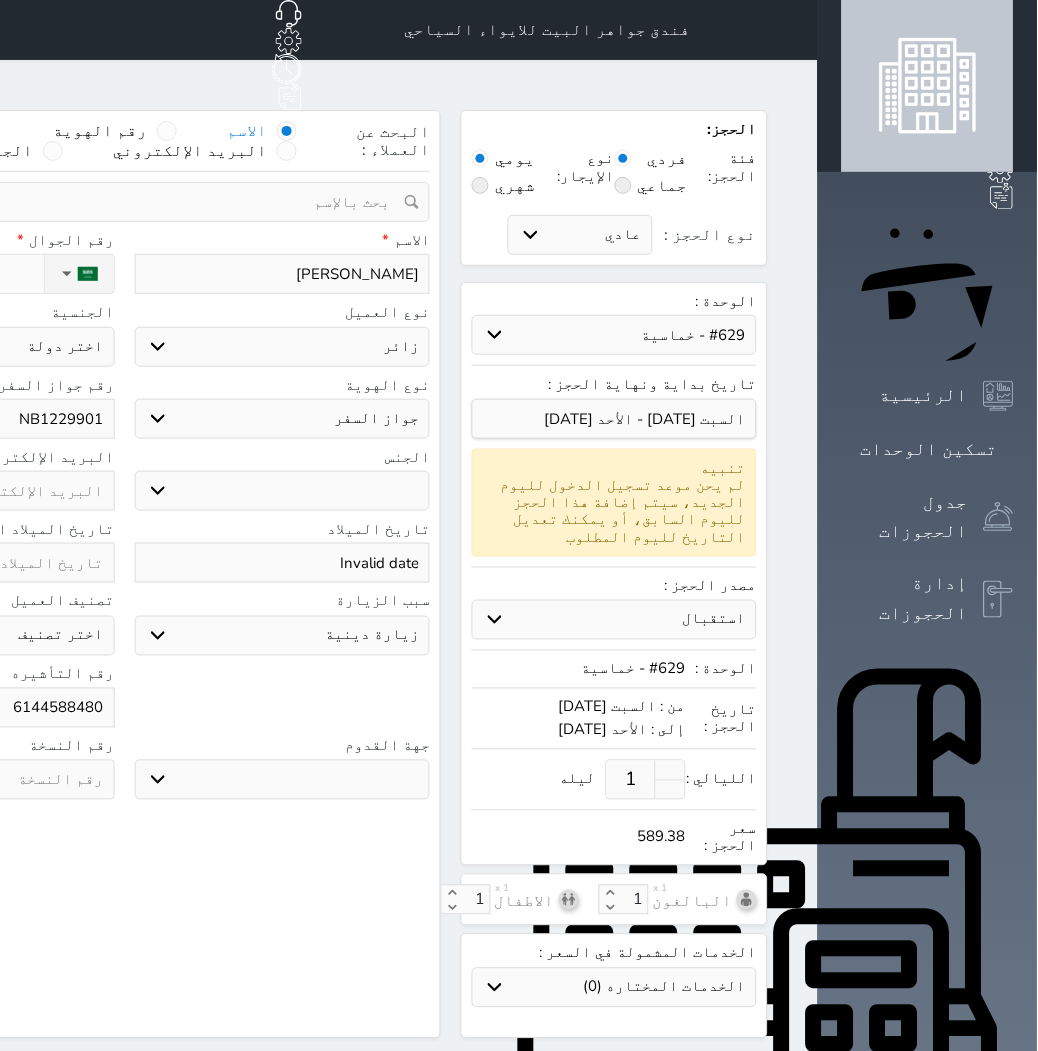click on "البحث عن العملاء :        الاسم       رقم الهوية       البريد الإلكتروني       الجوال           تغيير العميل                      ملاحظات                           سجل حجوزات العميل [PERSON_NAME]                   إجمالى رصيد العميل : 0 ريال     رقم الحجز   الوحدة   من   إلى   نوع الحجز   الرصيد   الاجرائات         النتائج  : من (  ) - إلى  (  )   العدد  :              سجل الكمبيالات الغير محصلة على العميل Mawea Amir                 رقم الحجز   المبلغ الكلى    المبلغ المحصل    المبلغ المتبقى    تاريخ الإستحقاق         النتائج  : من (  ) - إلى  (  )   العدد  :      الاسم *   [PERSON_NAME]   رقم الجوال *       ▼     [GEOGRAPHIC_DATA] ([GEOGRAPHIC_DATA])   +93   [GEOGRAPHIC_DATA] ([GEOGRAPHIC_DATA])   +355   [GEOGRAPHIC_DATA] (‫الجزائر‬‎)   +213" at bounding box center (124, 574) 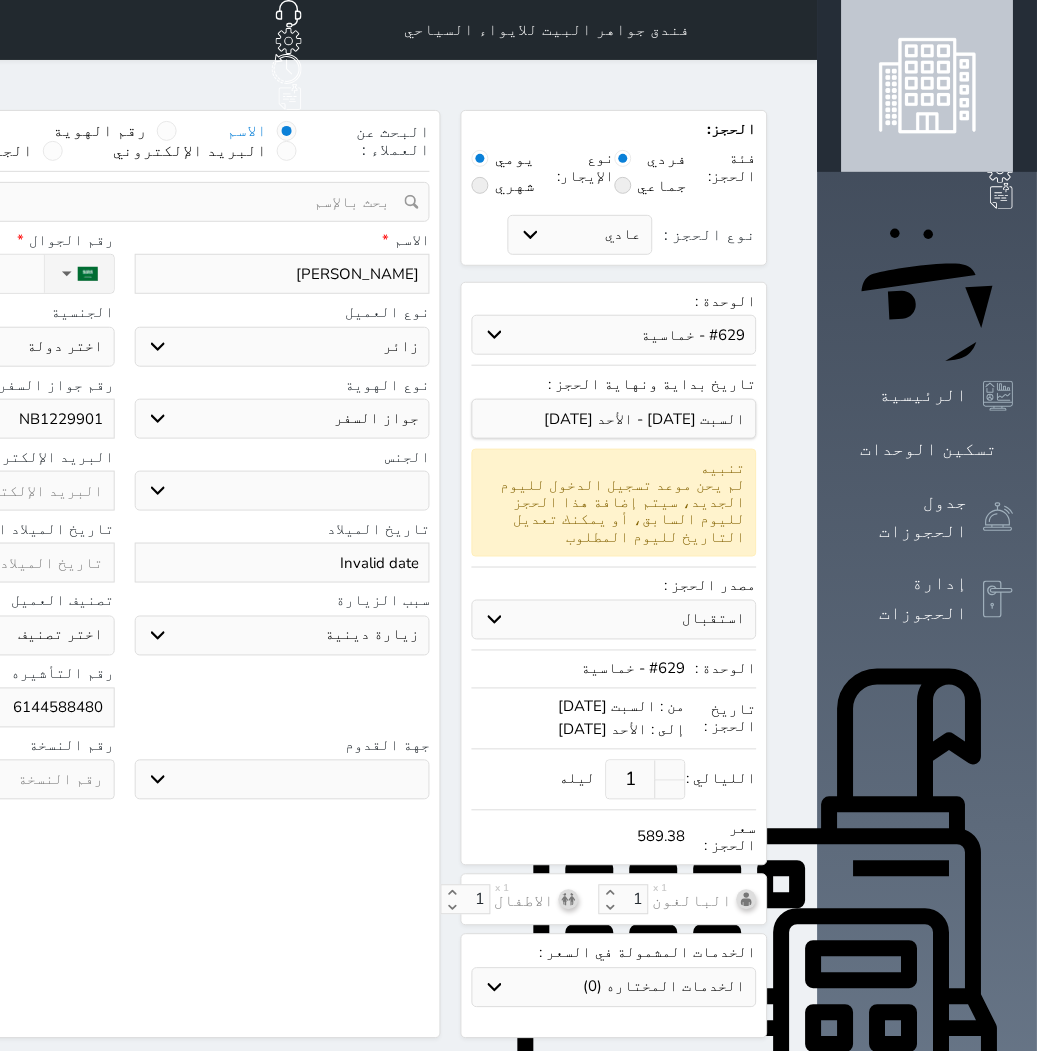 click on "1" at bounding box center [631, 780] 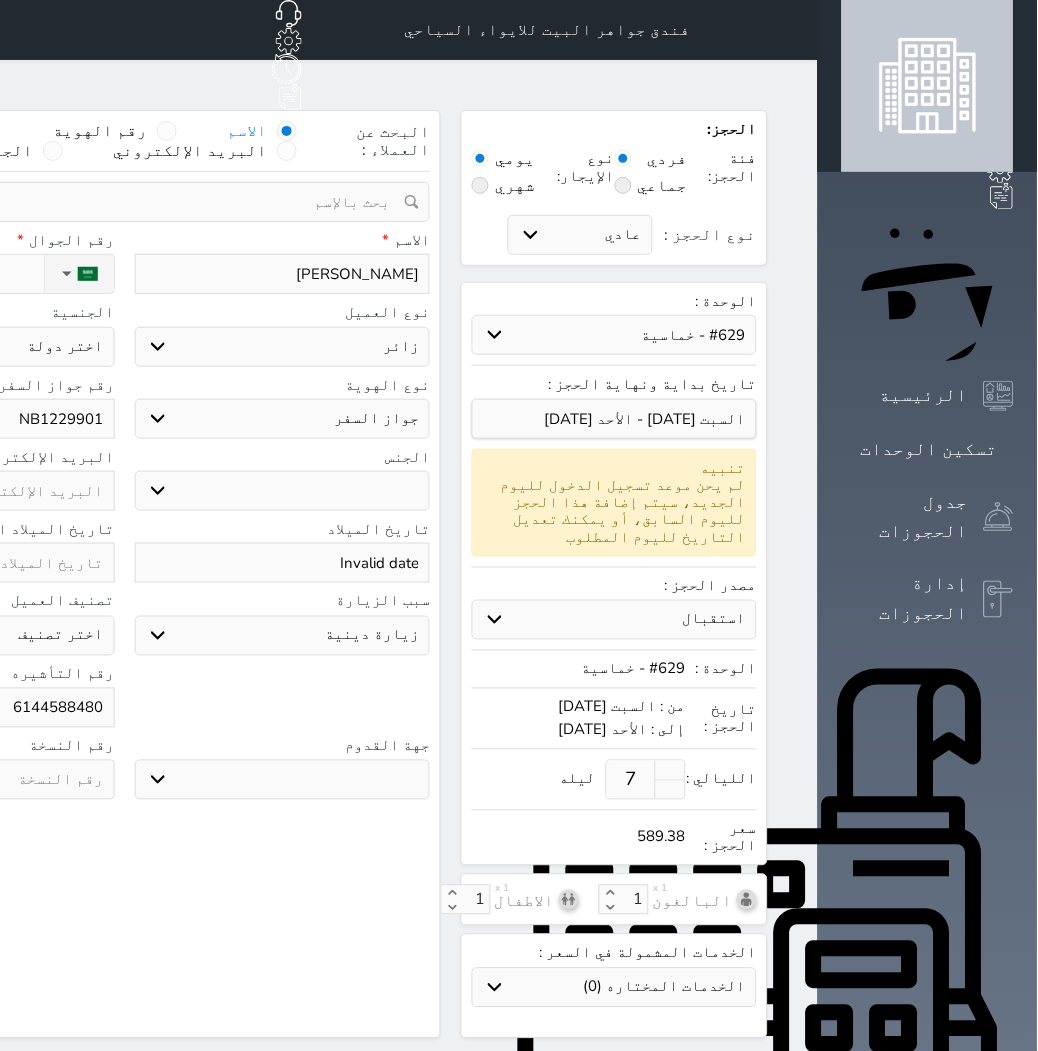 type on "7" 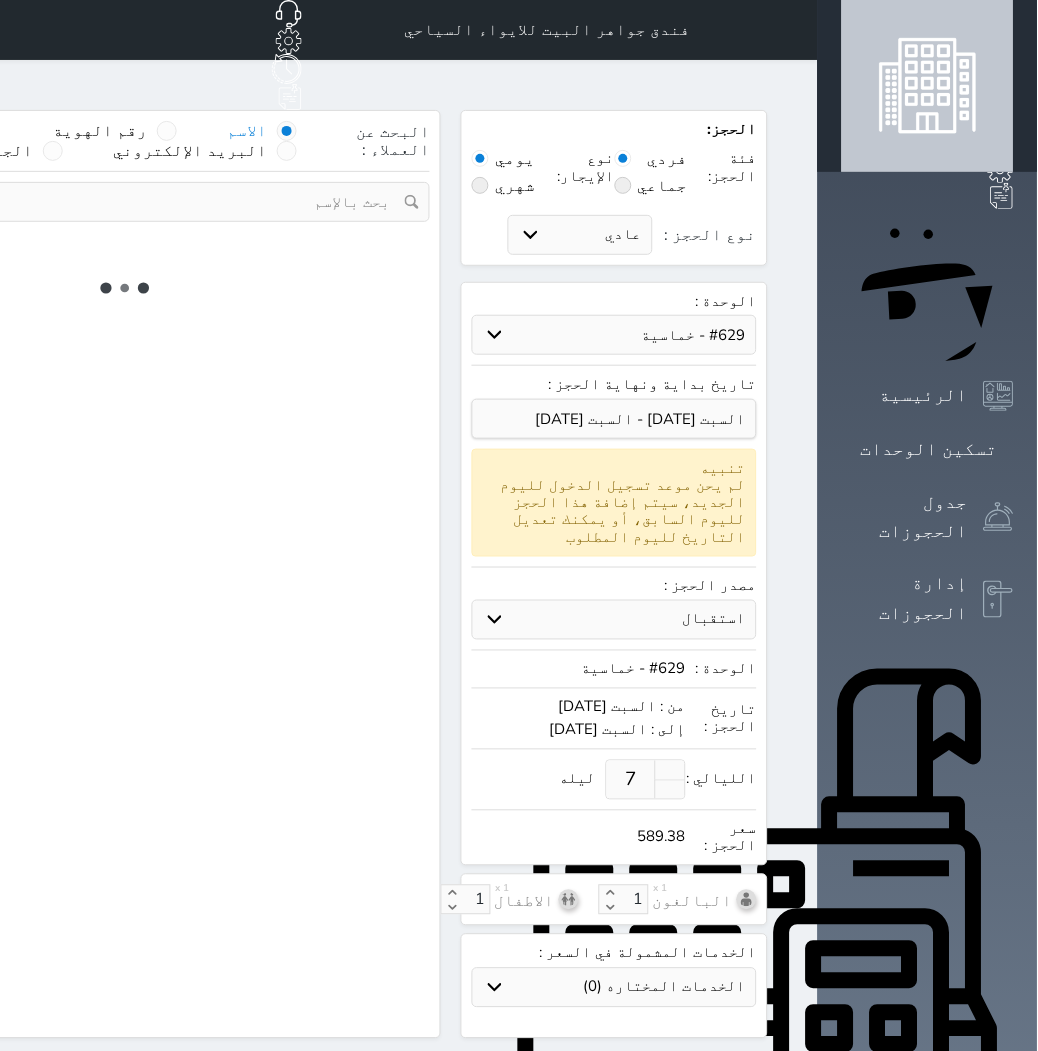 select on "3" 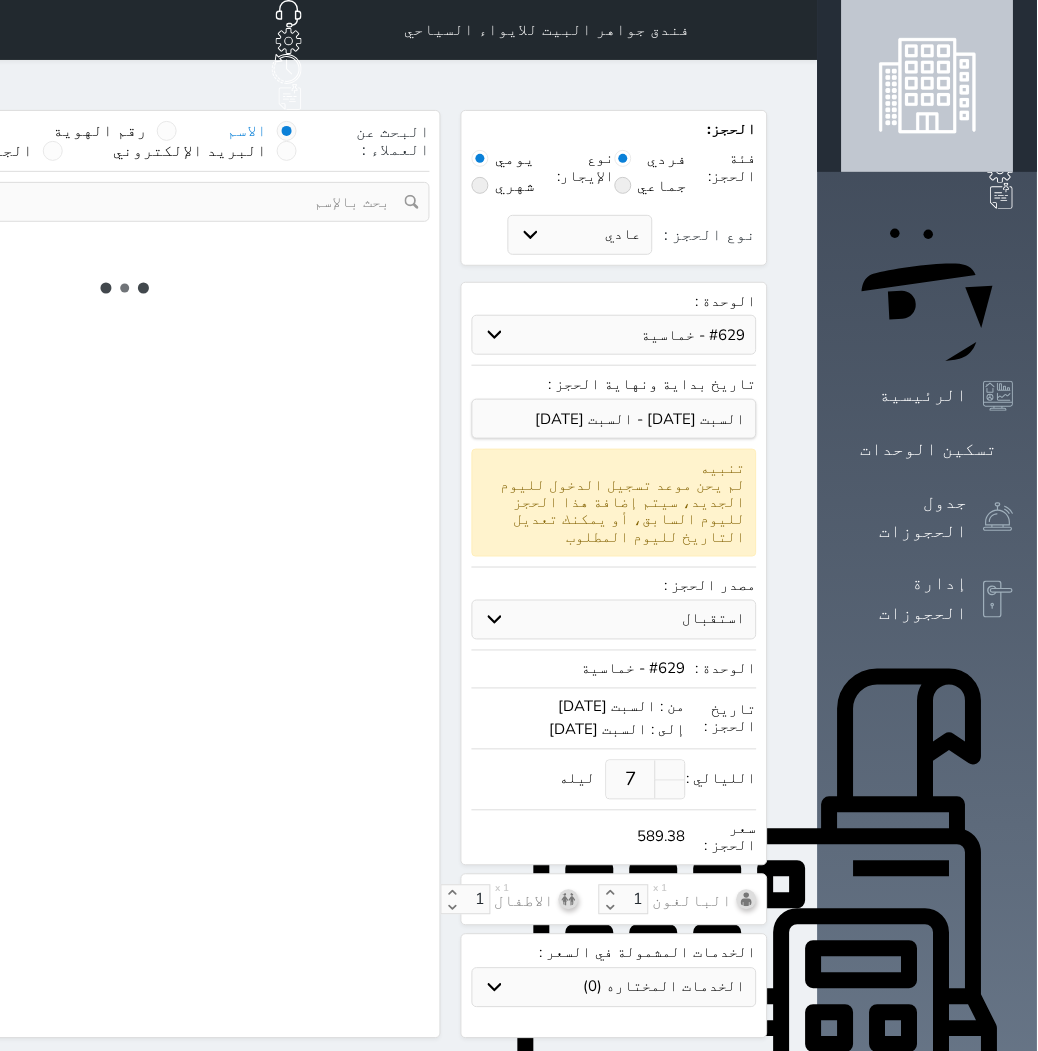 select on "5" 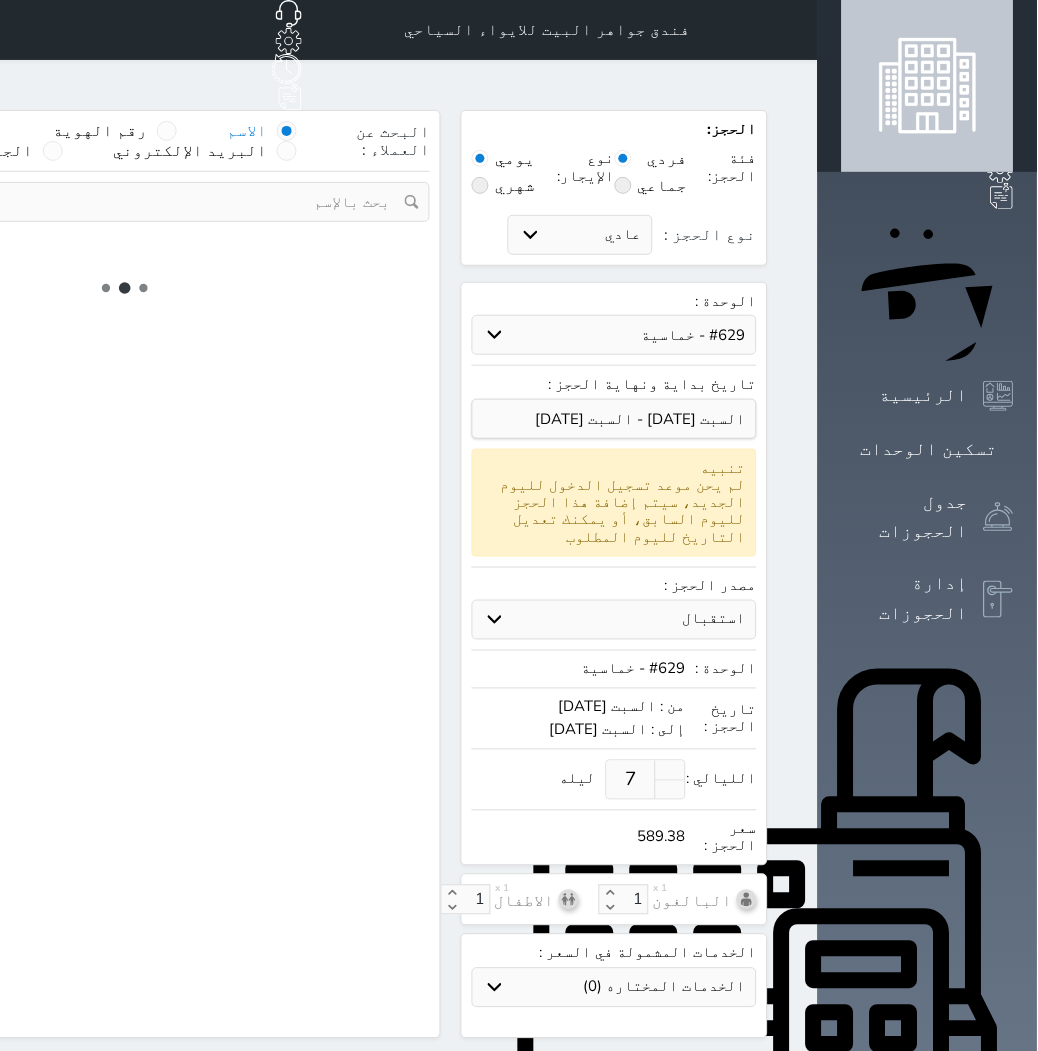 select on "[DEMOGRAPHIC_DATA]" 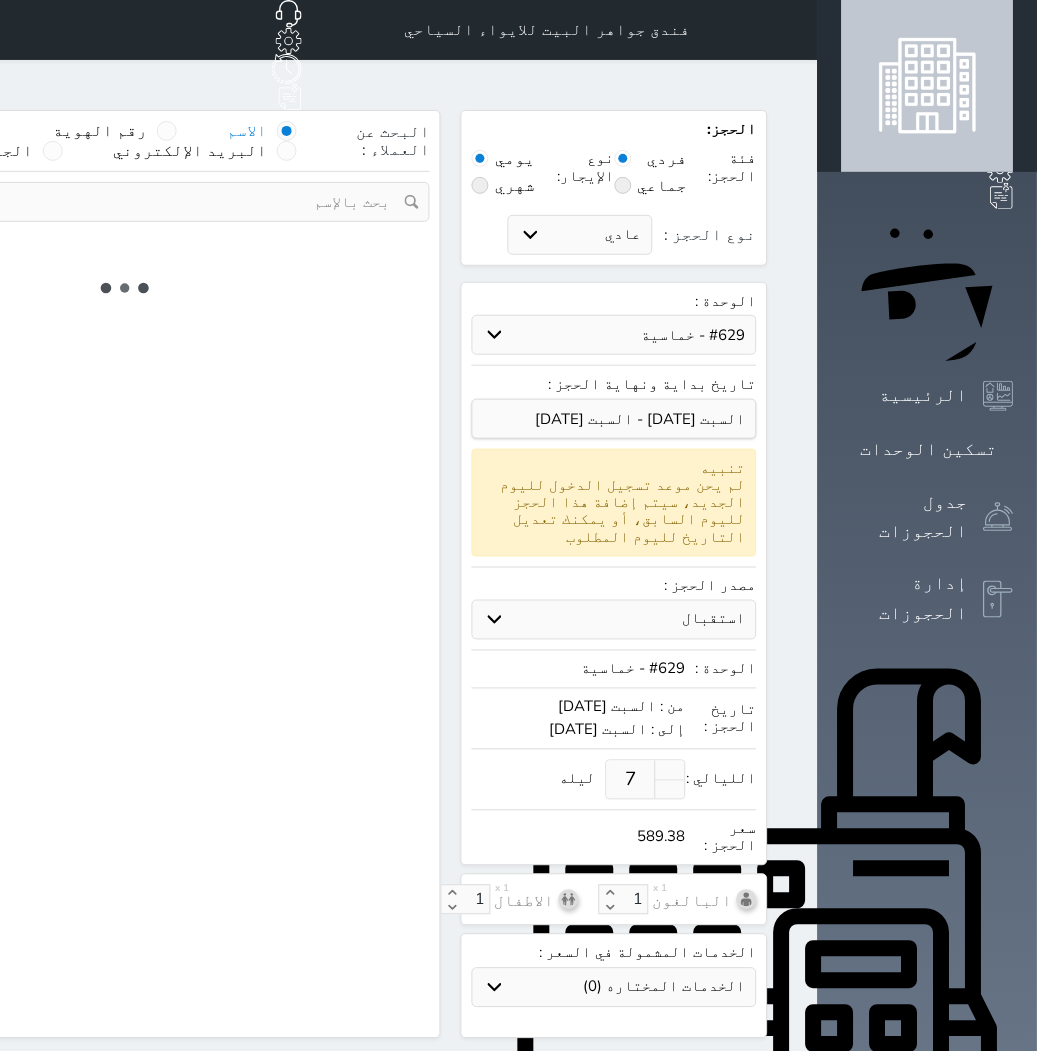 select on "3" 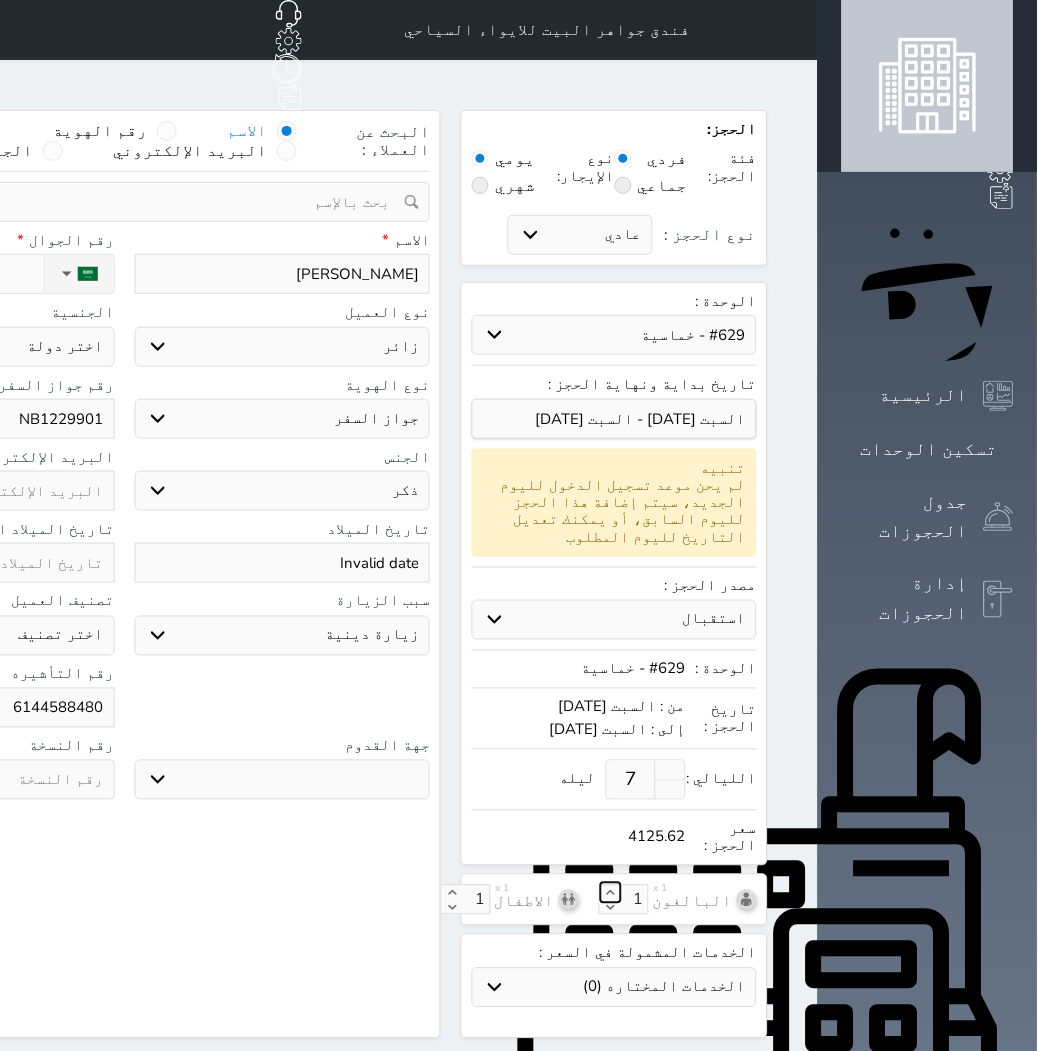 select 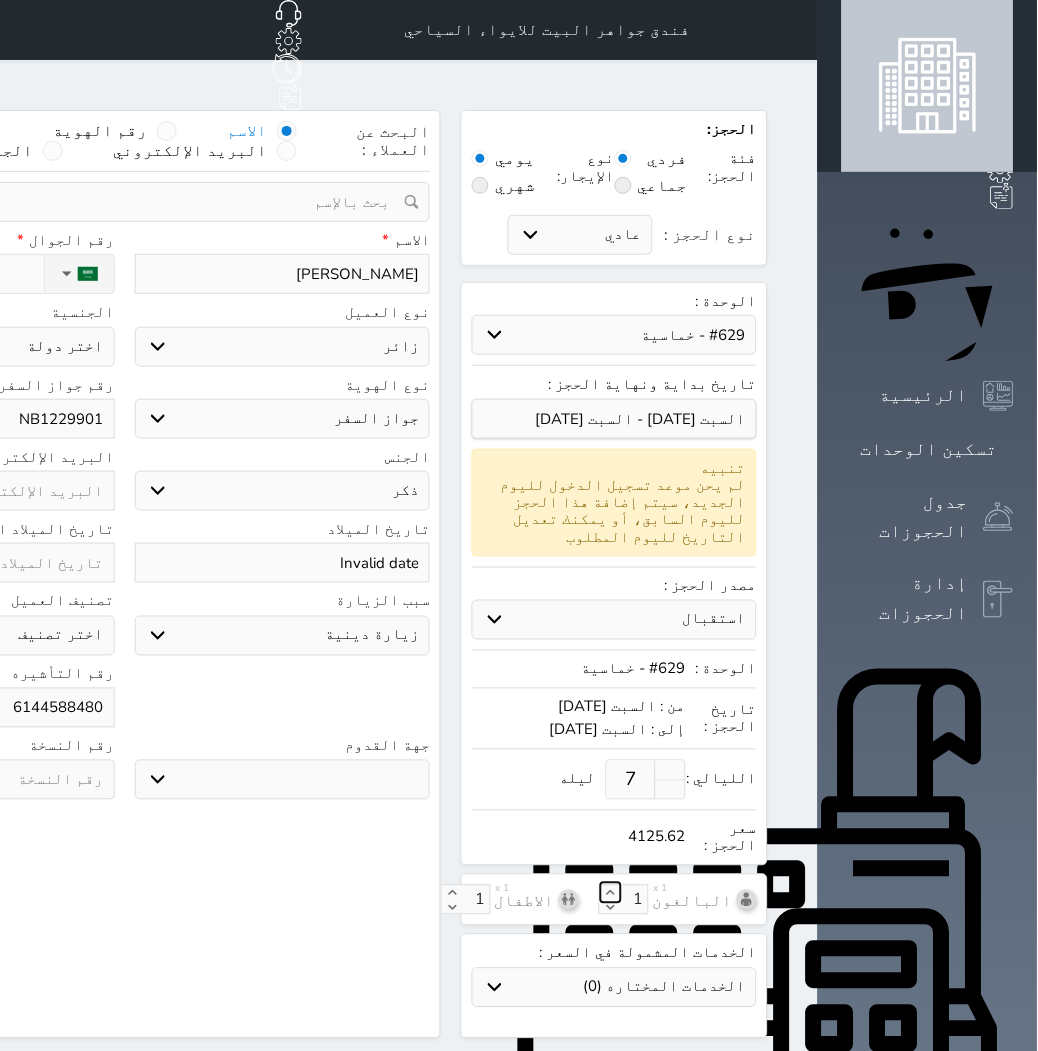 click 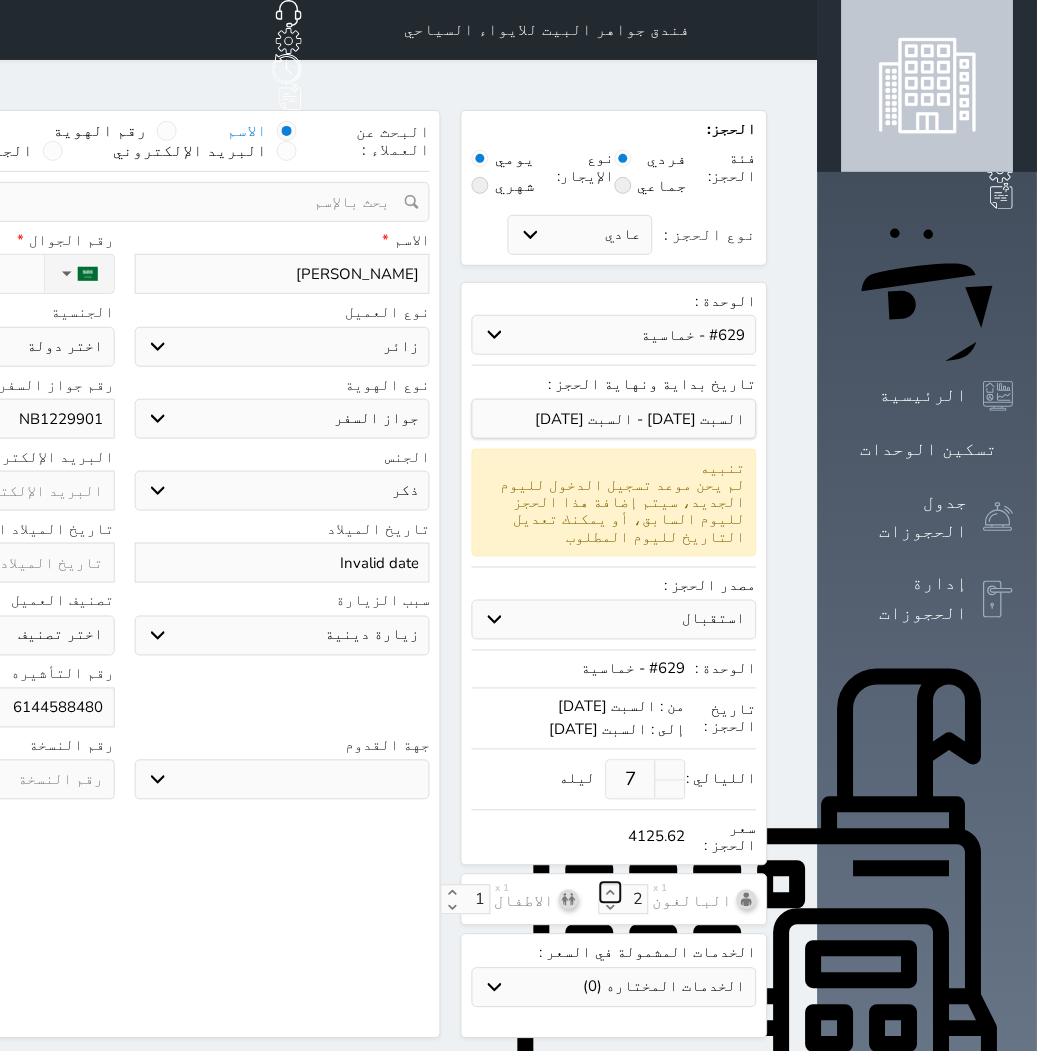 select 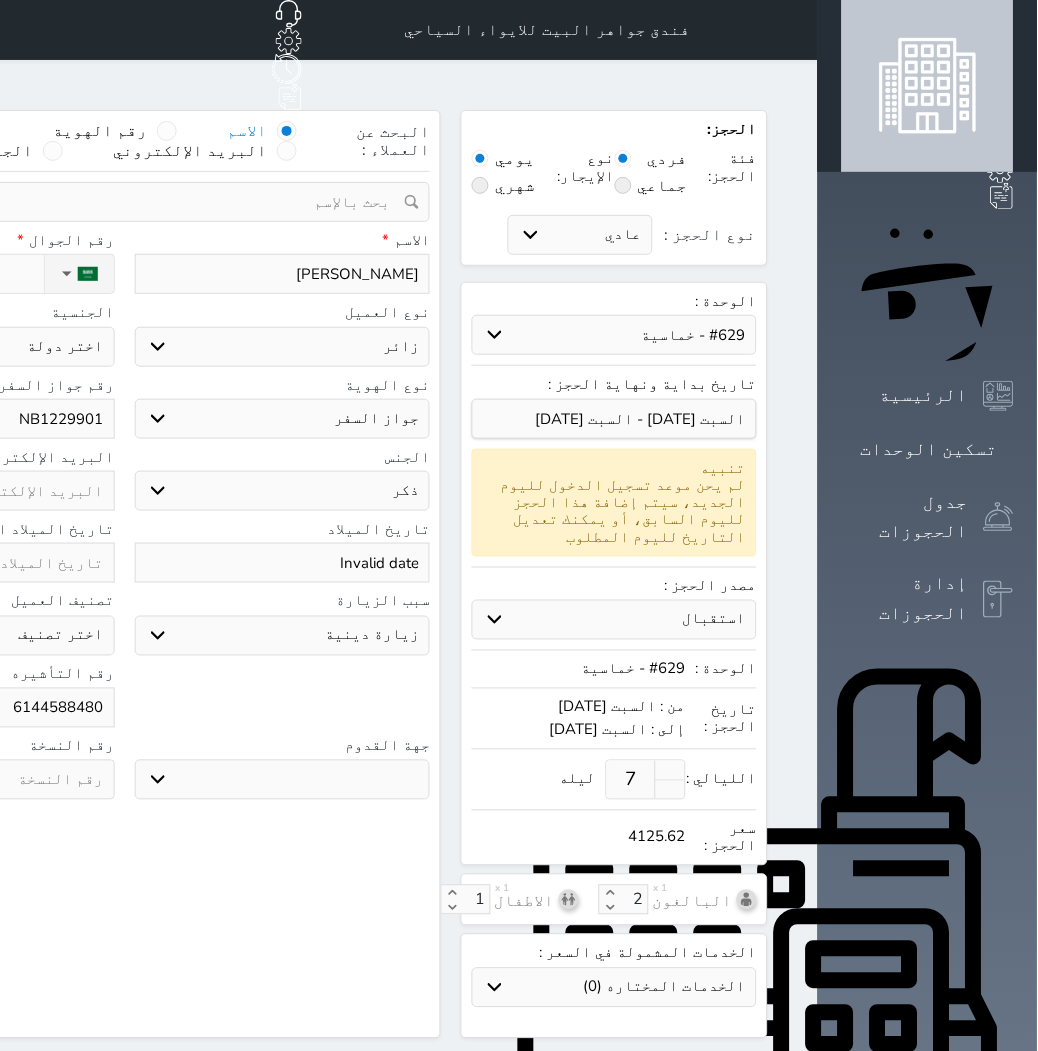 click on "البحث عن العملاء :        الاسم       رقم الهوية       البريد الإلكتروني       الجوال           تغيير العميل                      ملاحظات                           سجل حجوزات العميل [PERSON_NAME]                   إجمالى رصيد العميل : 0 ريال     رقم الحجز   الوحدة   من   إلى   نوع الحجز   الرصيد   الاجرائات         النتائج  : من (  ) - إلى  (  )   العدد  :              سجل الكمبيالات الغير محصلة على العميل Mawea Amir                 رقم الحجز   المبلغ الكلى    المبلغ المحصل    المبلغ المتبقى    تاريخ الإستحقاق         النتائج  : من (  ) - إلى  (  )   العدد  :      الاسم *   [PERSON_NAME]   رقم الجوال *       ▼     [GEOGRAPHIC_DATA] ([GEOGRAPHIC_DATA])   +93   [GEOGRAPHIC_DATA] ([GEOGRAPHIC_DATA])   +355   [GEOGRAPHIC_DATA] (‫الجزائر‬‎)   +213" at bounding box center [124, 574] 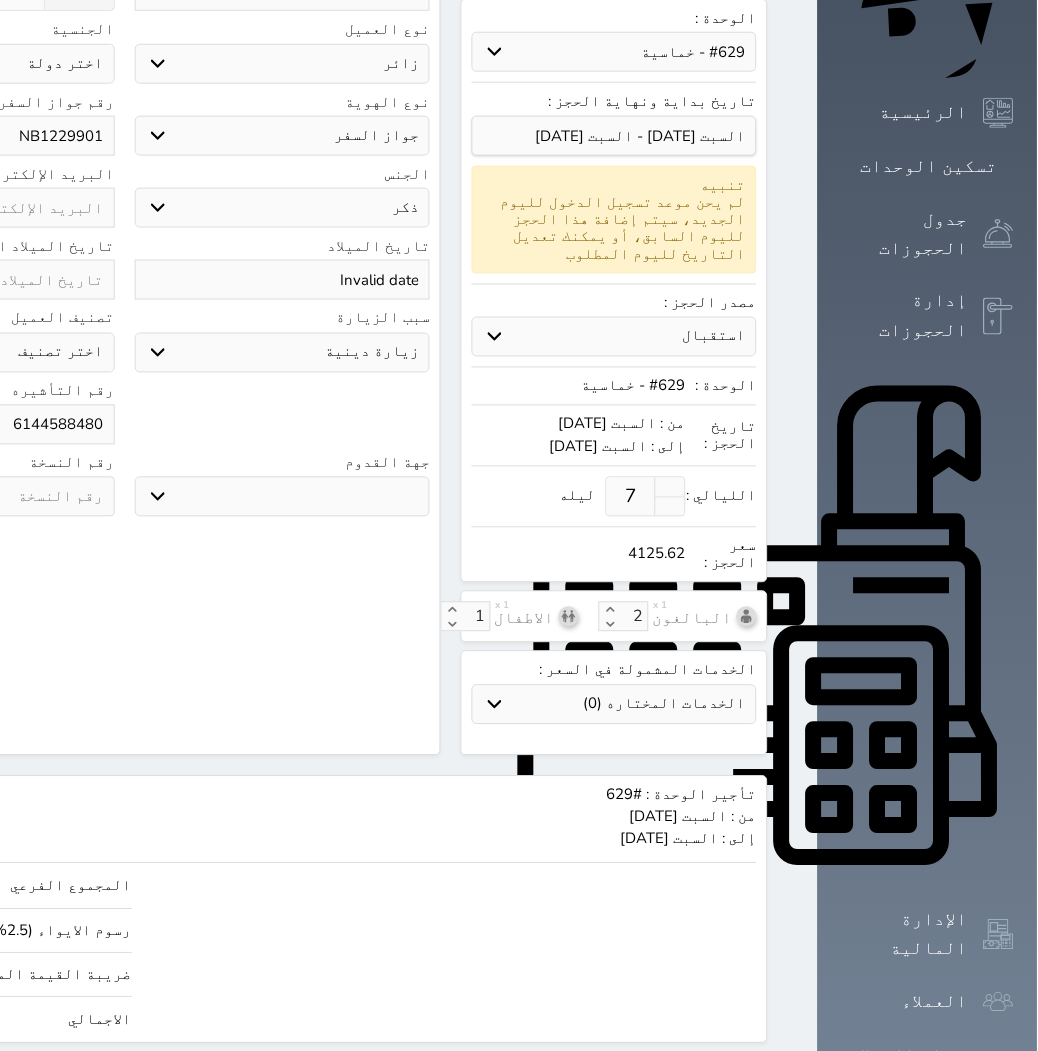 scroll, scrollTop: 285, scrollLeft: 0, axis: vertical 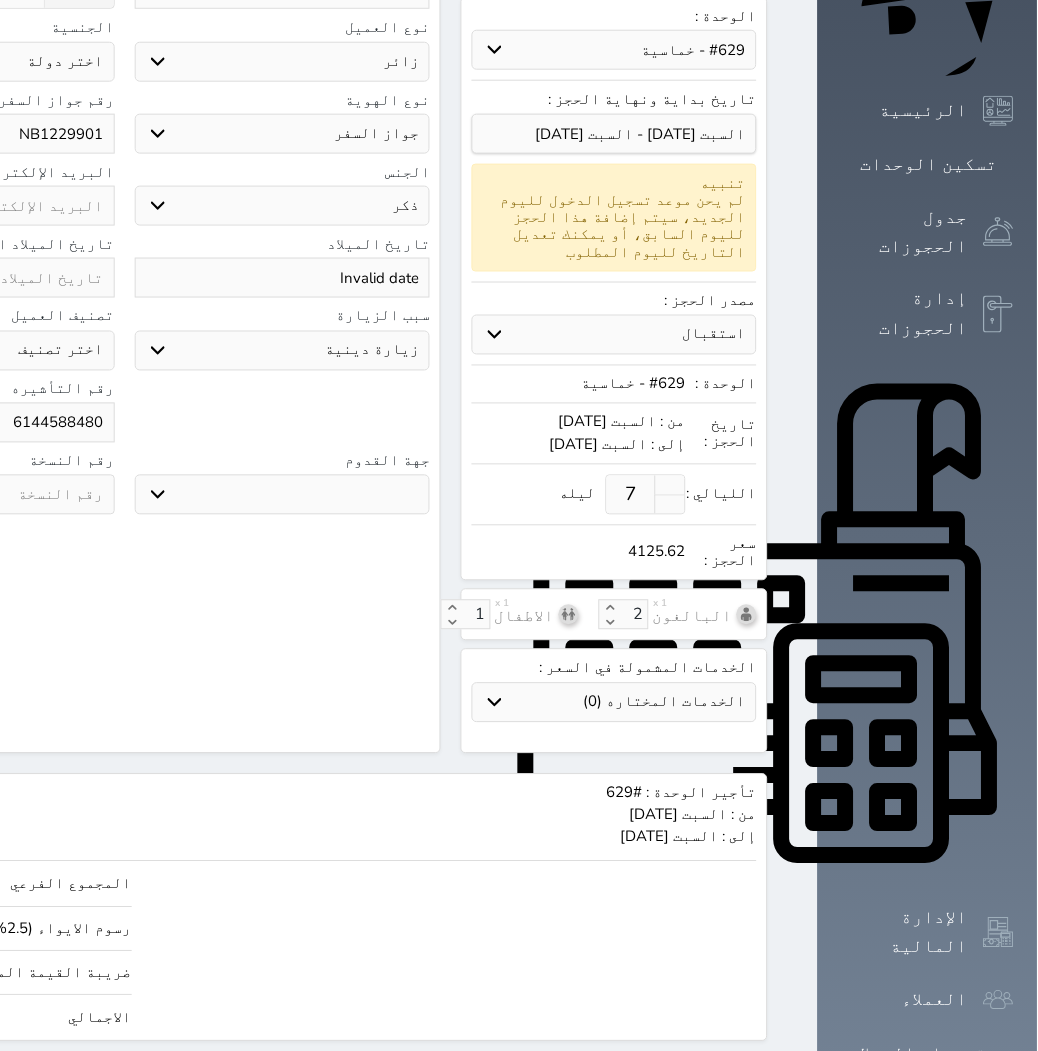type on "1" 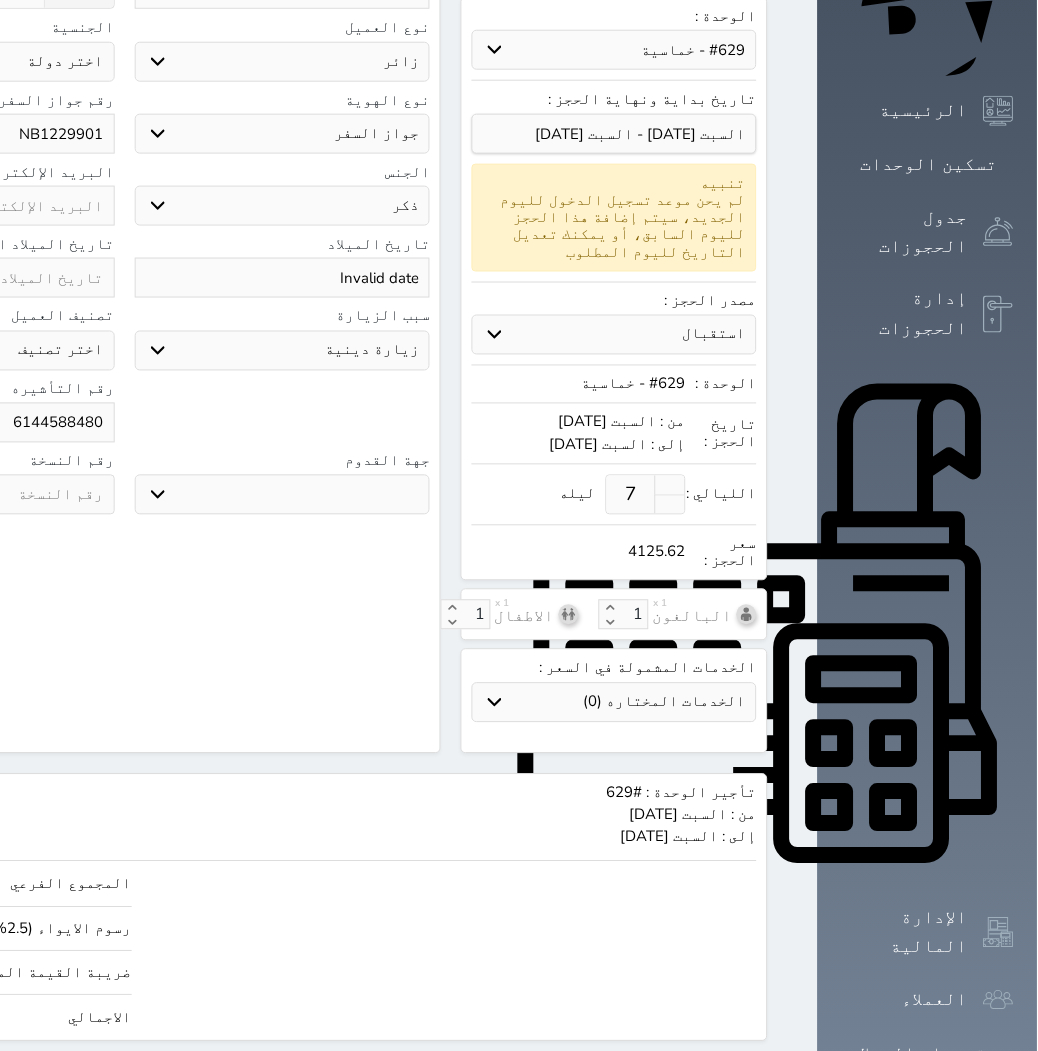 select 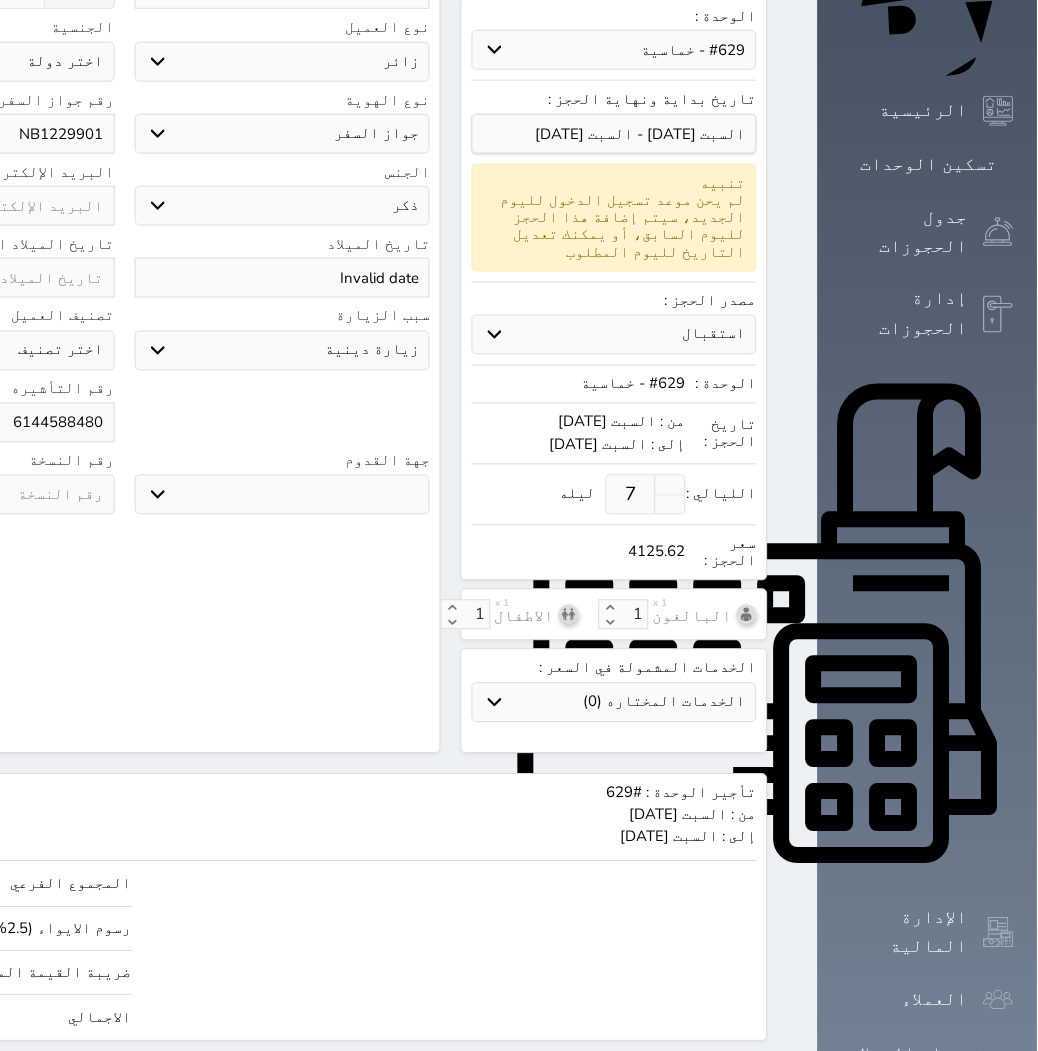 drag, startPoint x: 71, startPoint y: 1006, endPoint x: 63, endPoint y: 1015, distance: 12.0415945 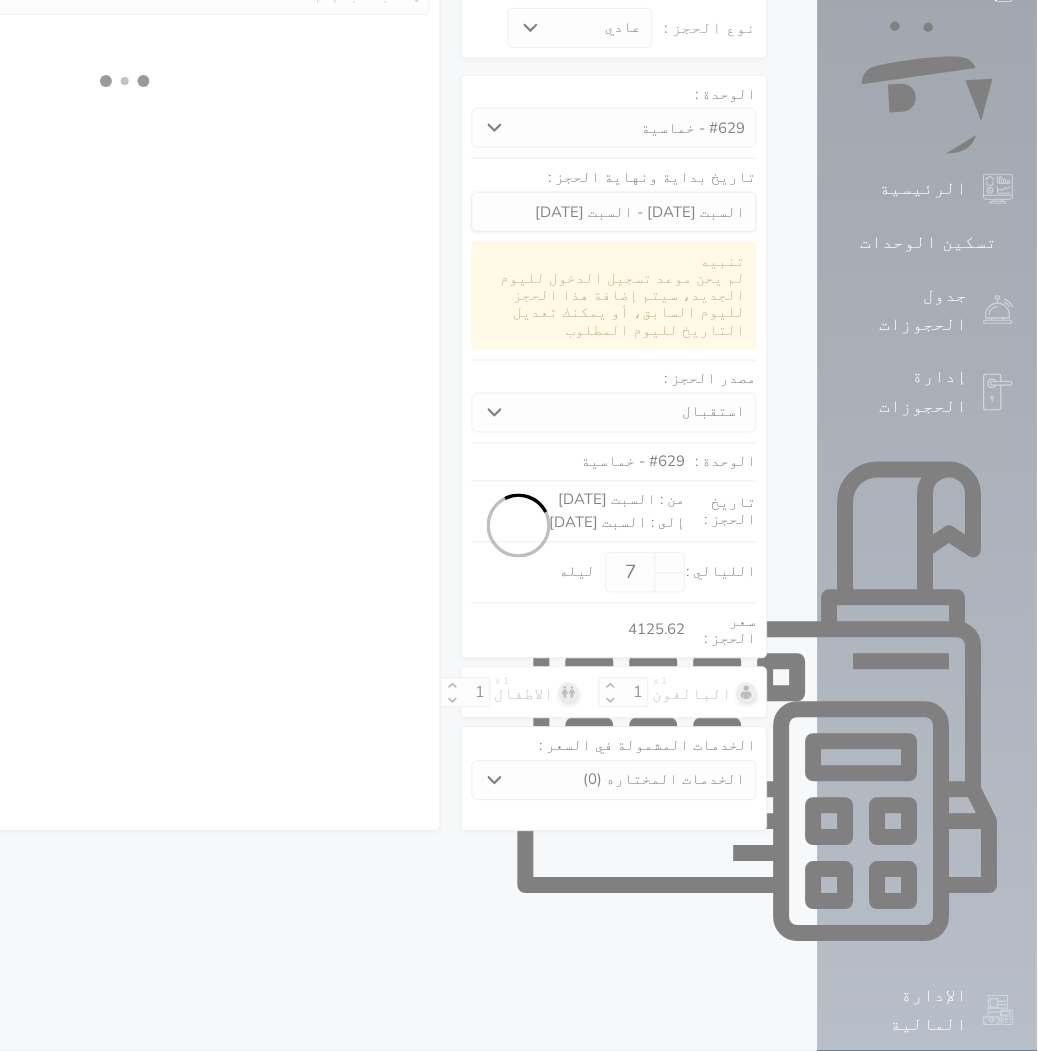scroll, scrollTop: 285, scrollLeft: 0, axis: vertical 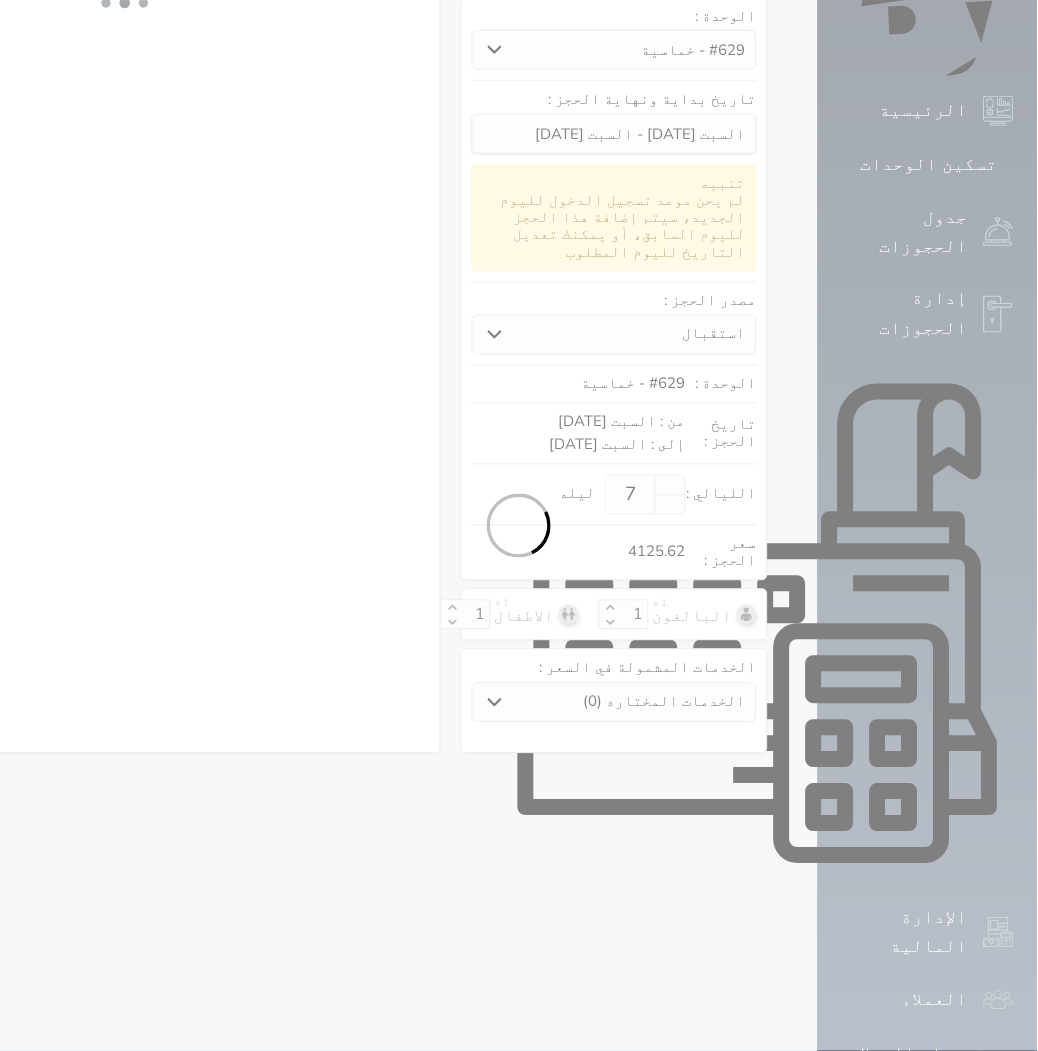 select on "3" 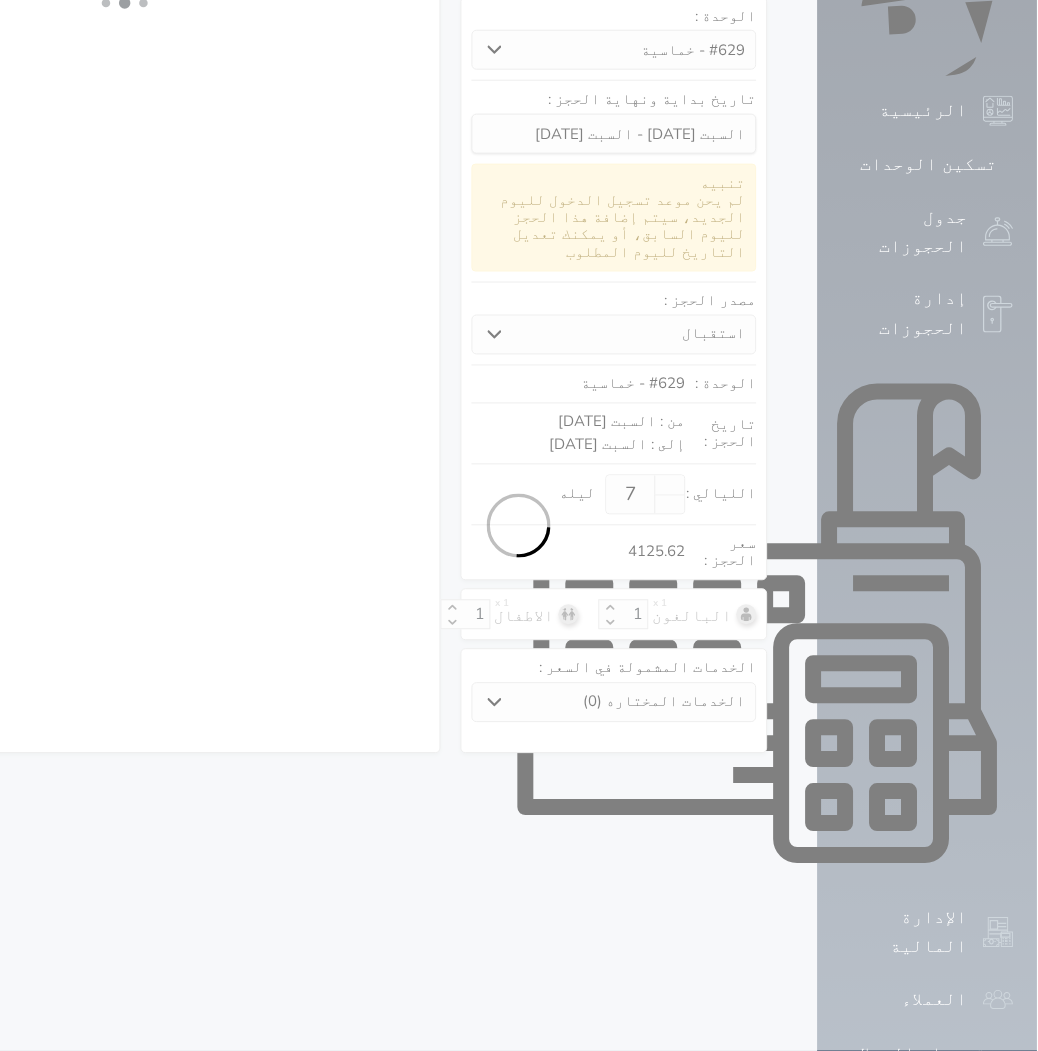 select on "5" 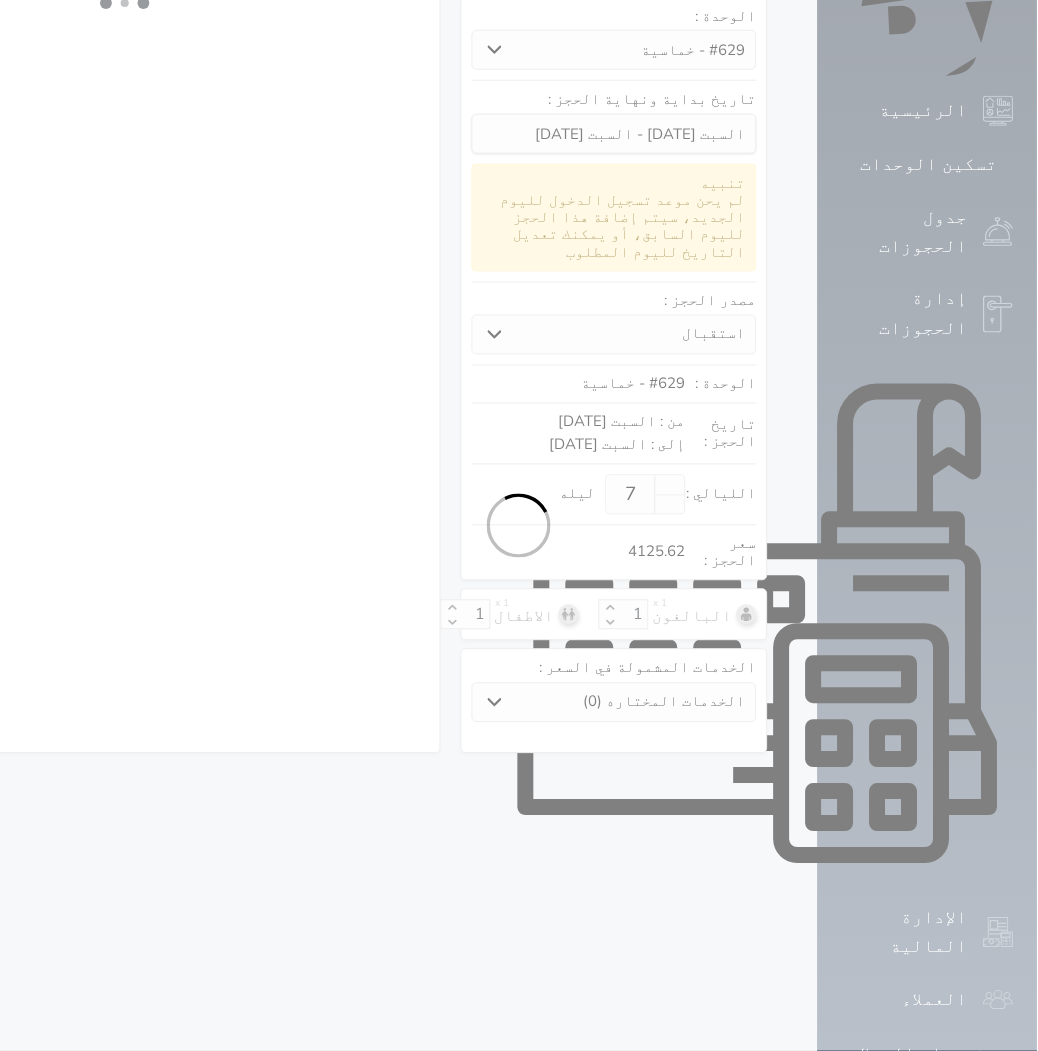 select on "[DEMOGRAPHIC_DATA]" 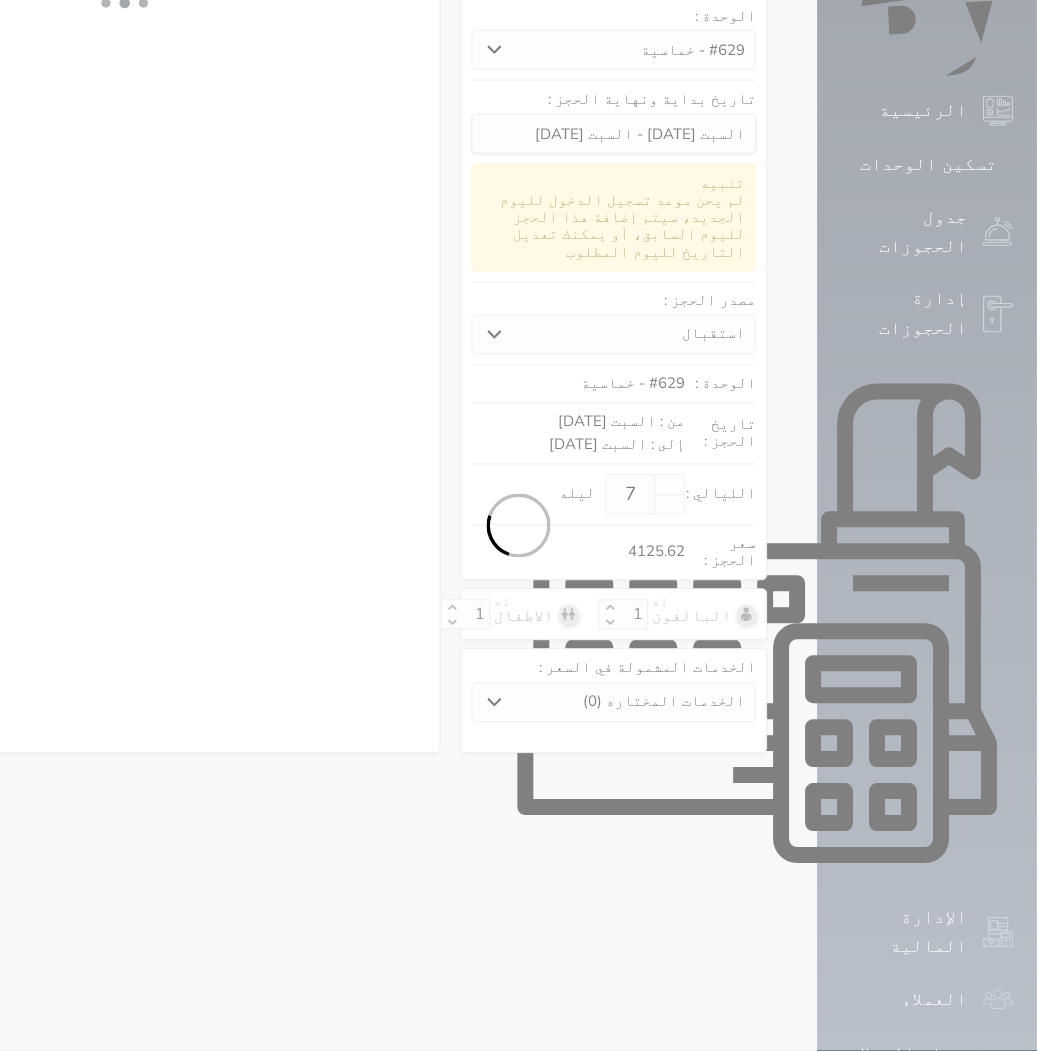 select on "3" 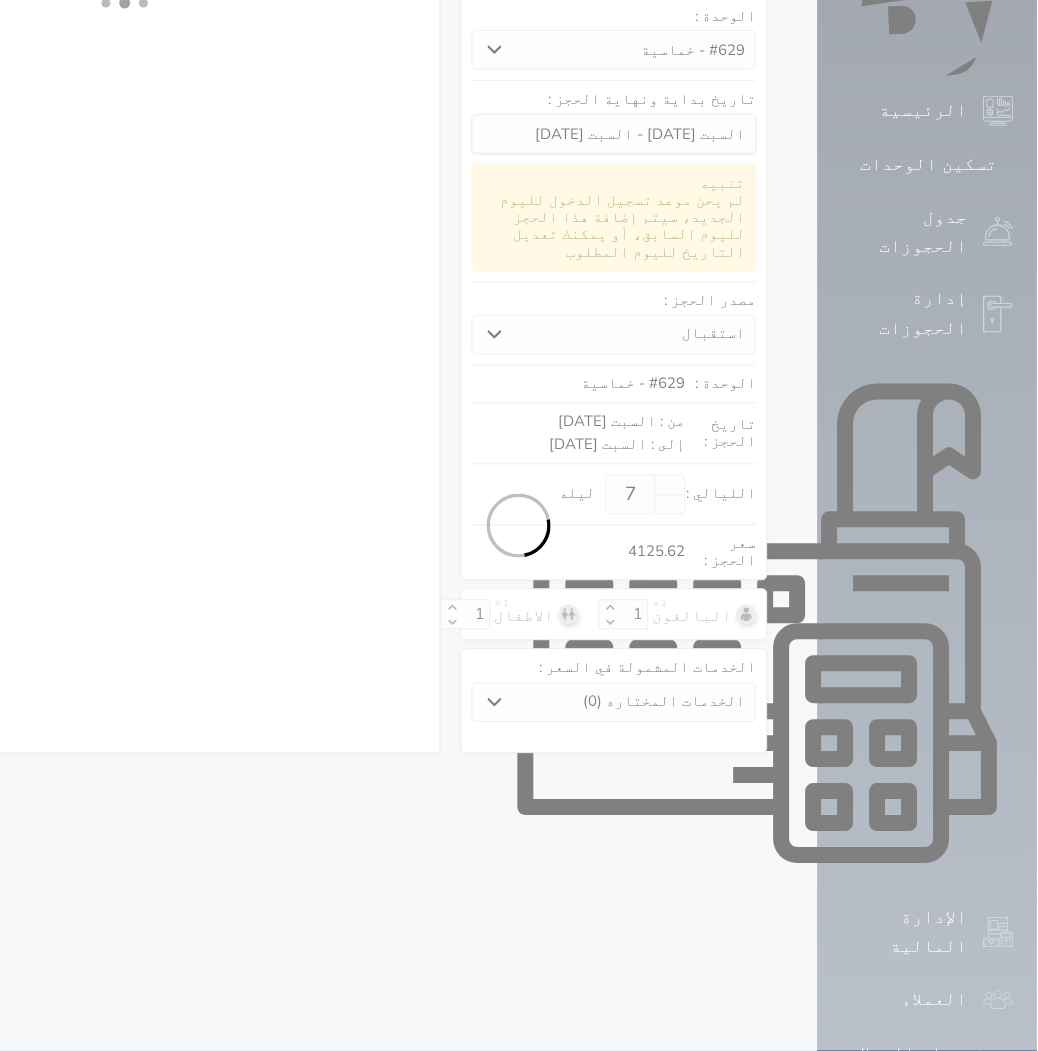 select 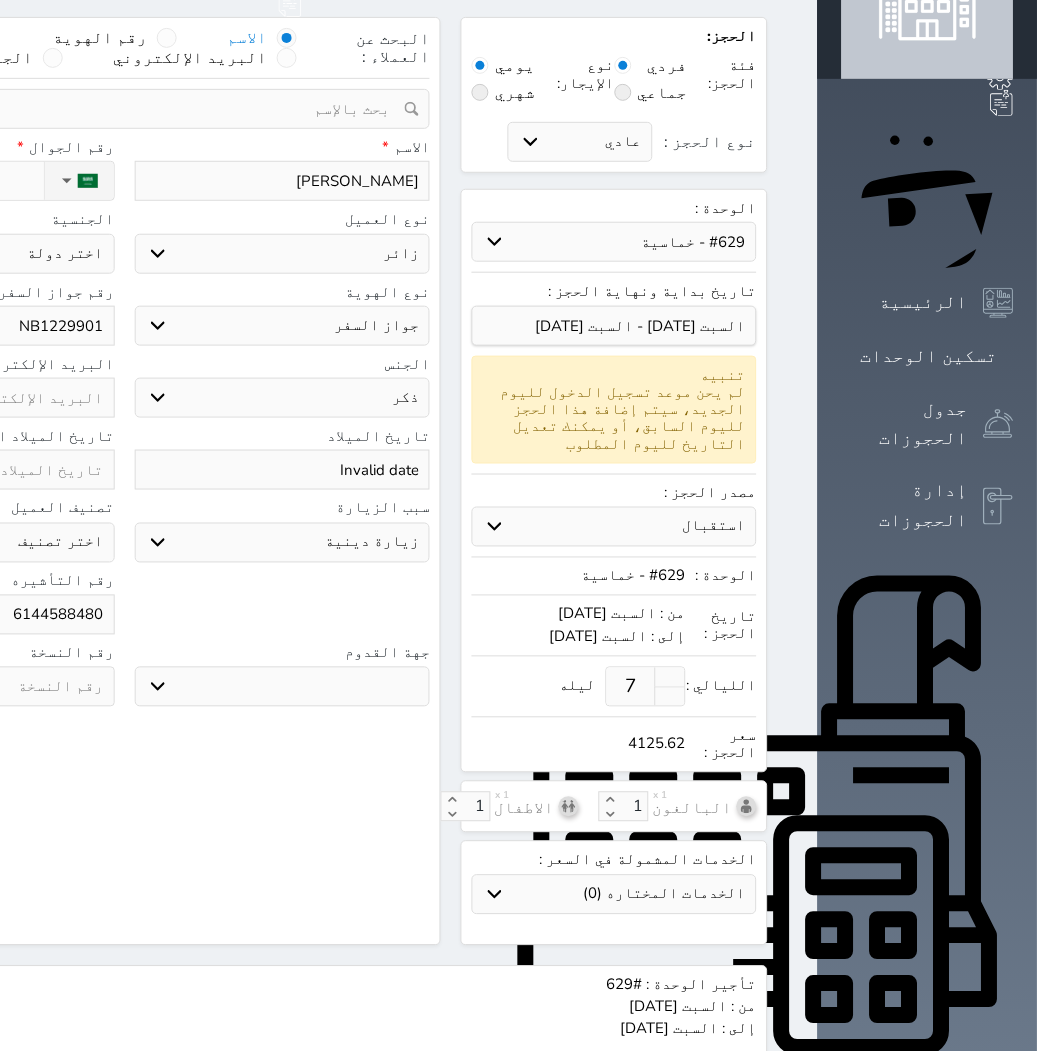 scroll, scrollTop: 0, scrollLeft: 0, axis: both 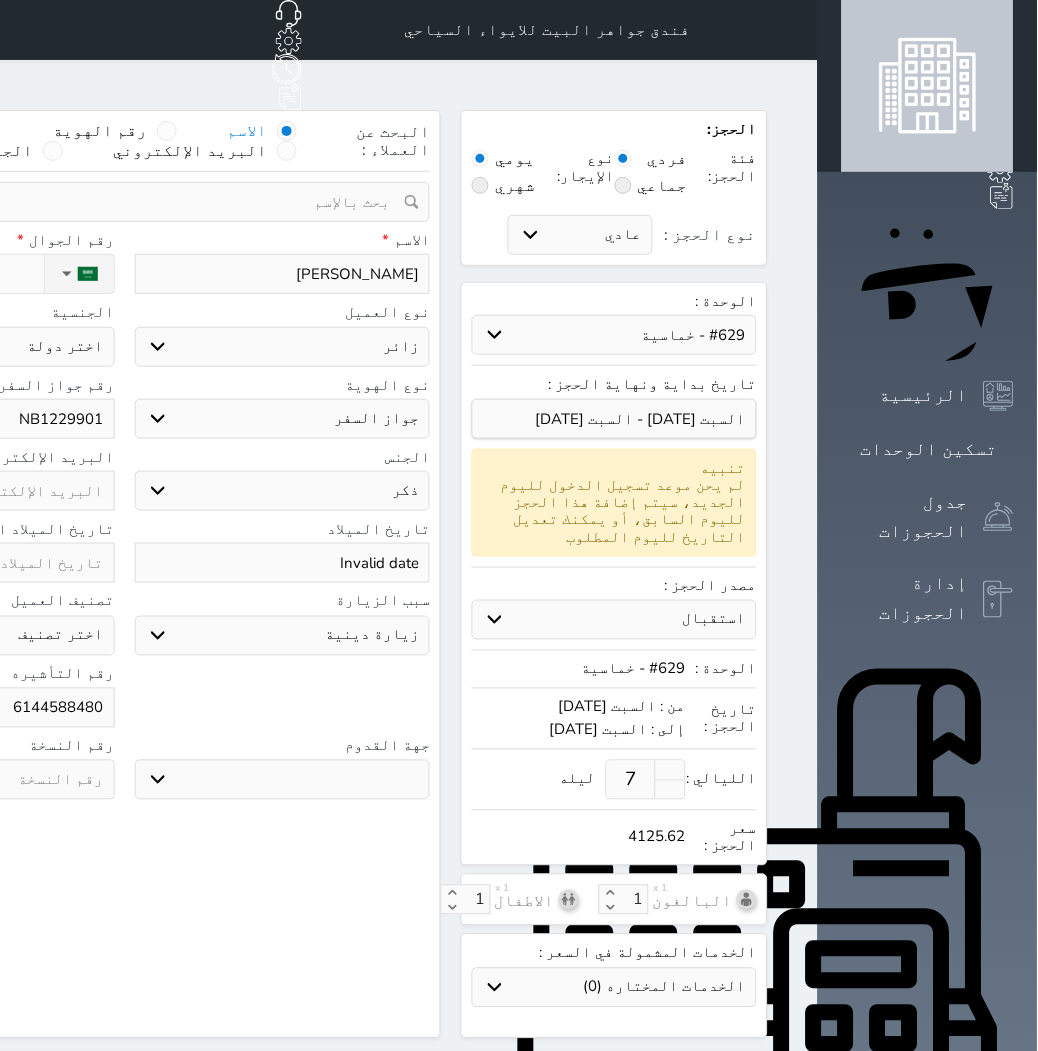 click on "Invalid date" at bounding box center (283, 563) 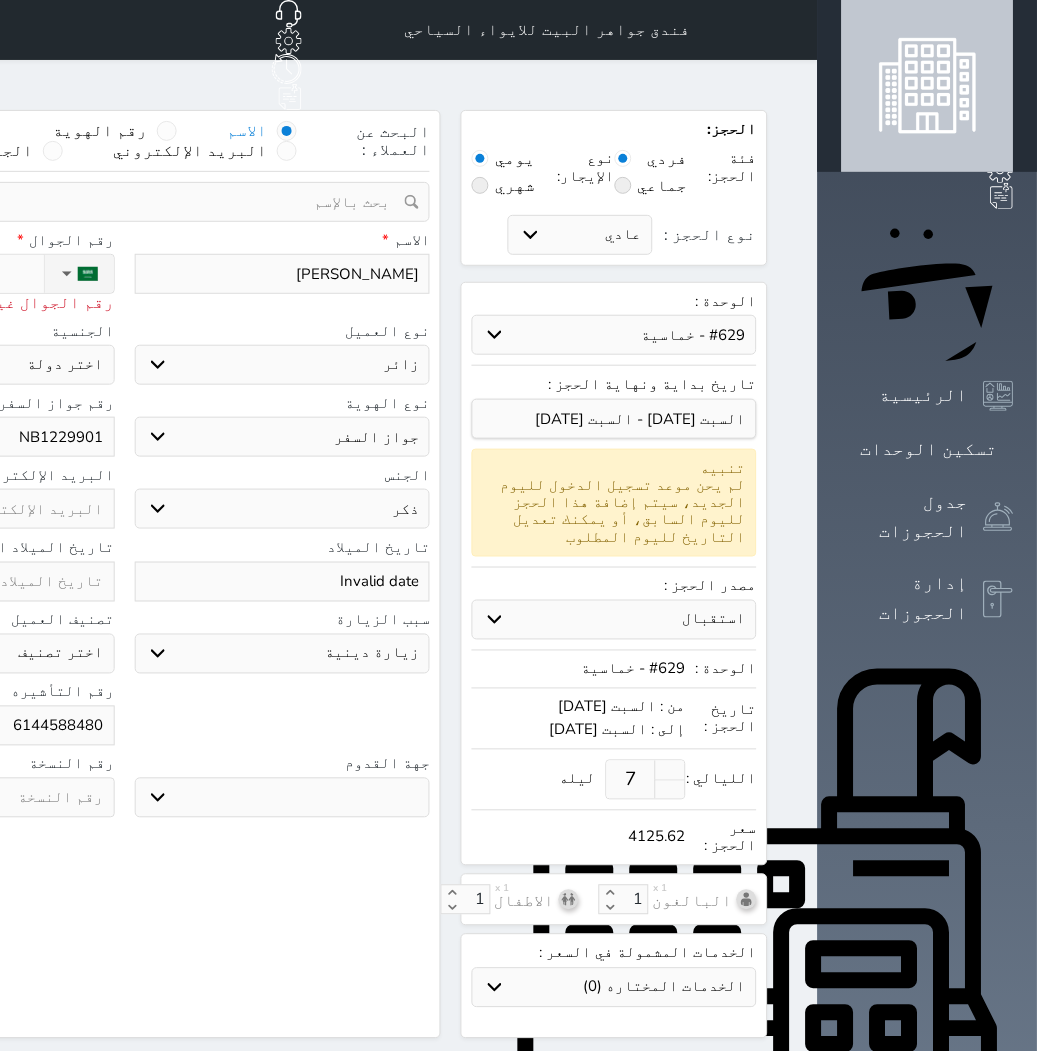 type on "+966 54 599" 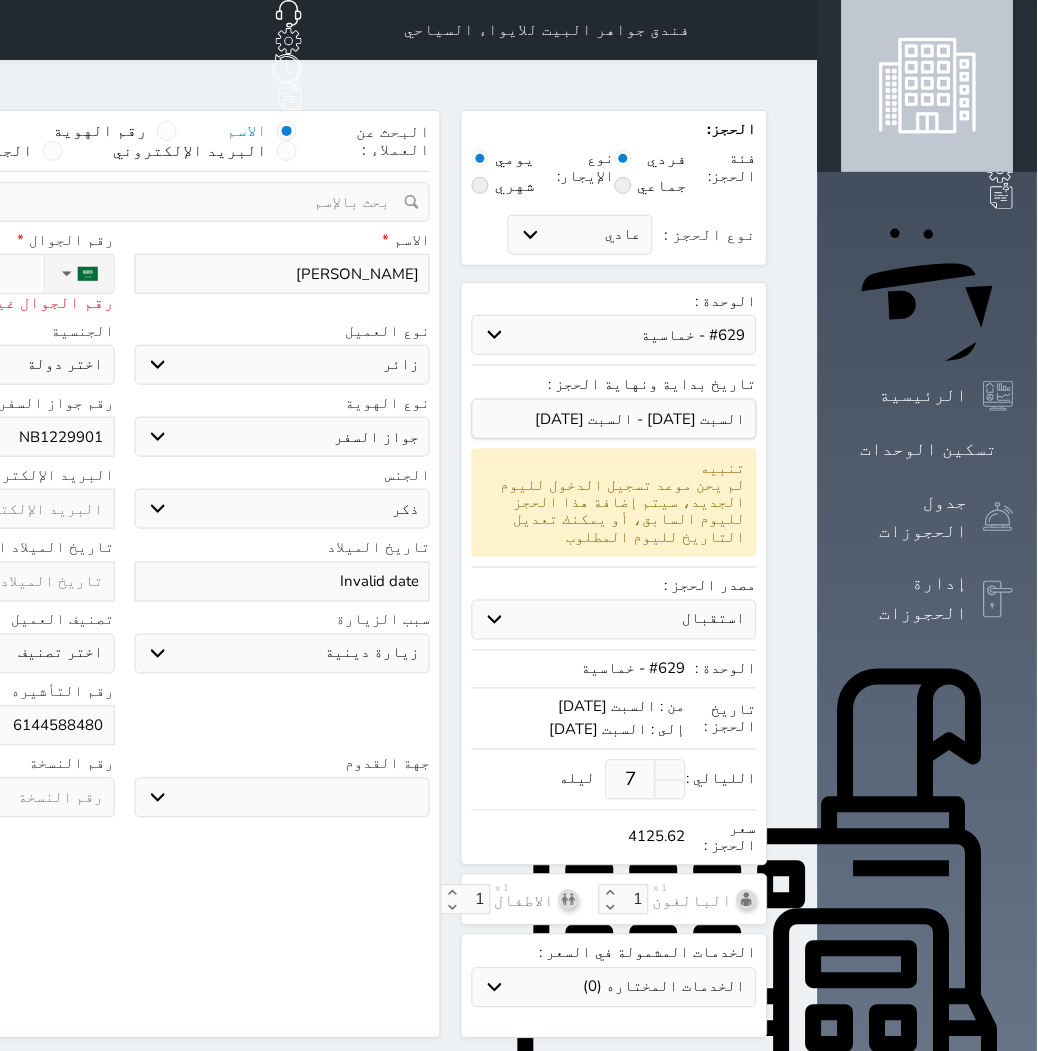 select 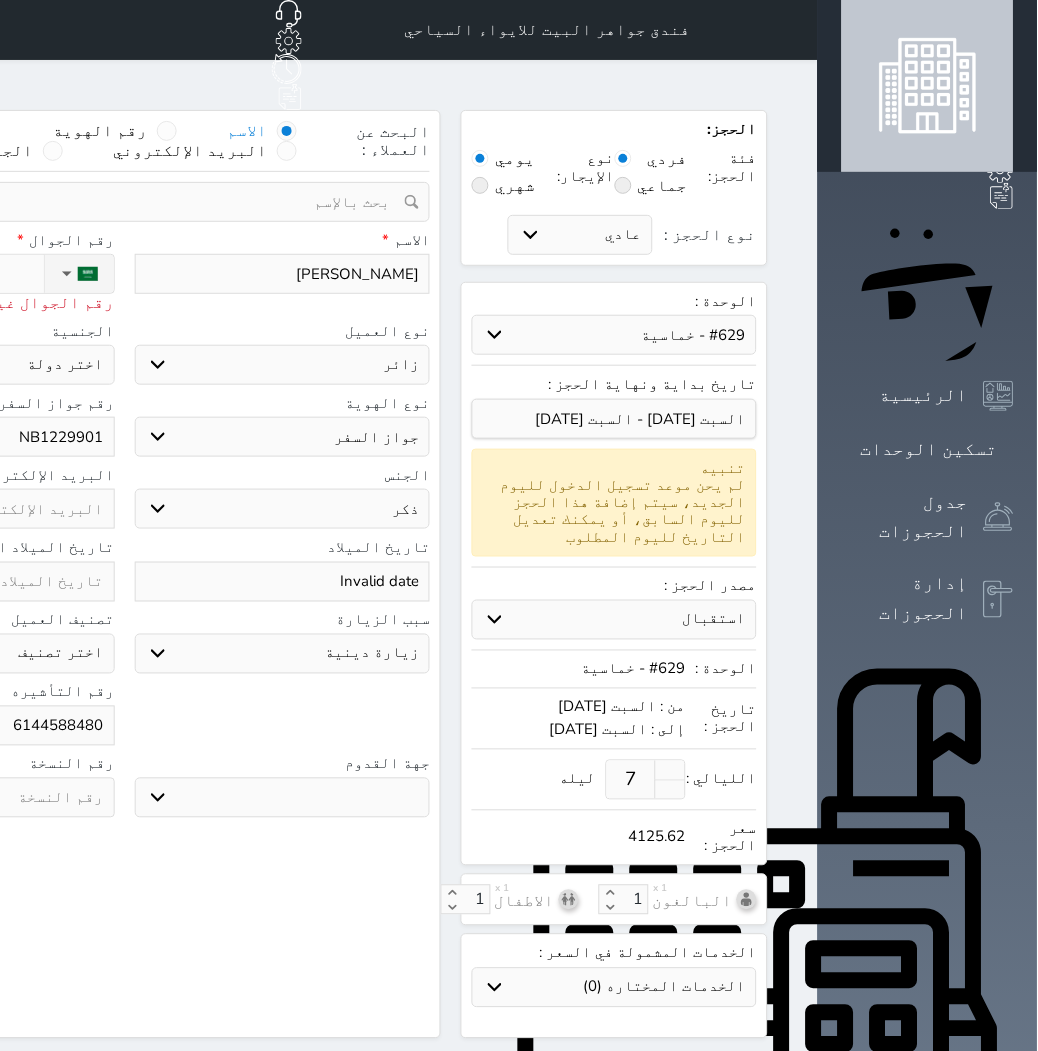 type on "+966 54 59" 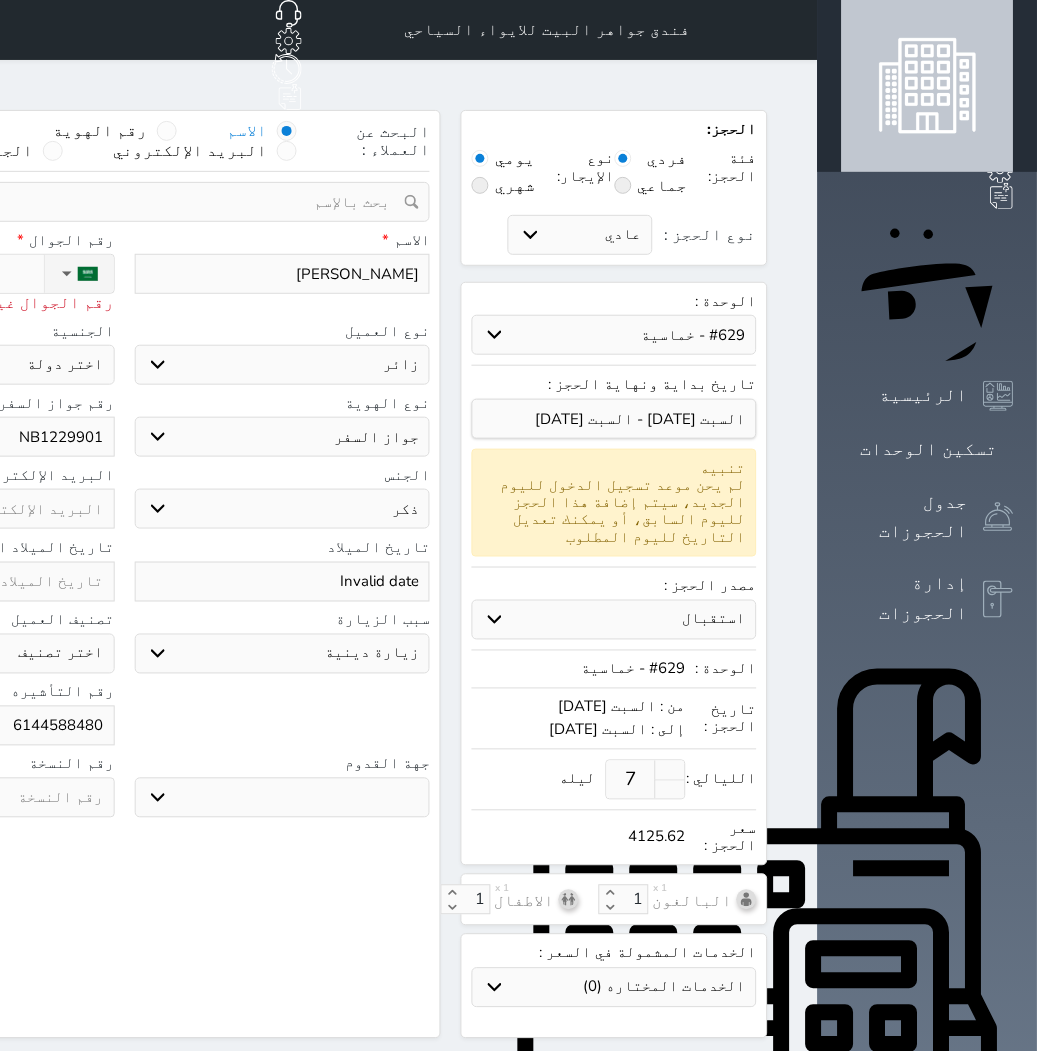 select 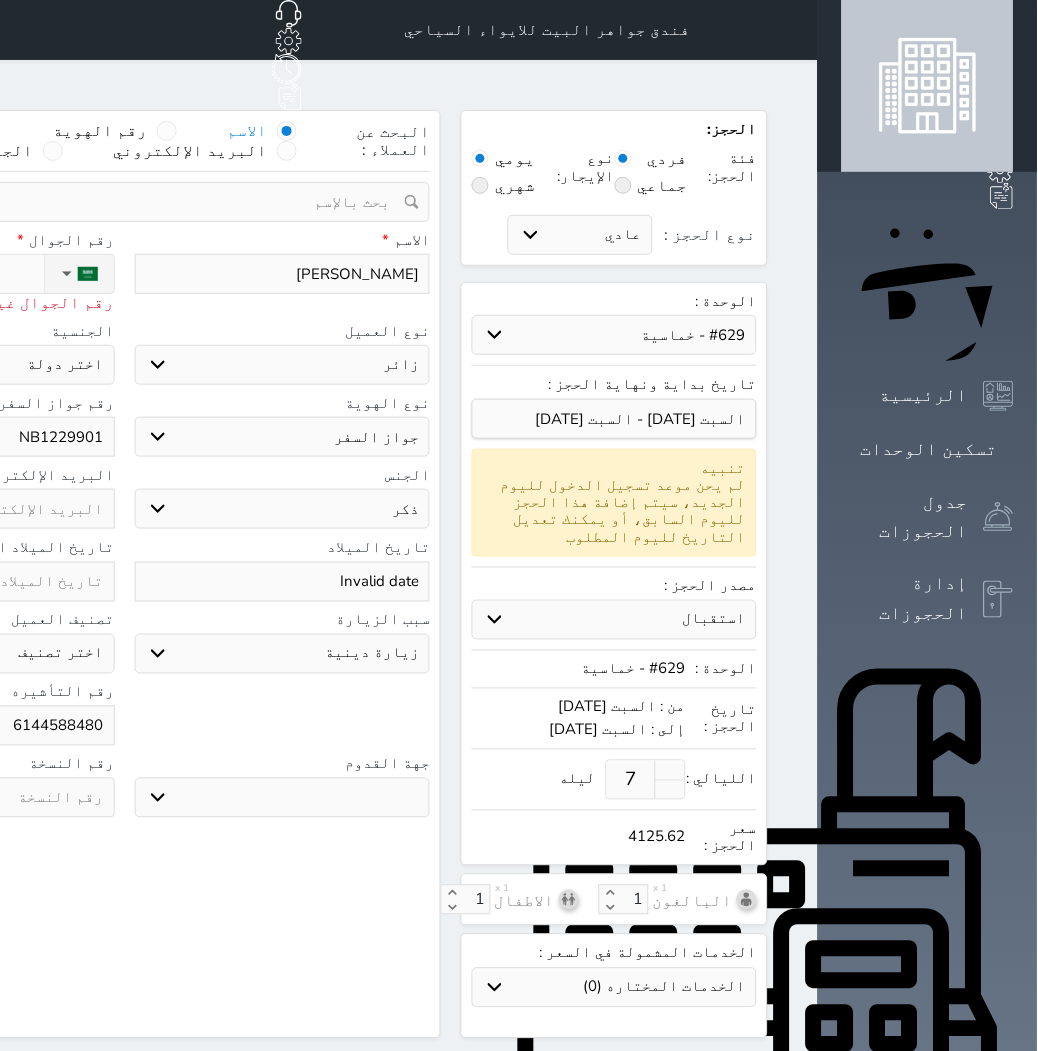 type on "+966 54 5" 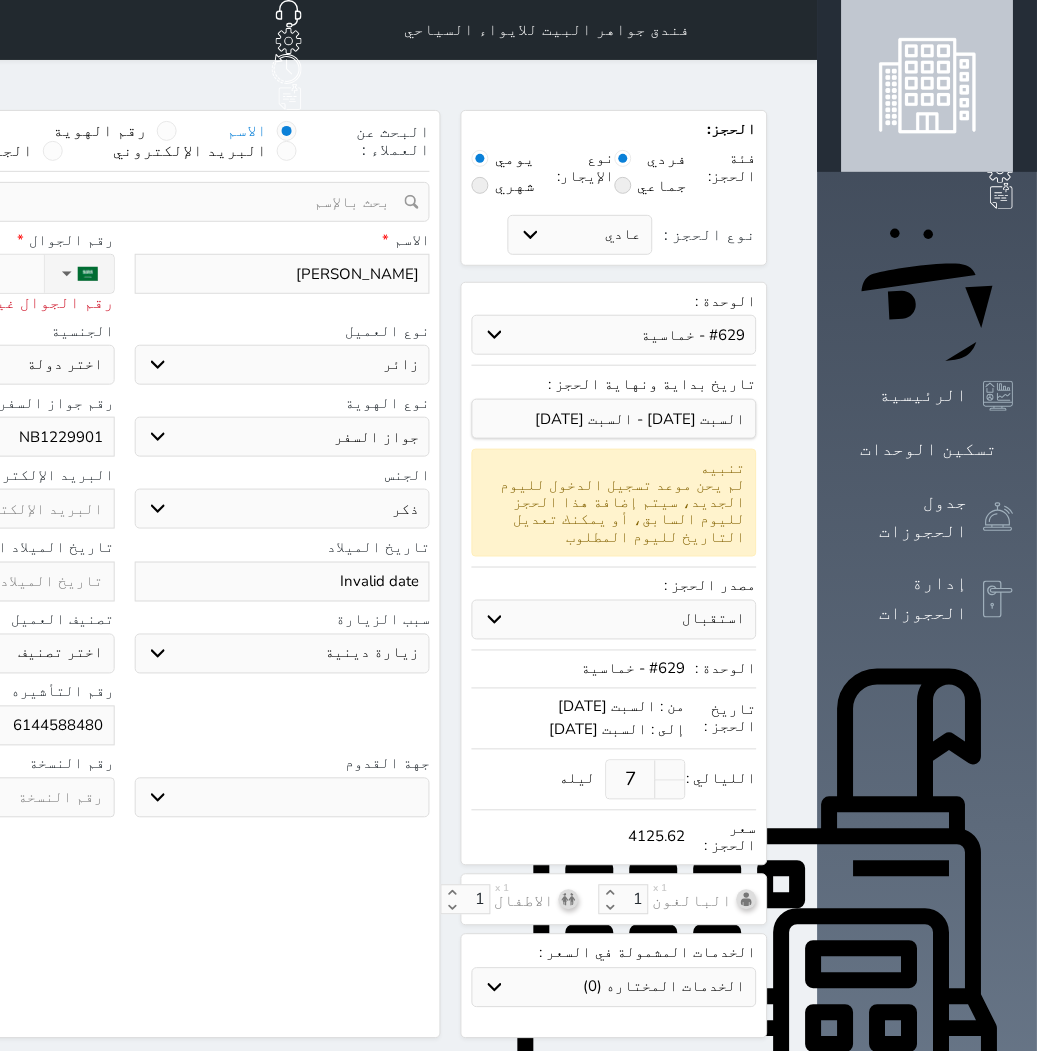 select 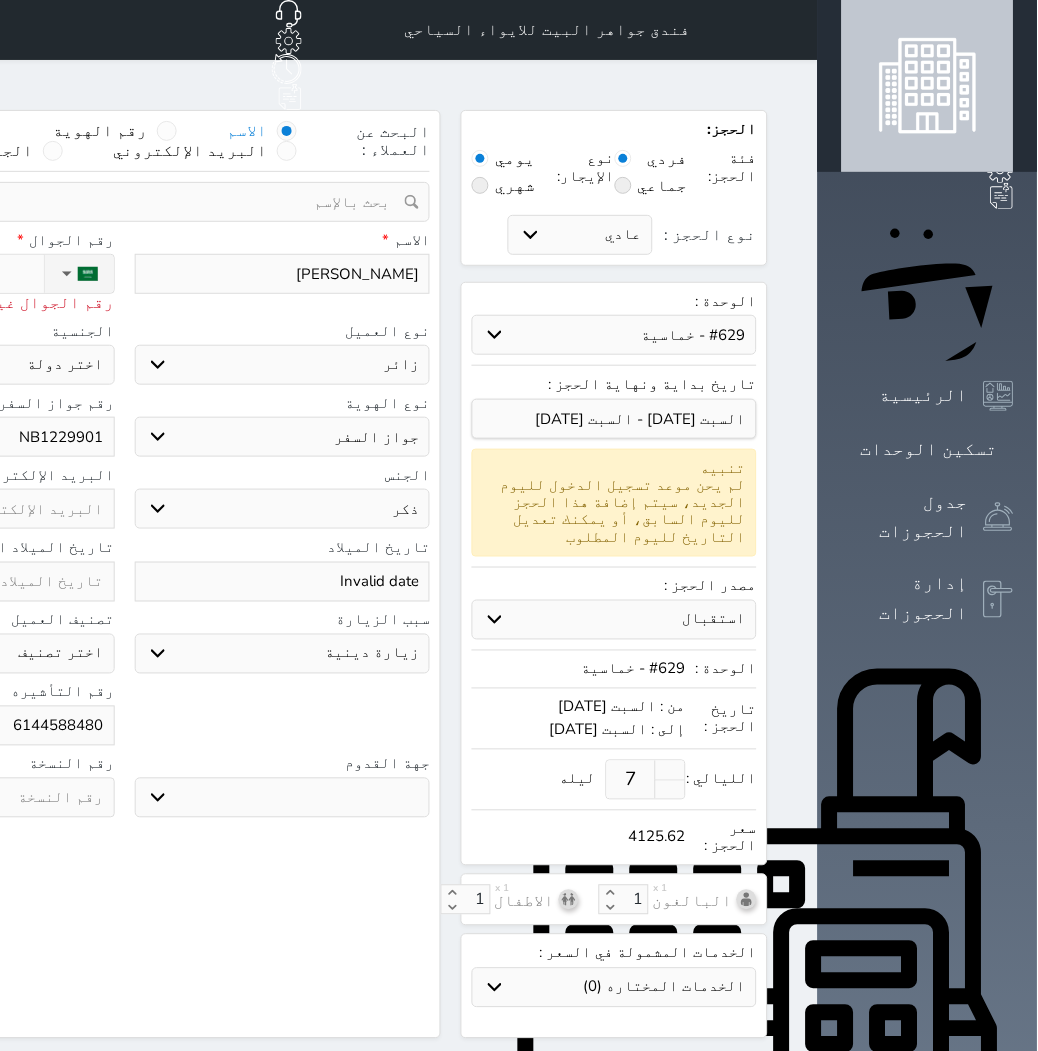 type on "+966 54" 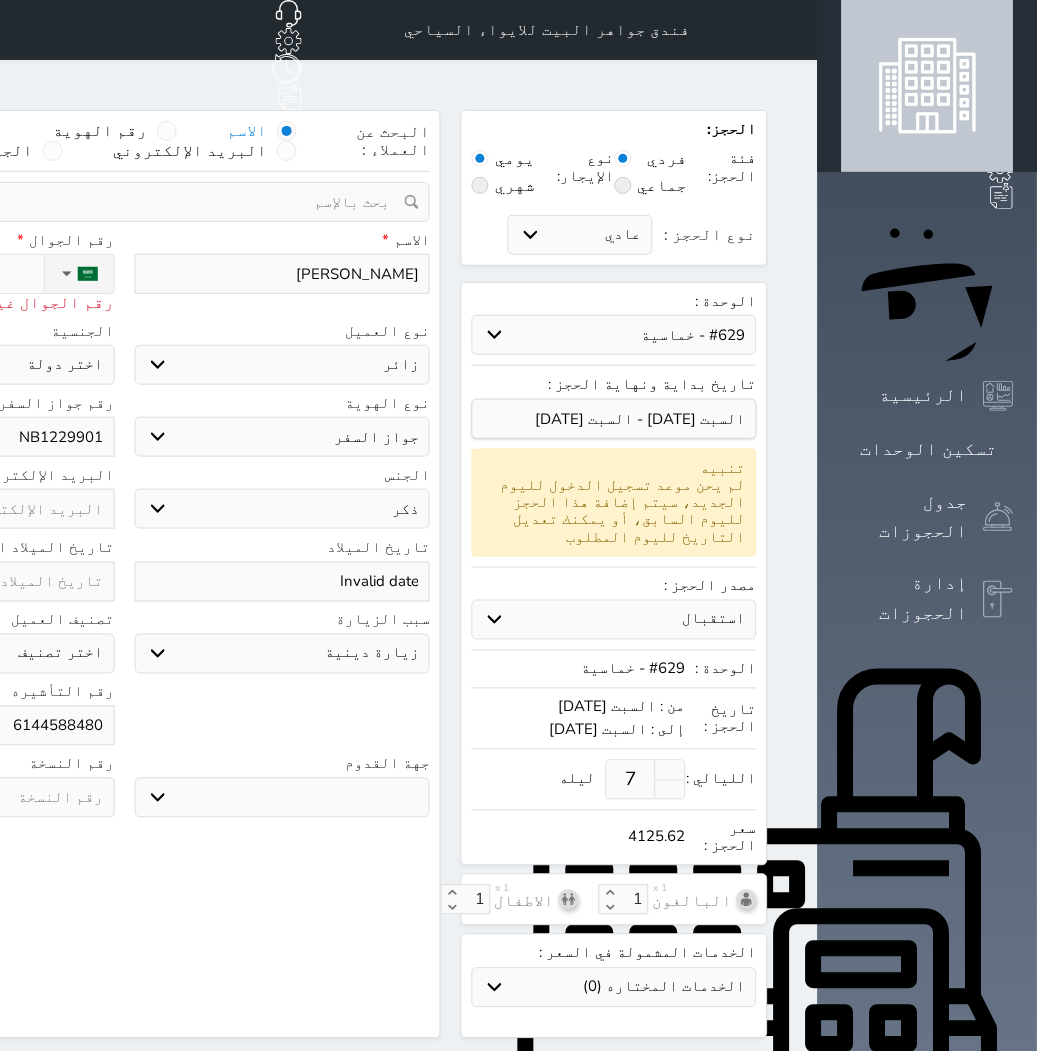 select 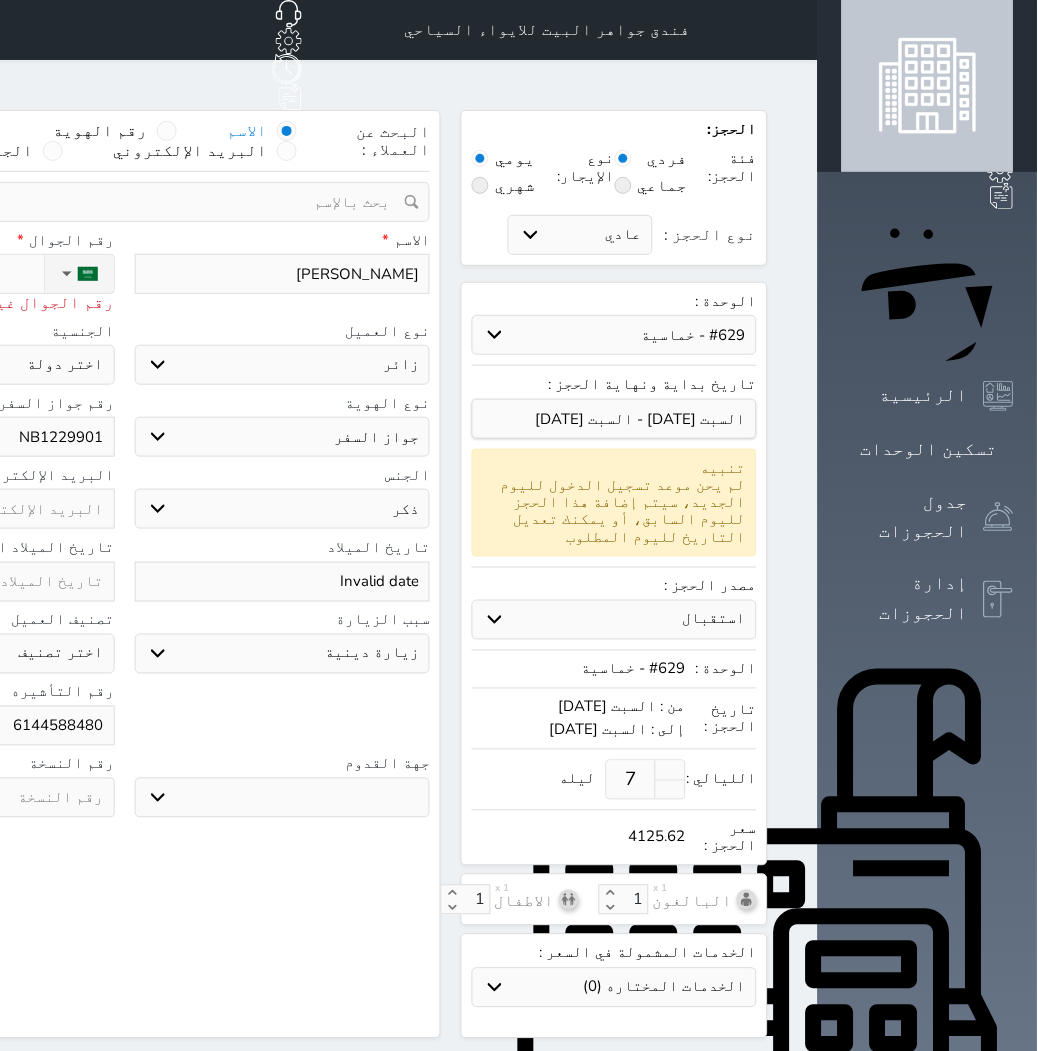 type on "+966 54" 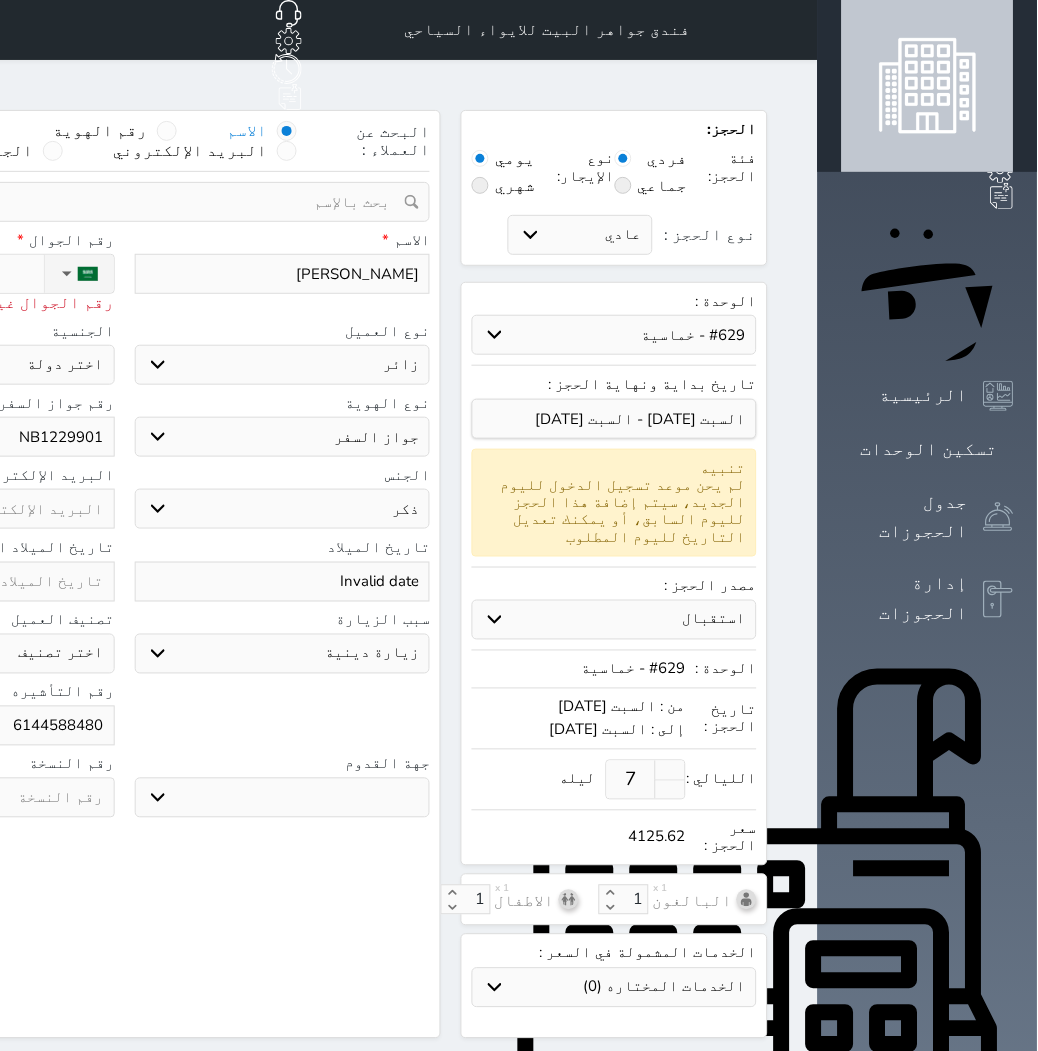select 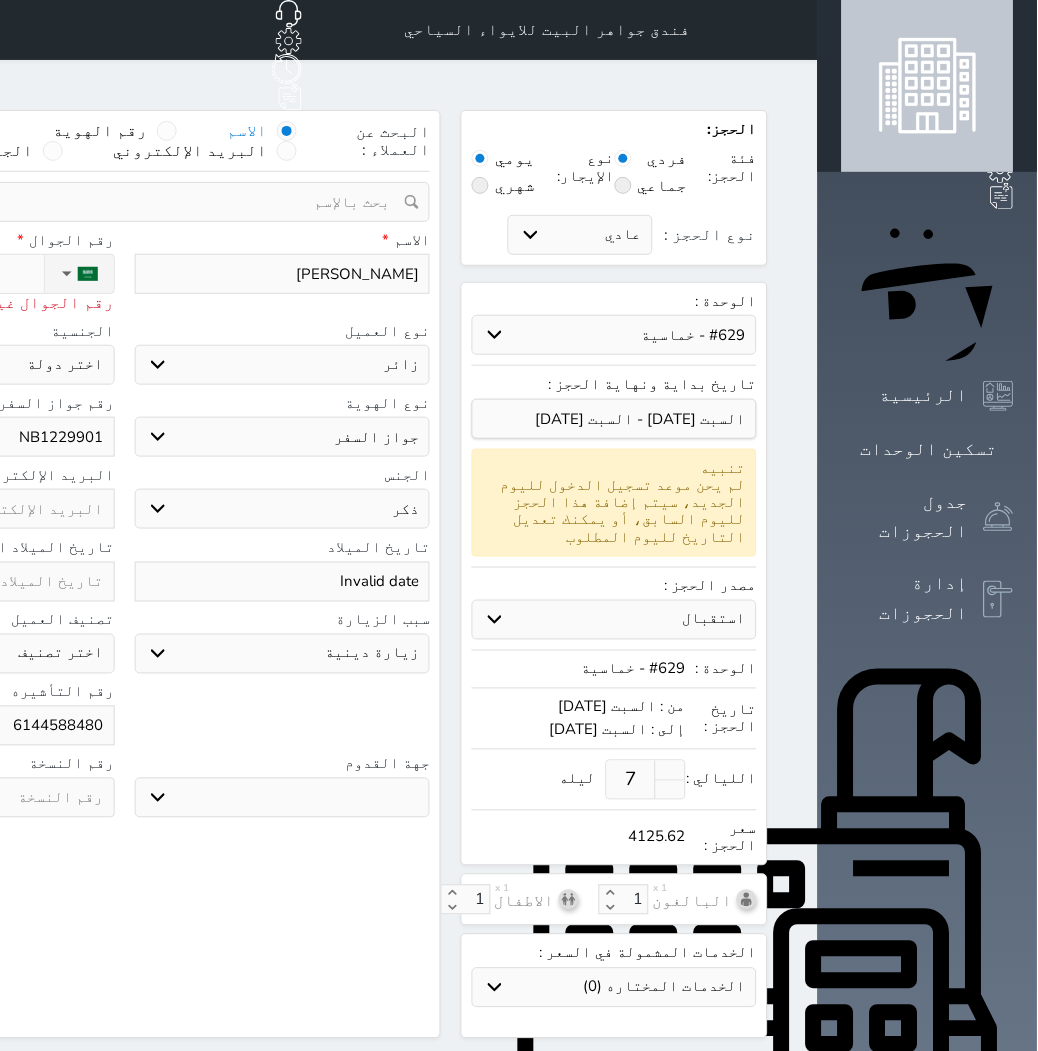 type on "+966 5" 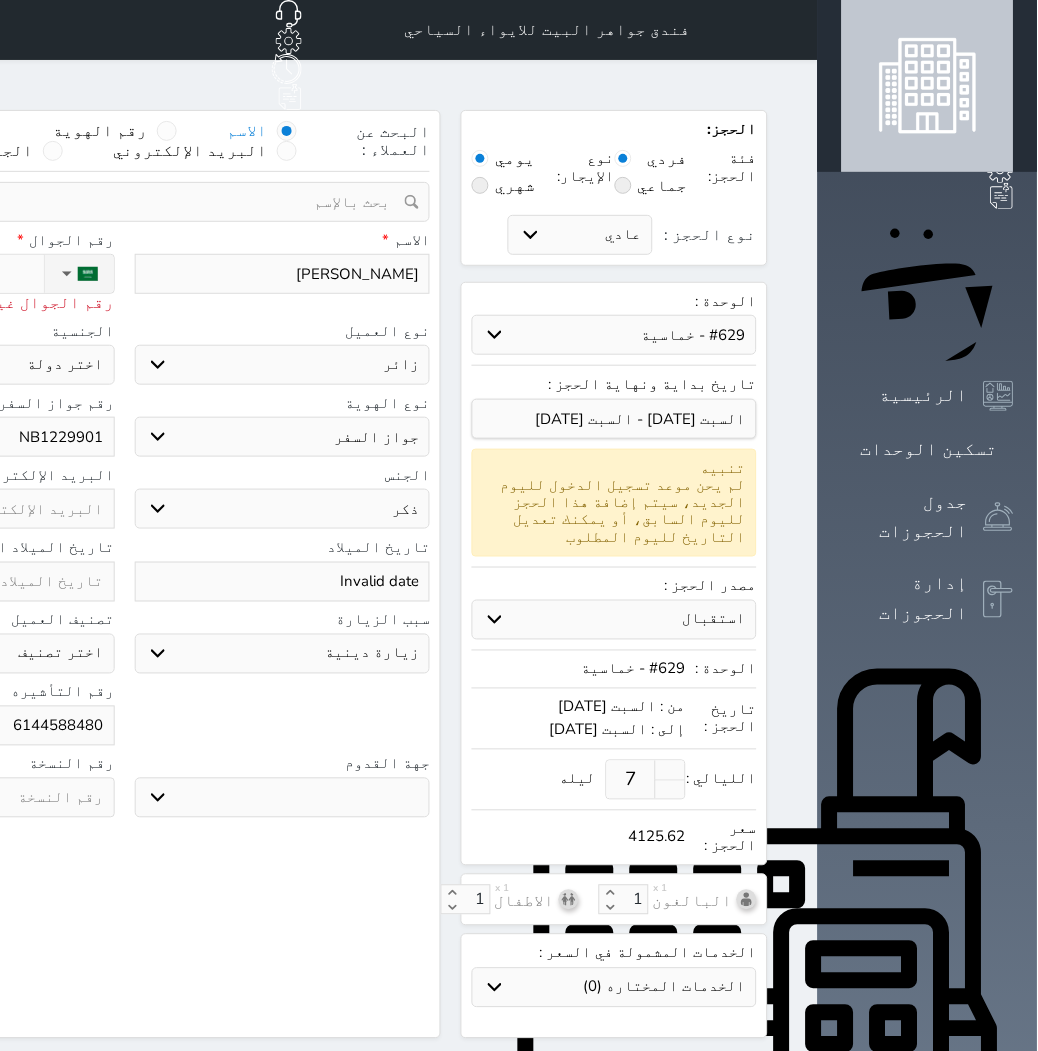 select 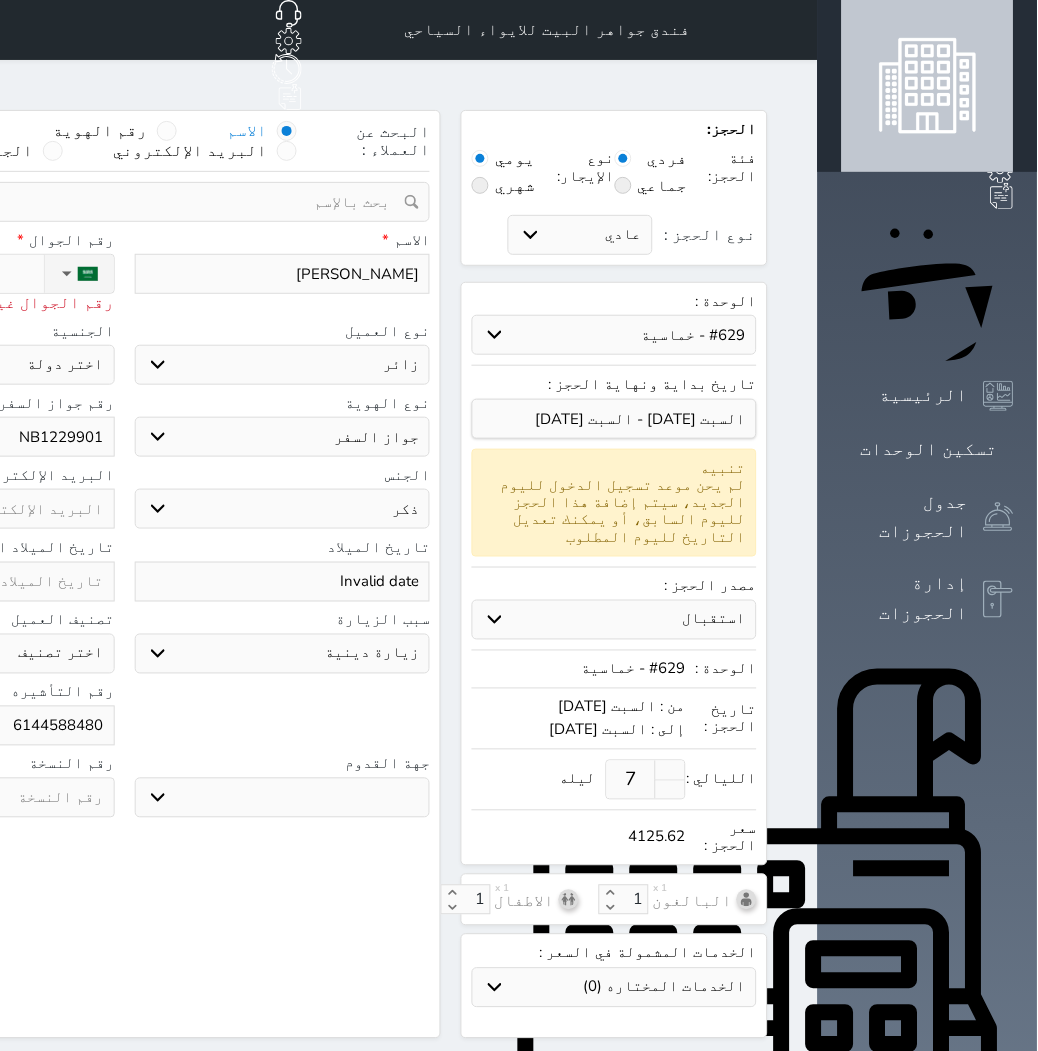 type on "+966" 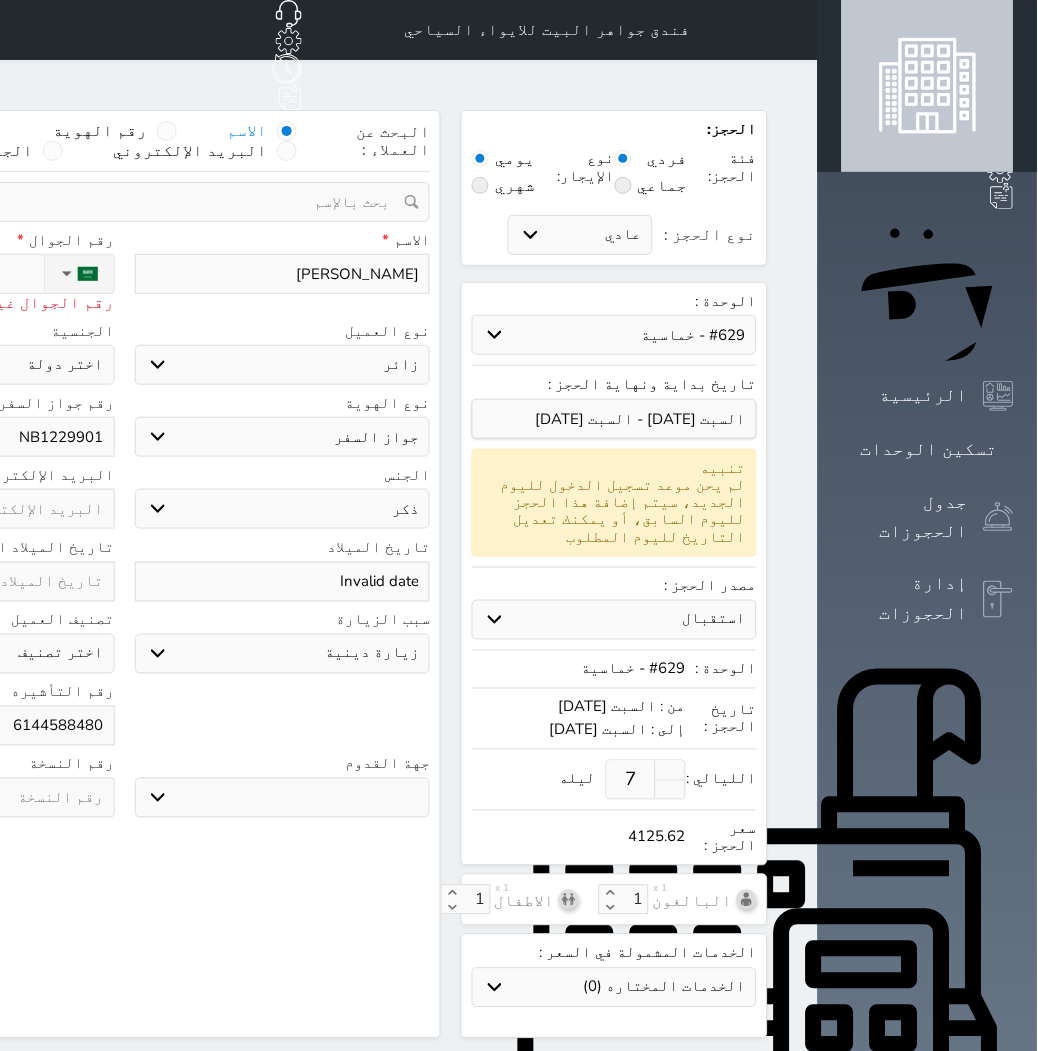 select 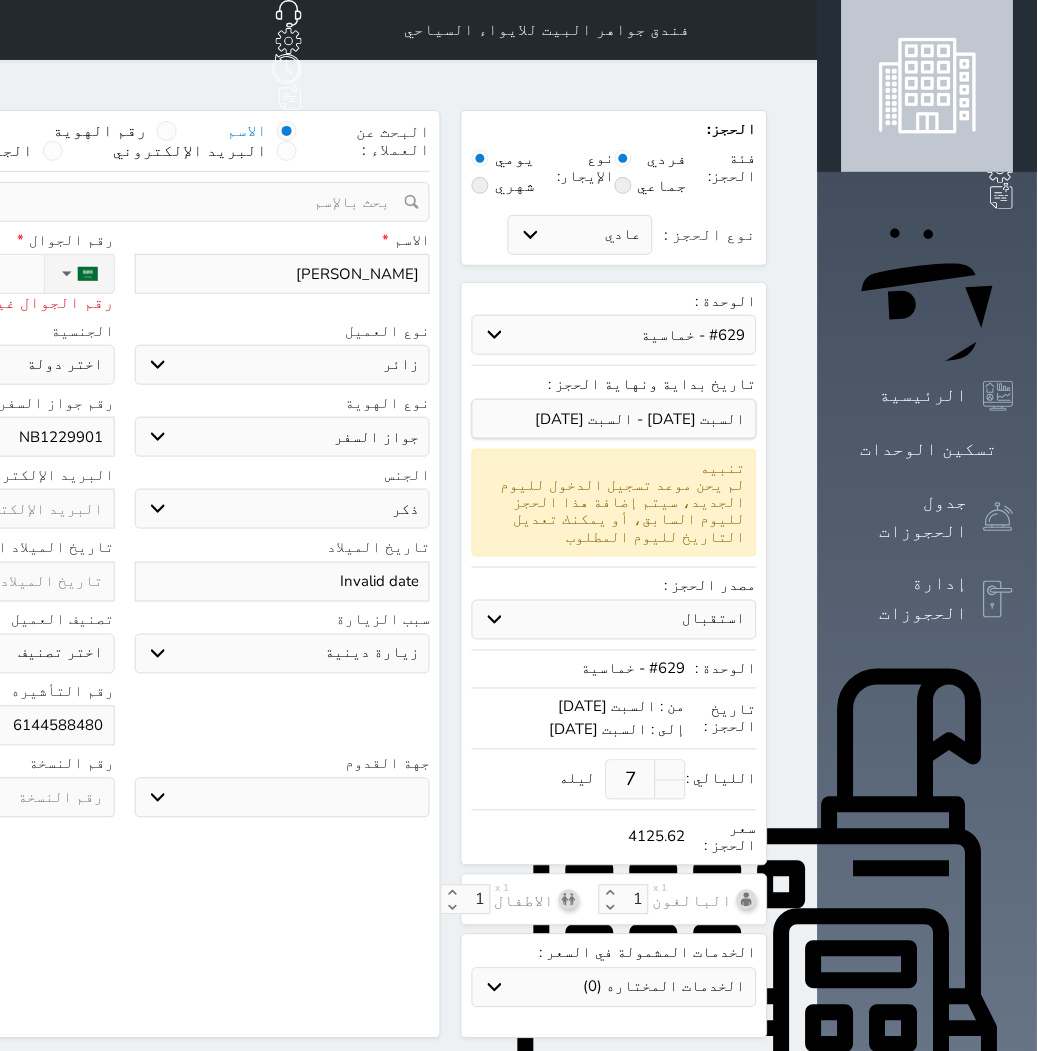 type on "+966" 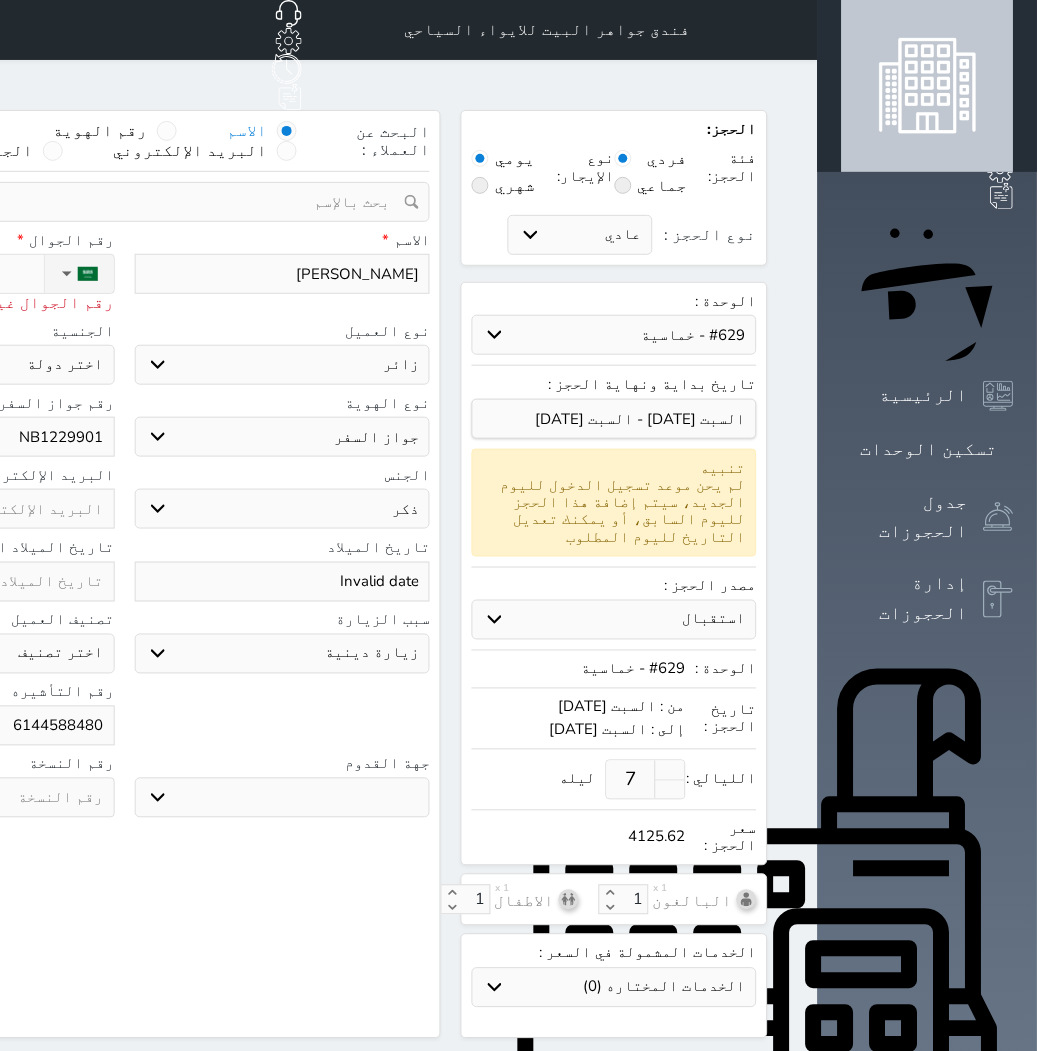select 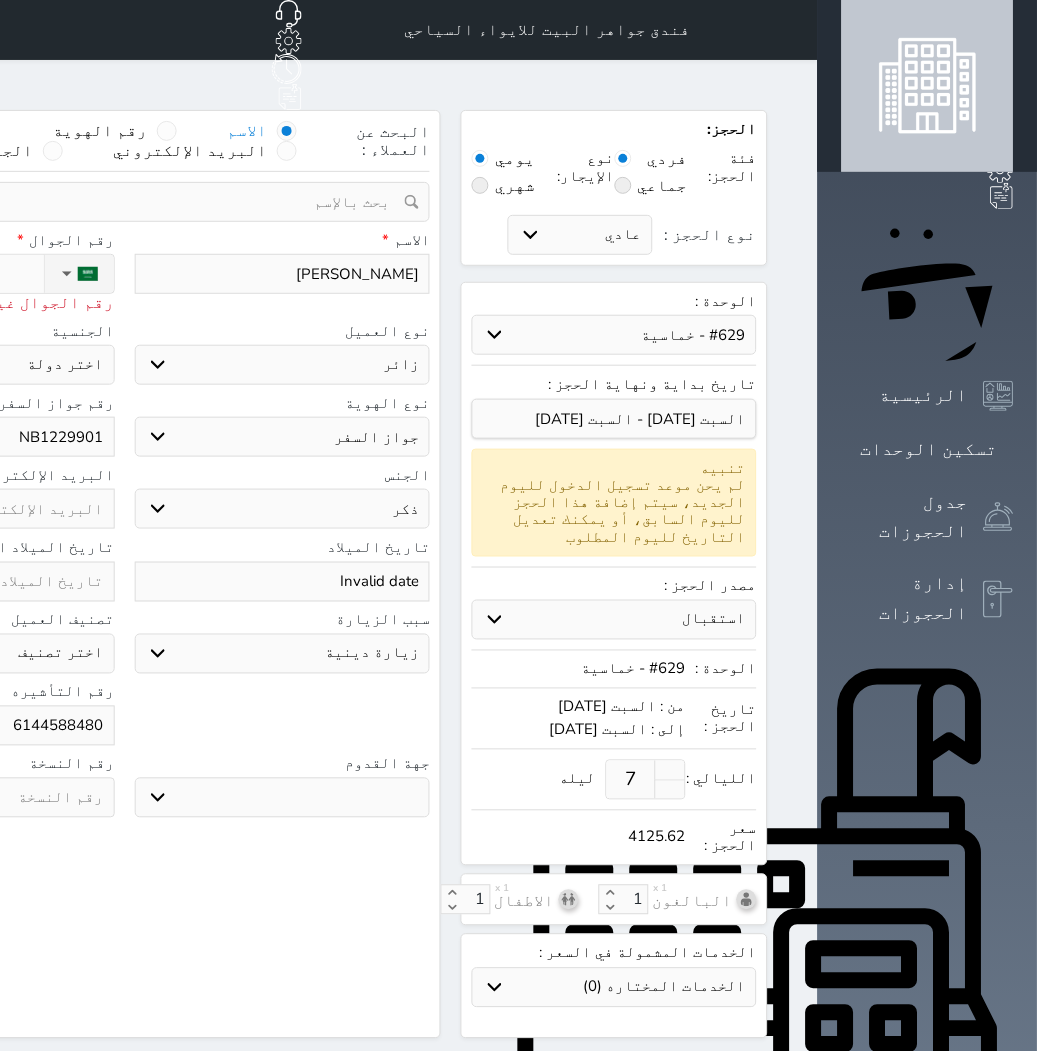 type on "+96" 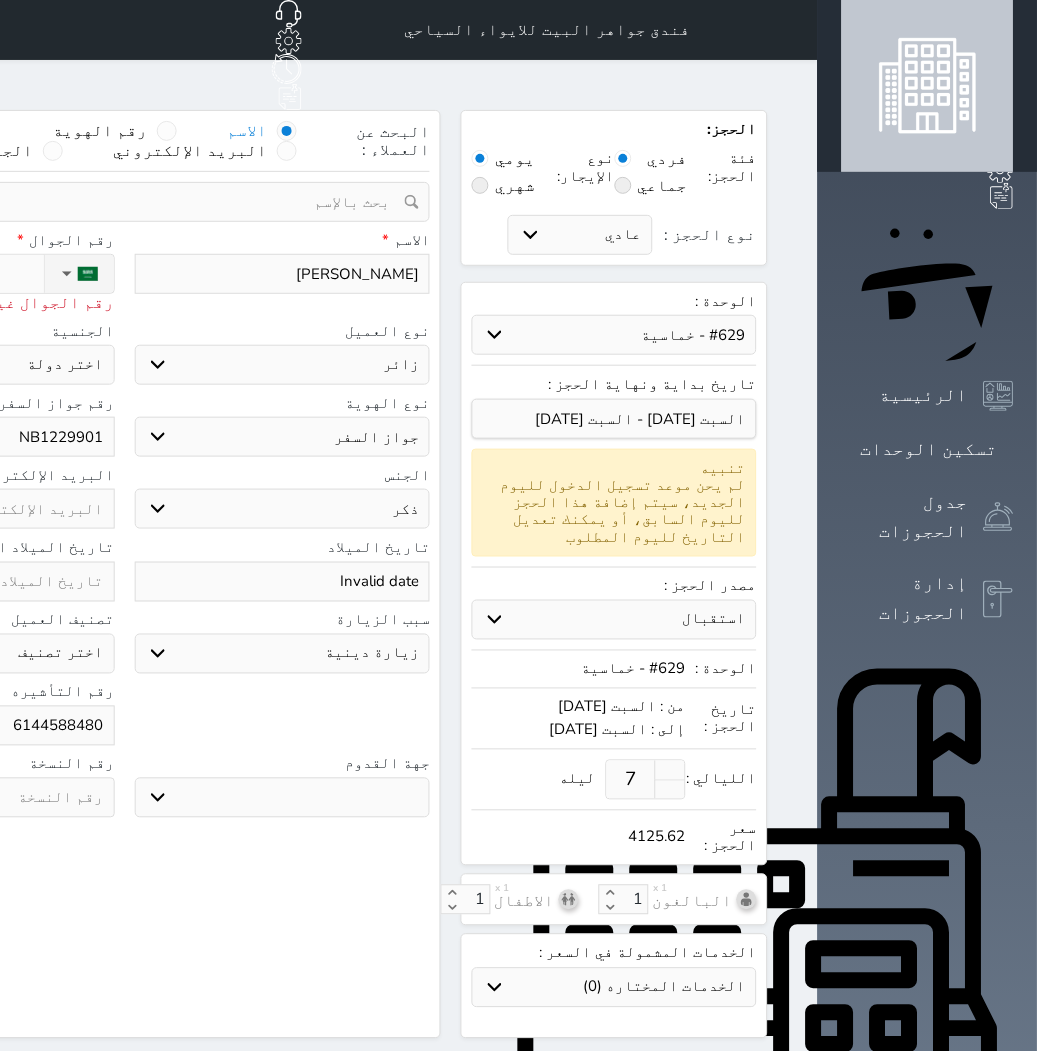 select 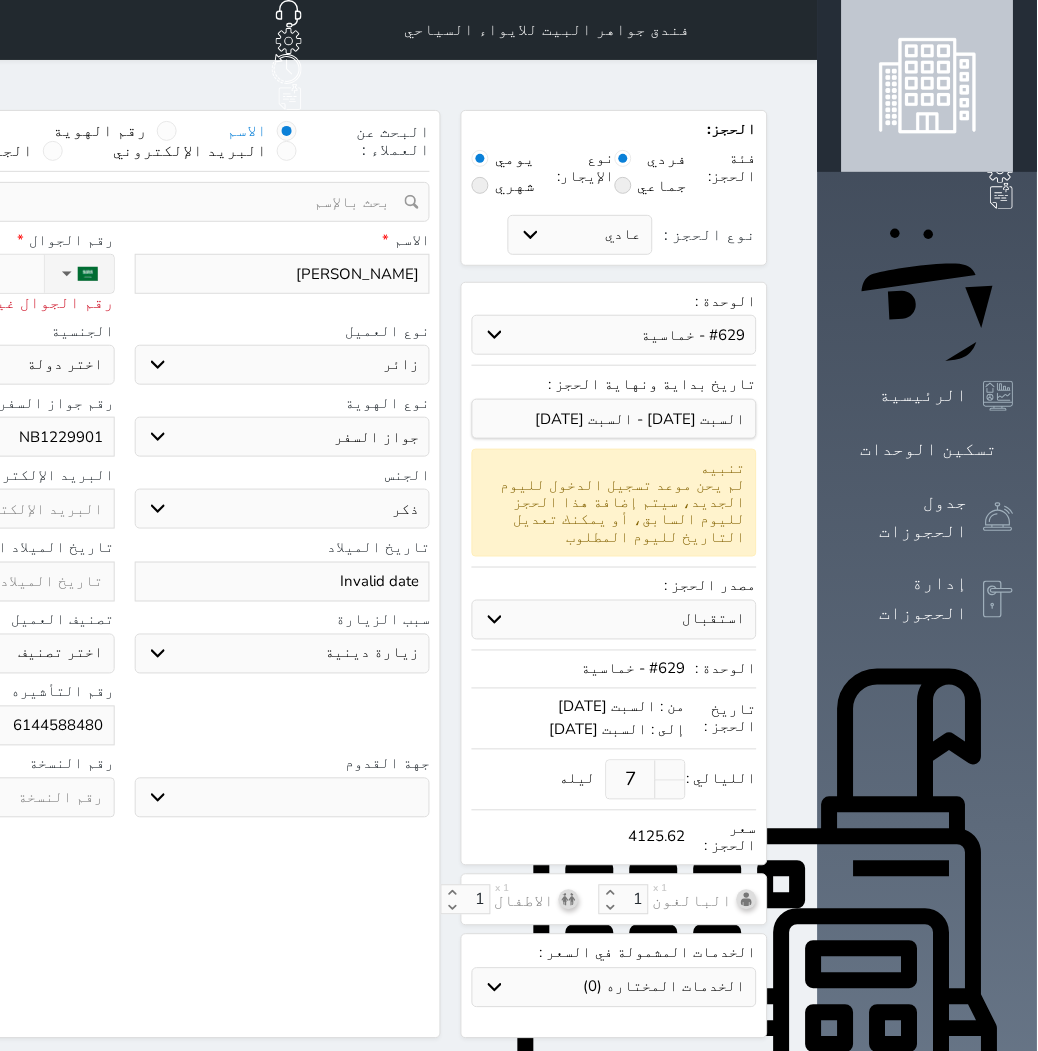 type on "+9" 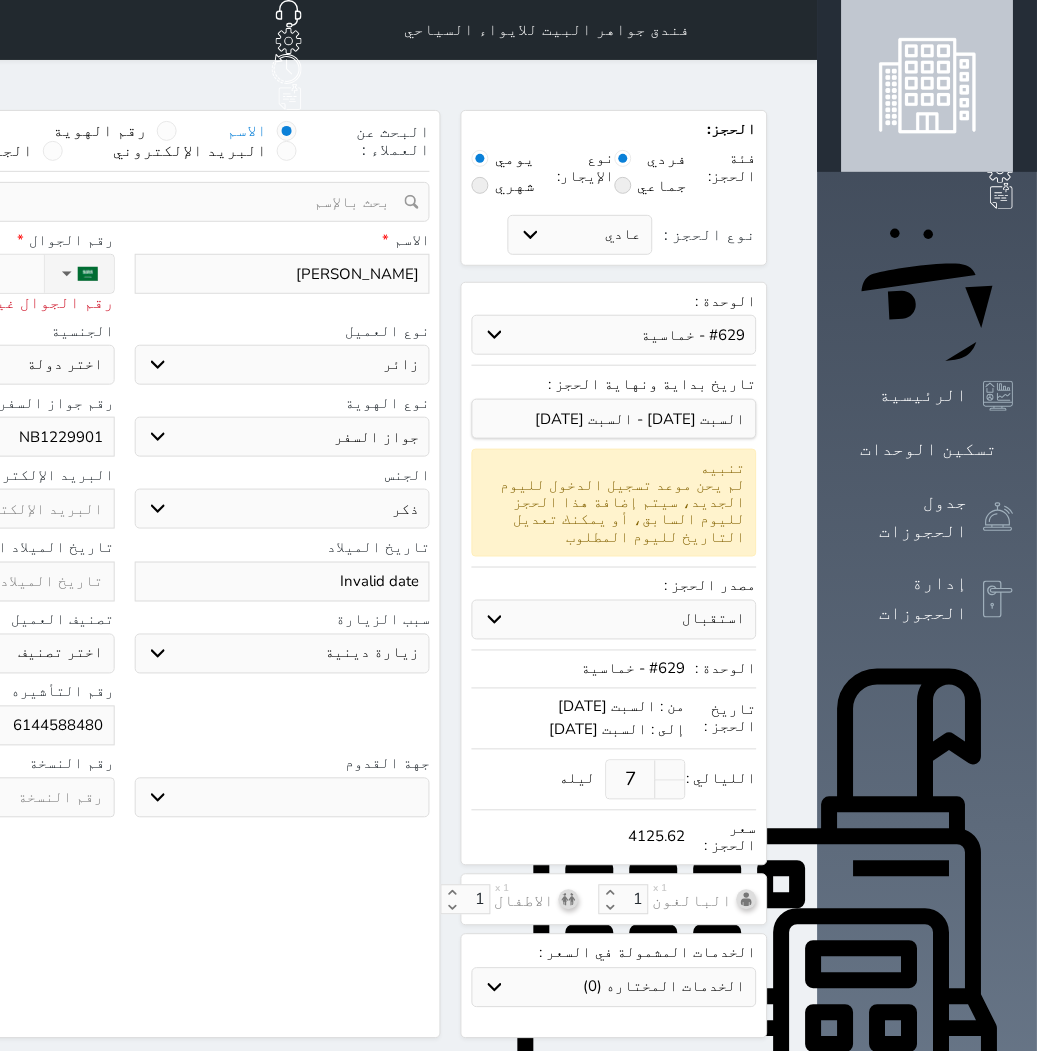 select 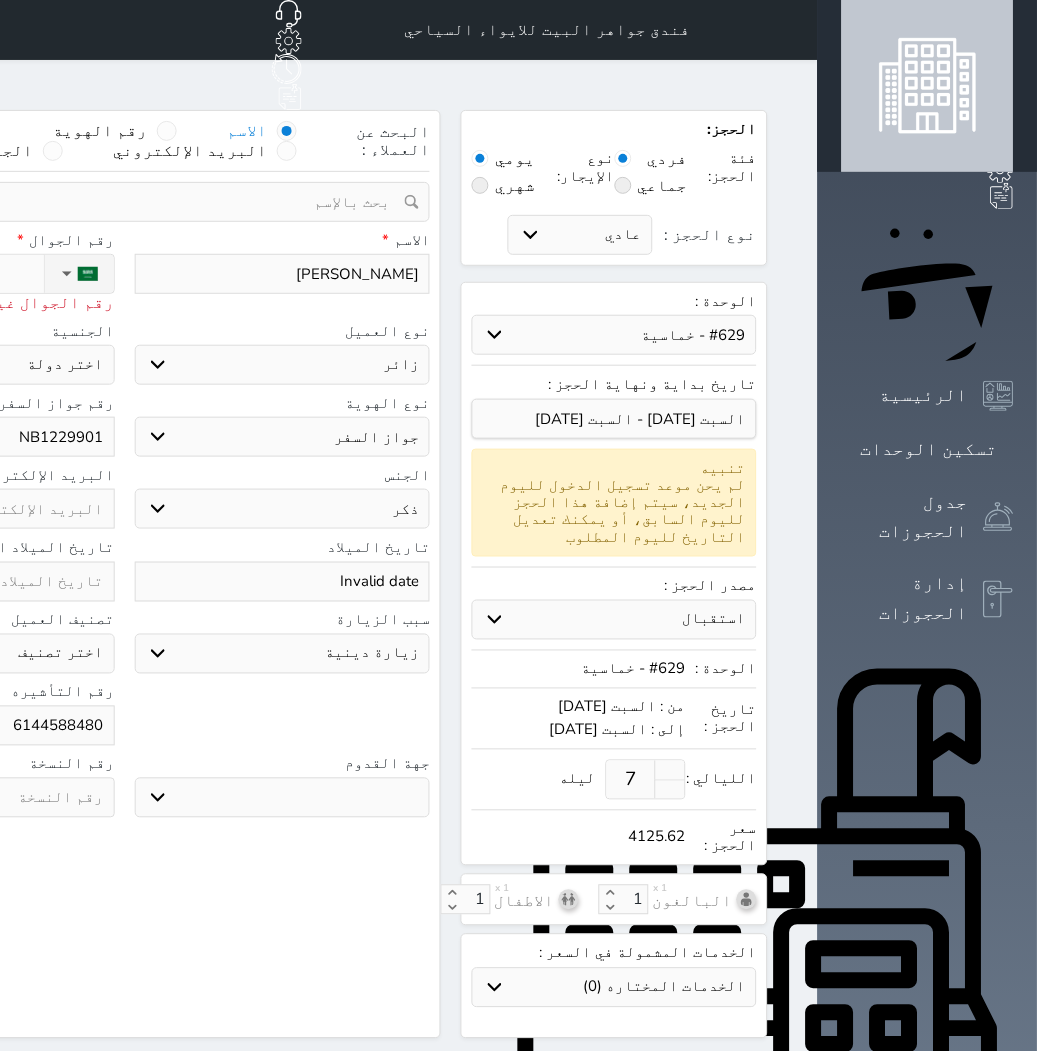 type on "+" 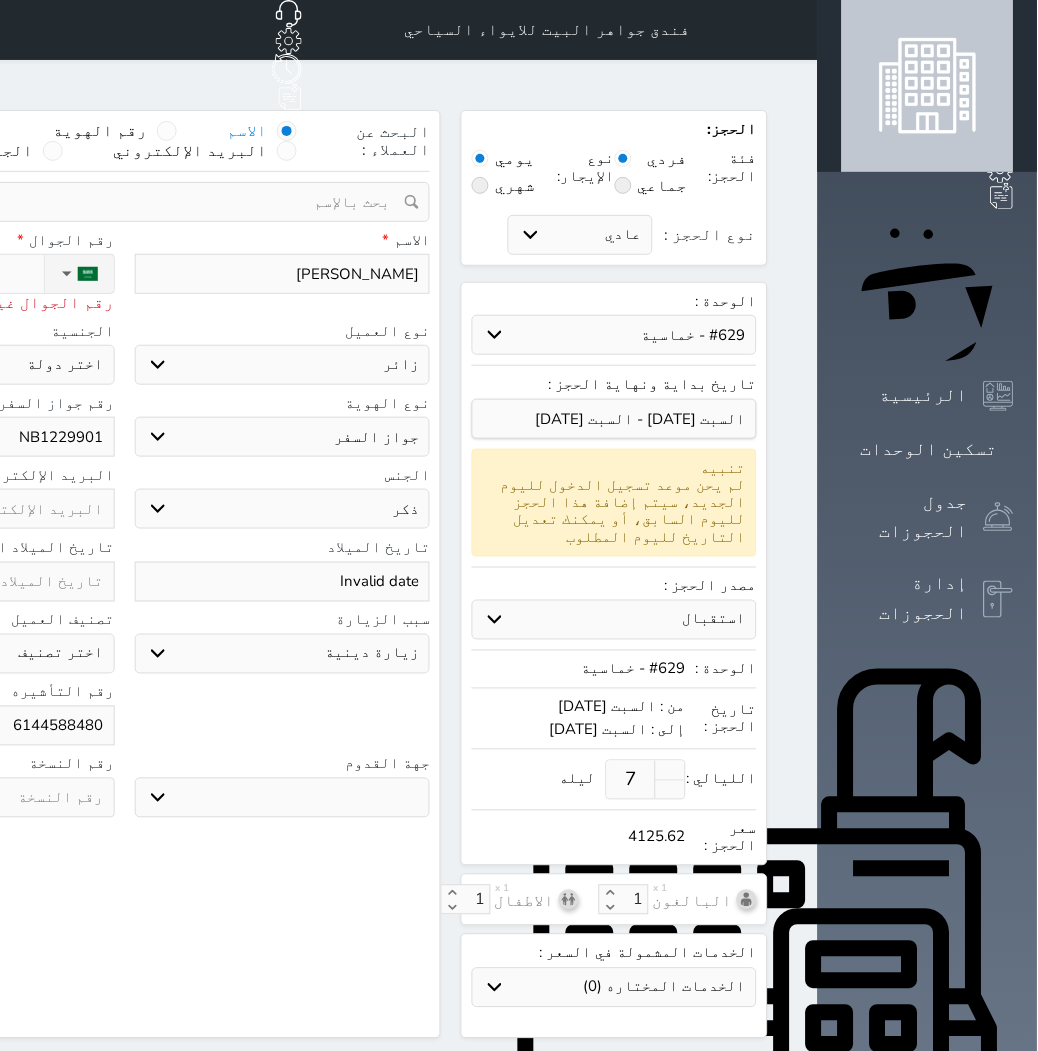 select 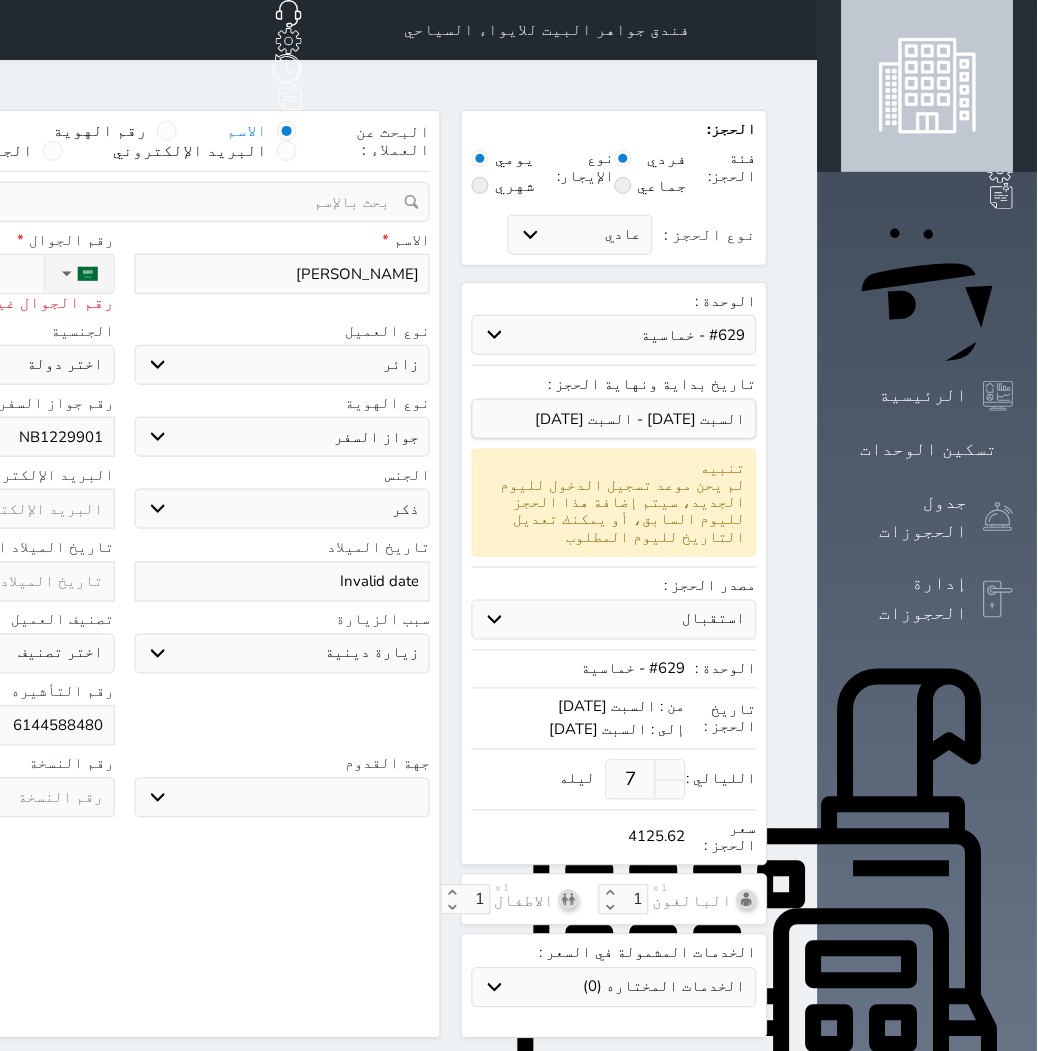 type 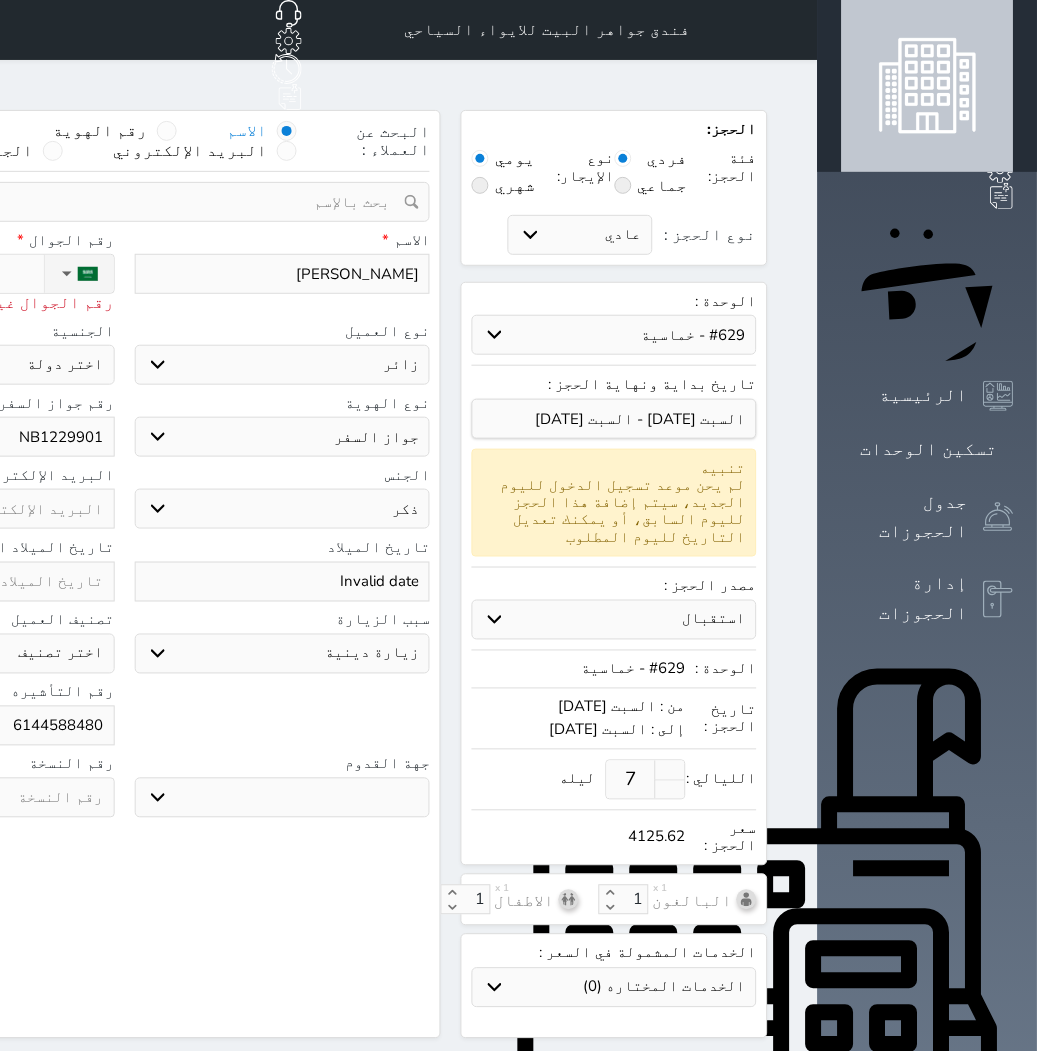 select 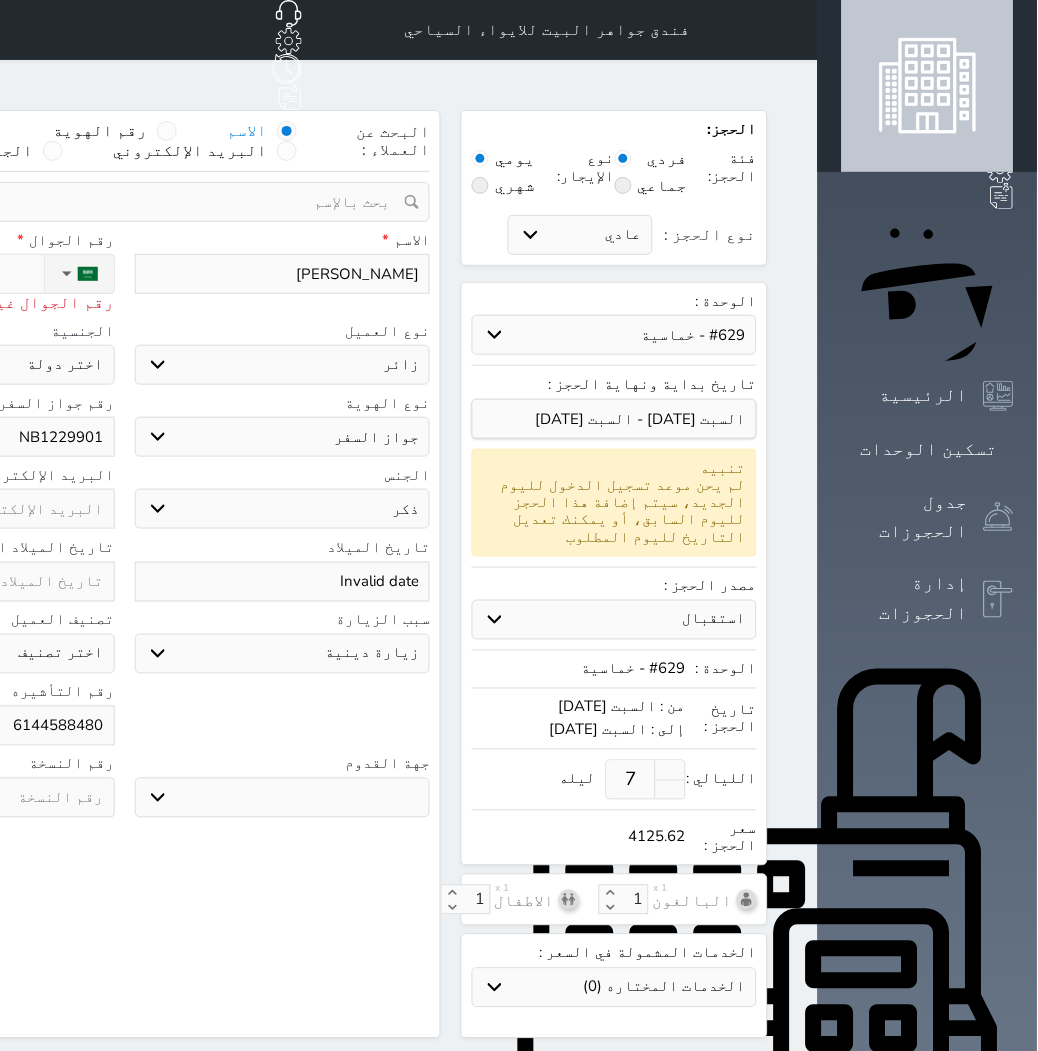 drag, startPoint x: 217, startPoint y: 240, endPoint x: 573, endPoint y: 547, distance: 470.09042 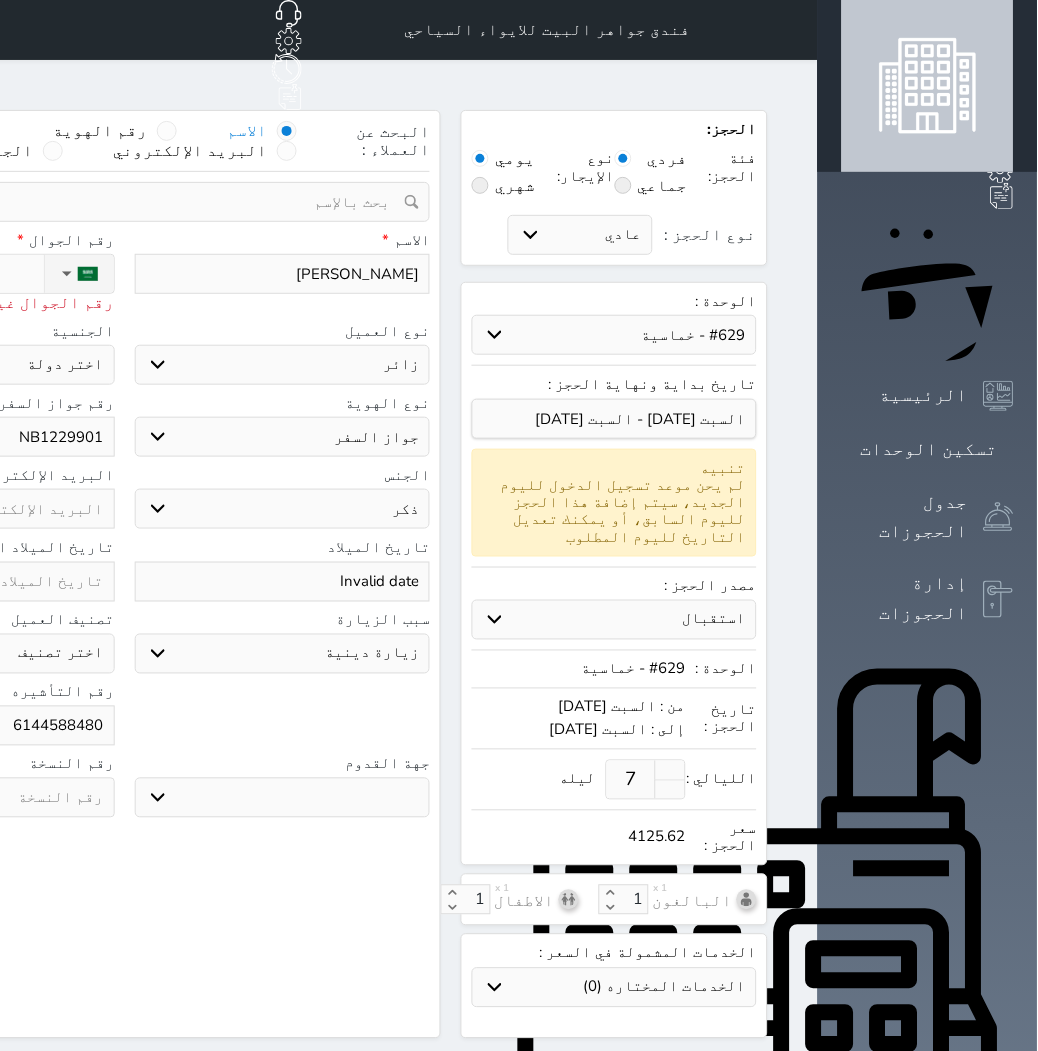 click on "سبب الزيارة" at bounding box center [283, 620] 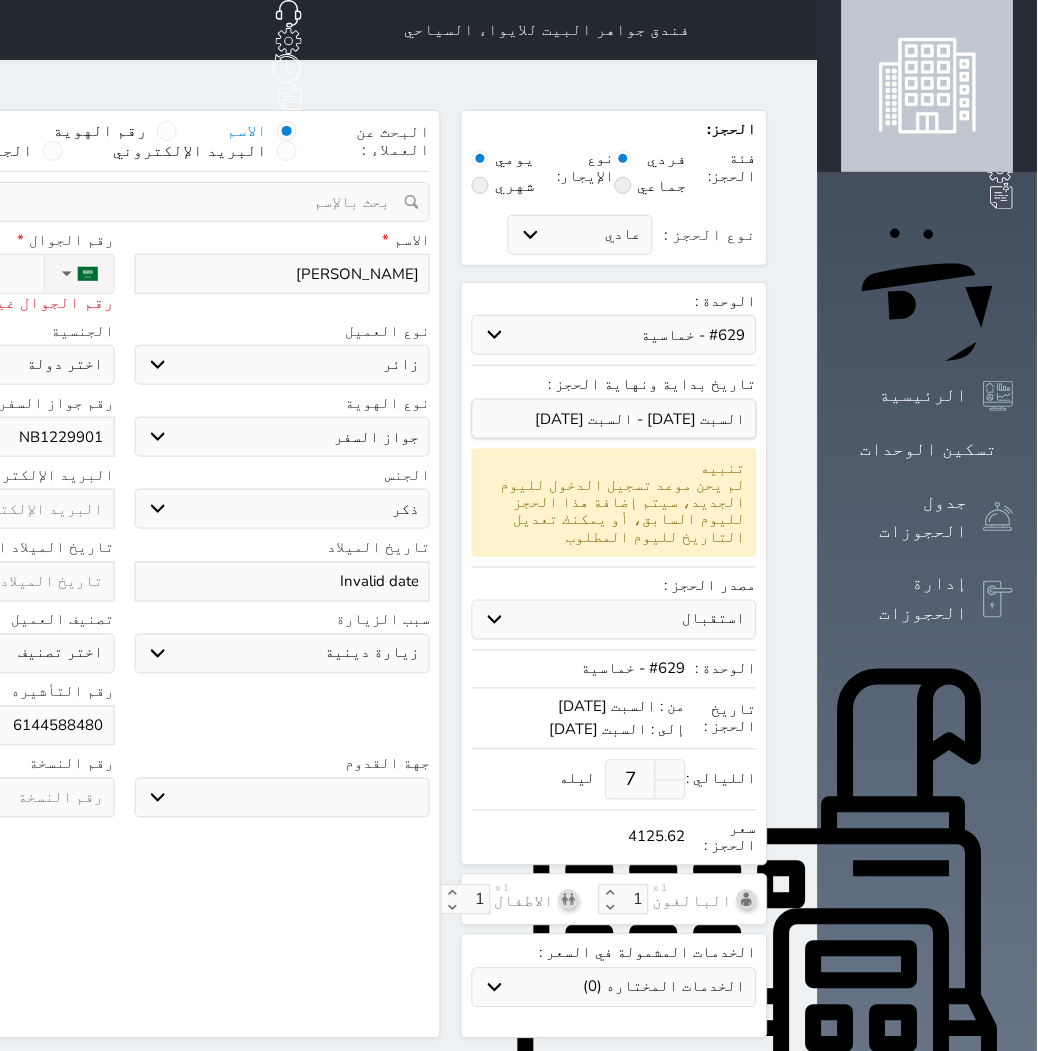 type on "+966 55 555 5555" 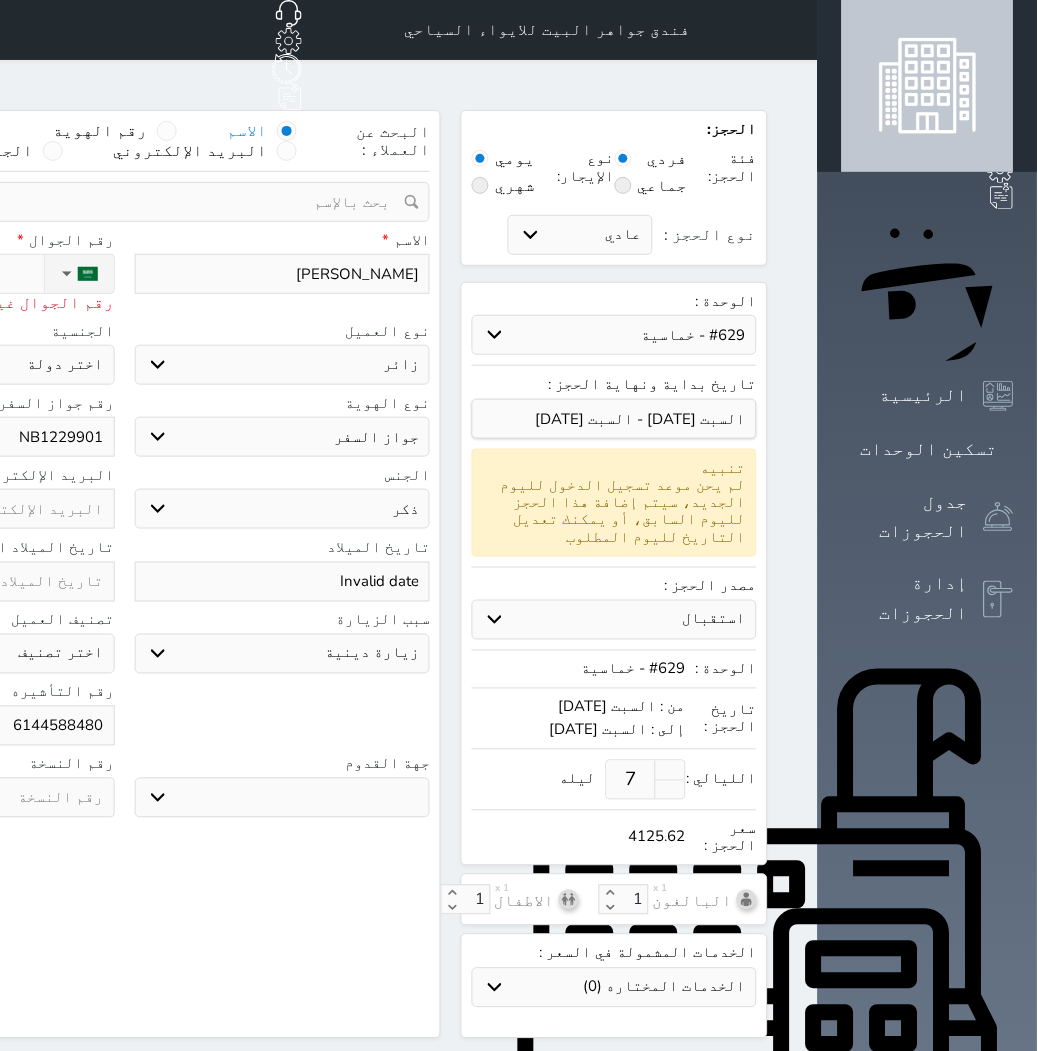 select 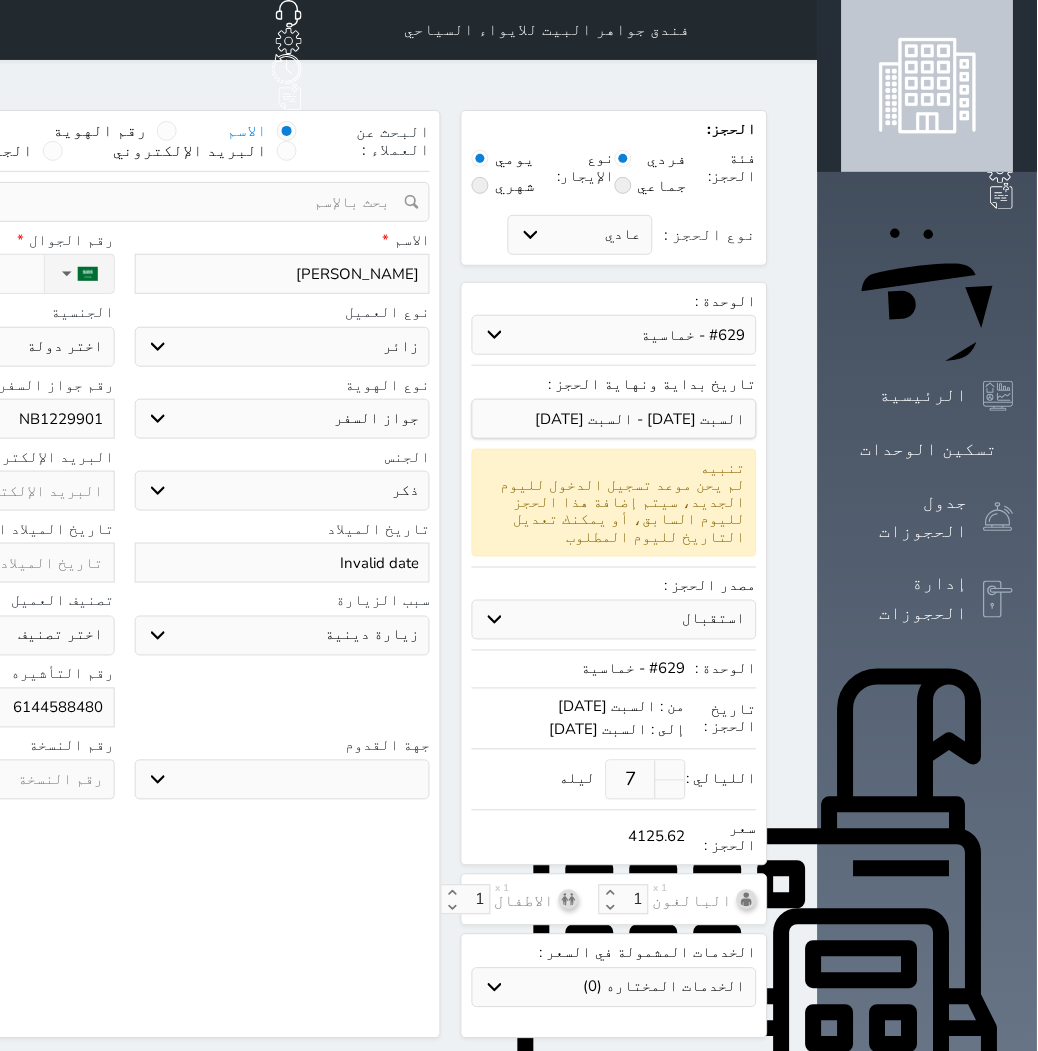 click on "+966 55 555 5555" at bounding box center [-69, 274] 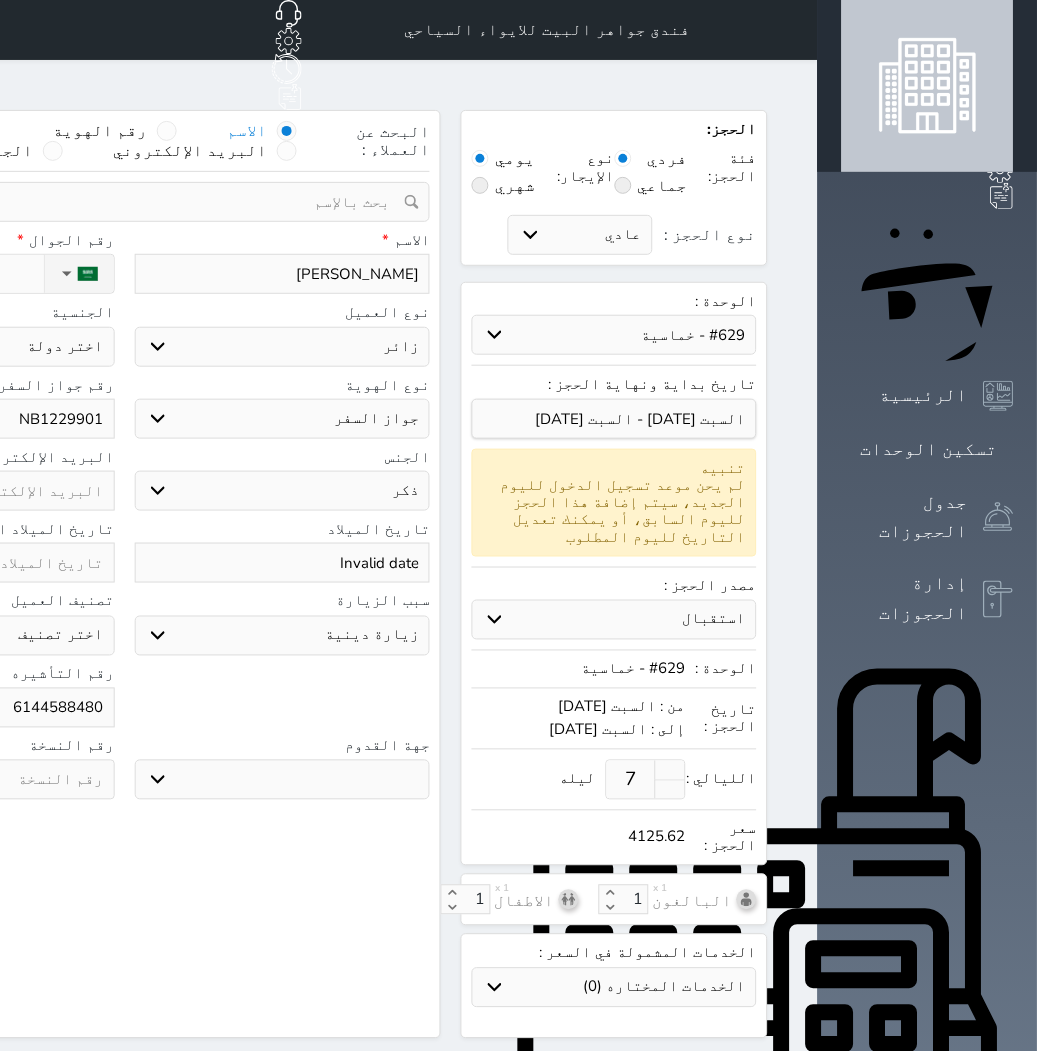 click on "+966 55 555 5555" at bounding box center (-69, 274) 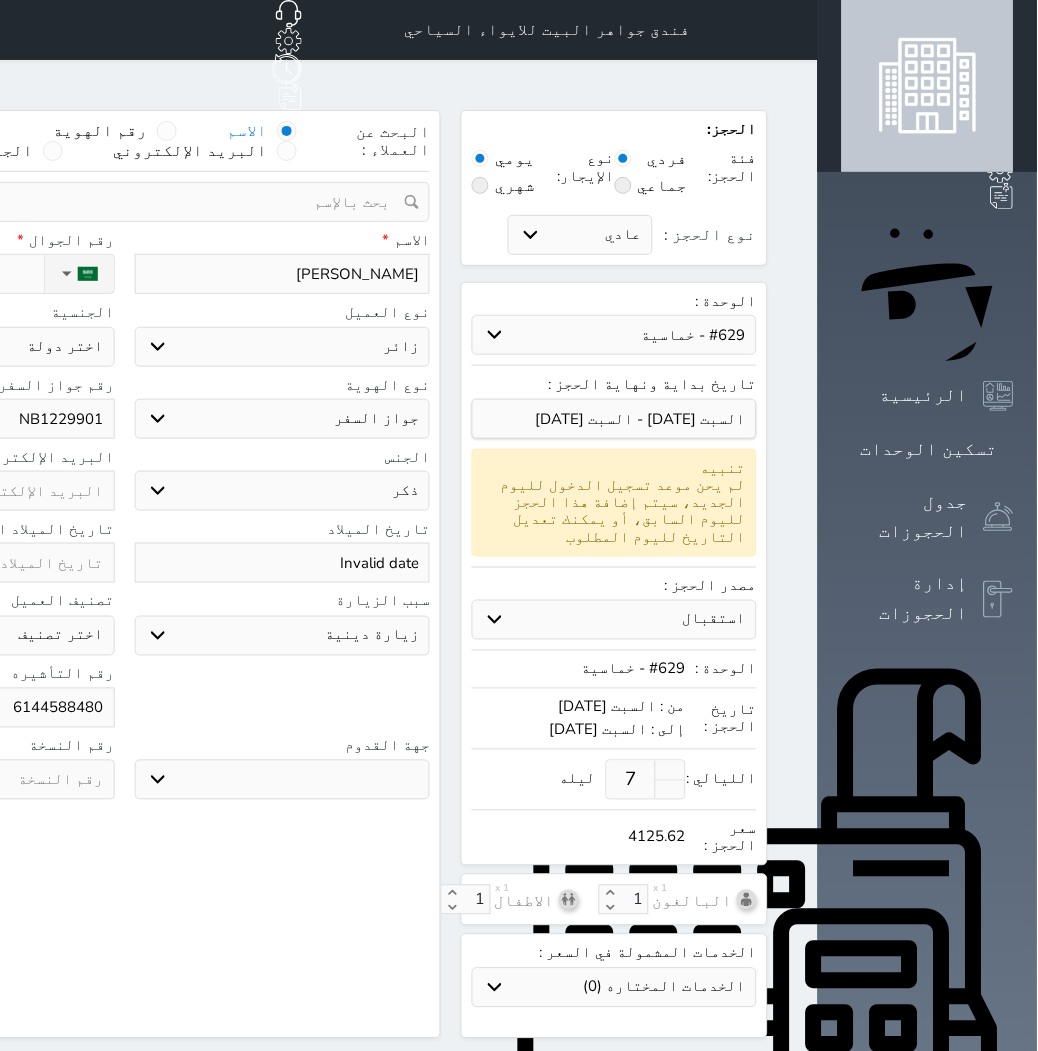 drag, startPoint x: 182, startPoint y: 246, endPoint x: 153, endPoint y: 237, distance: 30.364452 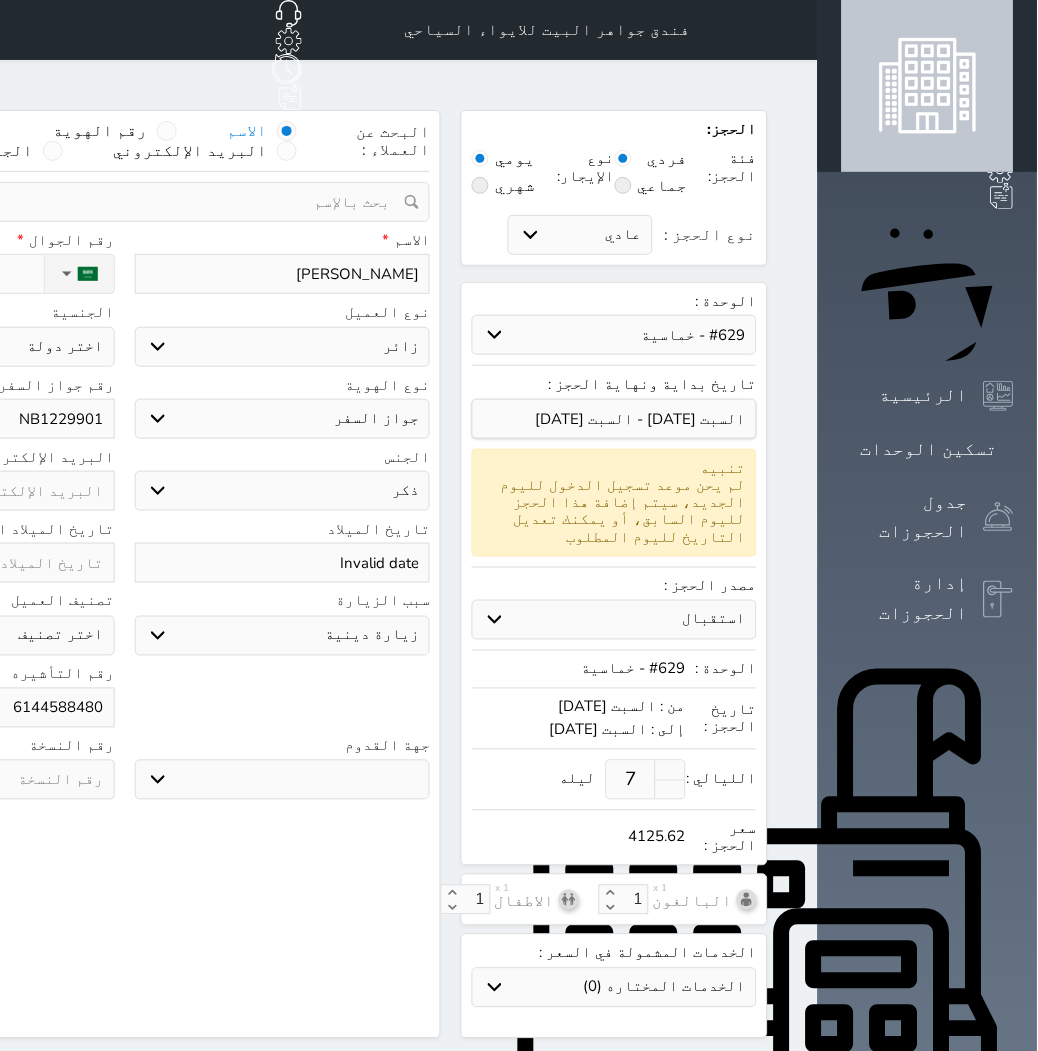 click on "+966 55 555 5555" at bounding box center [-69, 274] 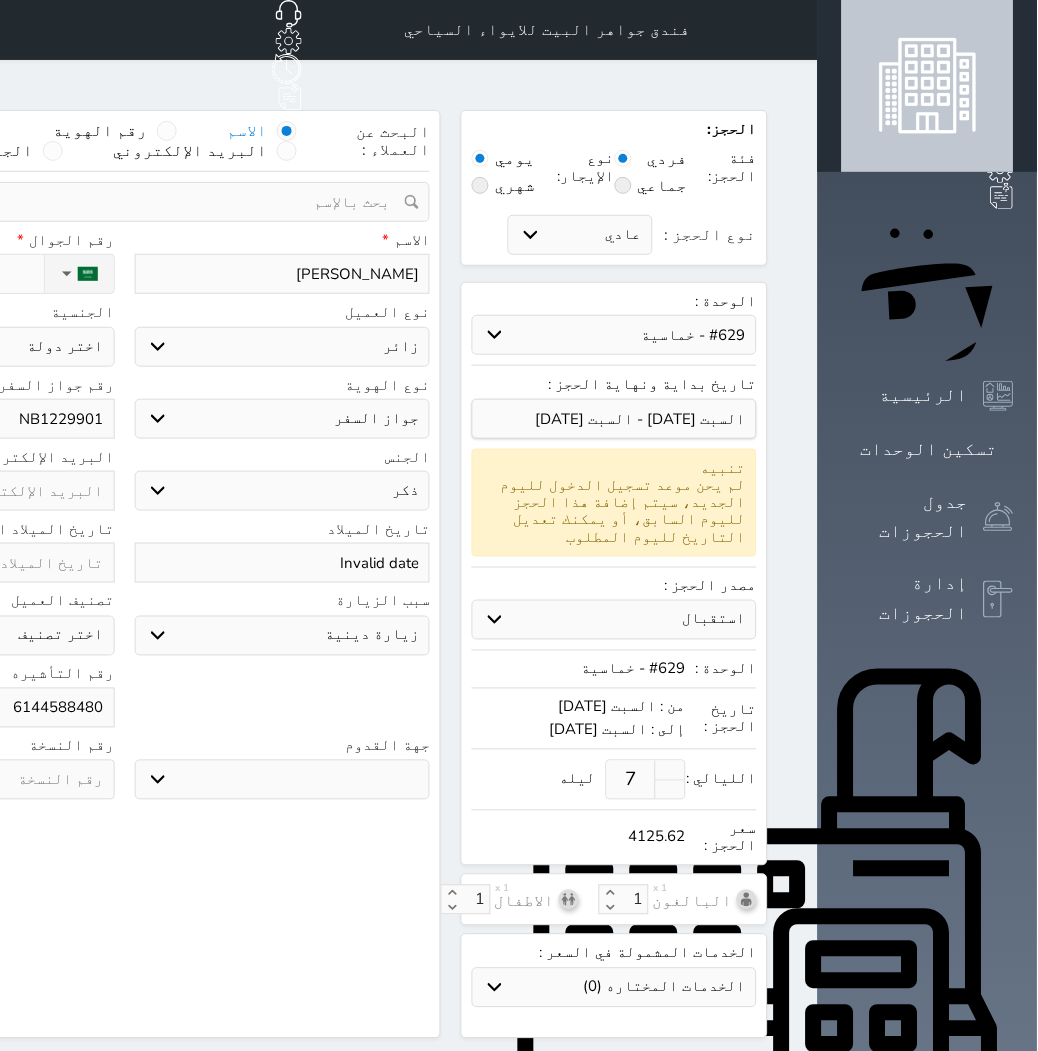 drag, startPoint x: 153, startPoint y: 237, endPoint x: 7, endPoint y: 278, distance: 151.64761 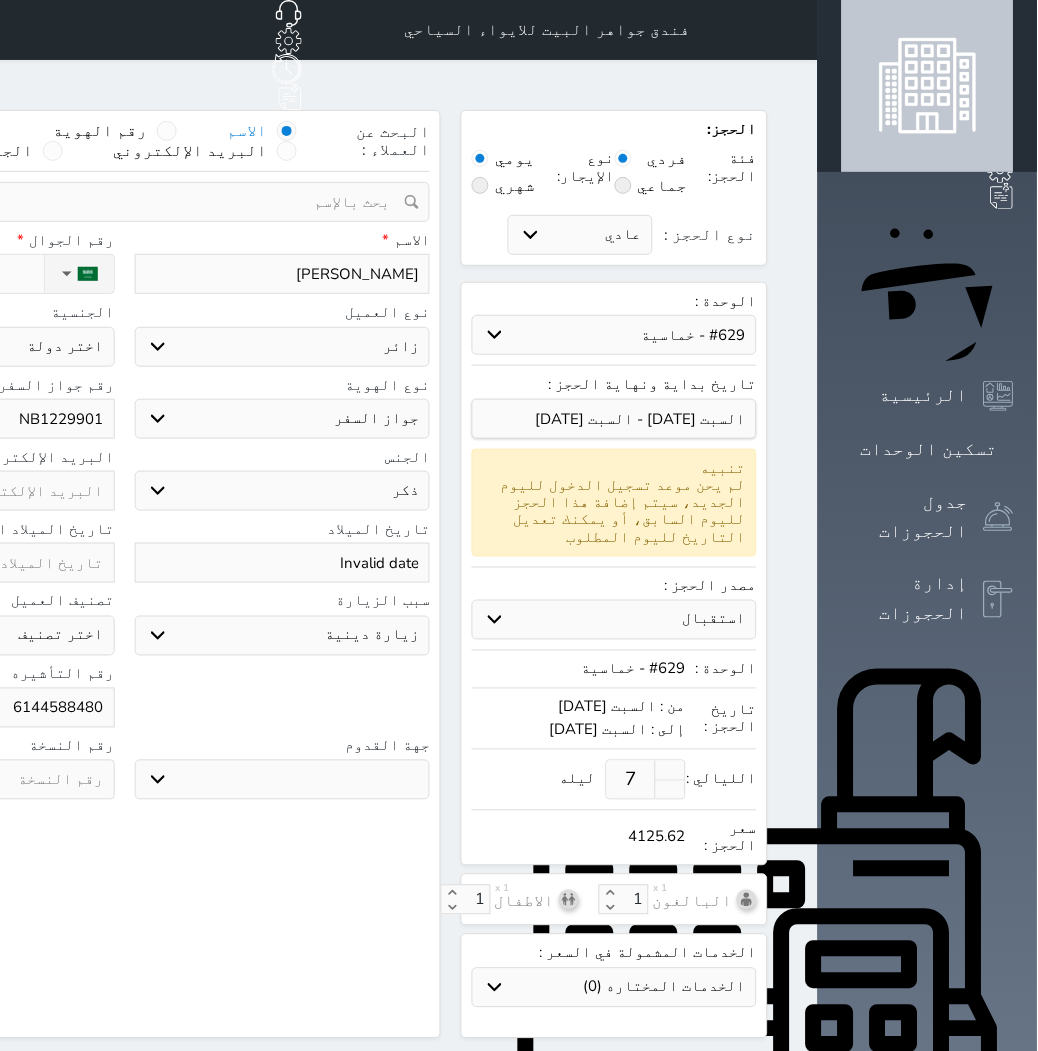 click on "الحجز:   فئة الحجز:       فردي       جماعي   نوع الإيجار:       يومي       شهري     نوع الحجز :
عادي
إقامة مجانية
إستخدام داخلي
إستخدام يومي
الوحدة :   حدد الوحدة
#940 - رباعية
#938 - خماسية
#937 - رباعية
#935 - ثلاثية
#934 - خماسية
#932 - ثلاثية
#931 - خماسية
#930 - رباعية
#927 - رباعية
#926 - خماسية
#925 - رباعية" at bounding box center (288, 746) 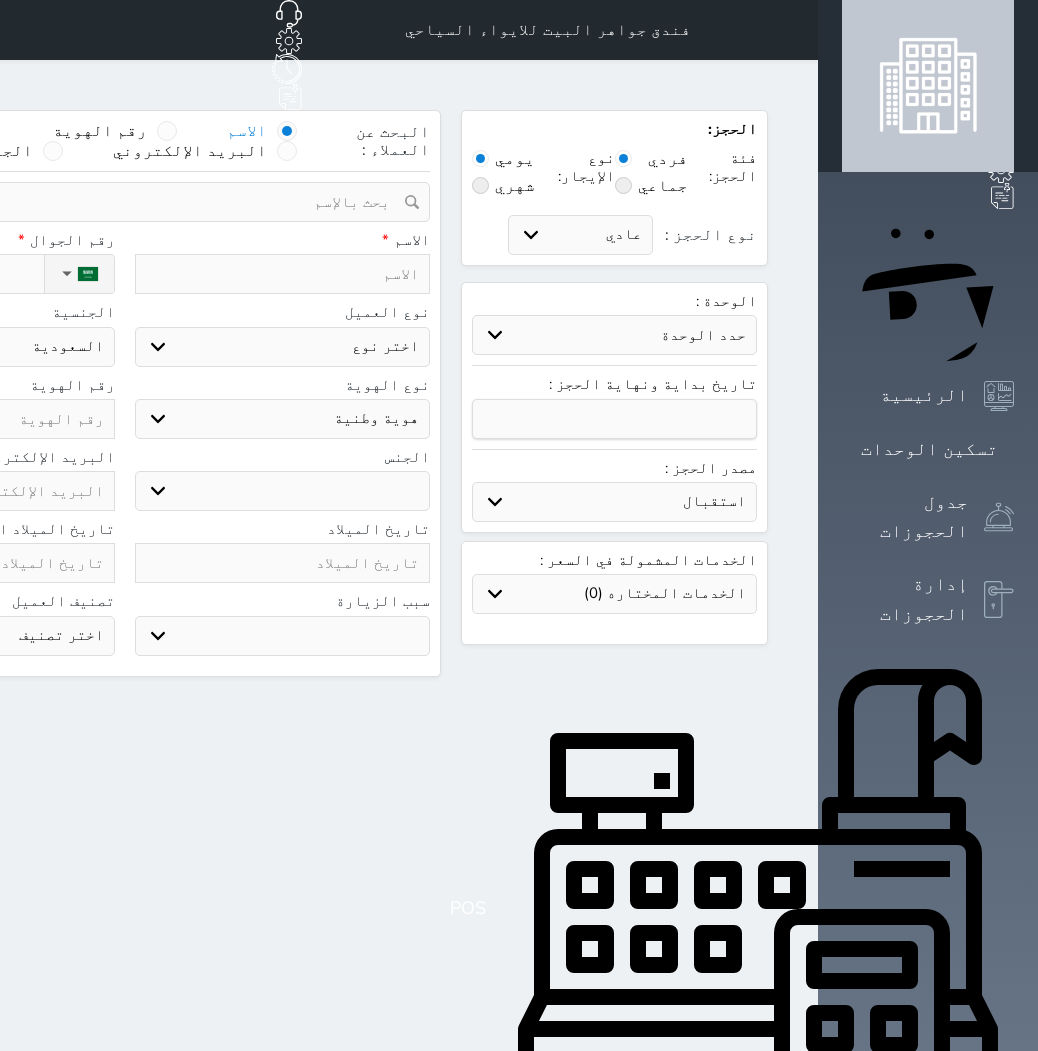 select on "113" 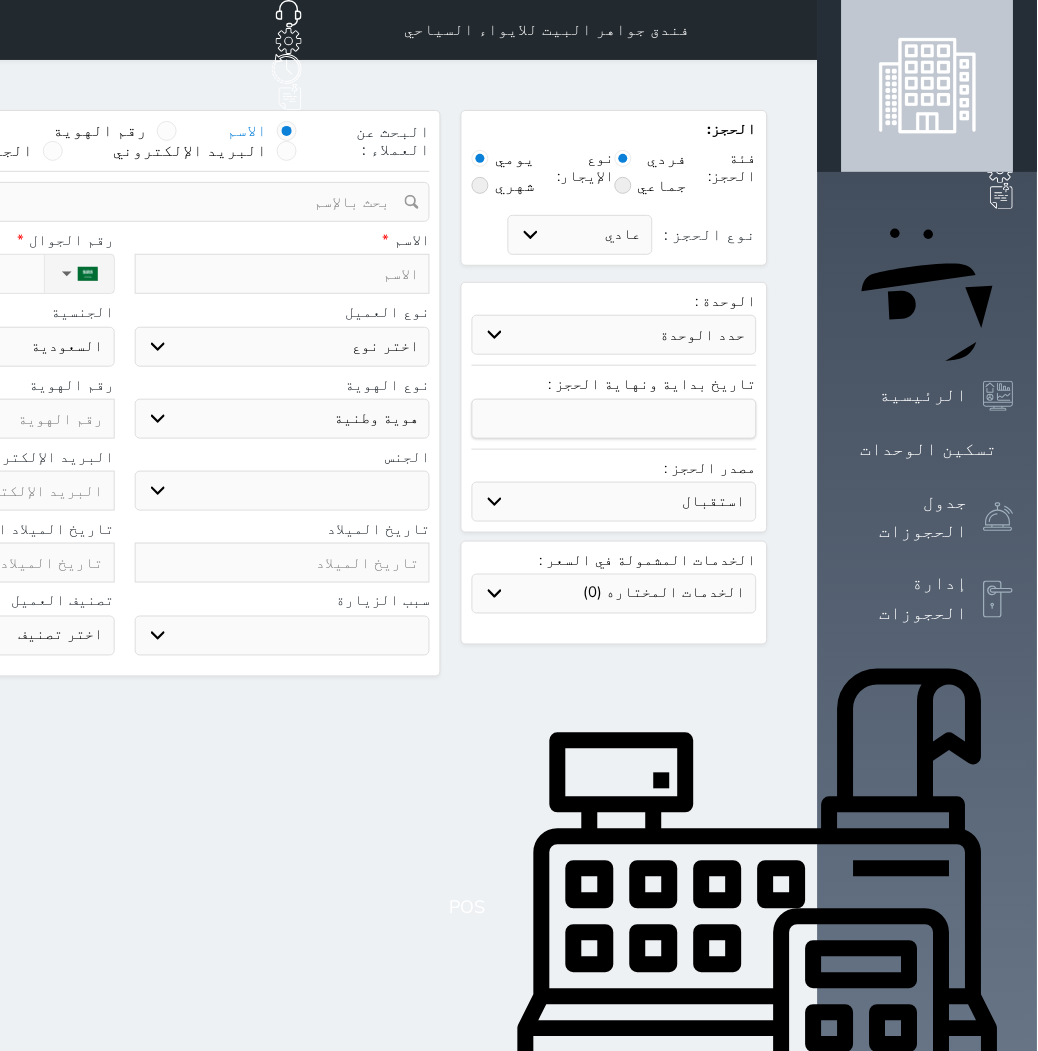 click on "الوحدة :   حدد الوحدة     تاريخ بداية ونهاية الحجز :       مصدر الحجز :   استقبال الموقع الإلكتروني بوكينج المسافر اكسبيديا مواقع التواصل الإجتماعي اويو اخرى" at bounding box center (614, 407) 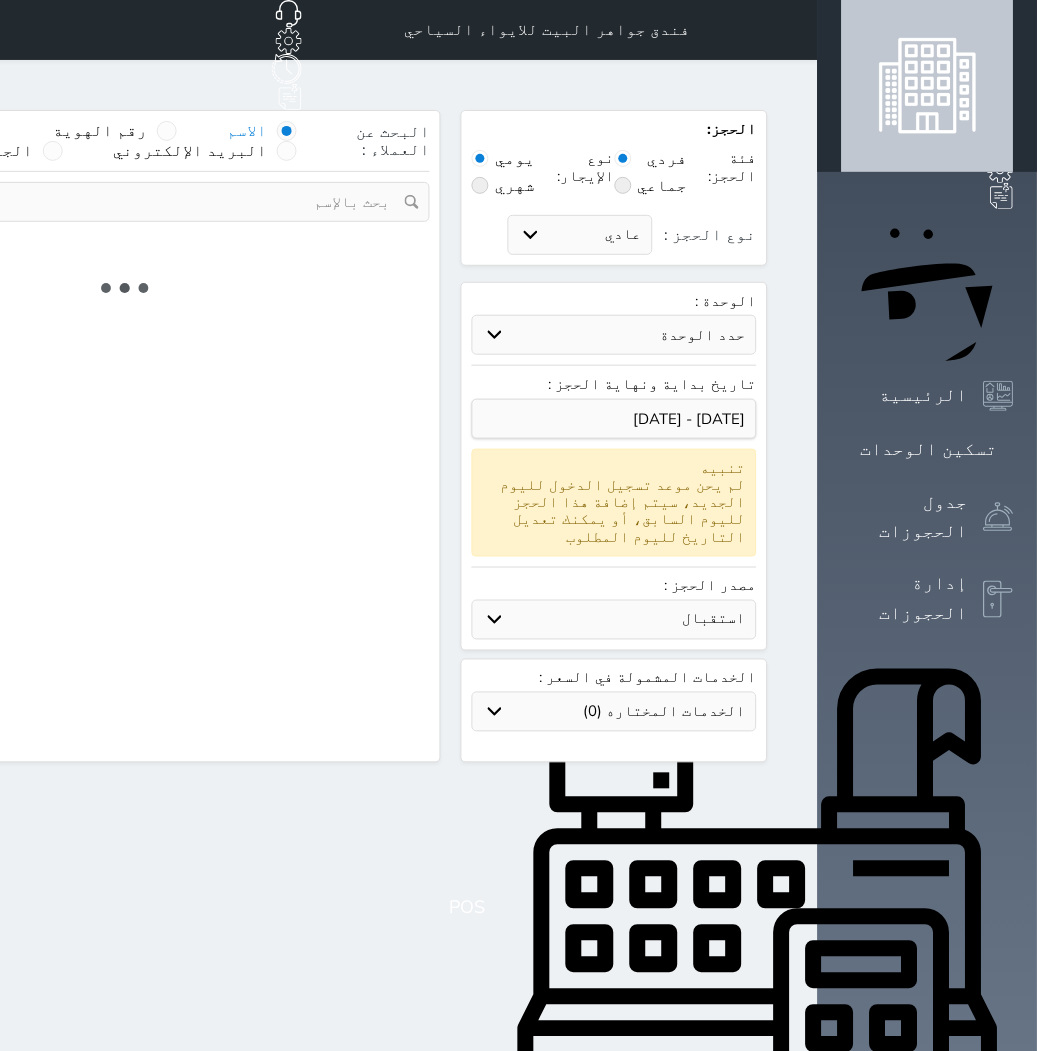 click on "حدد الوحدة" at bounding box center [614, 335] 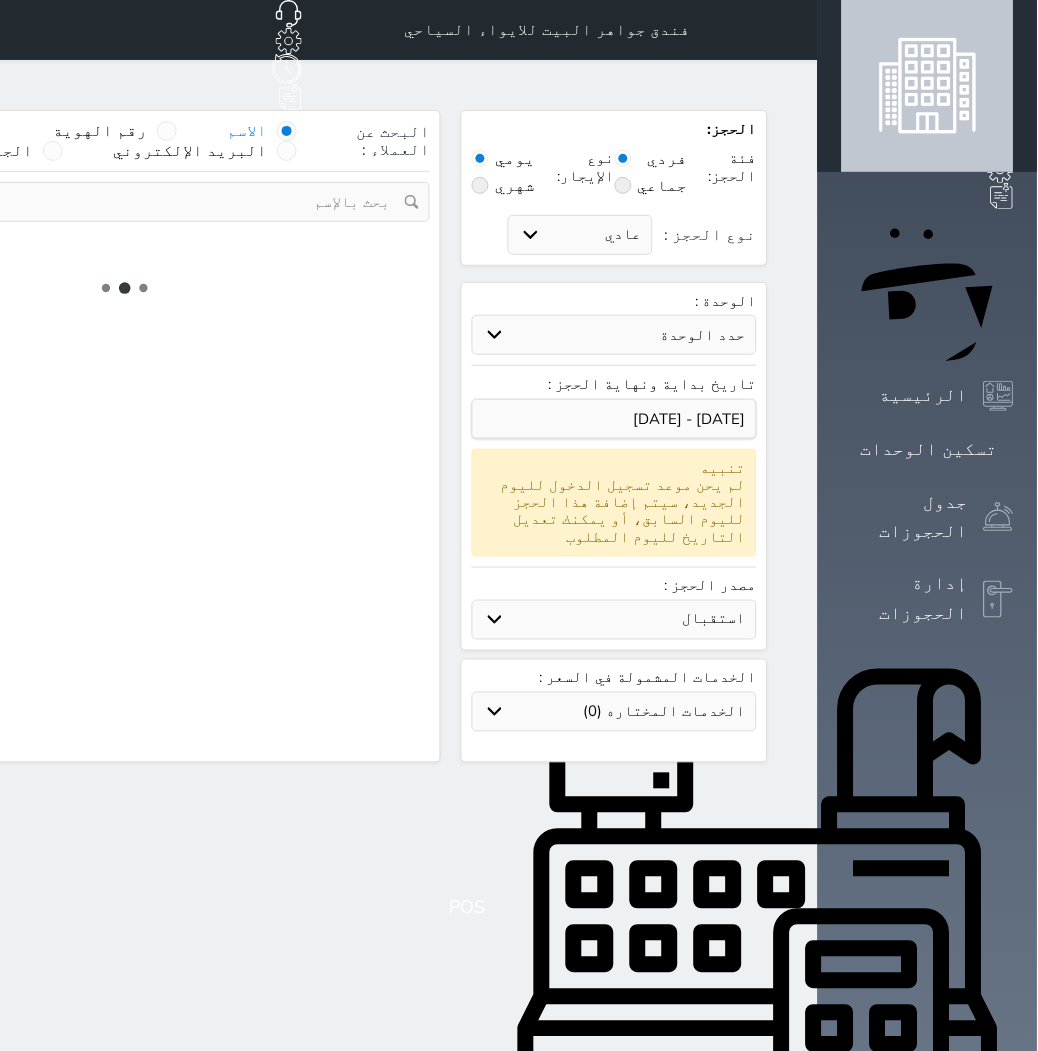 click on "حدد الوحدة" at bounding box center (614, 335) 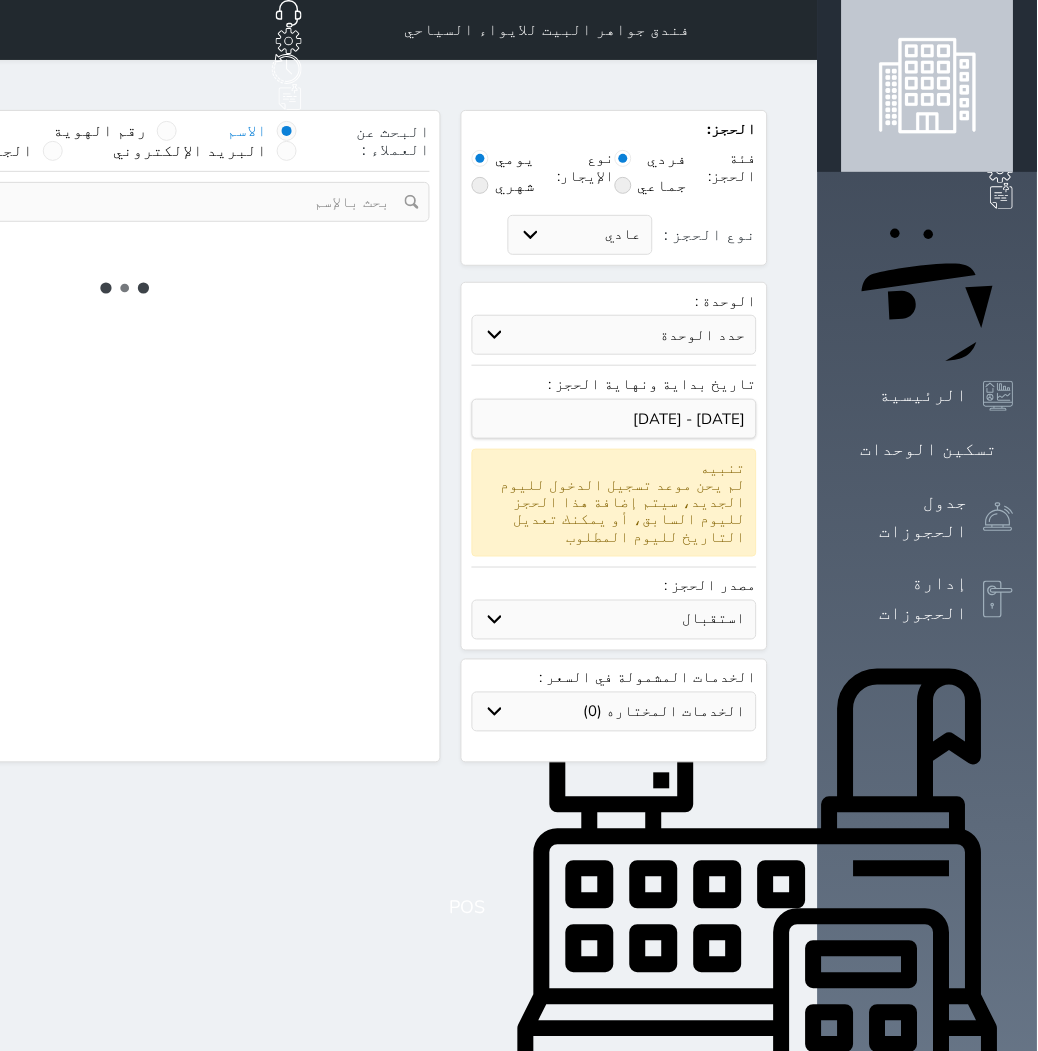 select 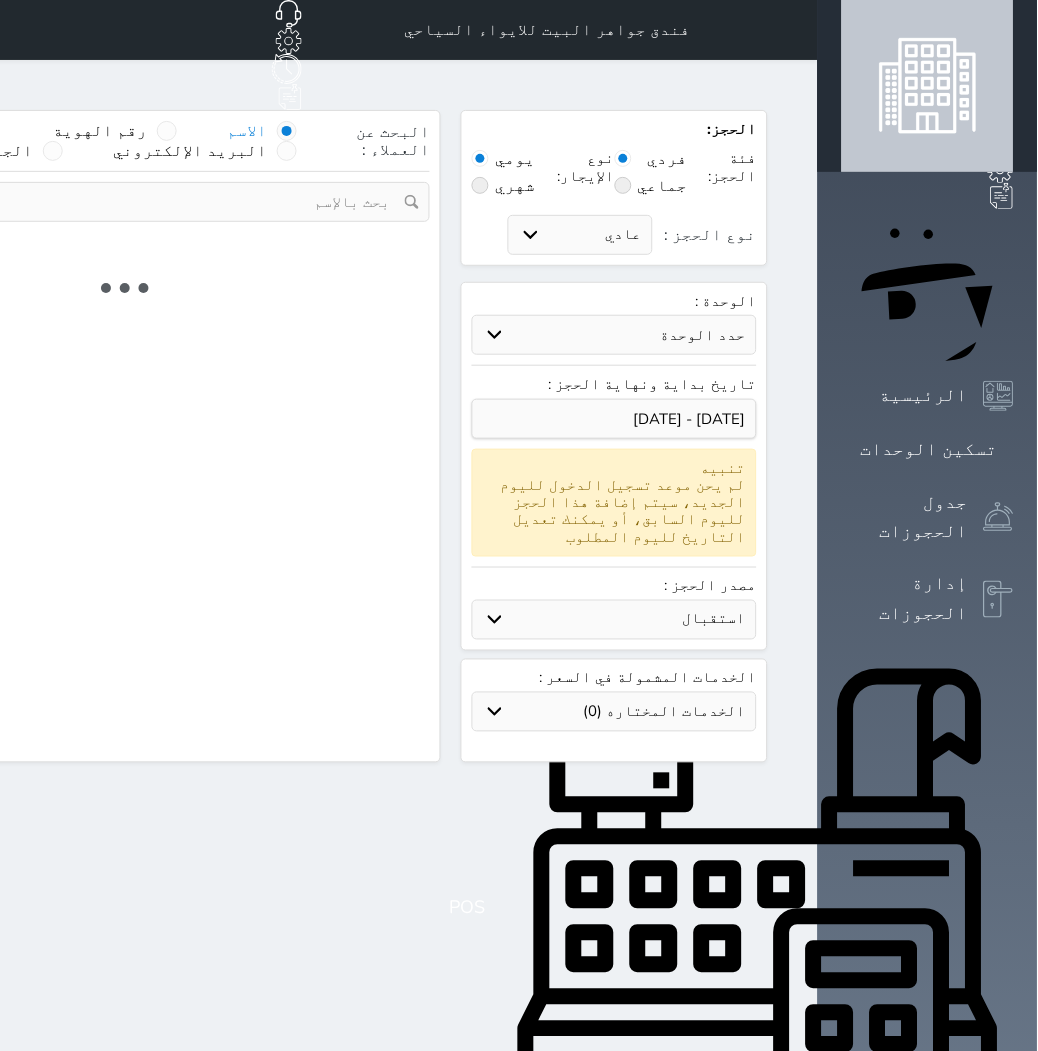 select on "1" 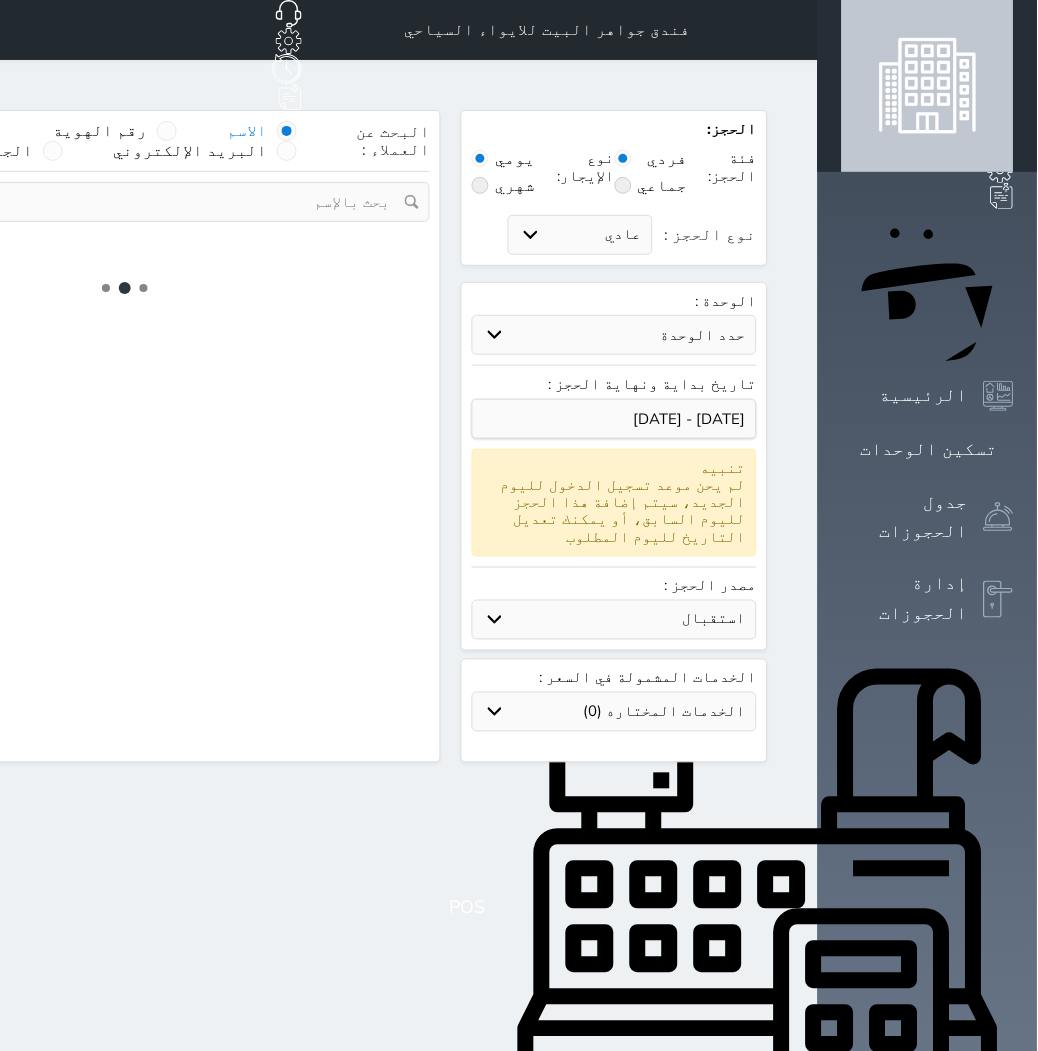 select on "113" 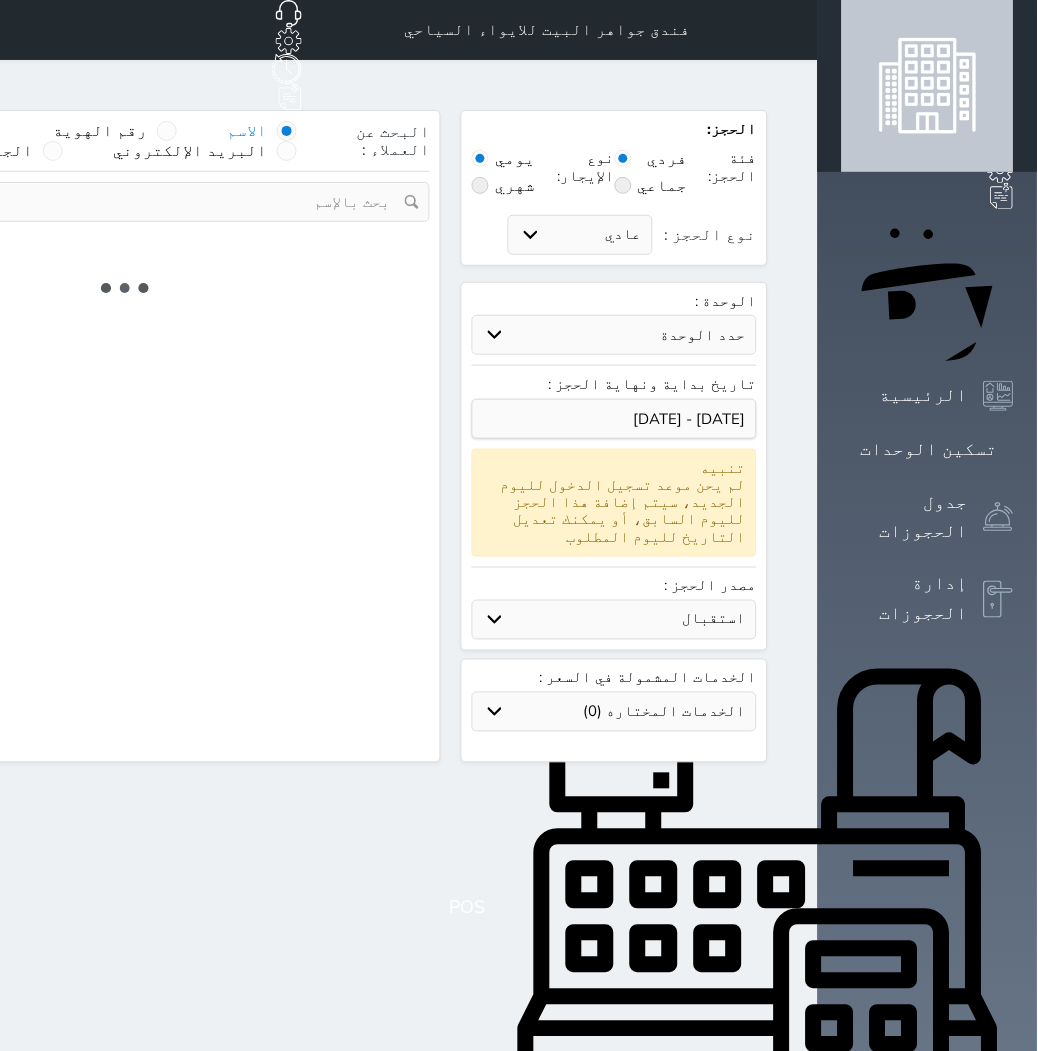 select on "1" 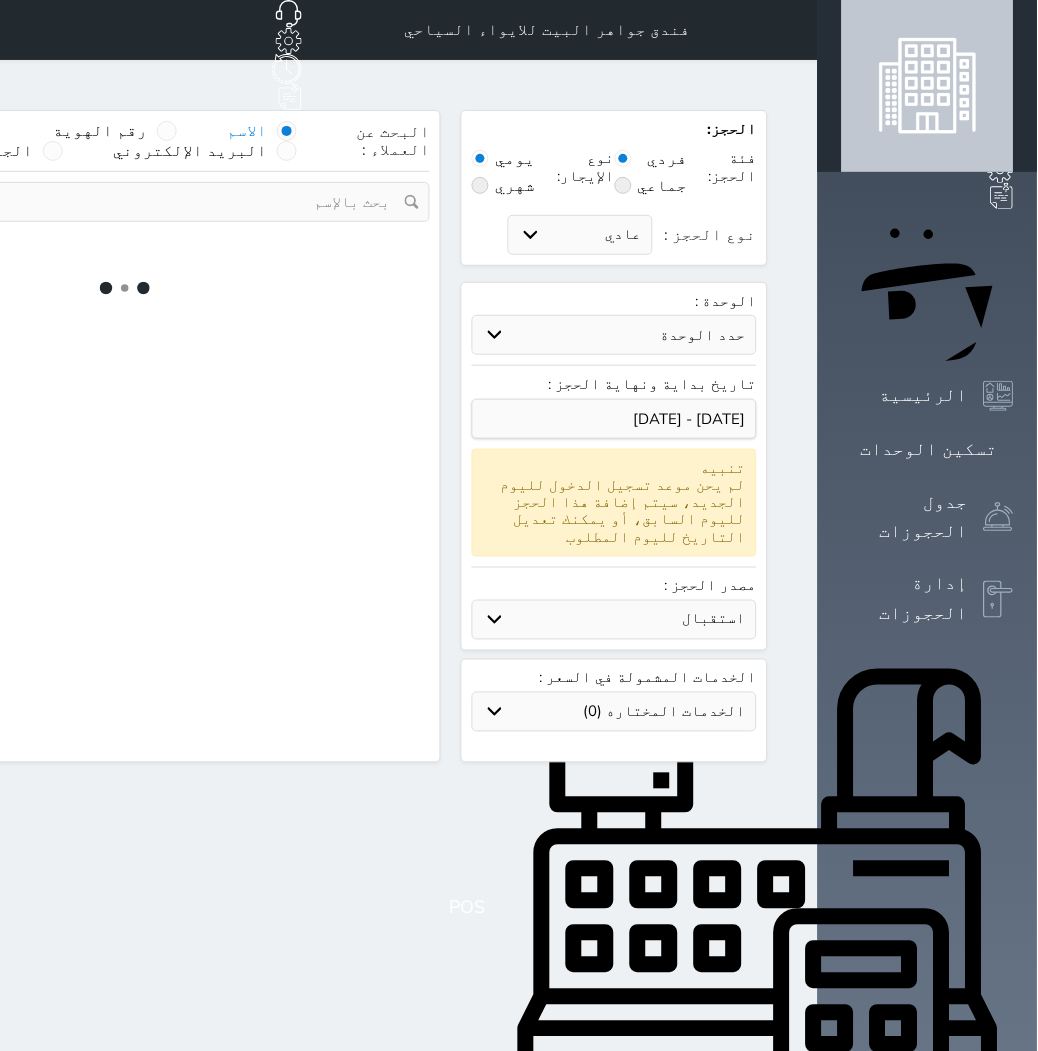 select 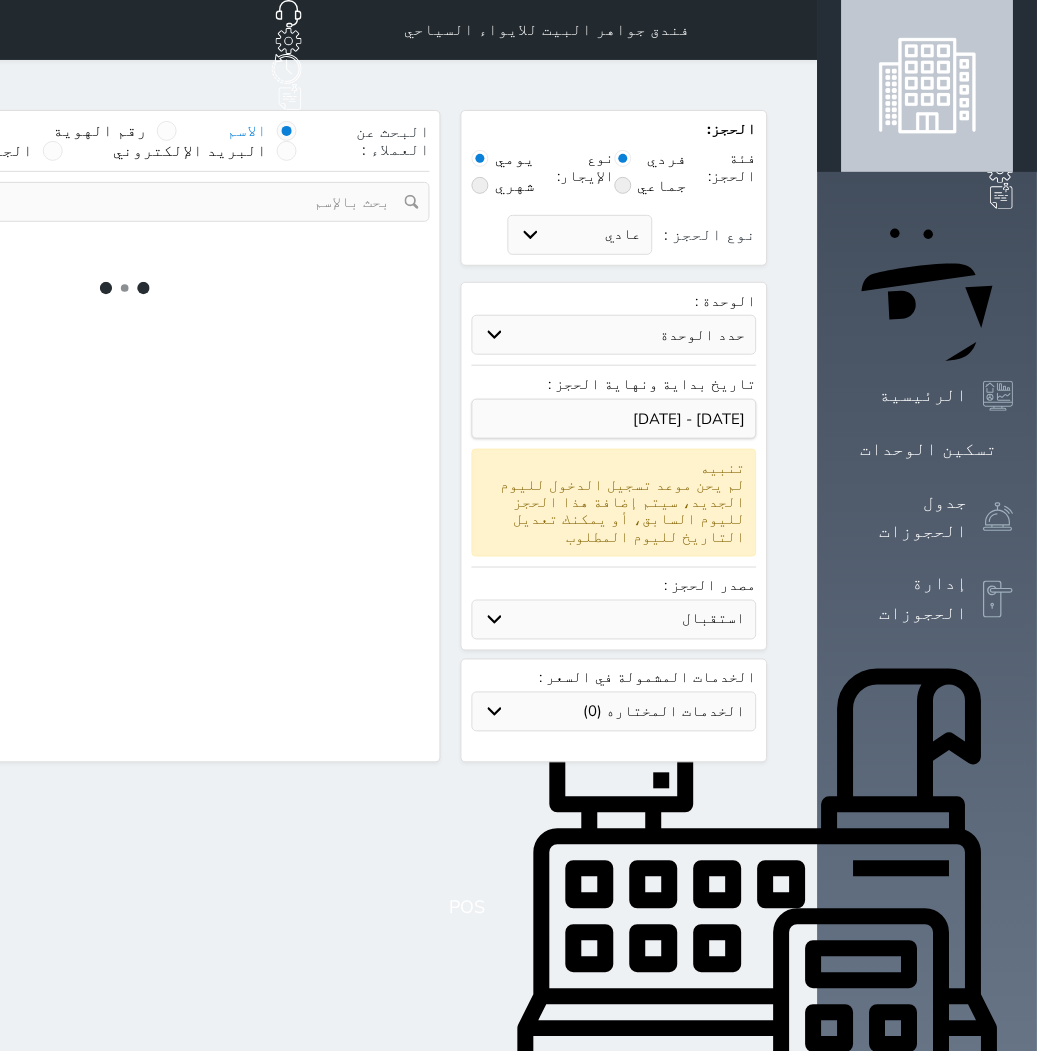 select on "7" 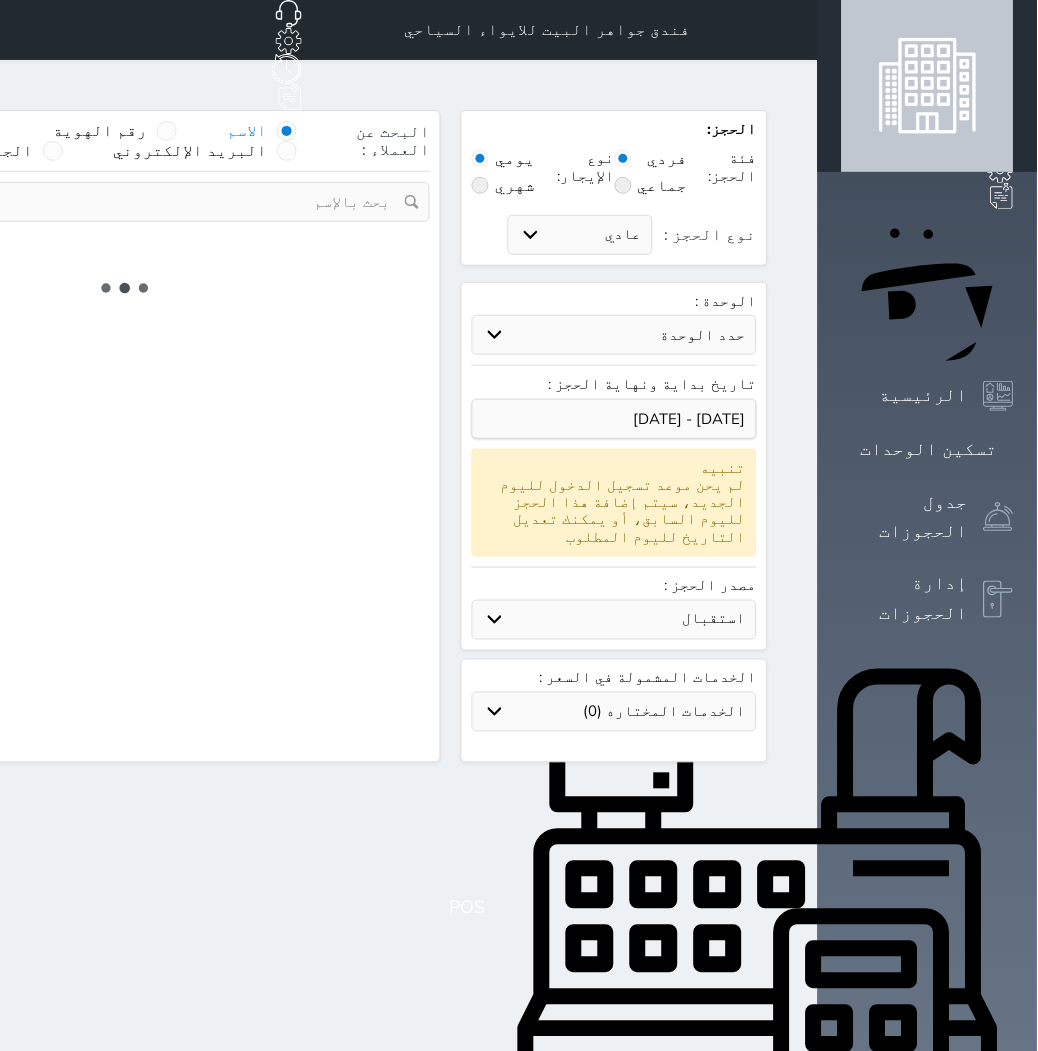 select 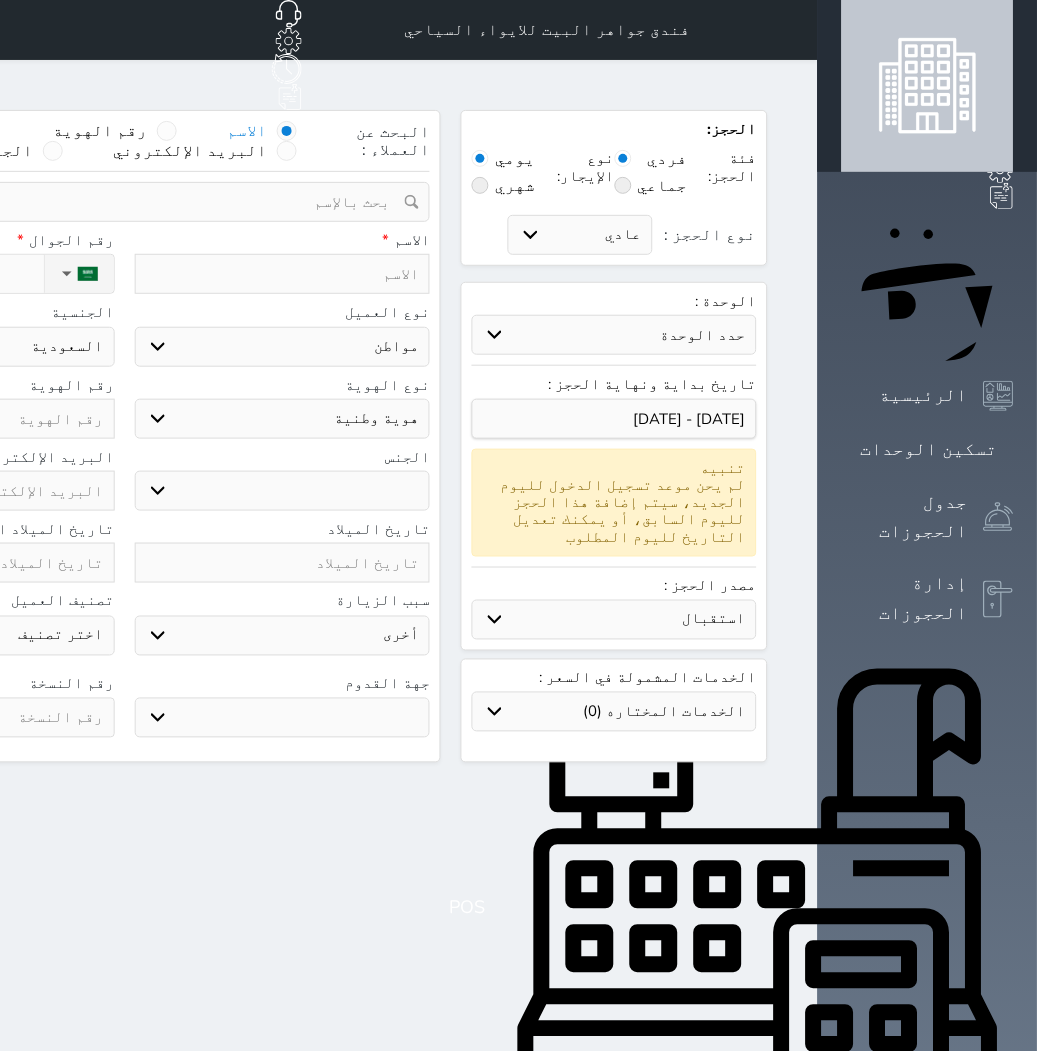 click on "حدد الوحدة
#940 - رباعية
#938 - خماسية
#937 - رباعية
#935 - ثلاثية
#934 - خماسية
#932 - ثلاثية
#931 - خماسية
#930 - رباعية
#927 - رباعية
#926 - خماسية
#925 - رباعية
#924 - ثلاثية
#922 - خماسية
#921 - رباعية
#920 - رباعية
#919 - خماسية
#918 - ثلاثية
#917 - خماسية
#916 - رباعية
#915 - خماسية" at bounding box center (614, 335) 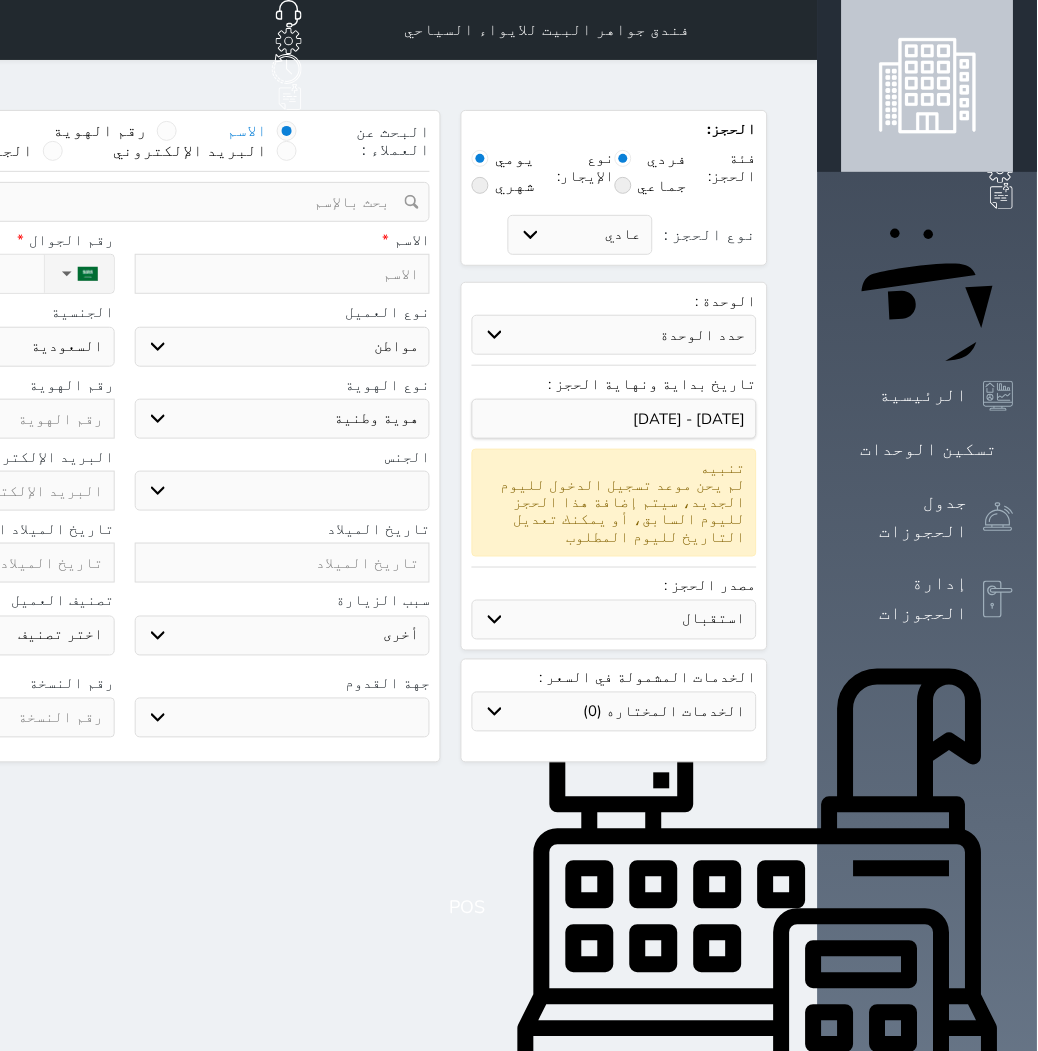 select on "84025" 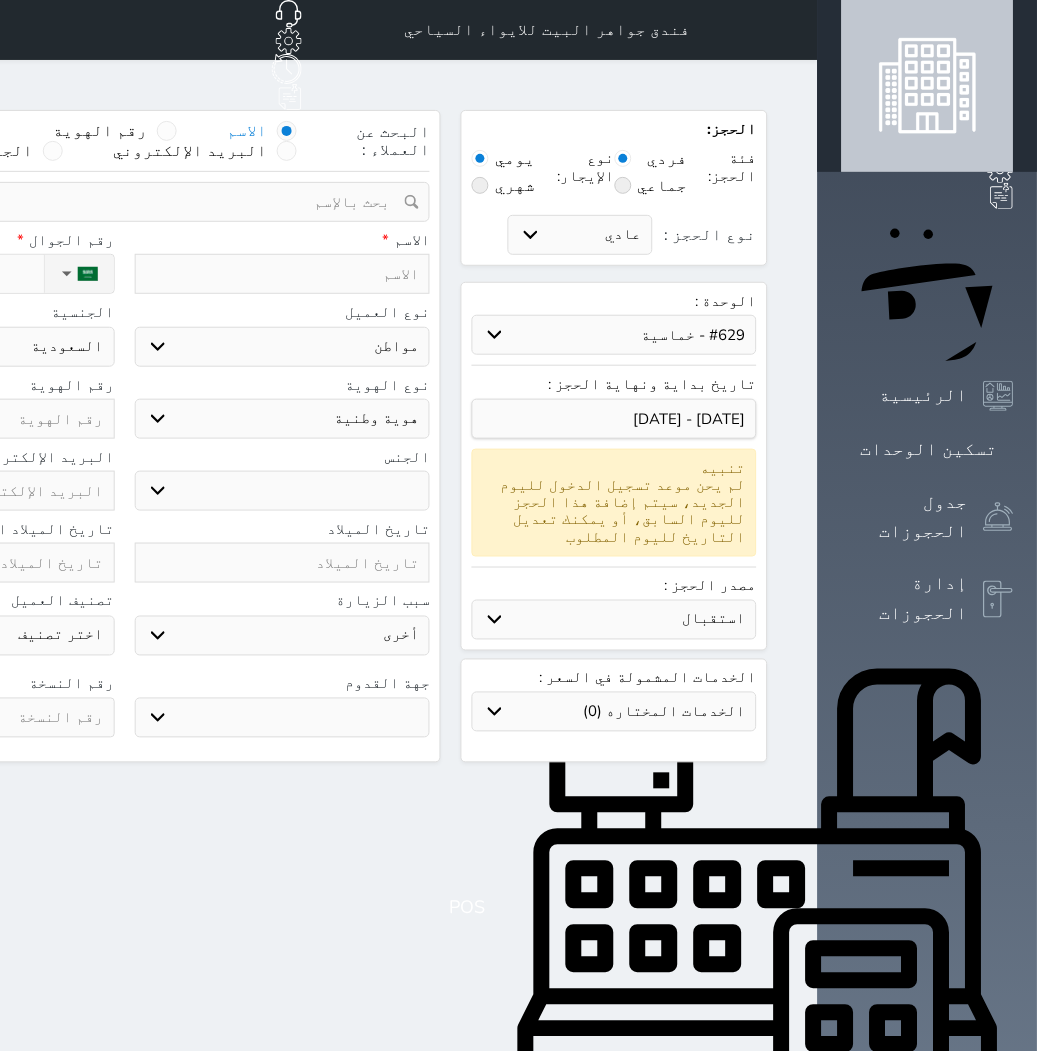 click on "حدد الوحدة
#940 - رباعية
#938 - خماسية
#937 - رباعية
#935 - ثلاثية
#934 - خماسية
#932 - ثلاثية
#931 - خماسية
#930 - رباعية
#927 - رباعية
#926 - خماسية
#925 - رباعية
#924 - ثلاثية
#922 - خماسية
#921 - رباعية
#920 - رباعية
#919 - خماسية
#918 - ثلاثية
#917 - خماسية
#916 - رباعية
#915 - خماسية" at bounding box center [614, 335] 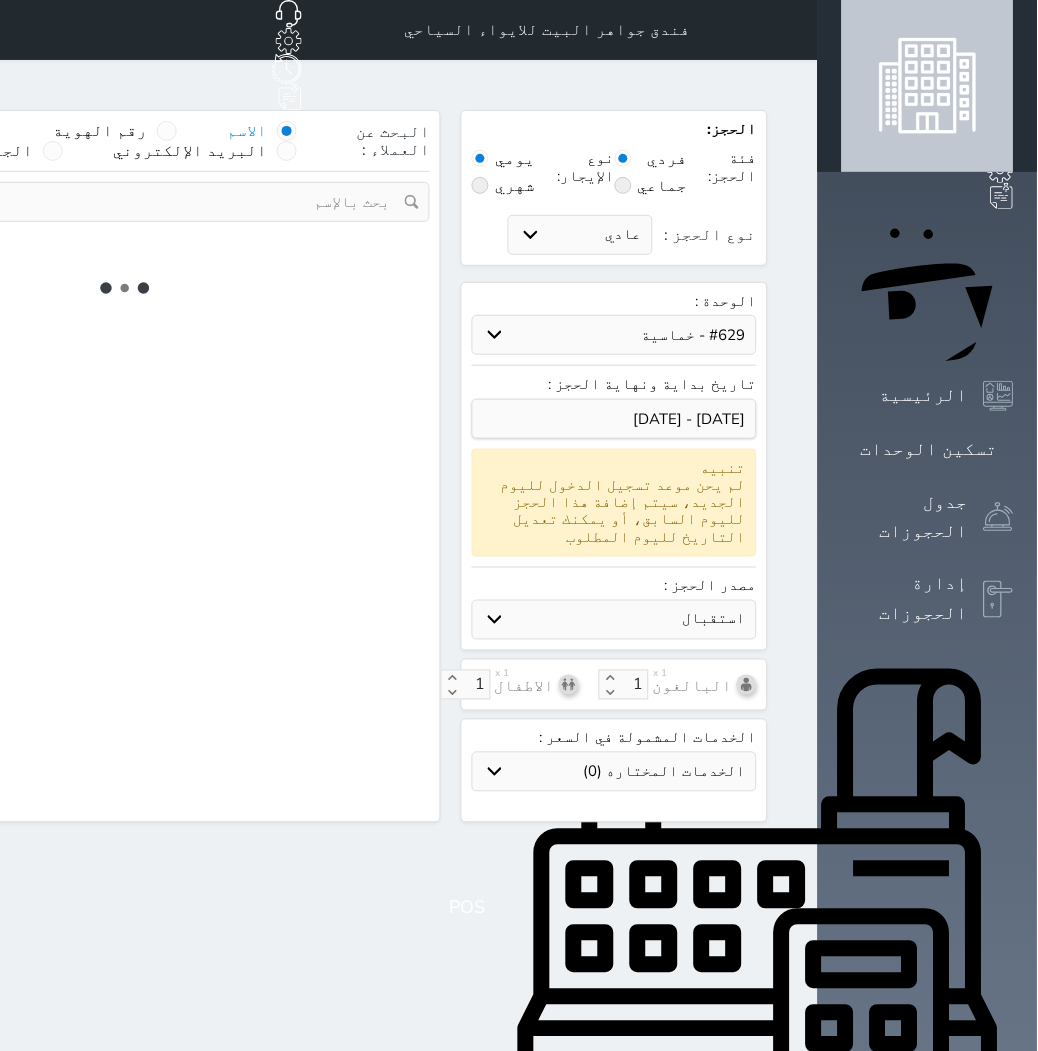 select on "1" 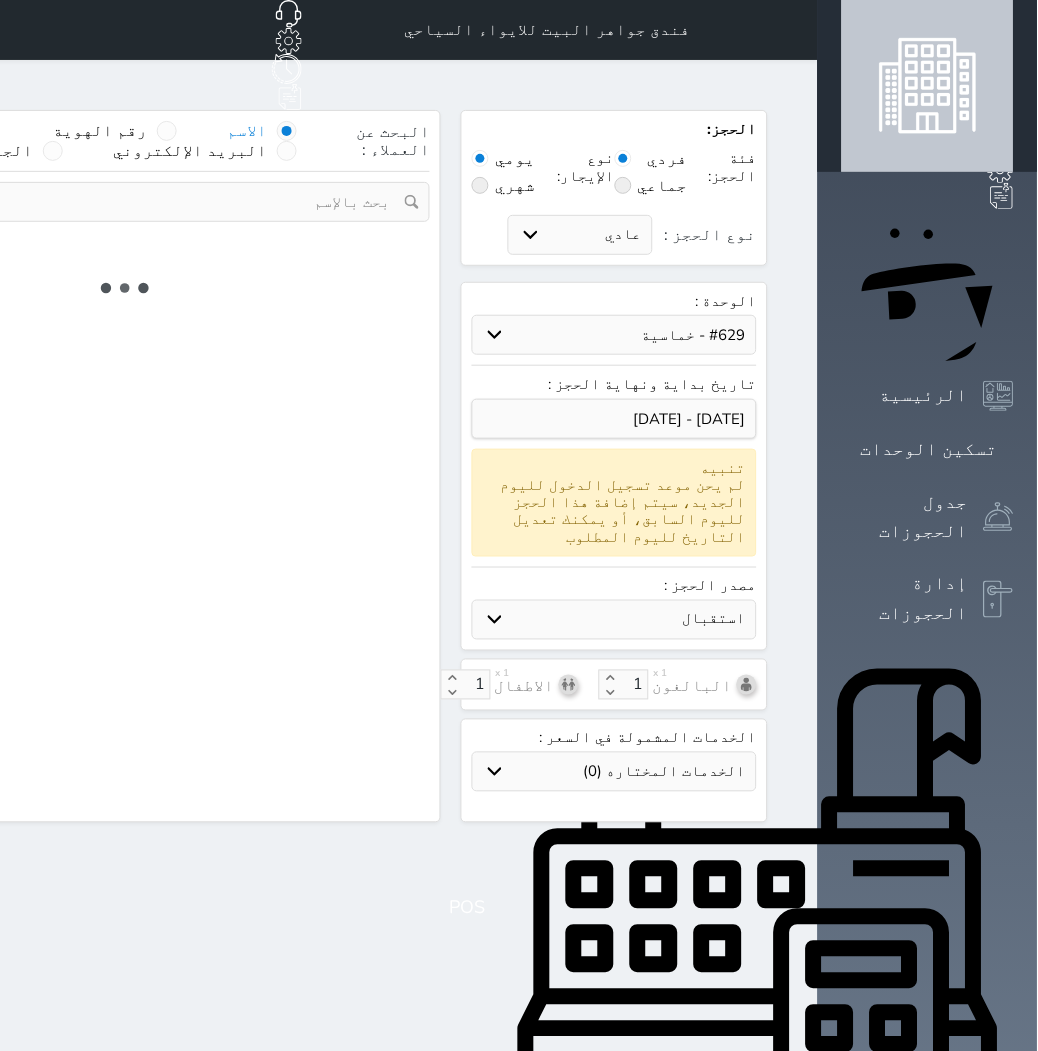 select on "113" 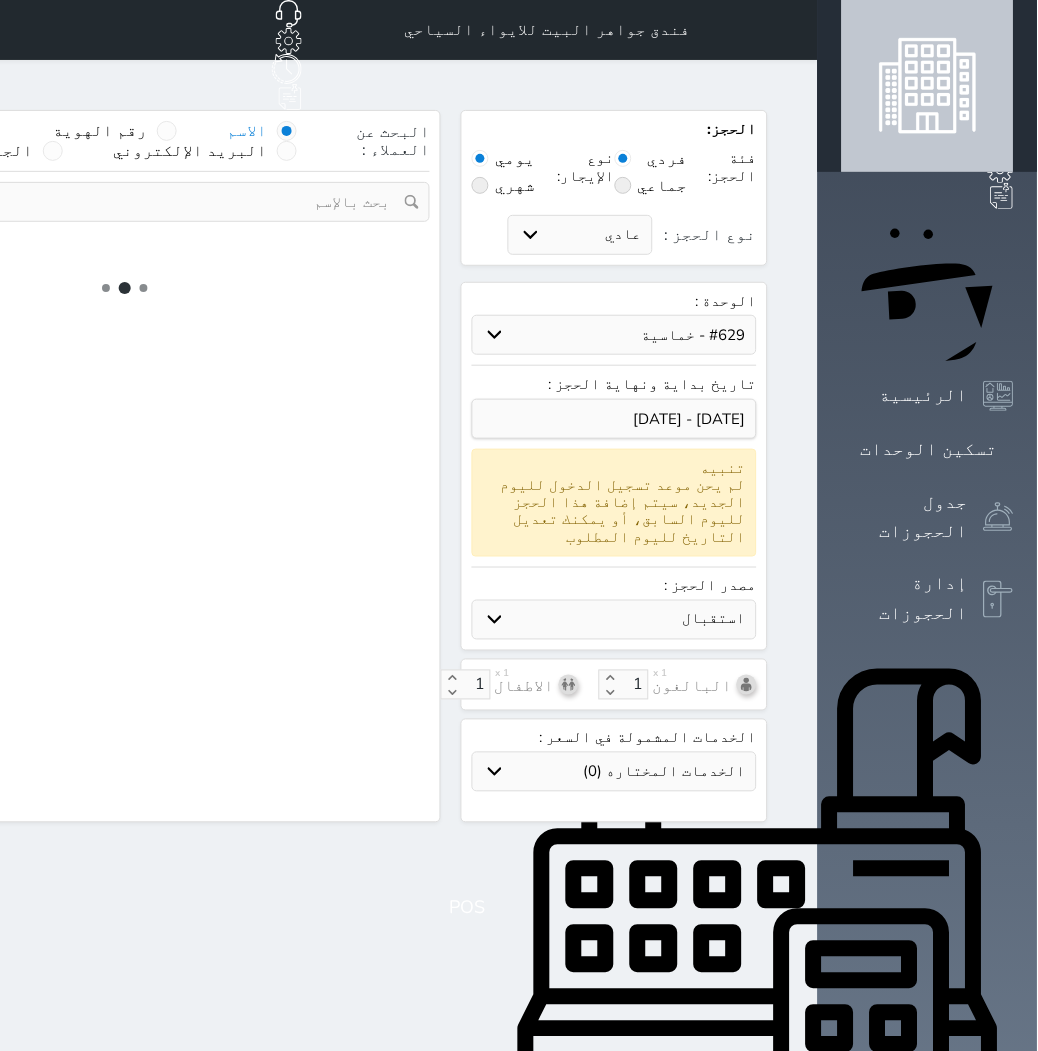 select on "1" 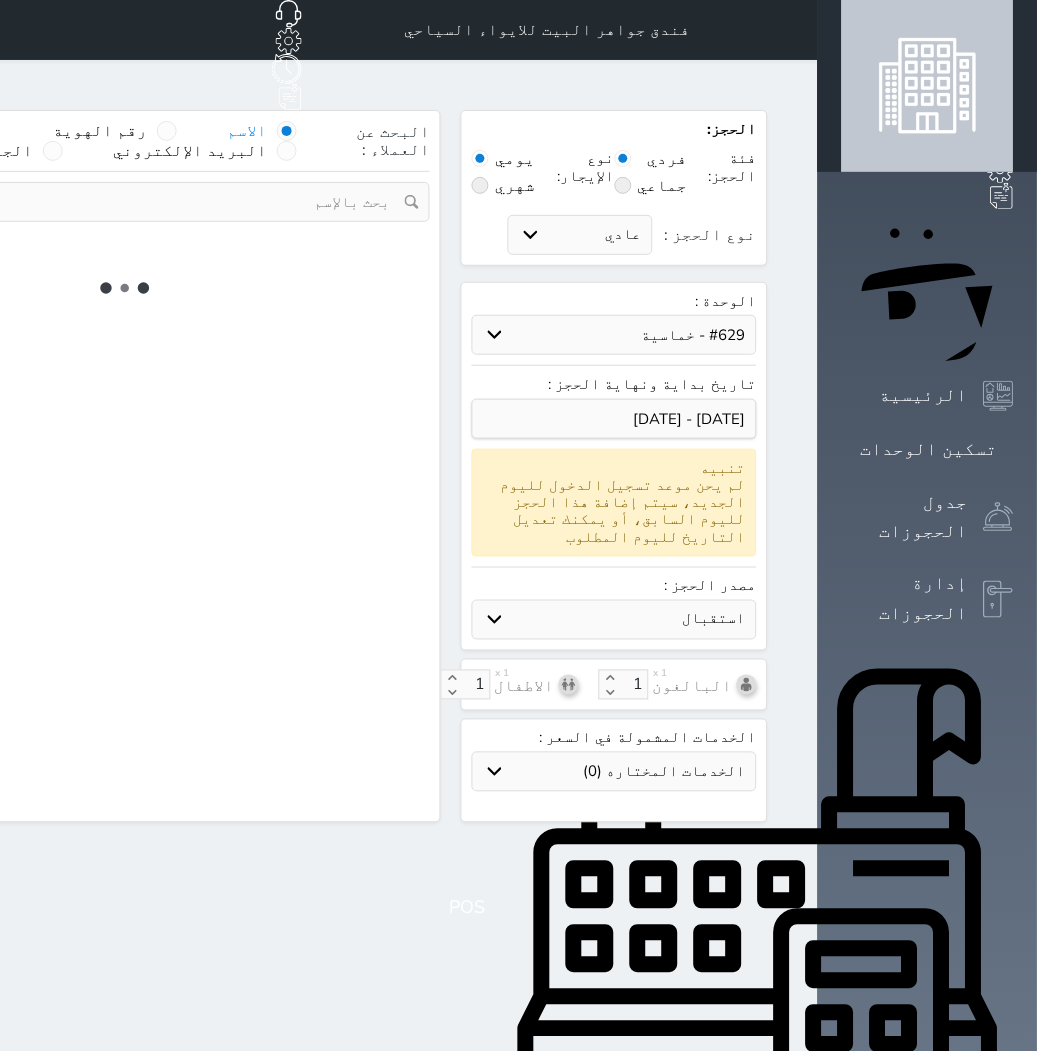 select 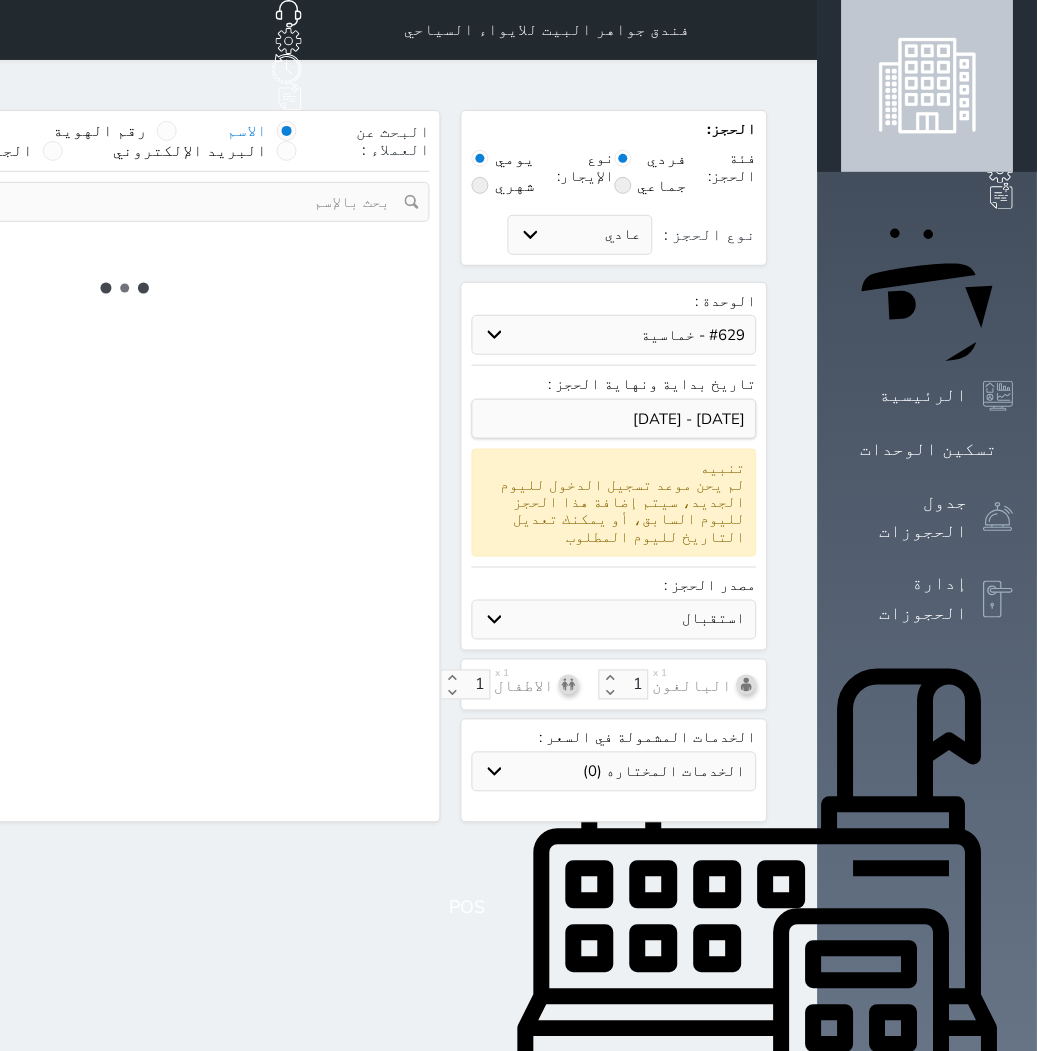 select on "7" 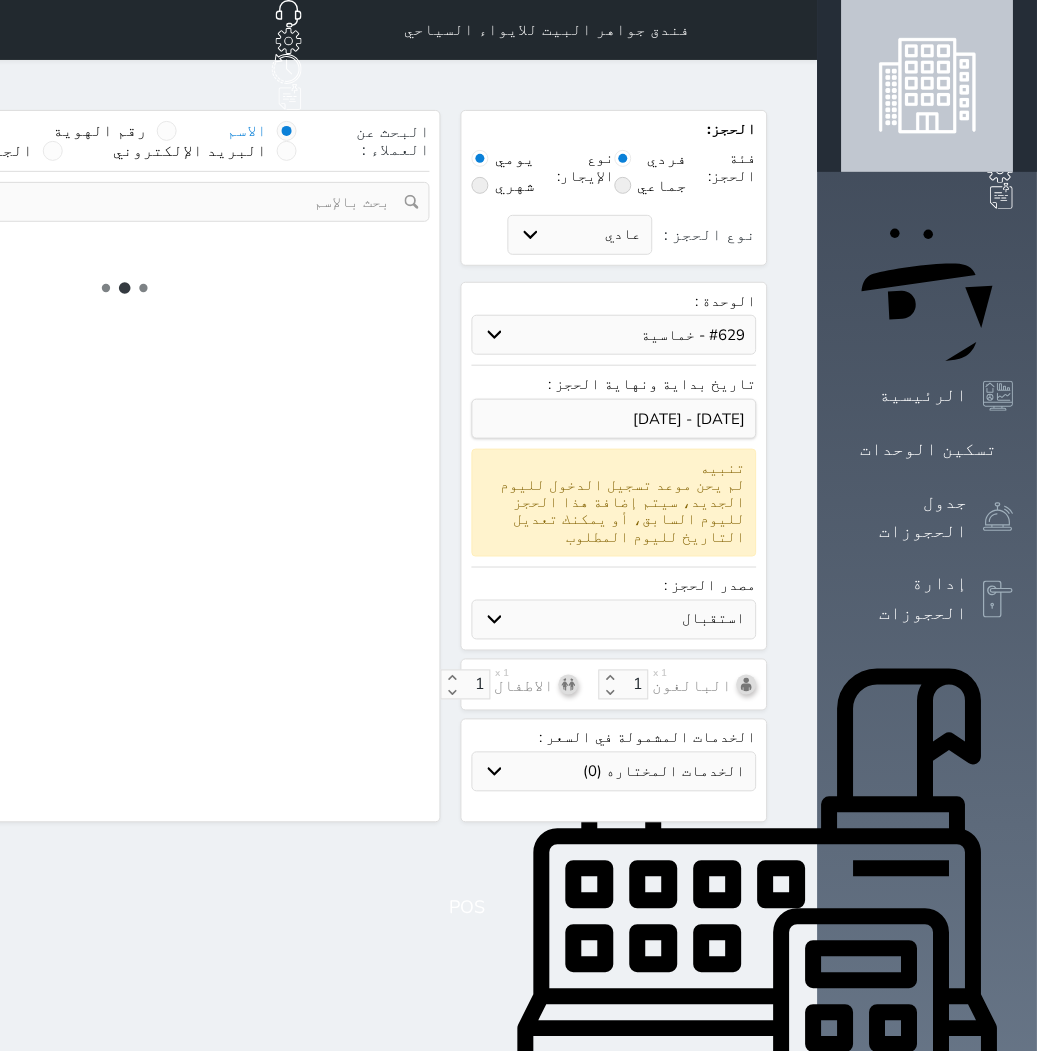 select 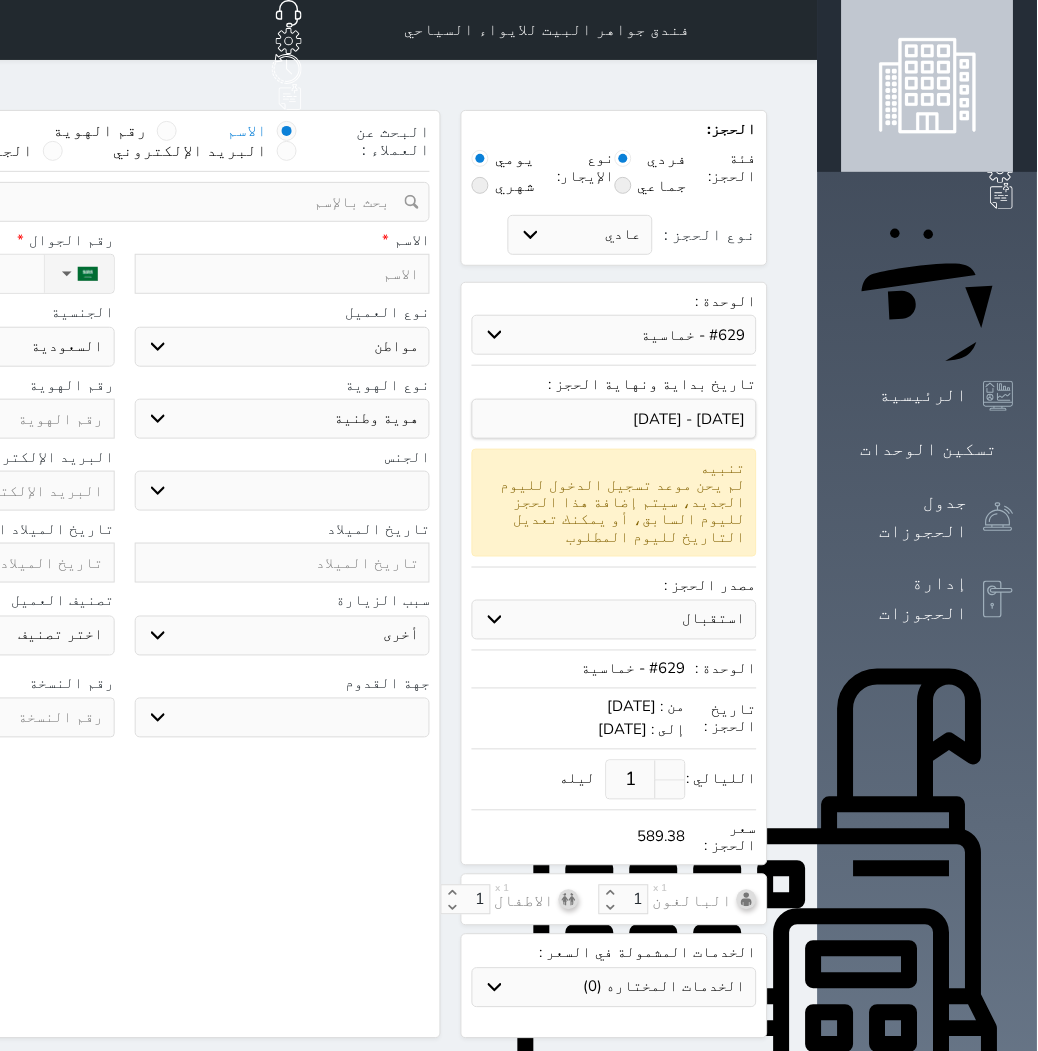 click at bounding box center (283, 274) 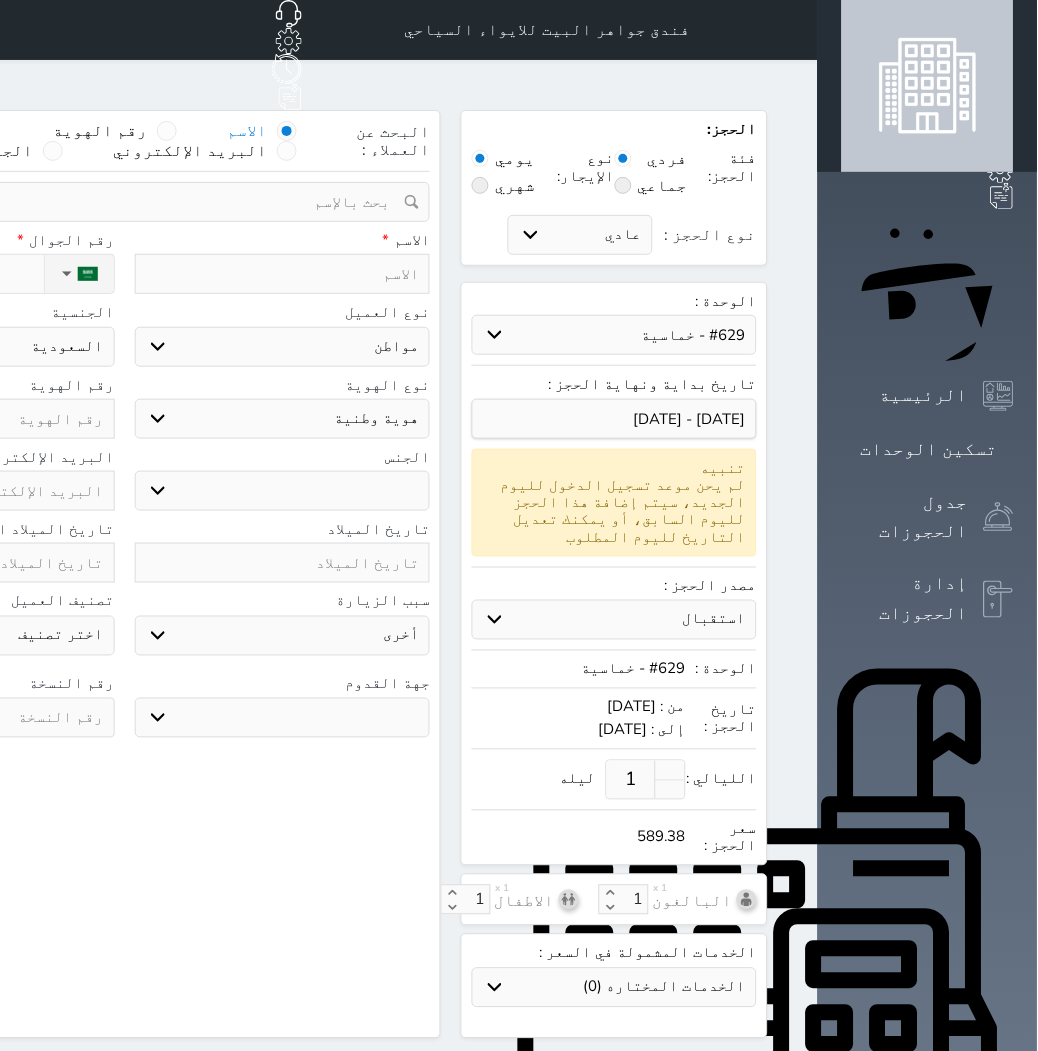 click at bounding box center [283, 274] 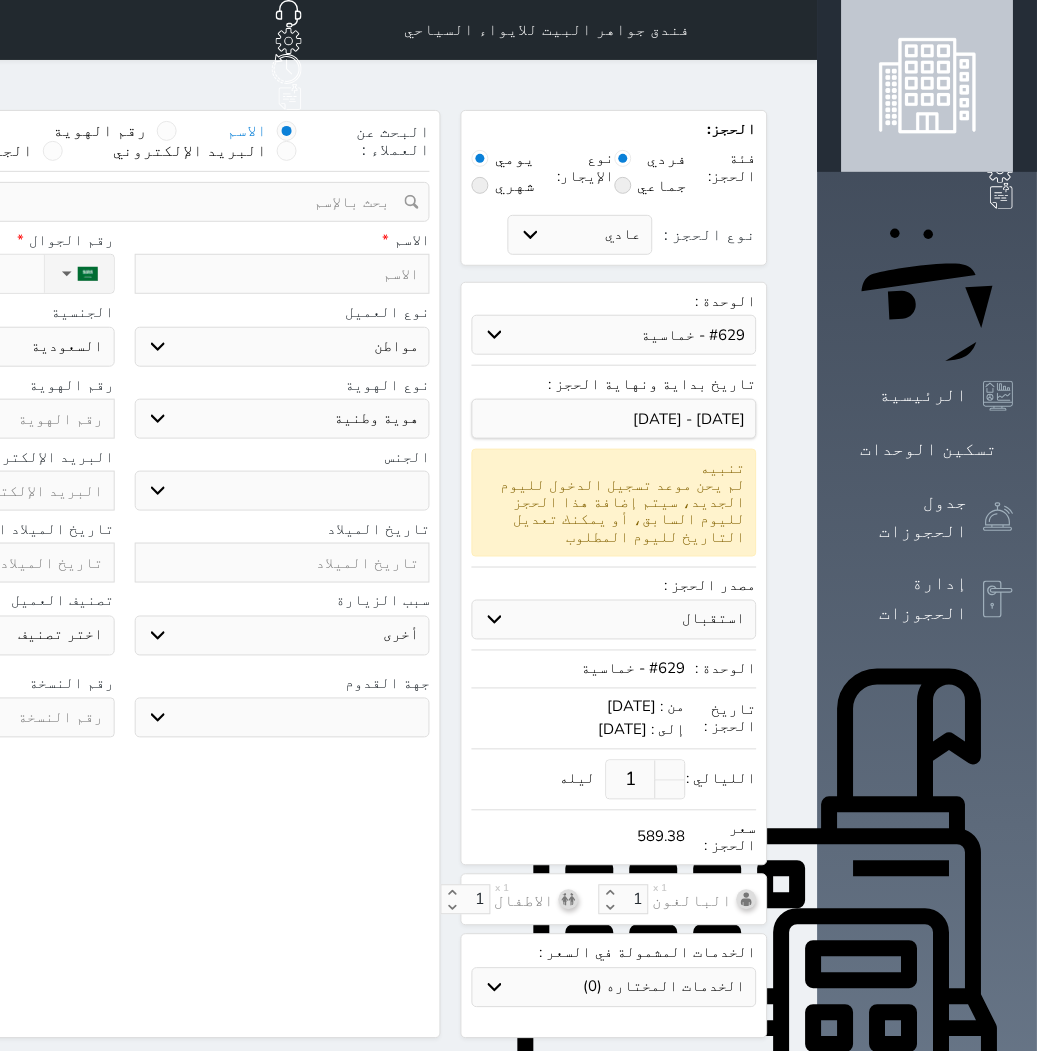 type on "m" 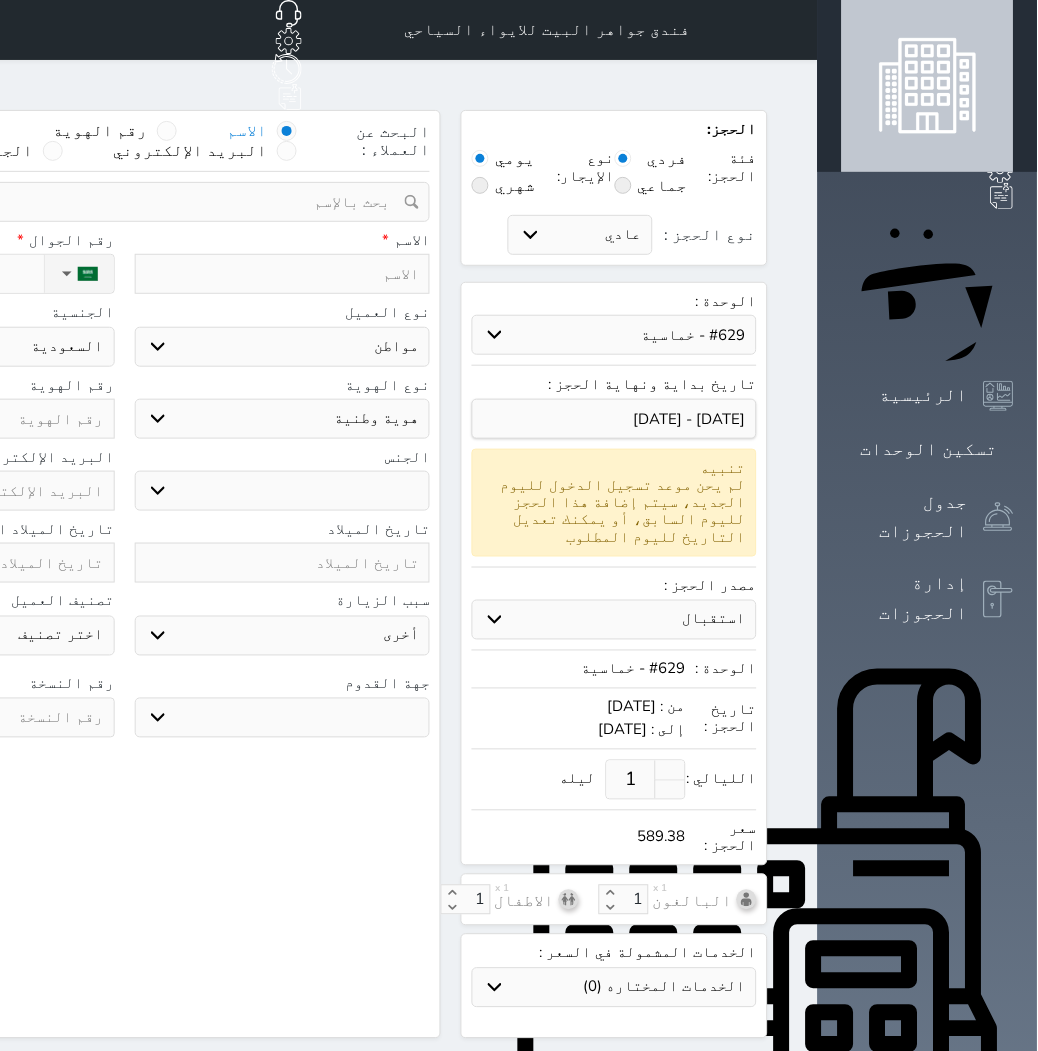 select 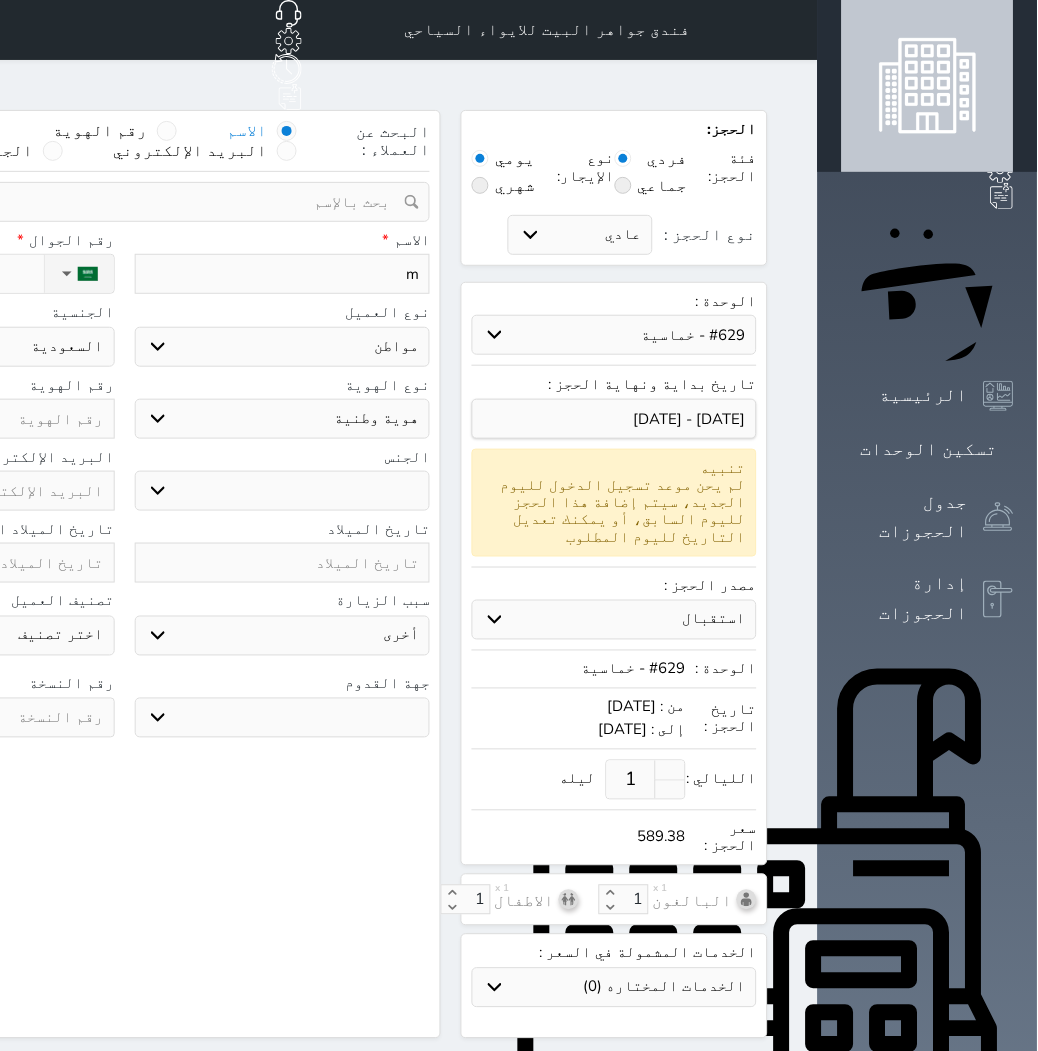 type on "mA" 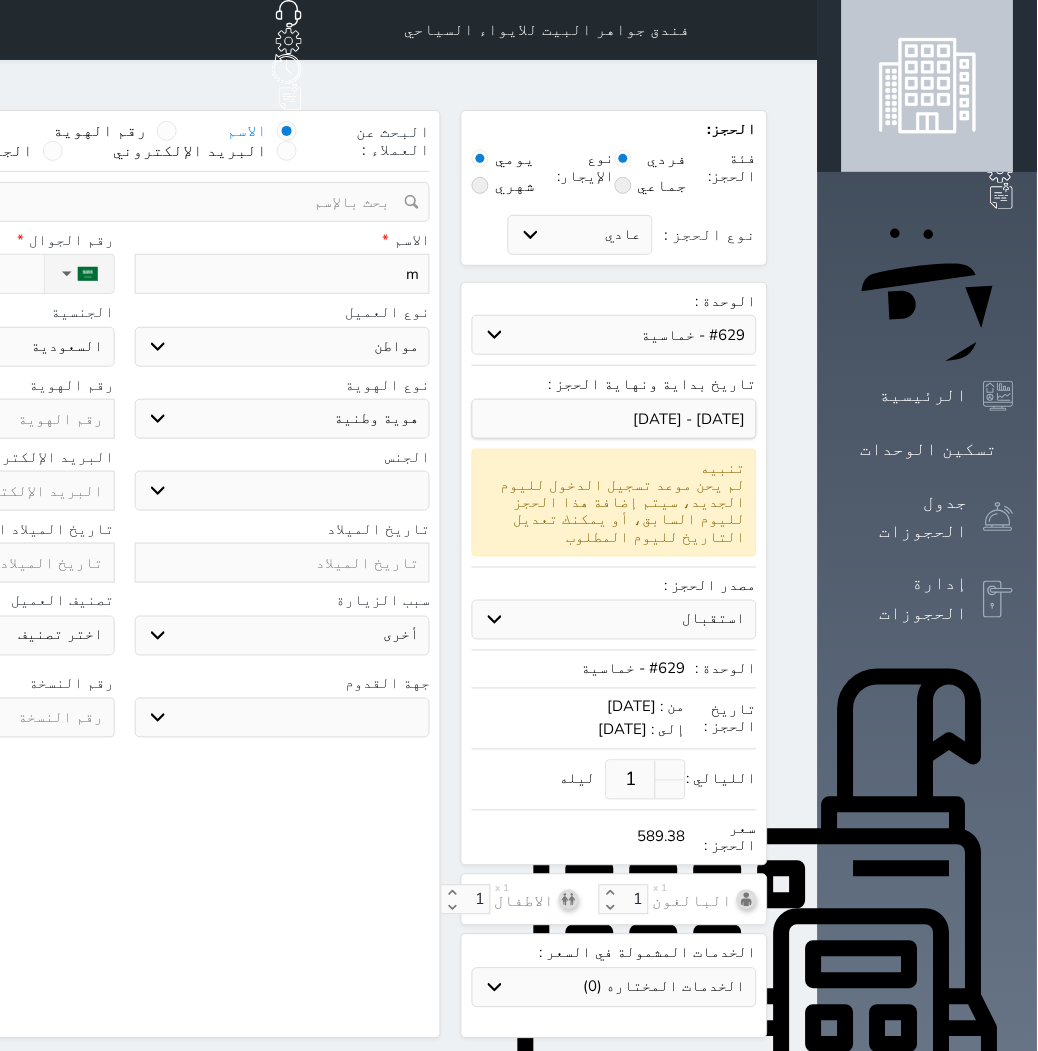 select 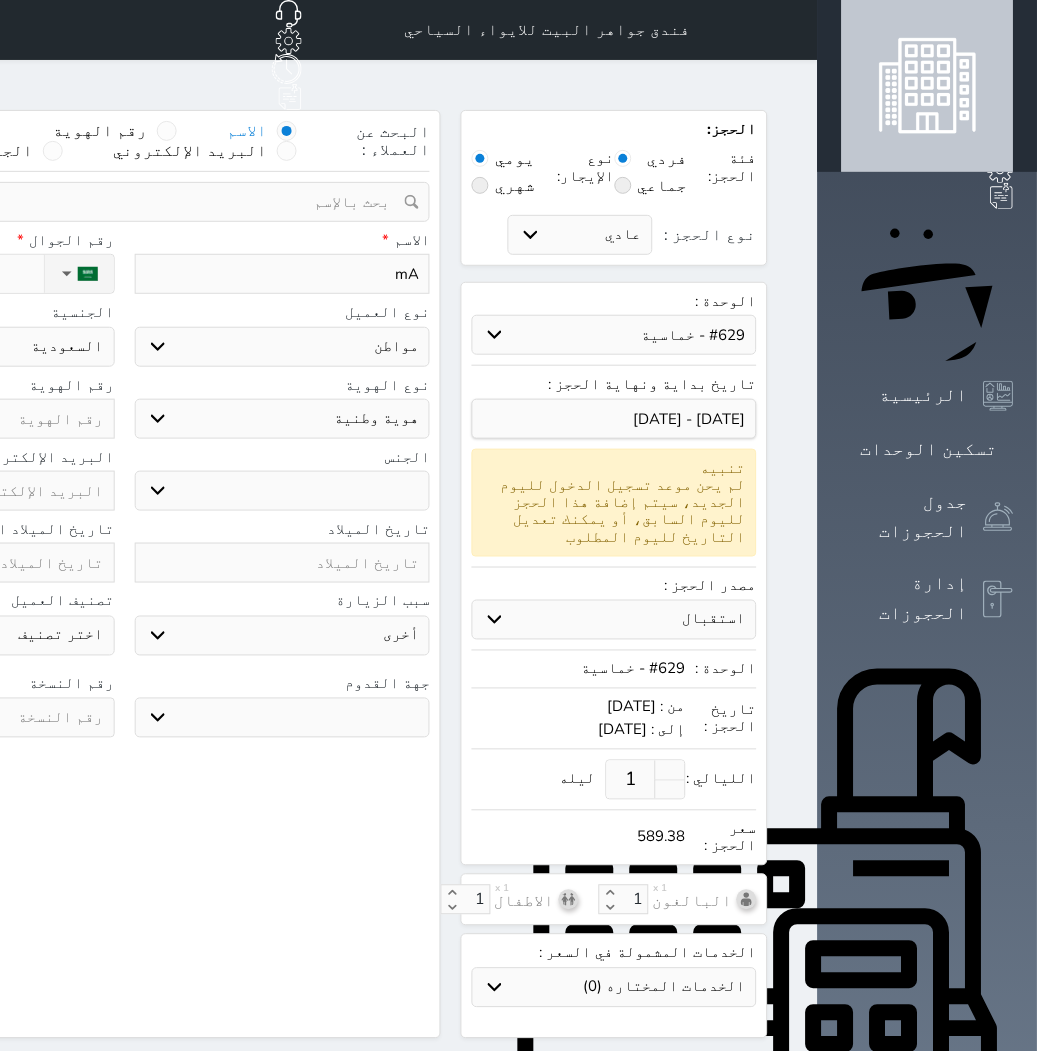 type on "mAW" 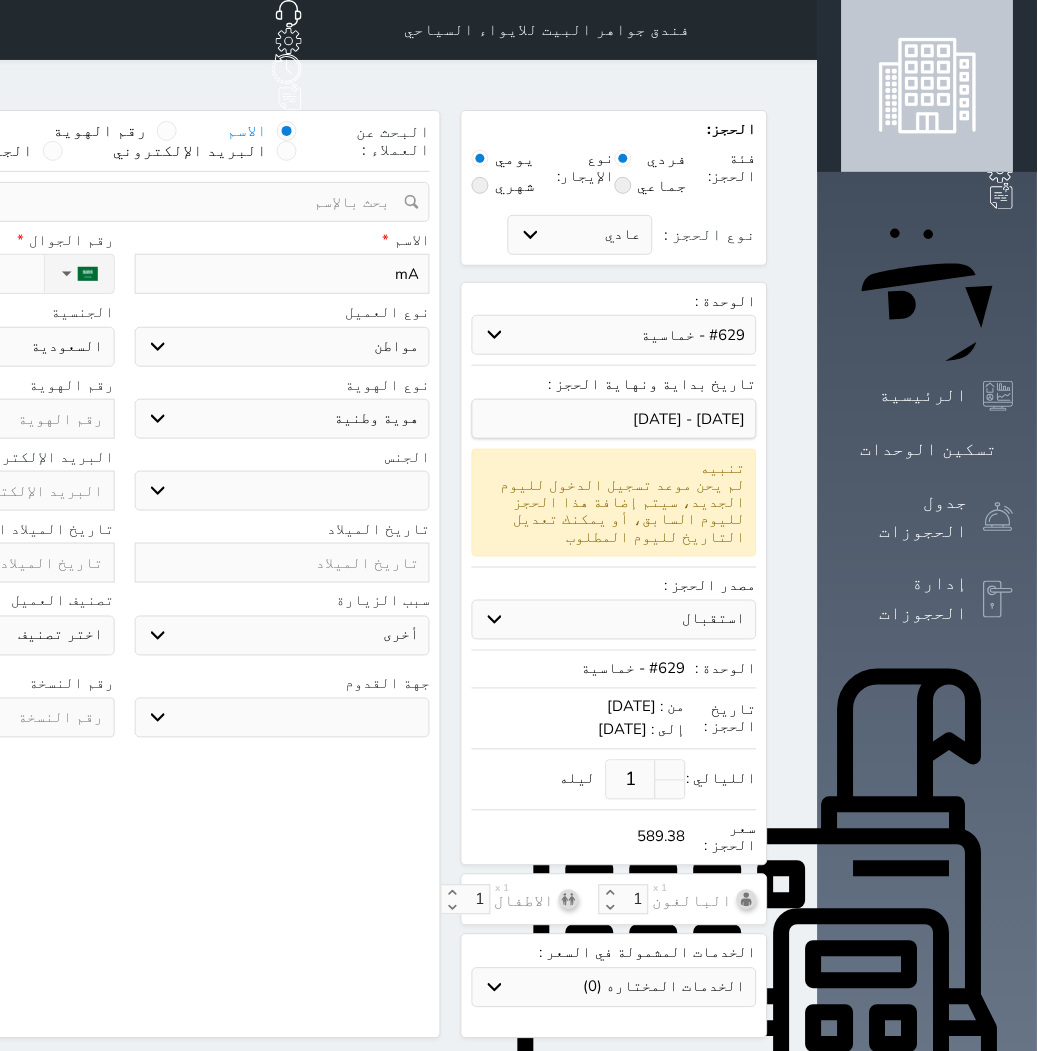 select 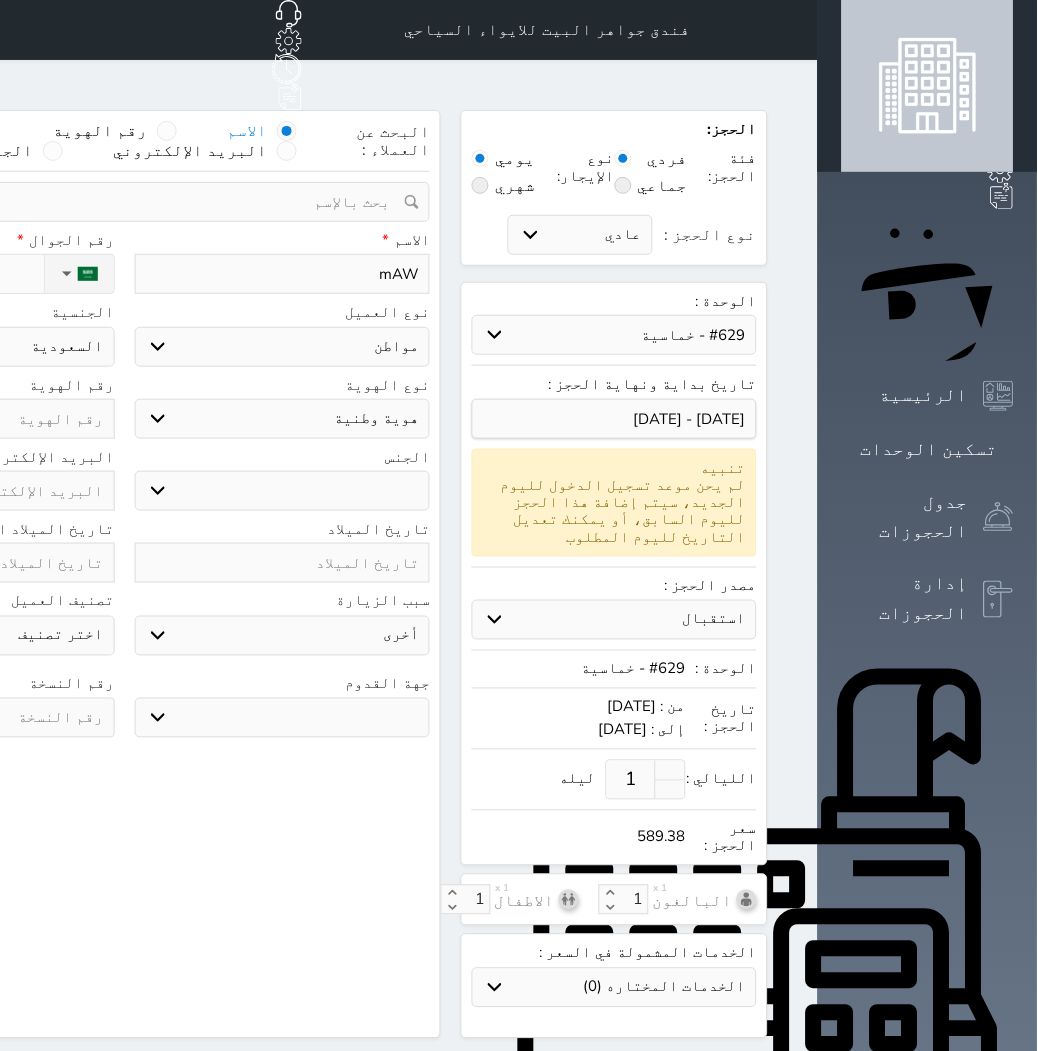 type on "mAWE" 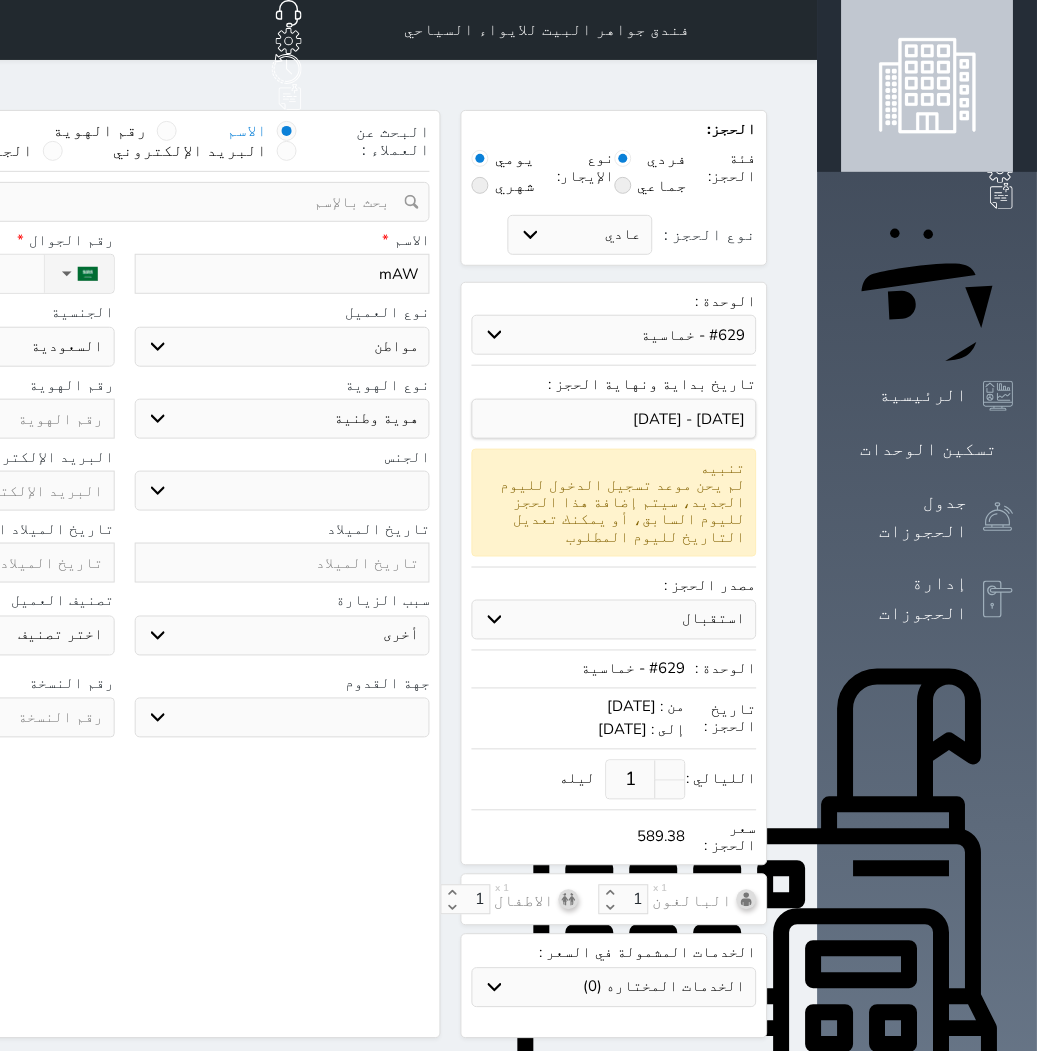 select 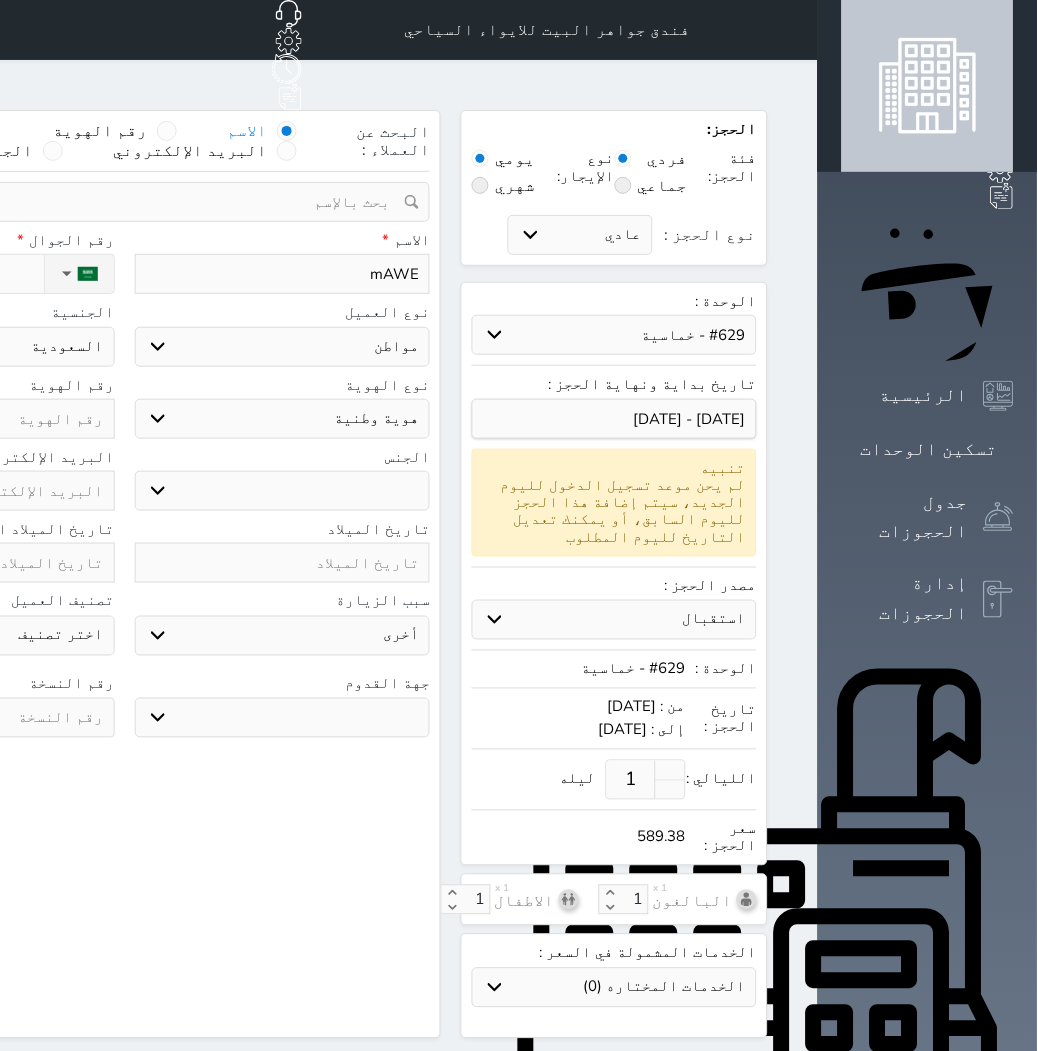 type on "mAWEA" 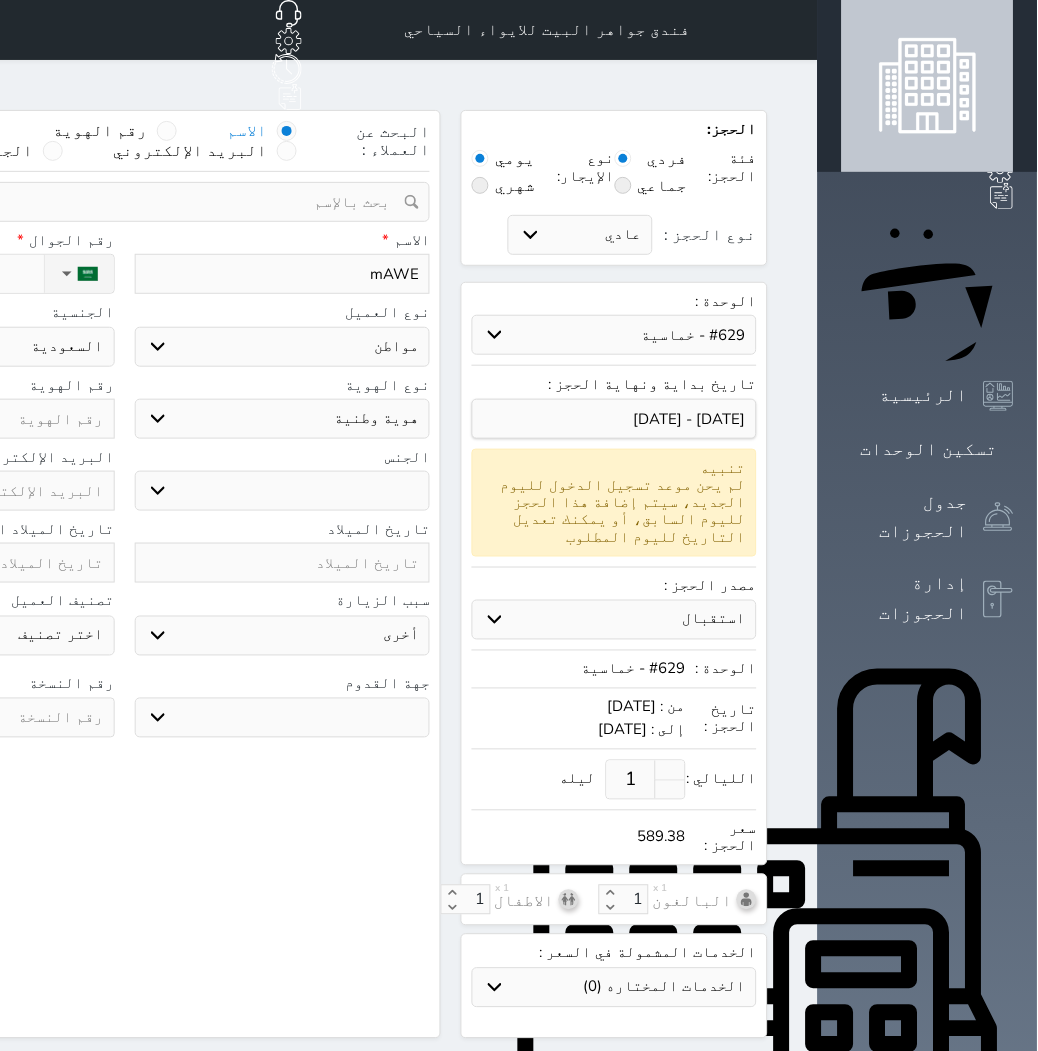 select 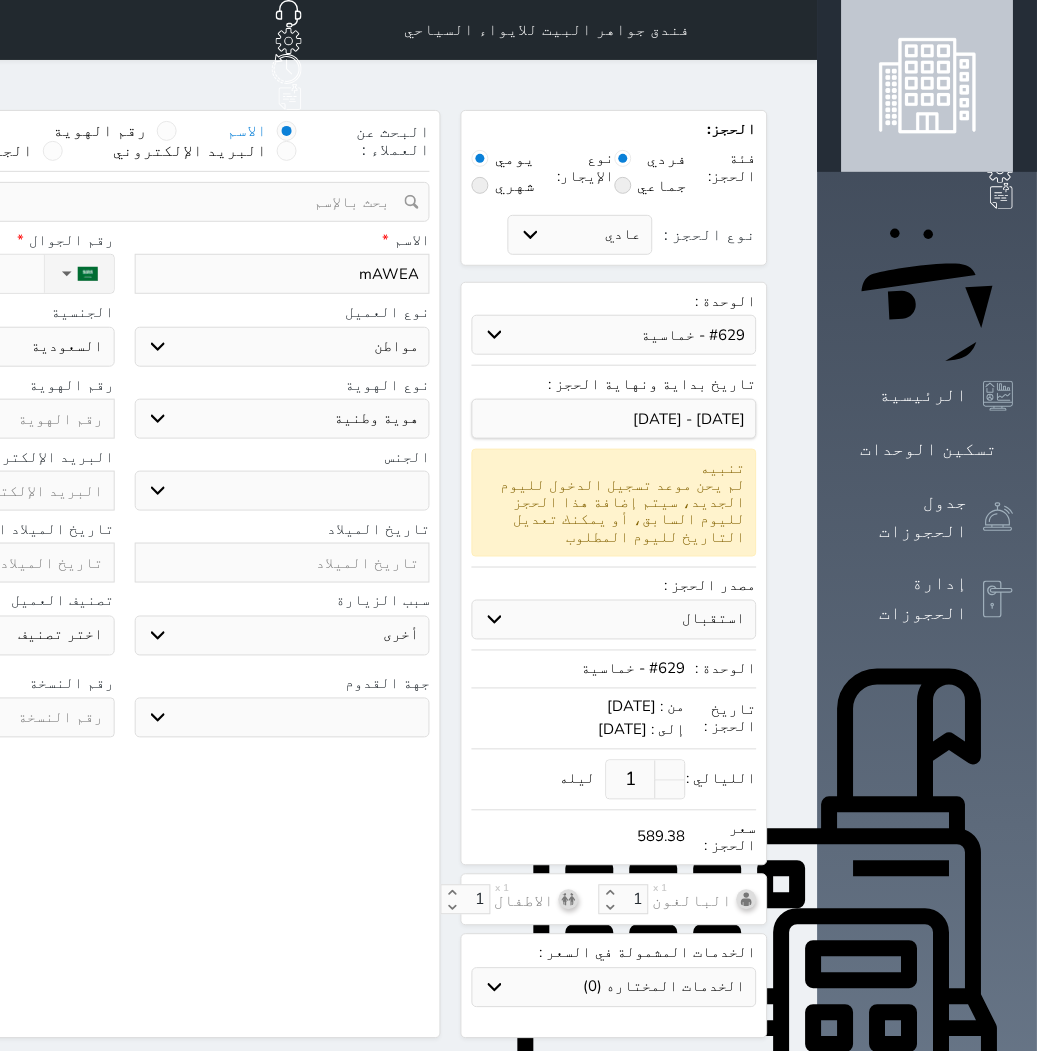 type on "mAWEA" 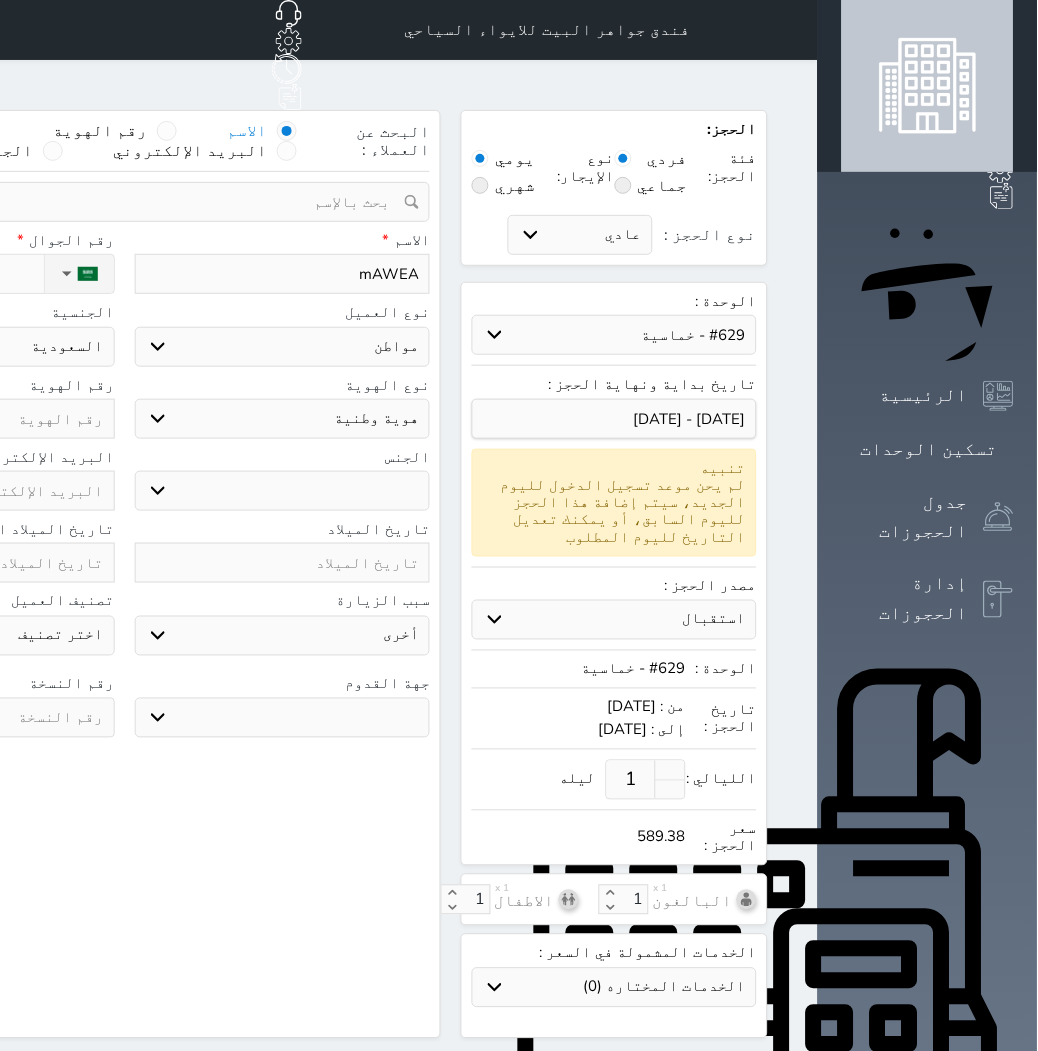select 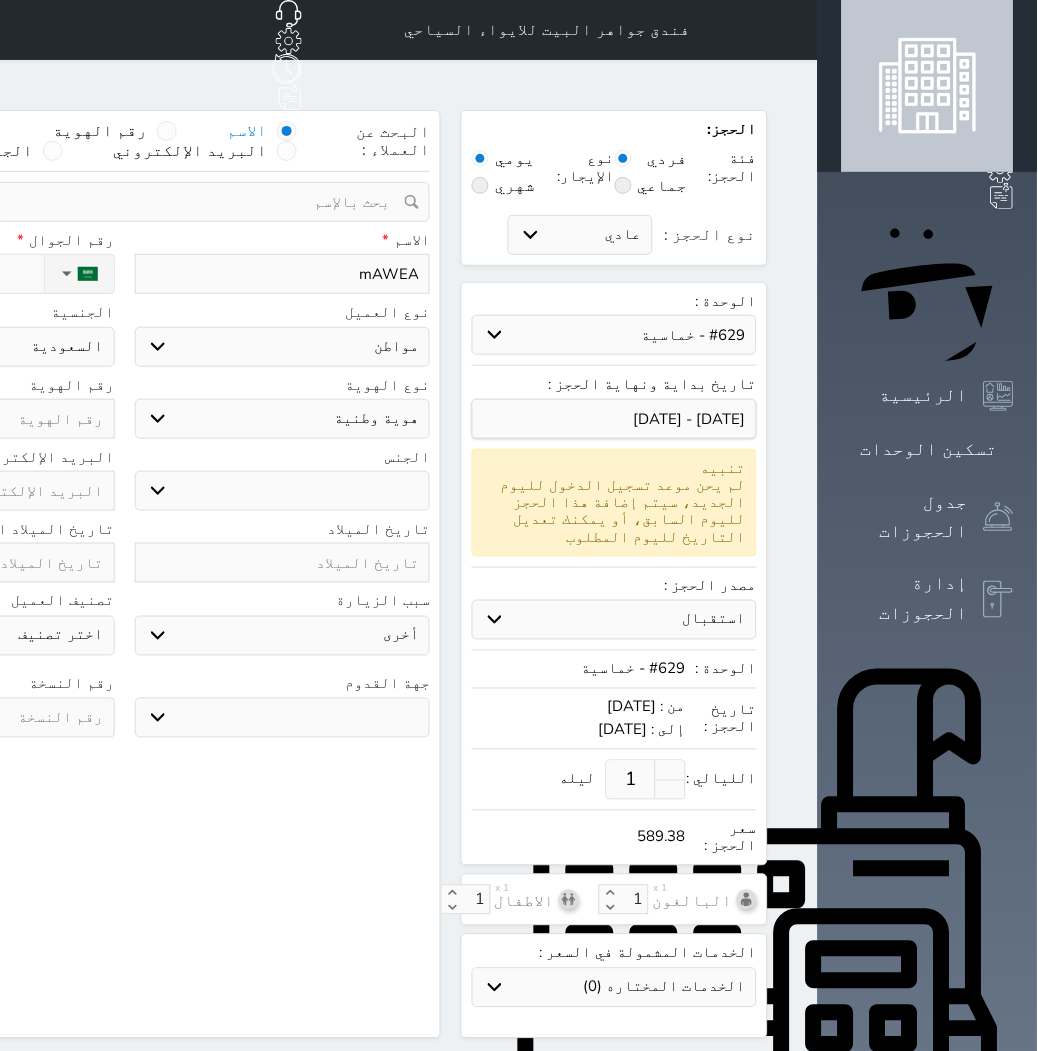 type on "mAWEA" 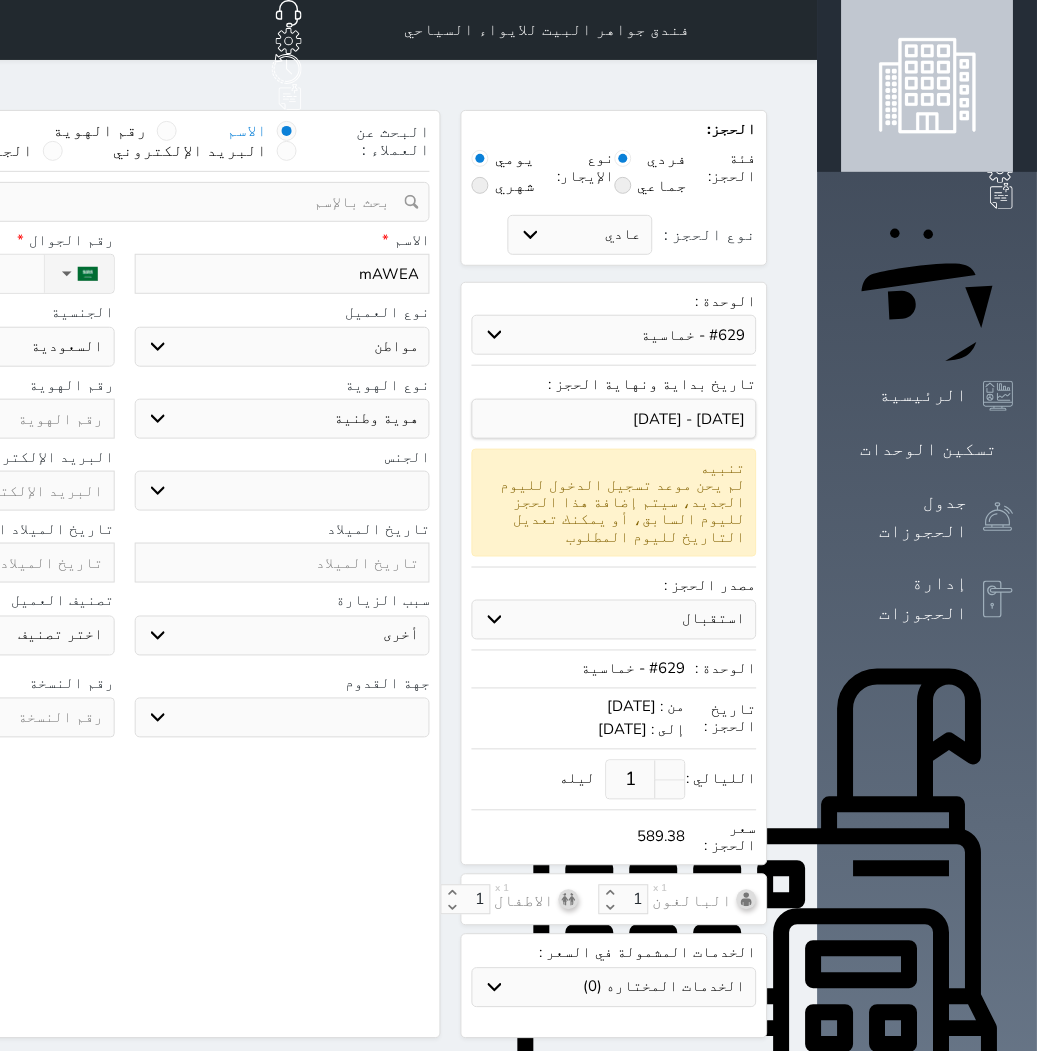 select 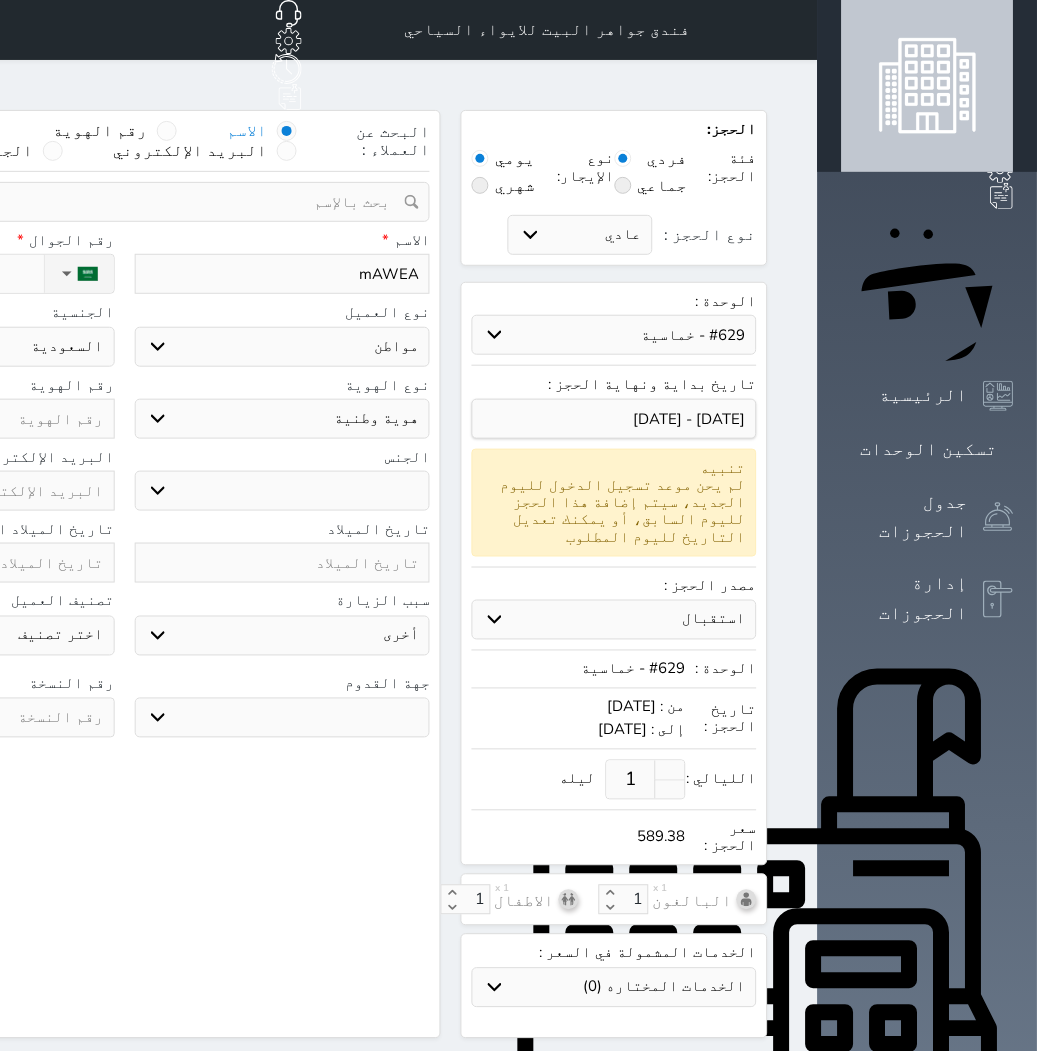 type on "mAWE" 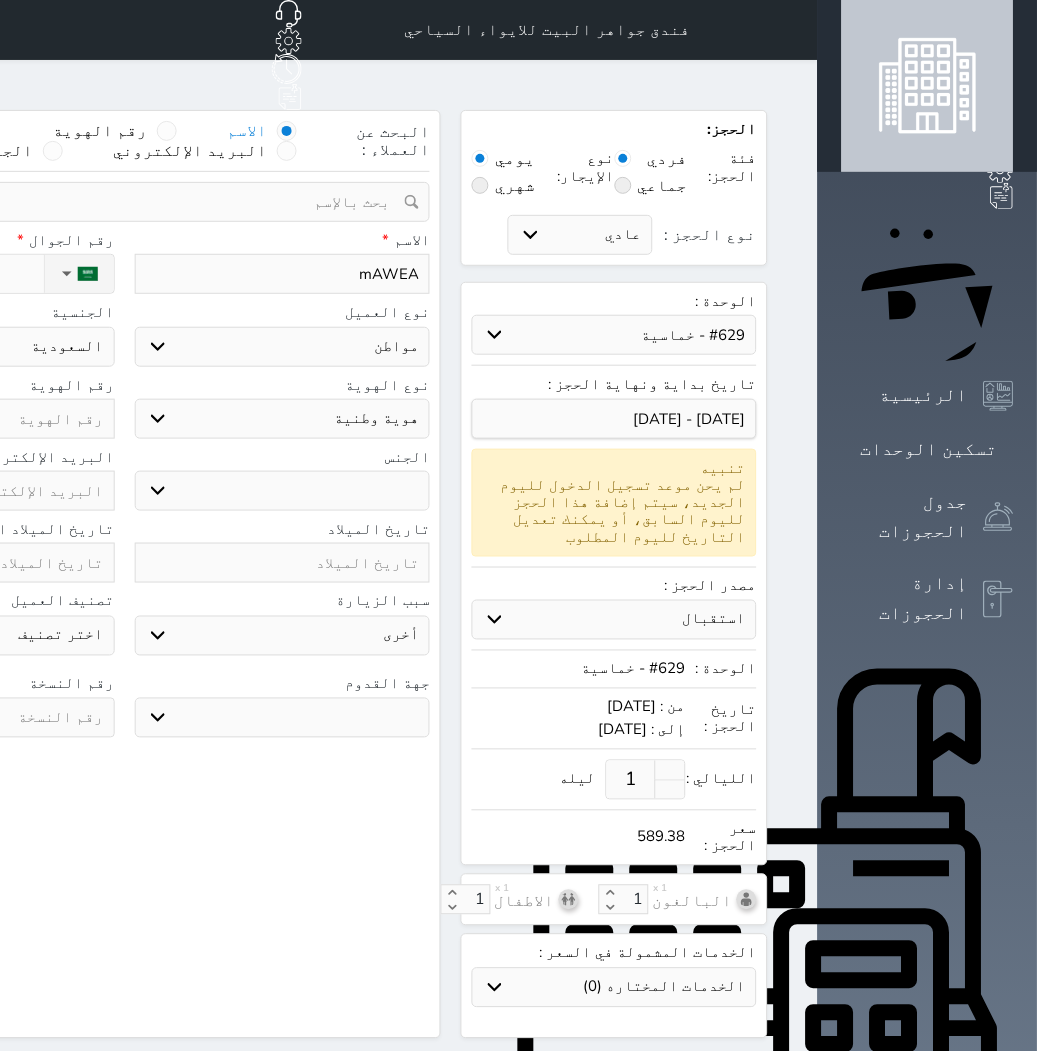 select 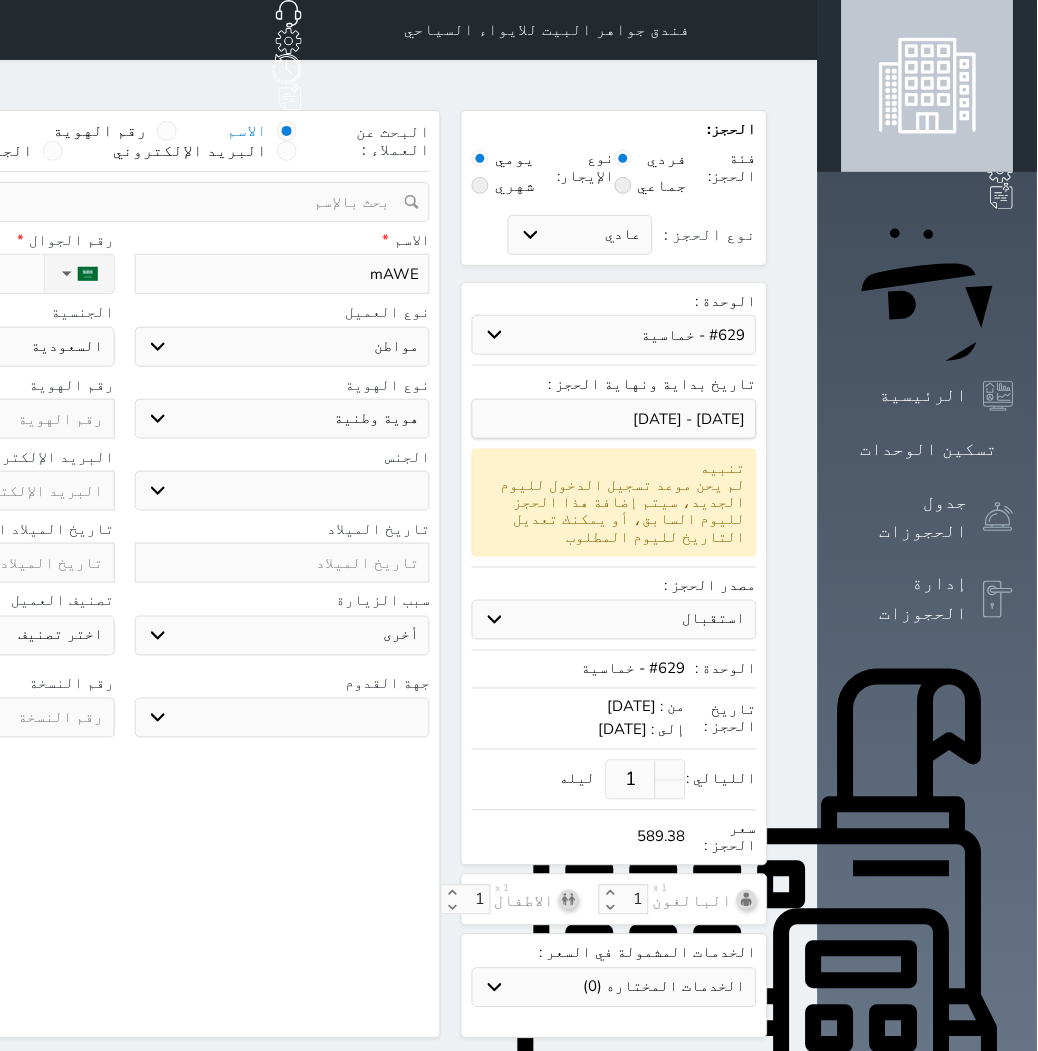 type on "mAW" 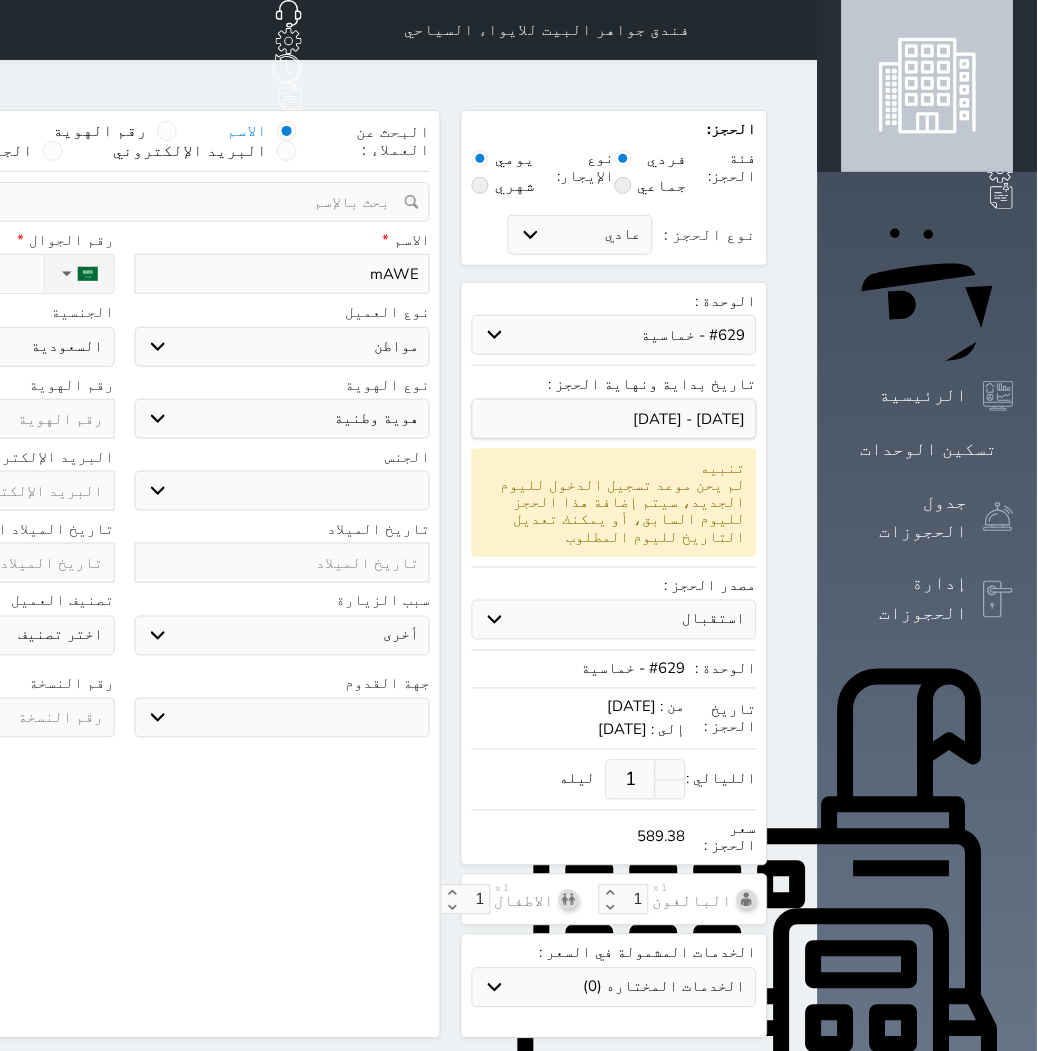select 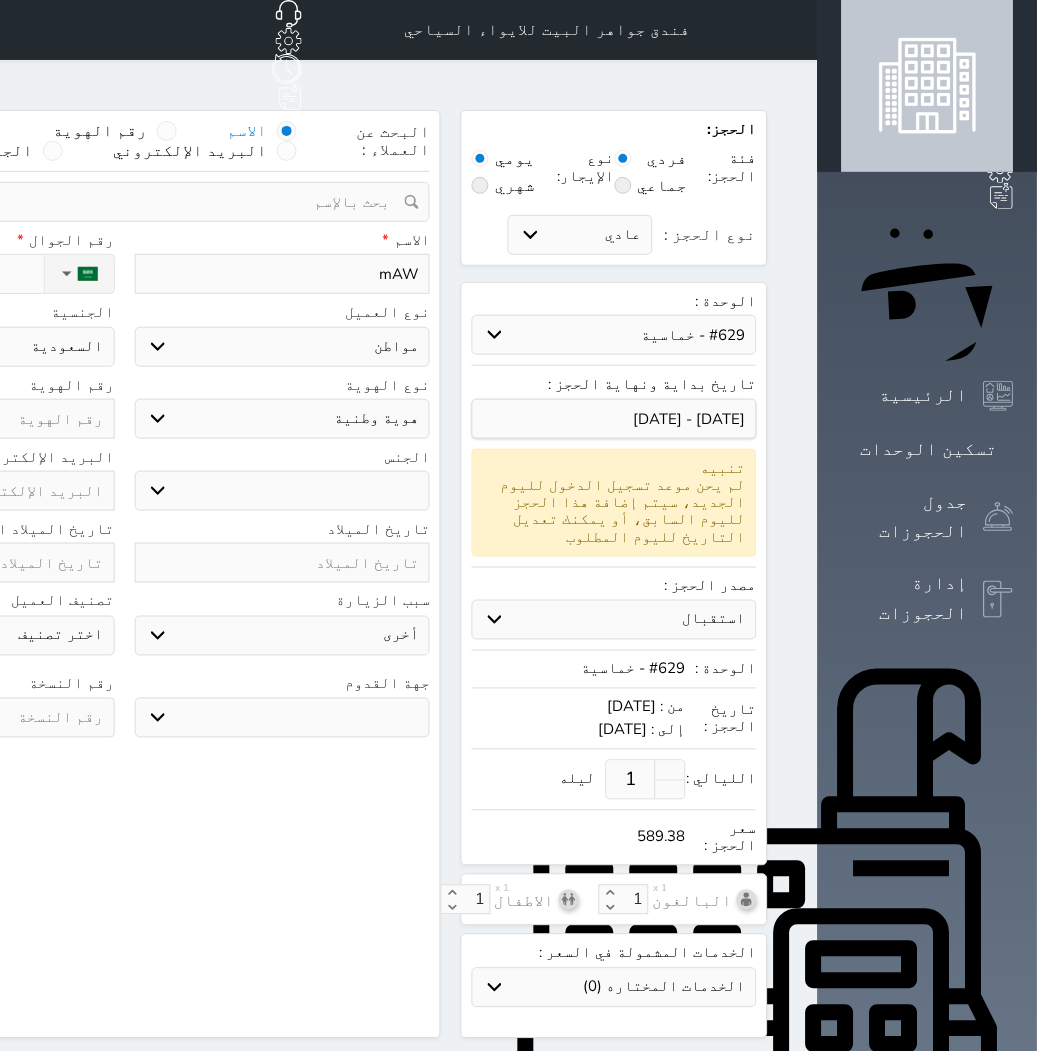 type on "mA" 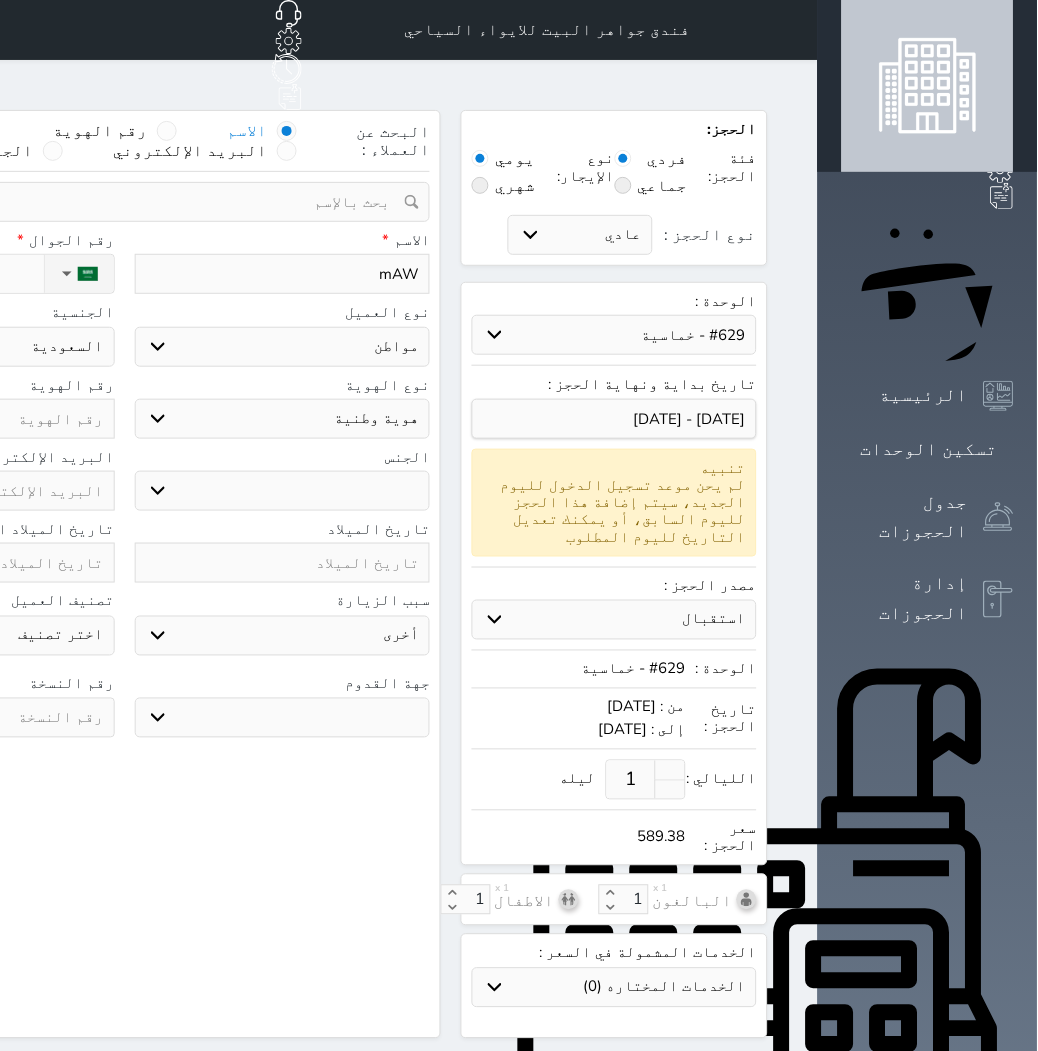 select 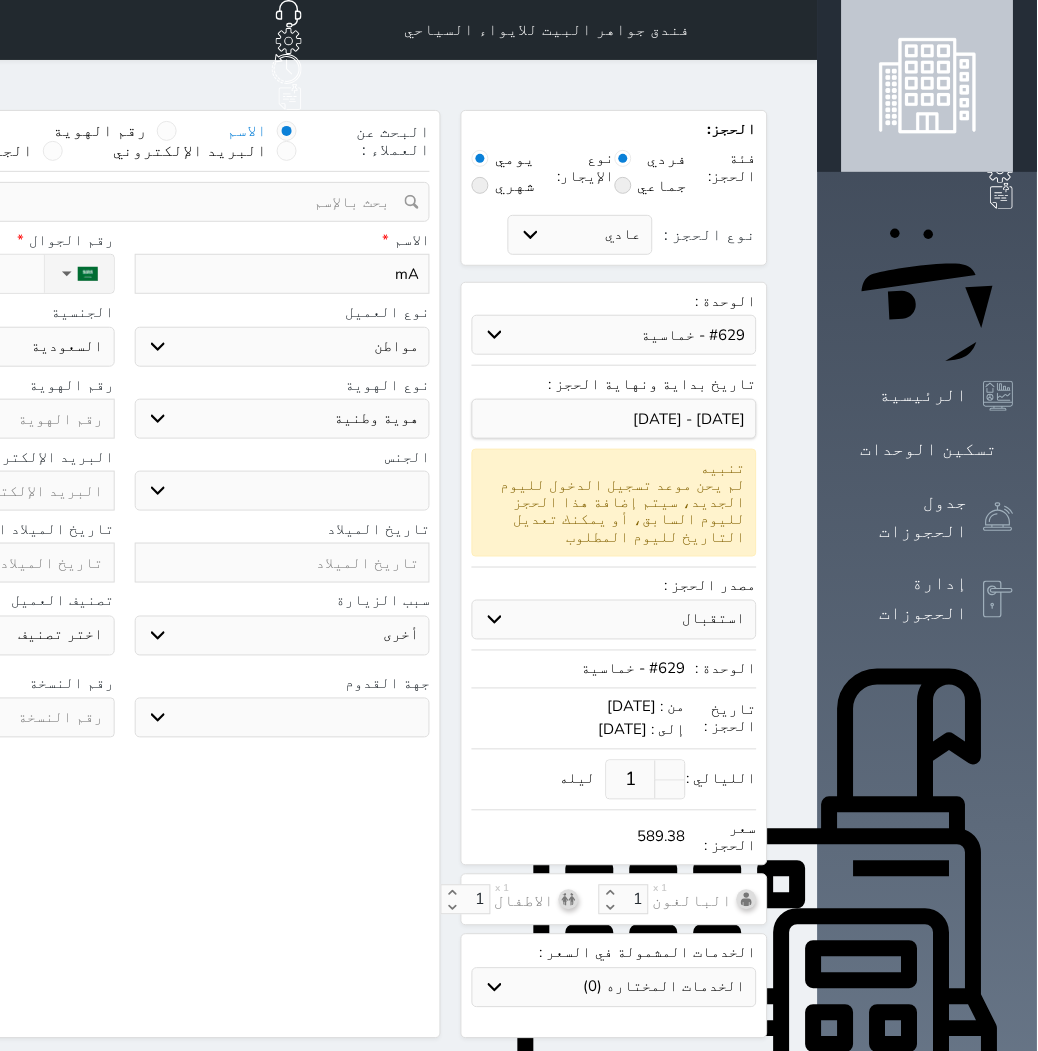type on "m" 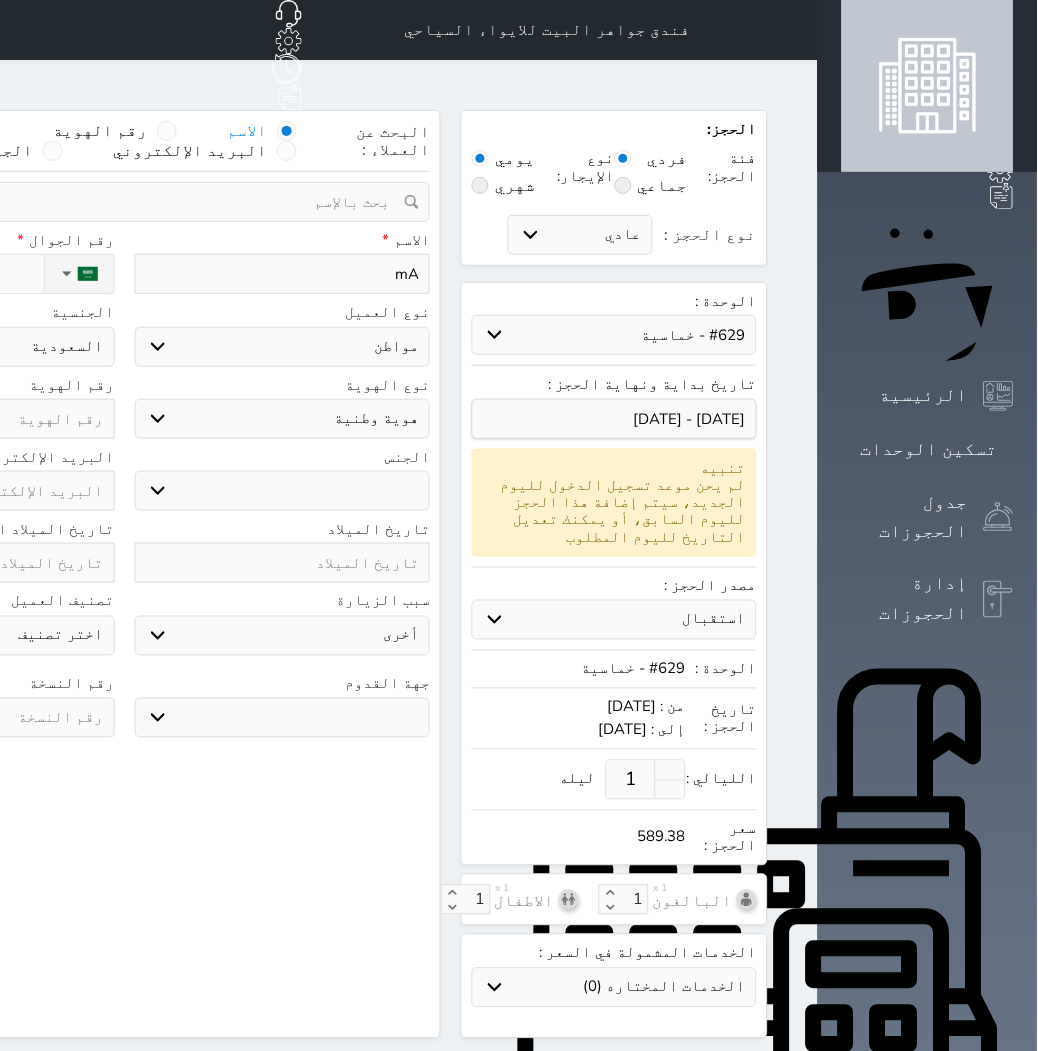 select 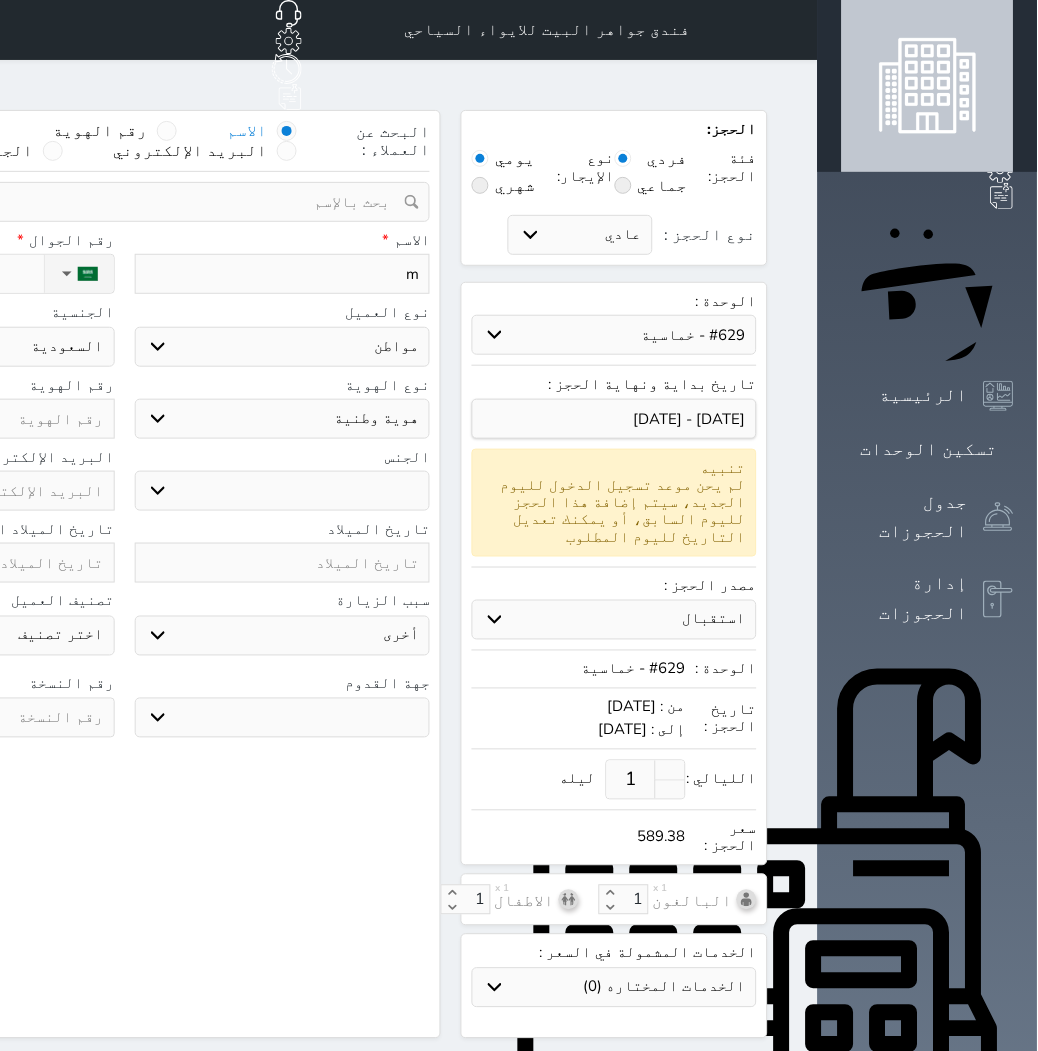 type 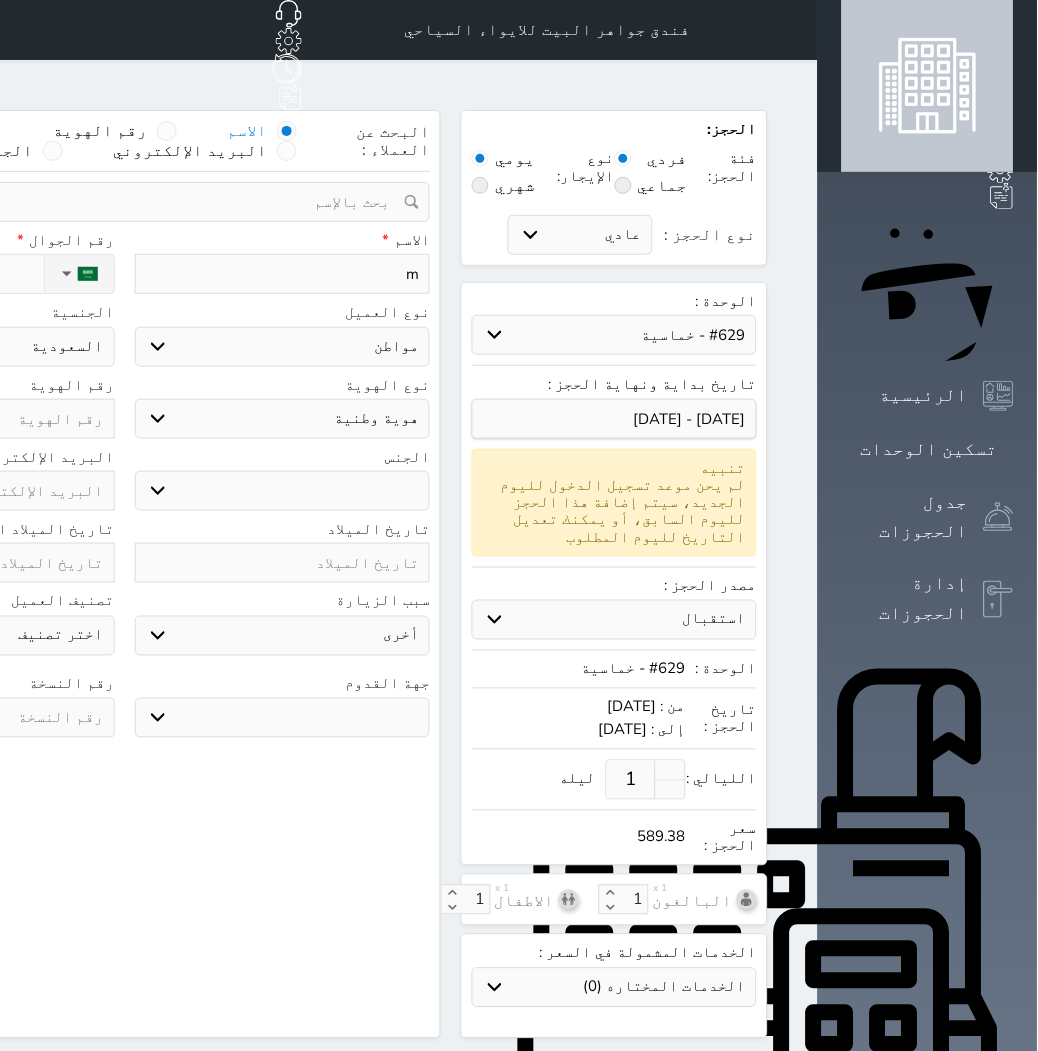 select 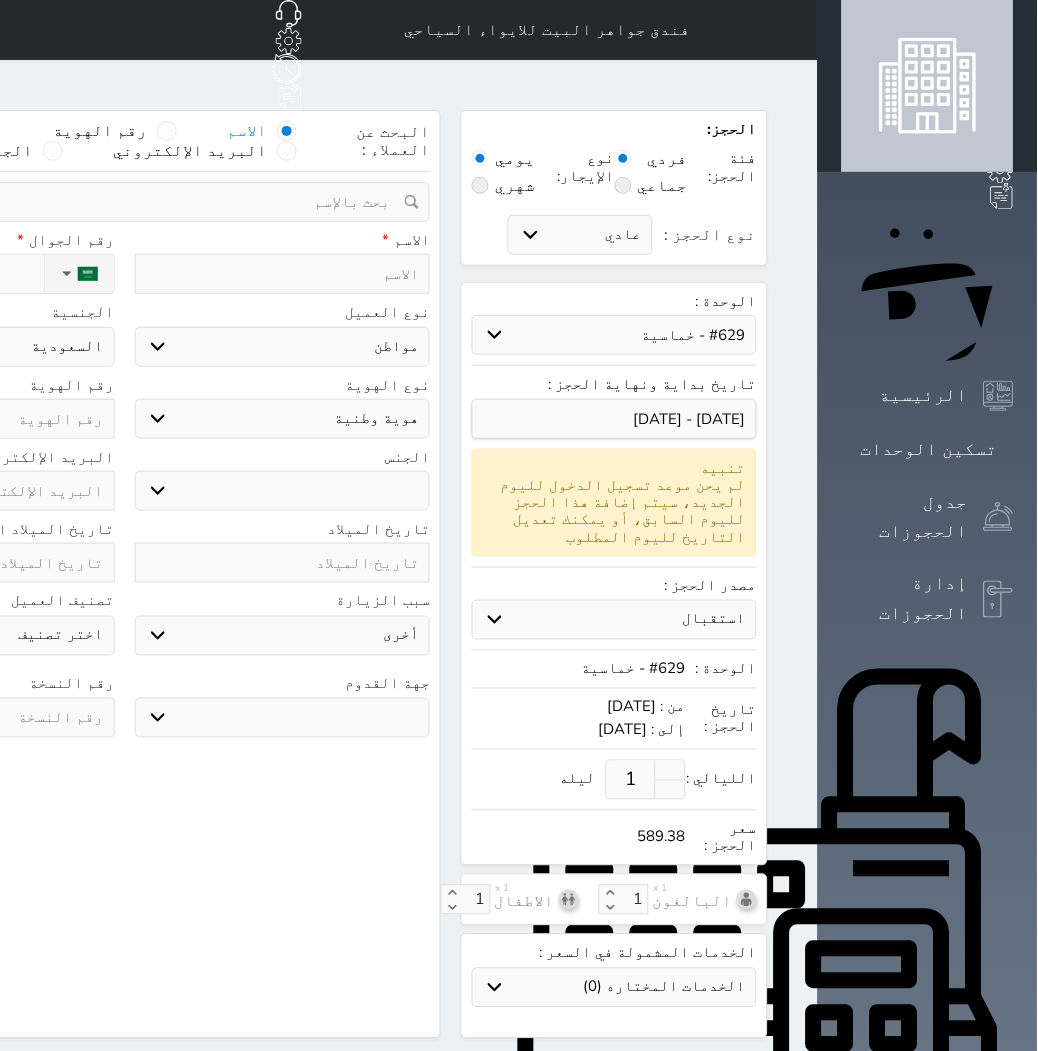 type on "M" 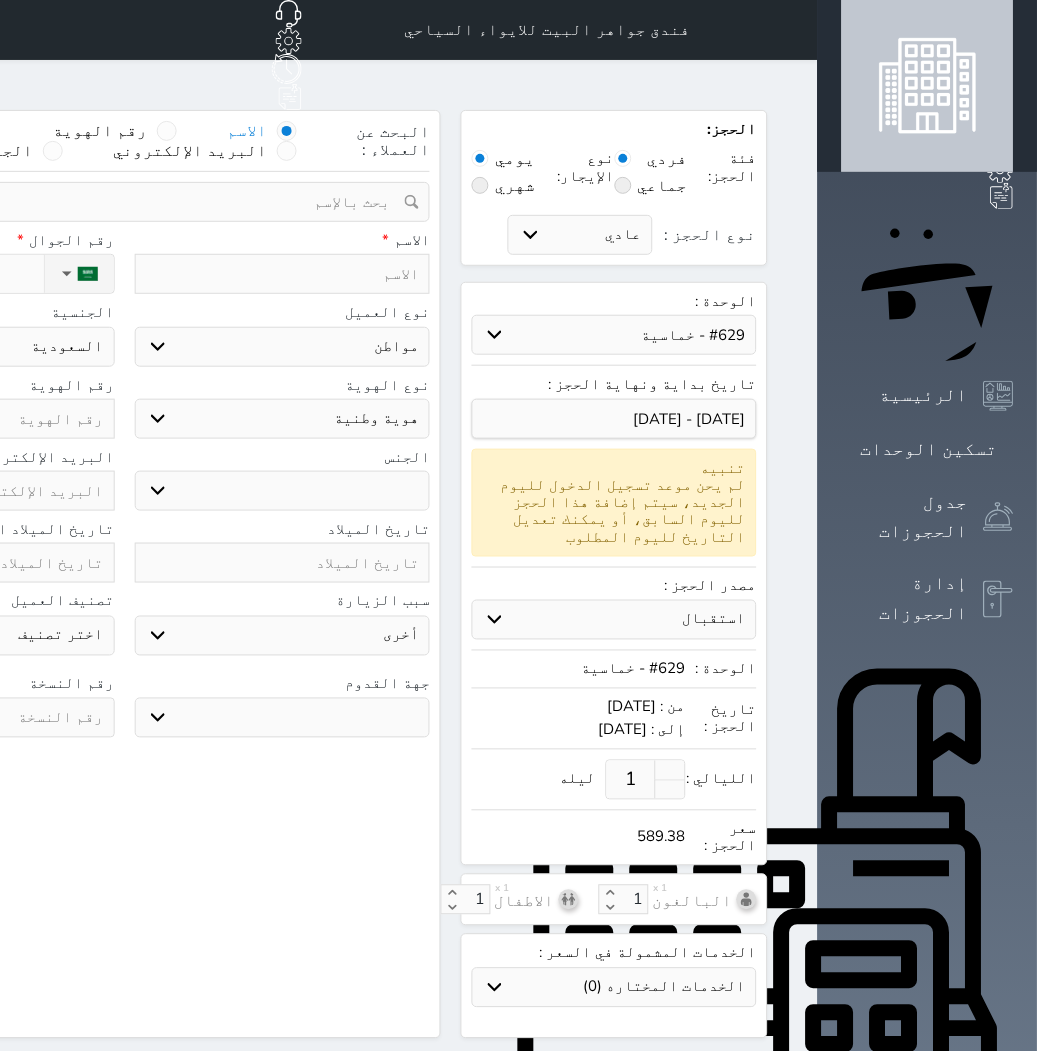 select 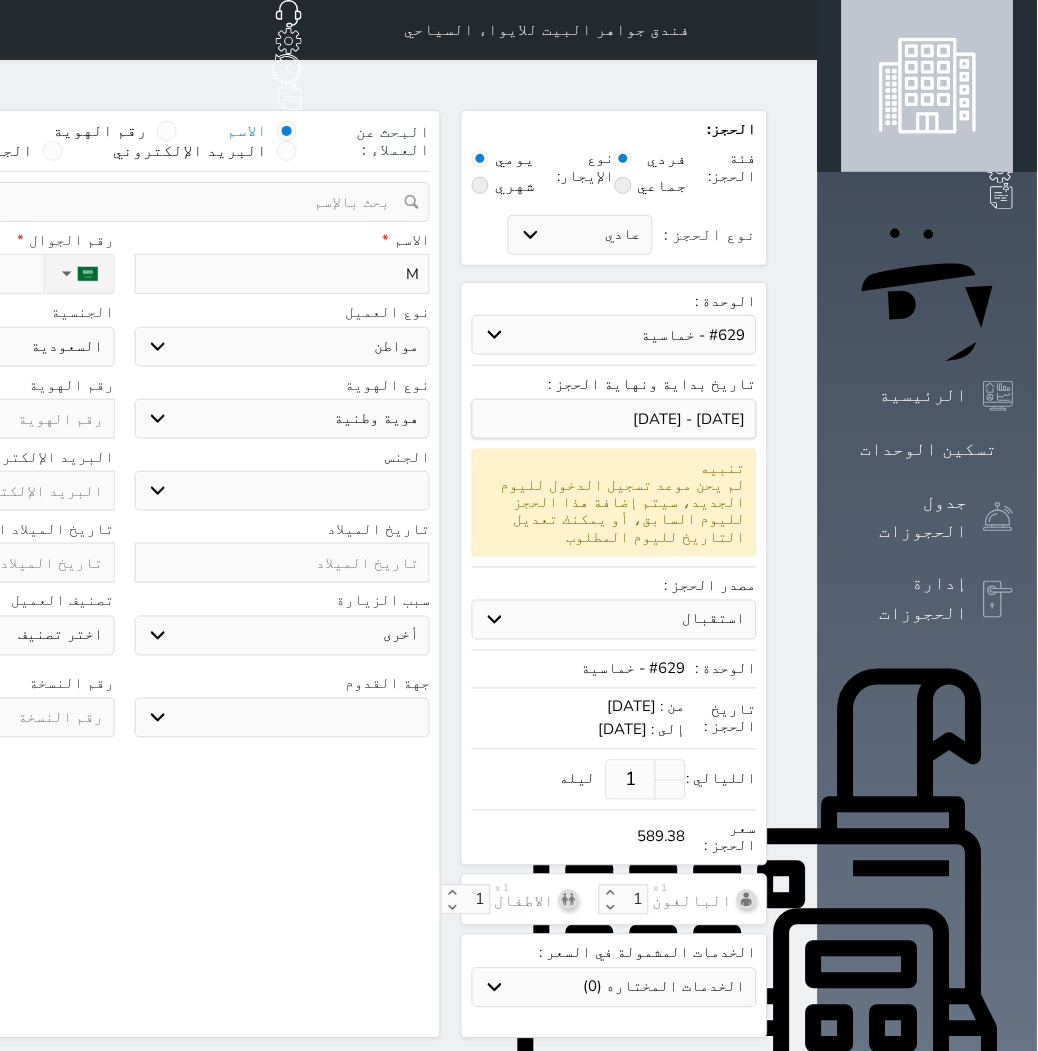type on "Ma" 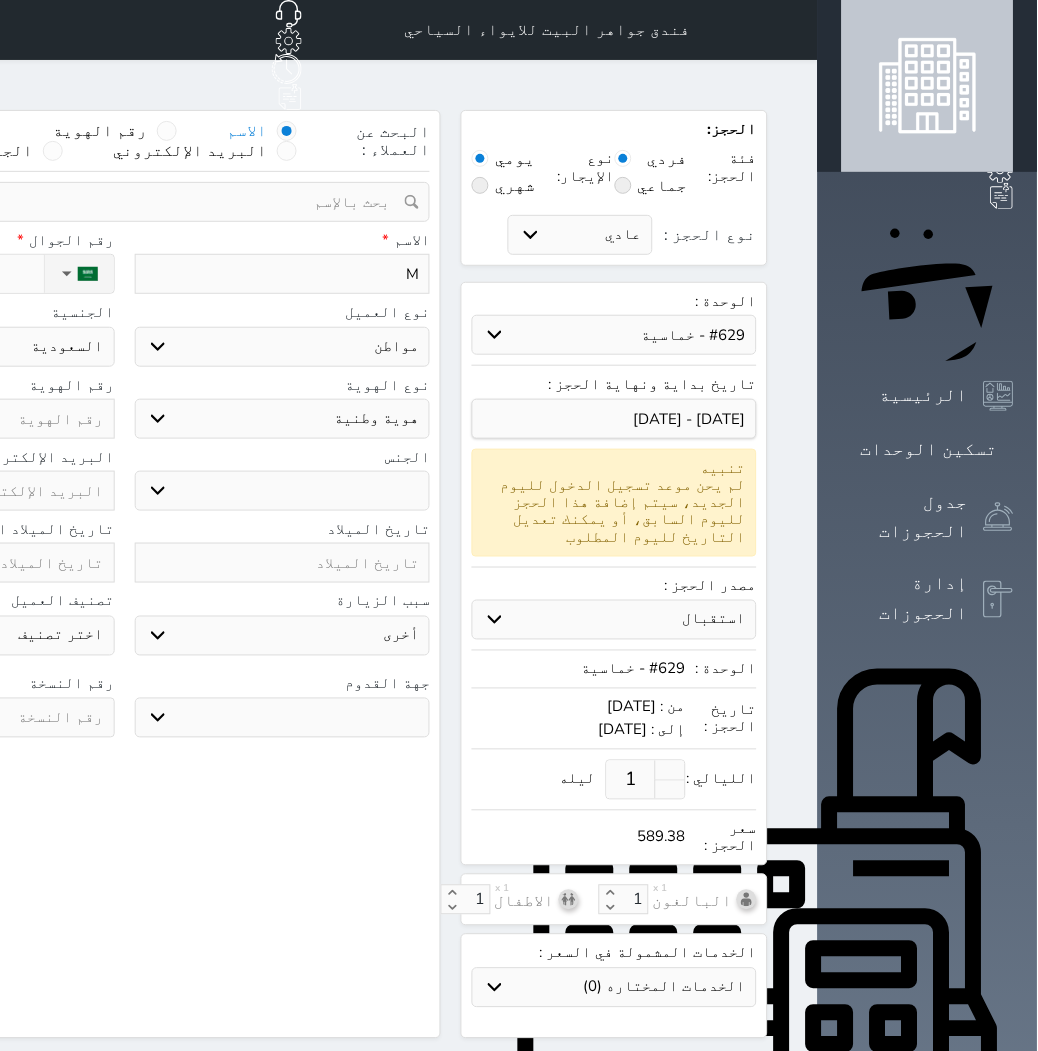 select 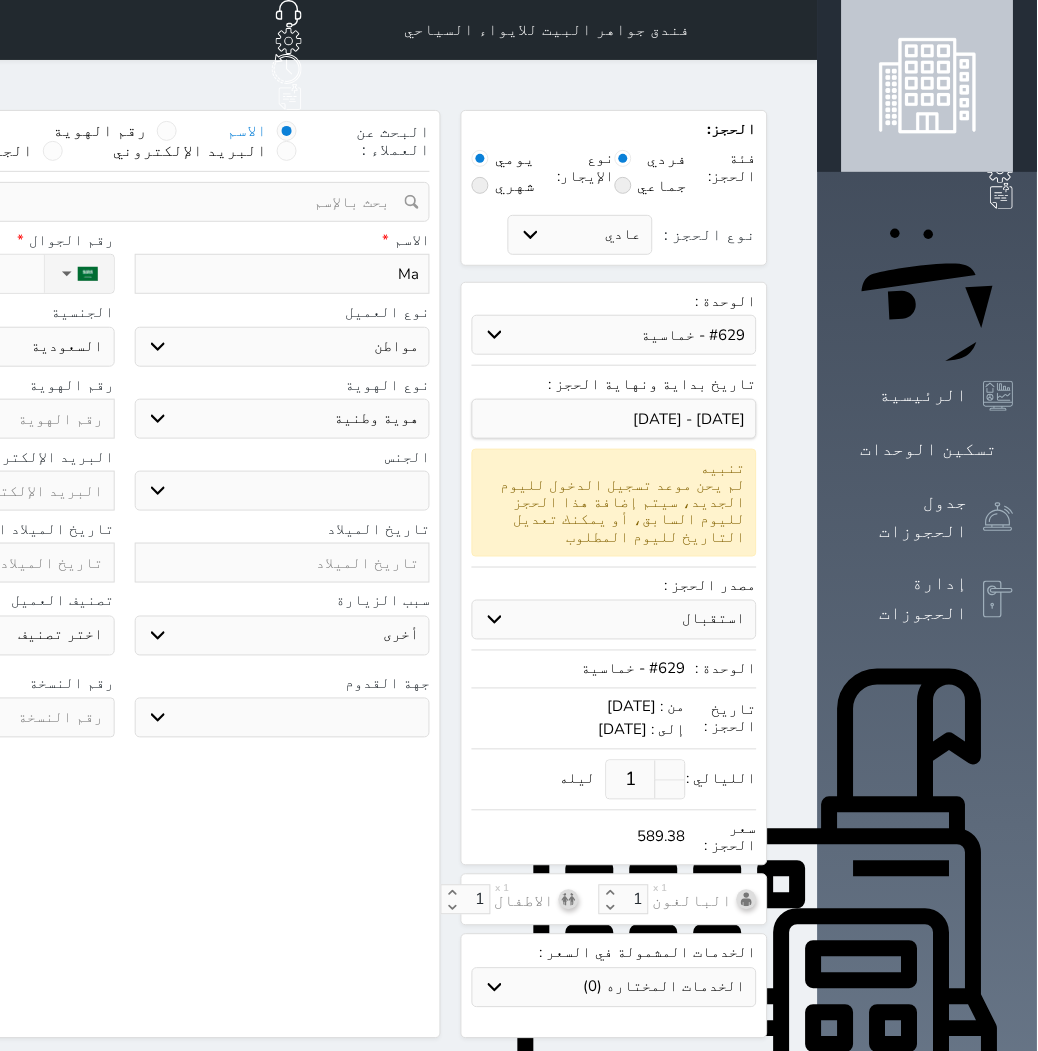 type on "Maw" 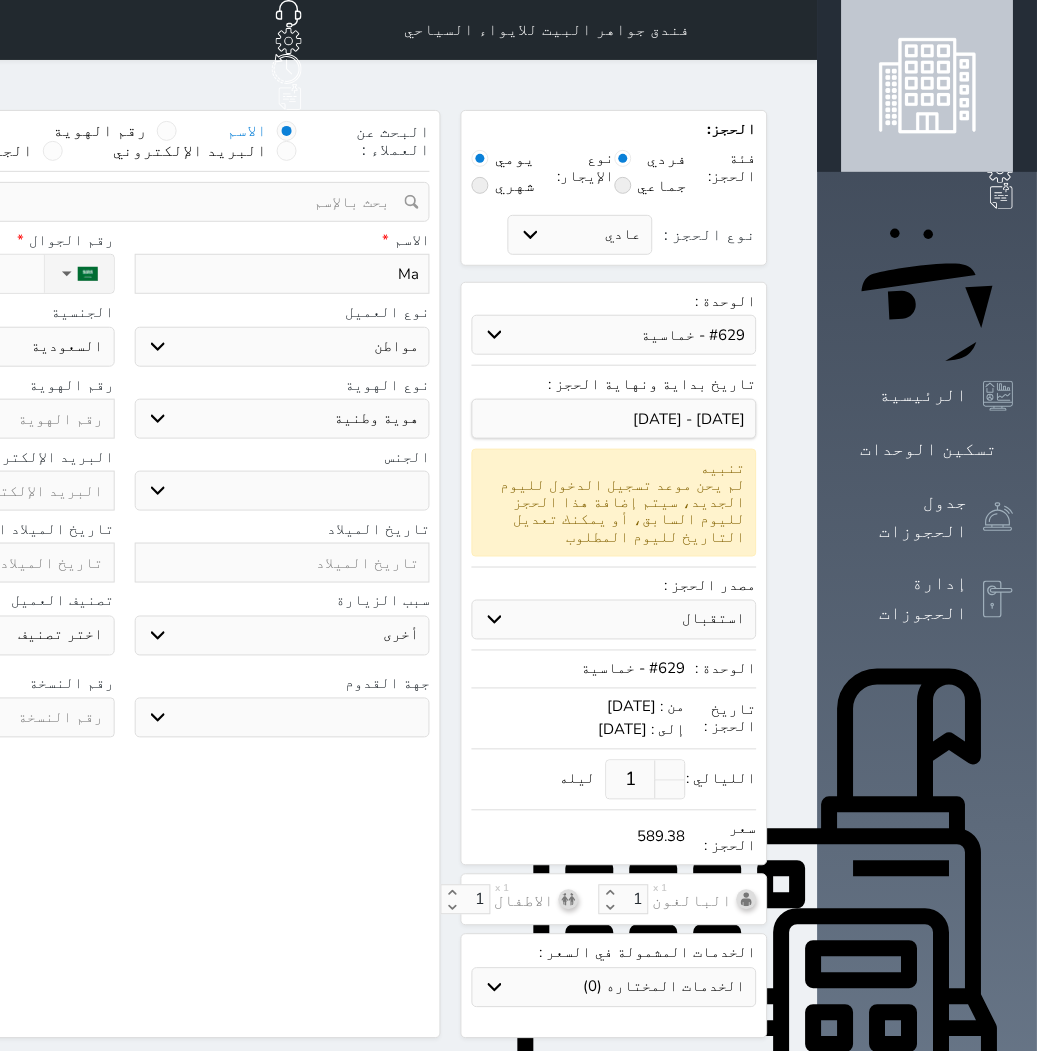 select 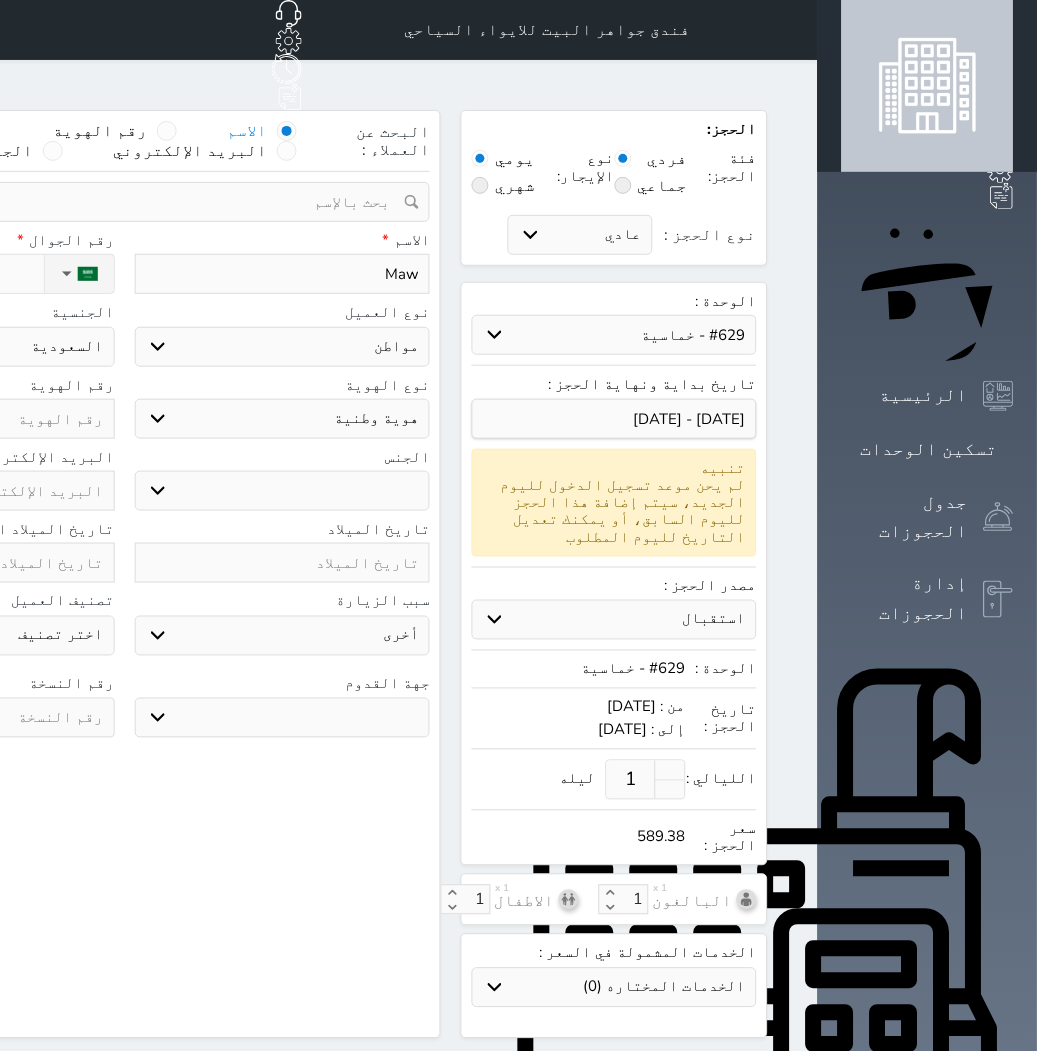 type on "Mawe" 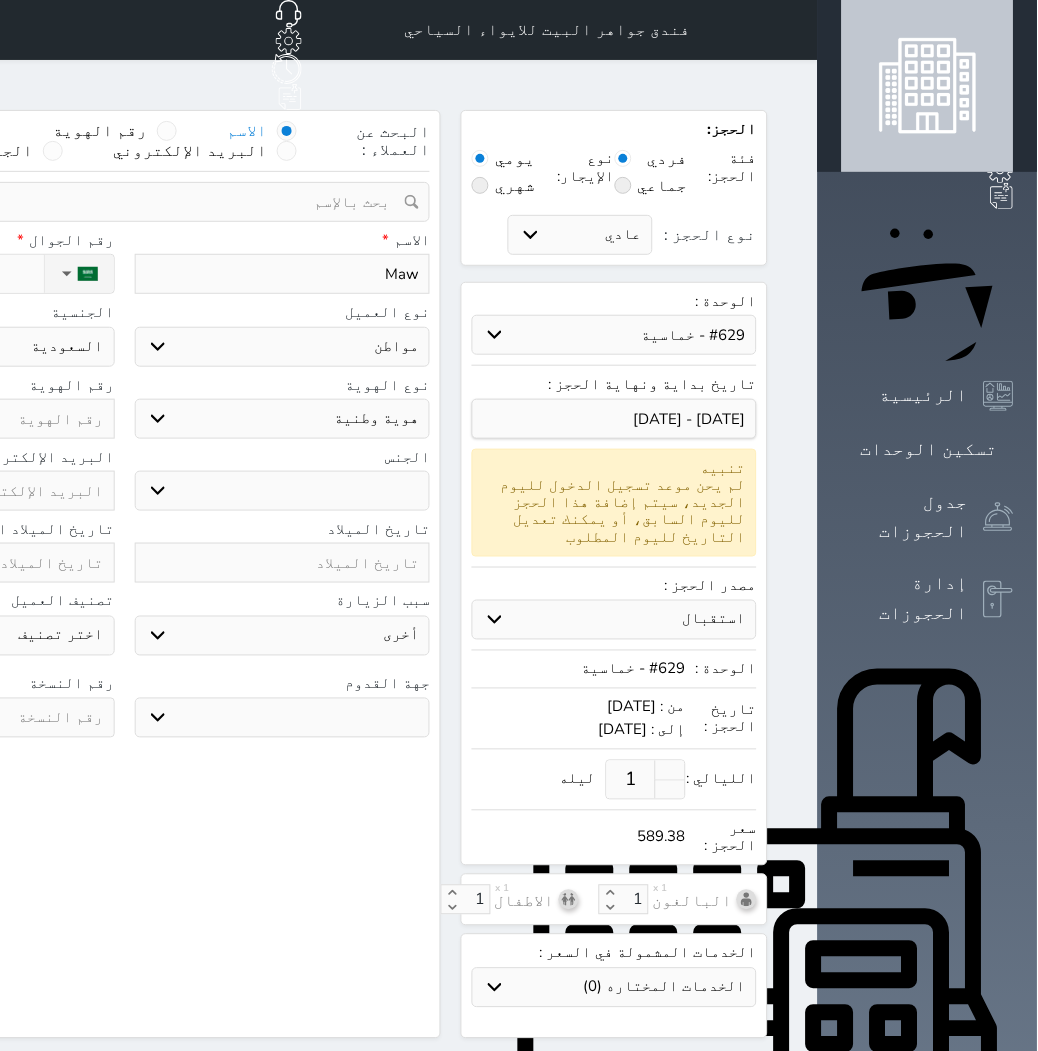 select 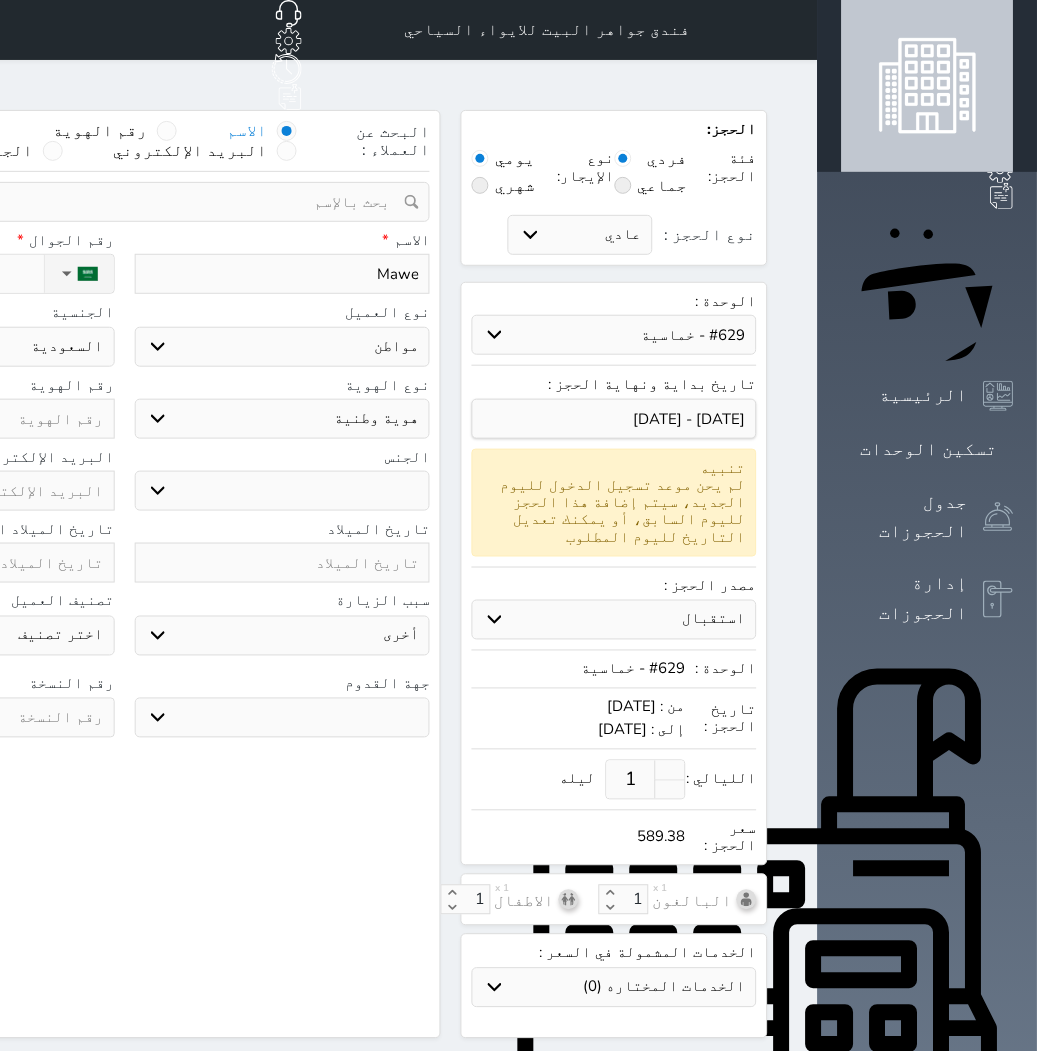 type on "Mawea" 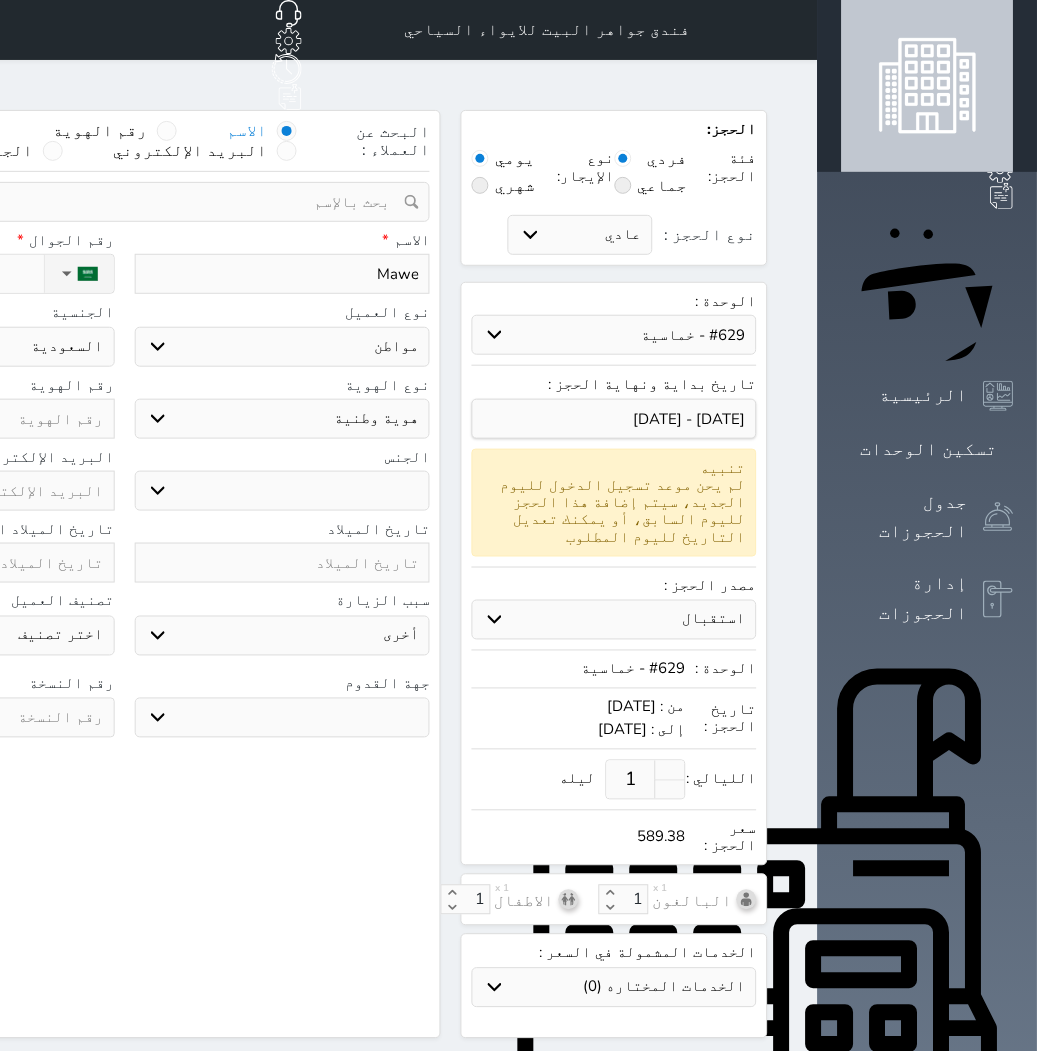 select 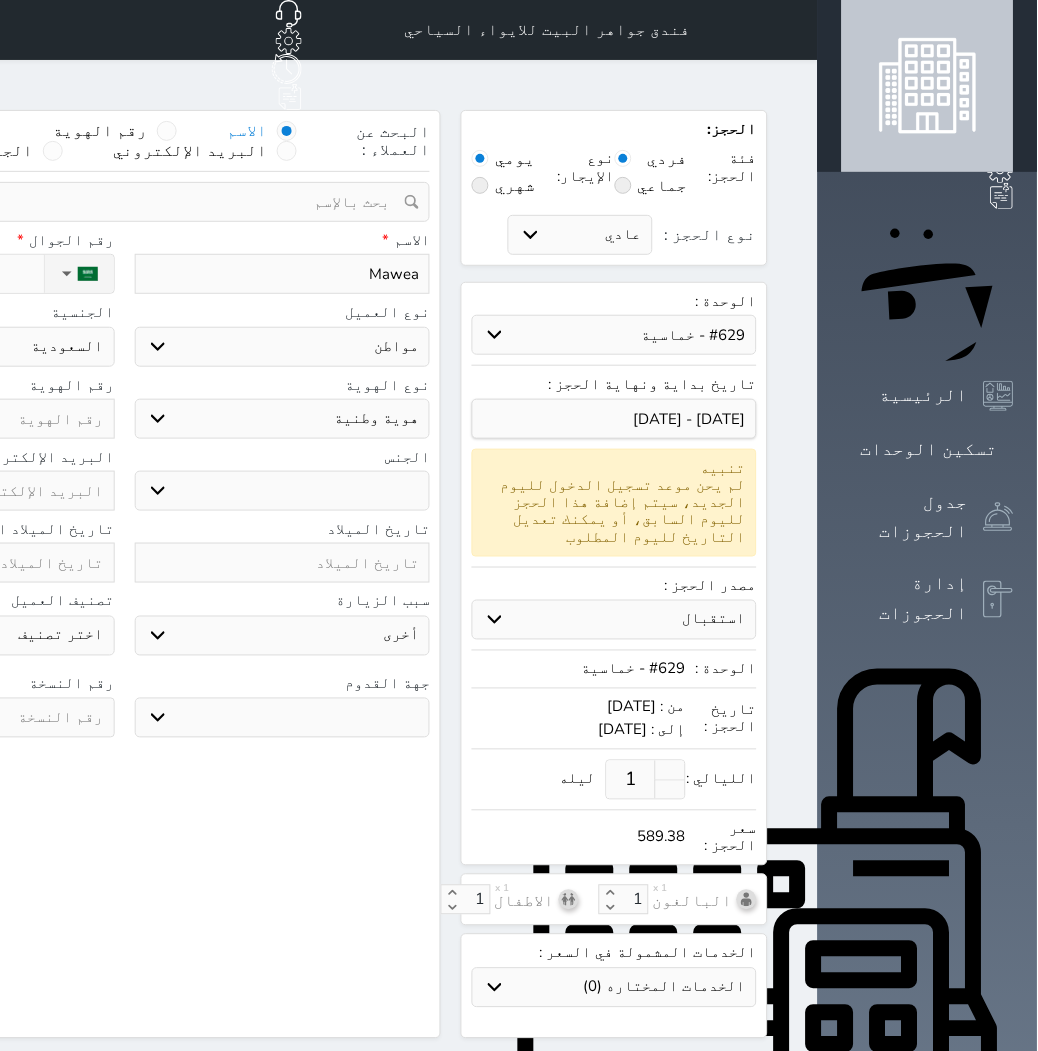 type on "Mawea" 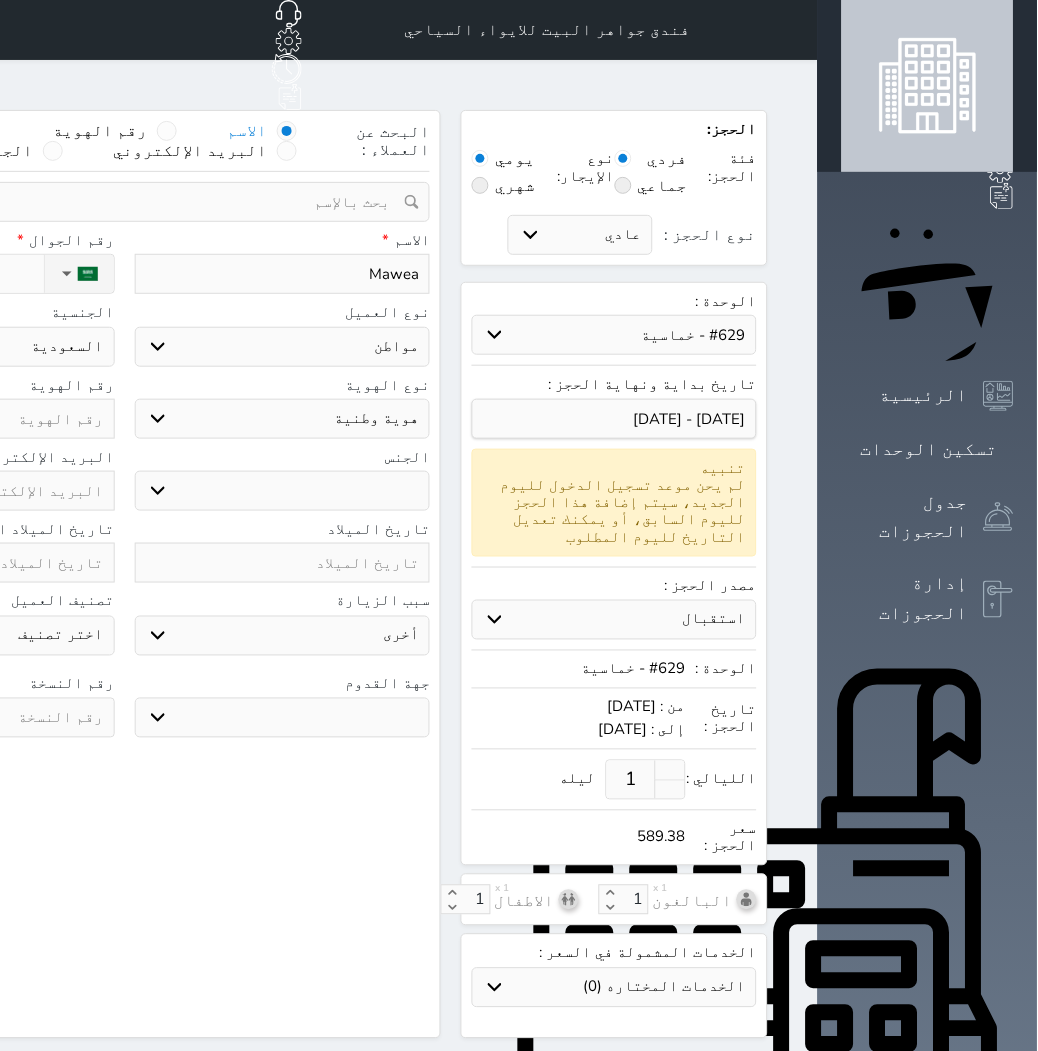 select 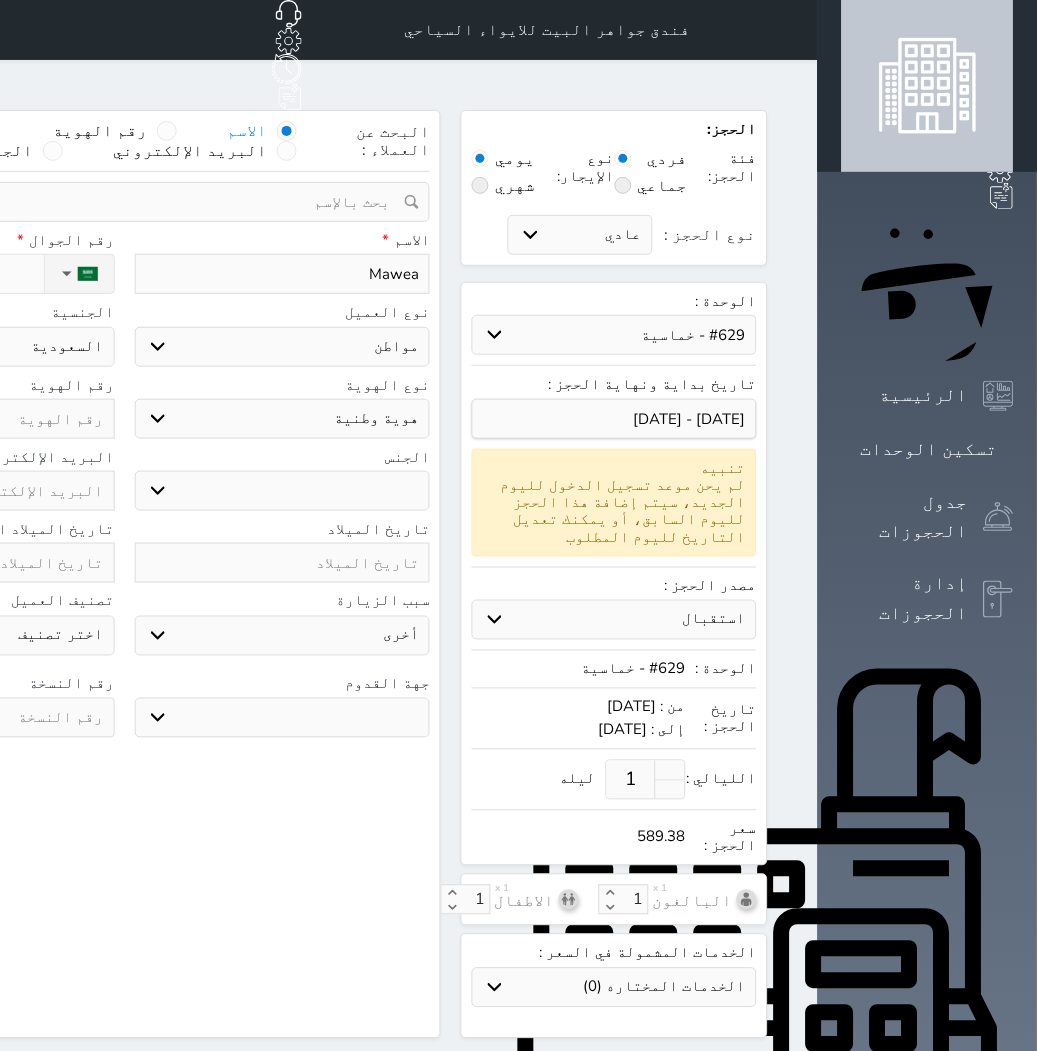 type on "Mawea A" 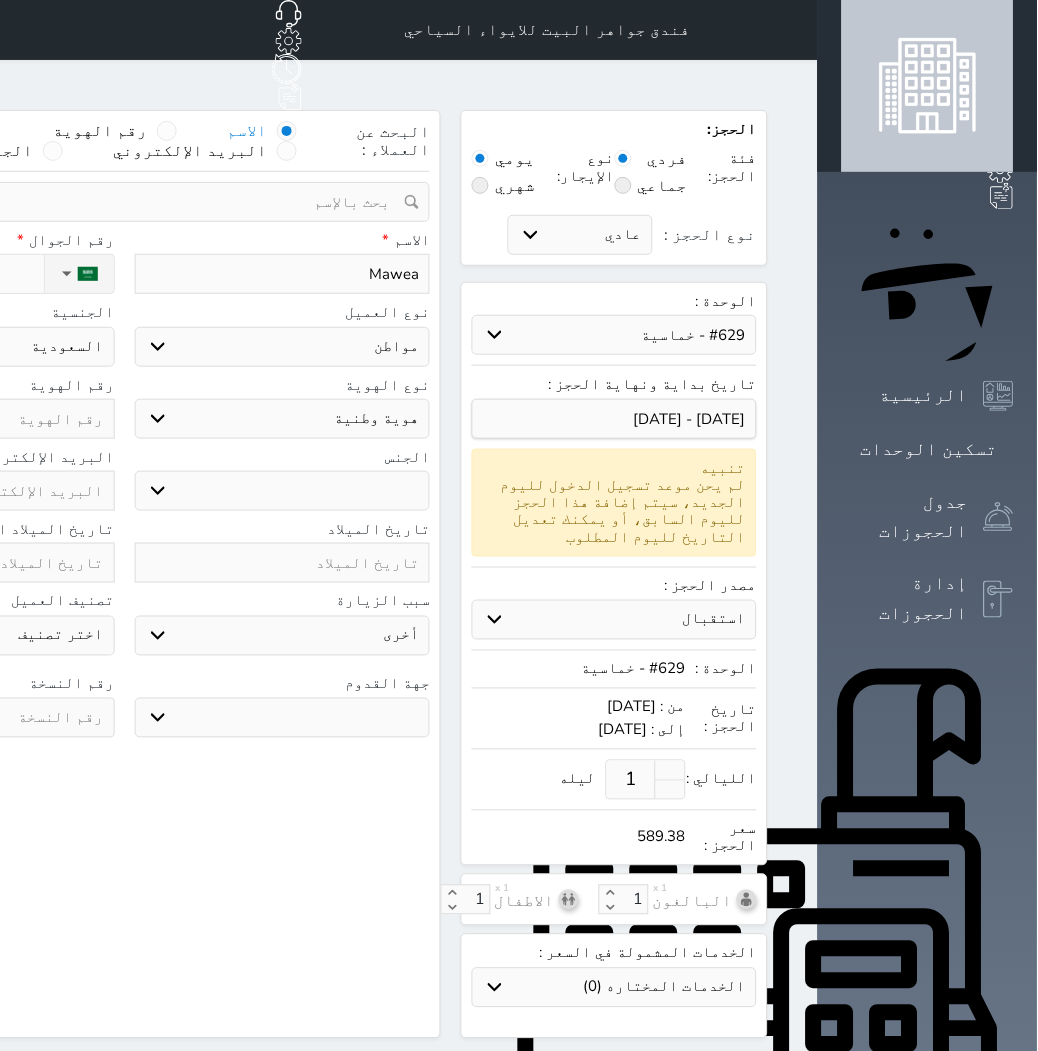 select 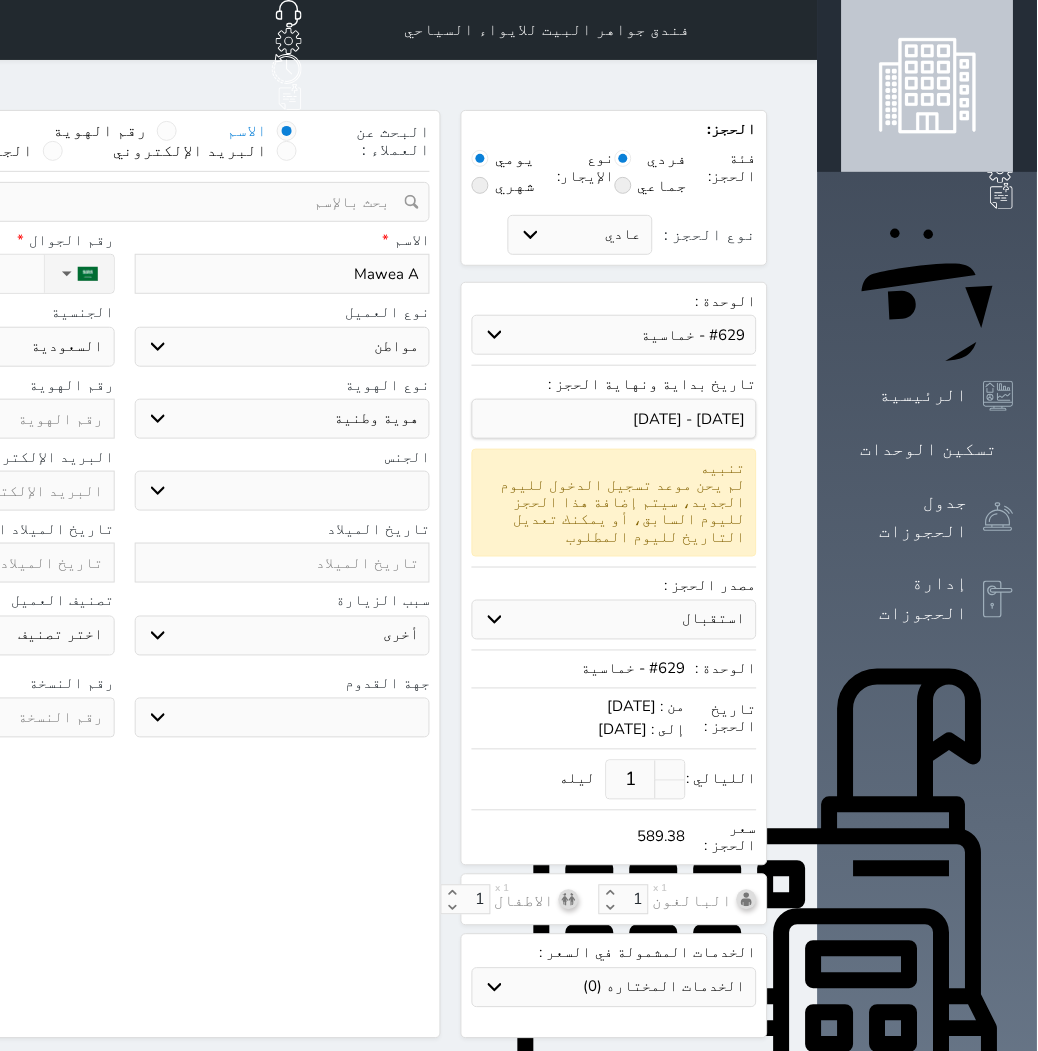 type on "Mawea Am" 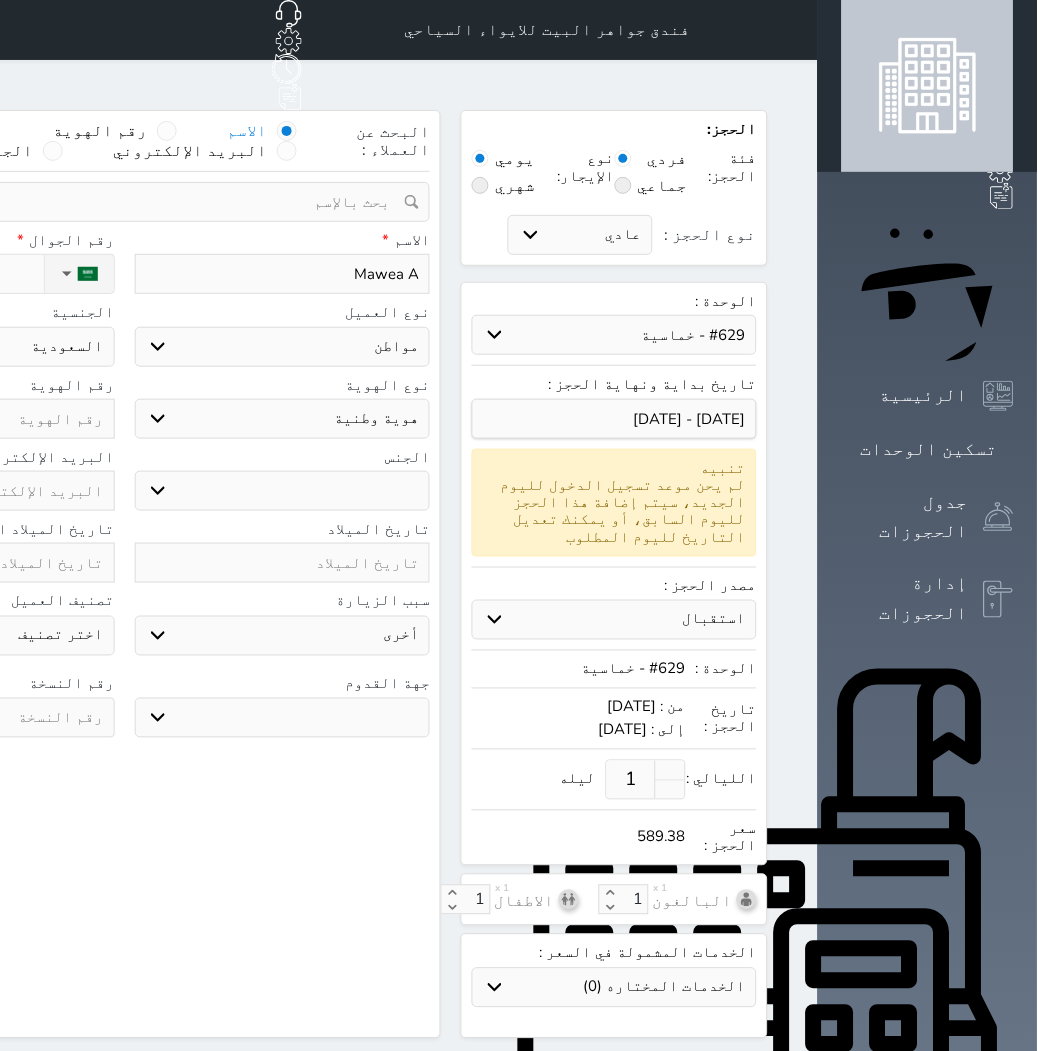 select 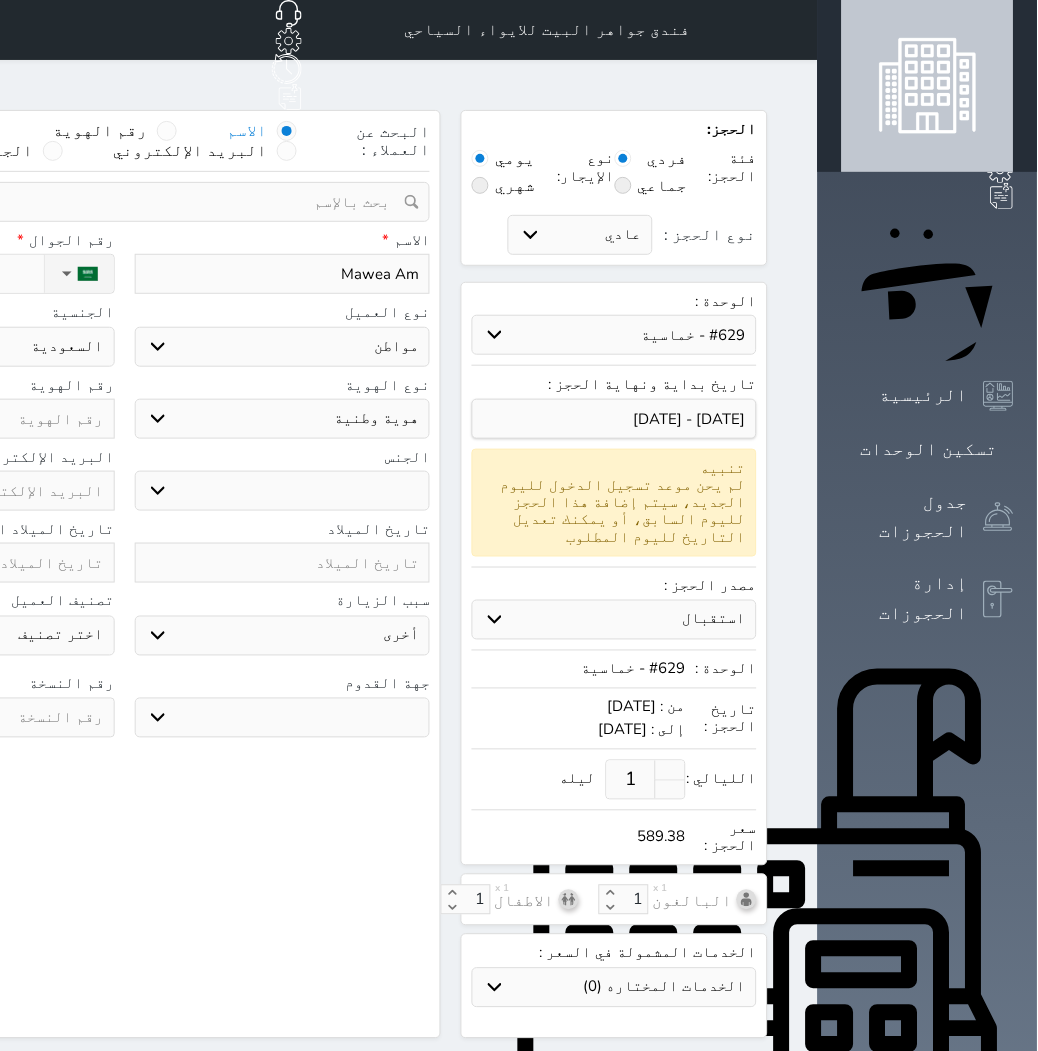 type on "[PERSON_NAME]" 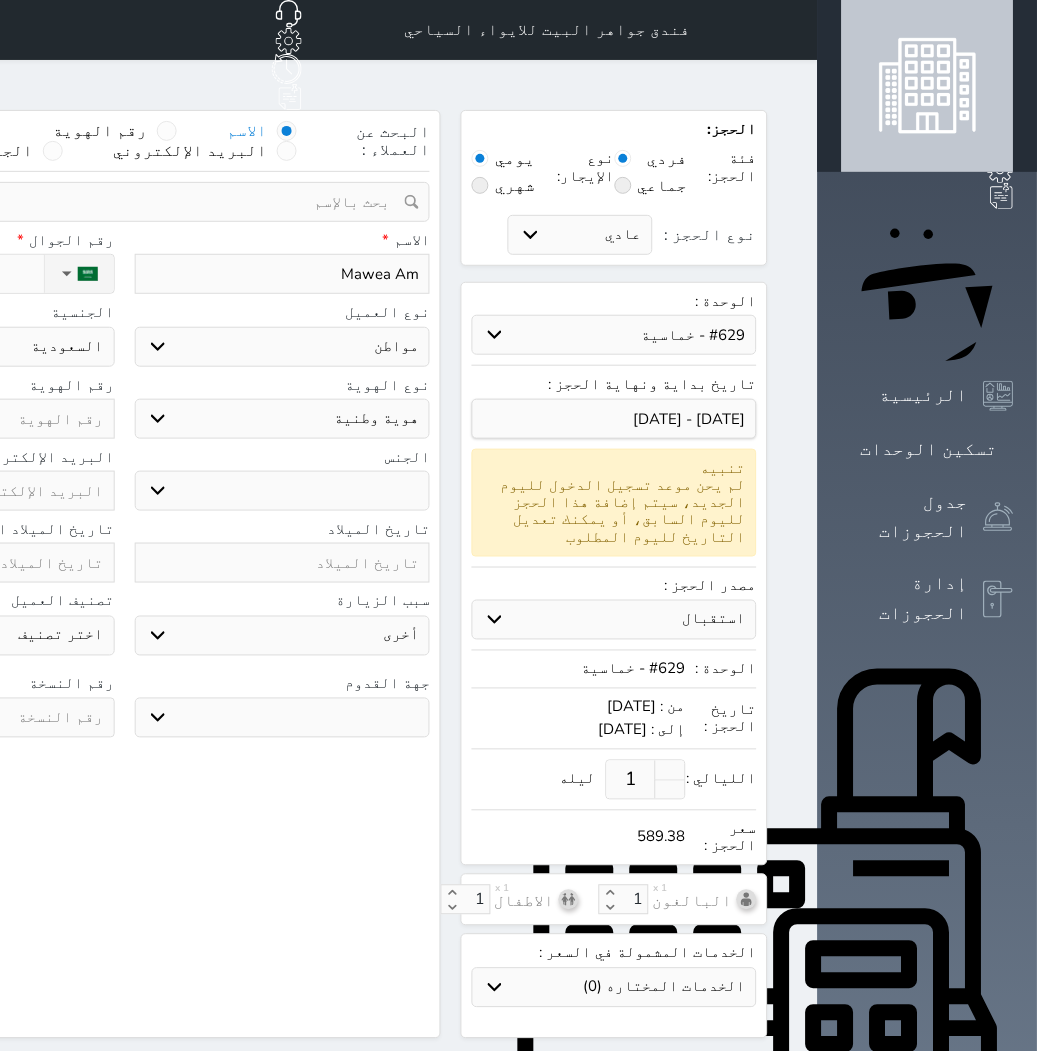 select 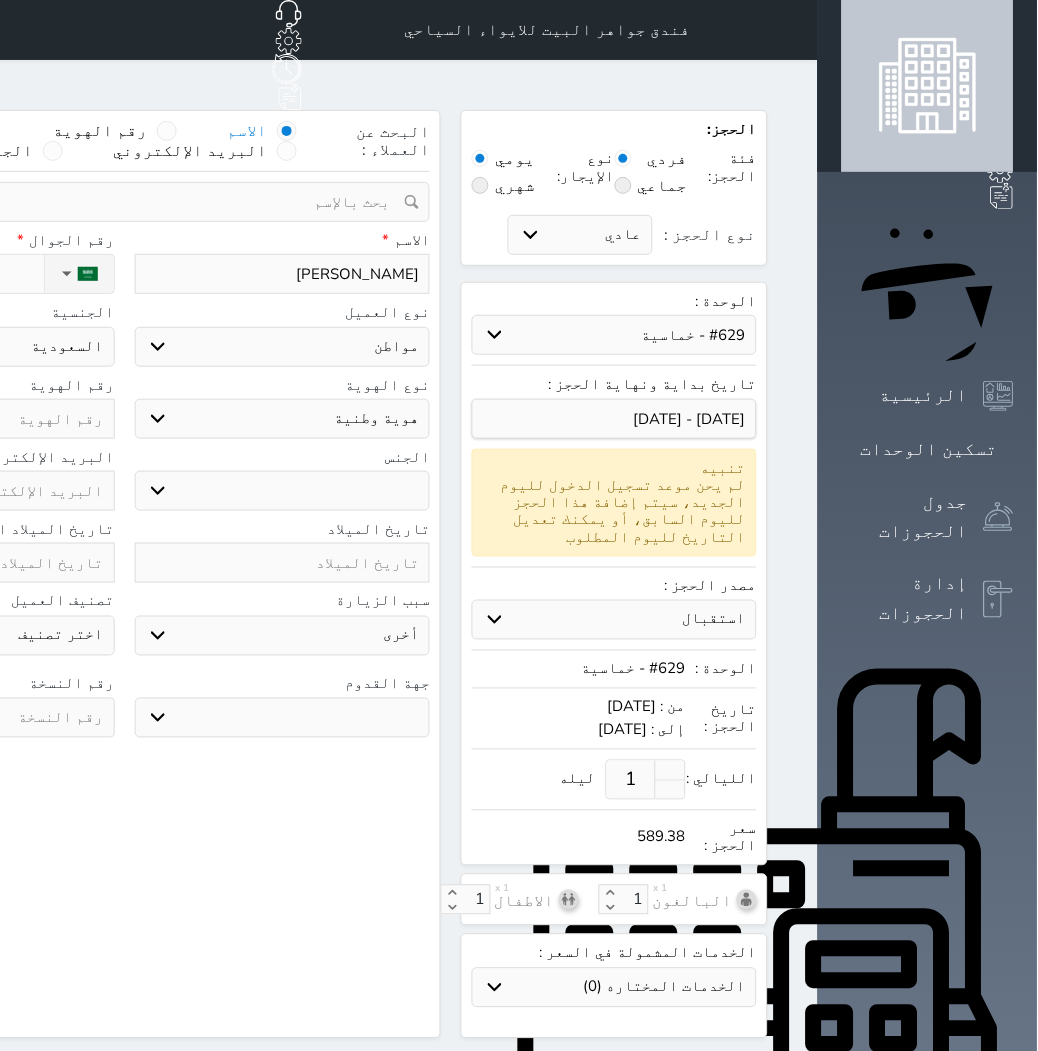 type on "[PERSON_NAME]" 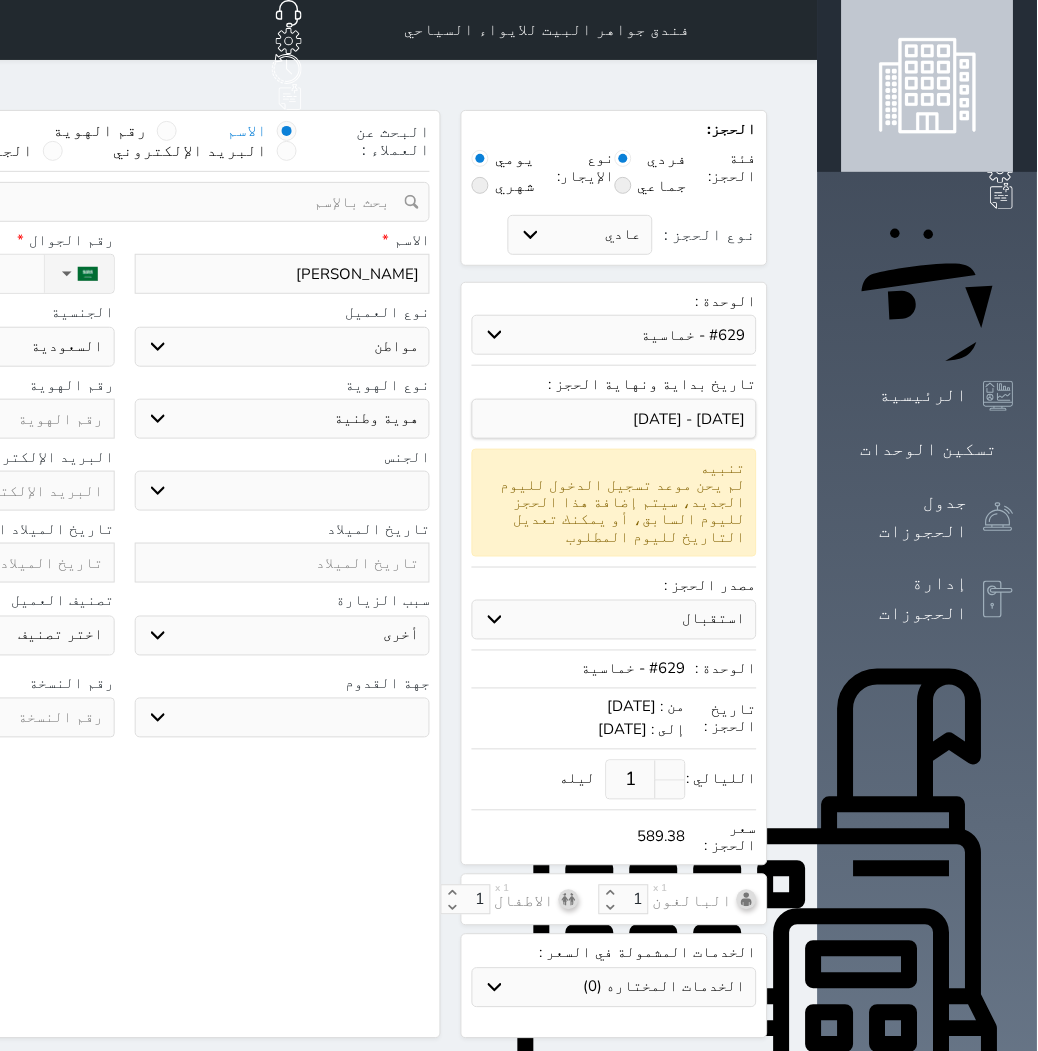 select 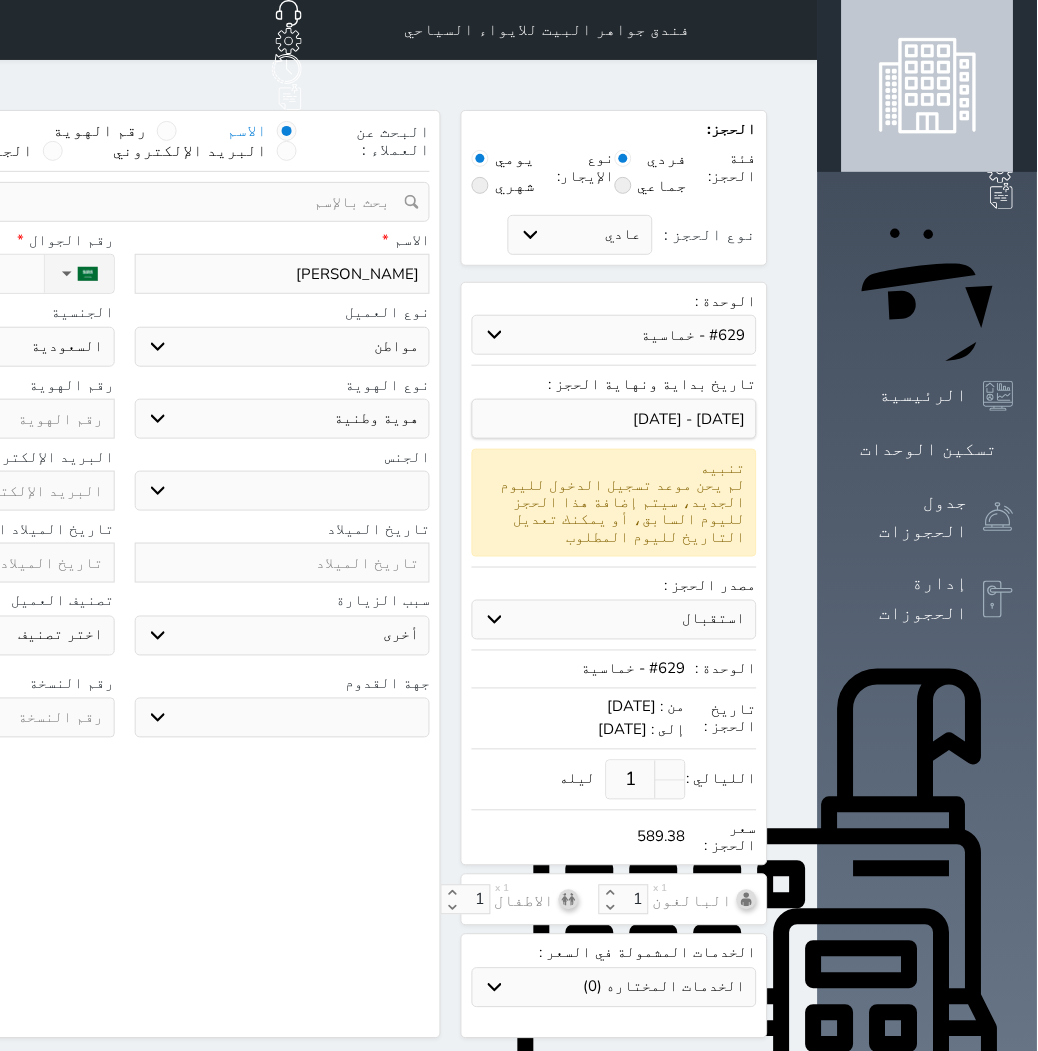 paste on "[PHONE_NUMBER]" 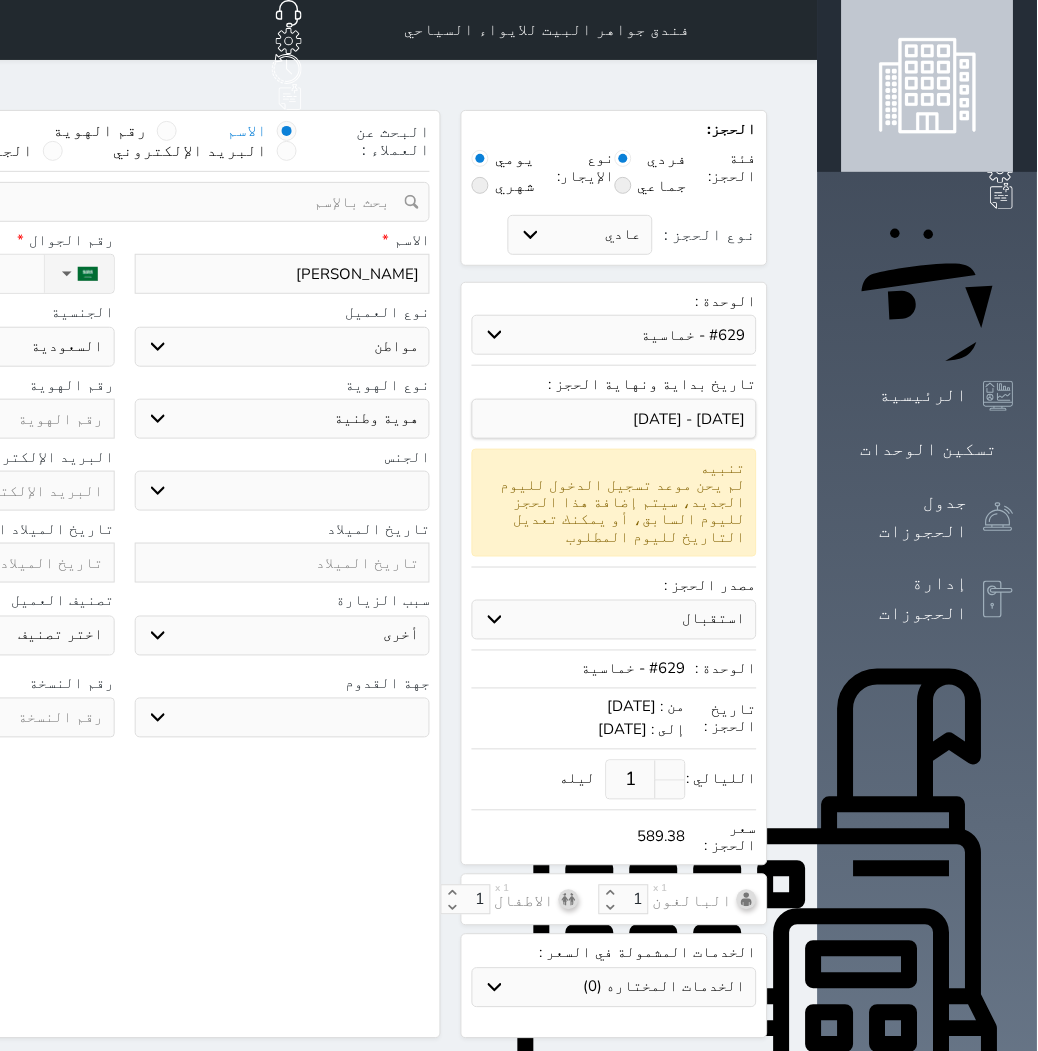 type on "[PHONE_NUMBER]" 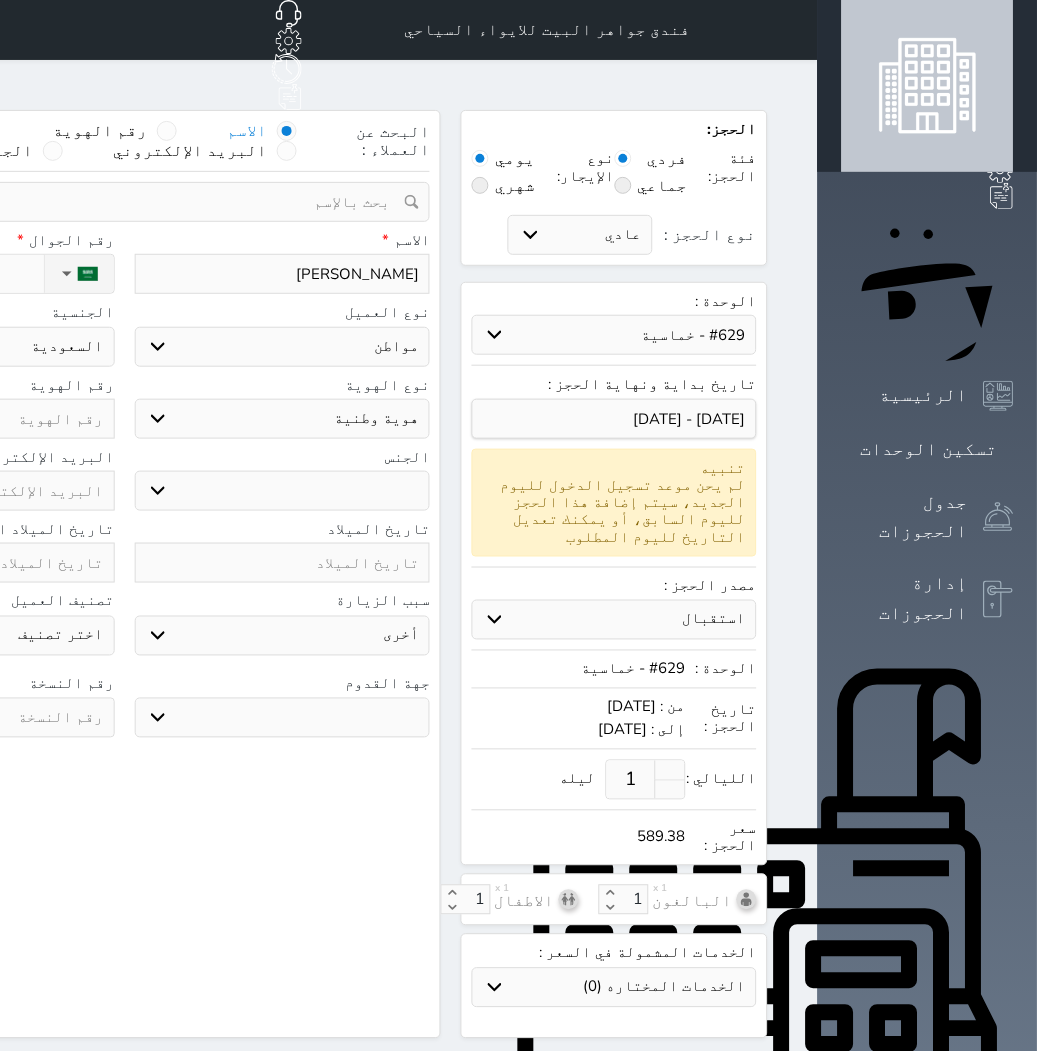 type on "[PHONE_NUMBER]" 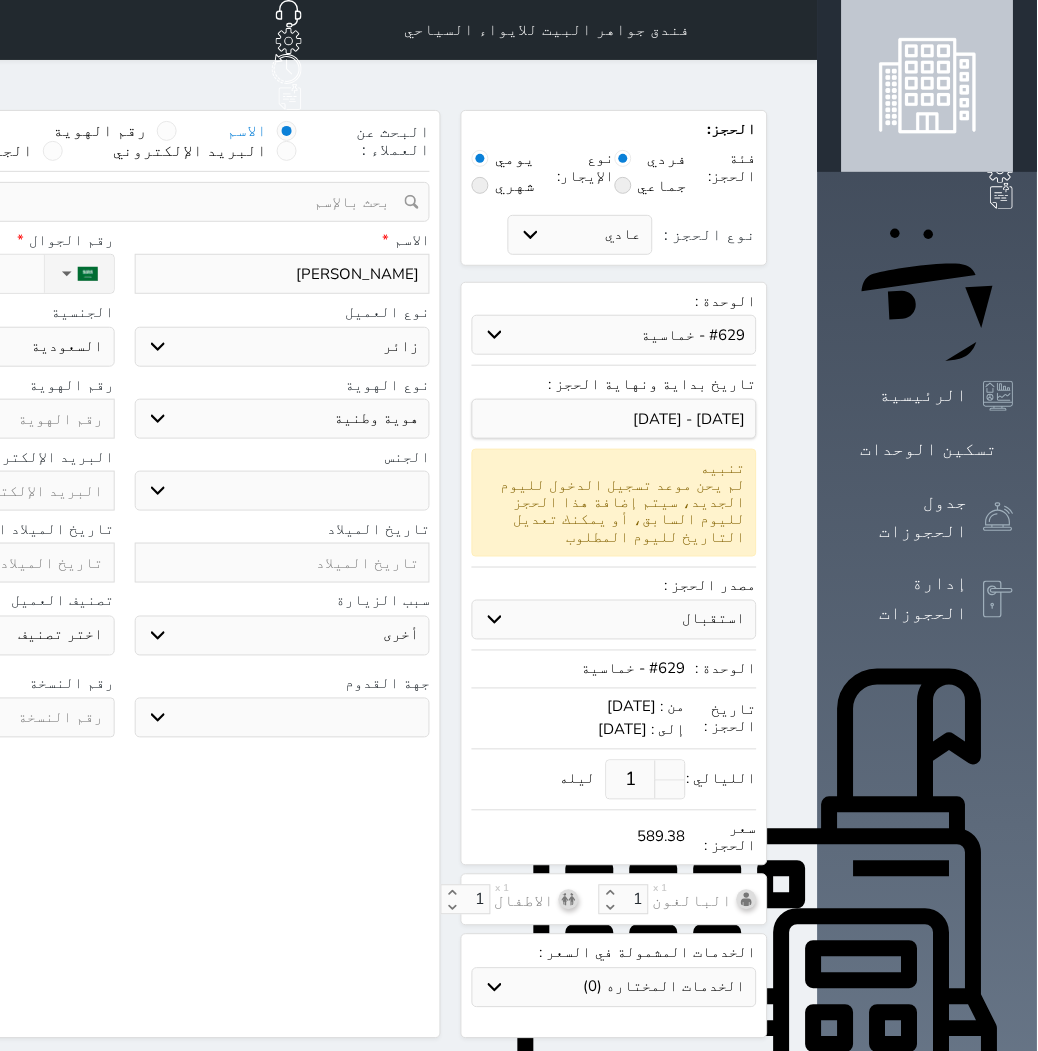 click on "اختر نوع   مواطن مواطن خليجي زائر مقيم" at bounding box center (283, 347) 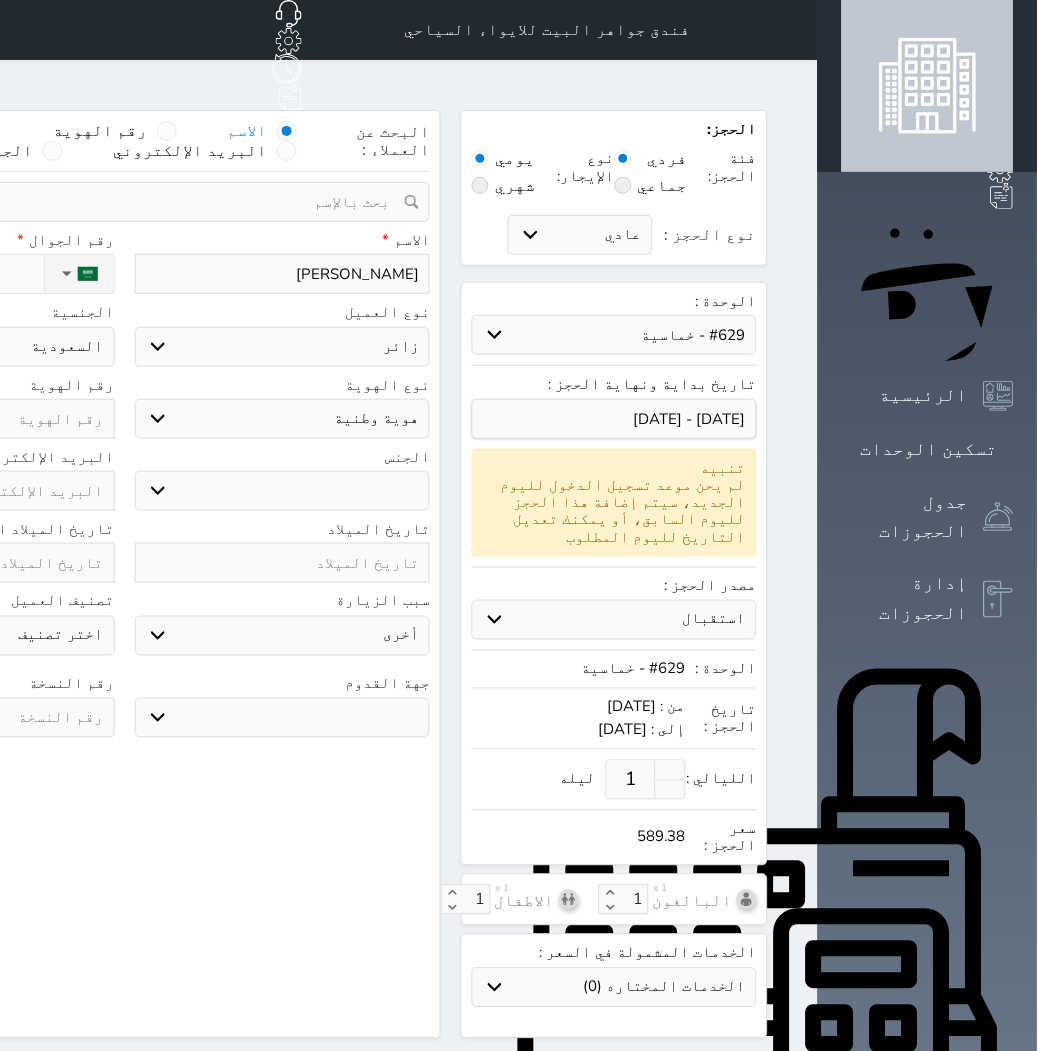 select 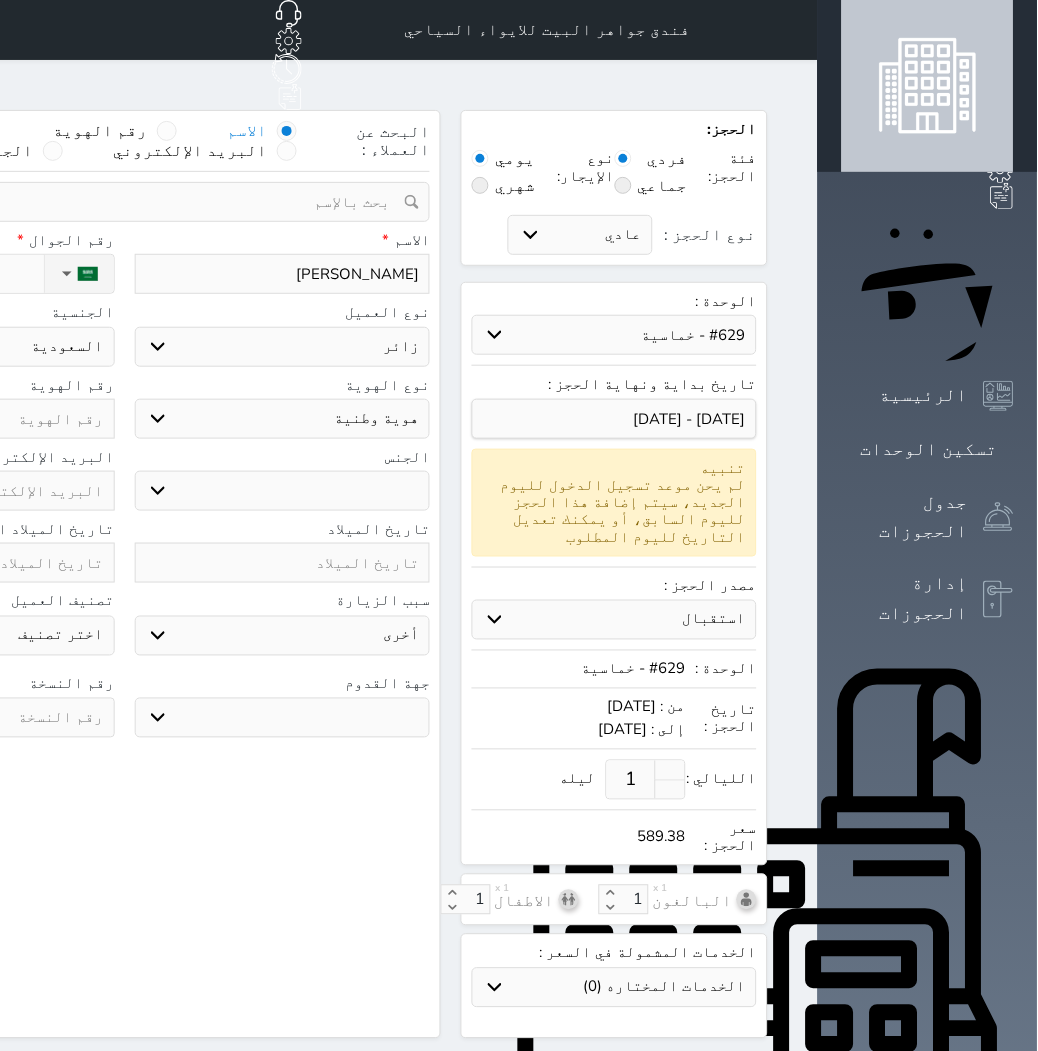 select 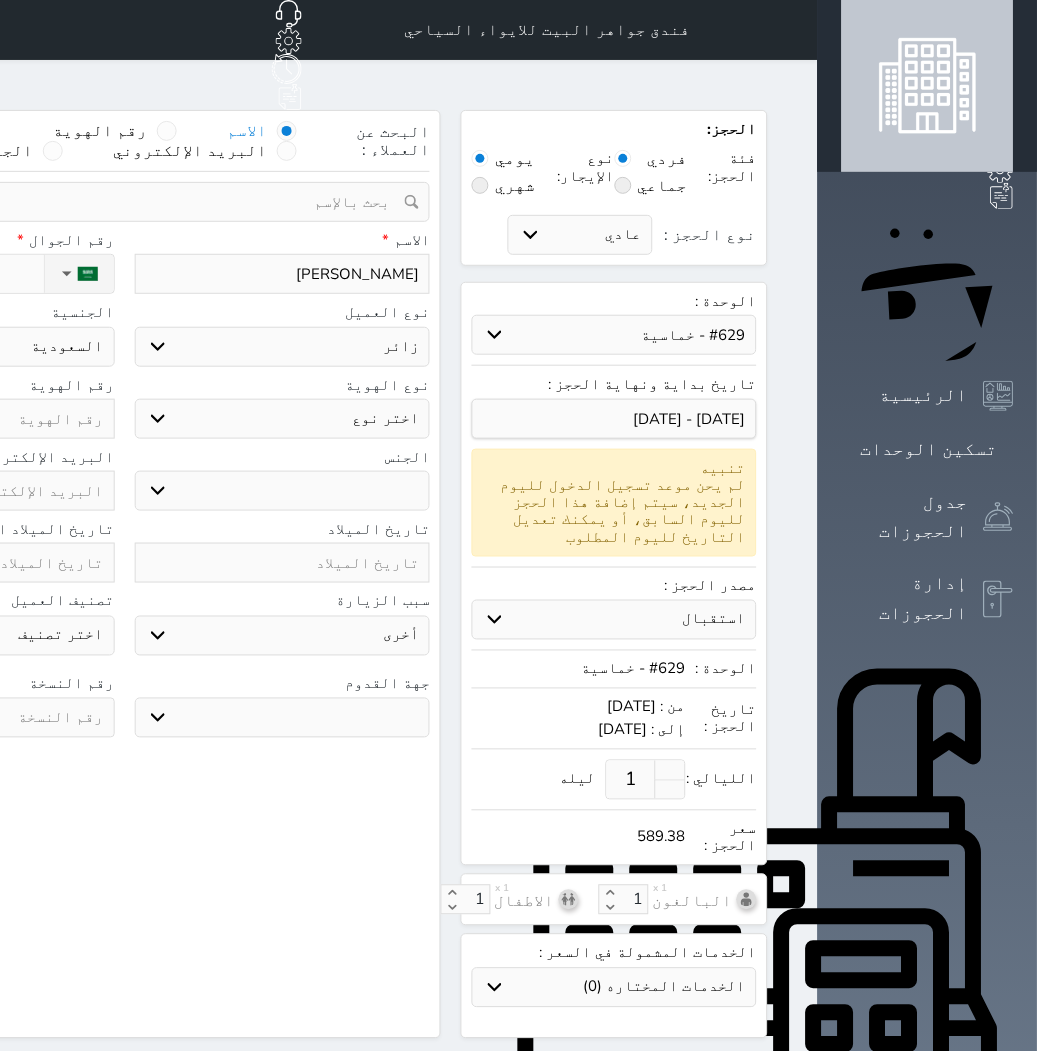 select 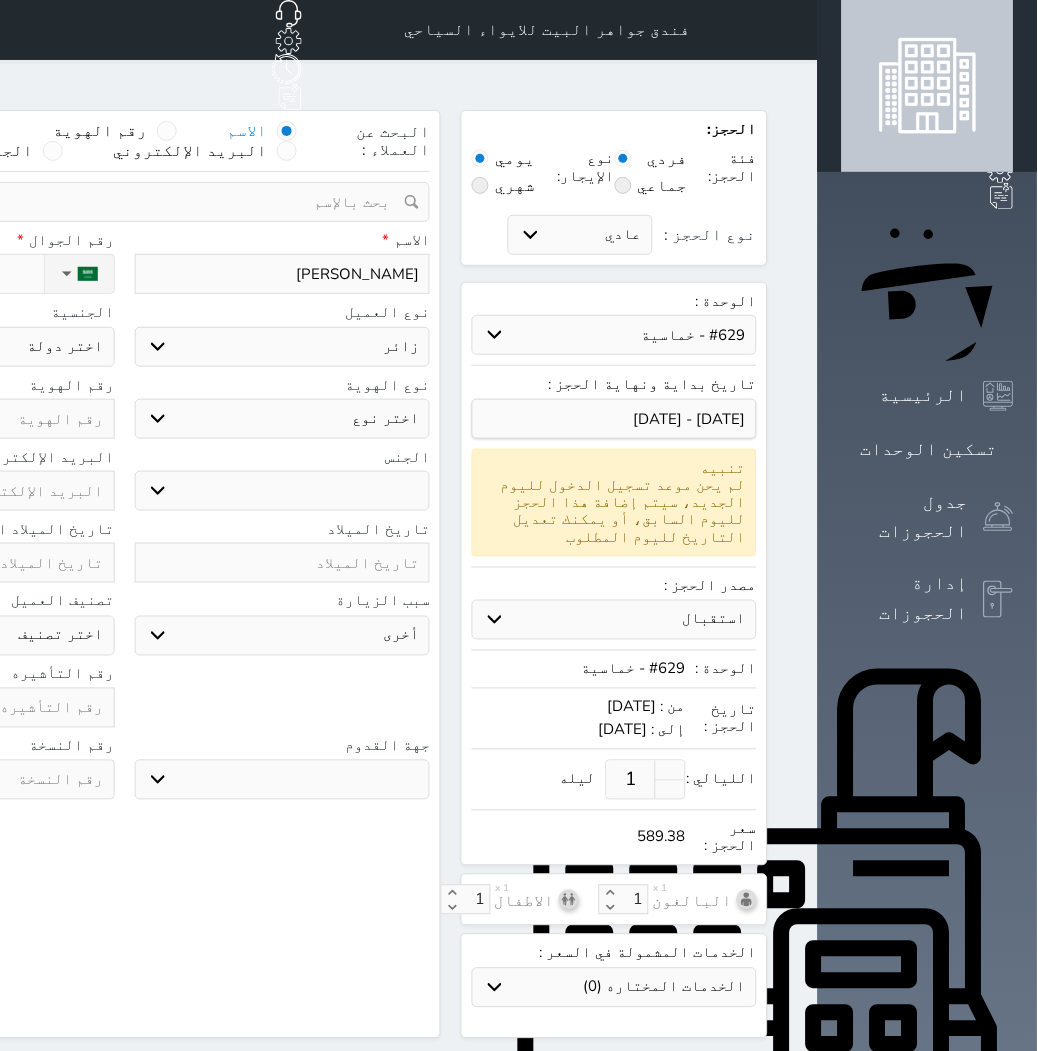 click on "نوع الهوية
اختر نوع   جواز السفر هوية زائر   رقم الهوية" at bounding box center (124, 413) 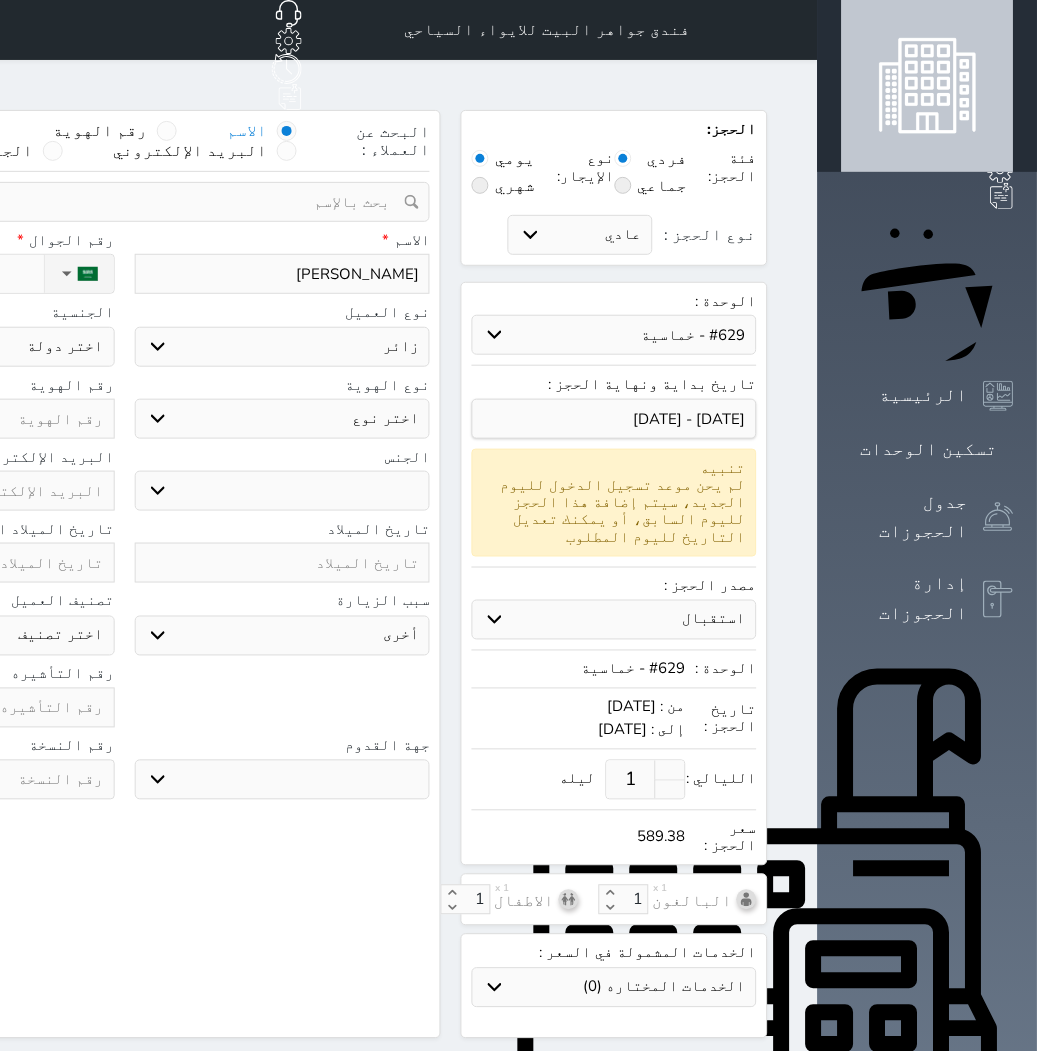 click on "اختر نوع   جواز السفر هوية زائر" at bounding box center [283, 419] 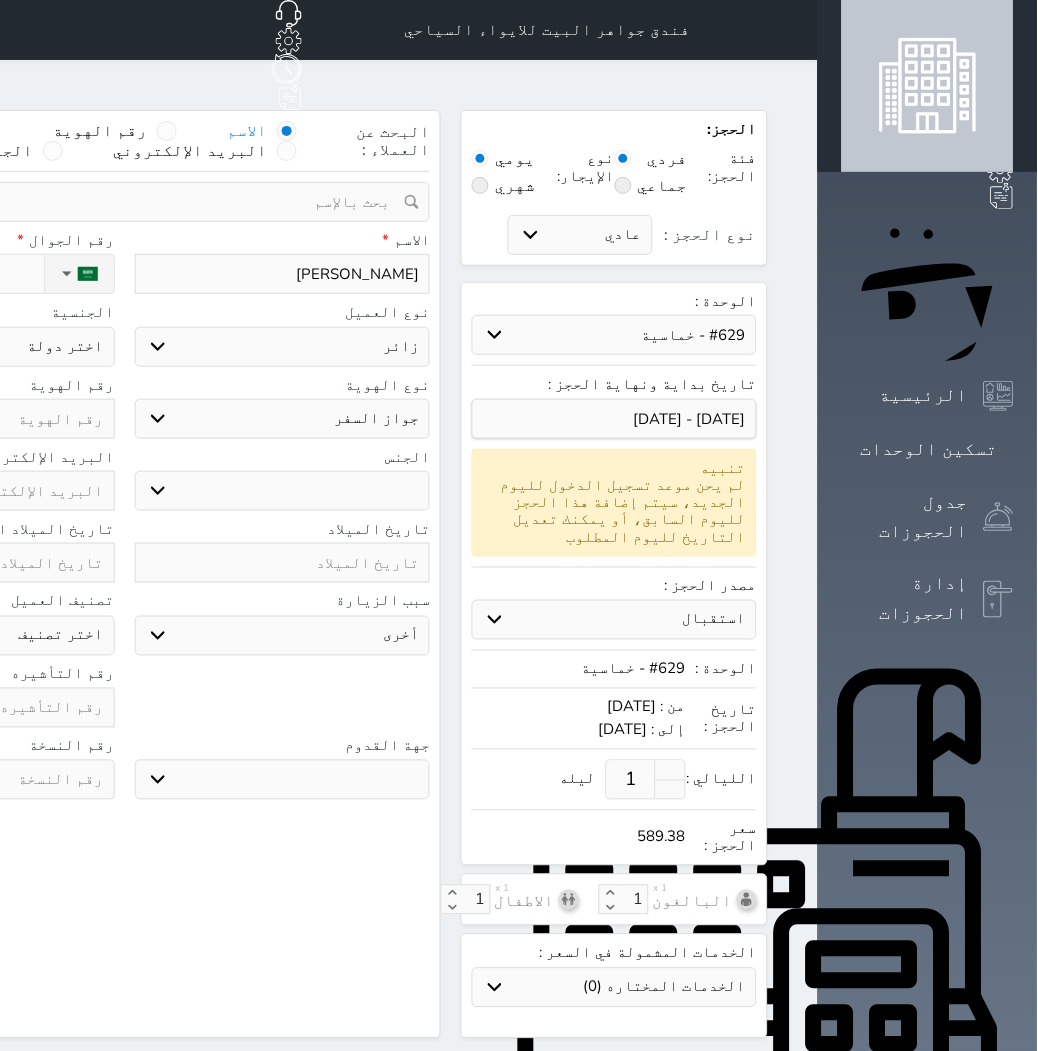 click on "اختر نوع   جواز السفر هوية زائر" at bounding box center [283, 419] 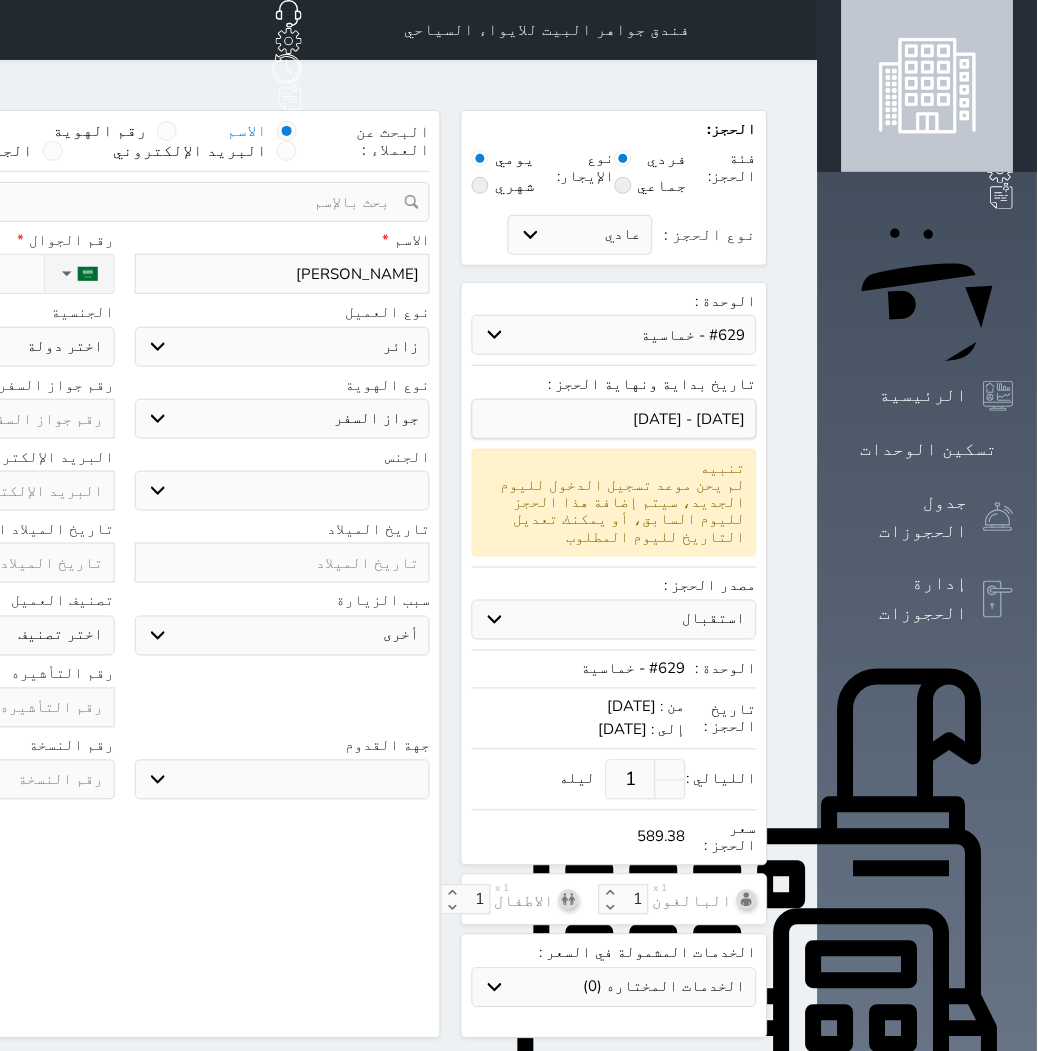 click on "ذكر   انثى" at bounding box center (283, 491) 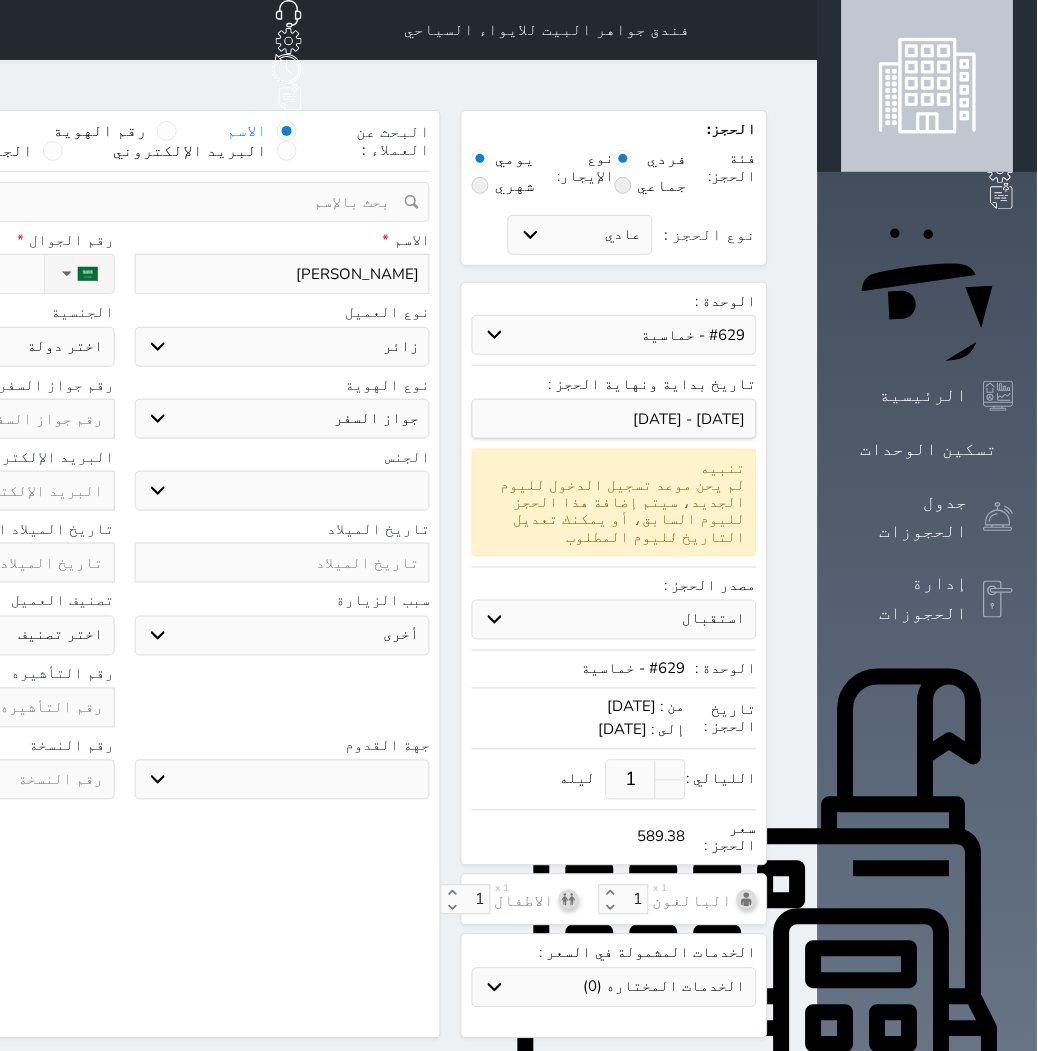 select on "[DEMOGRAPHIC_DATA]" 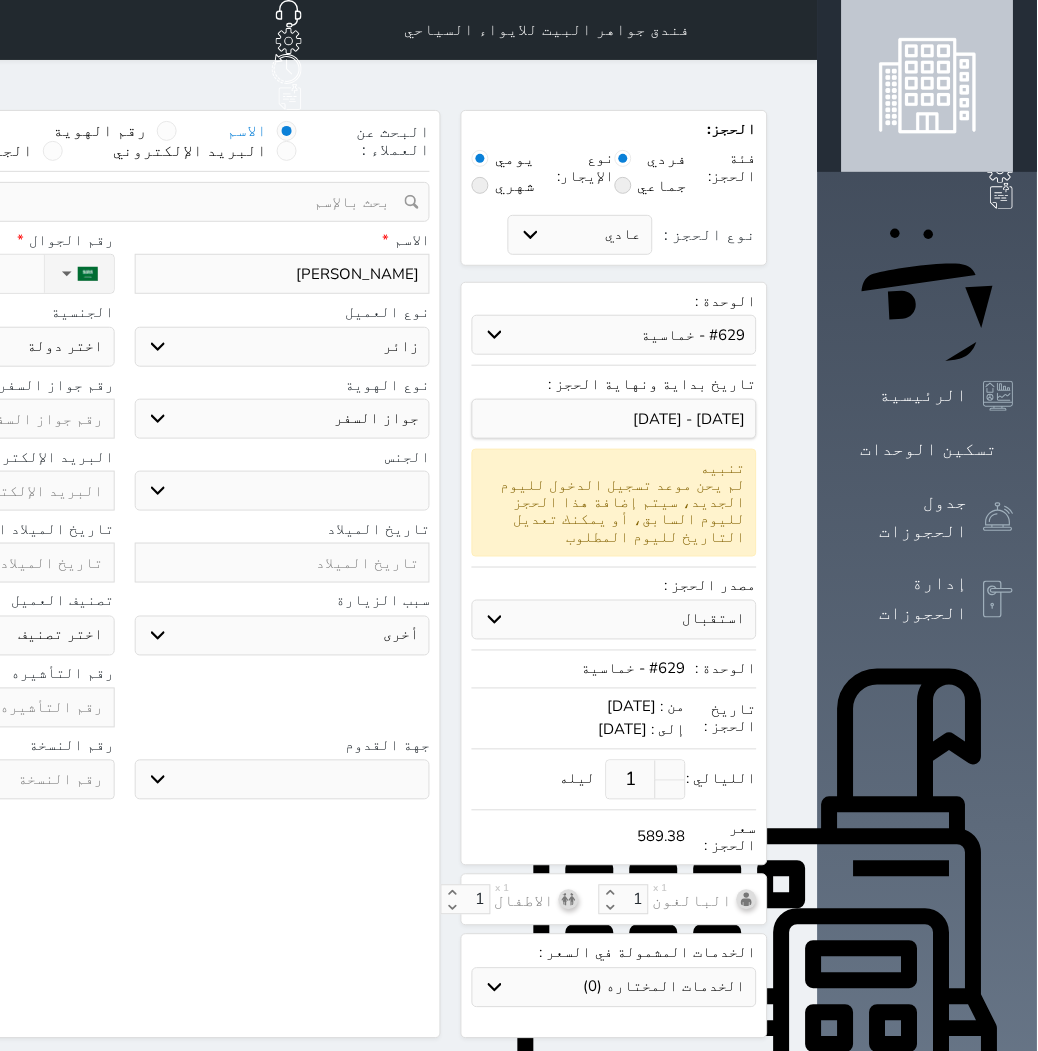 click on "ذكر   انثى" at bounding box center [283, 491] 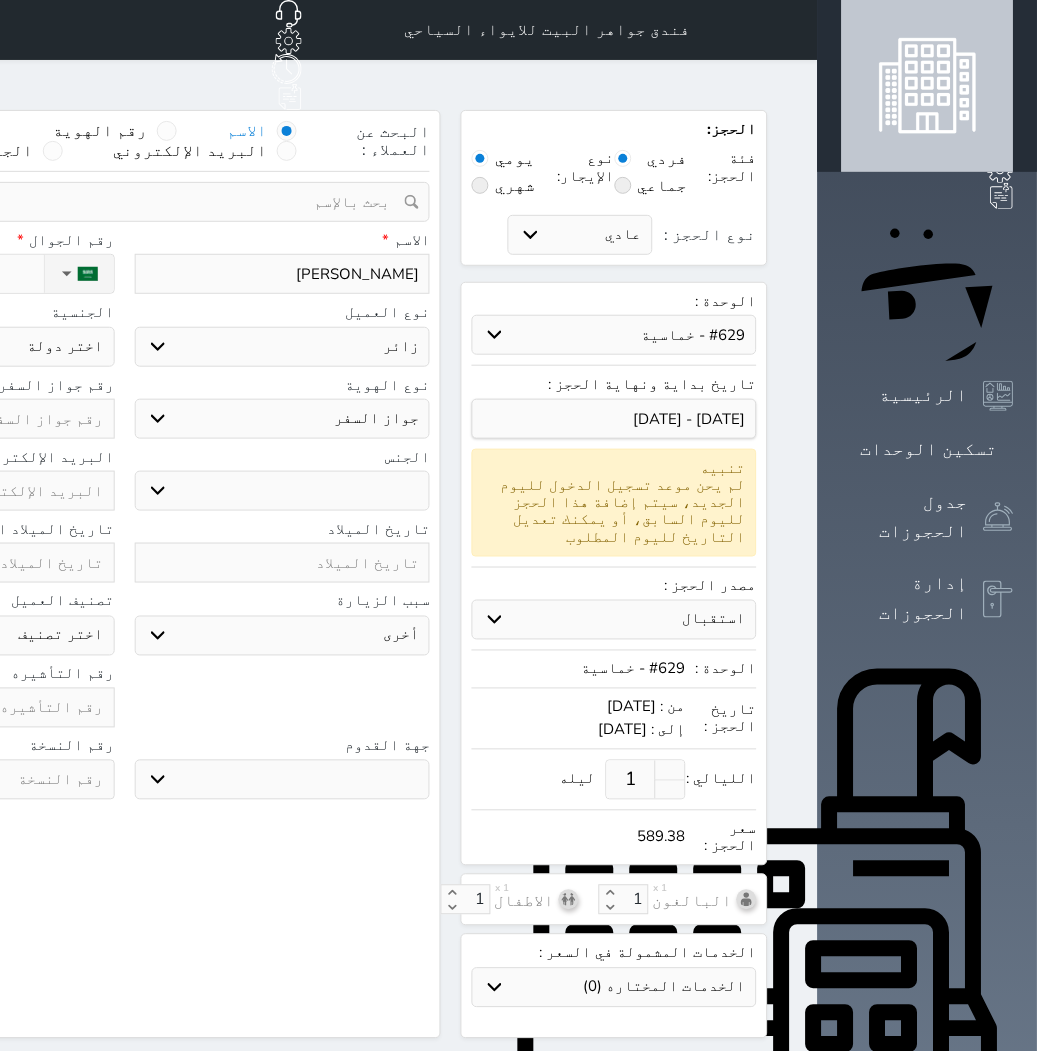 select 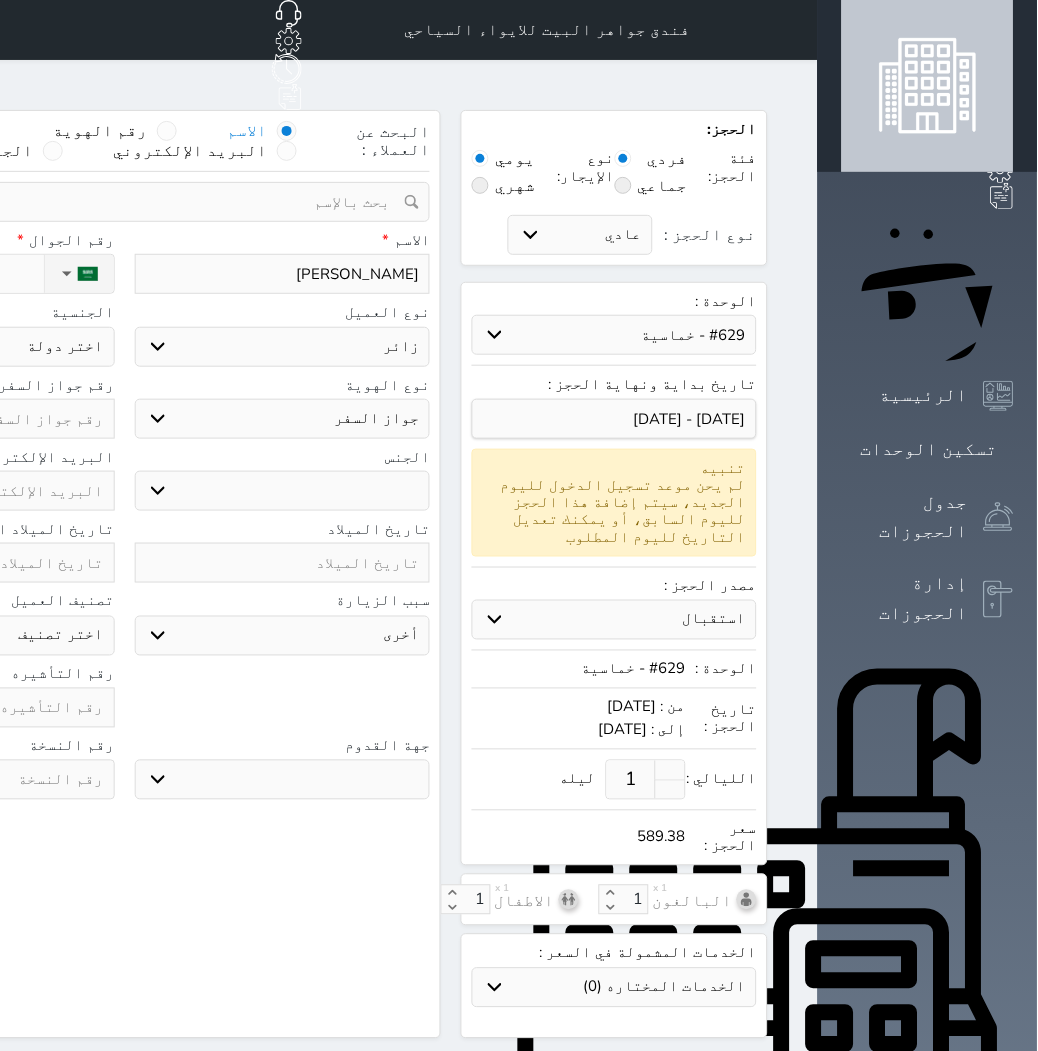 click on "1" at bounding box center (631, 780) 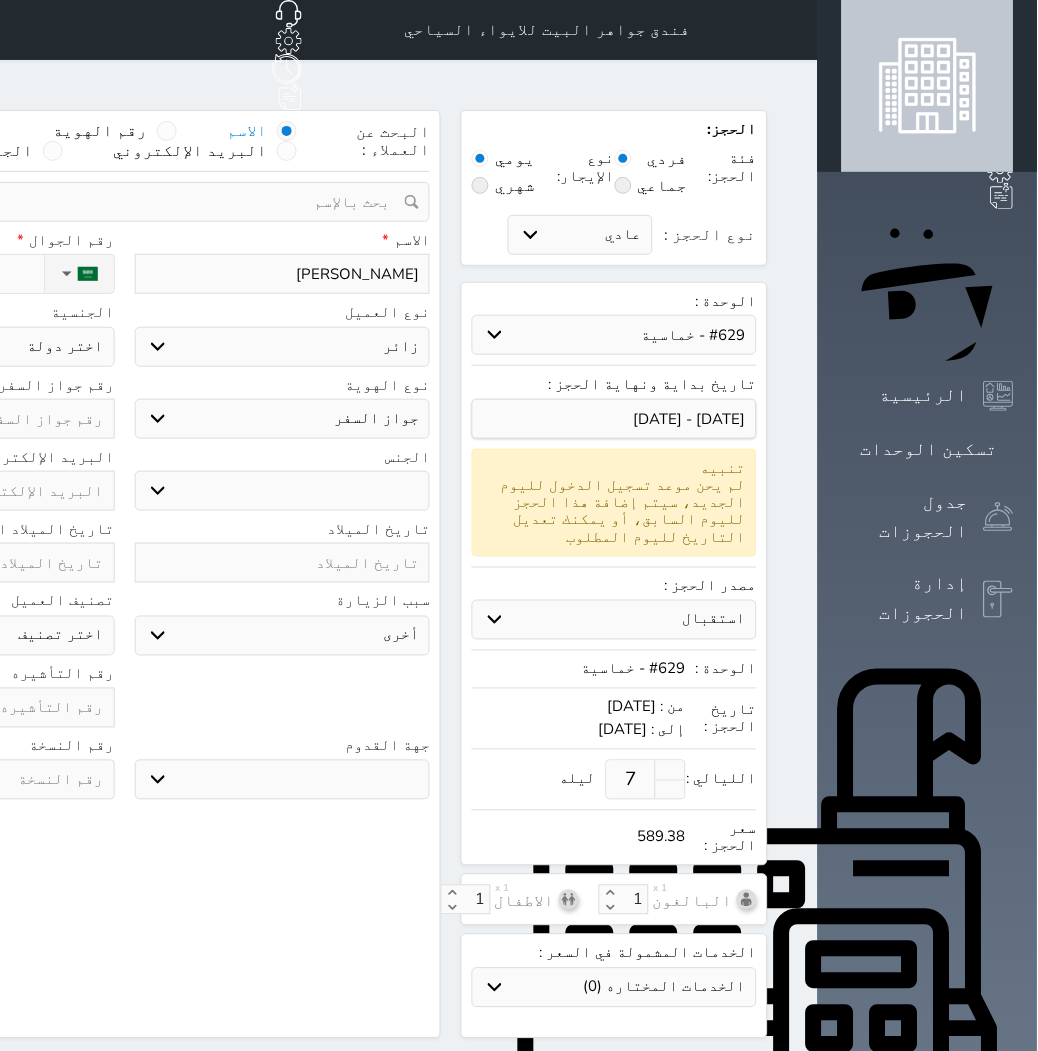 type on "7" 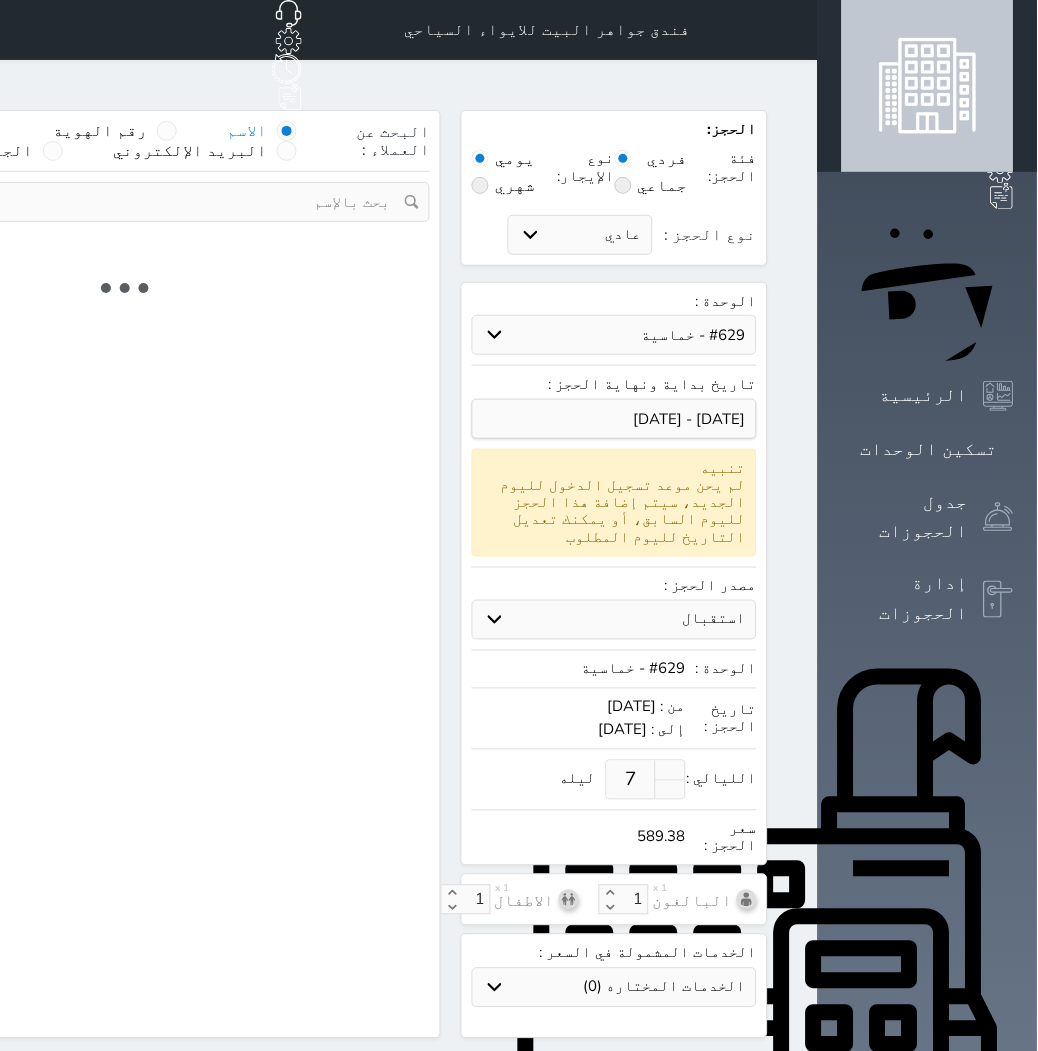 select on "3" 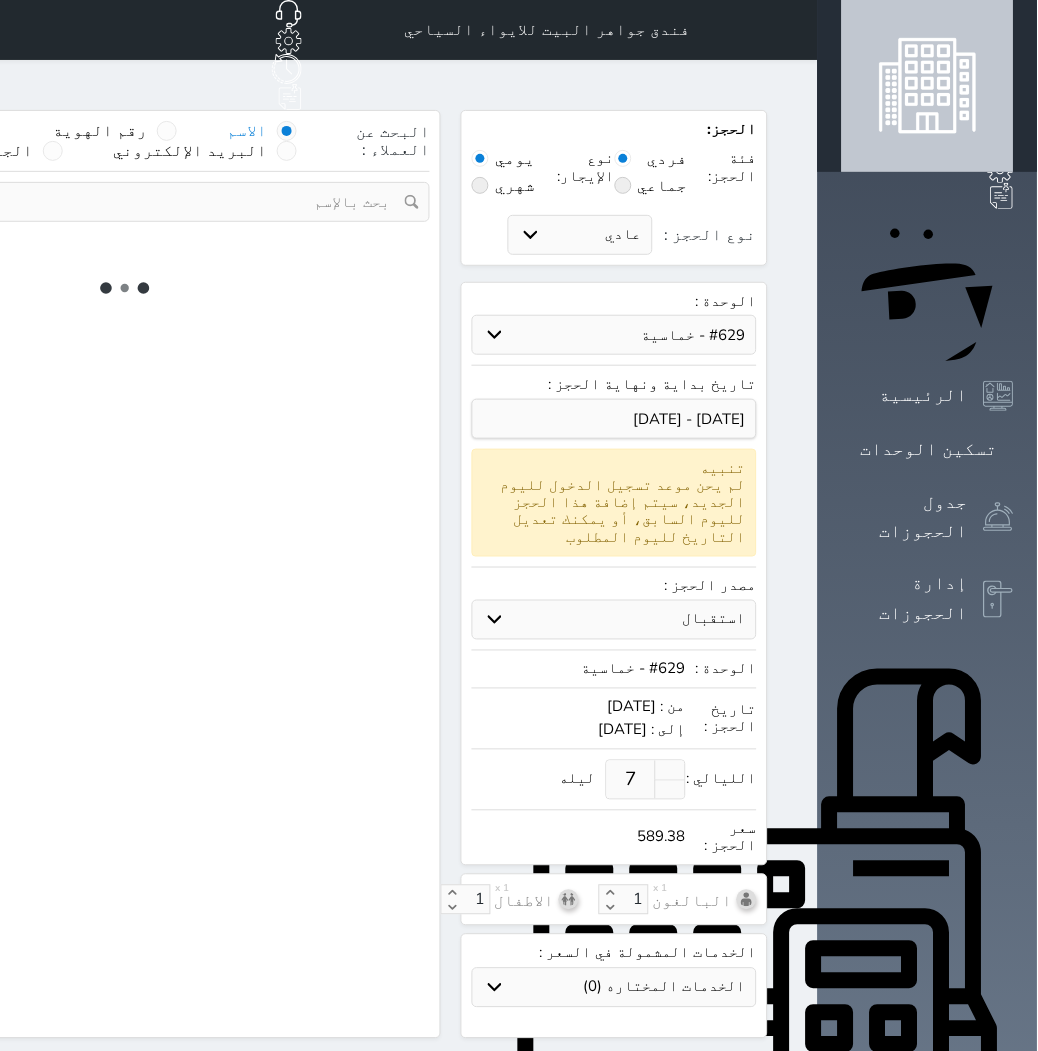 select on "5" 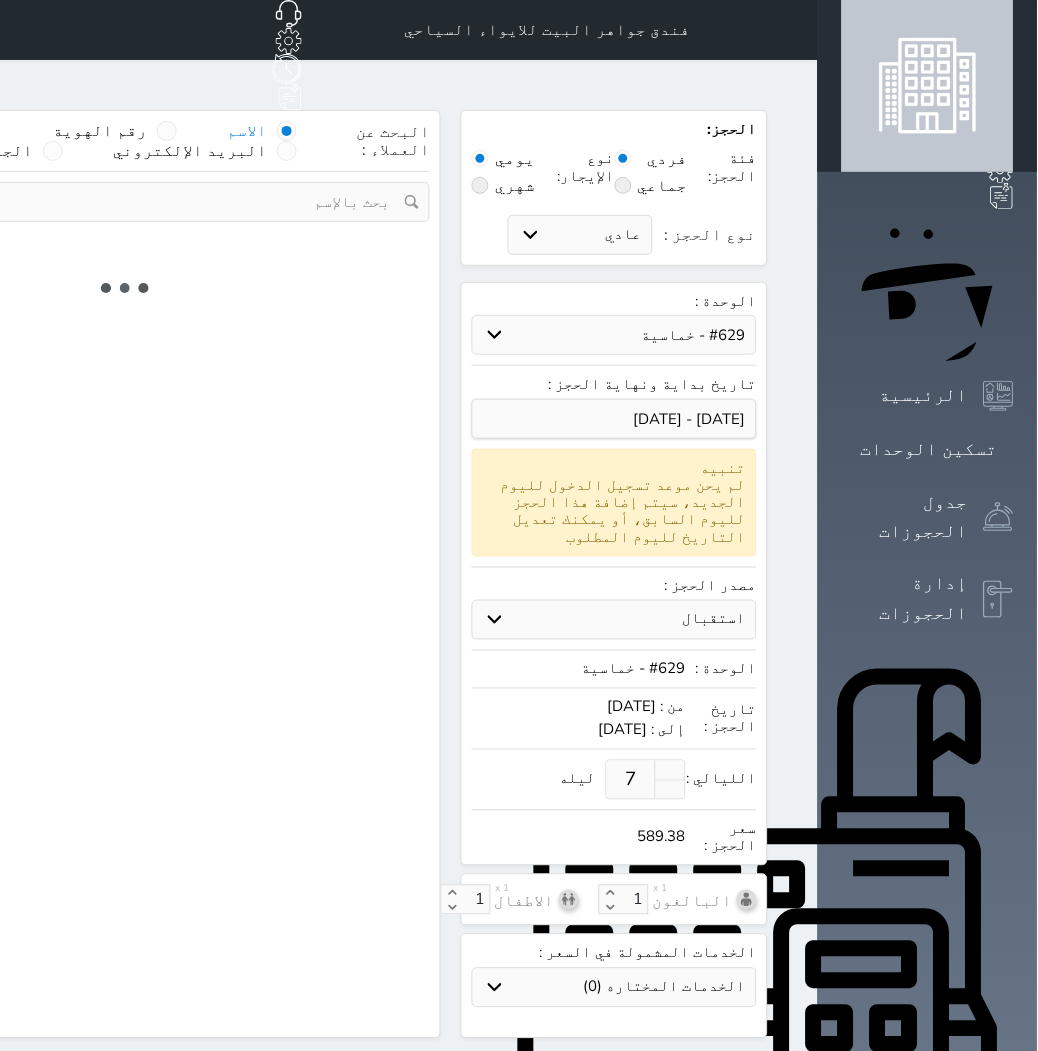 select on "[DEMOGRAPHIC_DATA]" 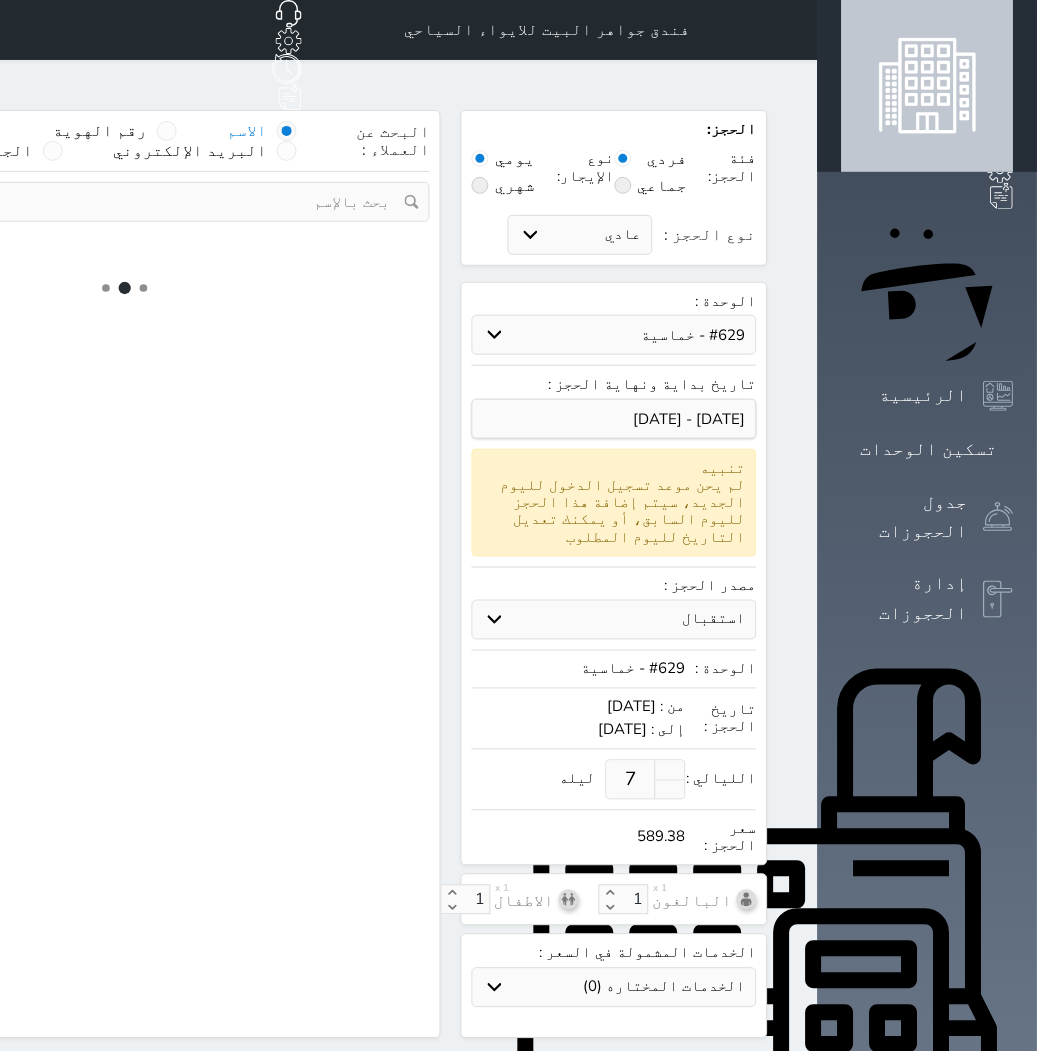 select on "7" 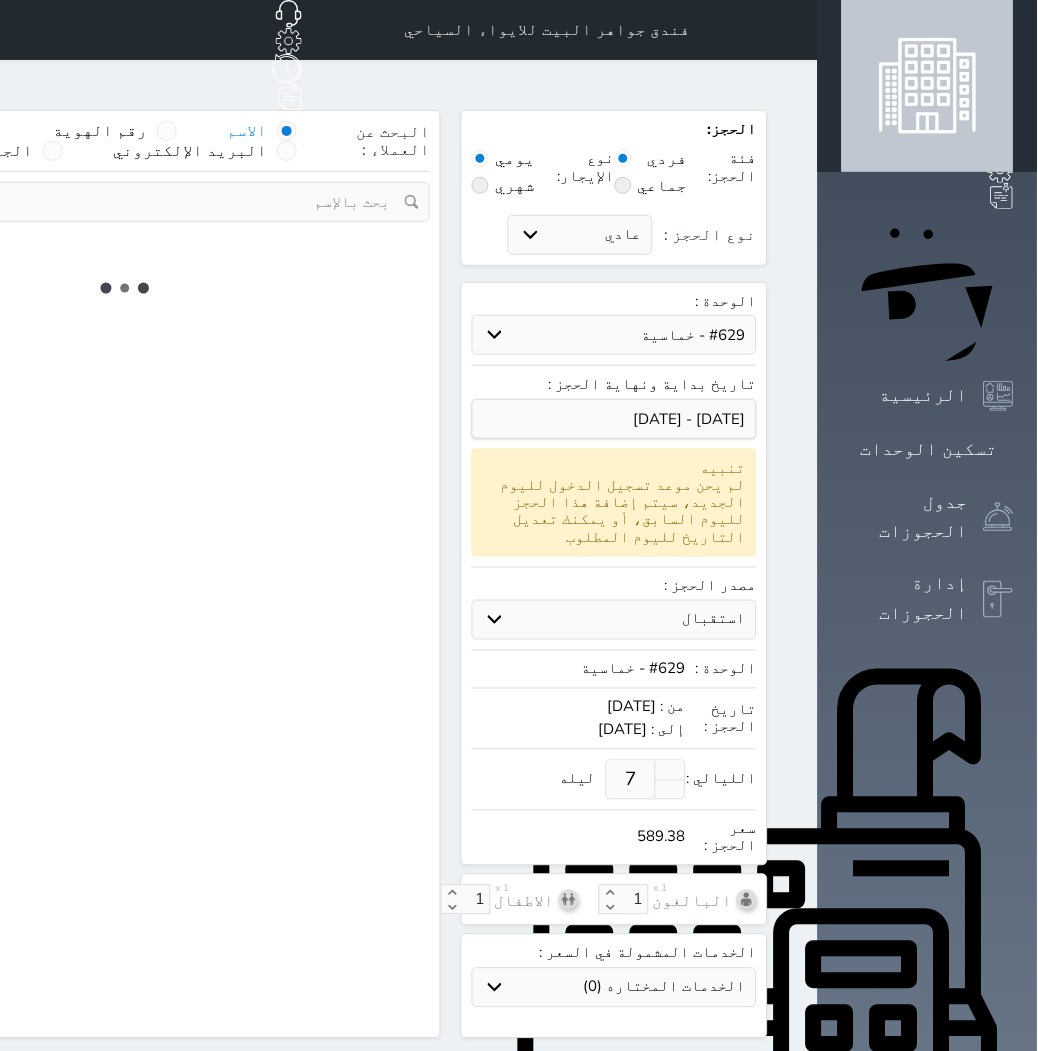 select 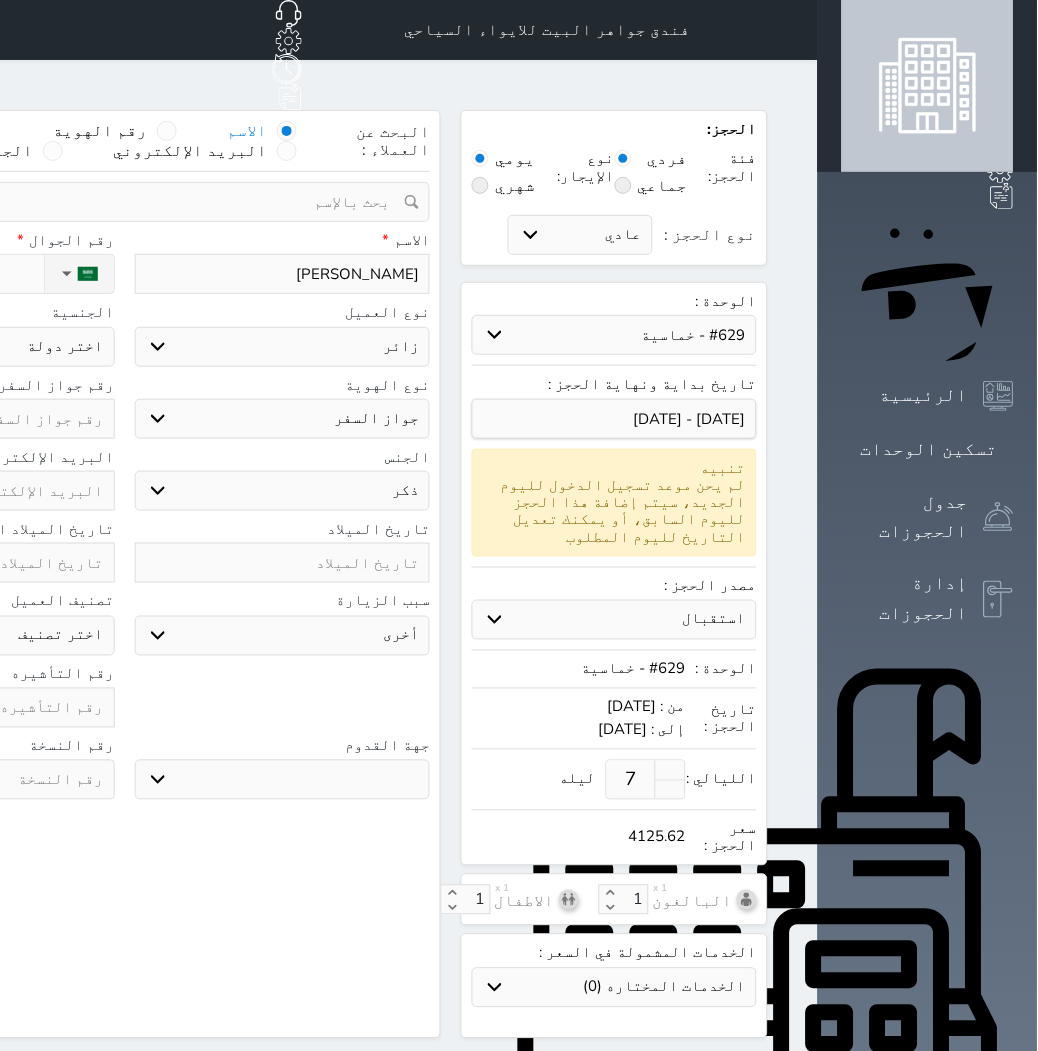 select 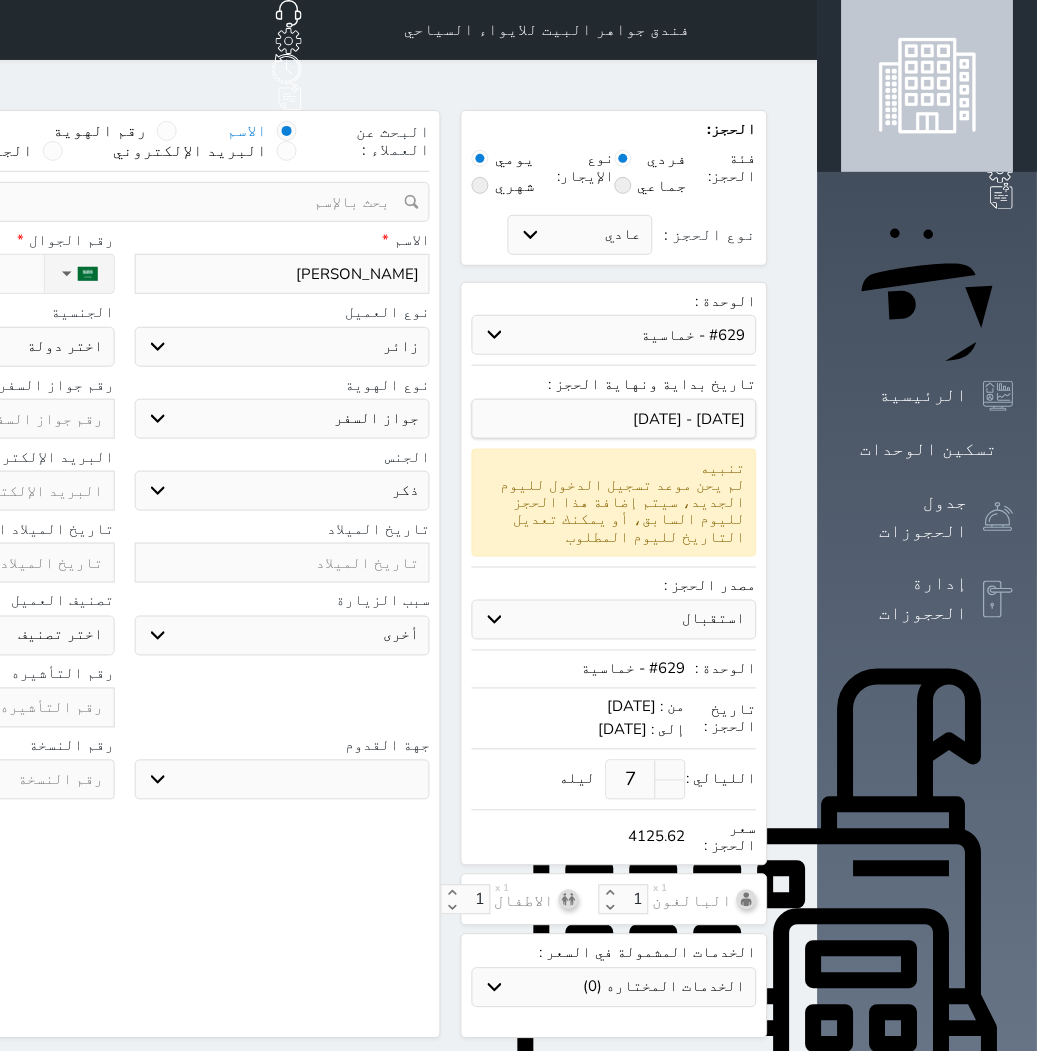 select 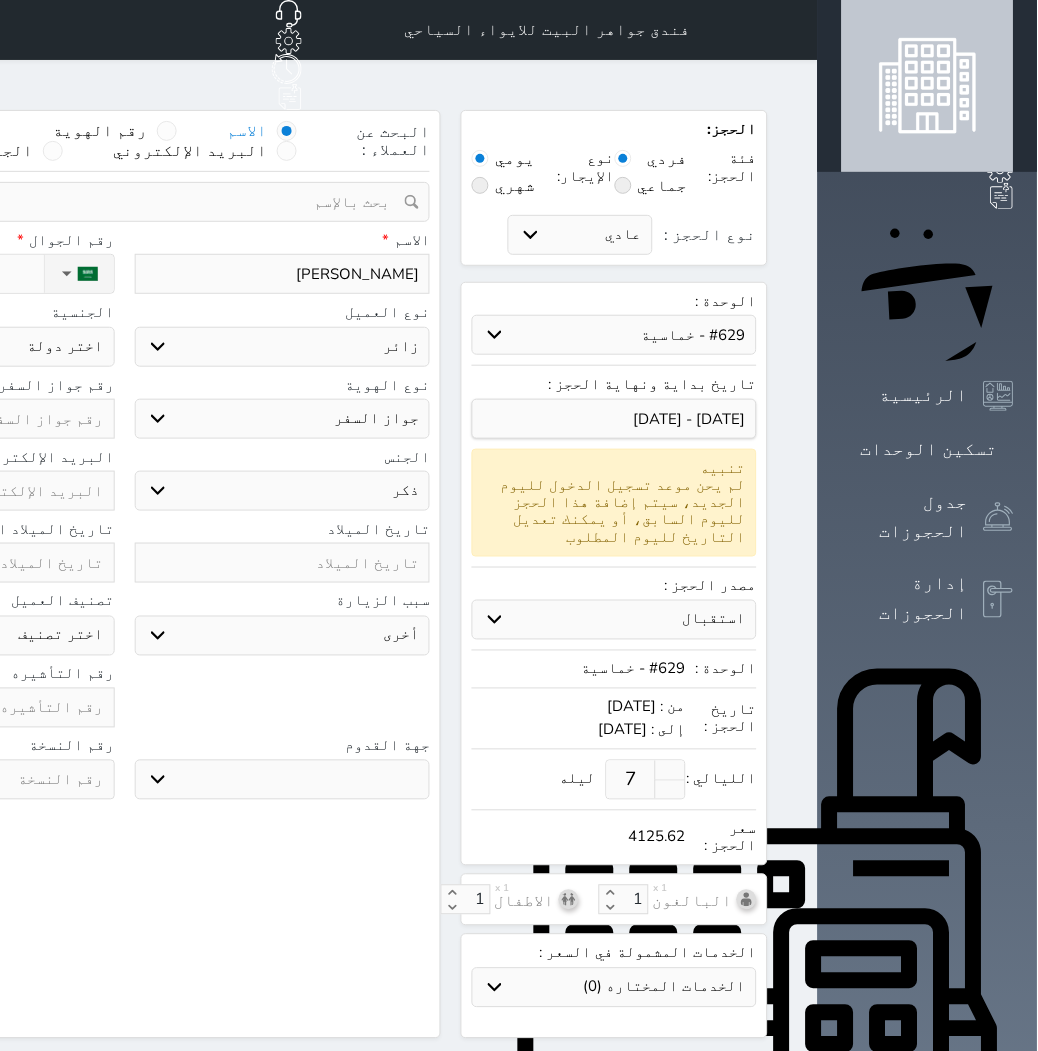 select 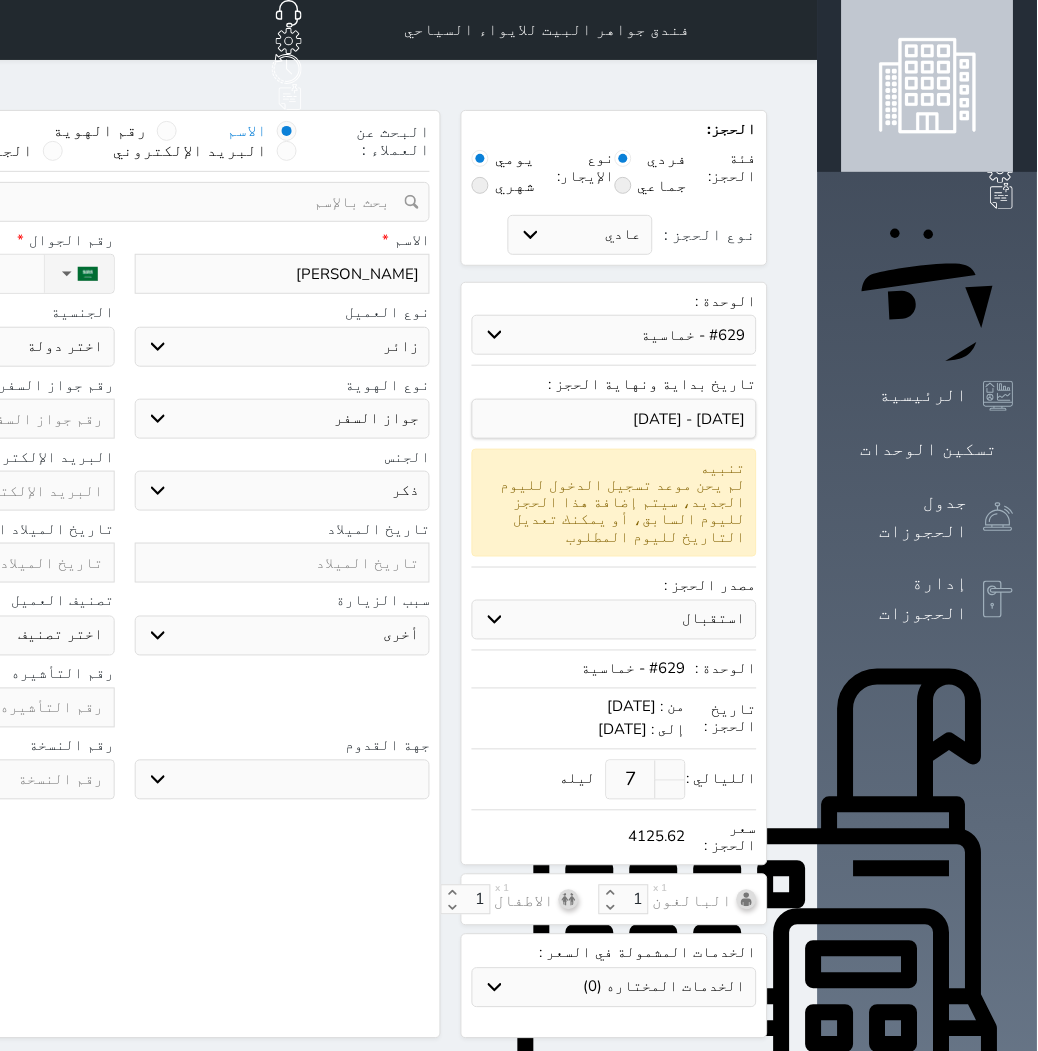 select 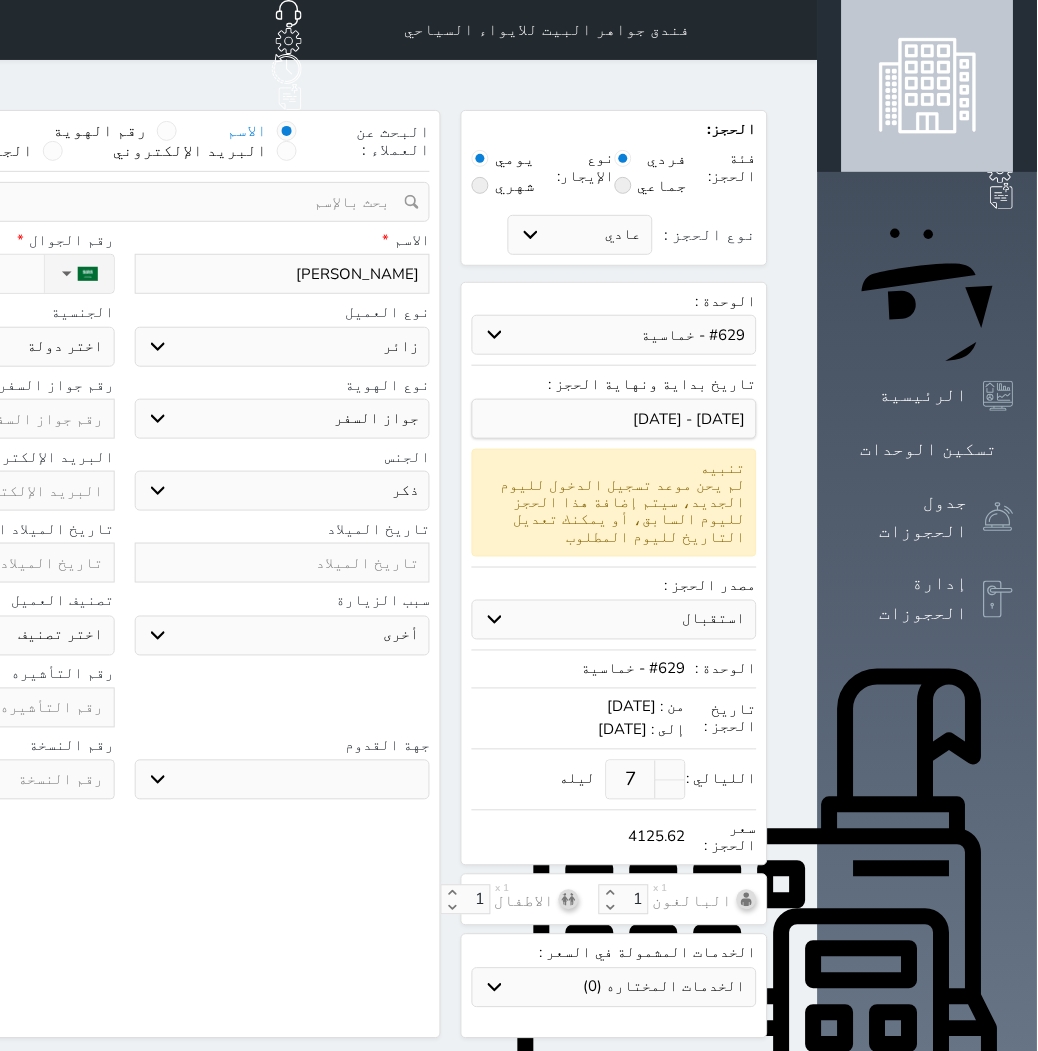 select on "3" 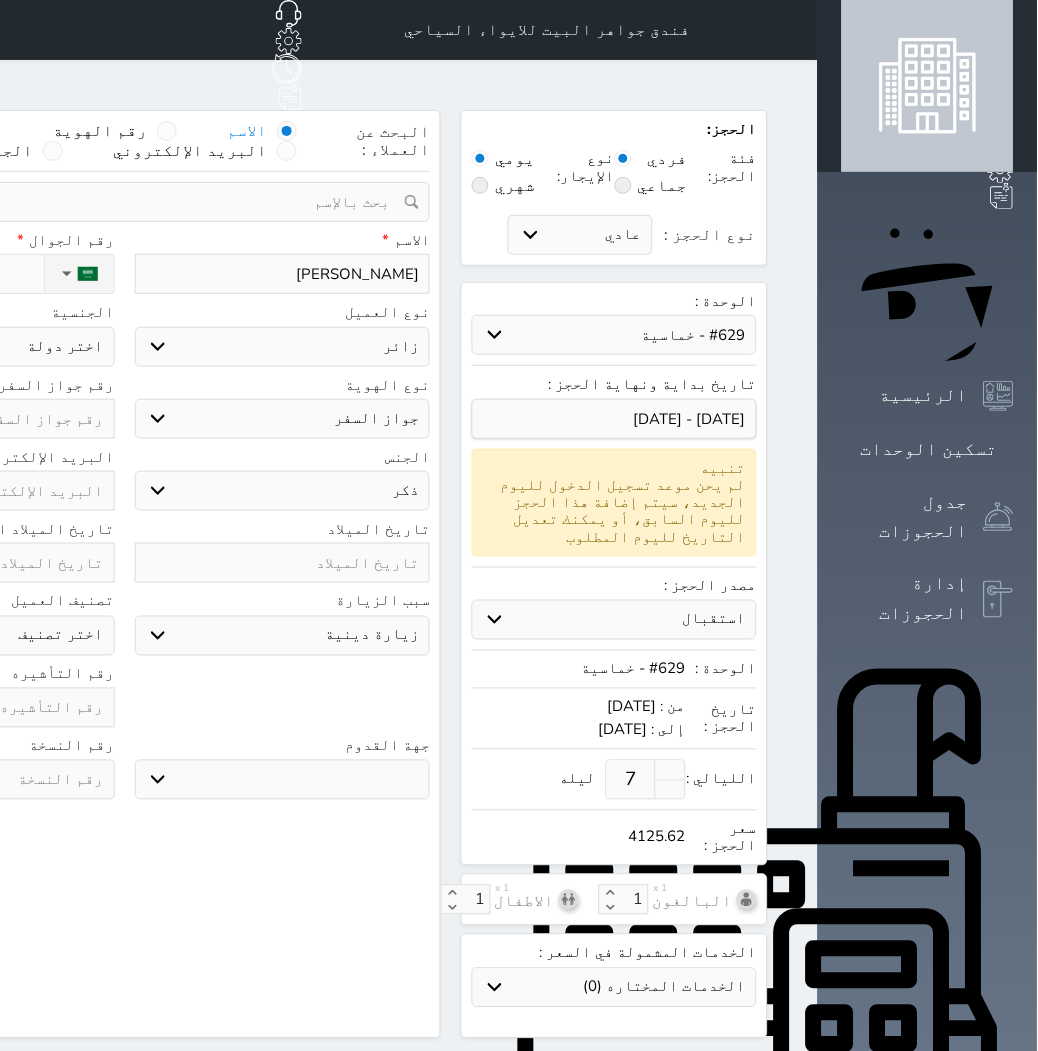 click on "سياحة زيارة الاهل والاصدقاء زيارة دينية زيارة عمل زيارة رياضية زيارة ترفيهية أخرى موظف ديوان عمل نزيل حجر موظف وزارة الصحة" at bounding box center (283, 636) 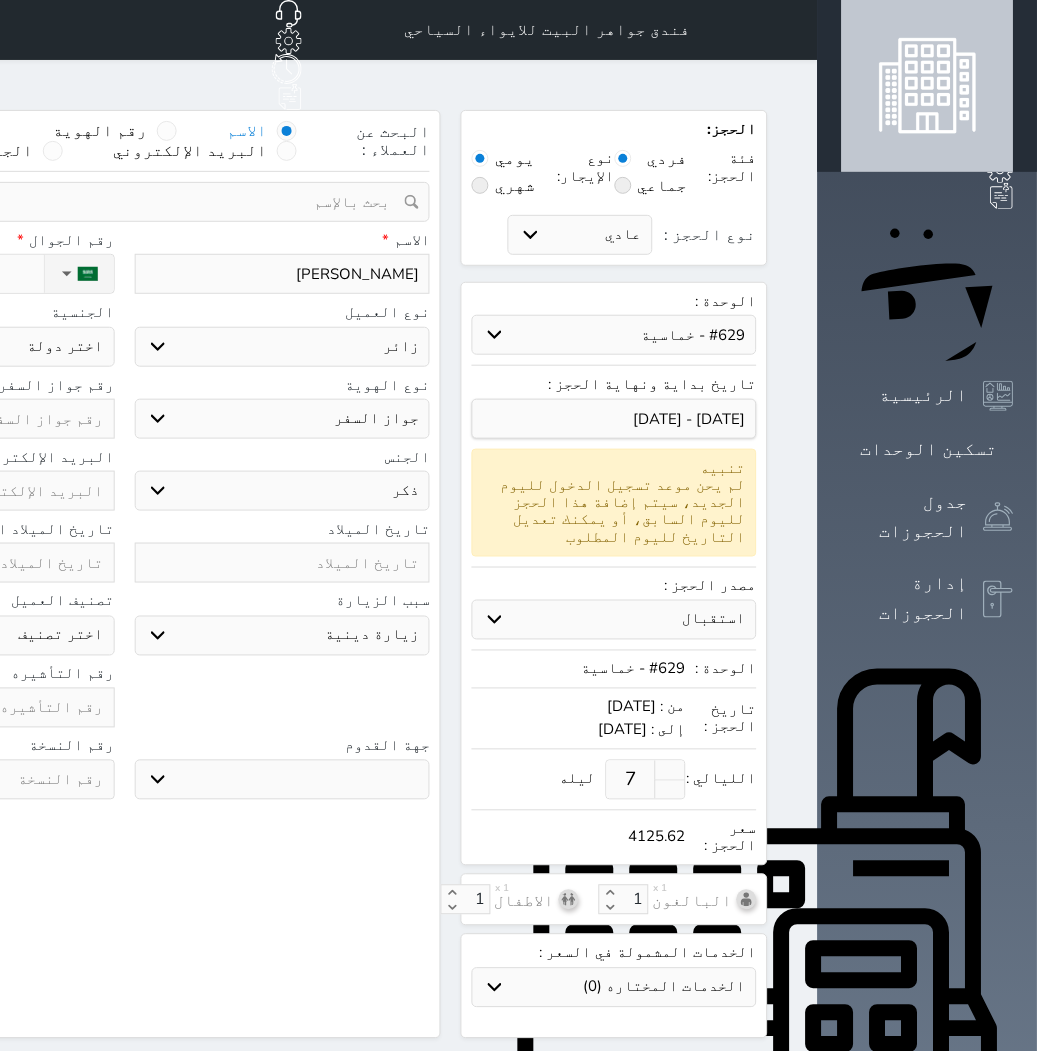 select 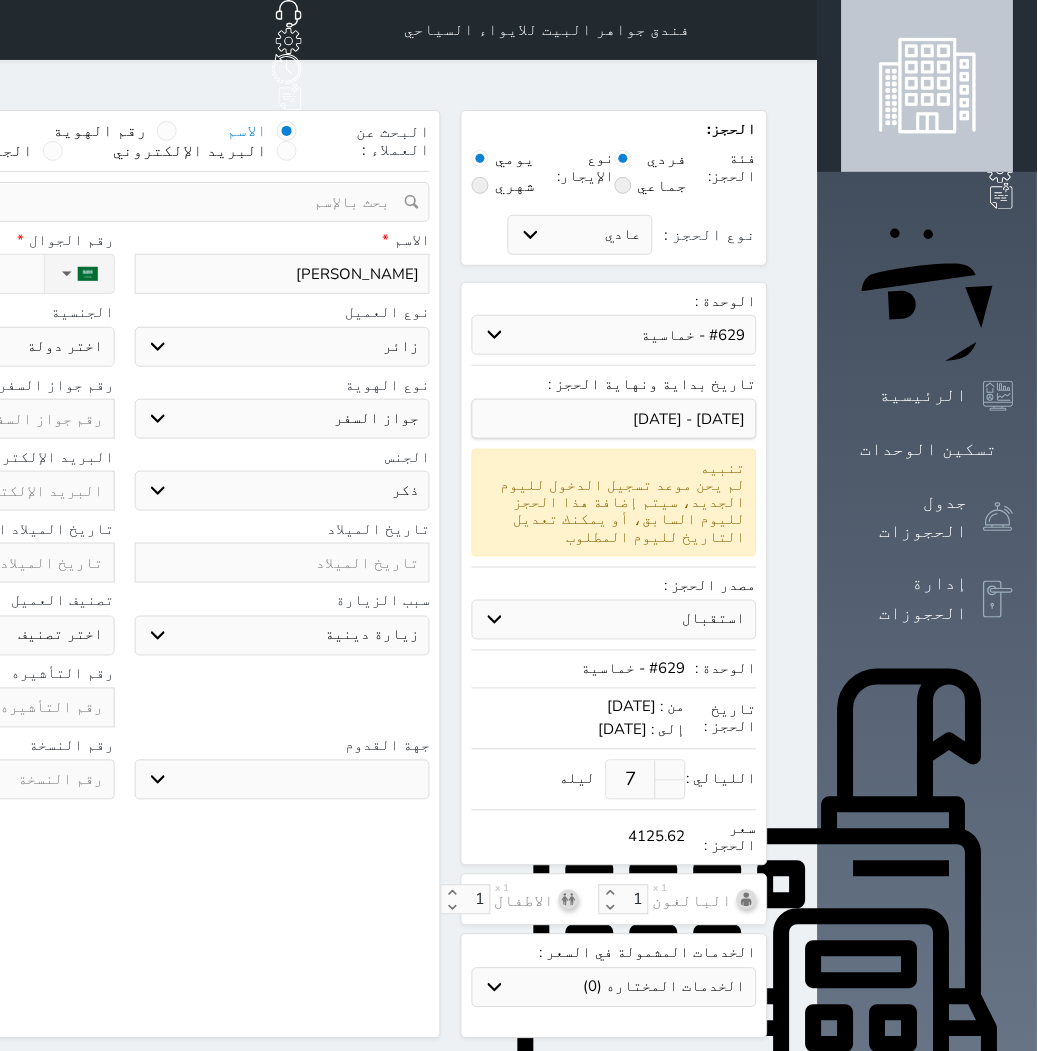 select 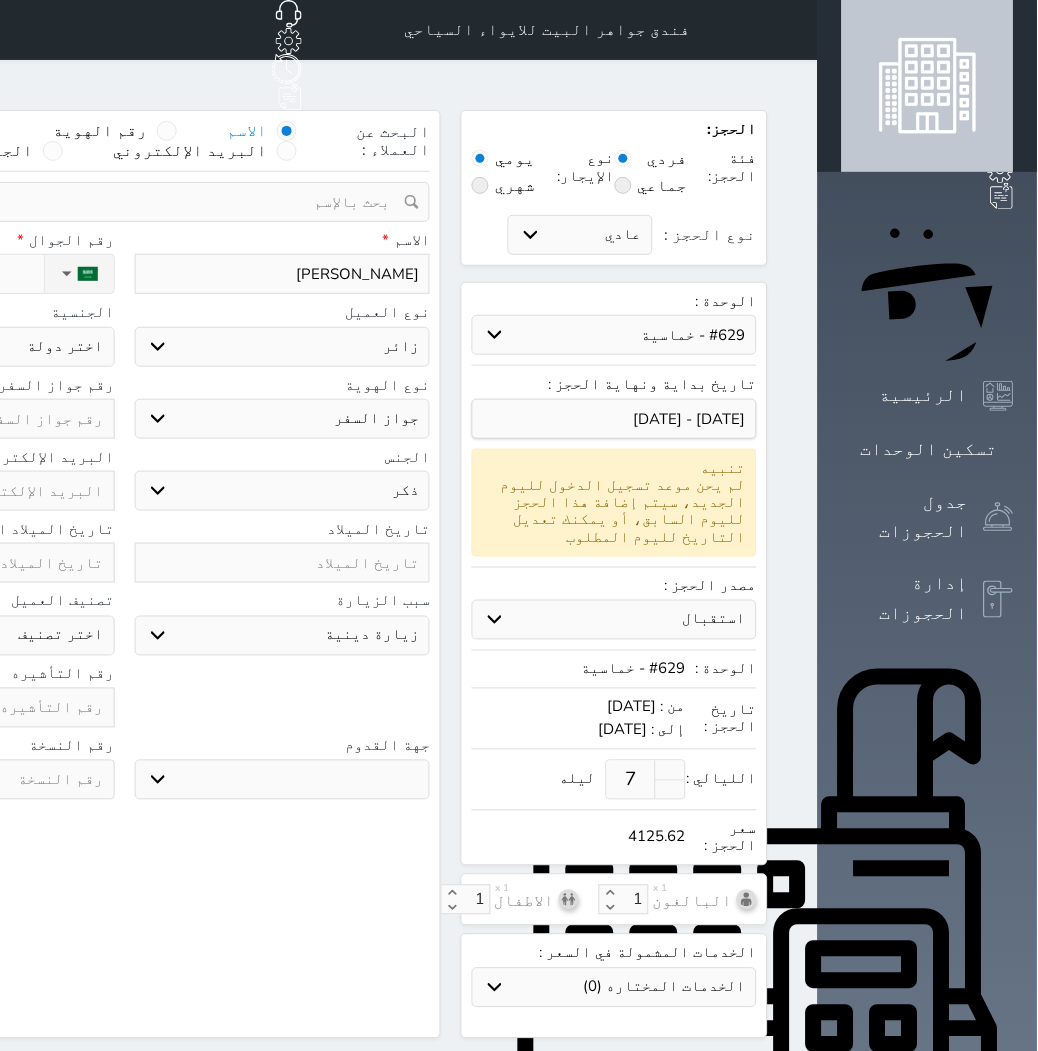 select 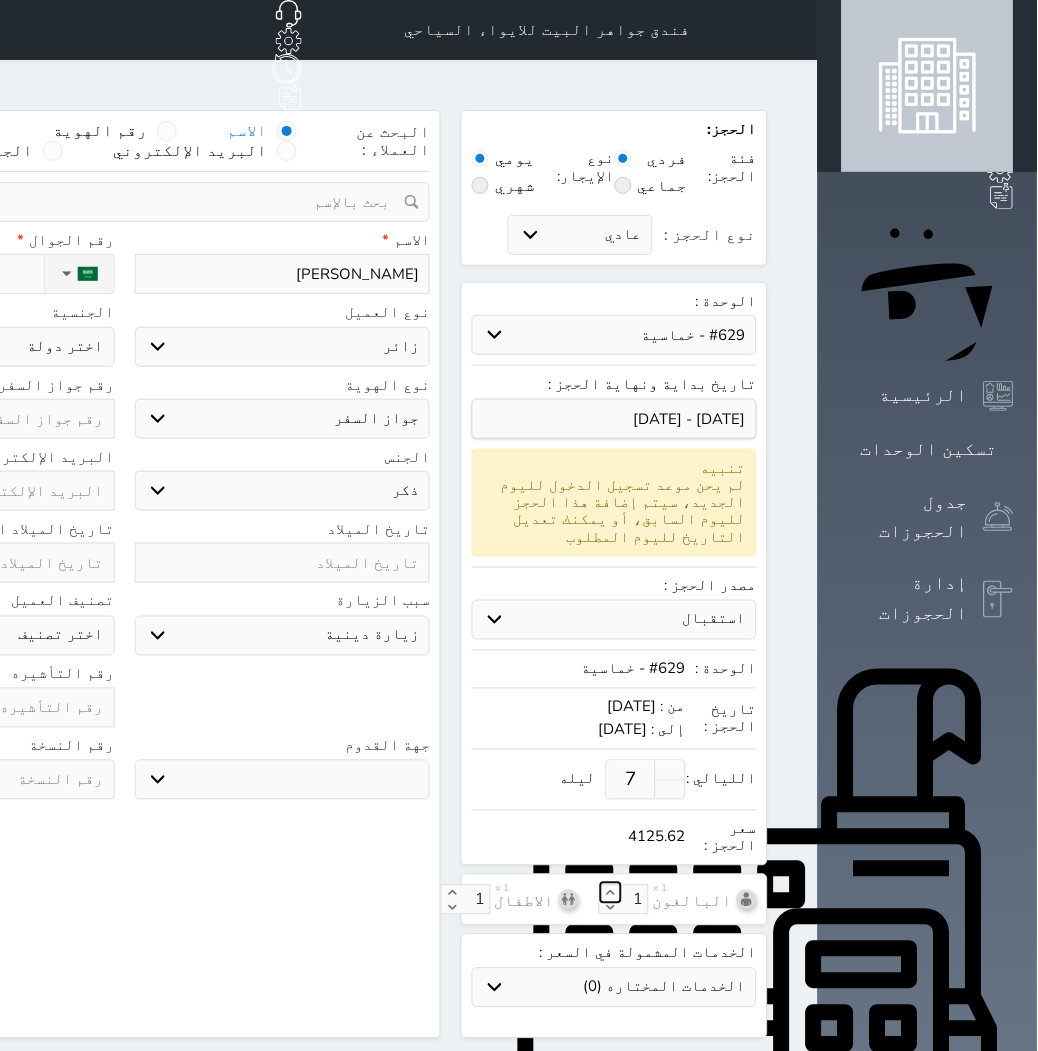 click 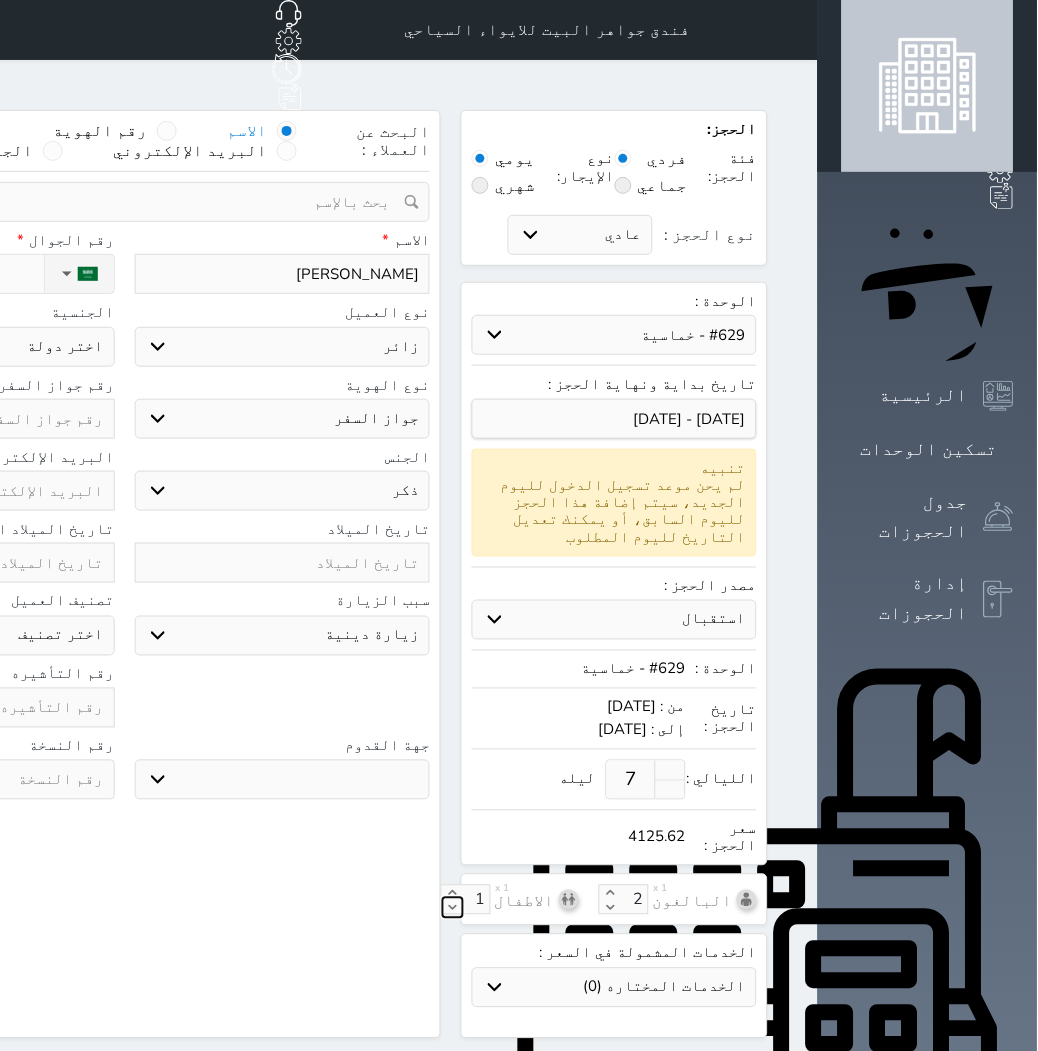 click 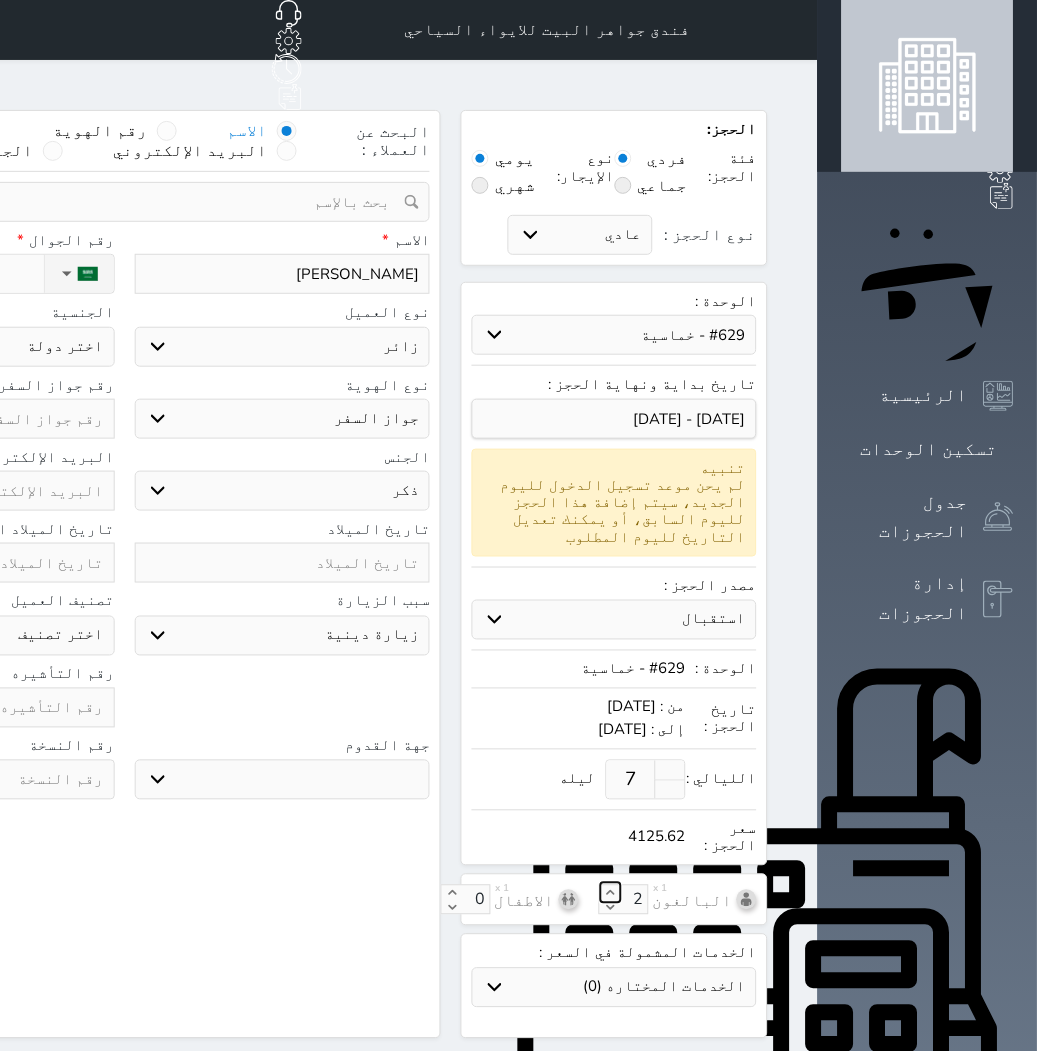 click 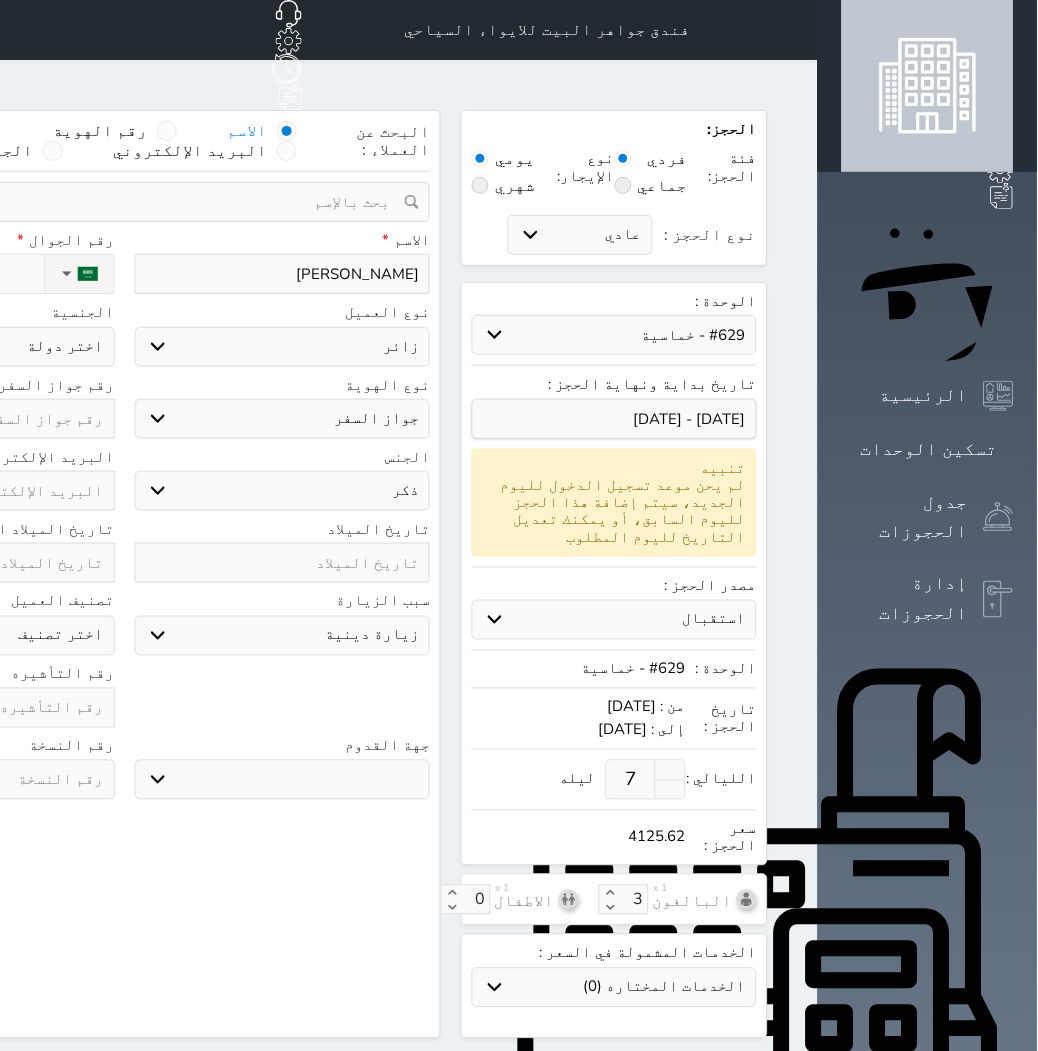 click on "البحث عن العملاء :        الاسم       رقم الهوية       البريد الإلكتروني       الجوال           تغيير العميل                      ملاحظات                           سجل حجوزات العميل [PERSON_NAME]                   إجمالى رصيد العميل : 0 ريال     رقم الحجز   الوحدة   من   إلى   نوع الحجز   الرصيد   الاجرائات         النتائج  : من (  ) - إلى  (  )   العدد  :              سجل الكمبيالات الغير محصلة على العميل Mawea Amir                 رقم الحجز   المبلغ الكلى    المبلغ المحصل    المبلغ المتبقى    تاريخ الإستحقاق         النتائج  : من (  ) - إلى  (  )   العدد  :      الاسم *   [PERSON_NAME]   رقم الجوال *       ▼     [GEOGRAPHIC_DATA] ([GEOGRAPHIC_DATA])   +93   [GEOGRAPHIC_DATA] ([GEOGRAPHIC_DATA])   +355   [GEOGRAPHIC_DATA] (‫الجزائر‬‎)   +213" at bounding box center (124, 574) 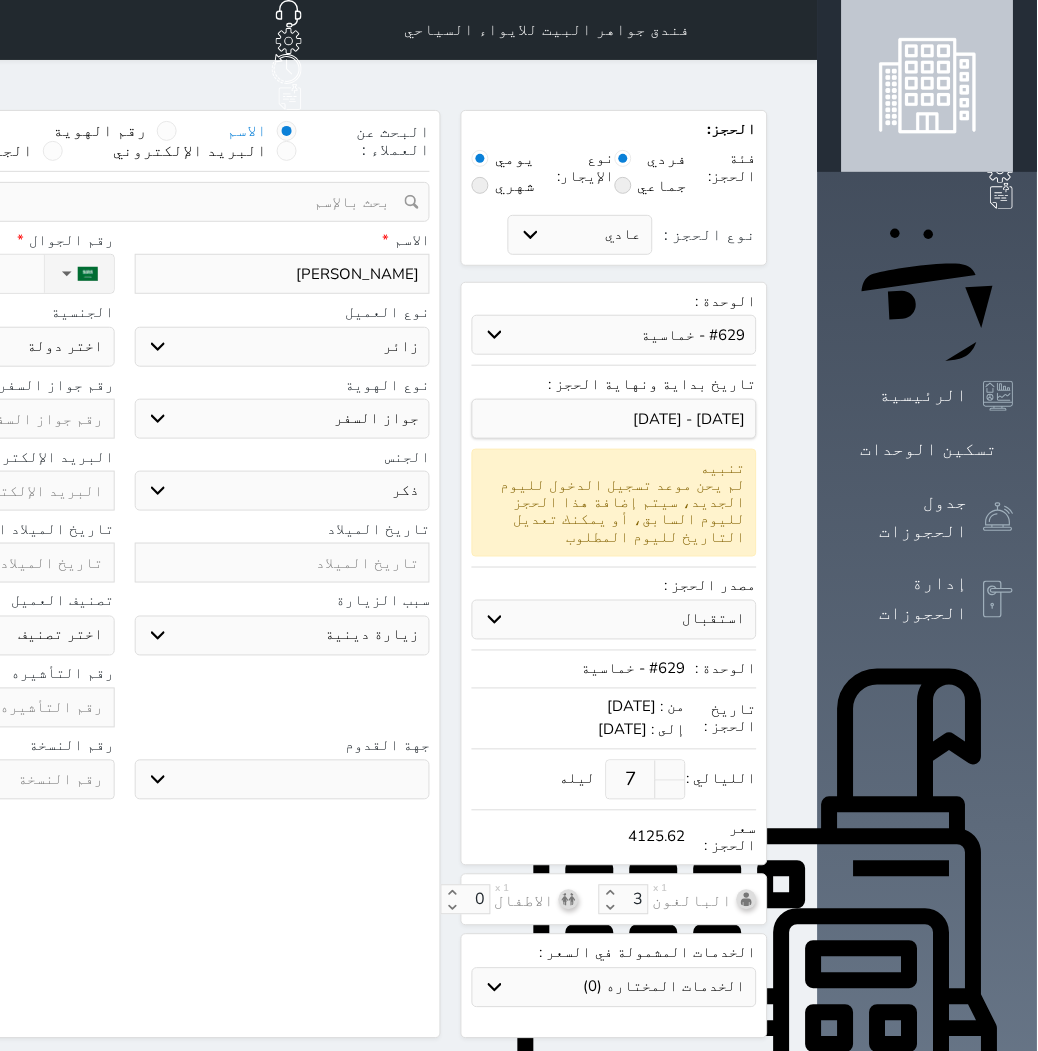 click on "اختر دولة
اثيوبيا
اجنبي بجواز سعودي
اخرى
[GEOGRAPHIC_DATA]
[GEOGRAPHIC_DATA]
[GEOGRAPHIC_DATA]
[GEOGRAPHIC_DATA]
[GEOGRAPHIC_DATA]
[GEOGRAPHIC_DATA]
[GEOGRAPHIC_DATA]" at bounding box center (-33, 347) 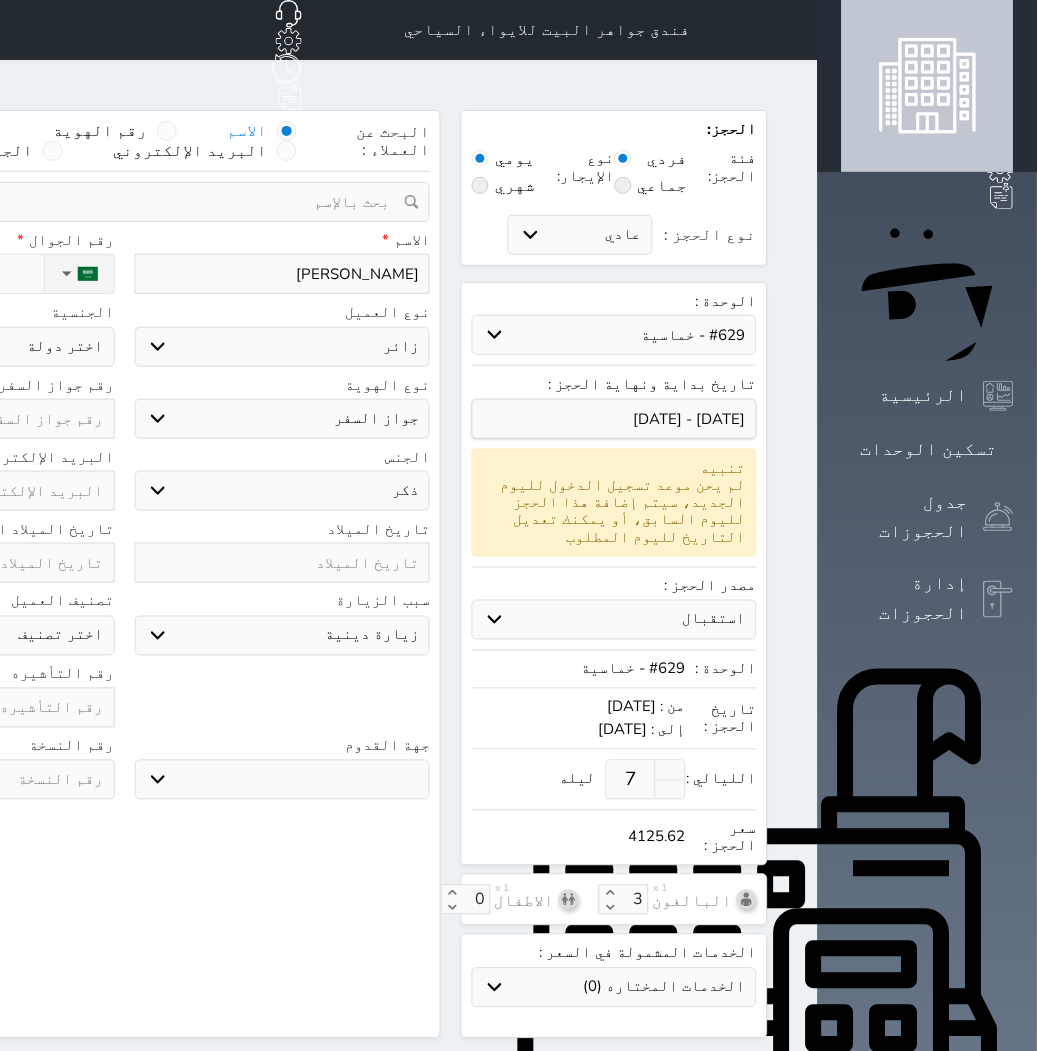 type on "1" 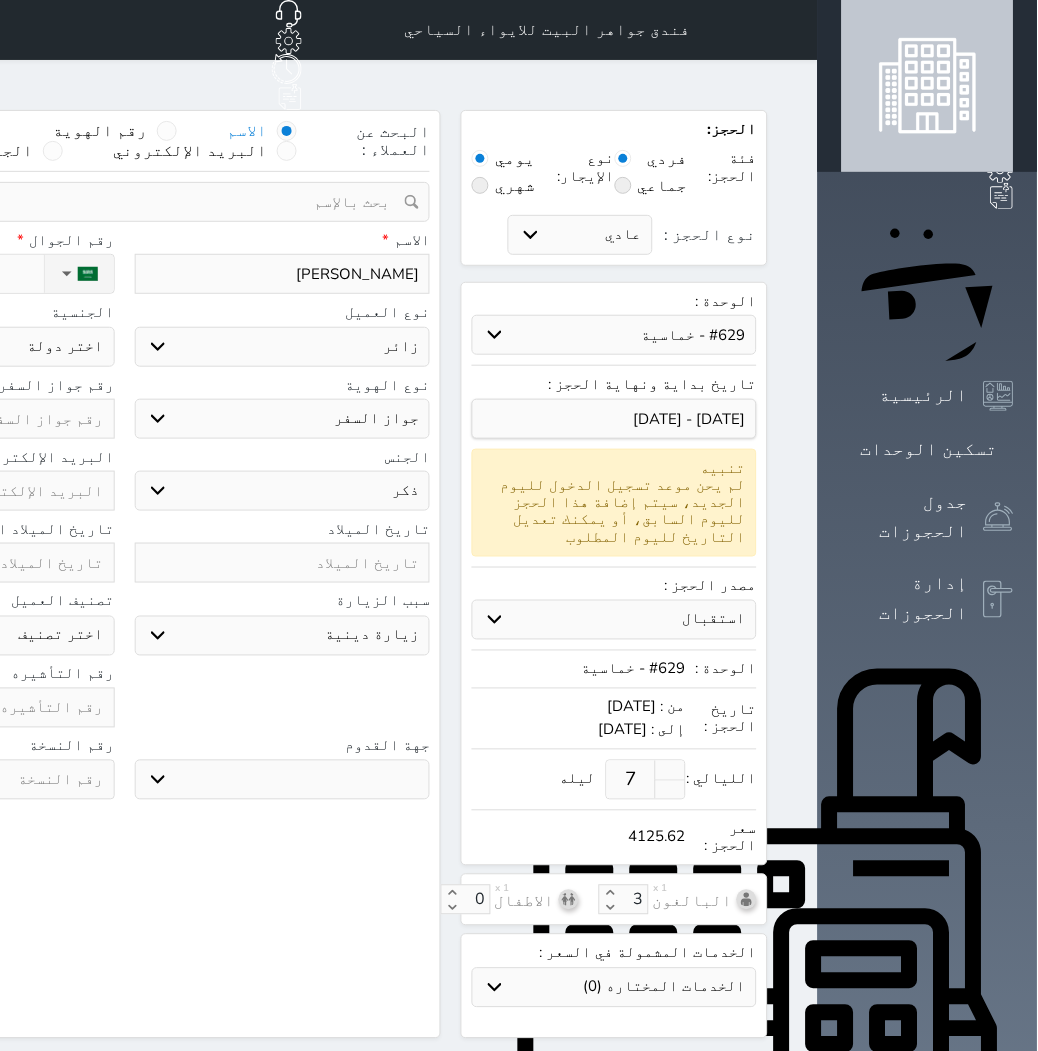 type on "1" 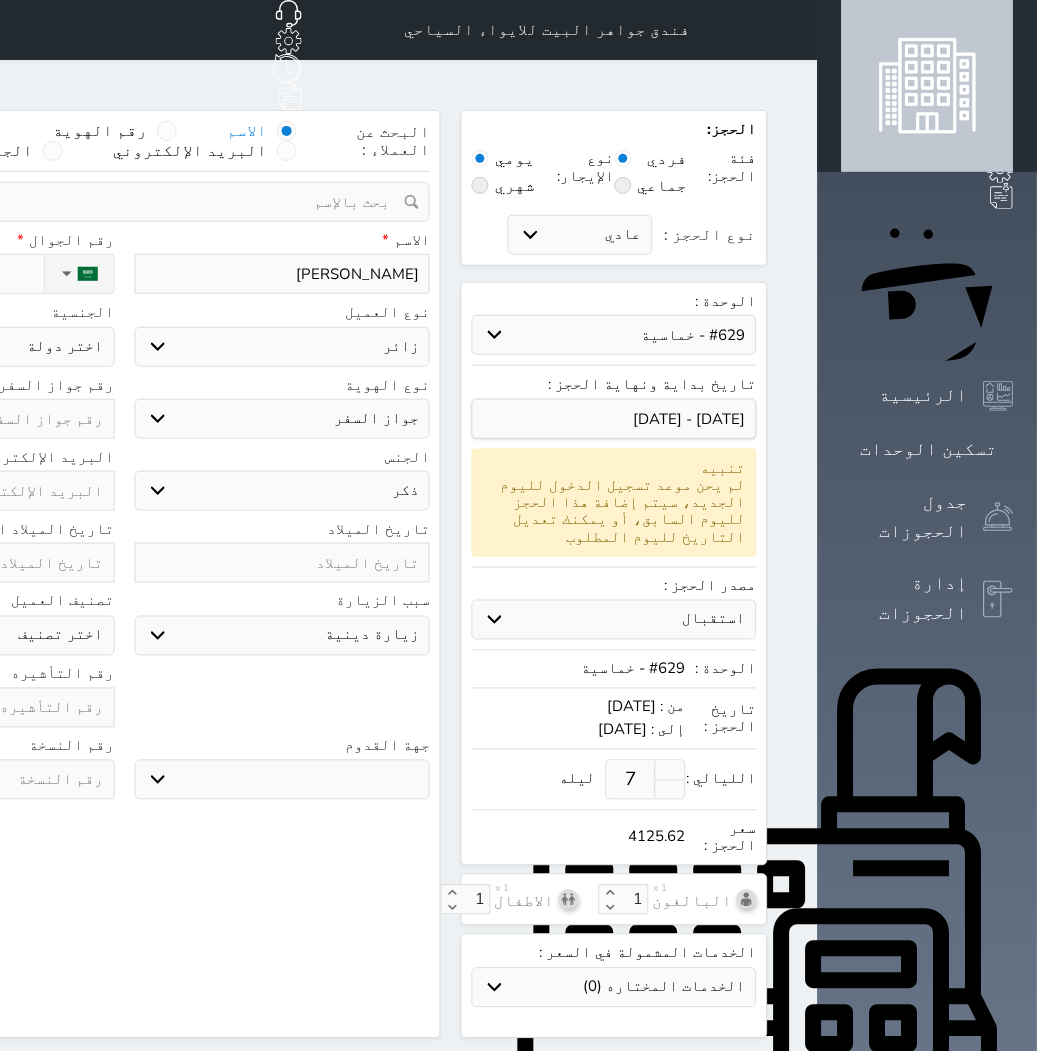 select on "304" 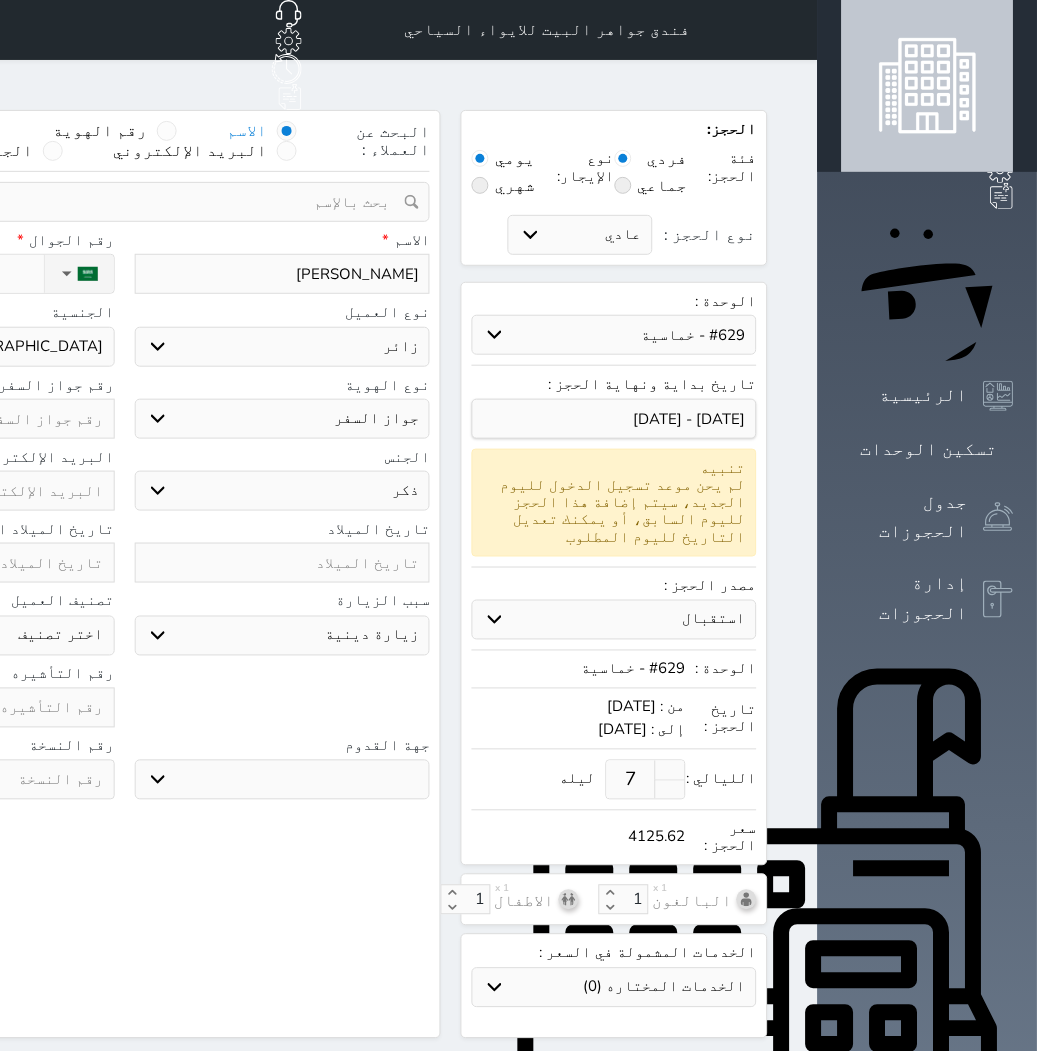click on "اختر دولة
اثيوبيا
اجنبي بجواز سعودي
اخرى
[GEOGRAPHIC_DATA]
[GEOGRAPHIC_DATA]
[GEOGRAPHIC_DATA]
[GEOGRAPHIC_DATA]
[GEOGRAPHIC_DATA]
[GEOGRAPHIC_DATA]
[GEOGRAPHIC_DATA]" at bounding box center [-33, 347] 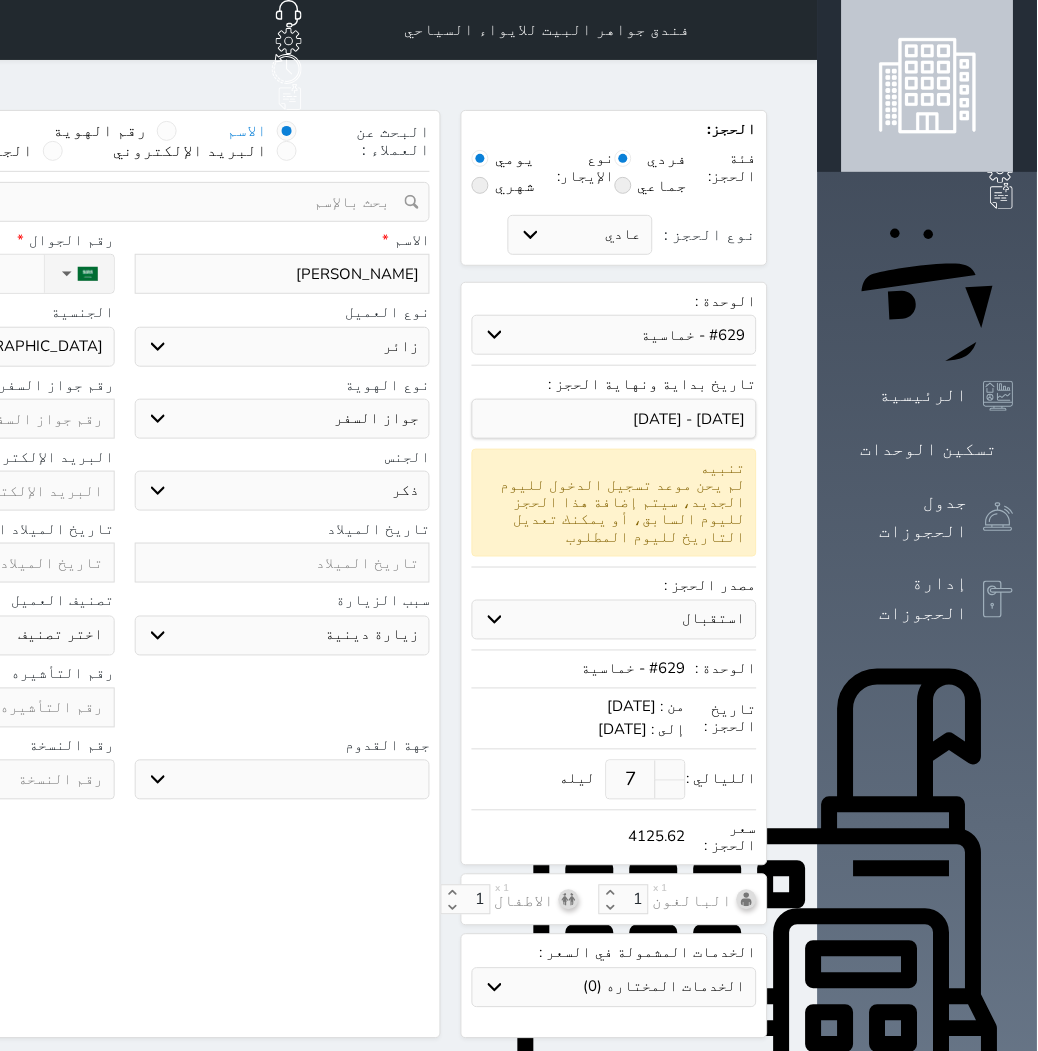 click at bounding box center [-33, 419] 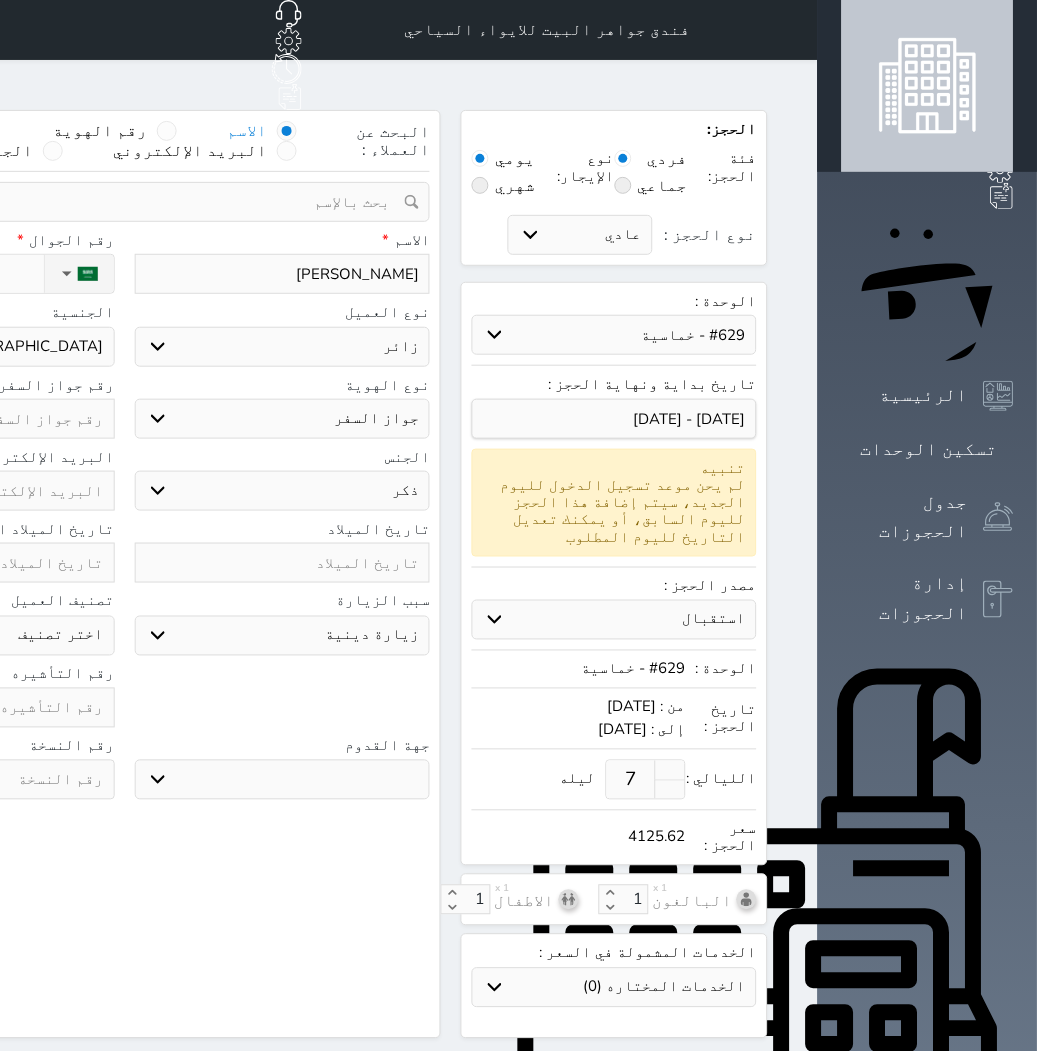 type on "N" 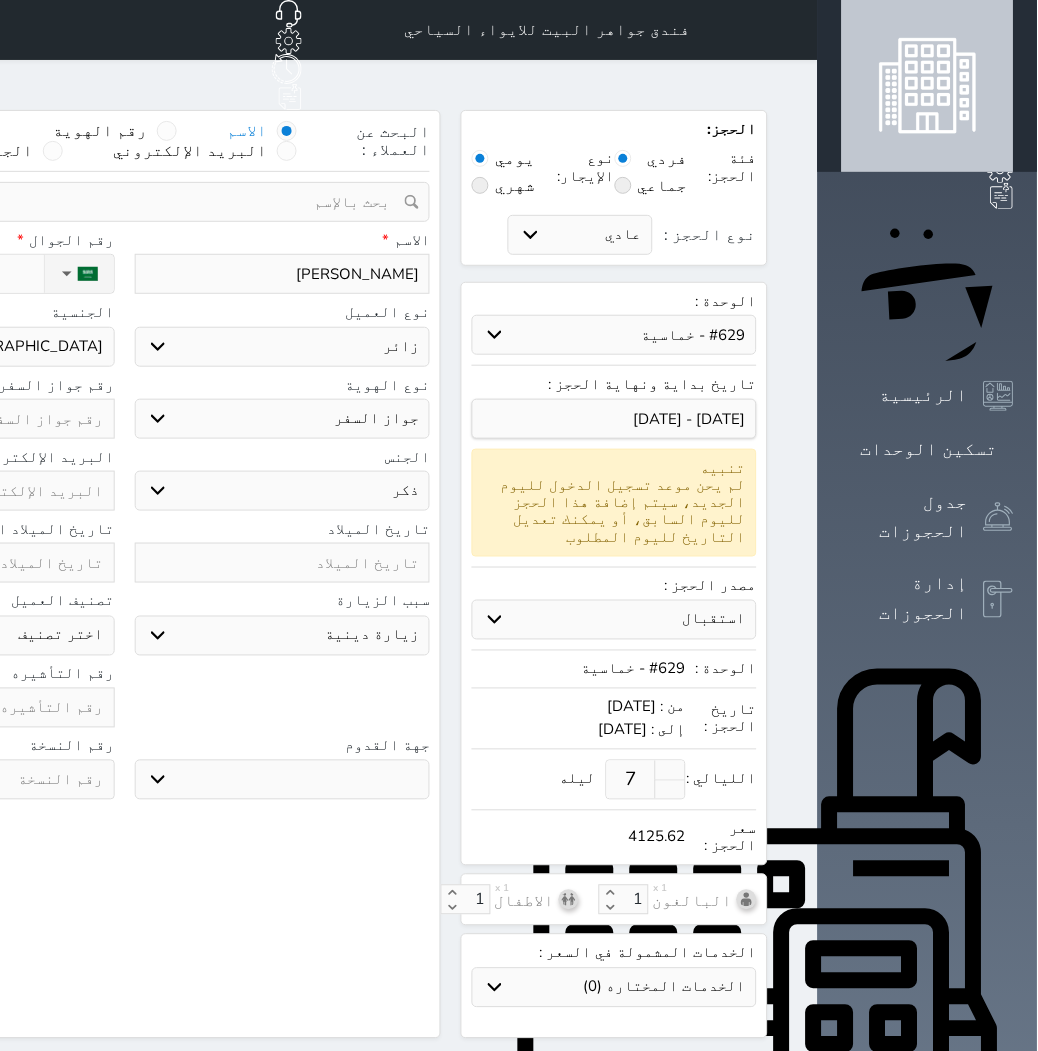 select 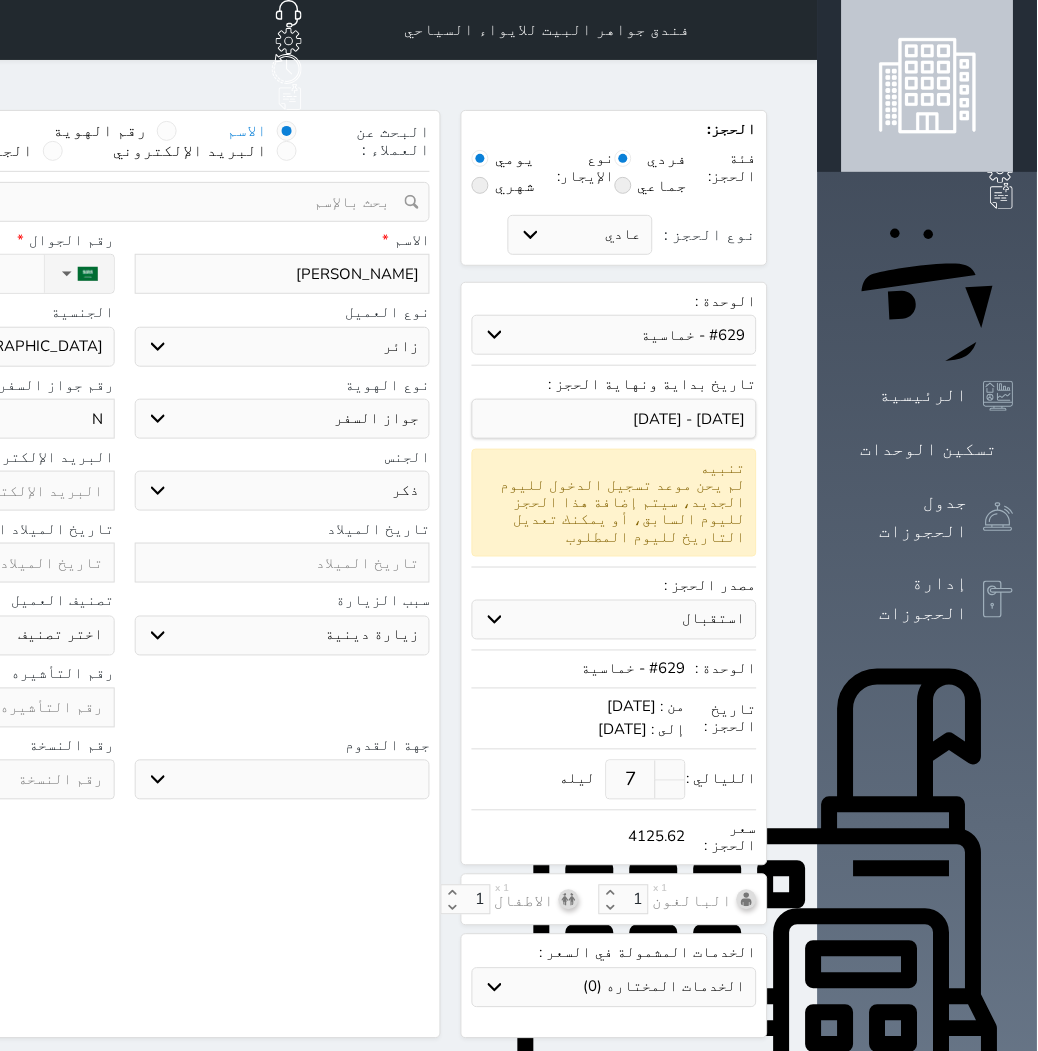 type on "NB" 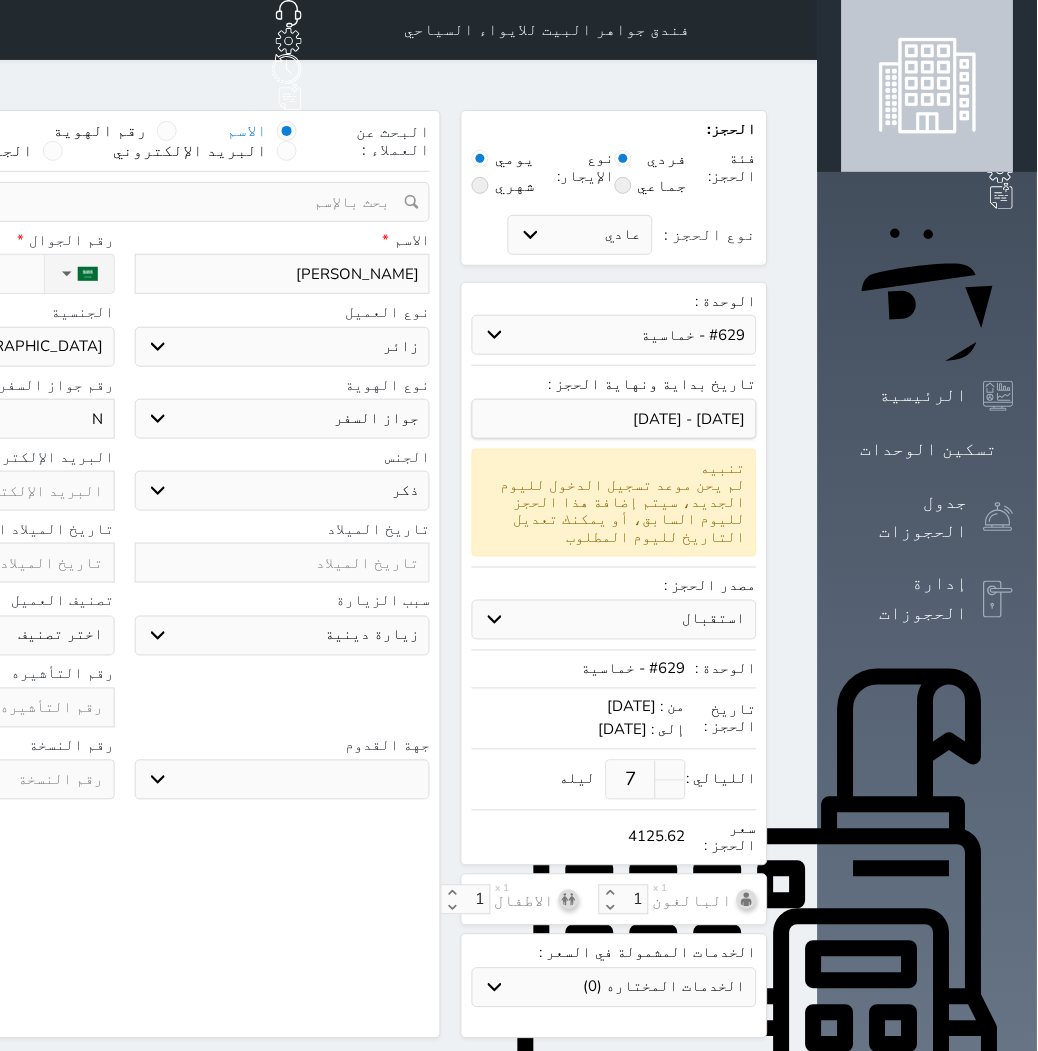 select 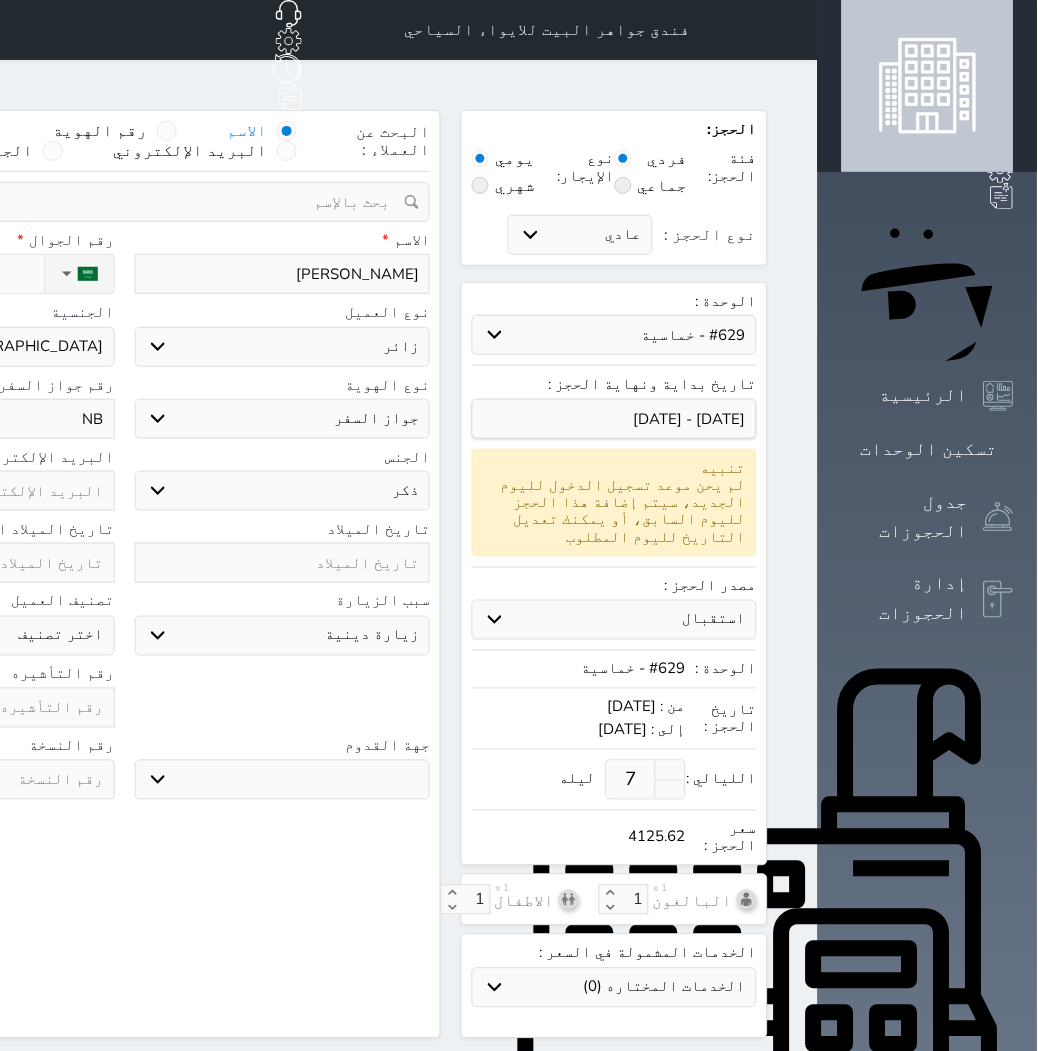 type on "NB1" 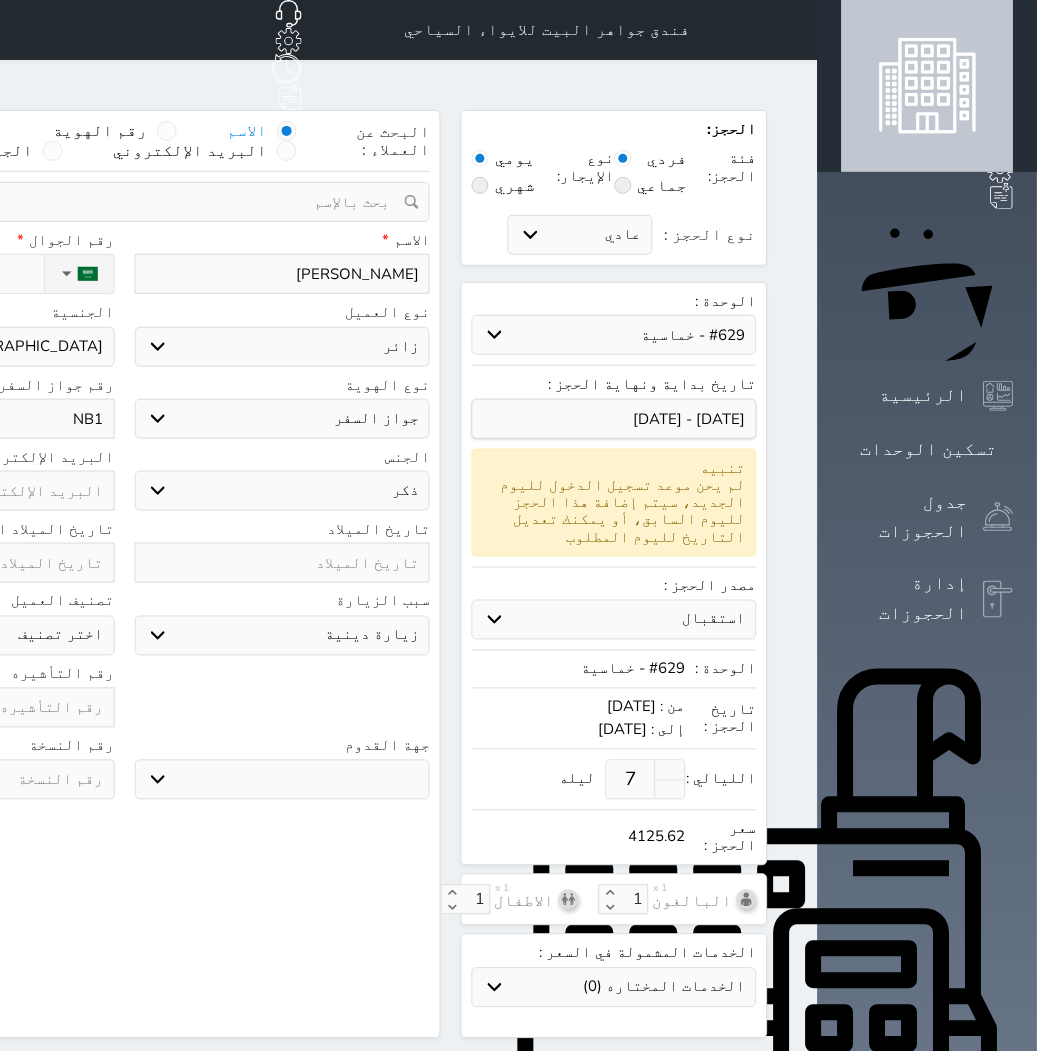 select 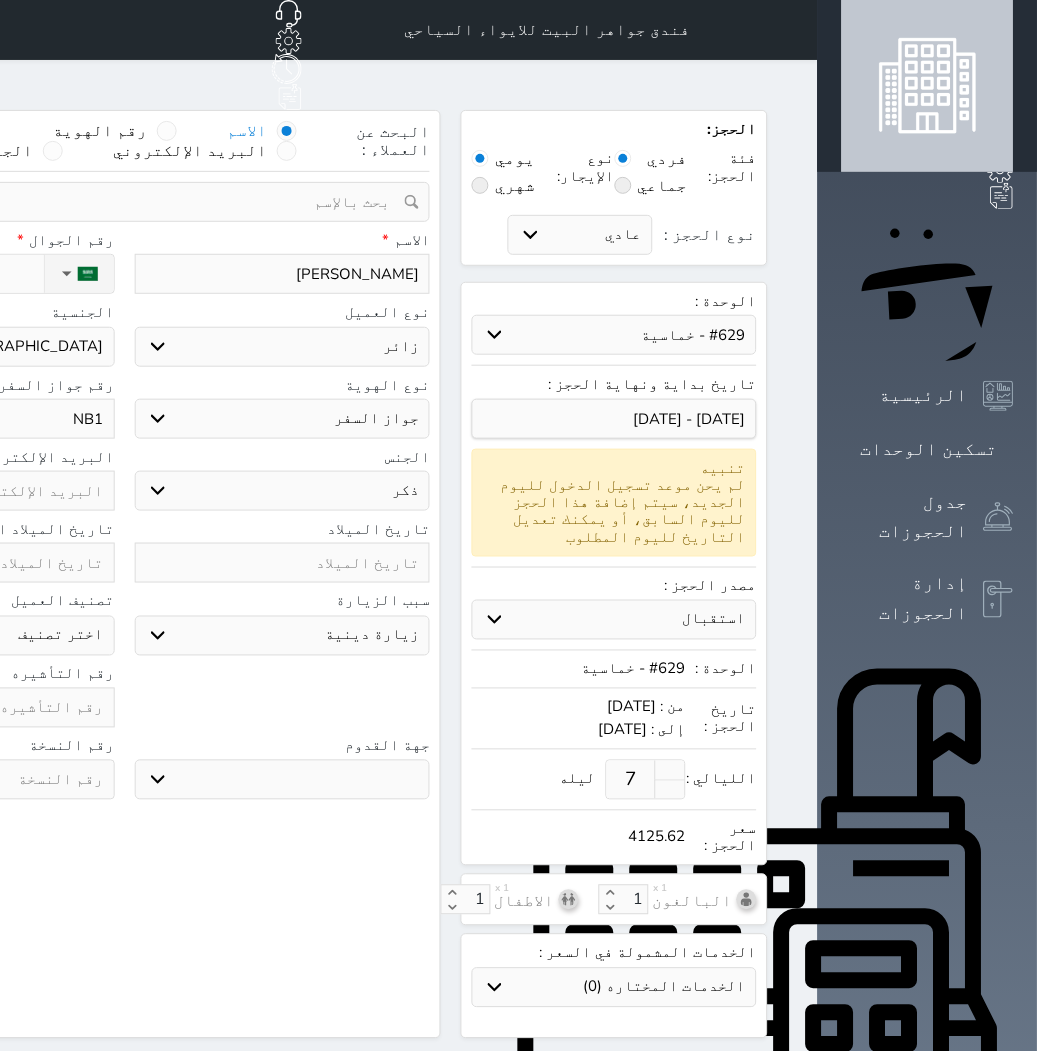 type on "NB12" 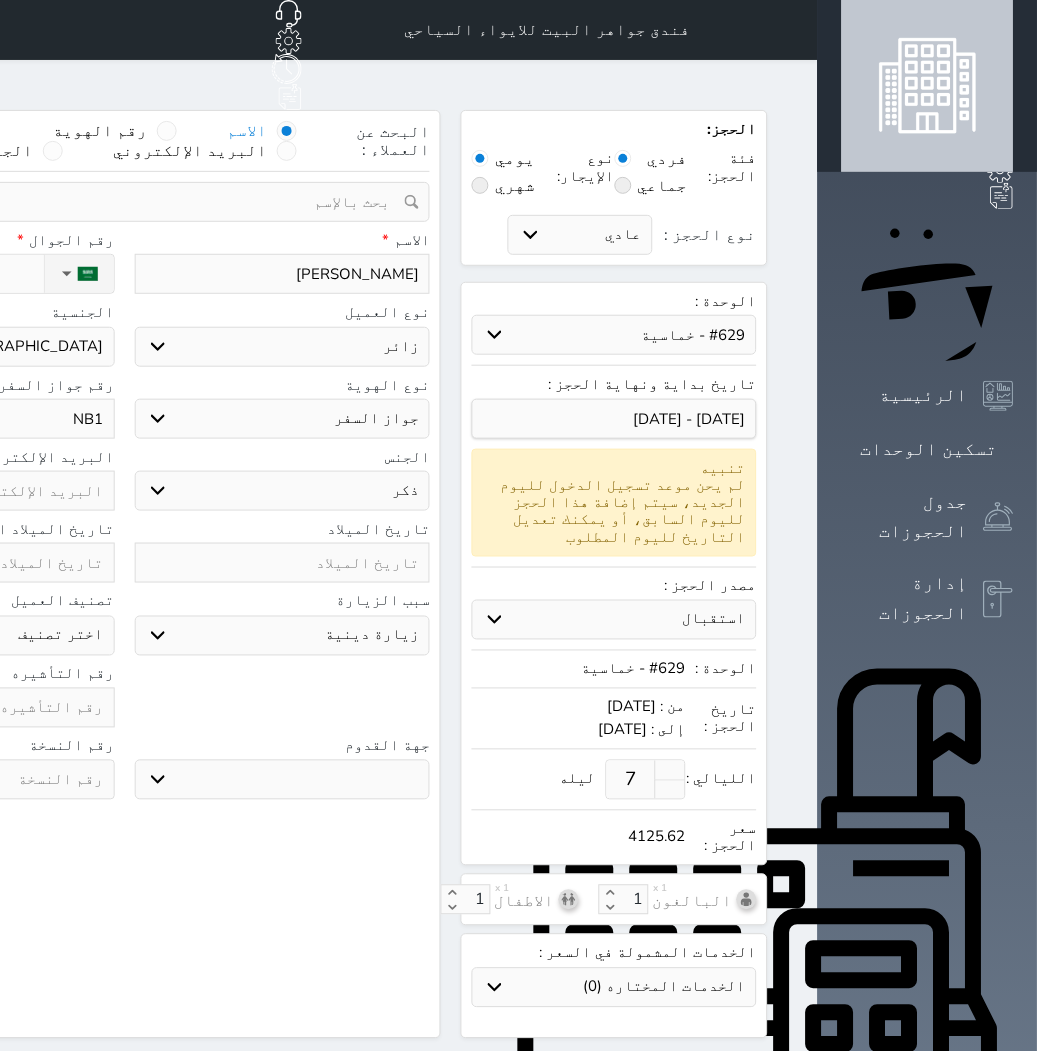 select 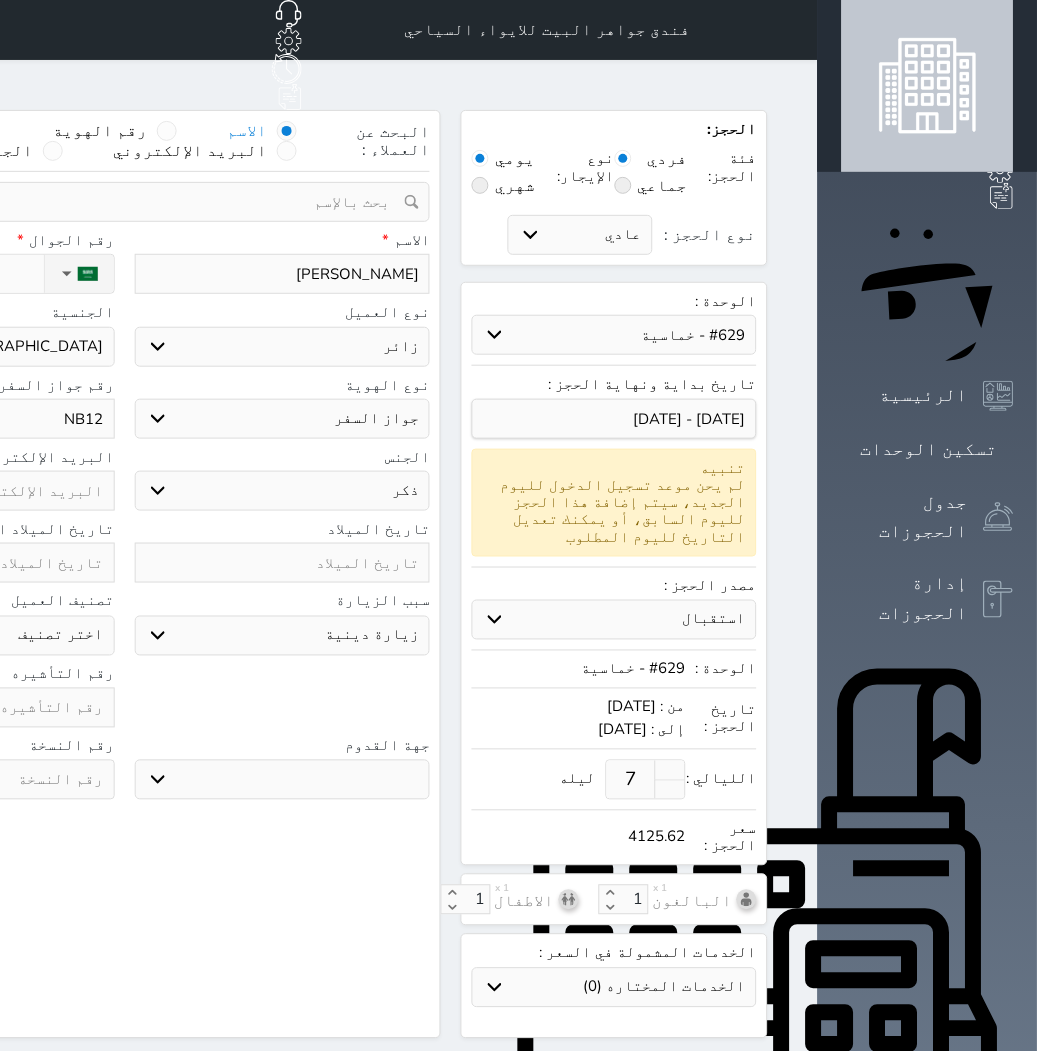 type on "NB122" 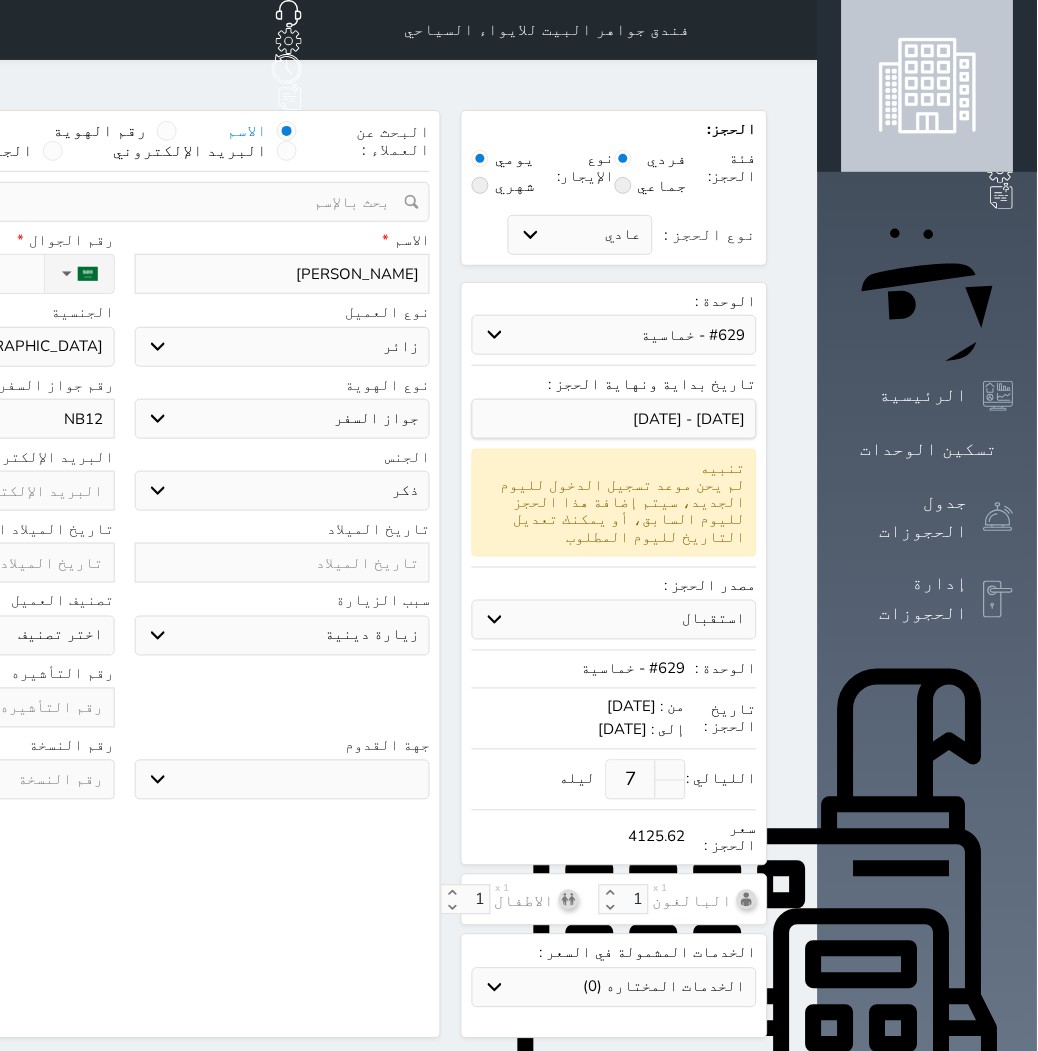 select 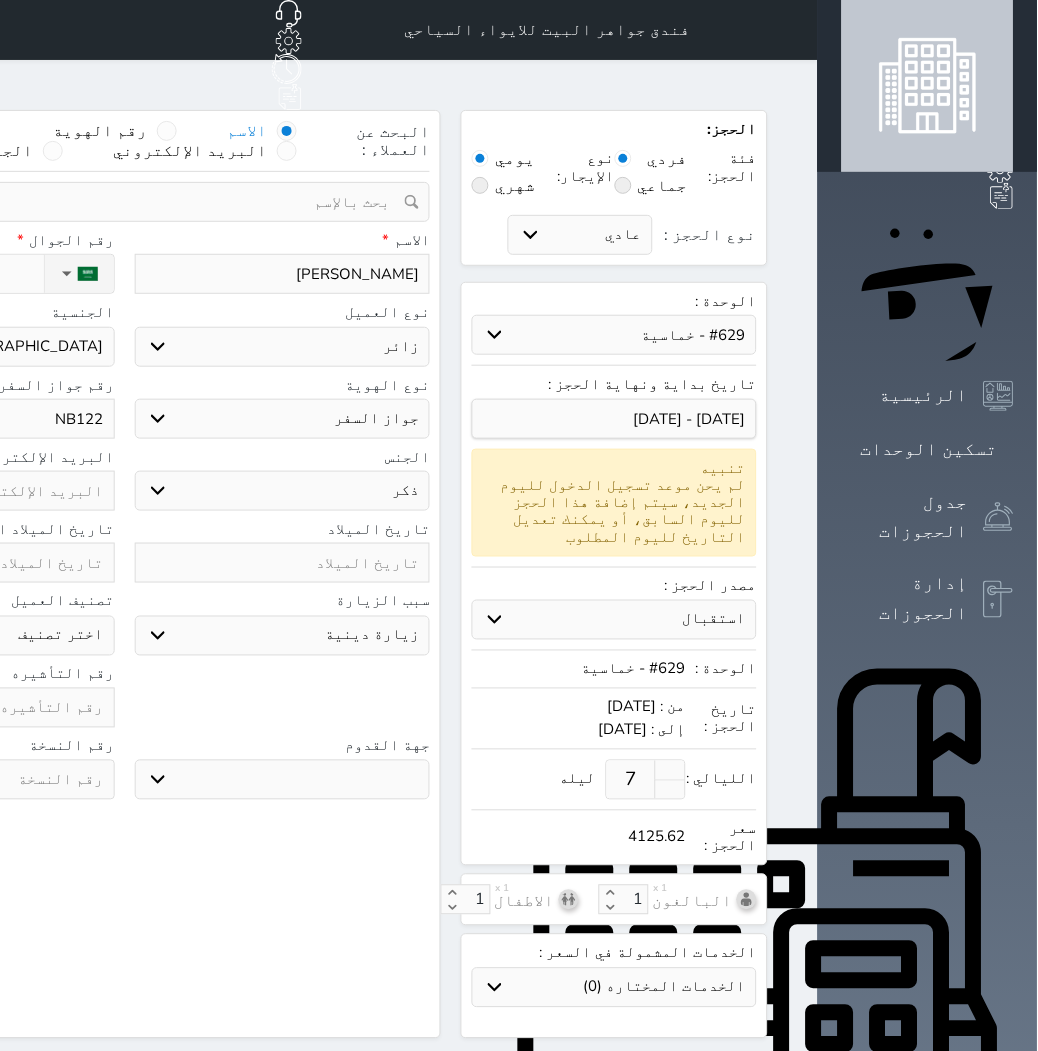 type on "NB1229" 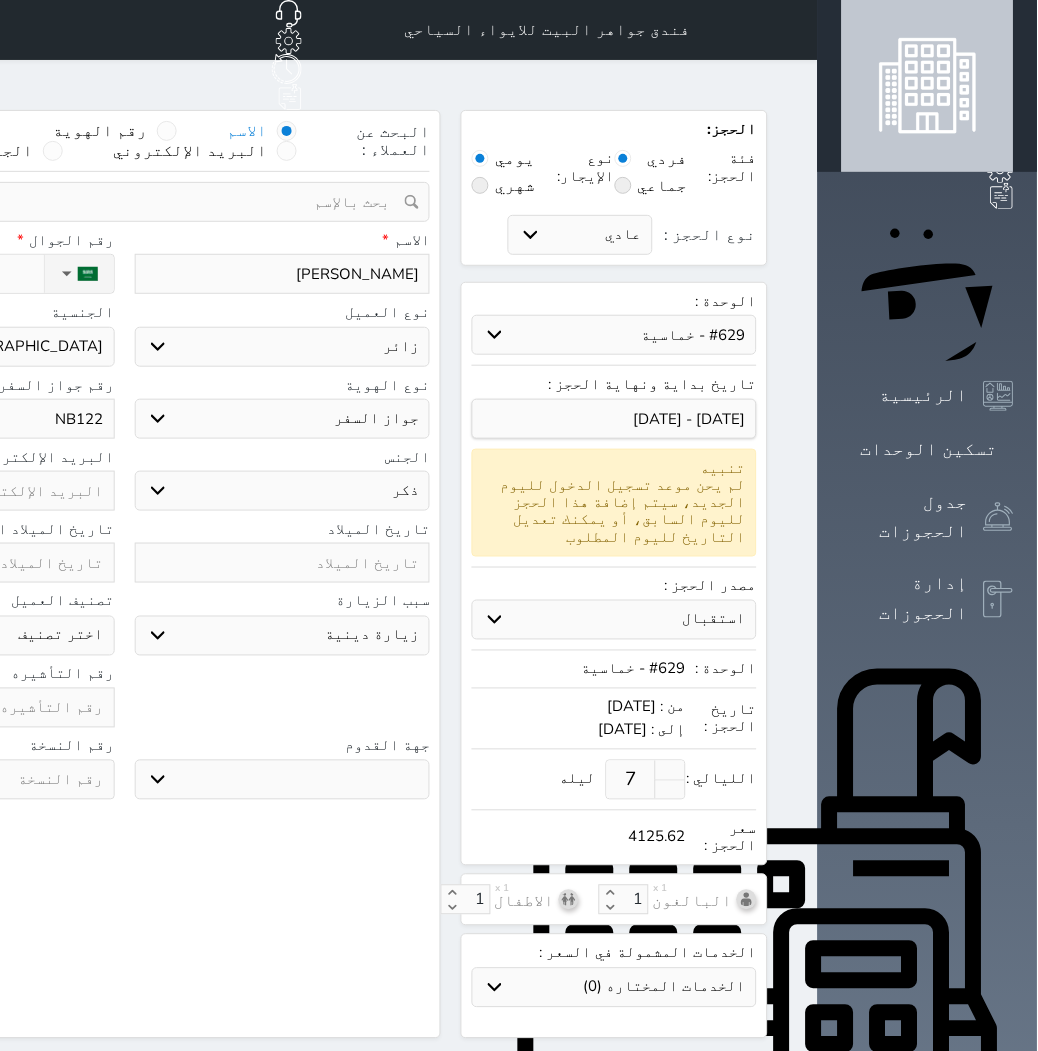 select 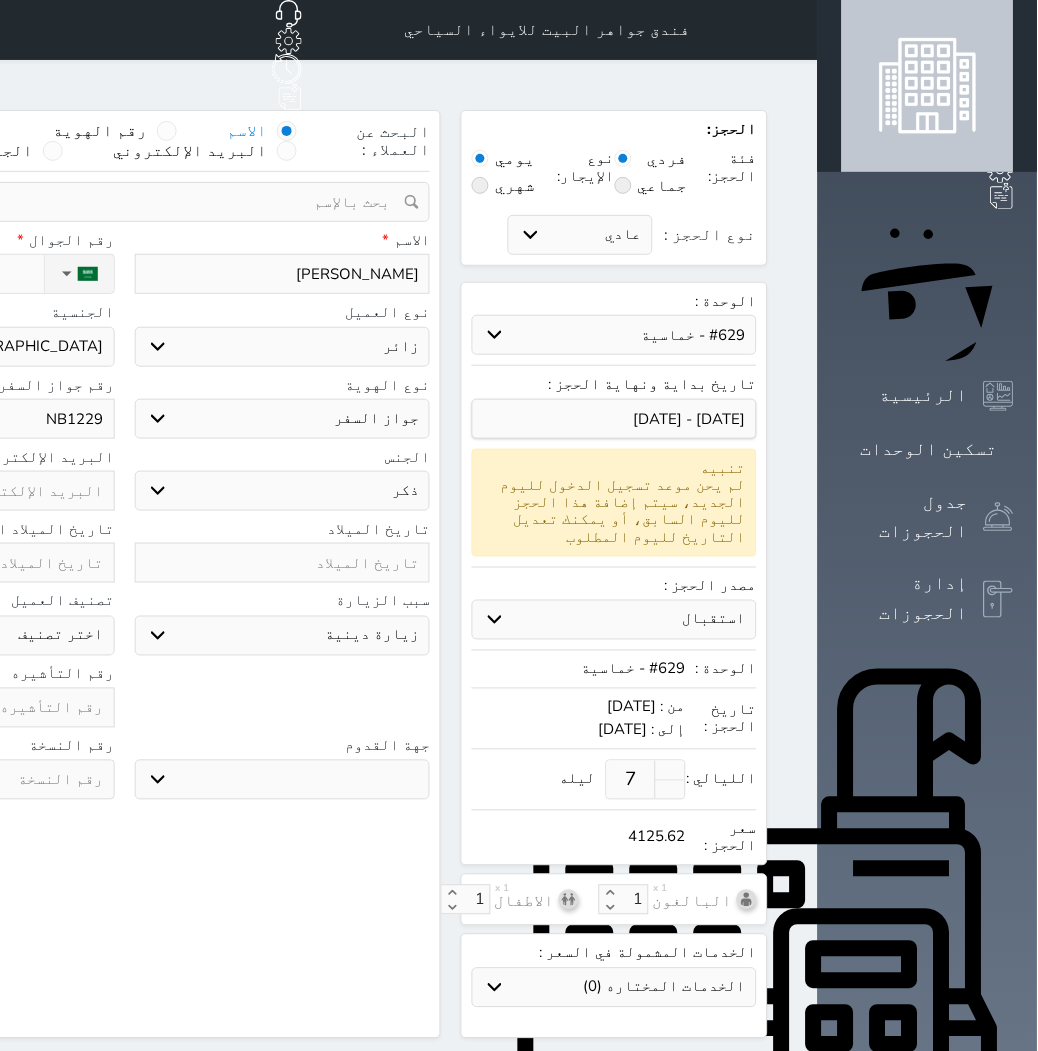 type on "NB12299" 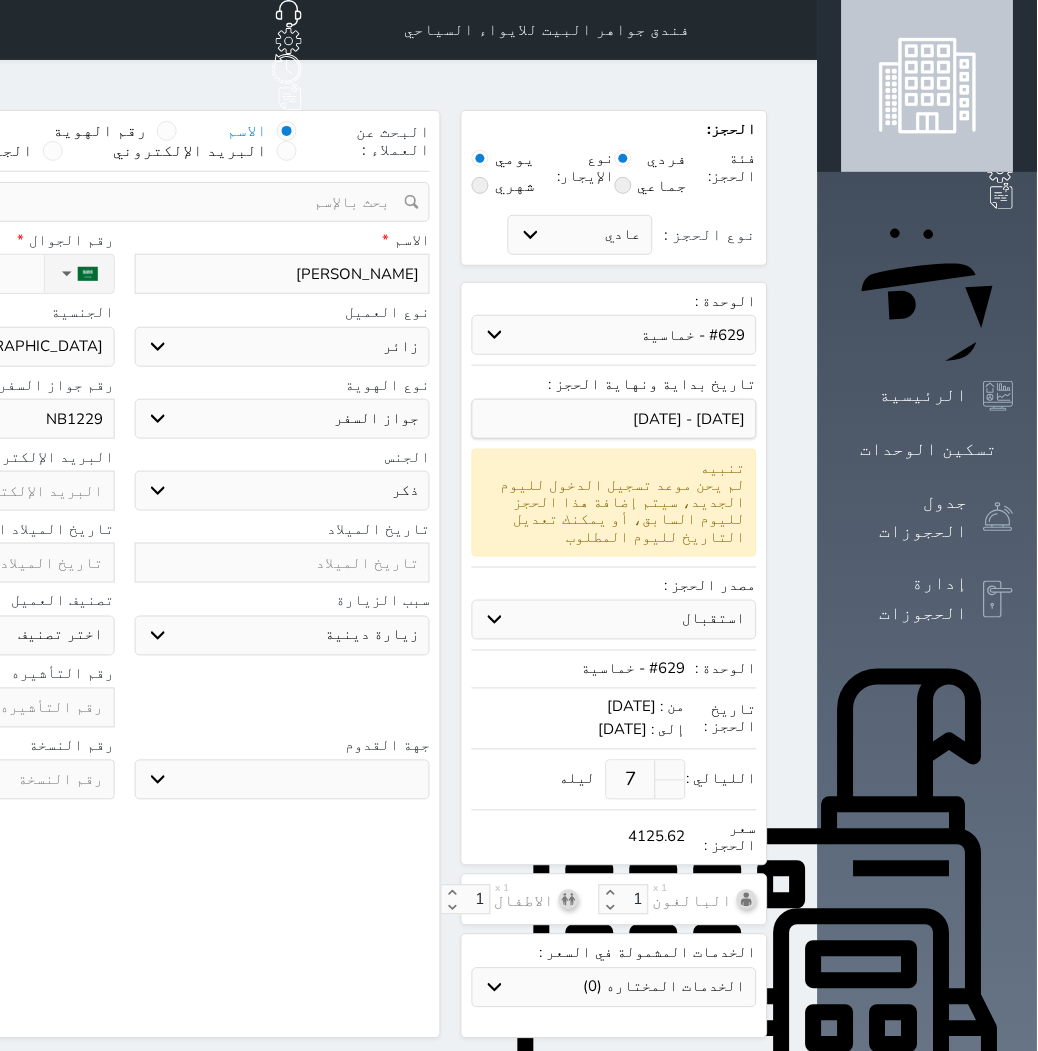 select 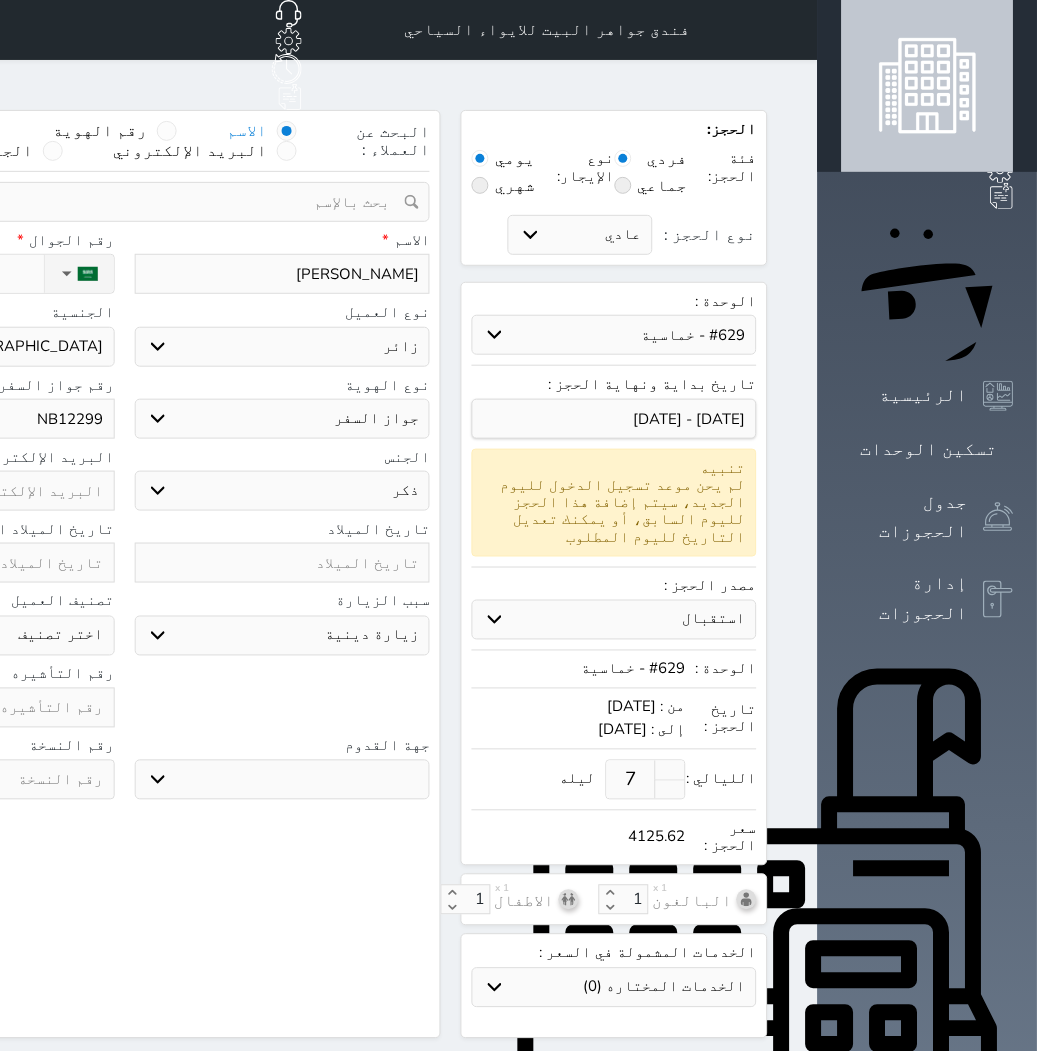 type on "NB122990" 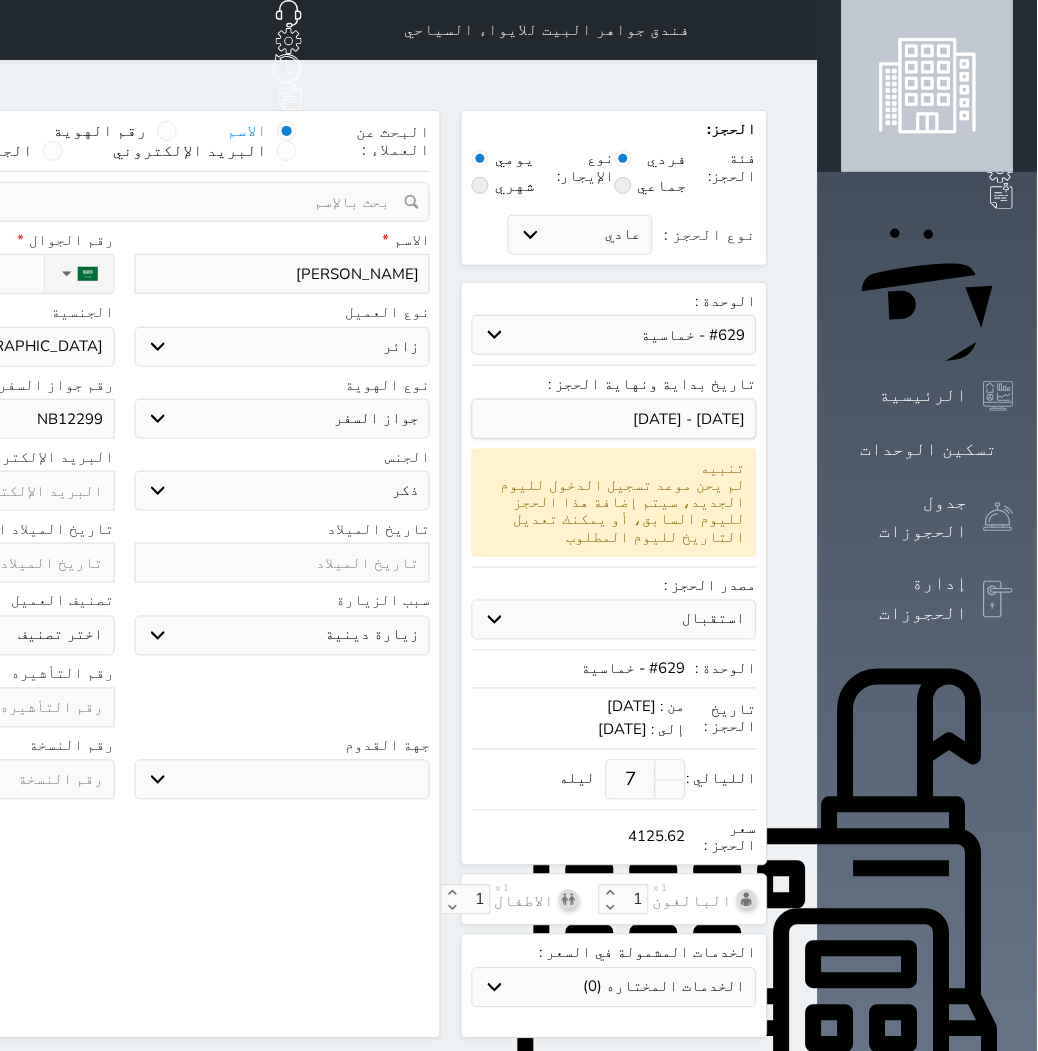 select 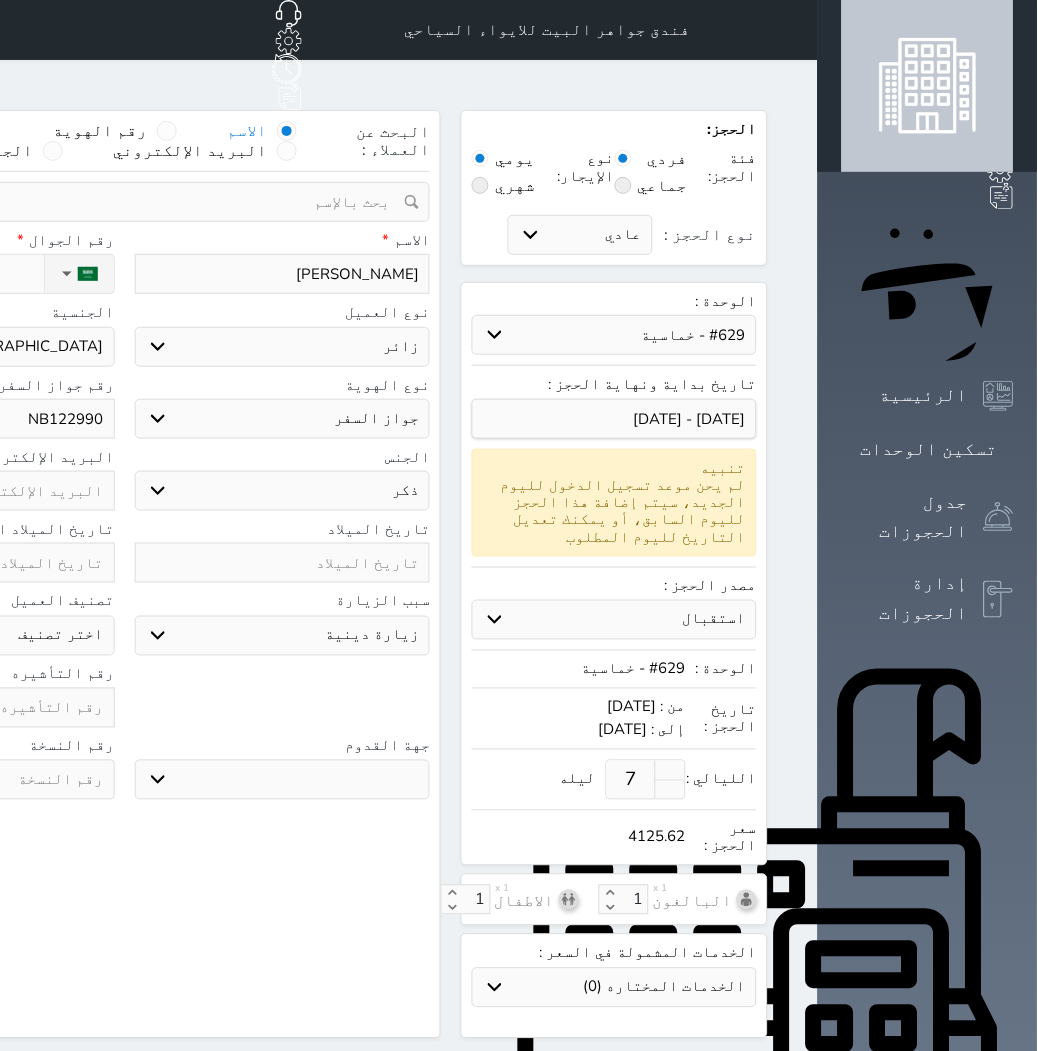 type on "NB1229901" 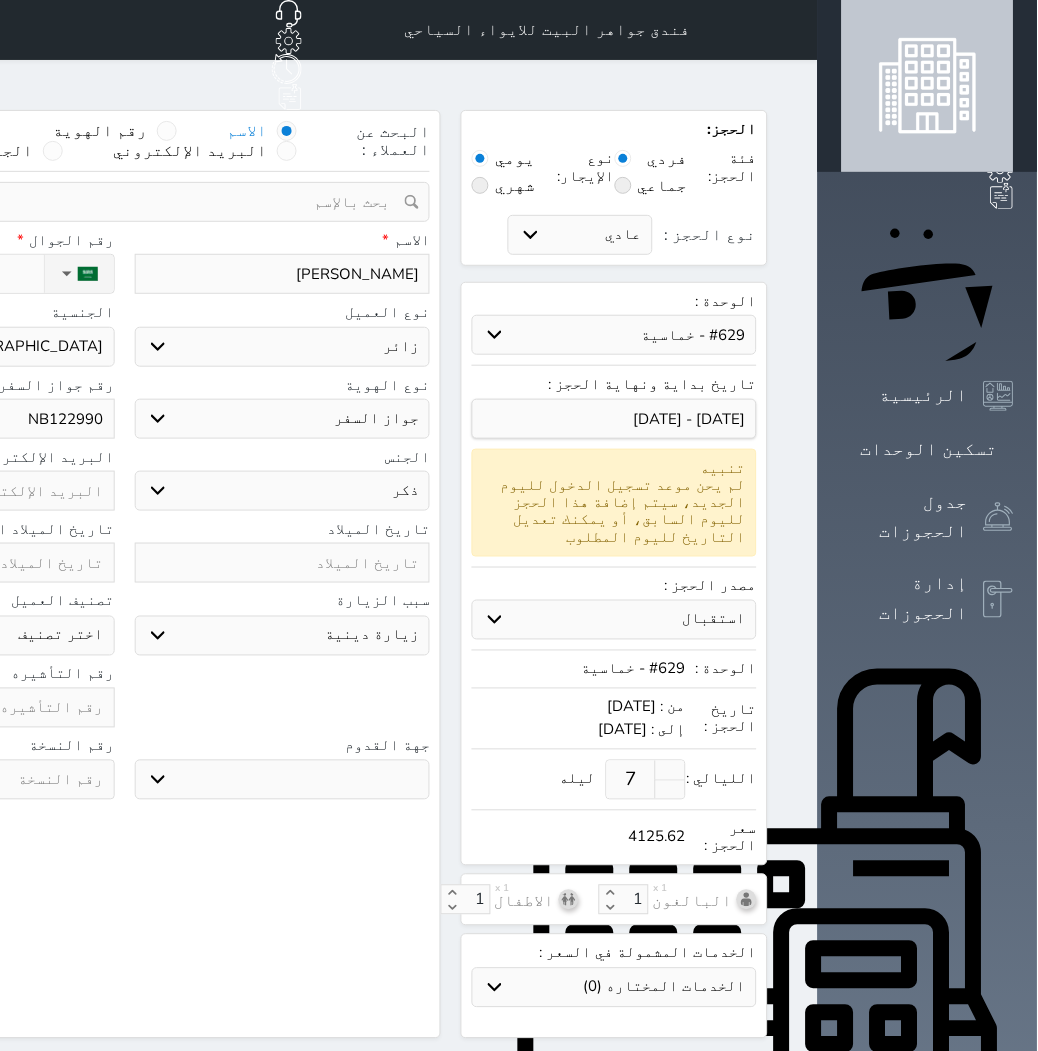 select 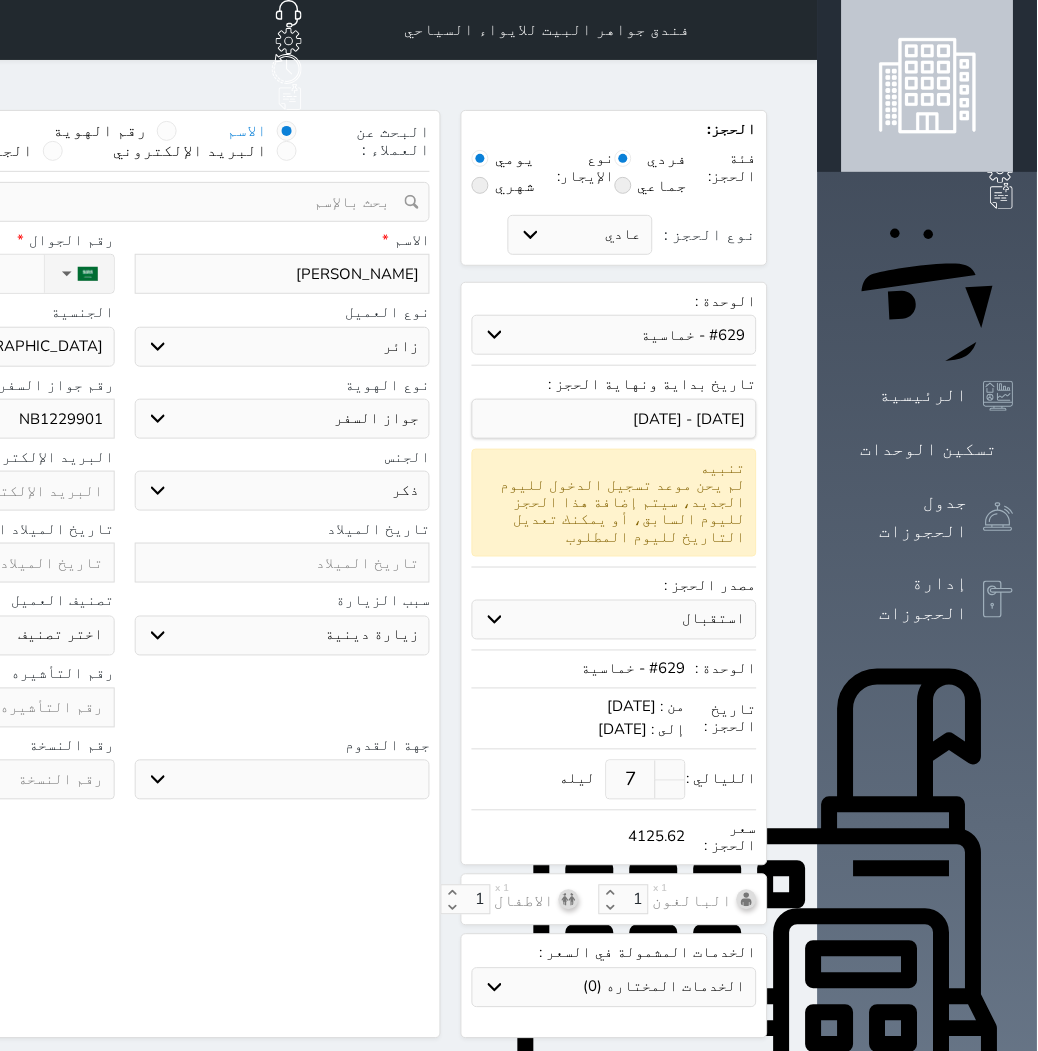 type on "NB1229901" 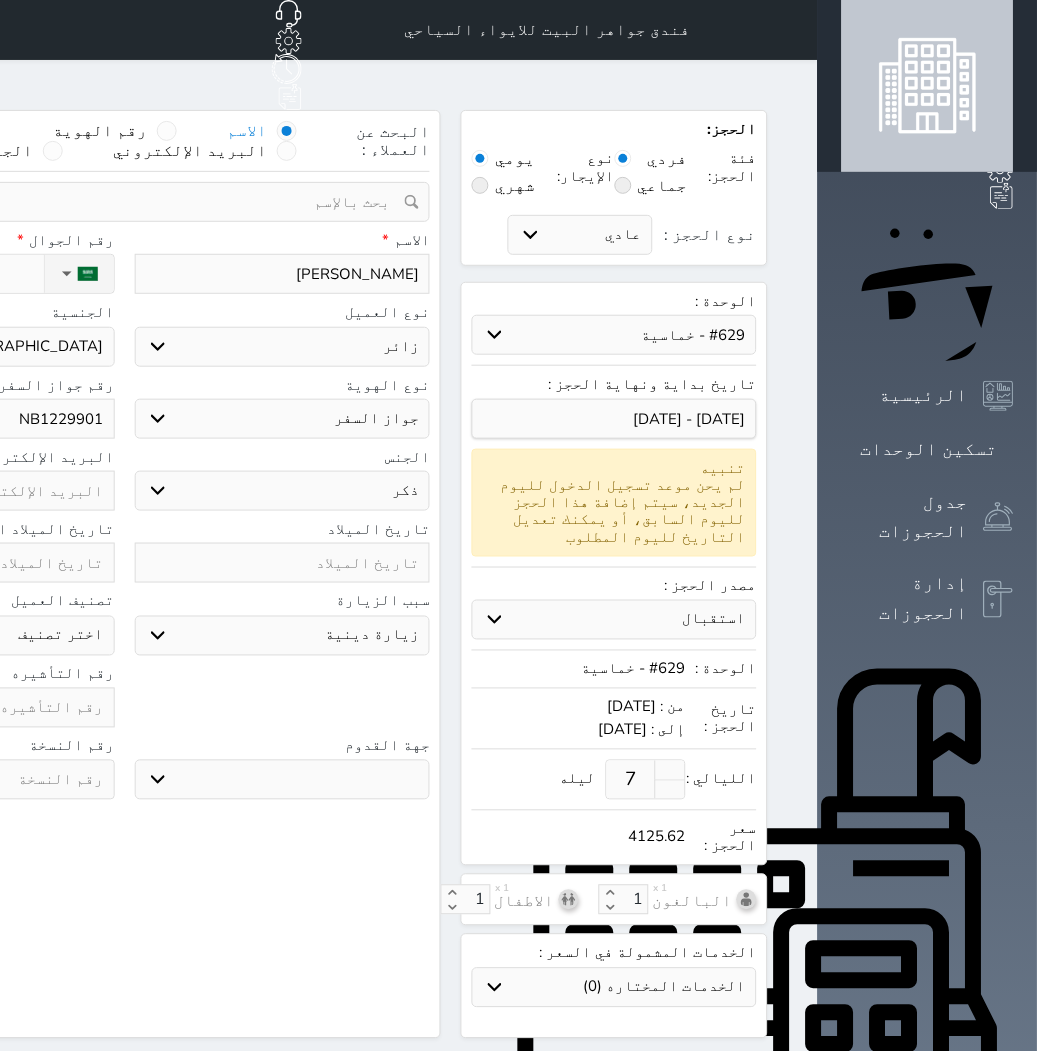 click at bounding box center [-33, 708] 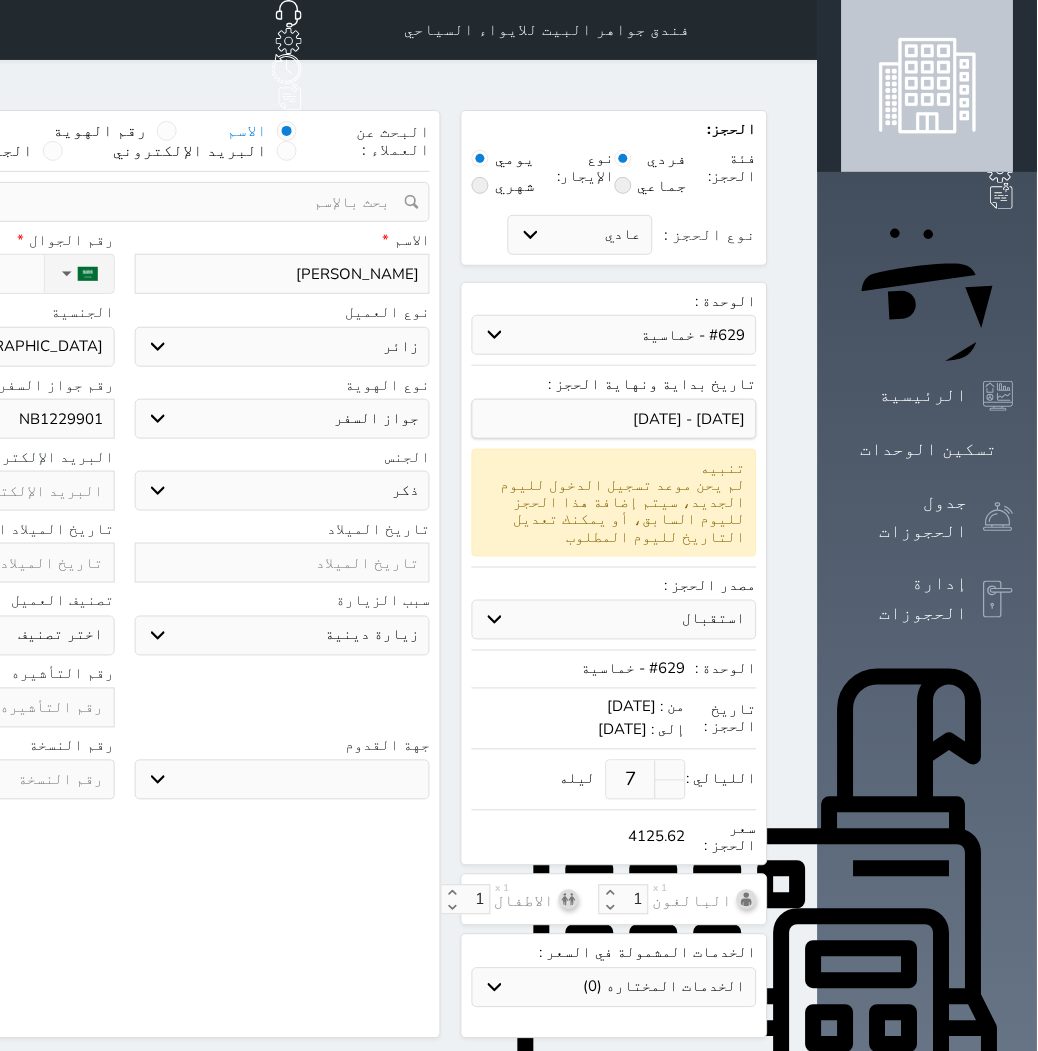 type on "6" 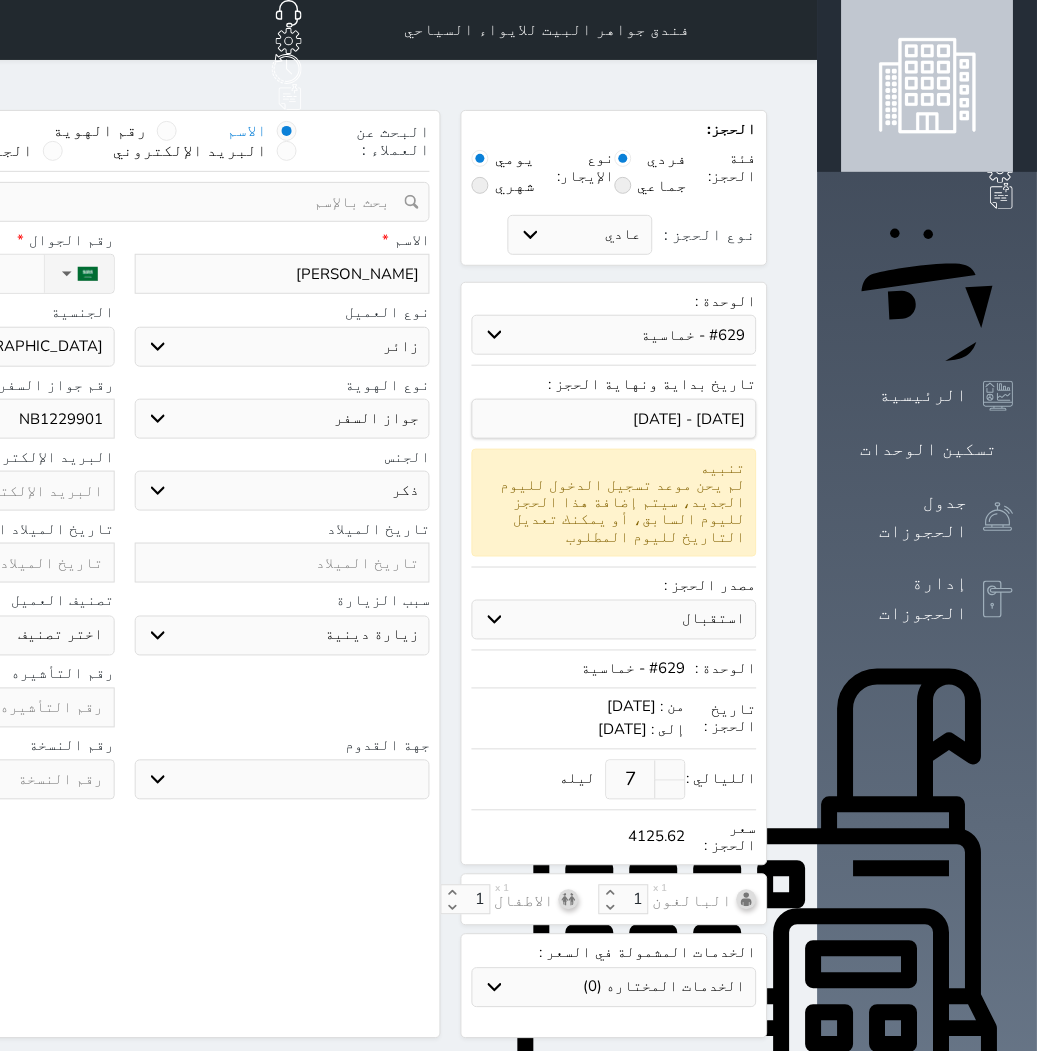 select 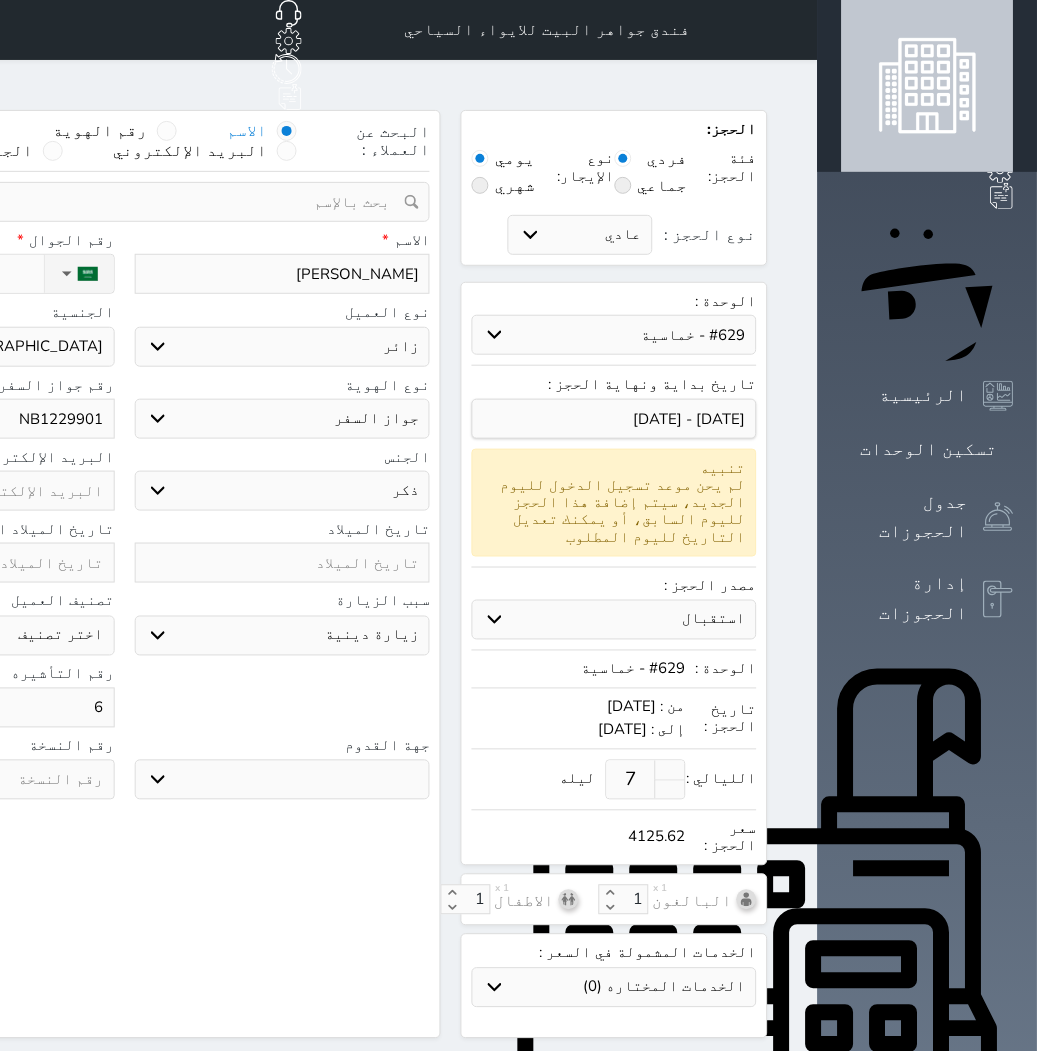 type on "61" 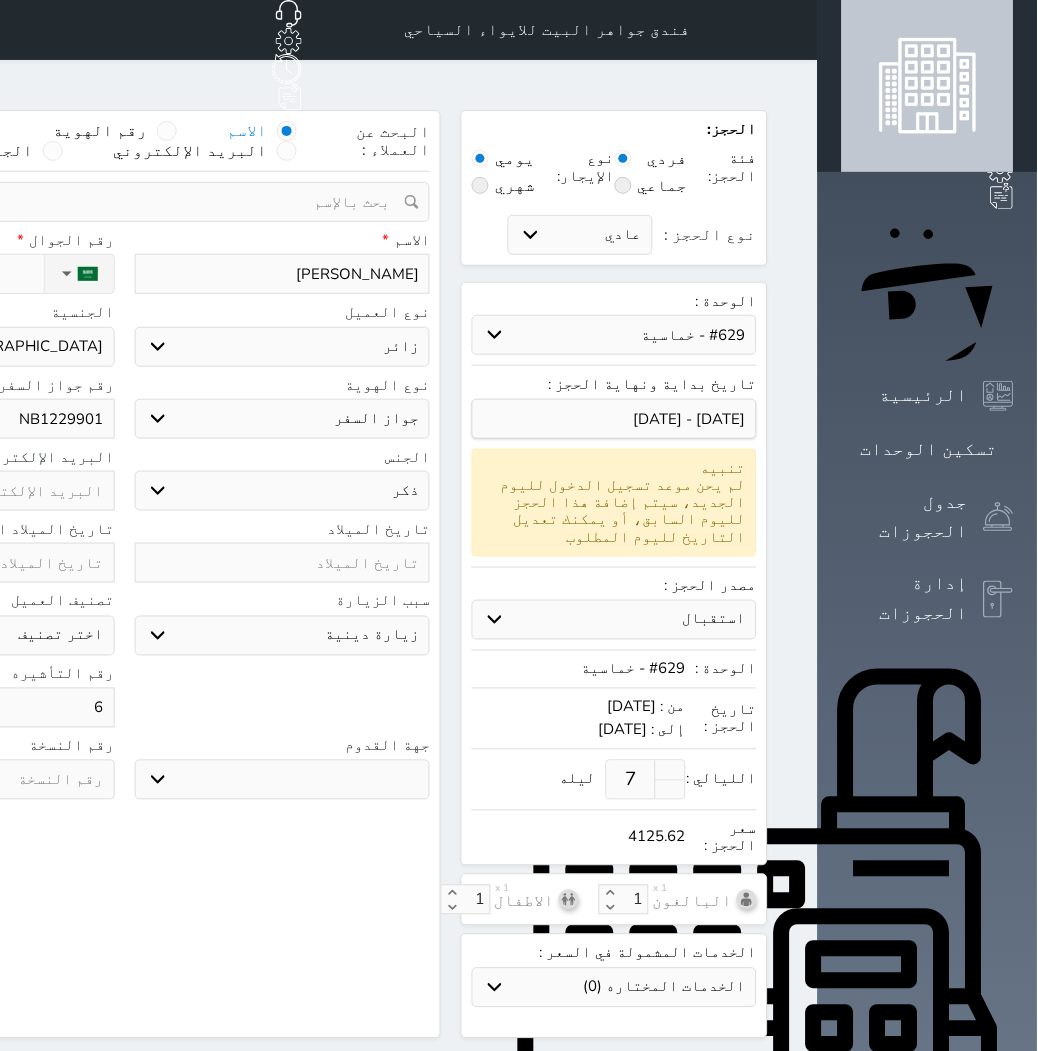 select 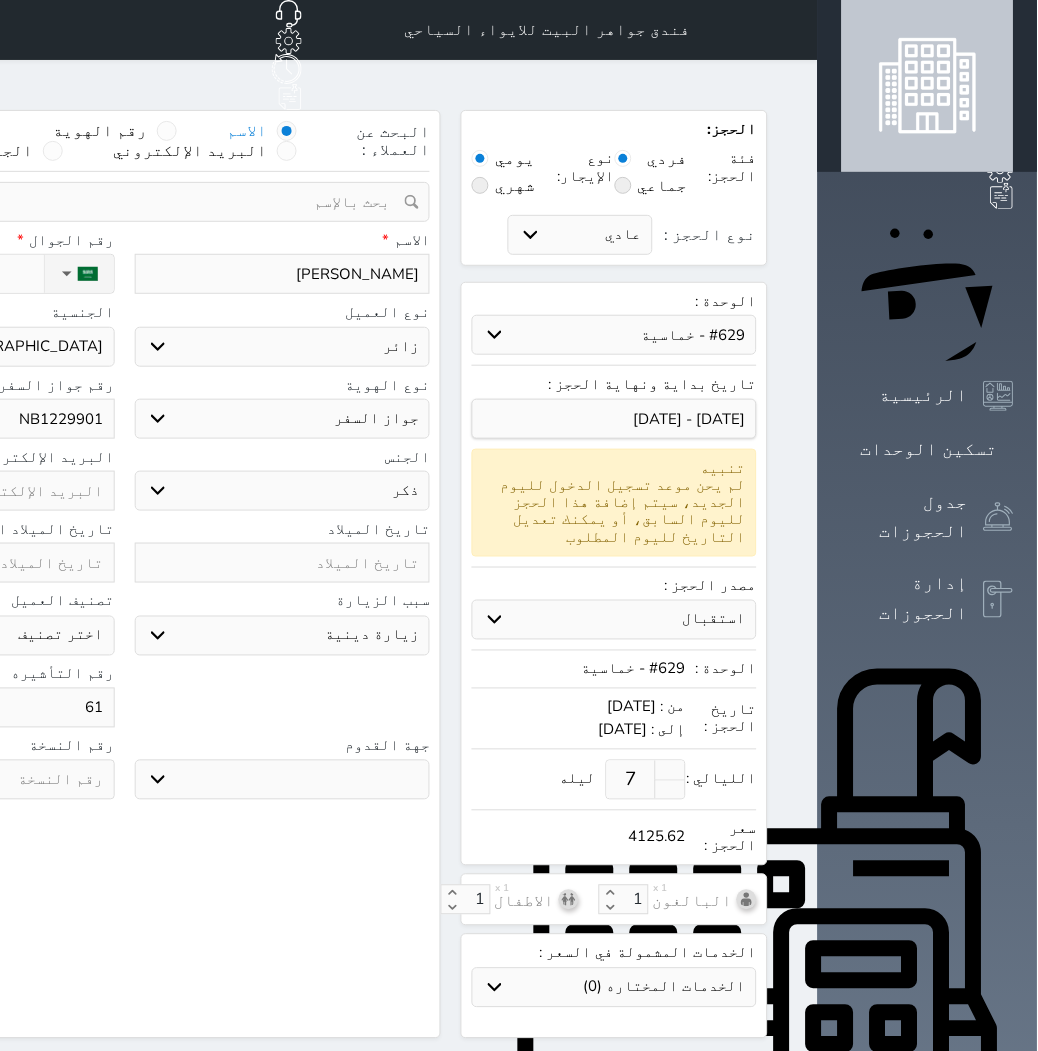 type on "614" 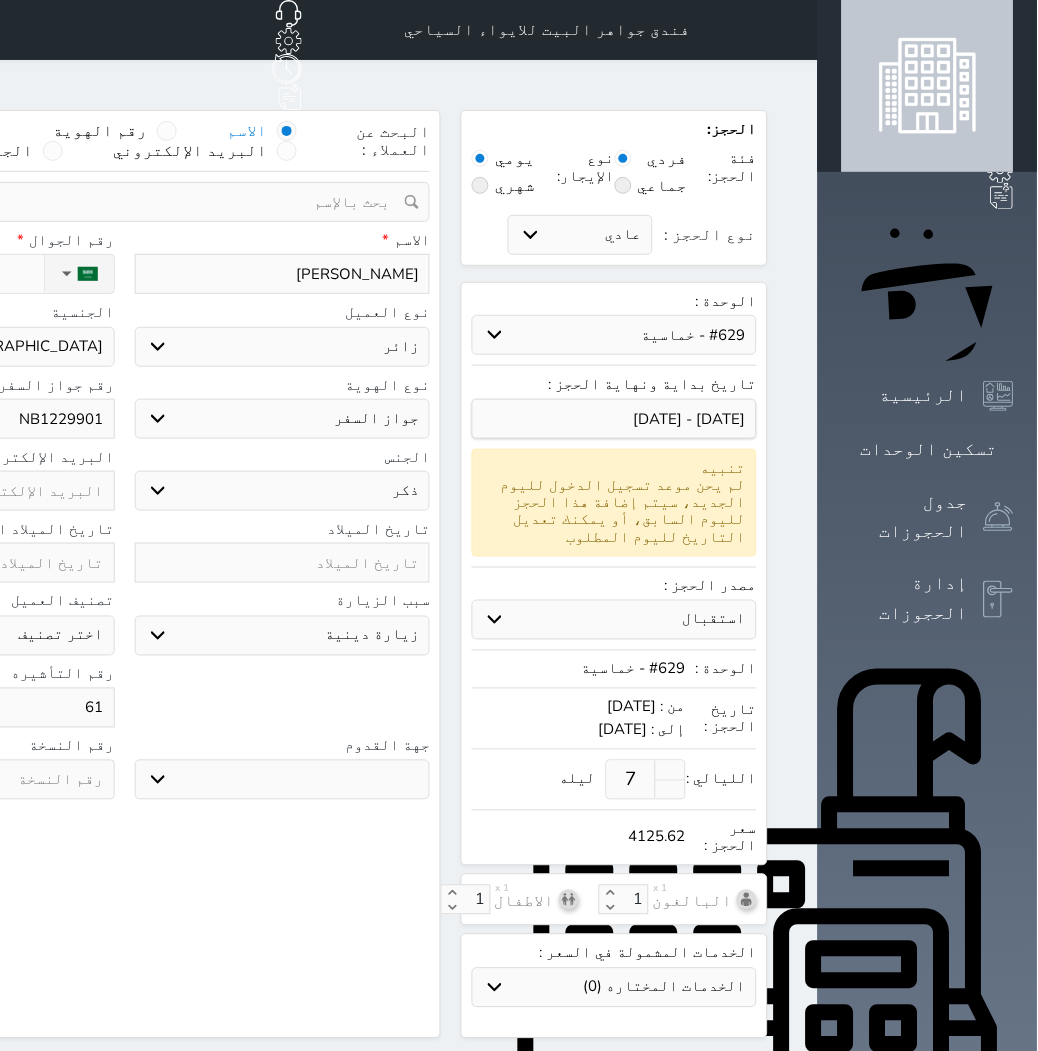 select 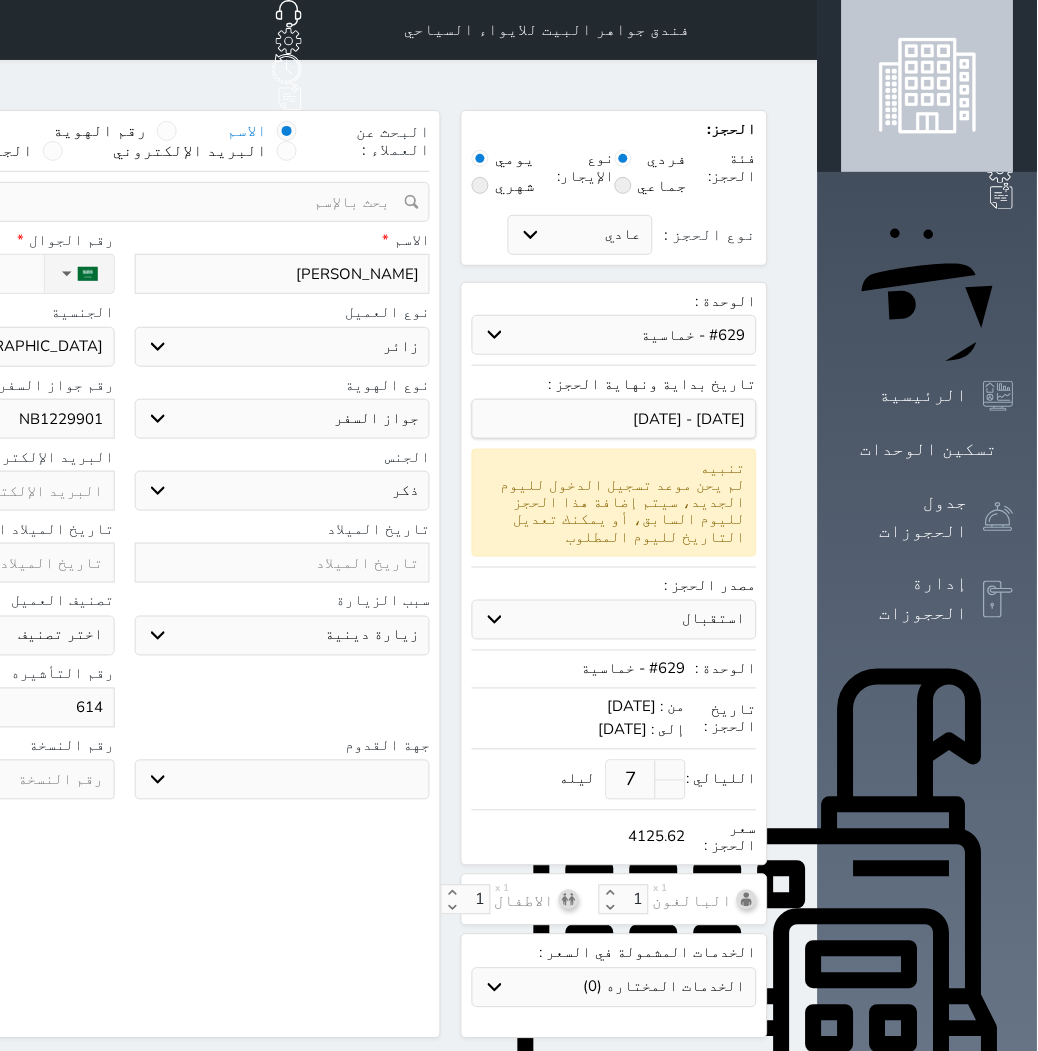 type on "6144" 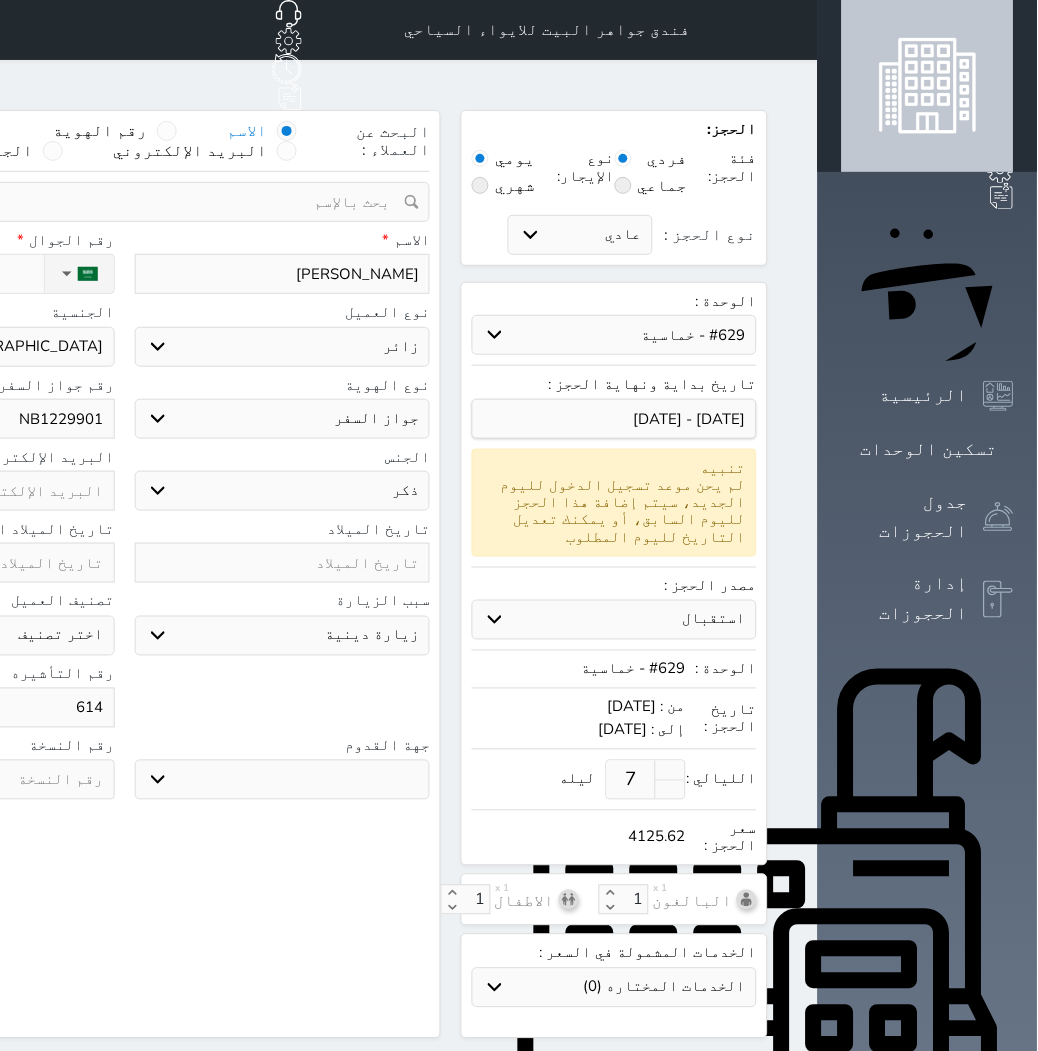 select 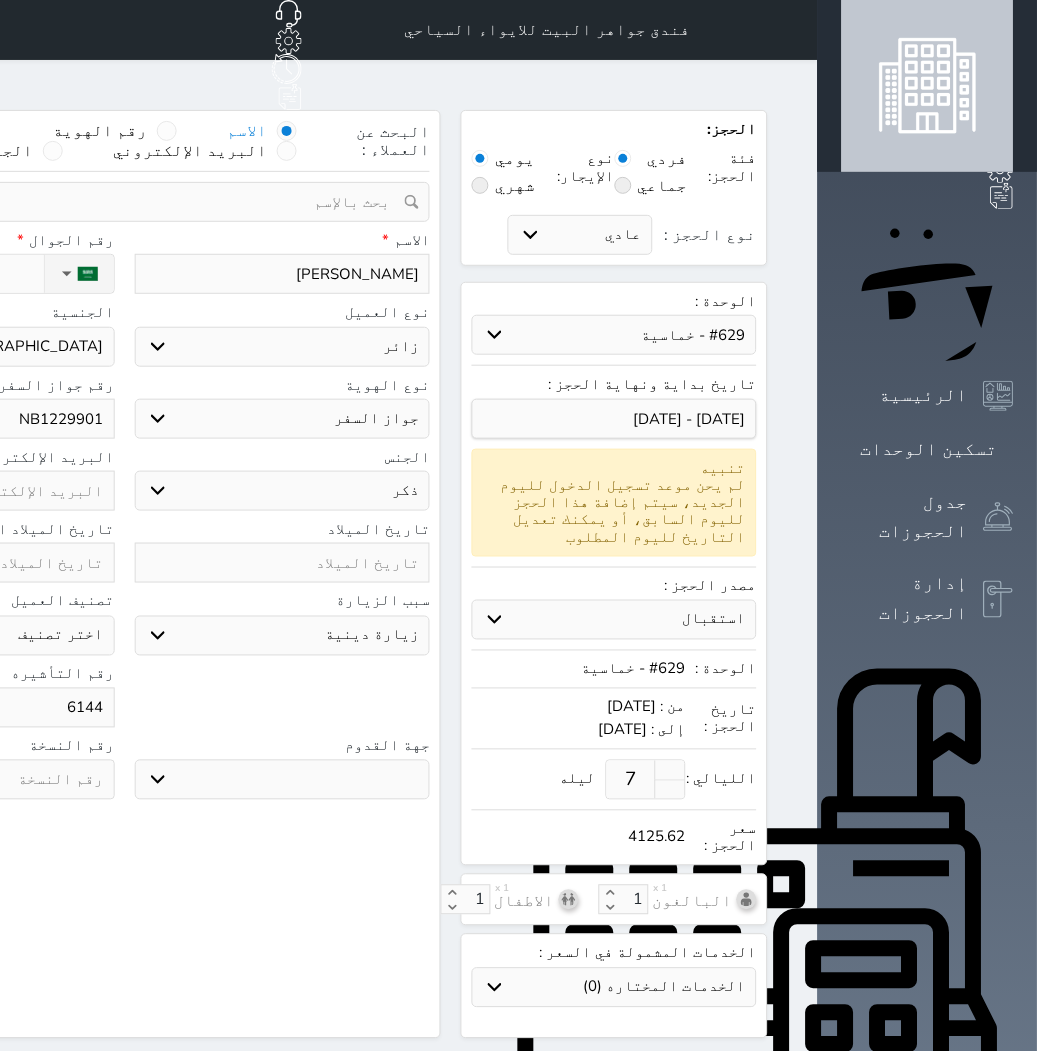 type on "61445" 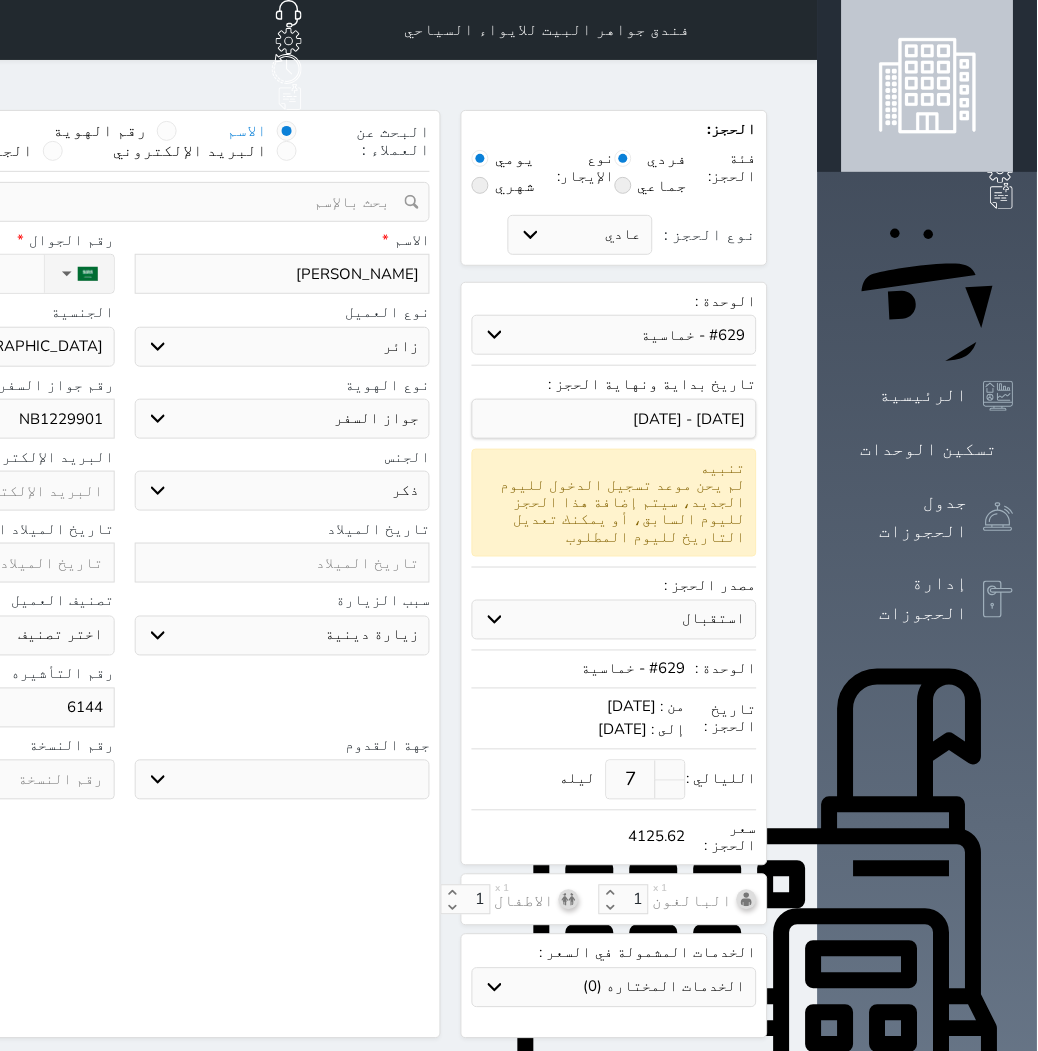 select 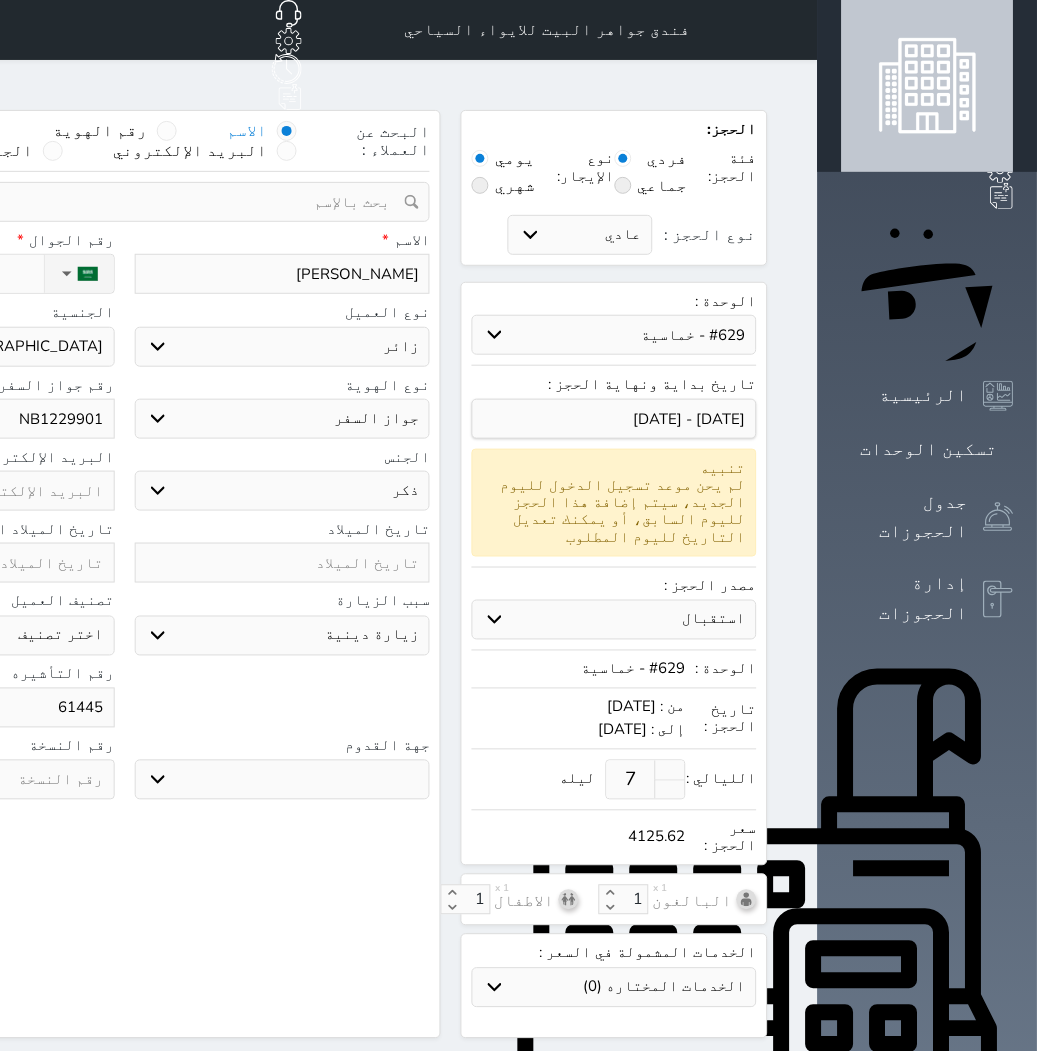 type on "614458" 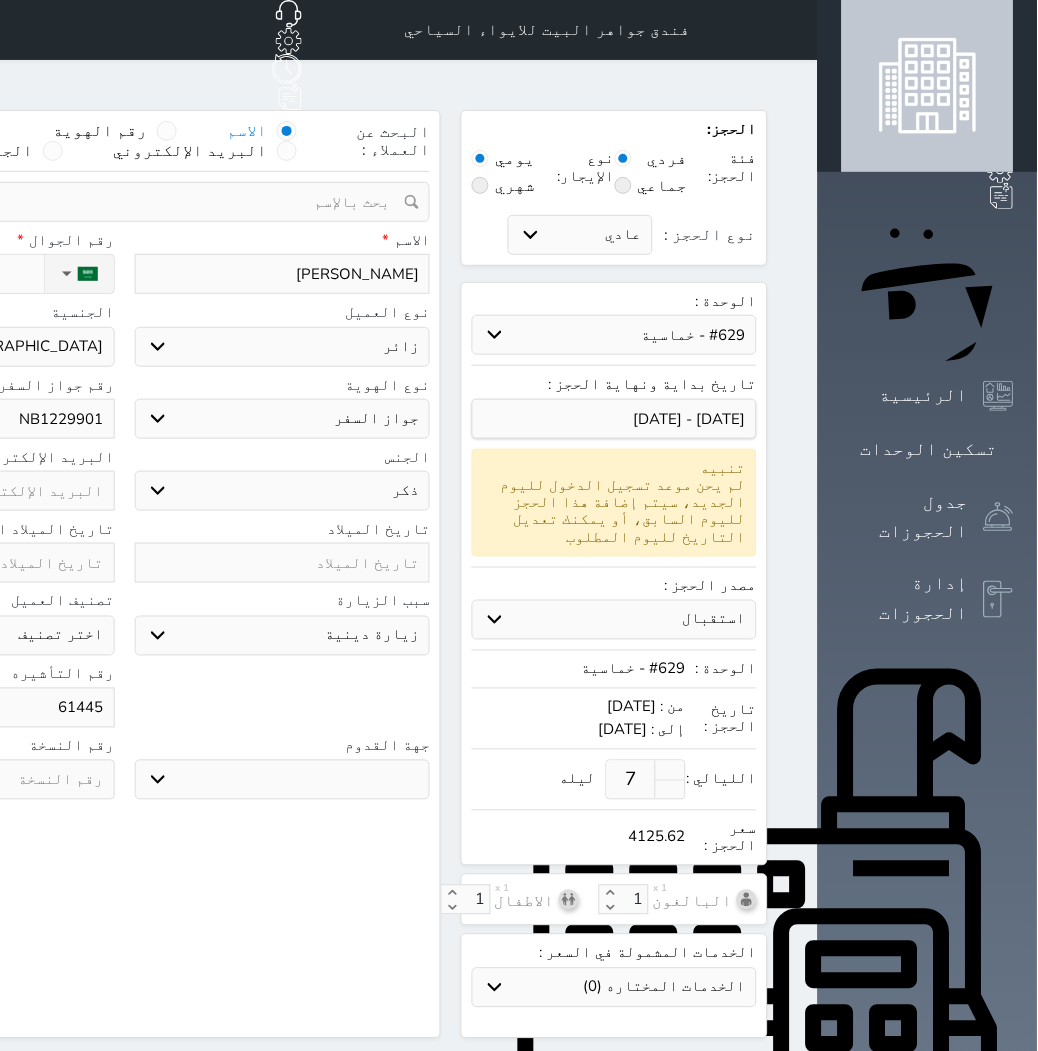 select 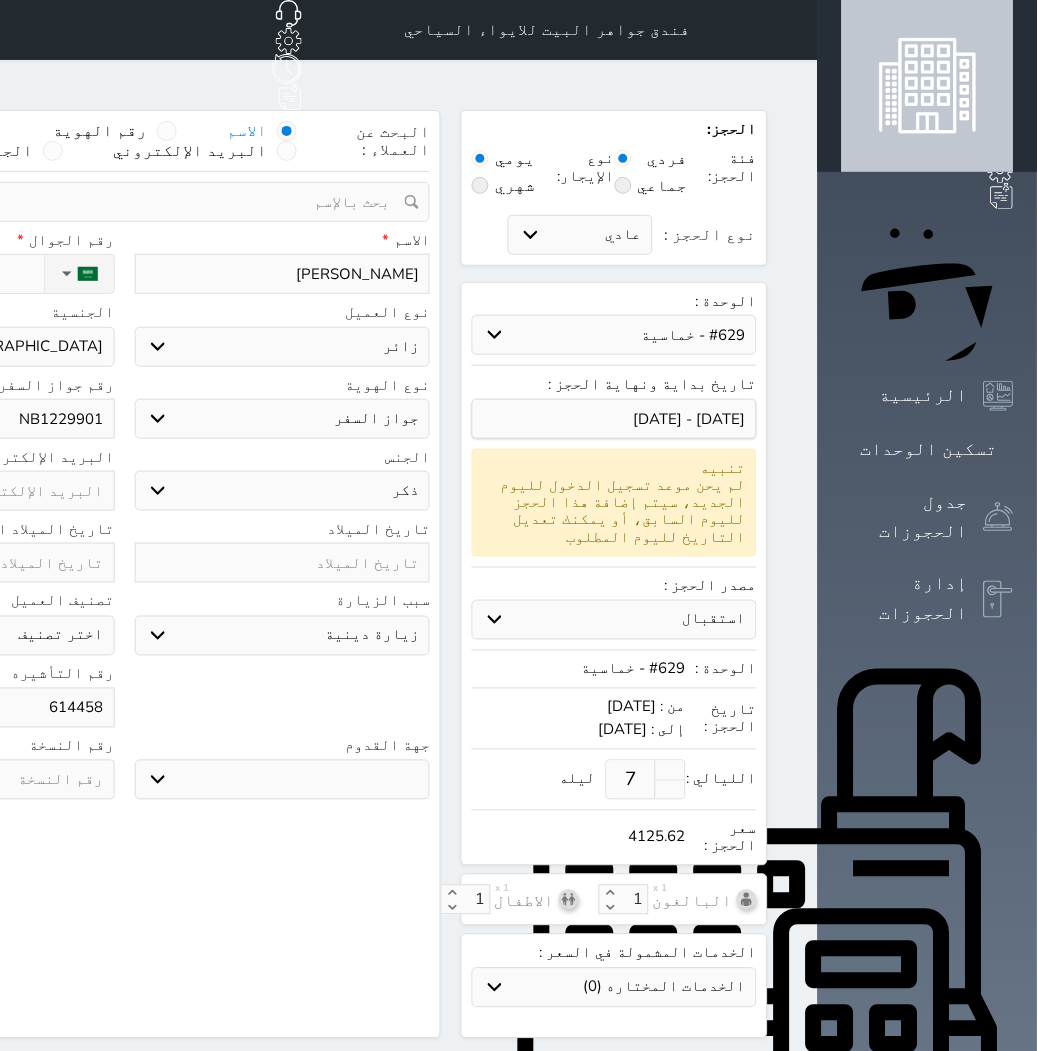 type on "6144588" 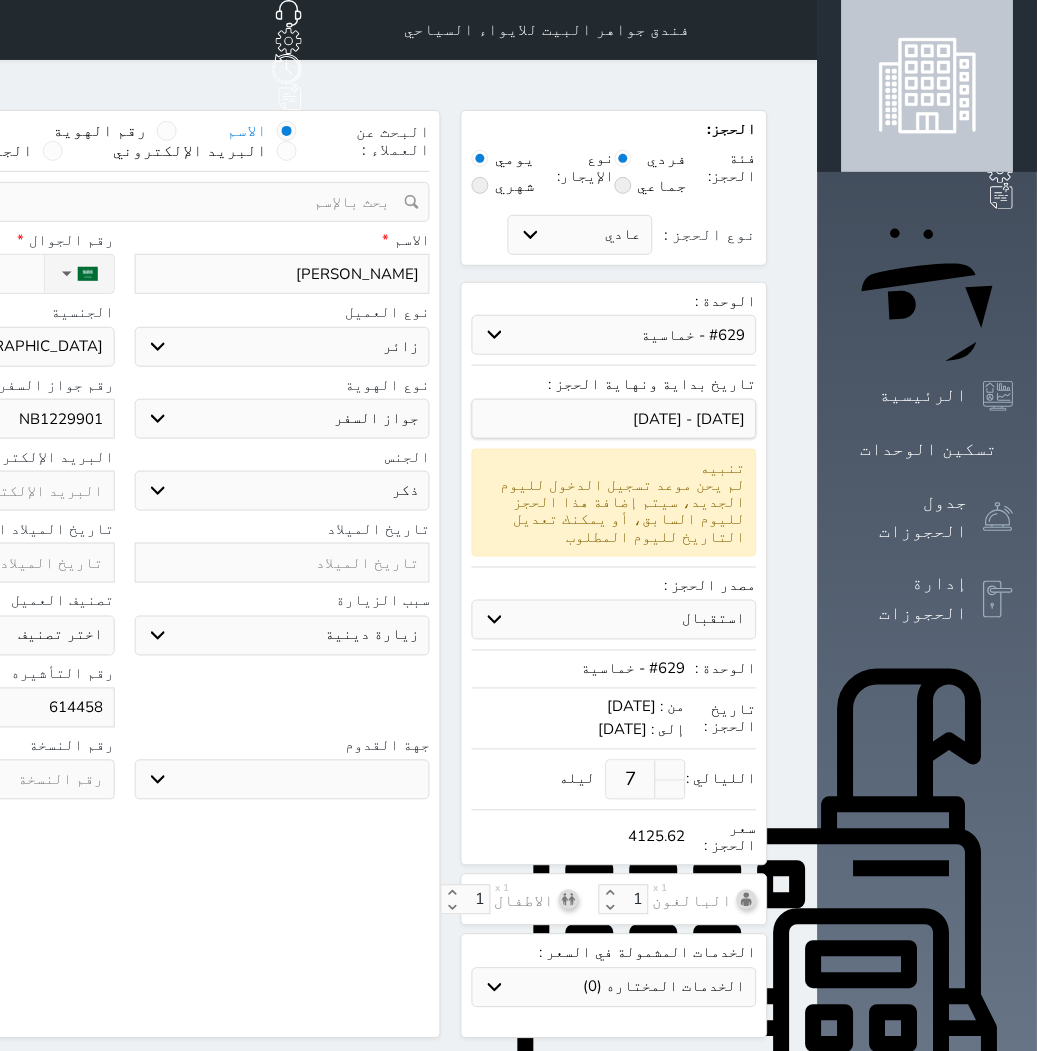 select 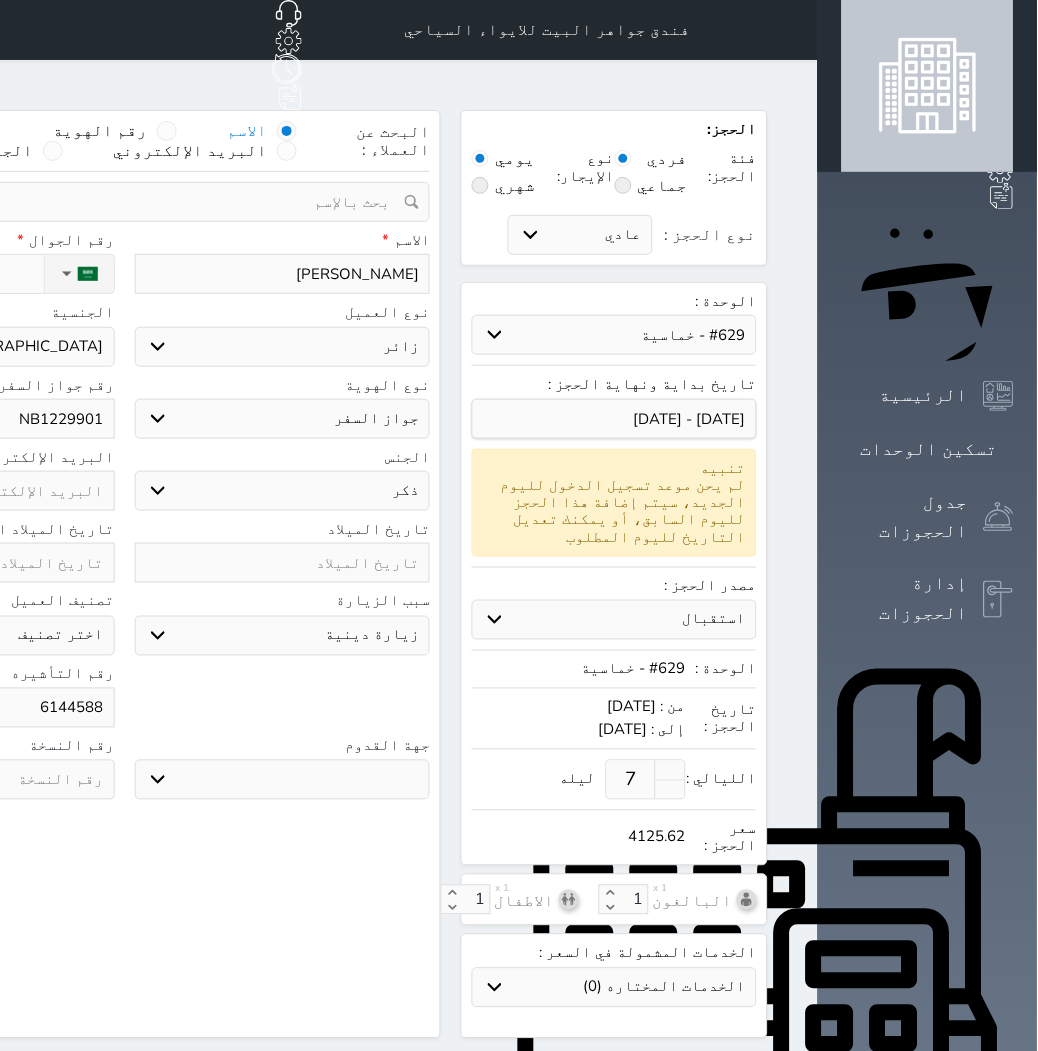 type on "61445884" 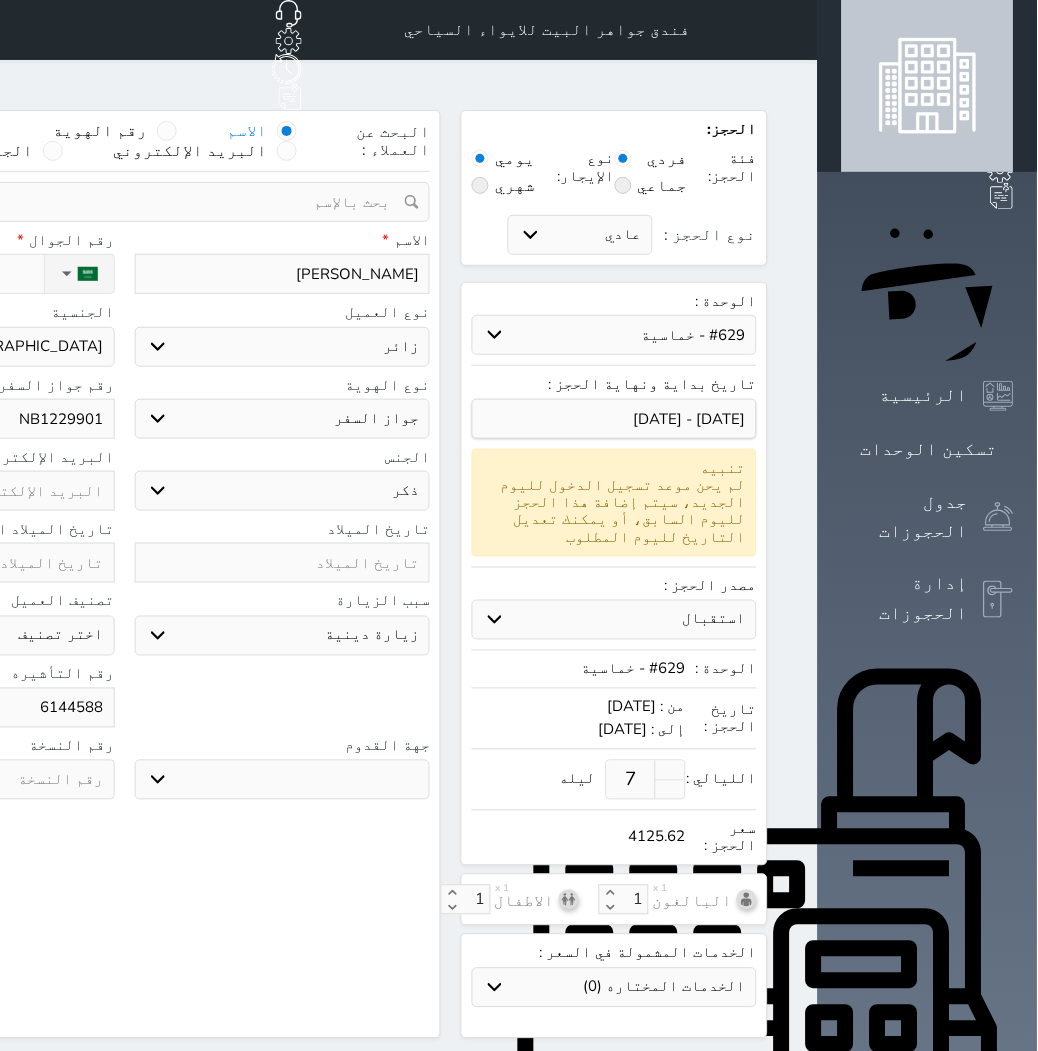 select 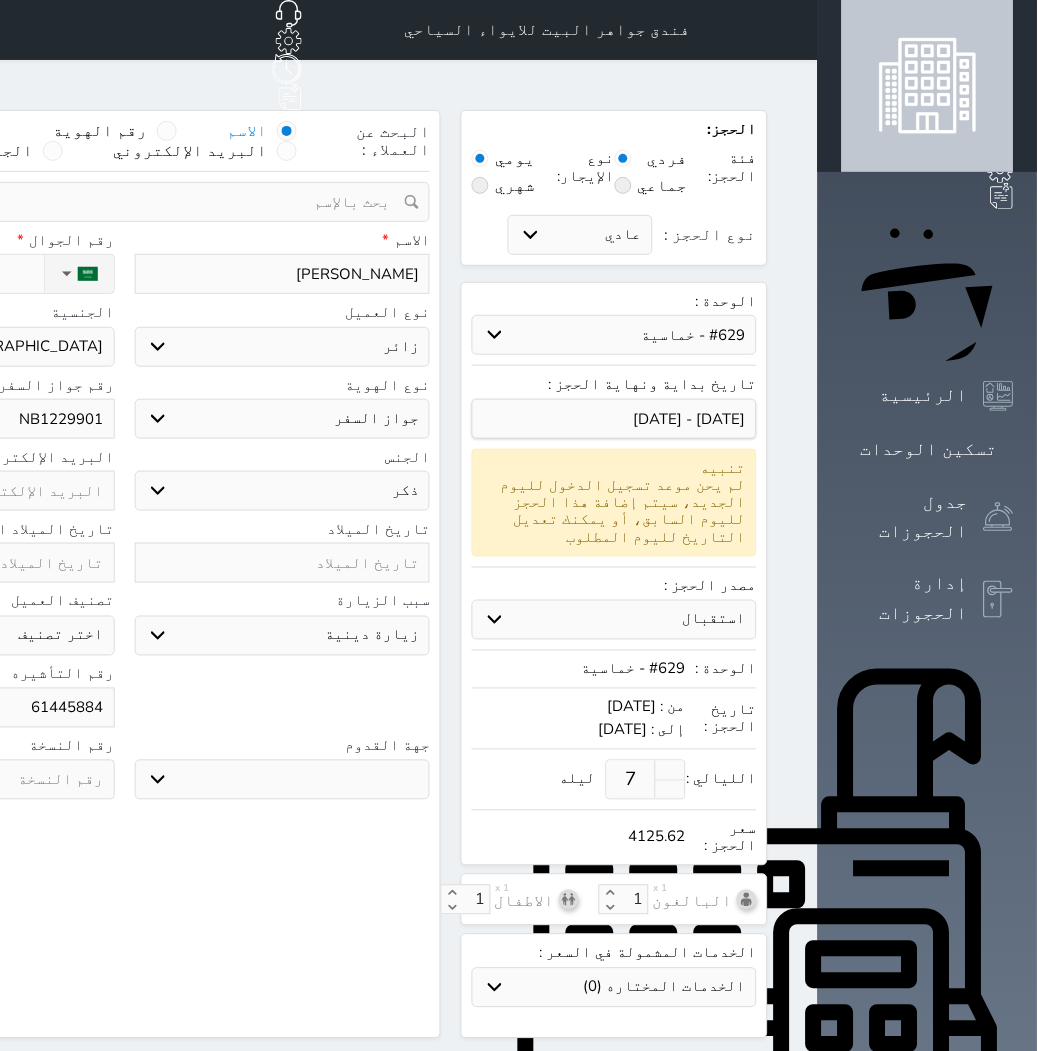 type on "614458848" 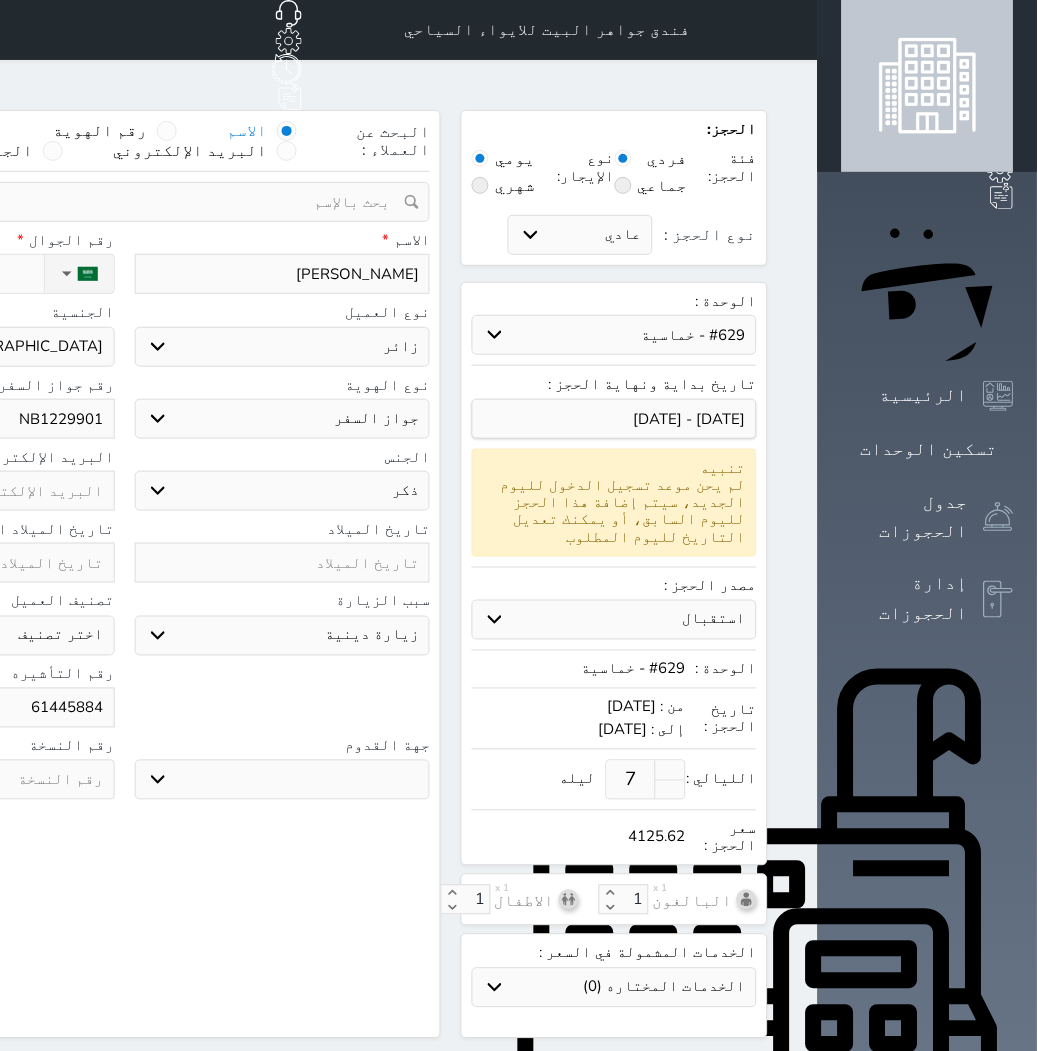select 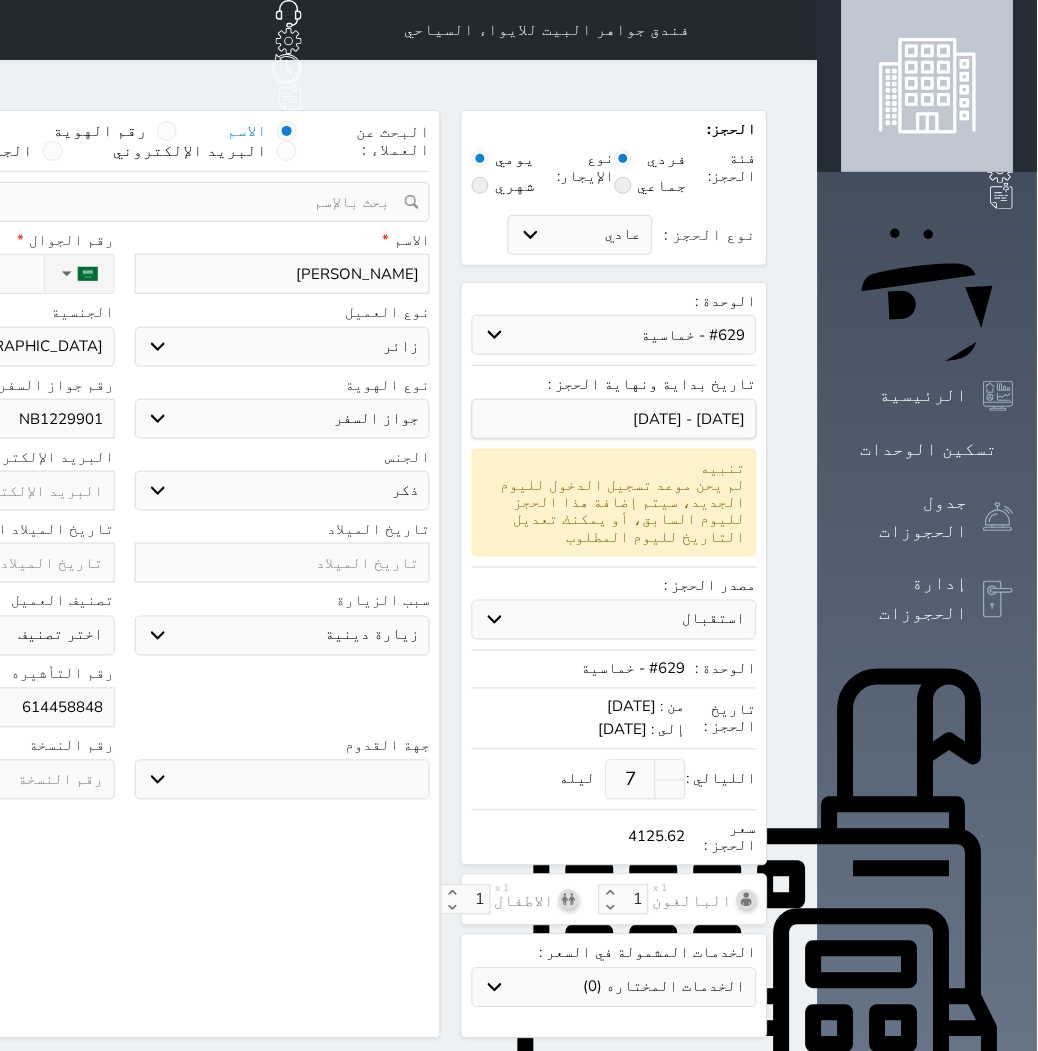 type on "6144588480" 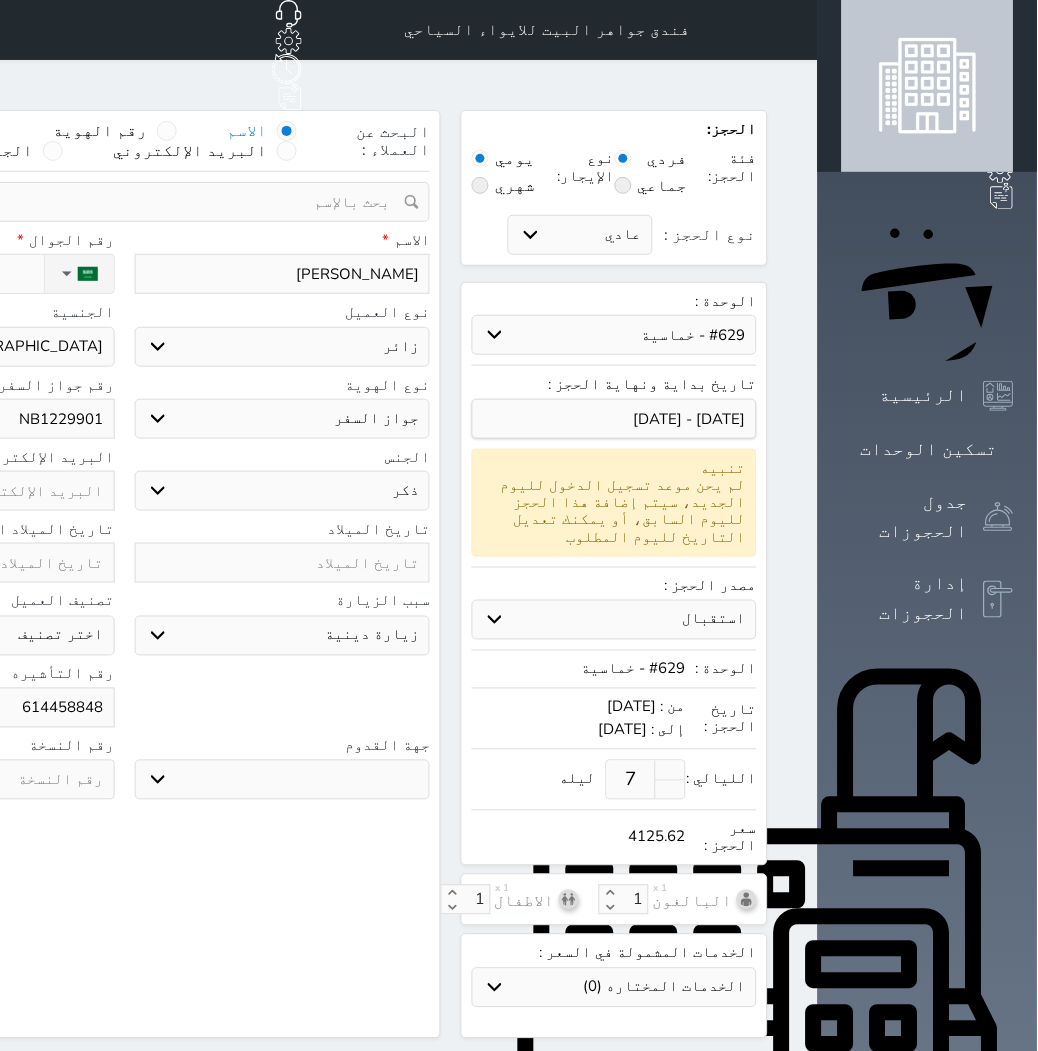 select 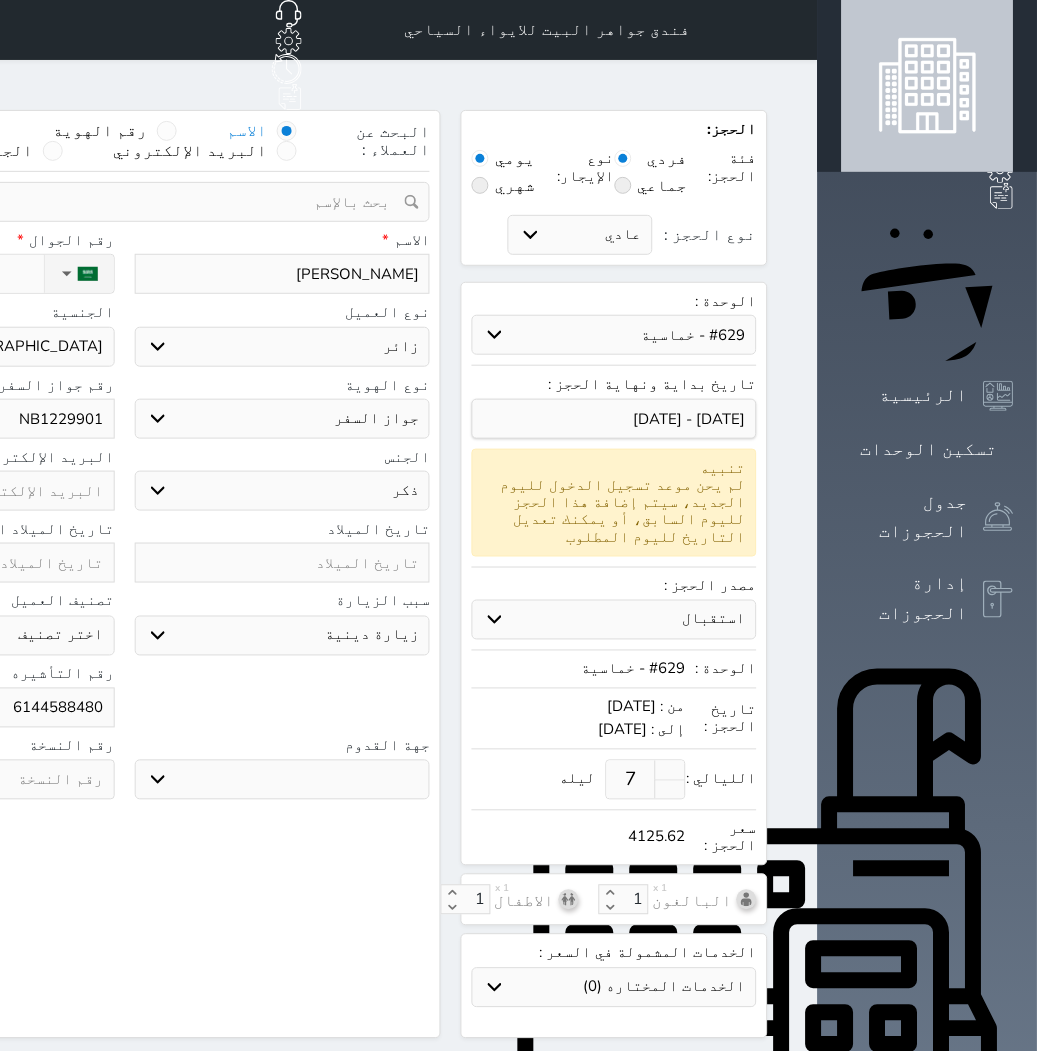 type on "6144588480" 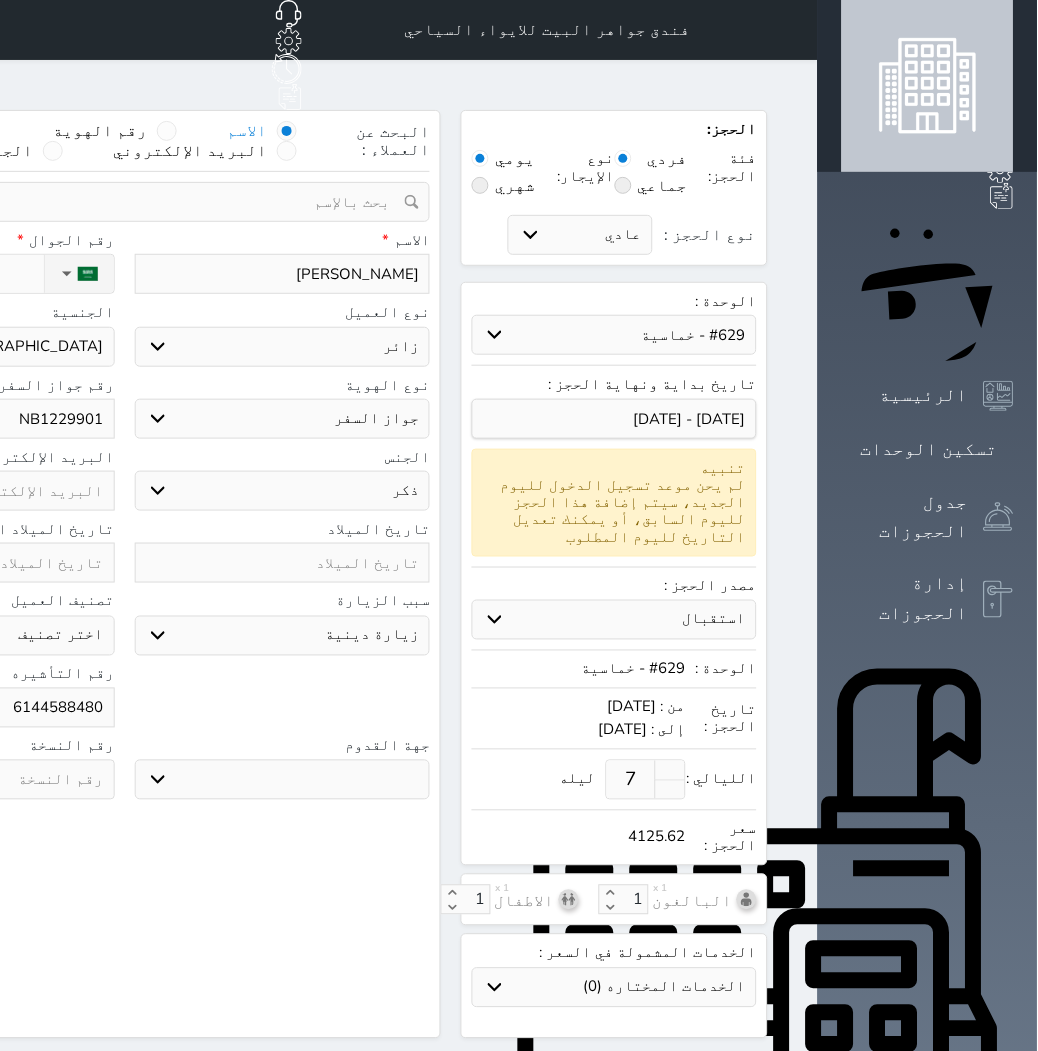click on "البحث عن العملاء :        الاسم       رقم الهوية       البريد الإلكتروني       الجوال           تغيير العميل                      ملاحظات                           سجل حجوزات العميل [PERSON_NAME]                   إجمالى رصيد العميل : 0 ريال     رقم الحجز   الوحدة   من   إلى   نوع الحجز   الرصيد   الاجرائات         النتائج  : من (  ) - إلى  (  )   العدد  :              سجل الكمبيالات الغير محصلة على العميل Mawea Amir                 رقم الحجز   المبلغ الكلى    المبلغ المحصل    المبلغ المتبقى    تاريخ الإستحقاق         النتائج  : من (  ) - إلى  (  )   العدد  :      الاسم *   [PERSON_NAME]   رقم الجوال *       ▼     [GEOGRAPHIC_DATA] ([GEOGRAPHIC_DATA])   +93   [GEOGRAPHIC_DATA] ([GEOGRAPHIC_DATA])   +355   [GEOGRAPHIC_DATA] (‫الجزائر‬‎)   +213" at bounding box center (124, 574) 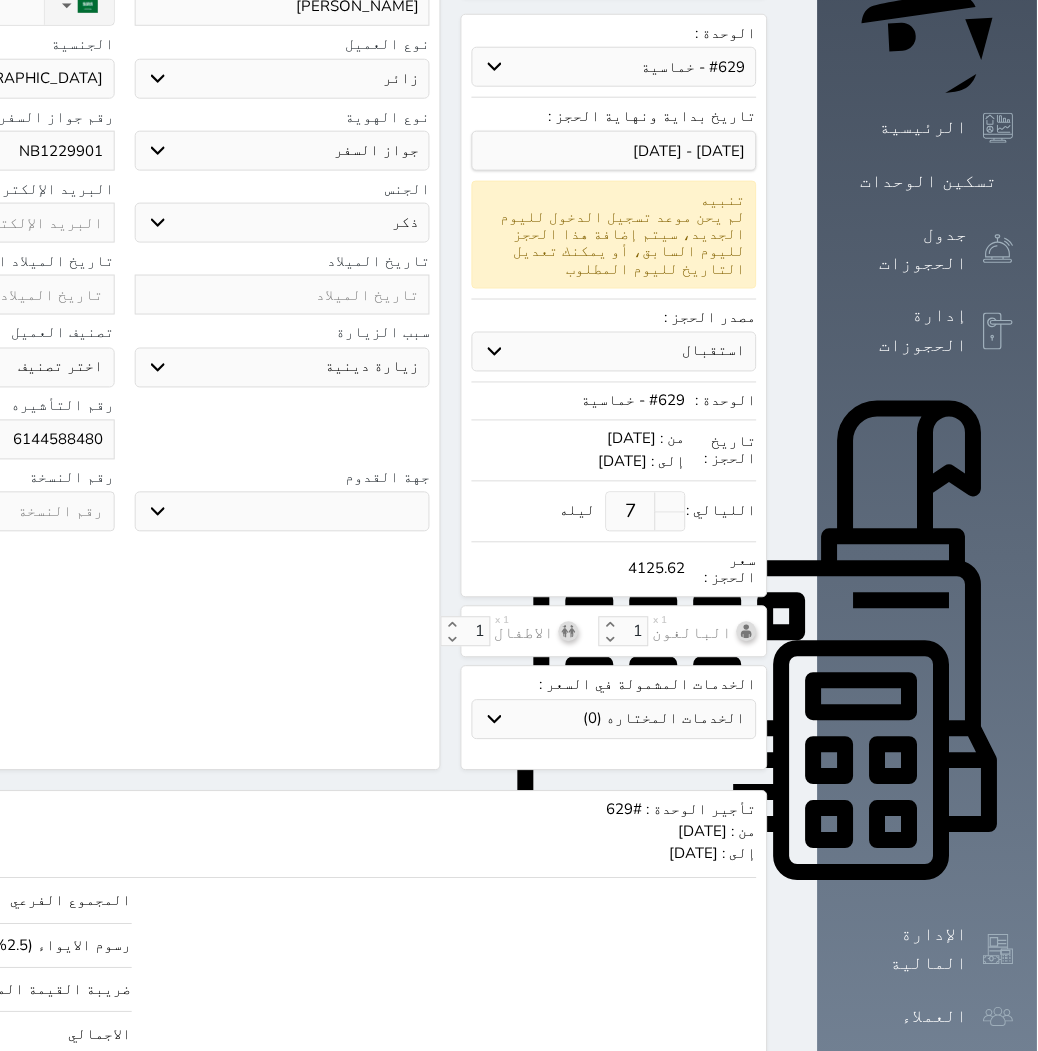 scroll, scrollTop: 285, scrollLeft: 0, axis: vertical 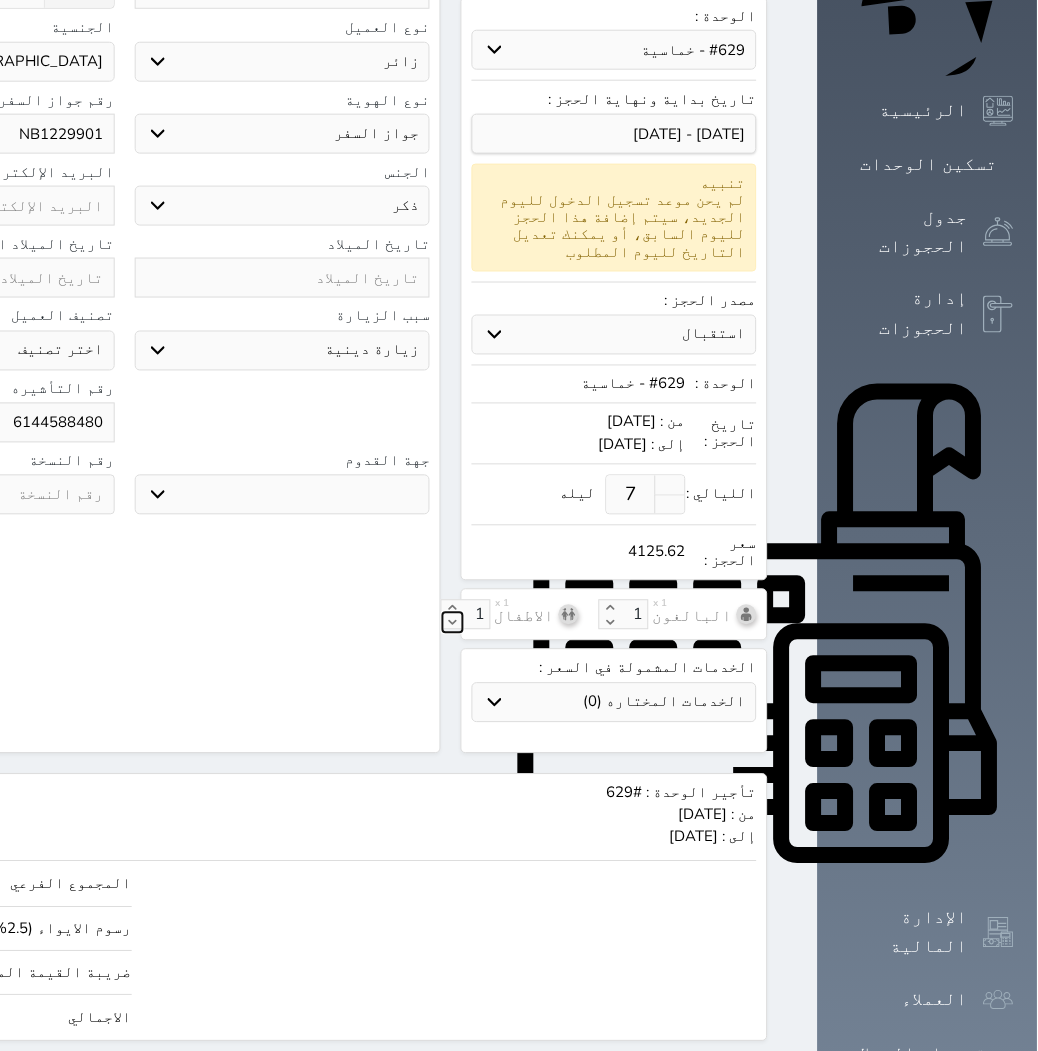 click 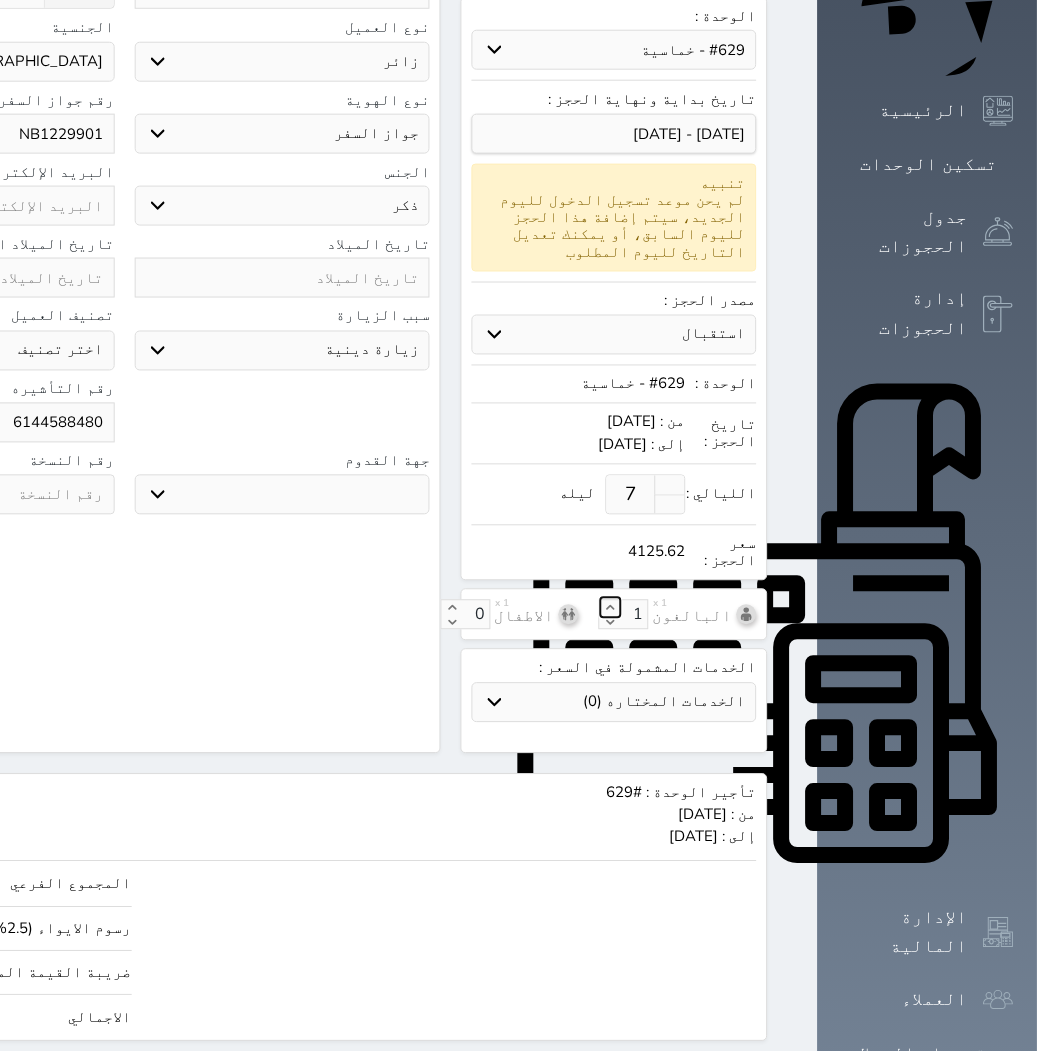 click 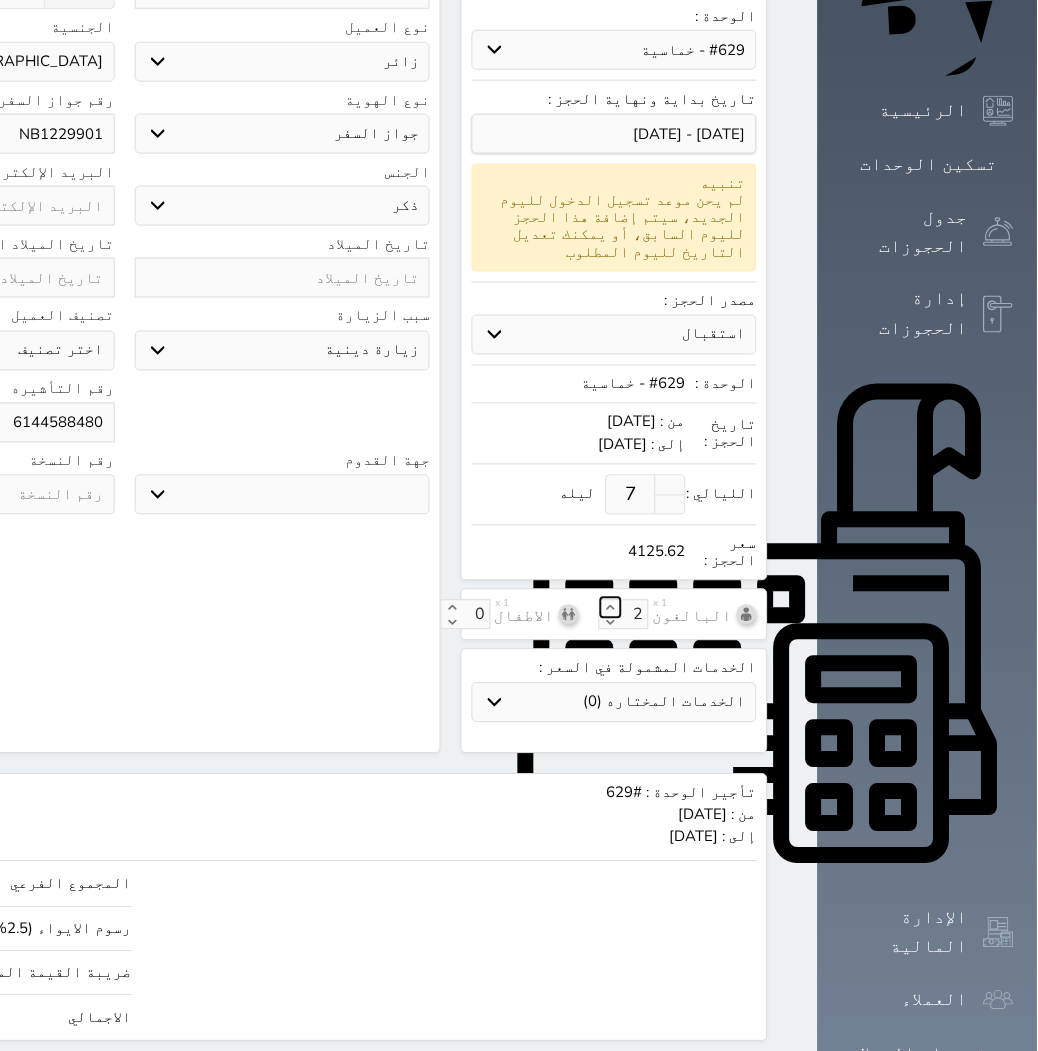 click 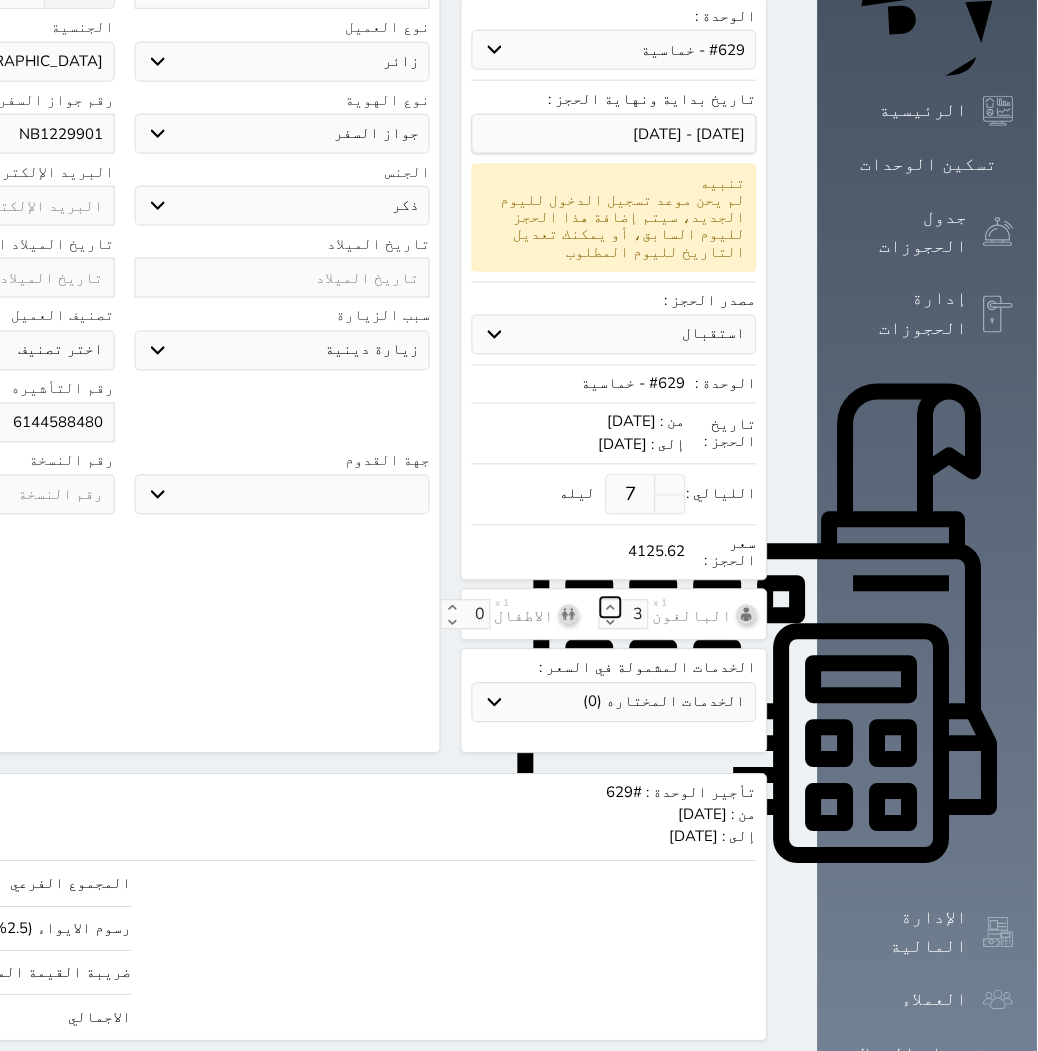 click 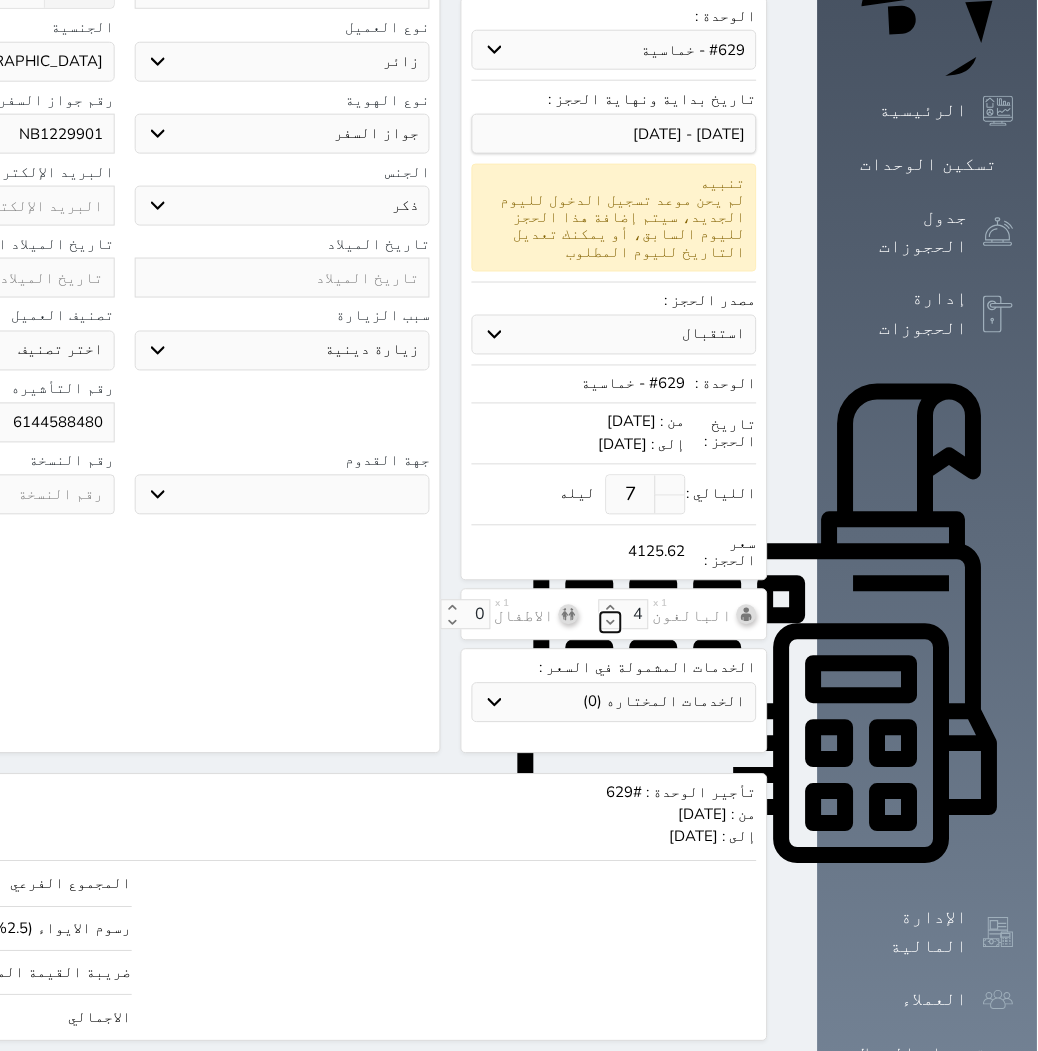 click 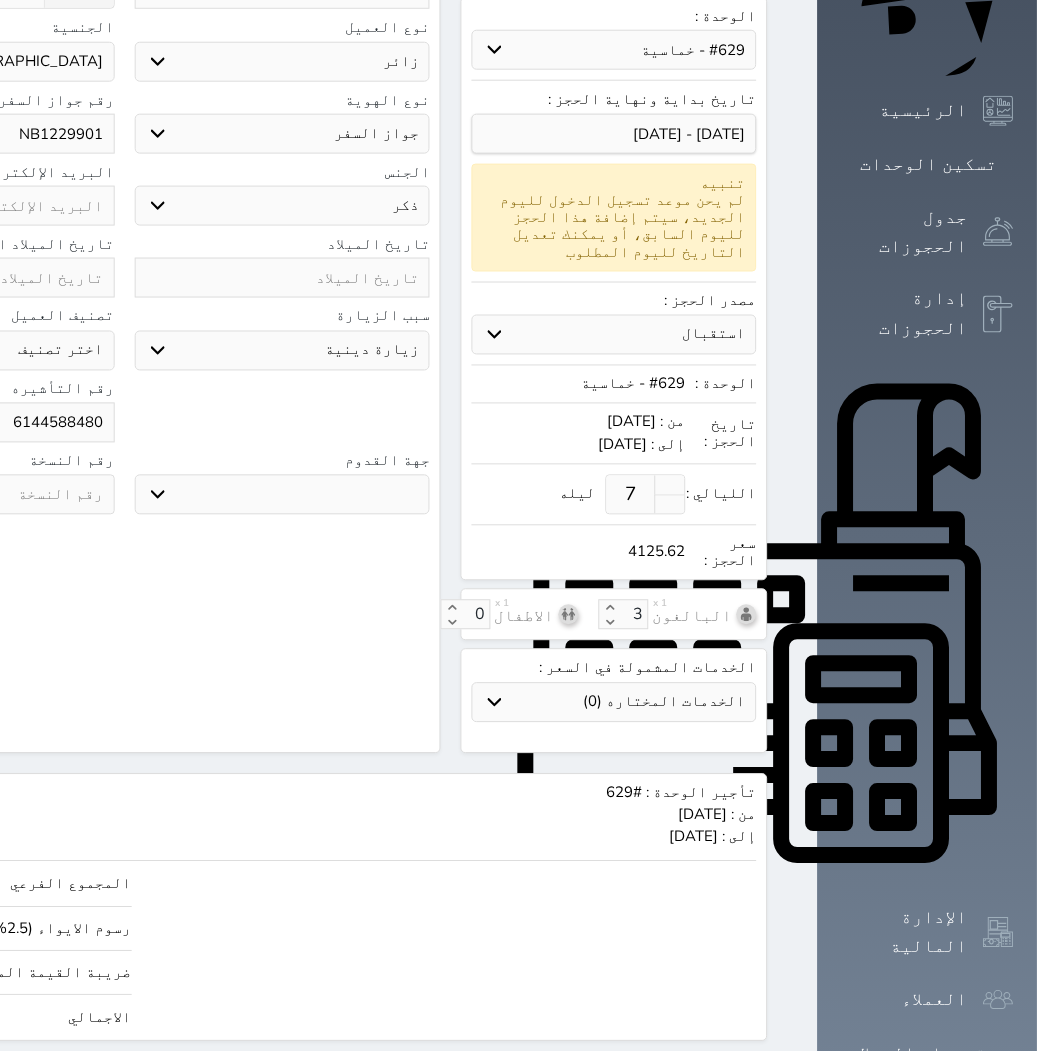 click on "البحث عن العملاء :        الاسم       رقم الهوية       البريد الإلكتروني       الجوال           تغيير العميل                      ملاحظات                           سجل حجوزات العميل [PERSON_NAME]                   إجمالى رصيد العميل : 0 ريال     رقم الحجز   الوحدة   من   إلى   نوع الحجز   الرصيد   الاجرائات         النتائج  : من (  ) - إلى  (  )   العدد  :              سجل الكمبيالات الغير محصلة على العميل Mawea Amir                 رقم الحجز   المبلغ الكلى    المبلغ المحصل    المبلغ المتبقى    تاريخ الإستحقاق         النتائج  : من (  ) - إلى  (  )   العدد  :      الاسم *   [PERSON_NAME]   رقم الجوال *       ▼     [GEOGRAPHIC_DATA] ([GEOGRAPHIC_DATA])   +93   [GEOGRAPHIC_DATA] ([GEOGRAPHIC_DATA])   +355   [GEOGRAPHIC_DATA] (‫الجزائر‬‎)   +213" at bounding box center (124, 289) 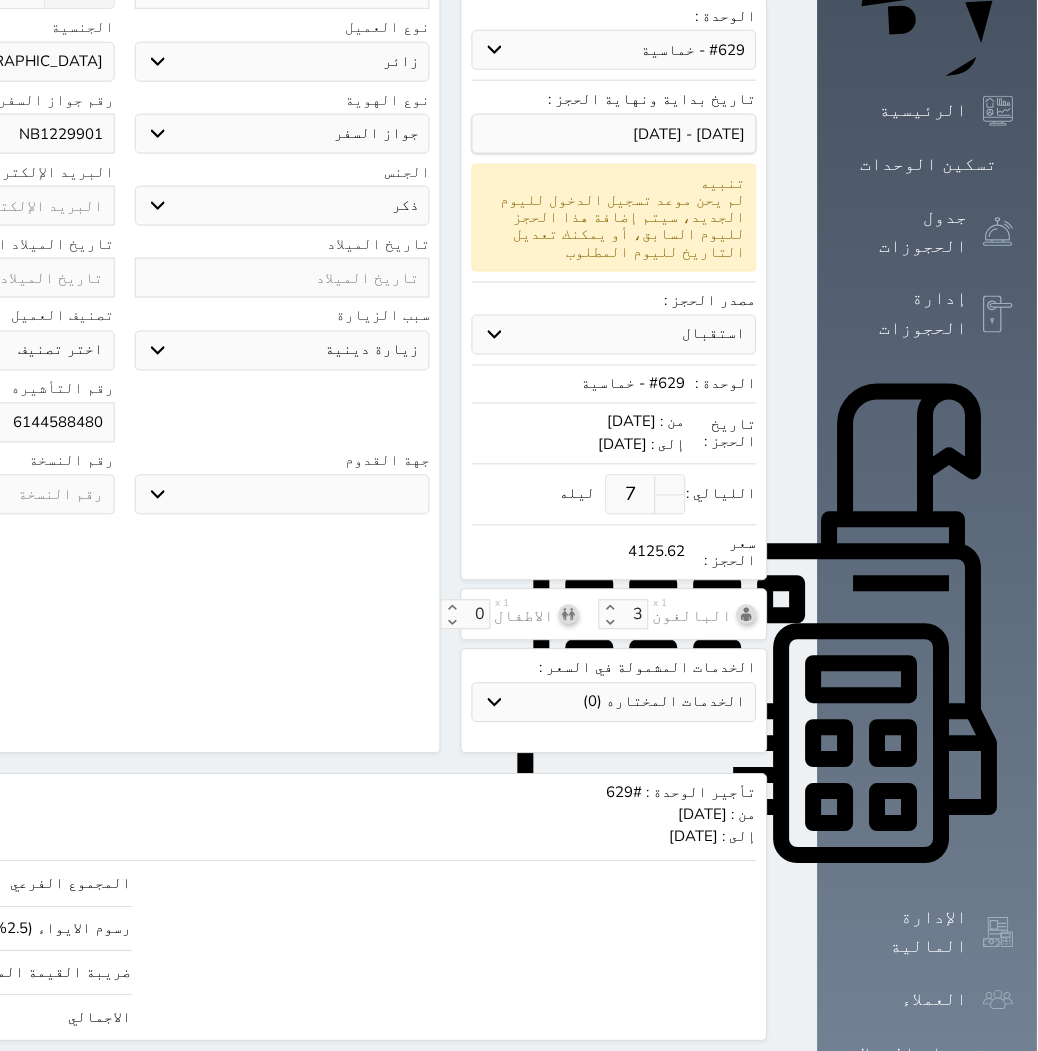 click on "حجز" at bounding box center [-104, 1079] 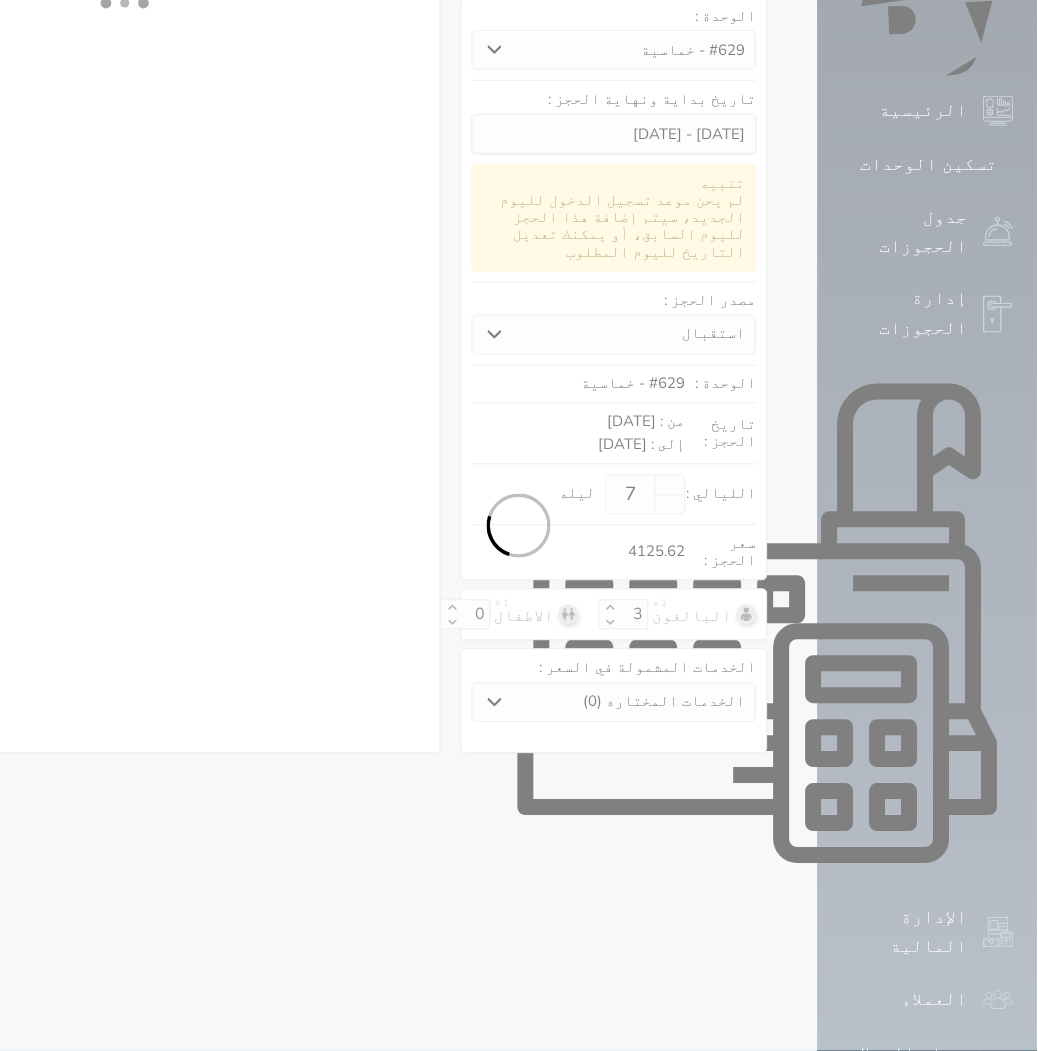 scroll, scrollTop: 207, scrollLeft: 0, axis: vertical 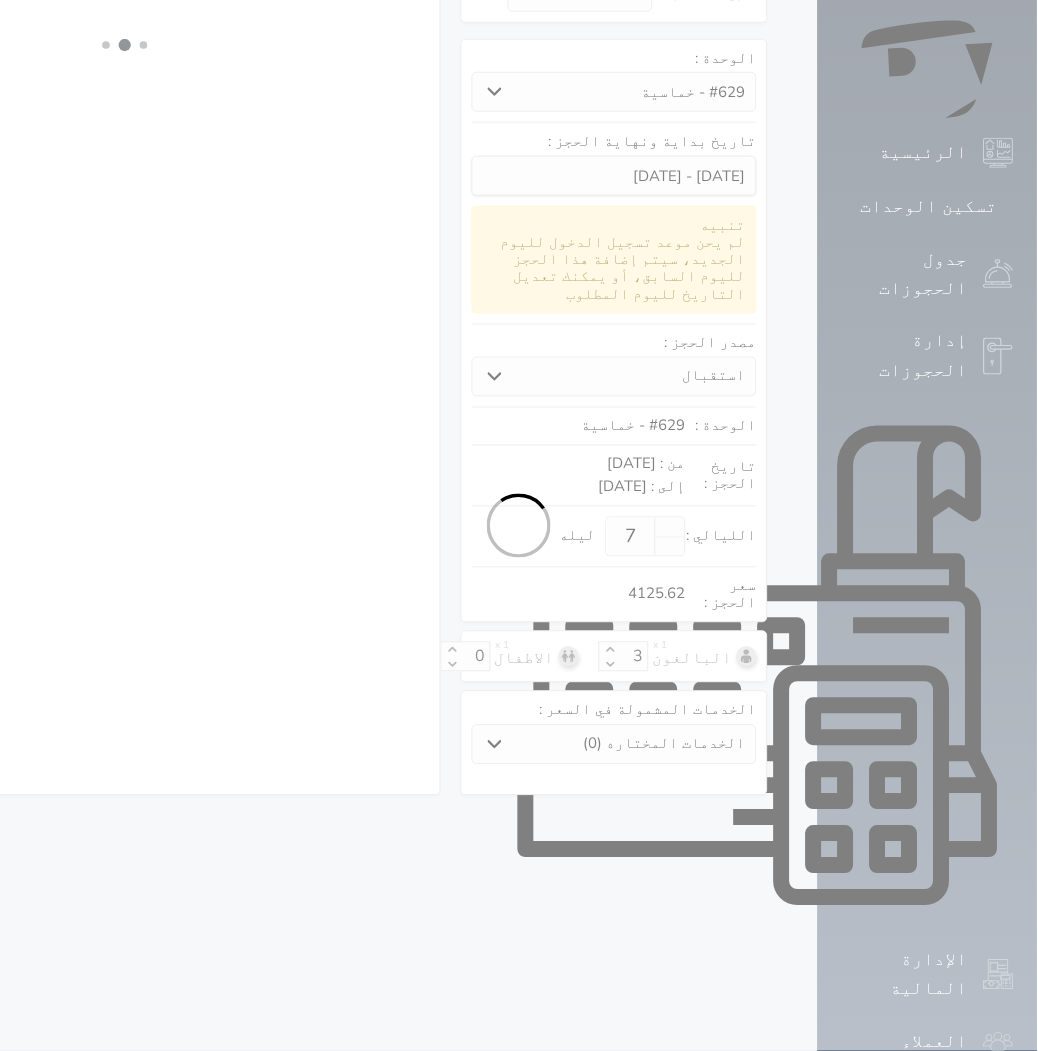 select on "3" 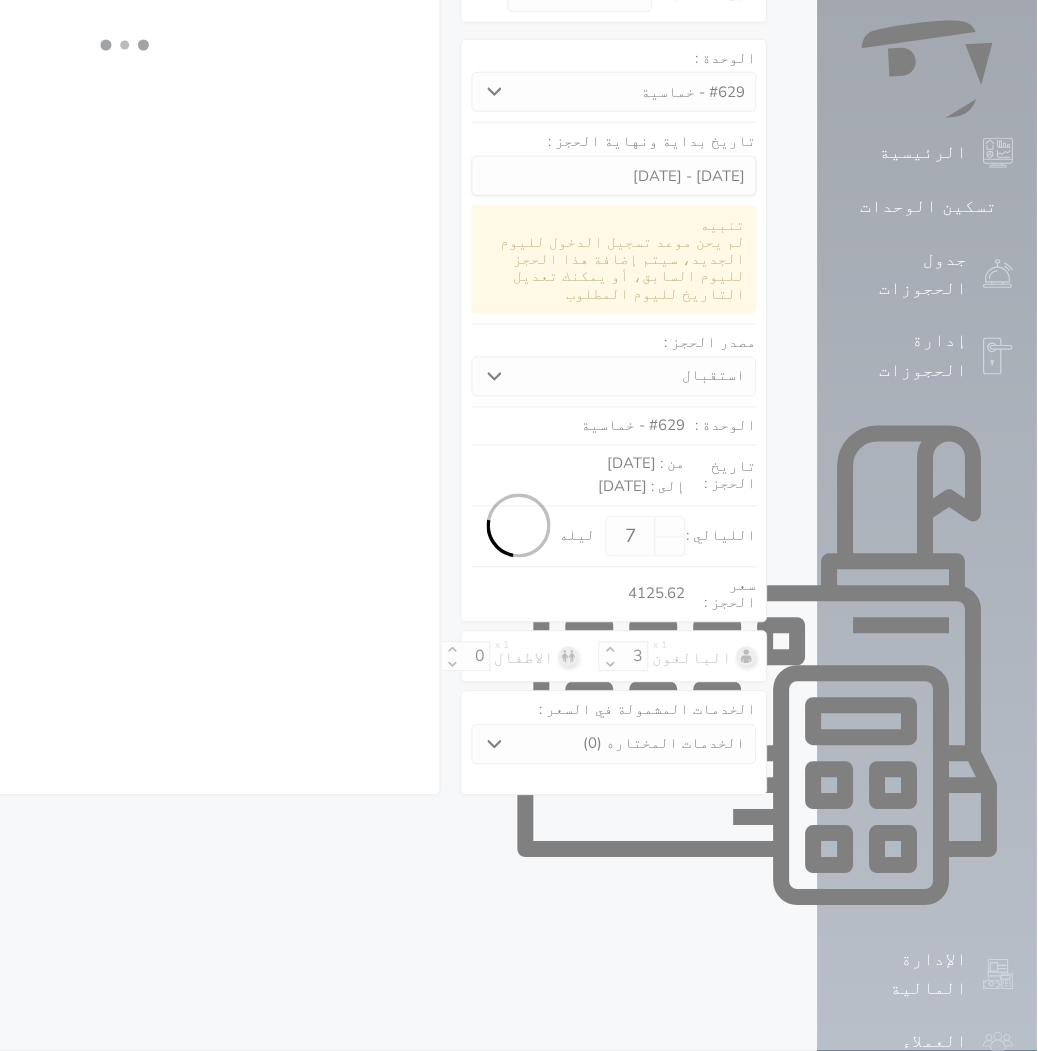 select on "304" 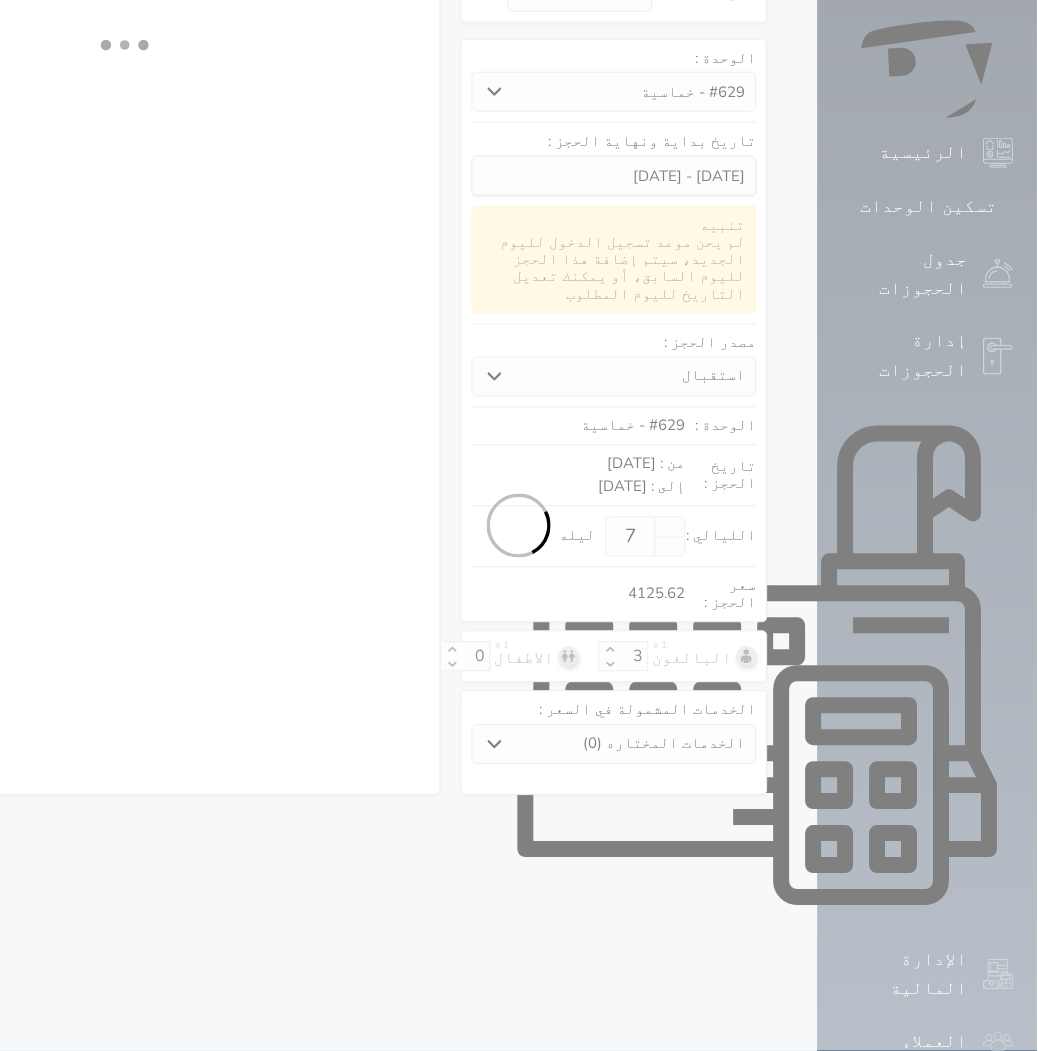 select on "5" 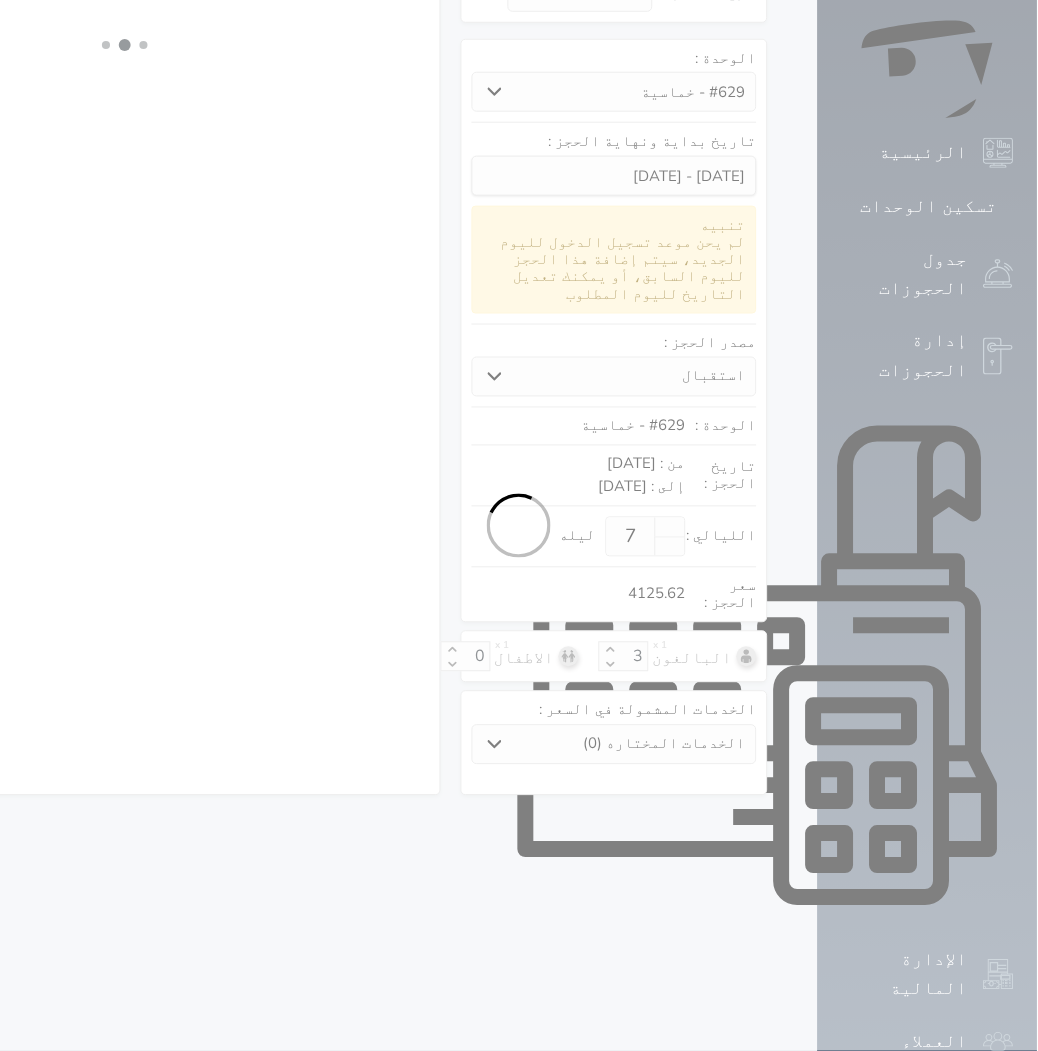 select on "[DEMOGRAPHIC_DATA]" 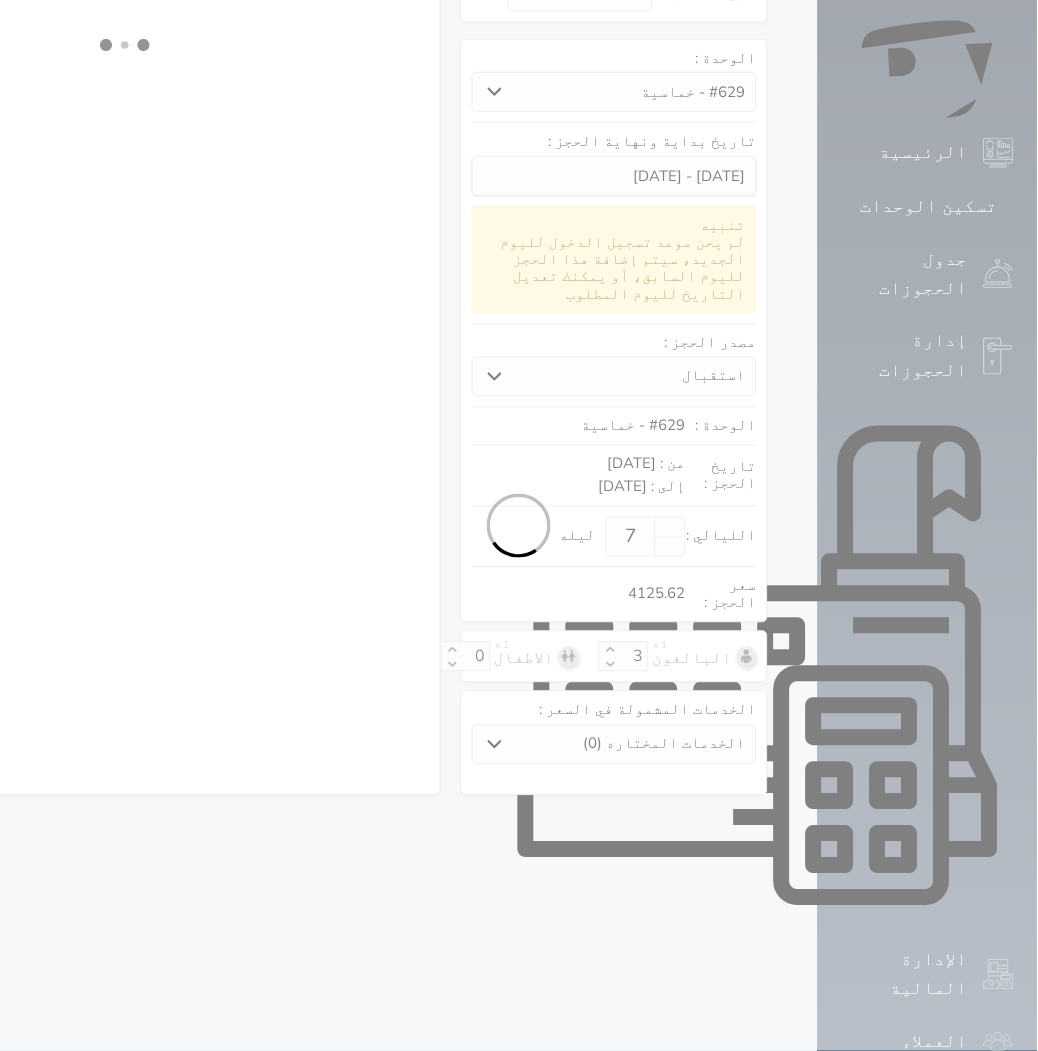 select on "3" 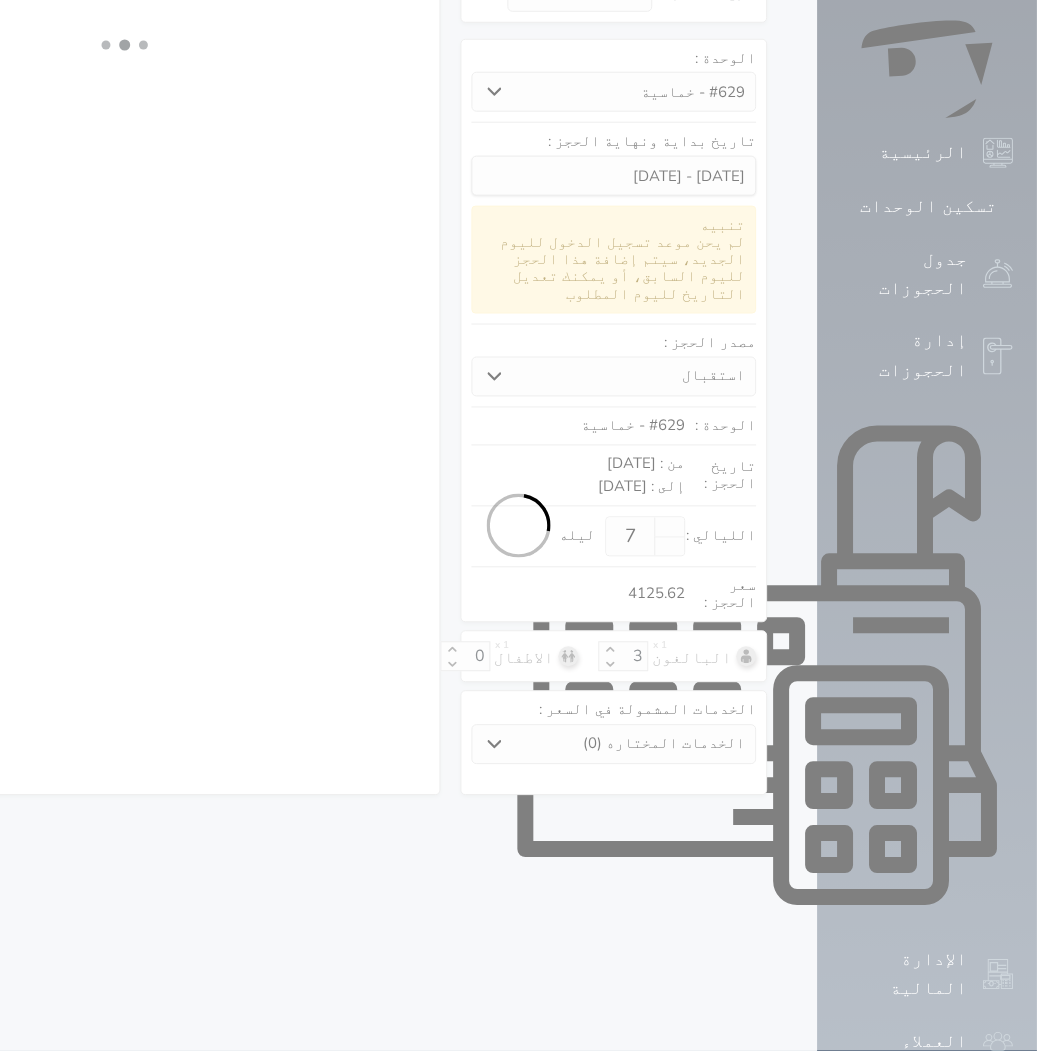select 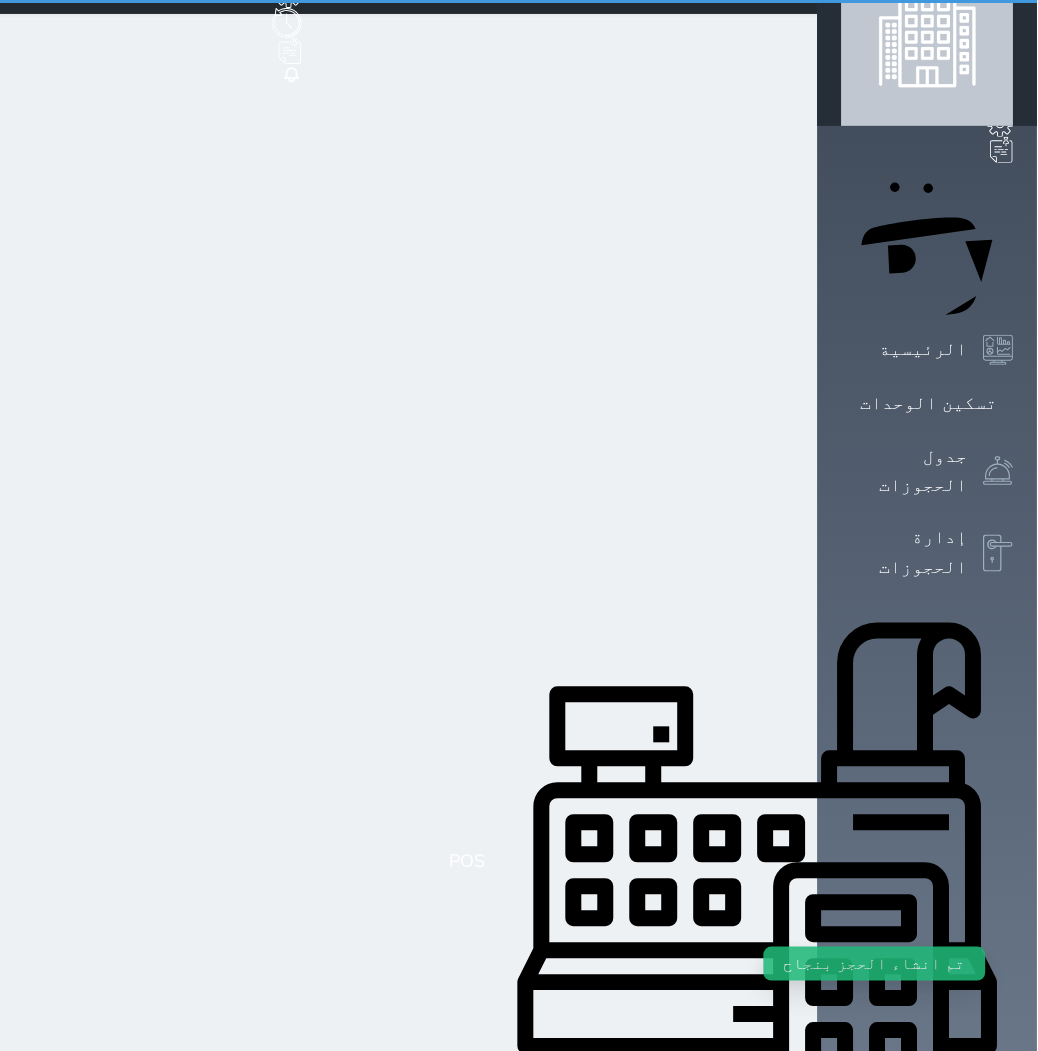 scroll, scrollTop: 0, scrollLeft: 0, axis: both 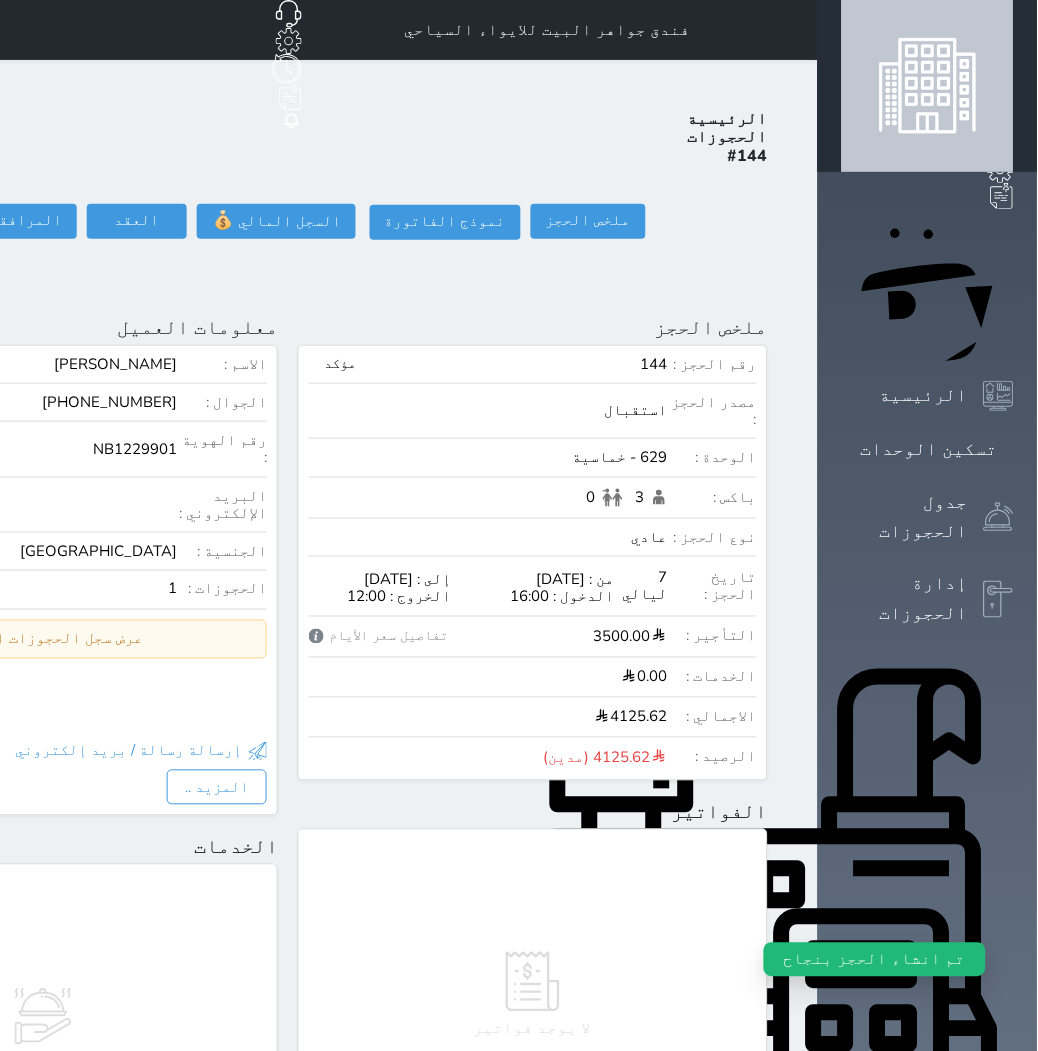 click on "حجز جديد" at bounding box center [133, -65] 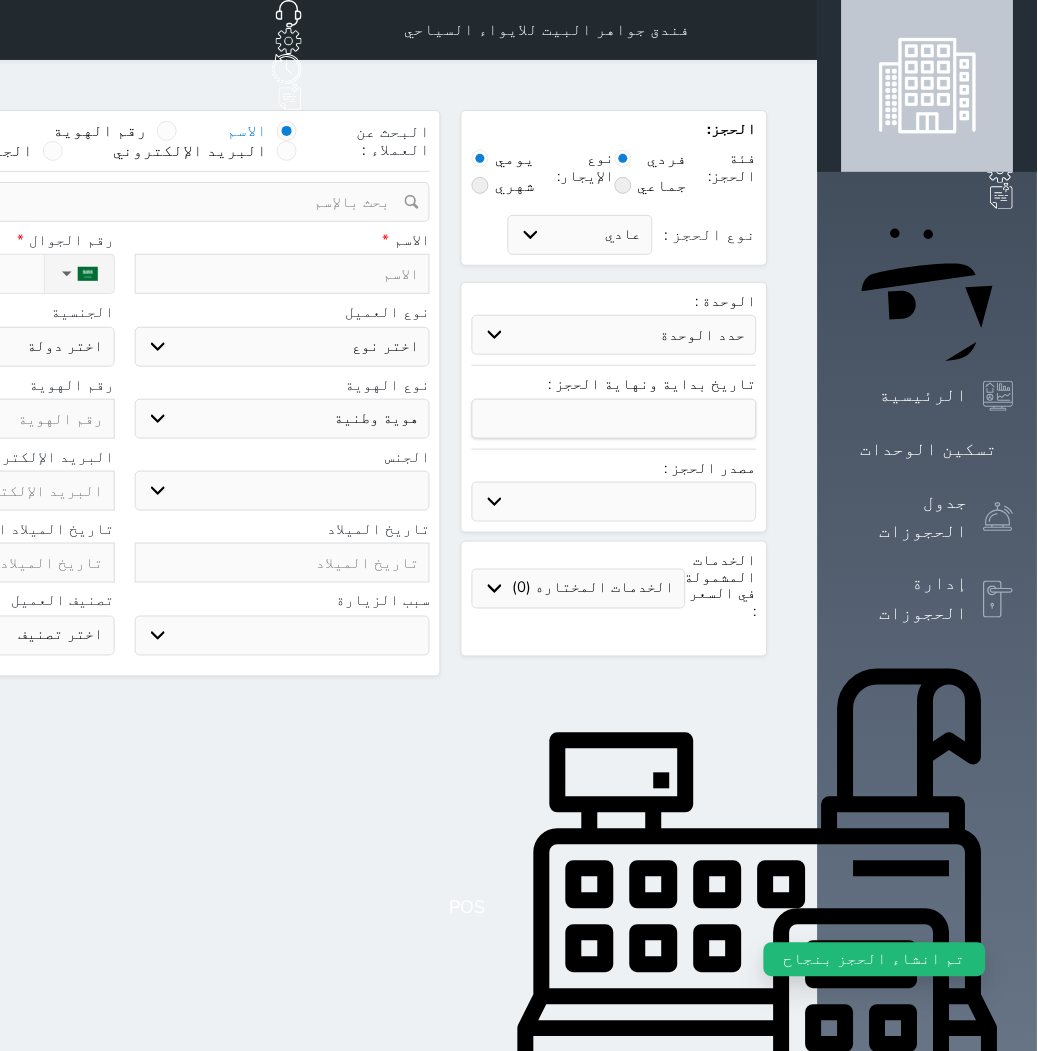 select 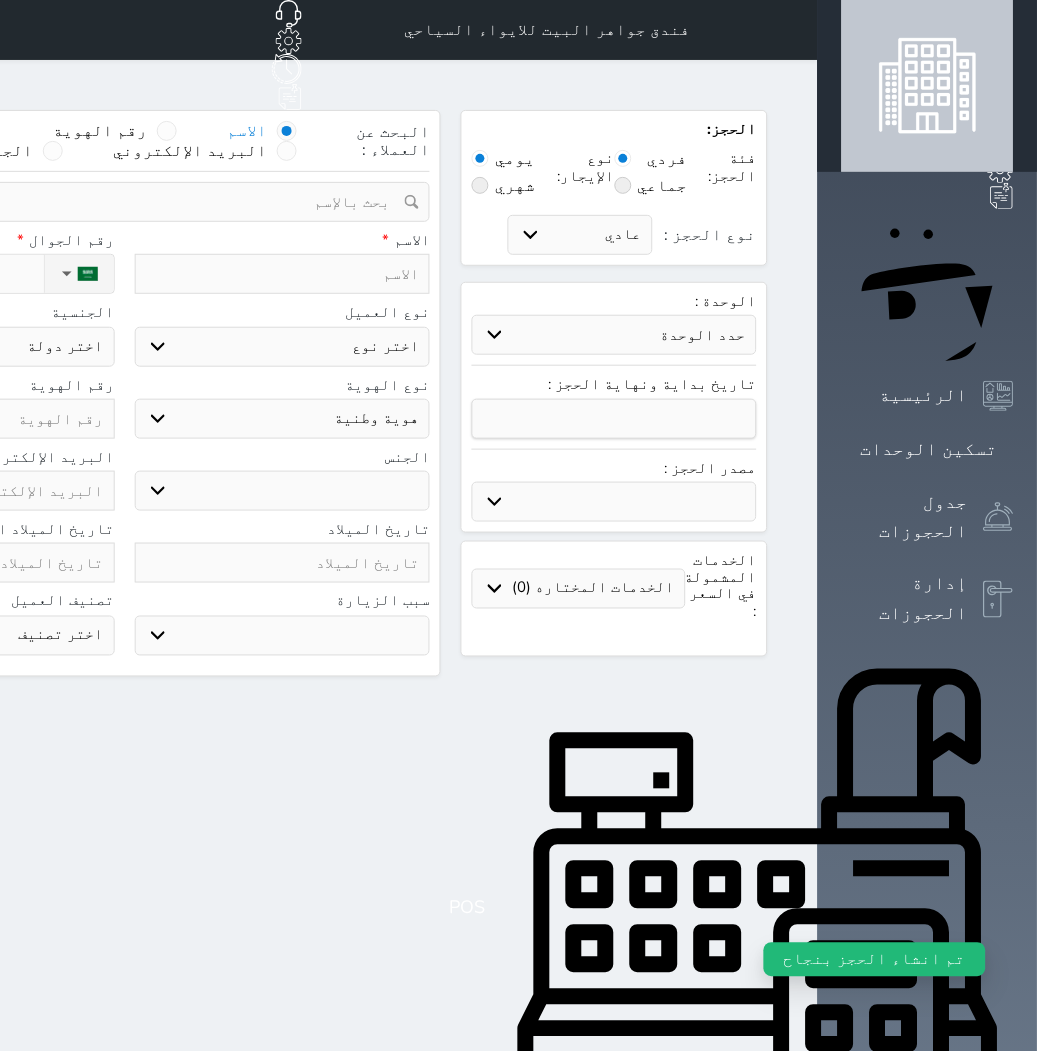 select on "32294" 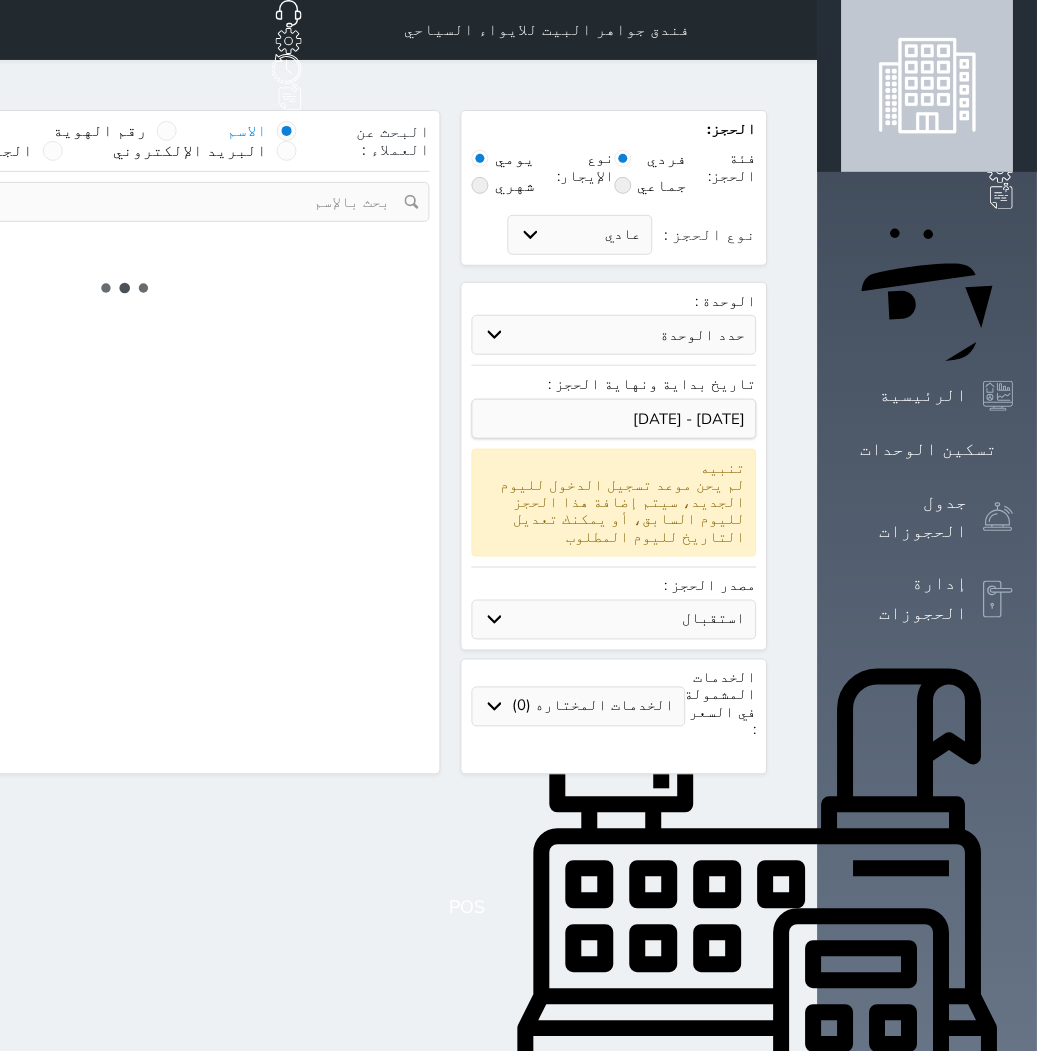 select 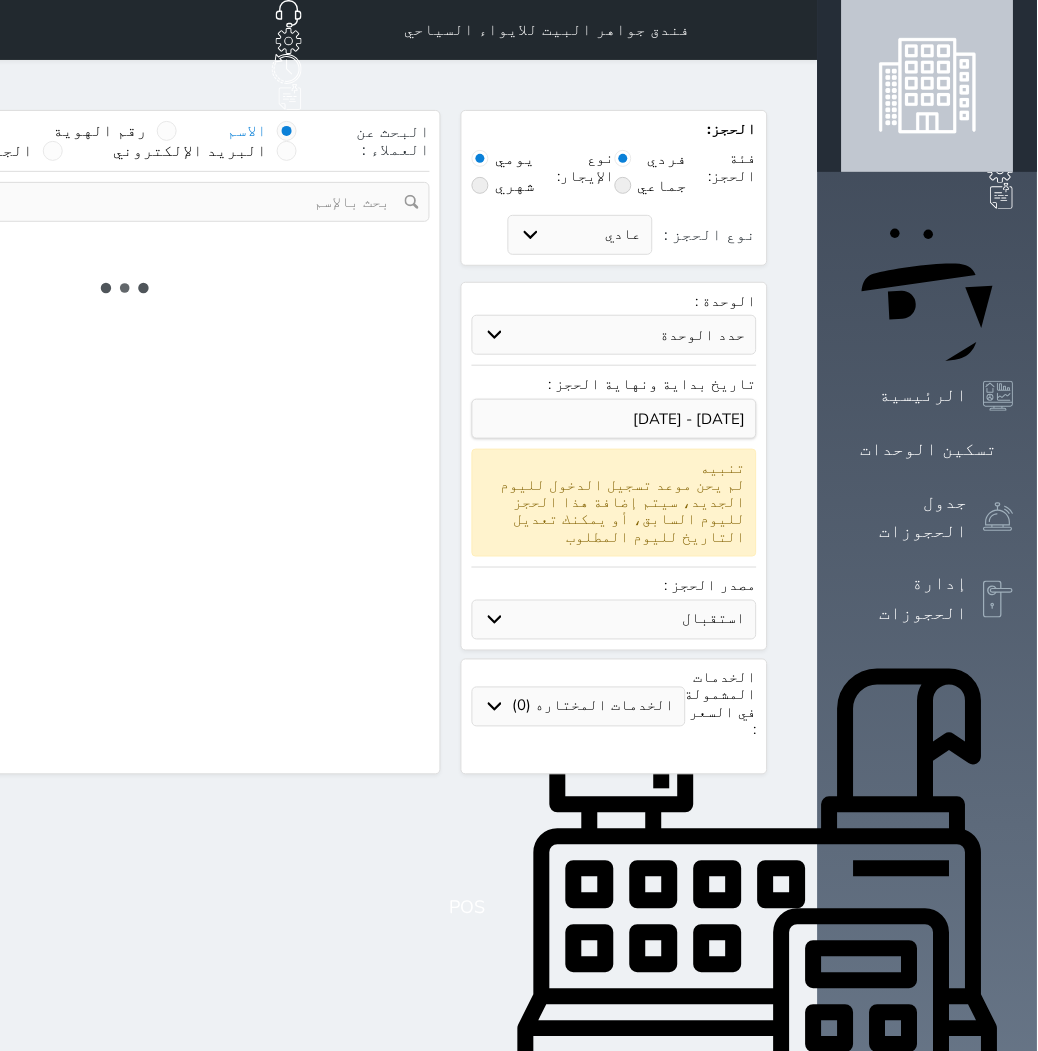 select on "1" 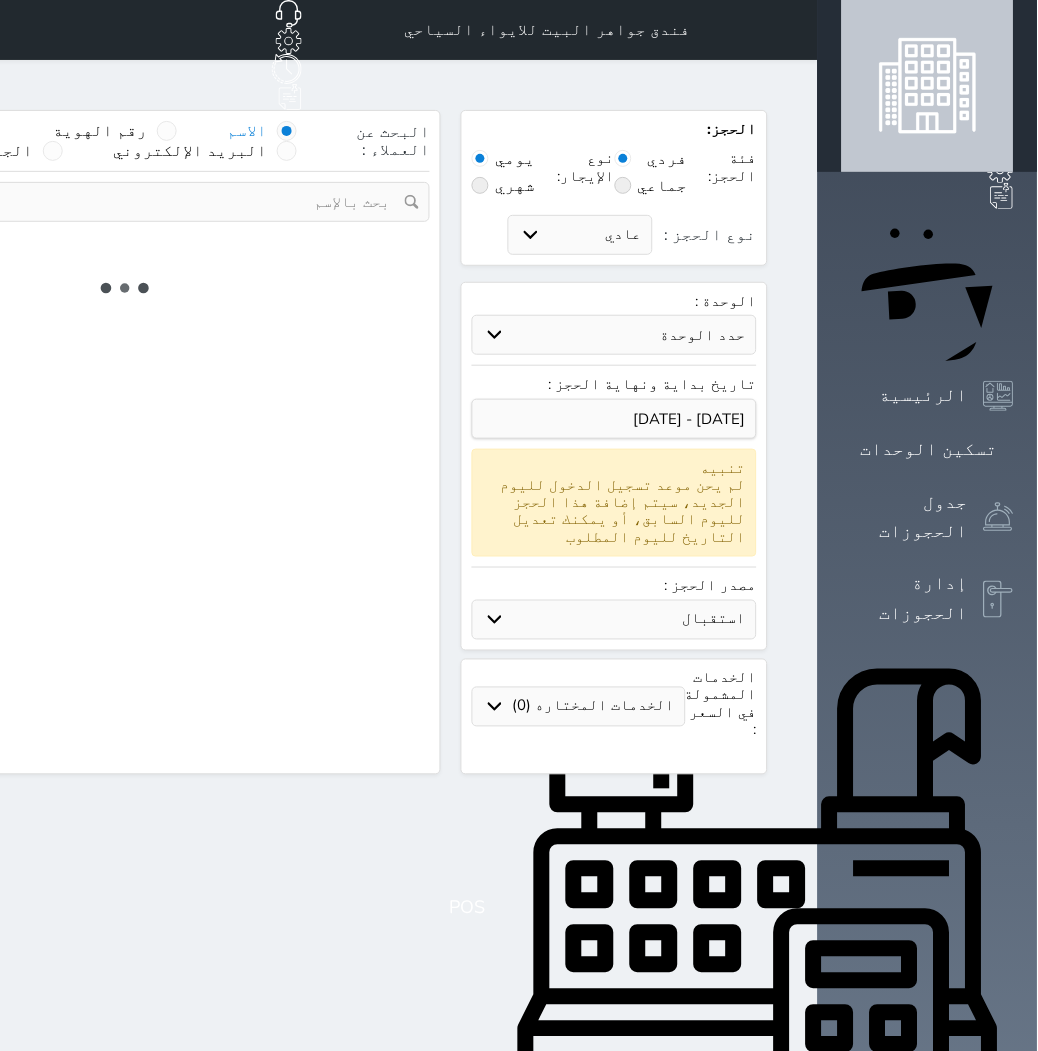 select on "113" 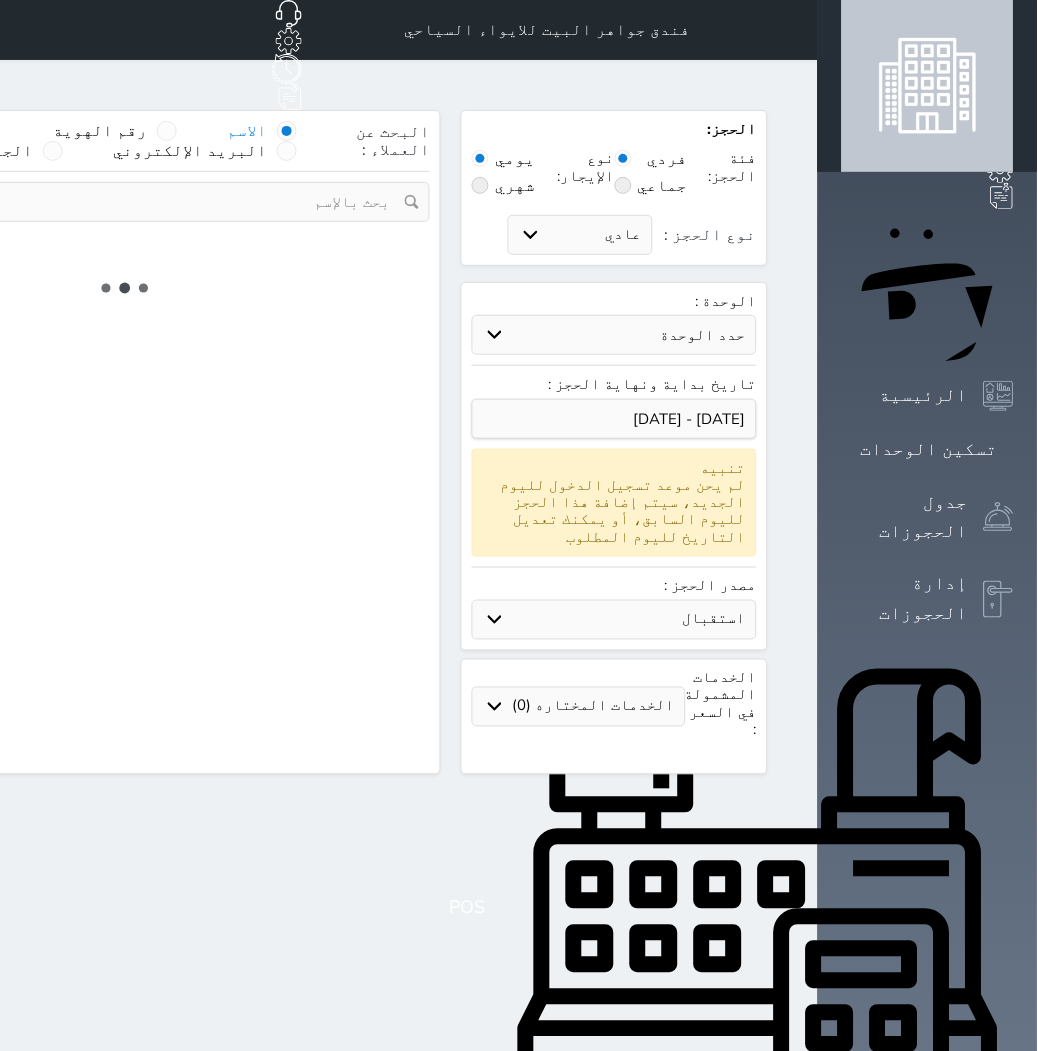 select on "1" 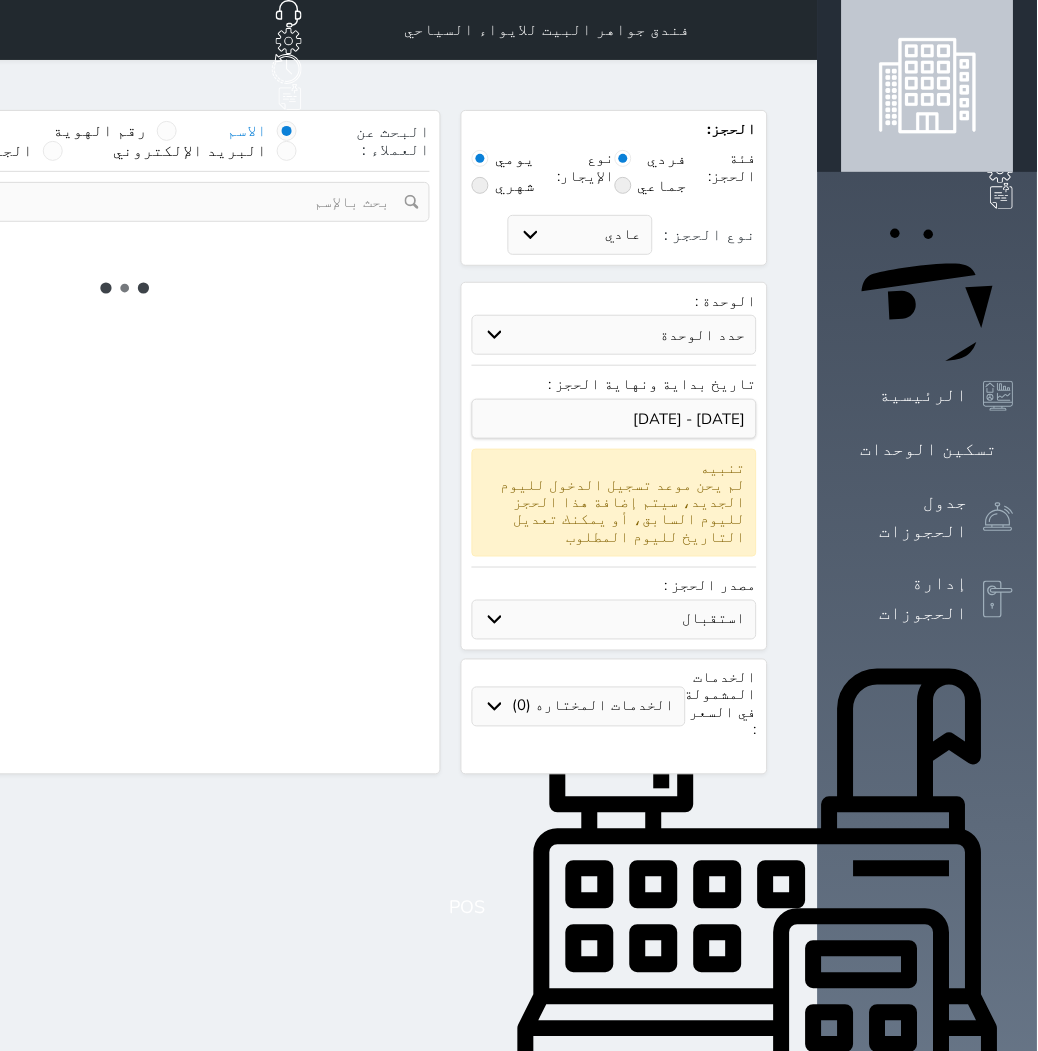 select 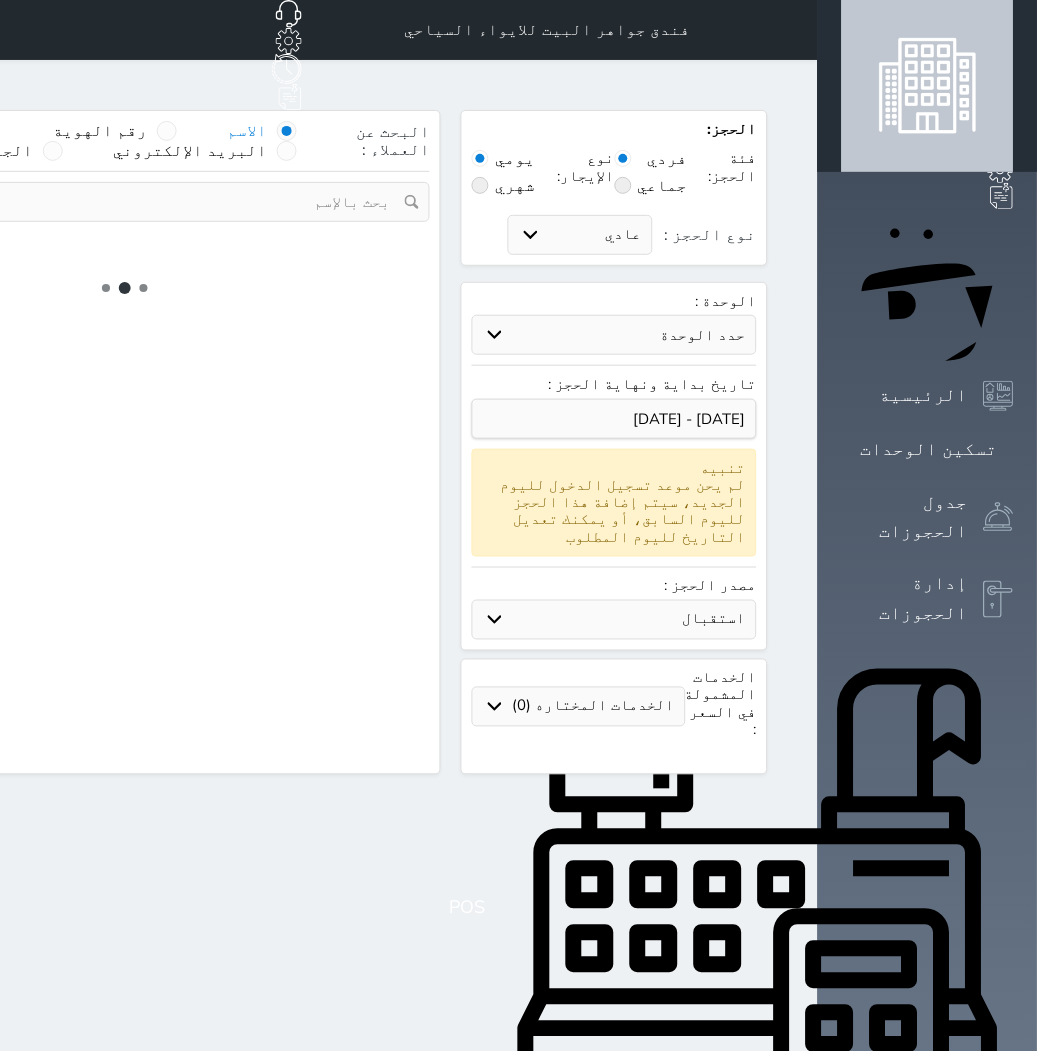 select on "7" 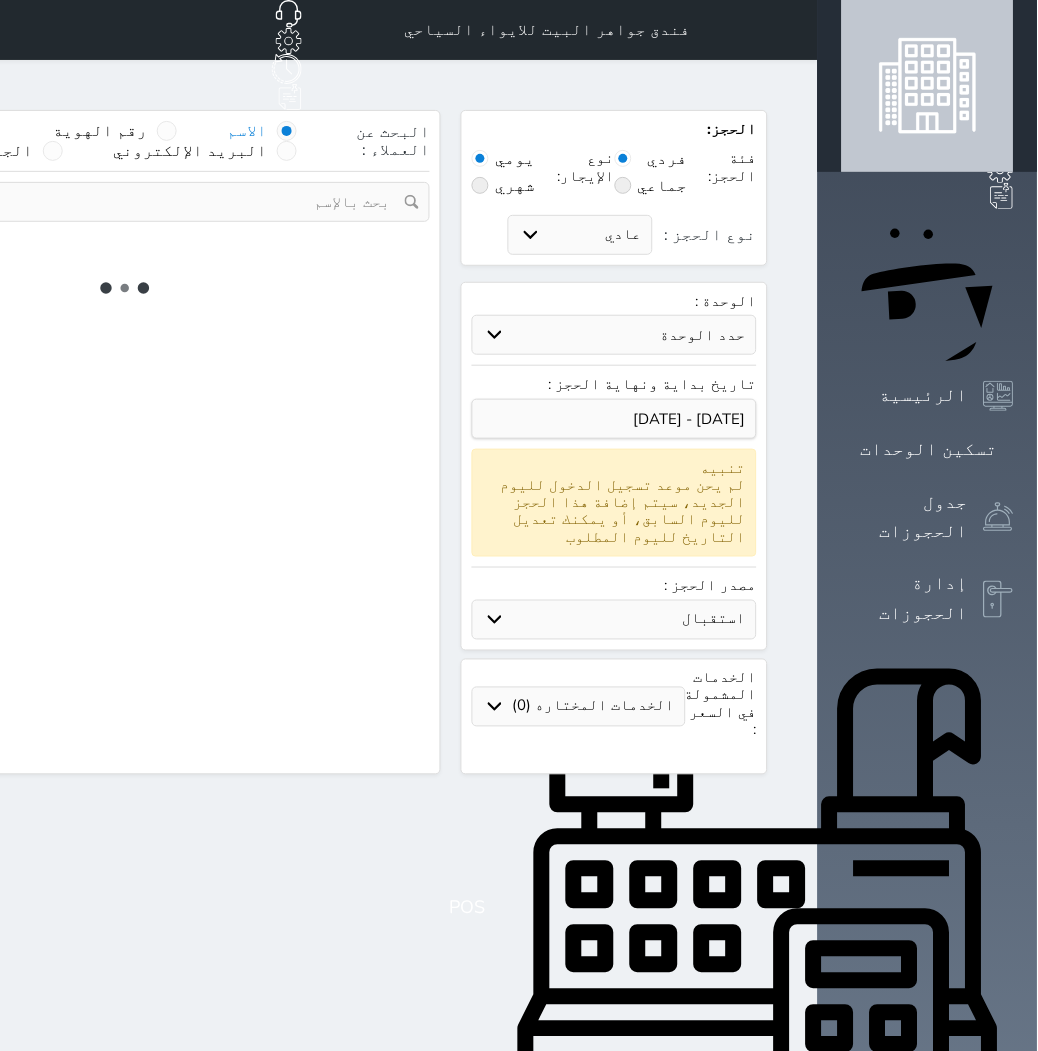 type 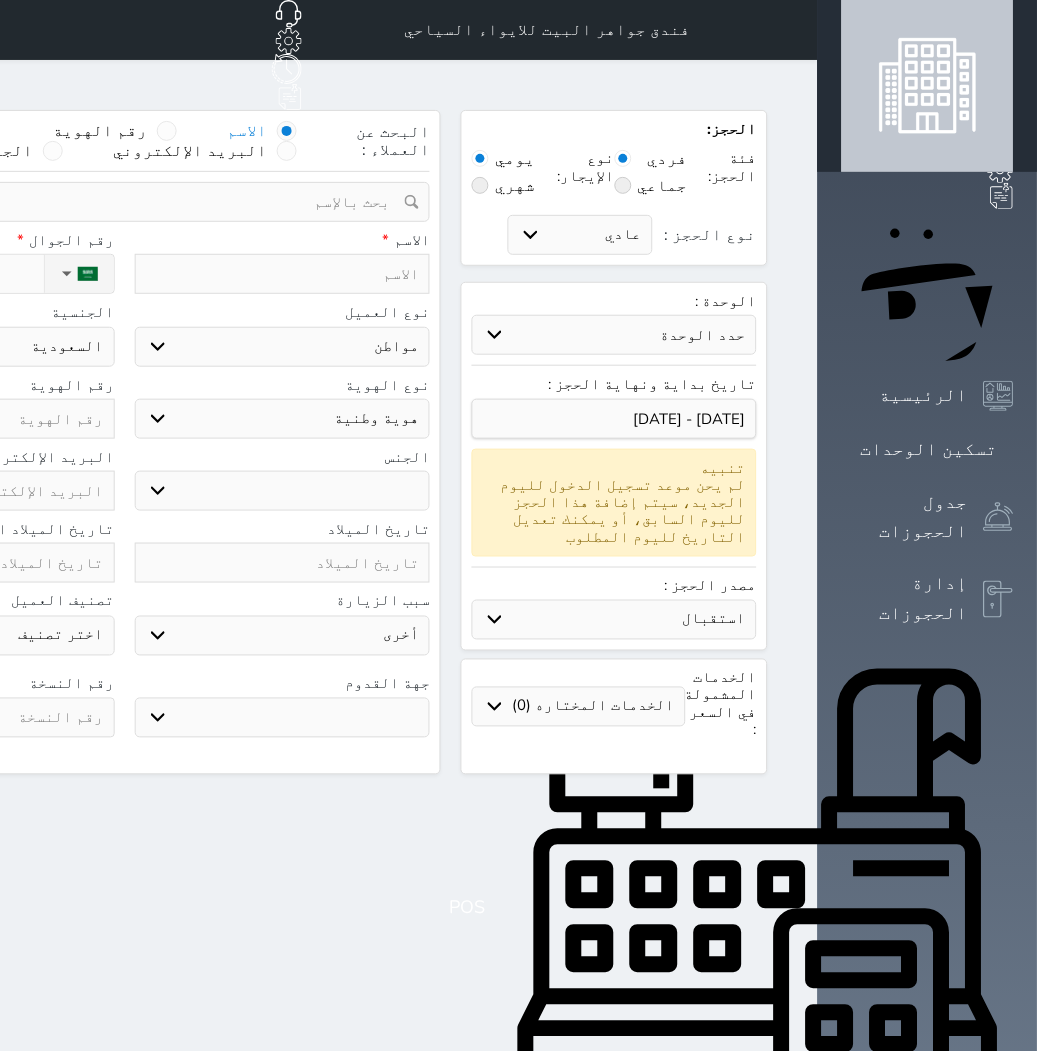 click on "حدد الوحدة
#940 - رباعية
#938 - خماسية
#937 - رباعية
#935 - ثلاثية
#934 - خماسية
#932 - ثلاثية
#931 - خماسية
#930 - رباعية
#927 - رباعية
#926 - خماسية
#925 - رباعية
#924 - ثلاثية
#922 - خماسية
#921 - رباعية
#920 - رباعية
#919 - خماسية
#918 - ثلاثية
#917 - خماسية
#916 - رباعية
#915 - خماسية" at bounding box center (614, 335) 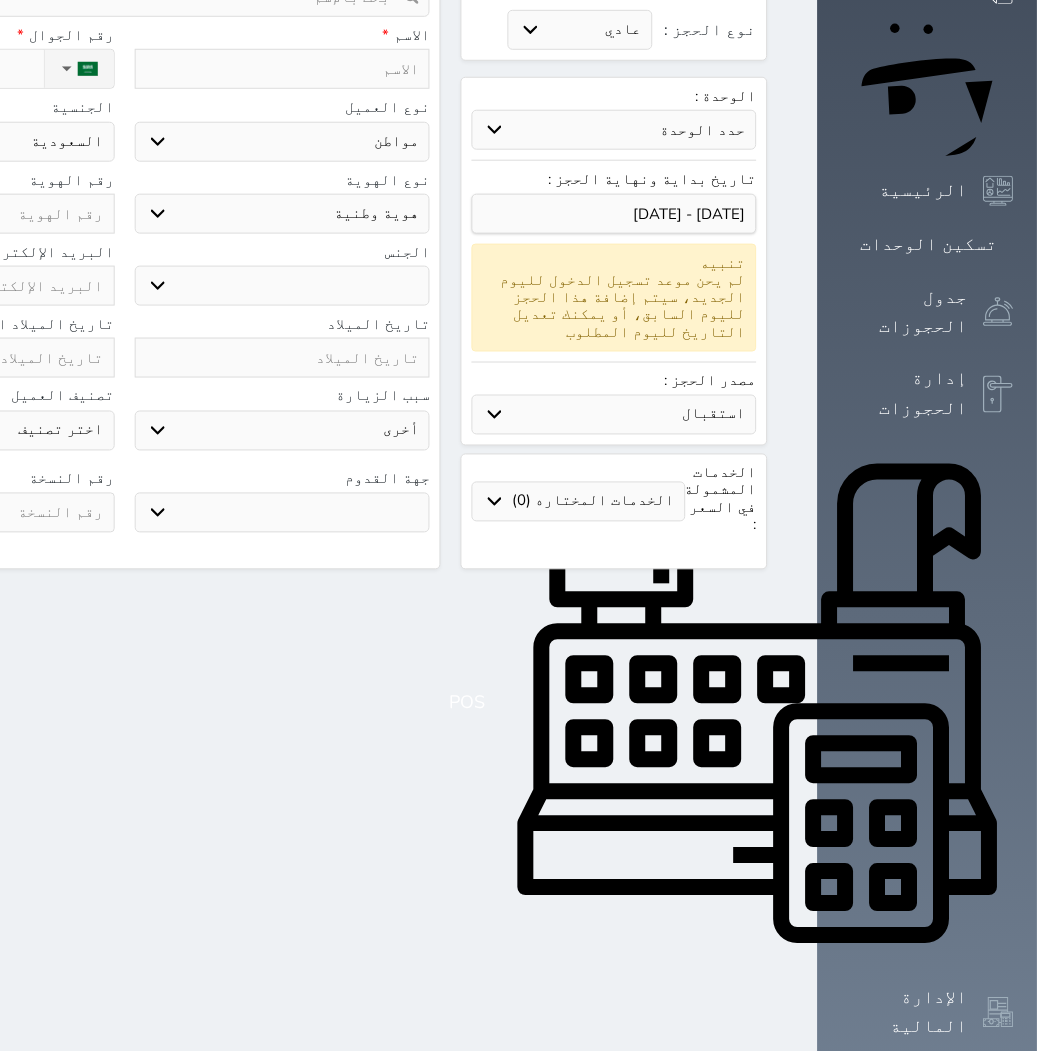 scroll, scrollTop: 207, scrollLeft: 0, axis: vertical 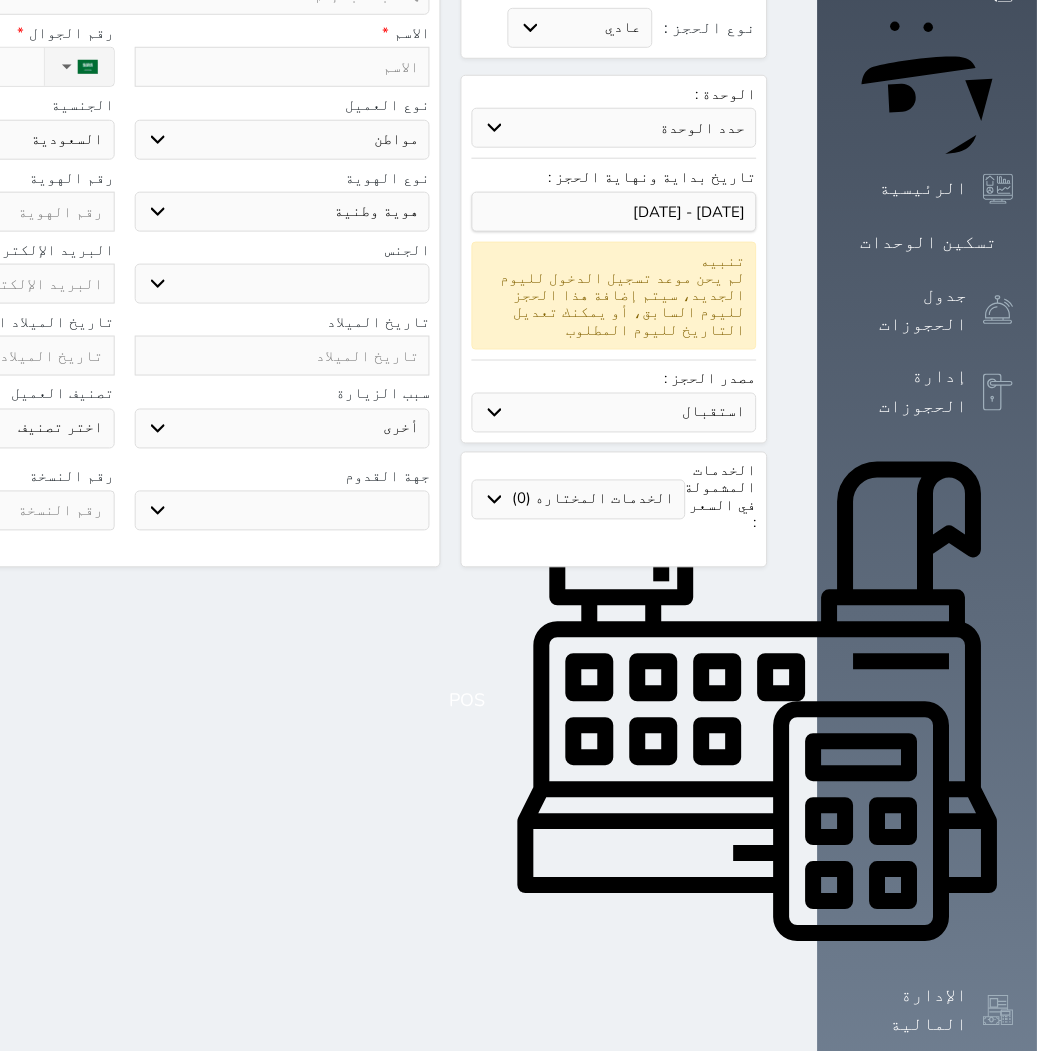 click on "حدد الوحدة
#940 - رباعية
#938 - خماسية
#937 - رباعية
#935 - ثلاثية
#934 - خماسية
#932 - ثلاثية
#931 - خماسية
#930 - رباعية
#927 - رباعية
#926 - خماسية
#925 - رباعية
#924 - ثلاثية
#922 - خماسية
#921 - رباعية
#920 - رباعية
#919 - خماسية
#918 - ثلاثية
#917 - خماسية
#916 - رباعية
#915 - خماسية" at bounding box center (614, 128) 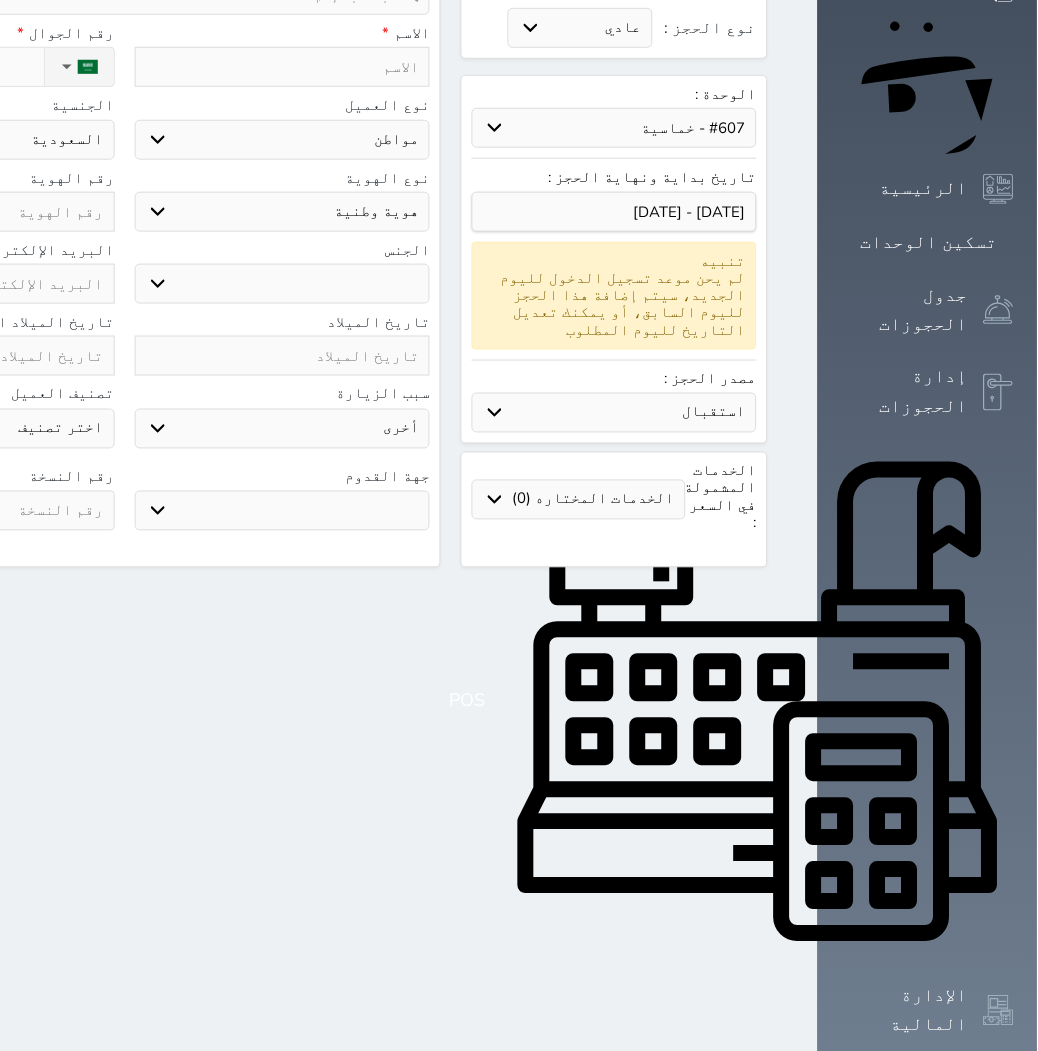 click on "حدد الوحدة
#940 - رباعية
#938 - خماسية
#937 - رباعية
#935 - ثلاثية
#934 - خماسية
#932 - ثلاثية
#931 - خماسية
#930 - رباعية
#927 - رباعية
#926 - خماسية
#925 - رباعية
#924 - ثلاثية
#922 - خماسية
#921 - رباعية
#920 - رباعية
#919 - خماسية
#918 - ثلاثية
#917 - خماسية
#916 - رباعية
#915 - خماسية" at bounding box center [614, 128] 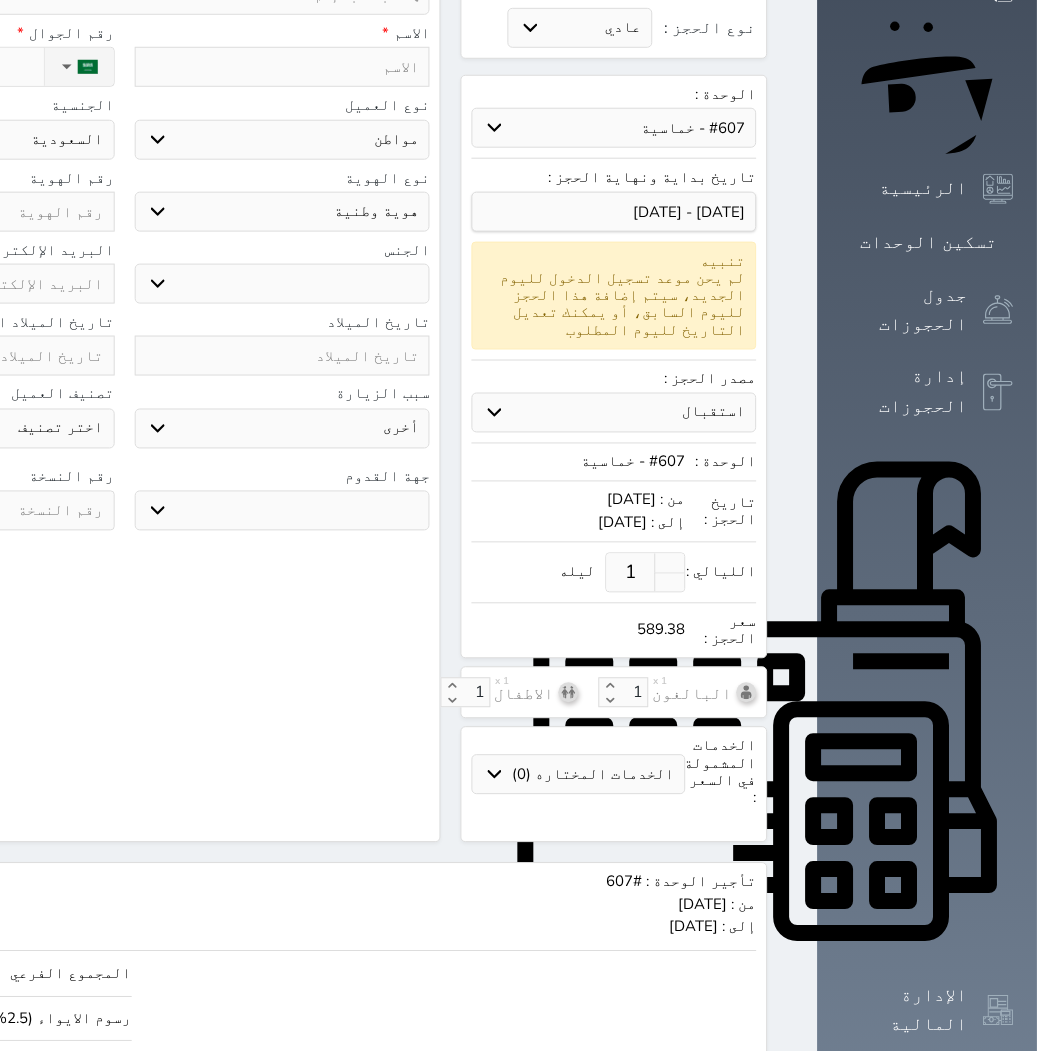 click on "استقبال الموقع الإلكتروني بوكينج المسافر اكسبيديا مواقع التواصل الإجتماعي اويو اخرى" at bounding box center [614, 413] 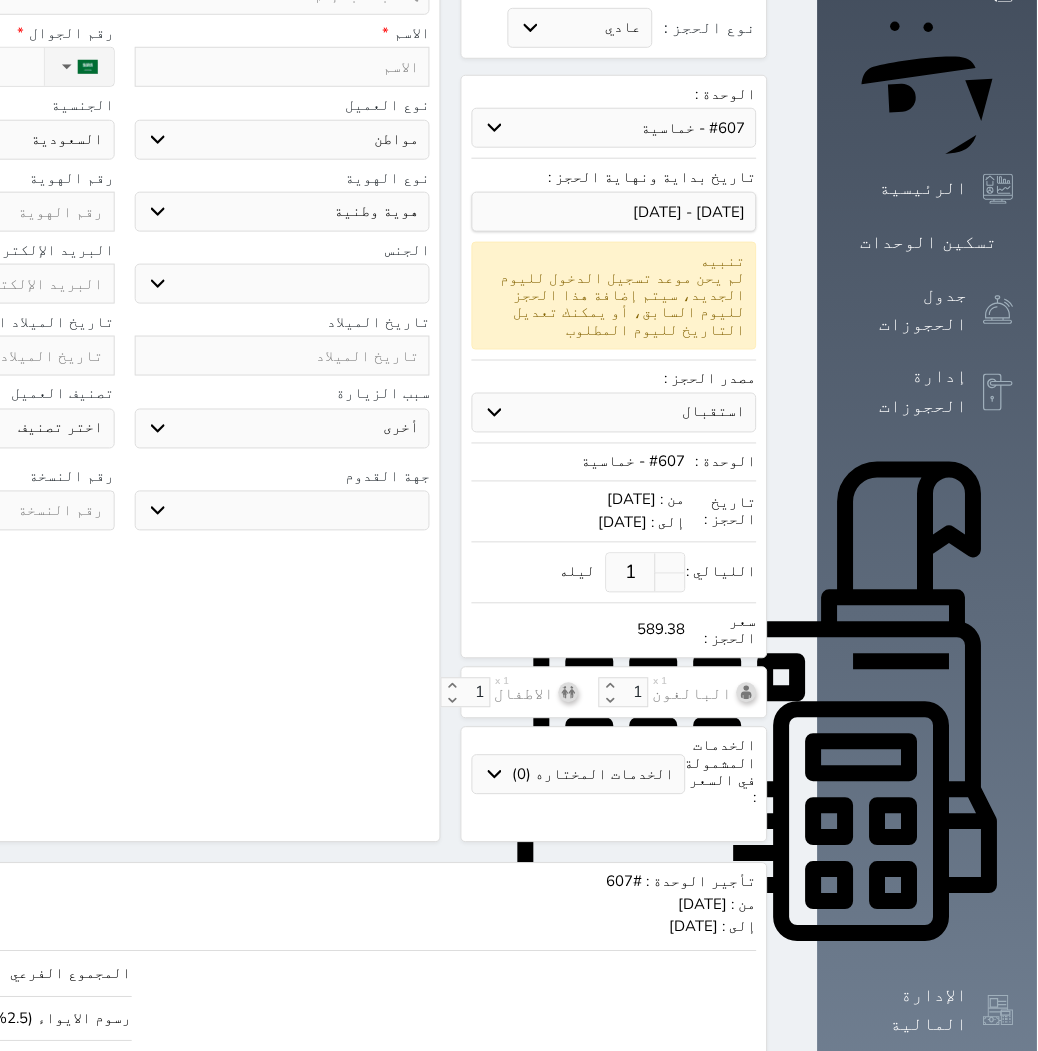 click on "استقبال الموقع الإلكتروني بوكينج المسافر اكسبيديا مواقع التواصل الإجتماعي اويو اخرى" at bounding box center [614, 413] 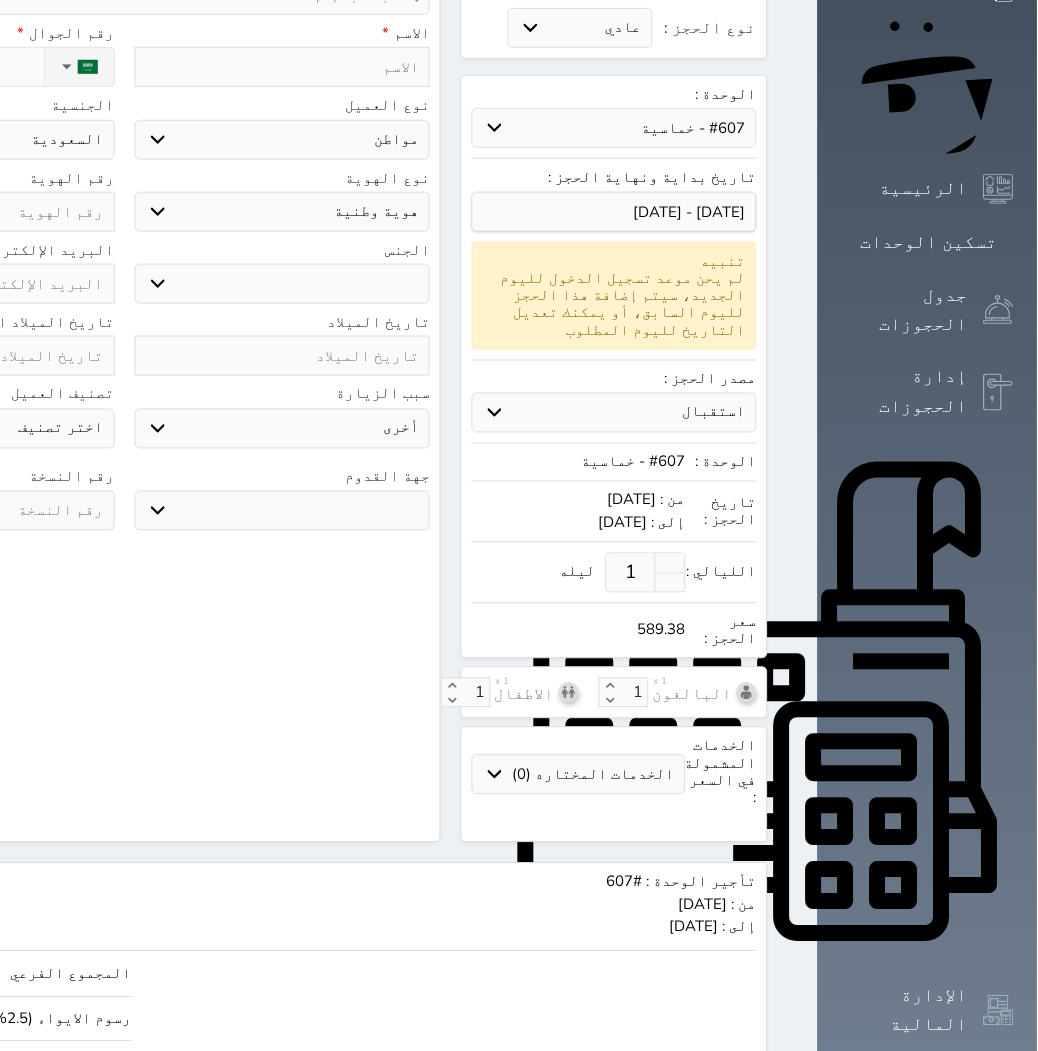 click on "الاسم *     رقم الجوال *       ▼     [GEOGRAPHIC_DATA] ([GEOGRAPHIC_DATA])   +93   [GEOGRAPHIC_DATA] ([GEOGRAPHIC_DATA])   +355   [GEOGRAPHIC_DATA] ([GEOGRAPHIC_DATA])   +213   [US_STATE]   +1684   [GEOGRAPHIC_DATA]   +376   [GEOGRAPHIC_DATA]   +244   [GEOGRAPHIC_DATA]   +1264   [GEOGRAPHIC_DATA]   +1268   [GEOGRAPHIC_DATA]   +54   [GEOGRAPHIC_DATA] ([GEOGRAPHIC_DATA])   +374   [GEOGRAPHIC_DATA]   +297   [GEOGRAPHIC_DATA]   +61   [GEOGRAPHIC_DATA] ([GEOGRAPHIC_DATA])   +43   [GEOGRAPHIC_DATA] ([GEOGRAPHIC_DATA])   +994   [GEOGRAPHIC_DATA]   +1242   [GEOGRAPHIC_DATA] (‫[GEOGRAPHIC_DATA])   +973   [GEOGRAPHIC_DATA] ([GEOGRAPHIC_DATA])   +880   [GEOGRAPHIC_DATA]   +1246   [GEOGRAPHIC_DATA] ([GEOGRAPHIC_DATA])   +375   [GEOGRAPHIC_DATA] ([GEOGRAPHIC_DATA])   +32   [GEOGRAPHIC_DATA]   +501   [GEOGRAPHIC_DATA] ([GEOGRAPHIC_DATA])   +229   [GEOGRAPHIC_DATA]   +1441   [GEOGRAPHIC_DATA] (འབྲུག)   +975   [GEOGRAPHIC_DATA]   +591   [GEOGRAPHIC_DATA] ([GEOGRAPHIC_DATA])   +387   [GEOGRAPHIC_DATA]   +267   [GEOGRAPHIC_DATA] ([GEOGRAPHIC_DATA])   +55   [GEOGRAPHIC_DATA]   +246   [GEOGRAPHIC_DATA]   +1284   [GEOGRAPHIC_DATA]   +673   [GEOGRAPHIC_DATA] ([GEOGRAPHIC_DATA])   +359   [GEOGRAPHIC_DATA]   +226   [GEOGRAPHIC_DATA] ([GEOGRAPHIC_DATA])   +257" at bounding box center (124, 61) 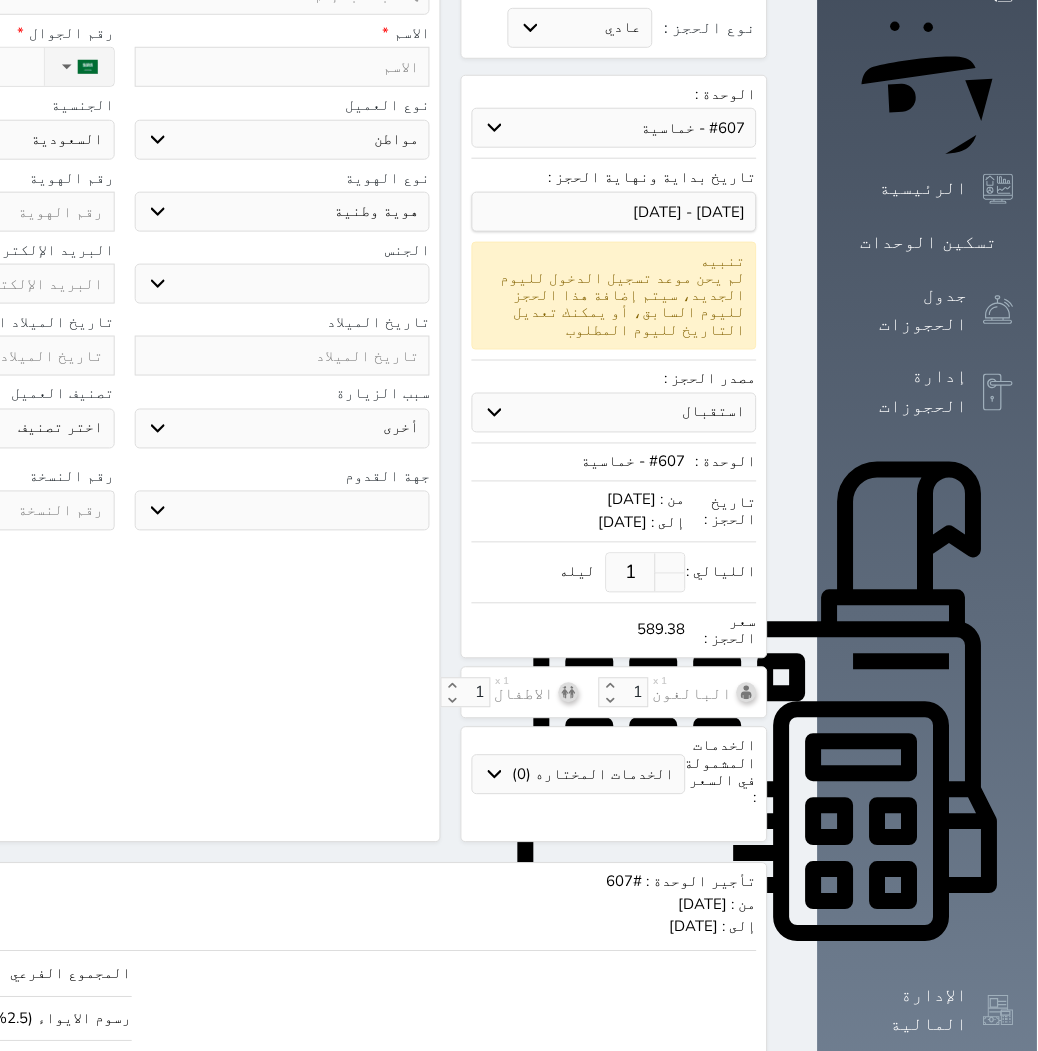 click on "الاسم *" at bounding box center [283, 33] 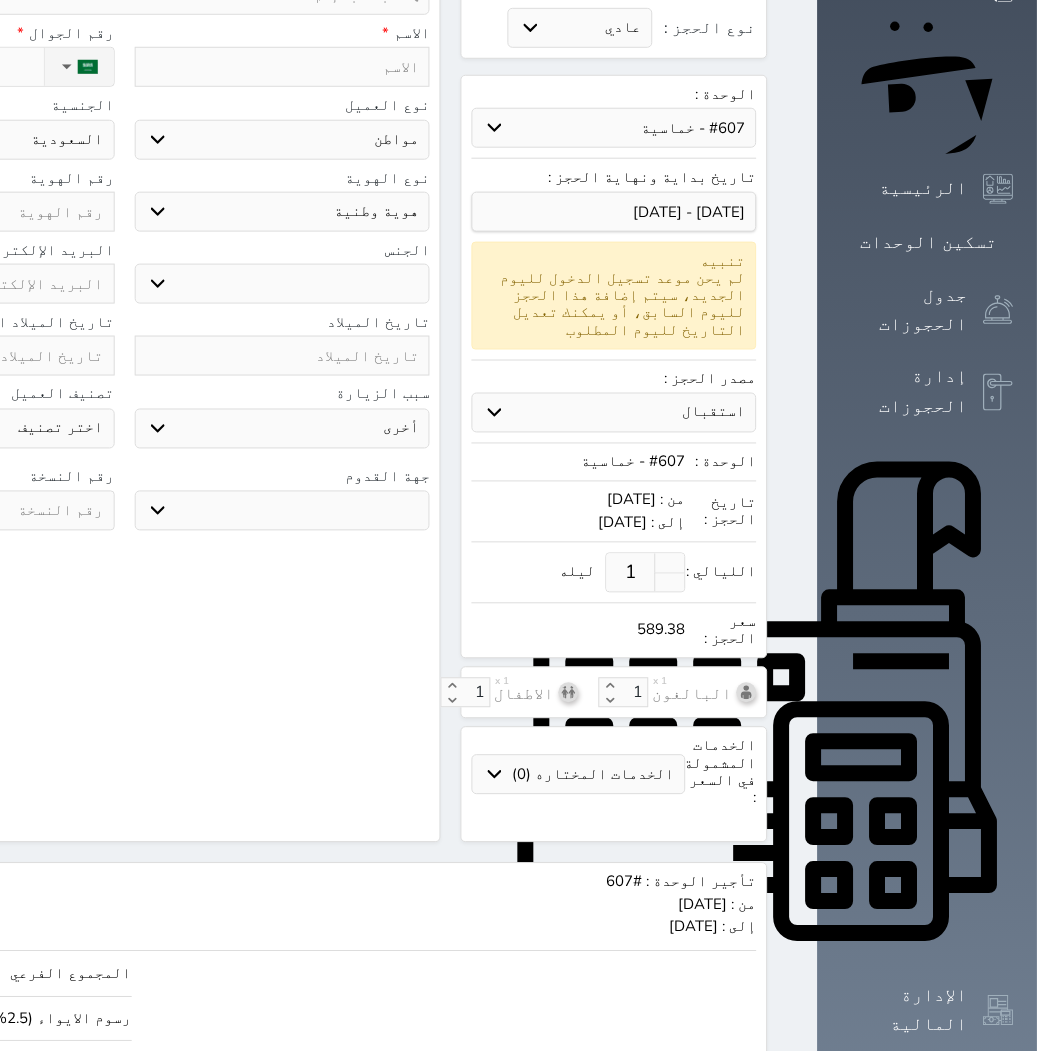 click at bounding box center [283, 67] 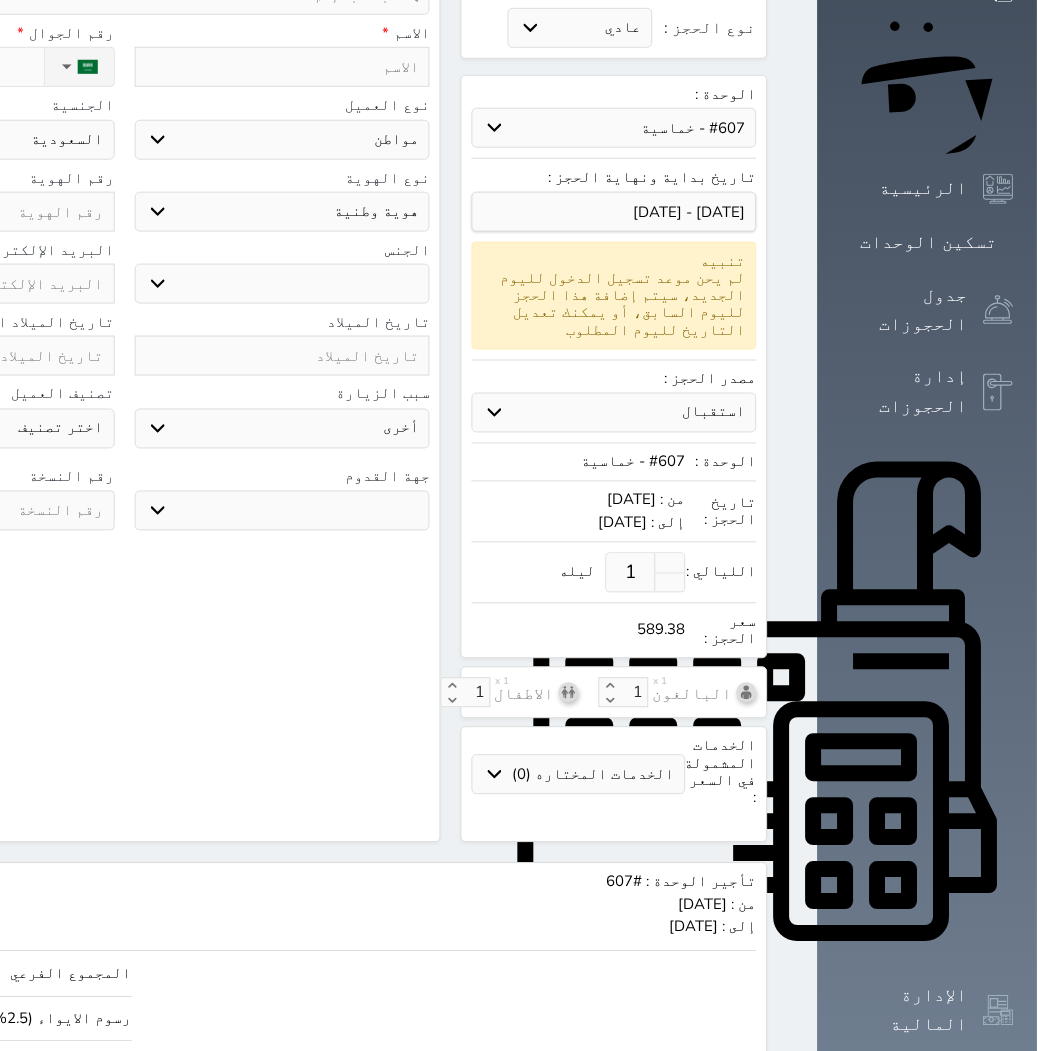 click at bounding box center [283, 67] 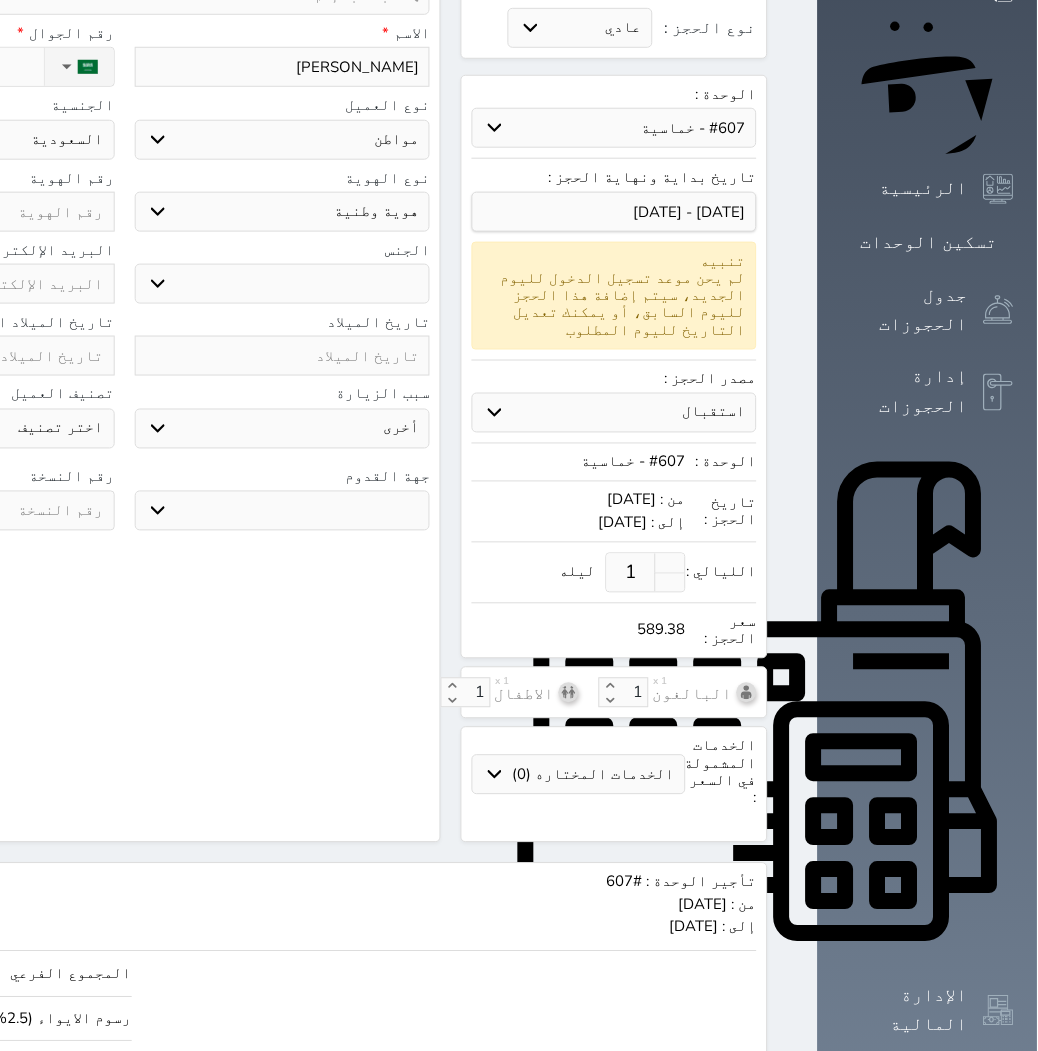 click on "اختر نوع   مواطن مواطن خليجي زائر مقيم" at bounding box center [283, 140] 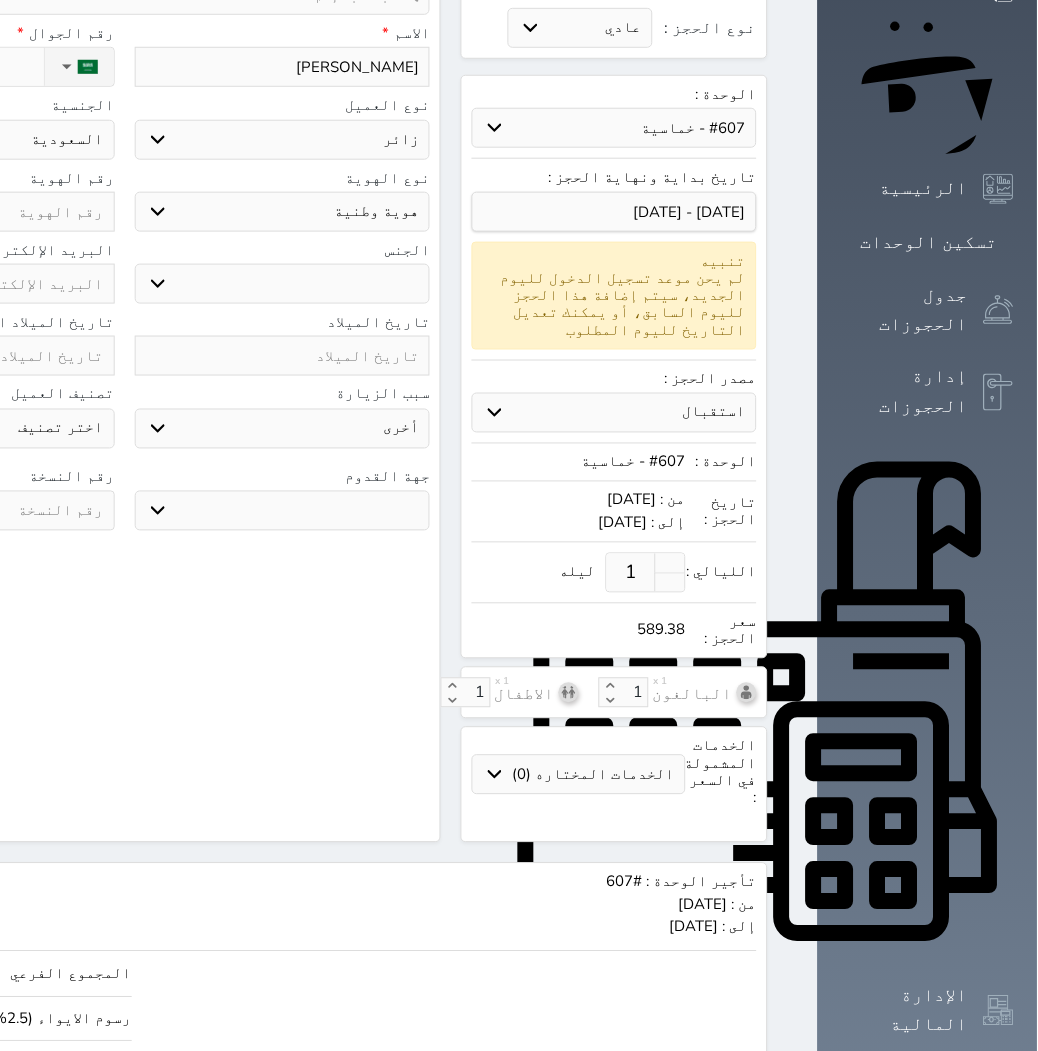 click on "اختر نوع   مواطن مواطن خليجي زائر مقيم" at bounding box center (283, 140) 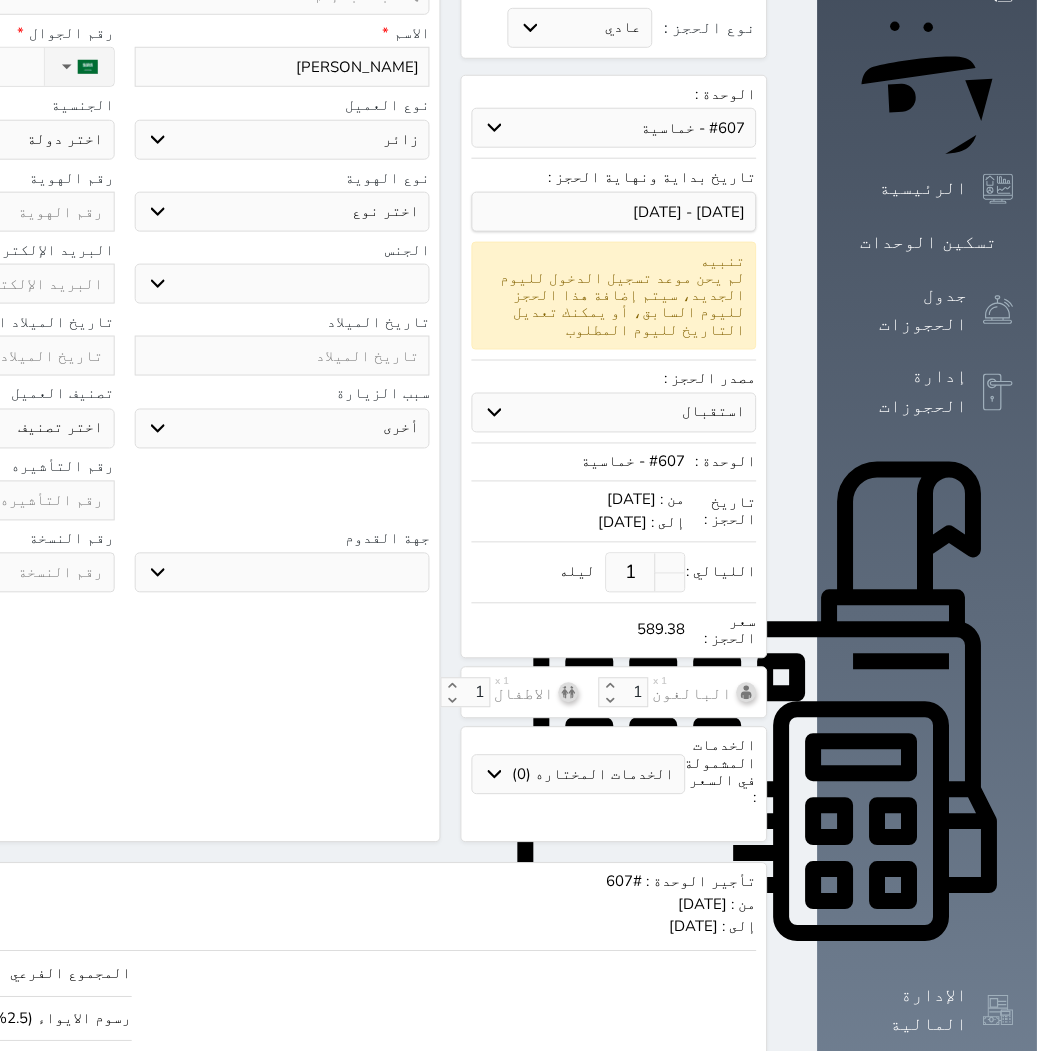 click on "اختر نوع   جواز السفر هوية زائر" at bounding box center (283, 212) 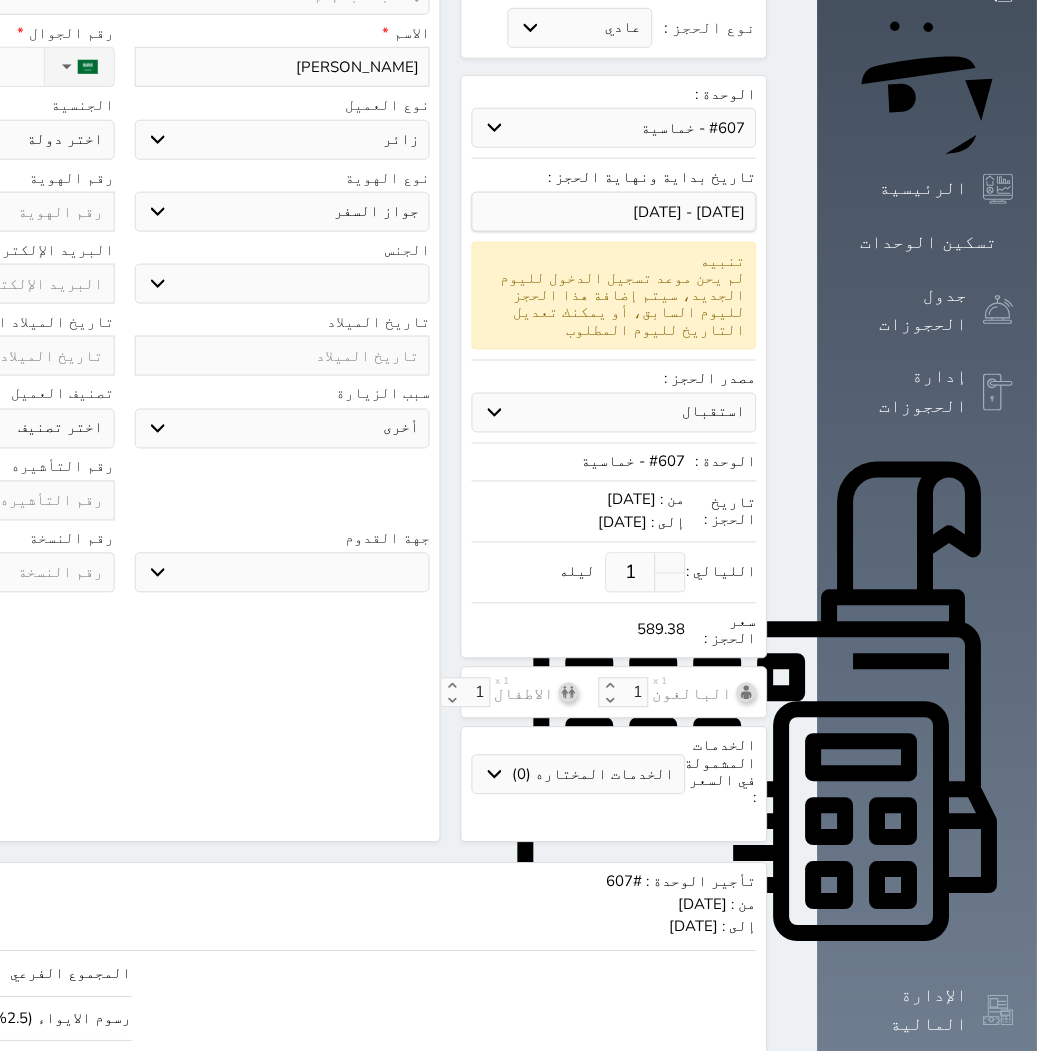 click on "اختر نوع   جواز السفر هوية زائر" at bounding box center [283, 212] 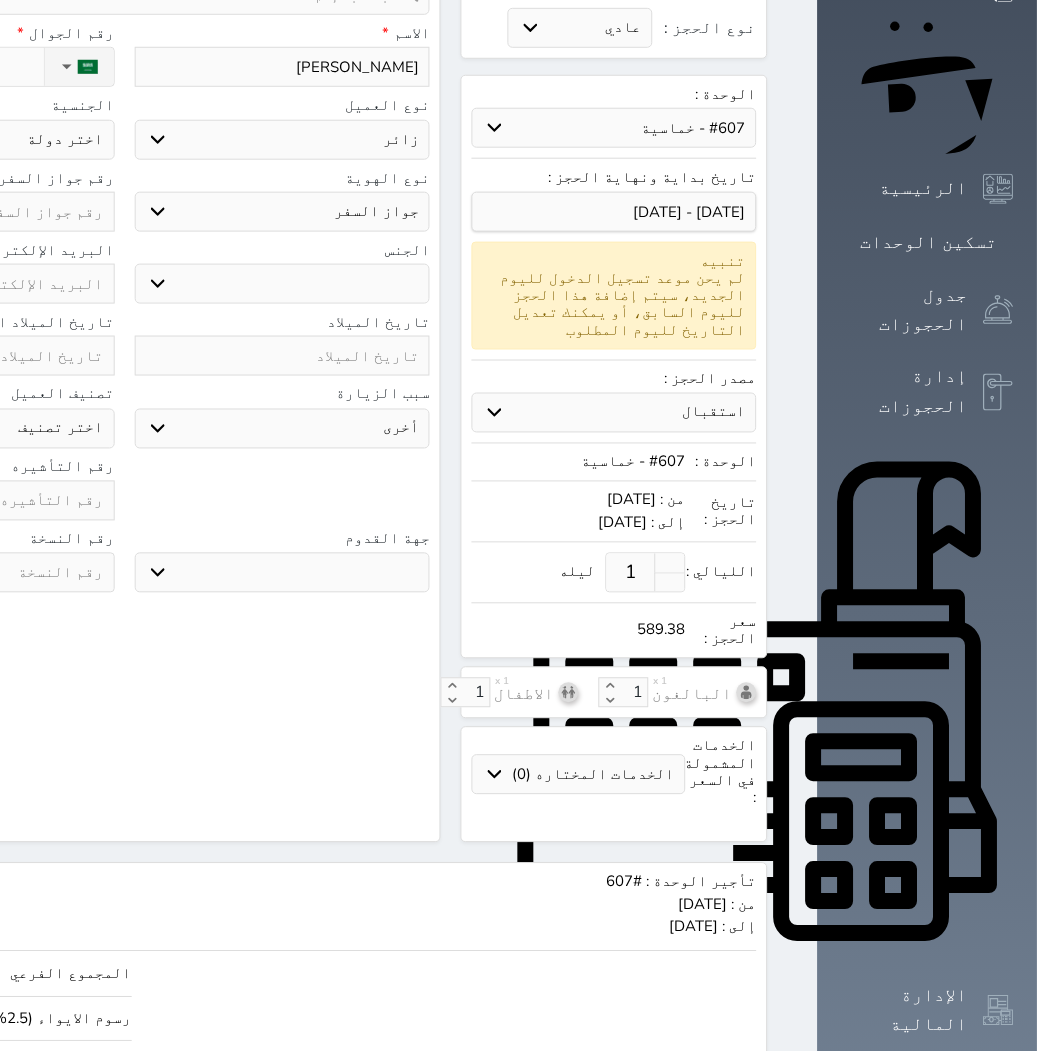 click on "ذكر   انثى" at bounding box center [283, 284] 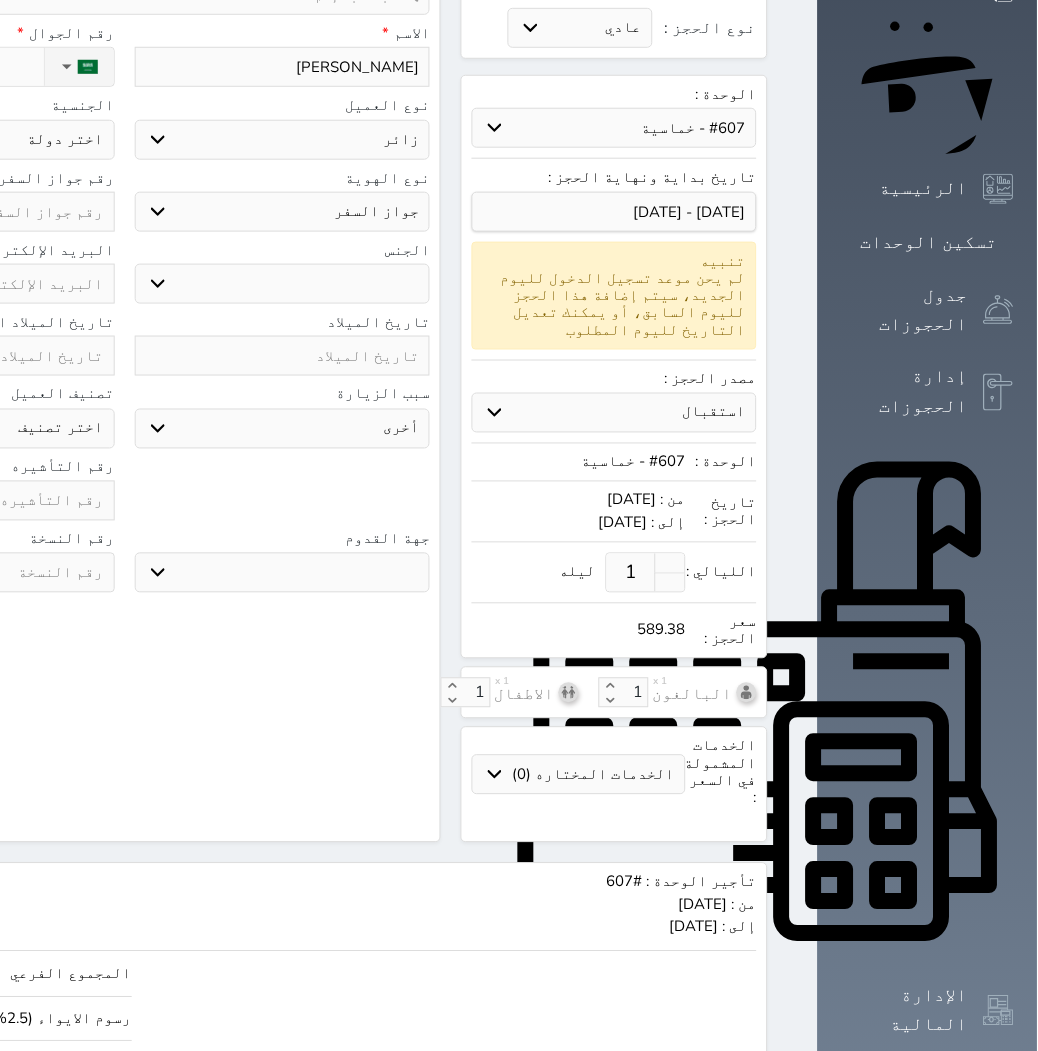click on "ذكر   انثى" at bounding box center [283, 284] 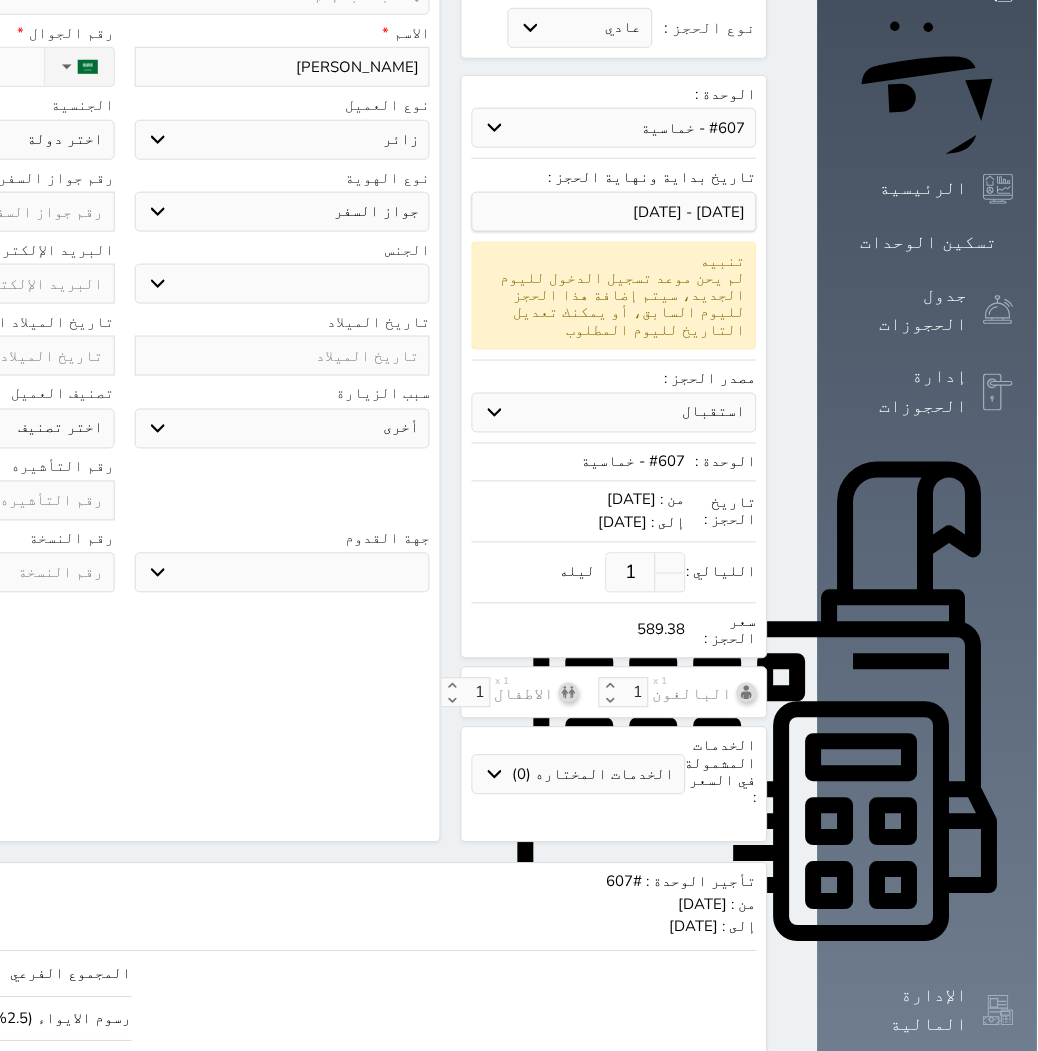 click on "سياحة زيارة الاهل والاصدقاء زيارة دينية زيارة عمل زيارة رياضية زيارة ترفيهية أخرى موظف ديوان عمل نزيل حجر موظف وزارة الصحة" at bounding box center [283, 429] 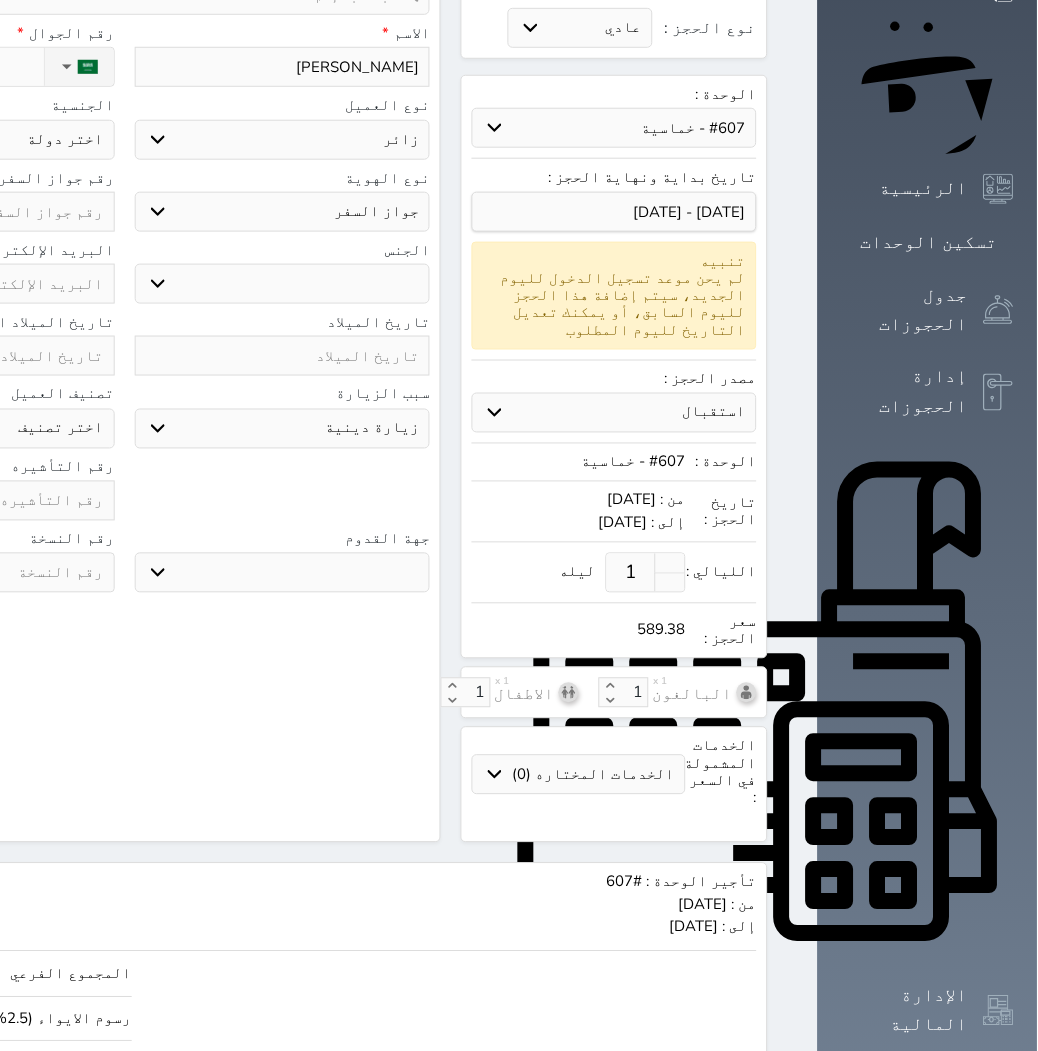 click on "سياحة زيارة الاهل والاصدقاء زيارة دينية زيارة عمل زيارة رياضية زيارة ترفيهية أخرى موظف ديوان عمل نزيل حجر موظف وزارة الصحة" at bounding box center [283, 429] 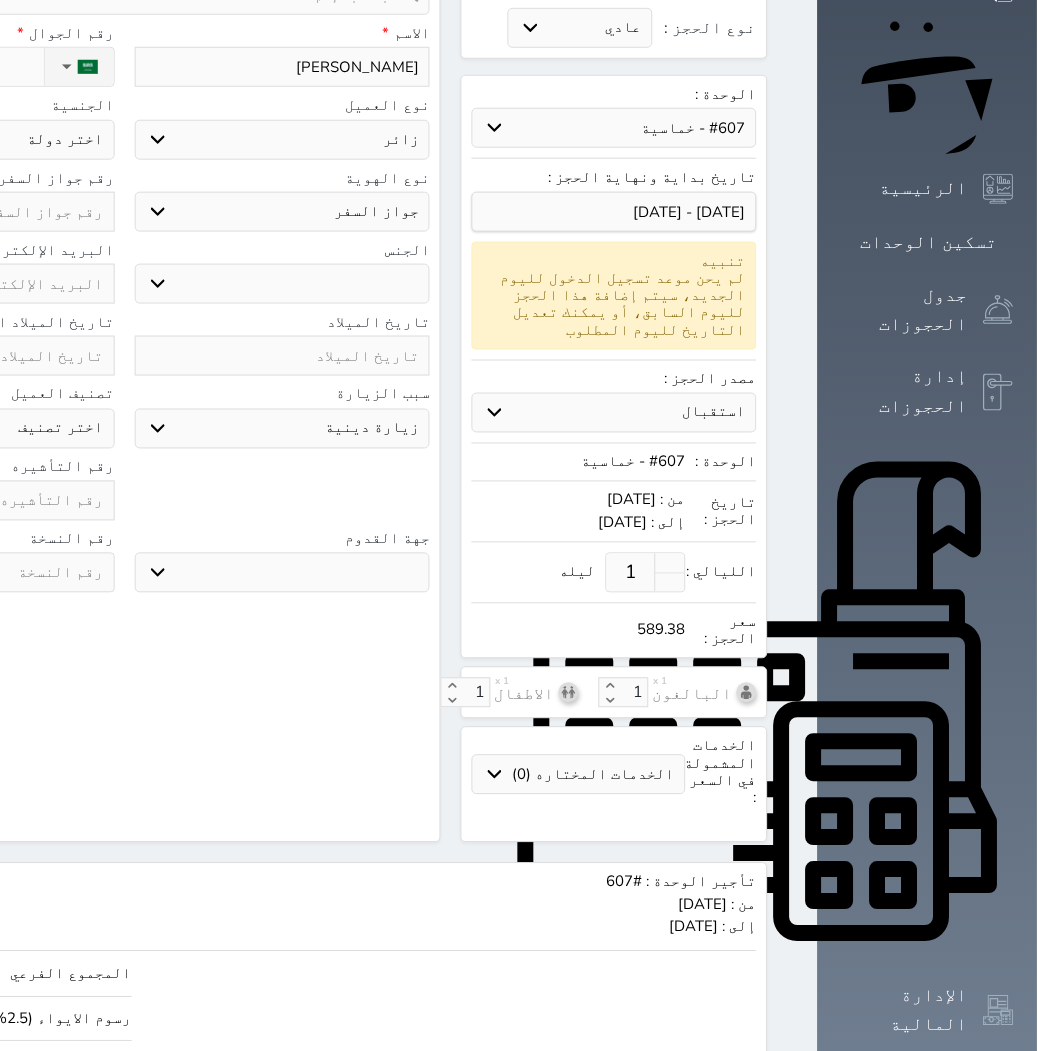 click on "نوع الحجز :" at bounding box center (-69, 67) 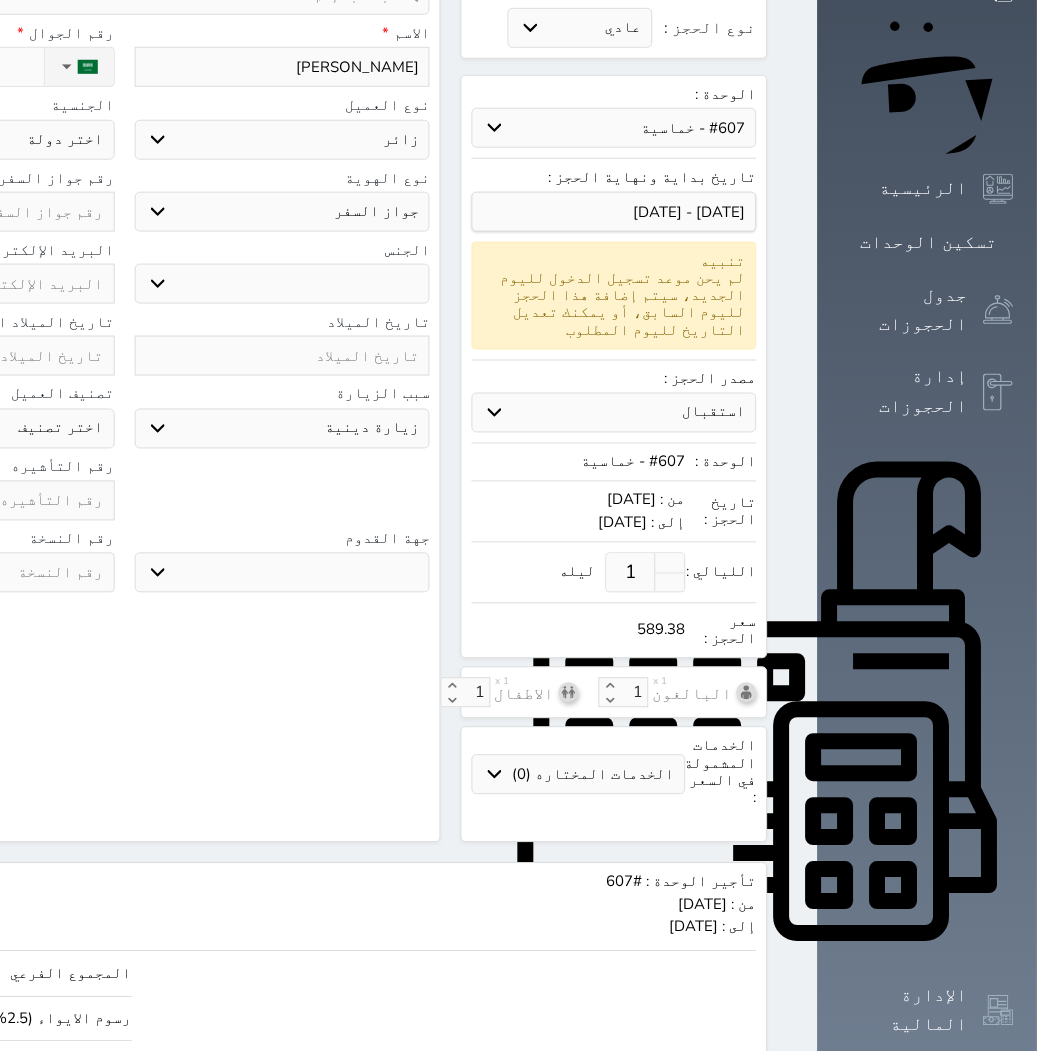paste on "[PHONE_NUMBER]" 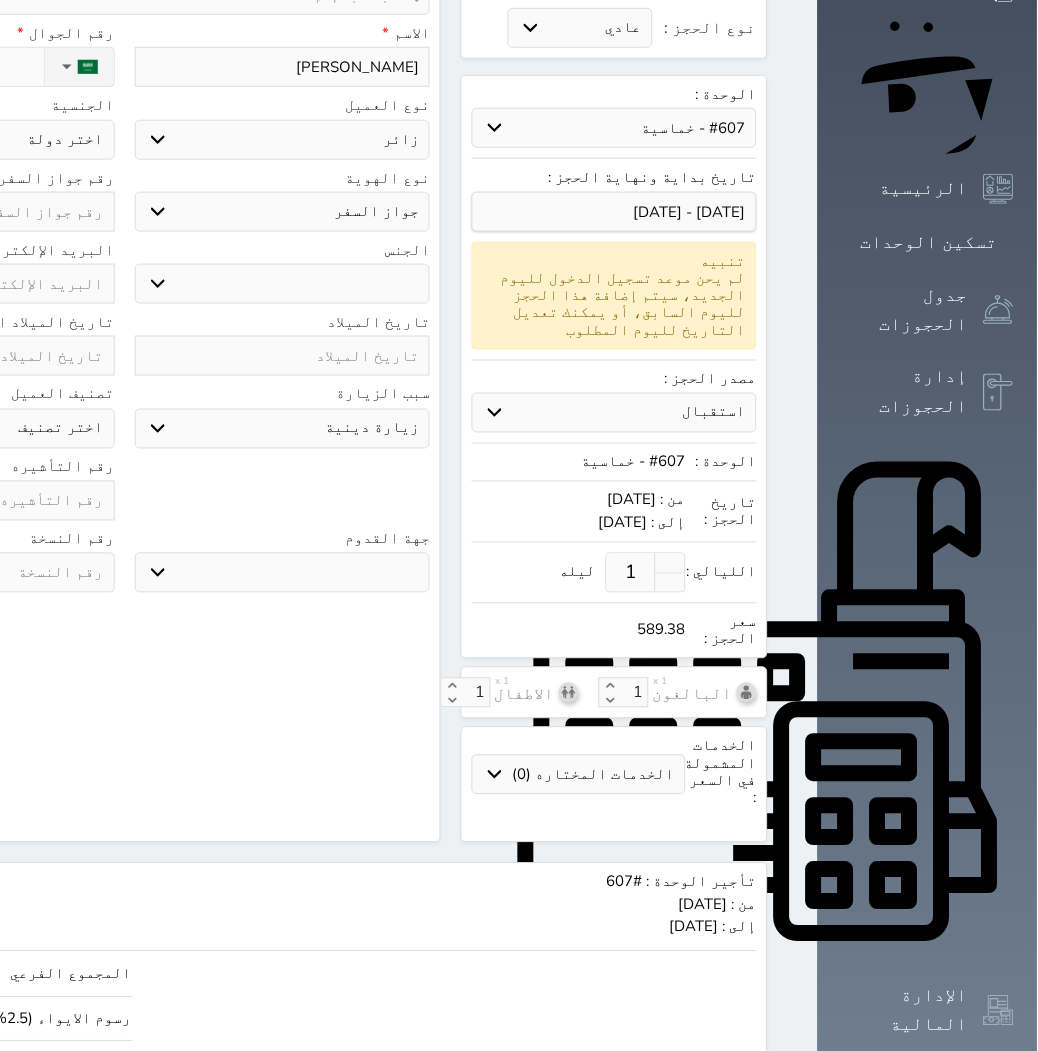 click on "نوع العميل" at bounding box center [283, 105] 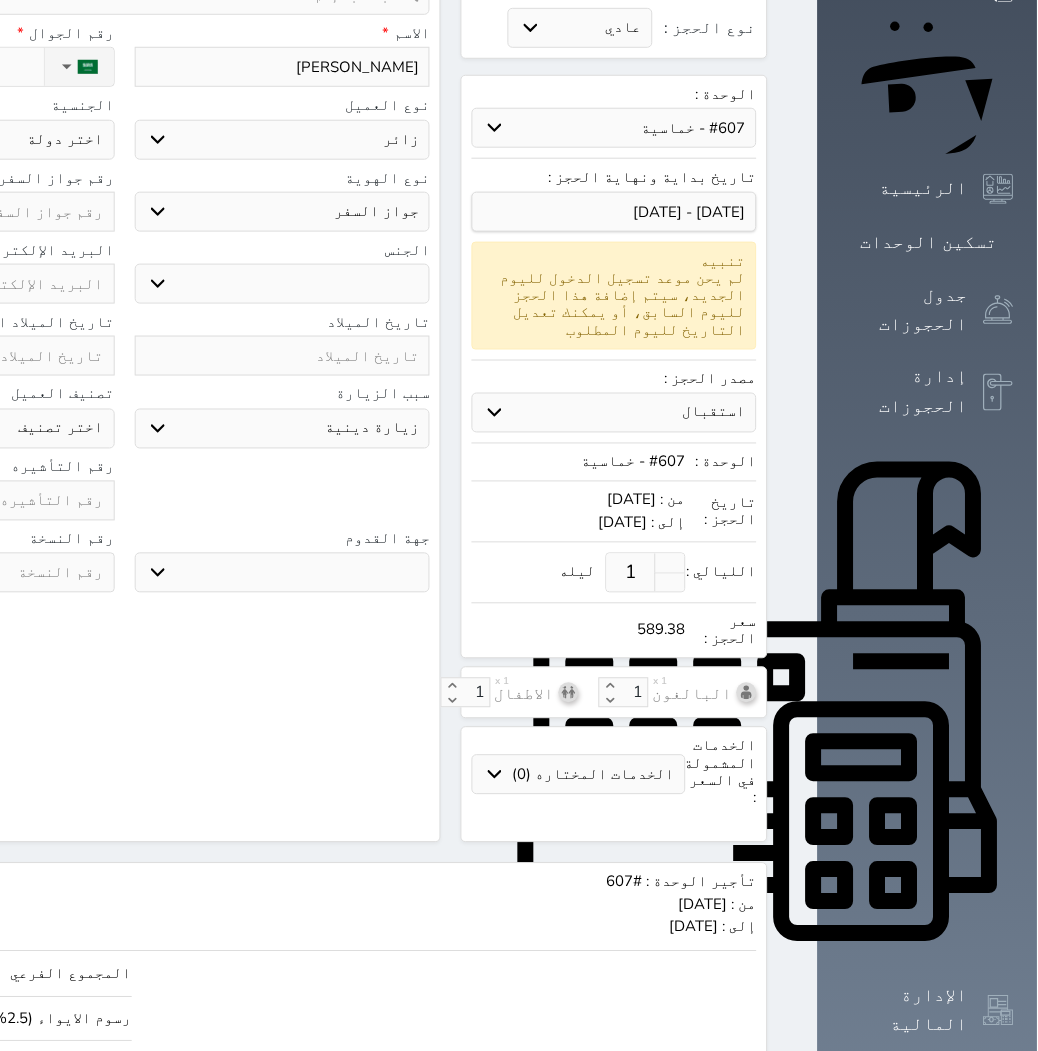 click on "اختر دولة
اثيوبيا
اجنبي بجواز سعودي
اخرى
[GEOGRAPHIC_DATA]
[GEOGRAPHIC_DATA]
[GEOGRAPHIC_DATA]
[GEOGRAPHIC_DATA]
[GEOGRAPHIC_DATA]
[GEOGRAPHIC_DATA]
[GEOGRAPHIC_DATA]" at bounding box center [-33, 140] 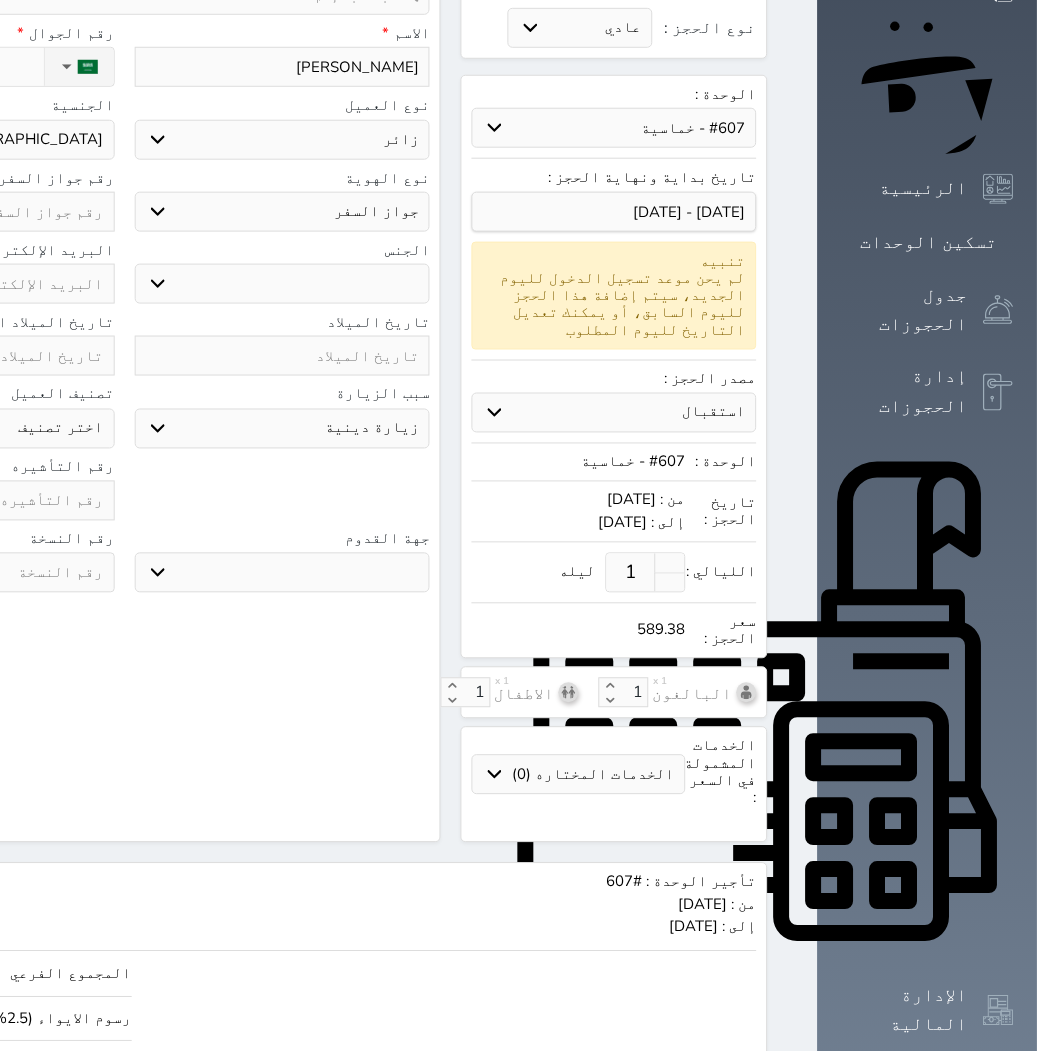 click on "اختر دولة
اثيوبيا
اجنبي بجواز سعودي
اخرى
[GEOGRAPHIC_DATA]
[GEOGRAPHIC_DATA]
[GEOGRAPHIC_DATA]
[GEOGRAPHIC_DATA]
[GEOGRAPHIC_DATA]
[GEOGRAPHIC_DATA]
[GEOGRAPHIC_DATA]" at bounding box center (-33, 140) 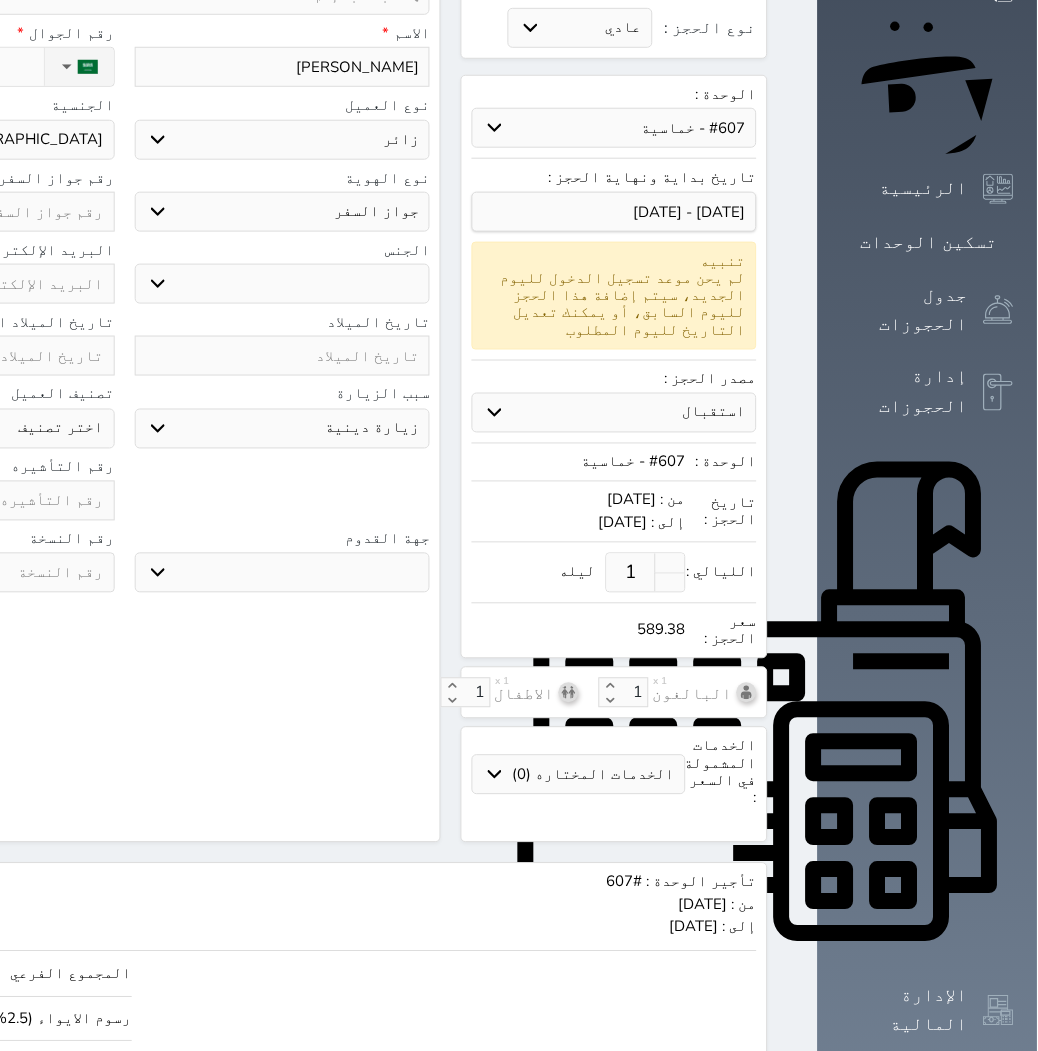 click at bounding box center (-33, 212) 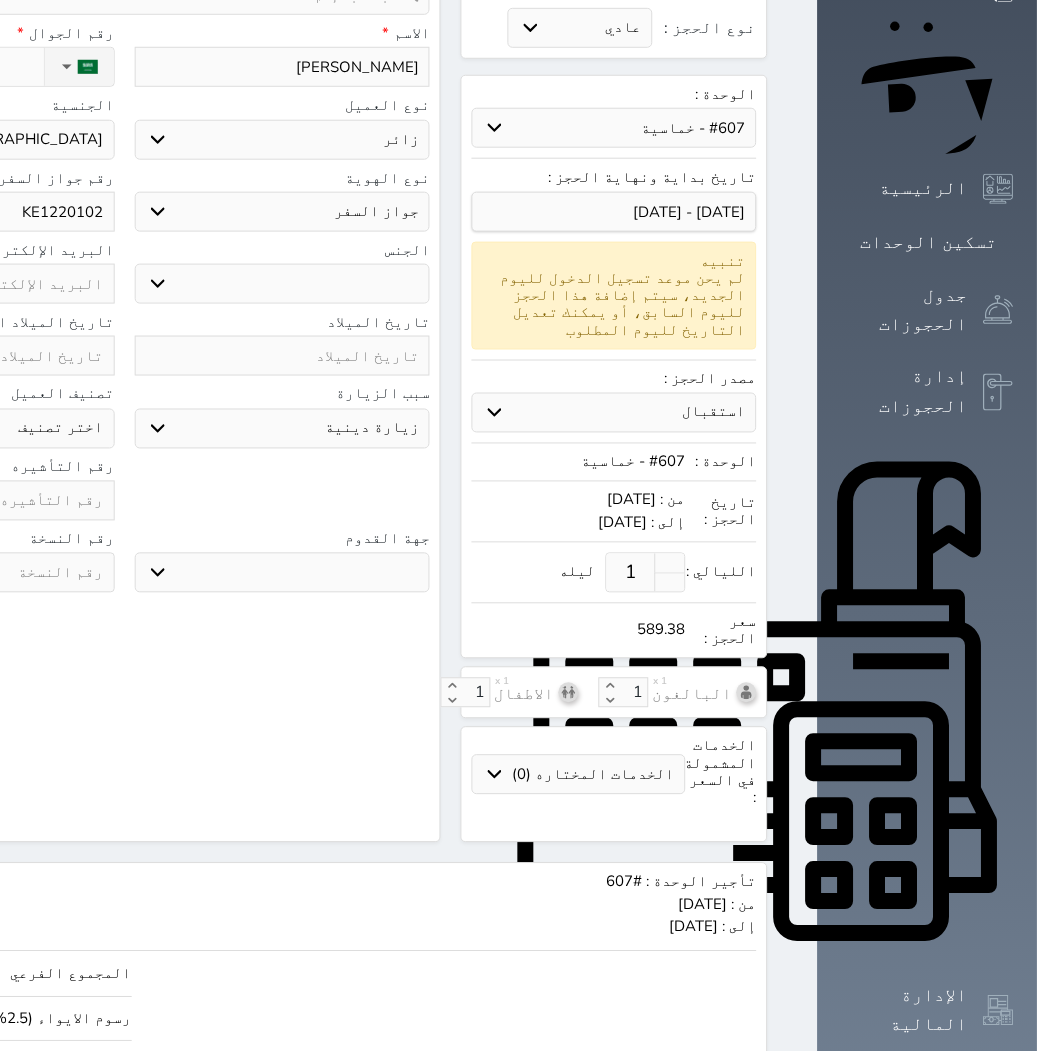 click at bounding box center (-33, 501) 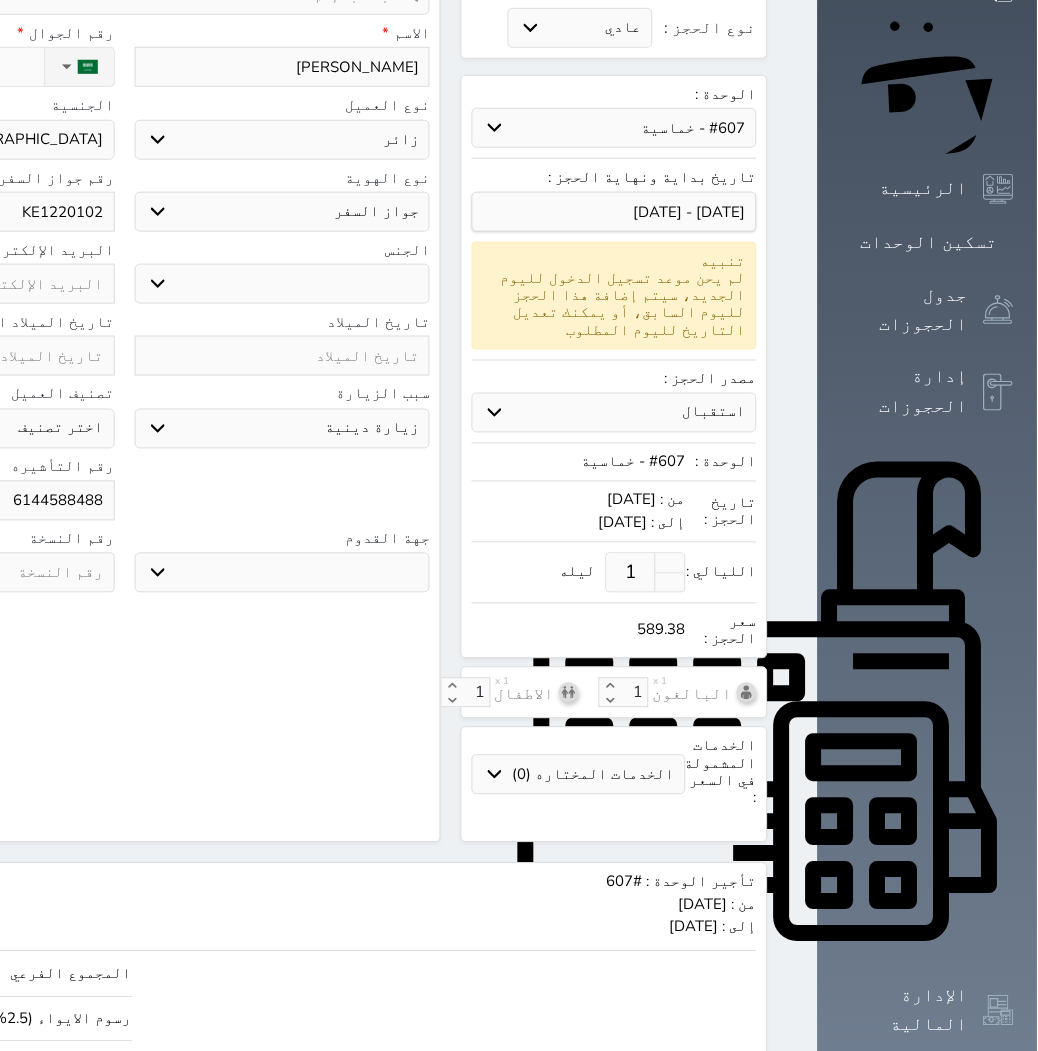 scroll, scrollTop: 280, scrollLeft: 0, axis: vertical 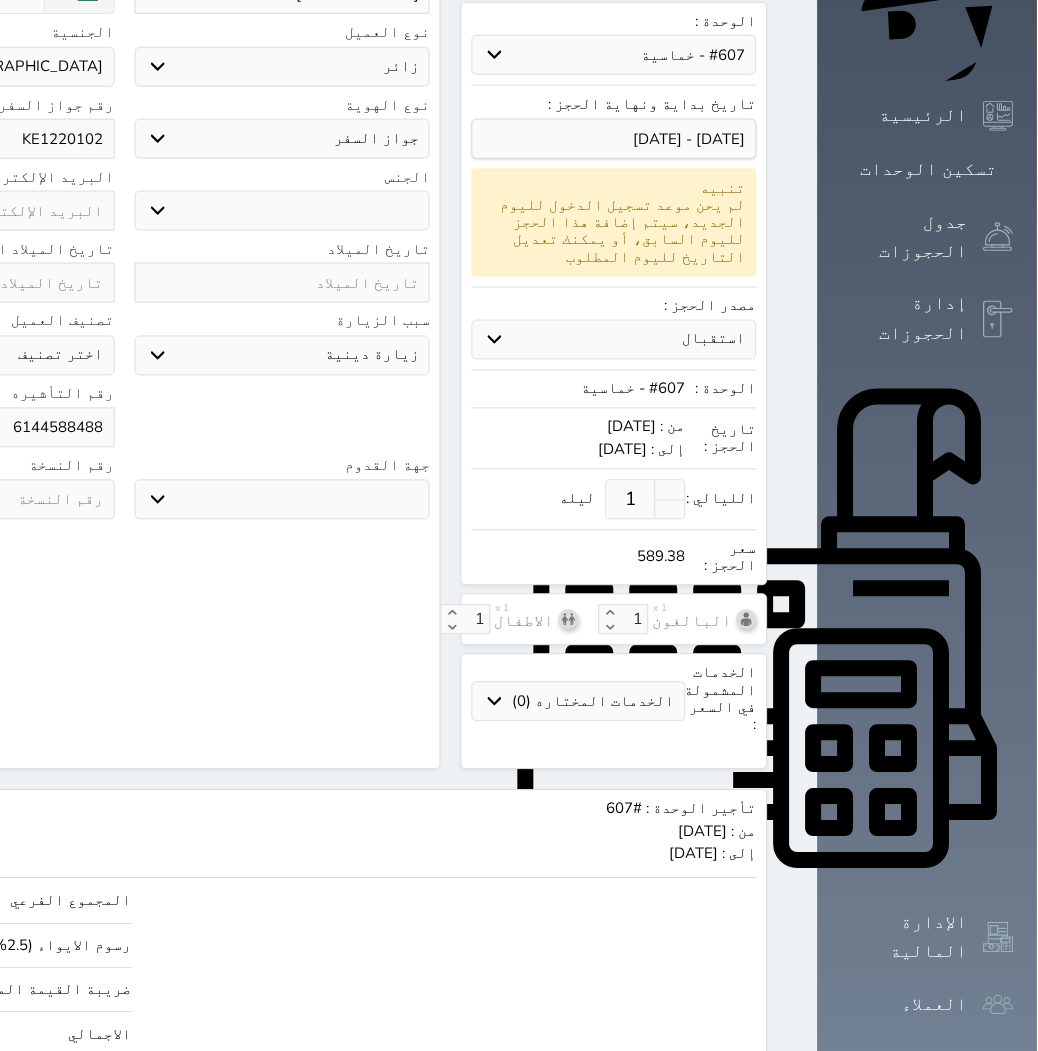 click on "1" at bounding box center [631, 500] 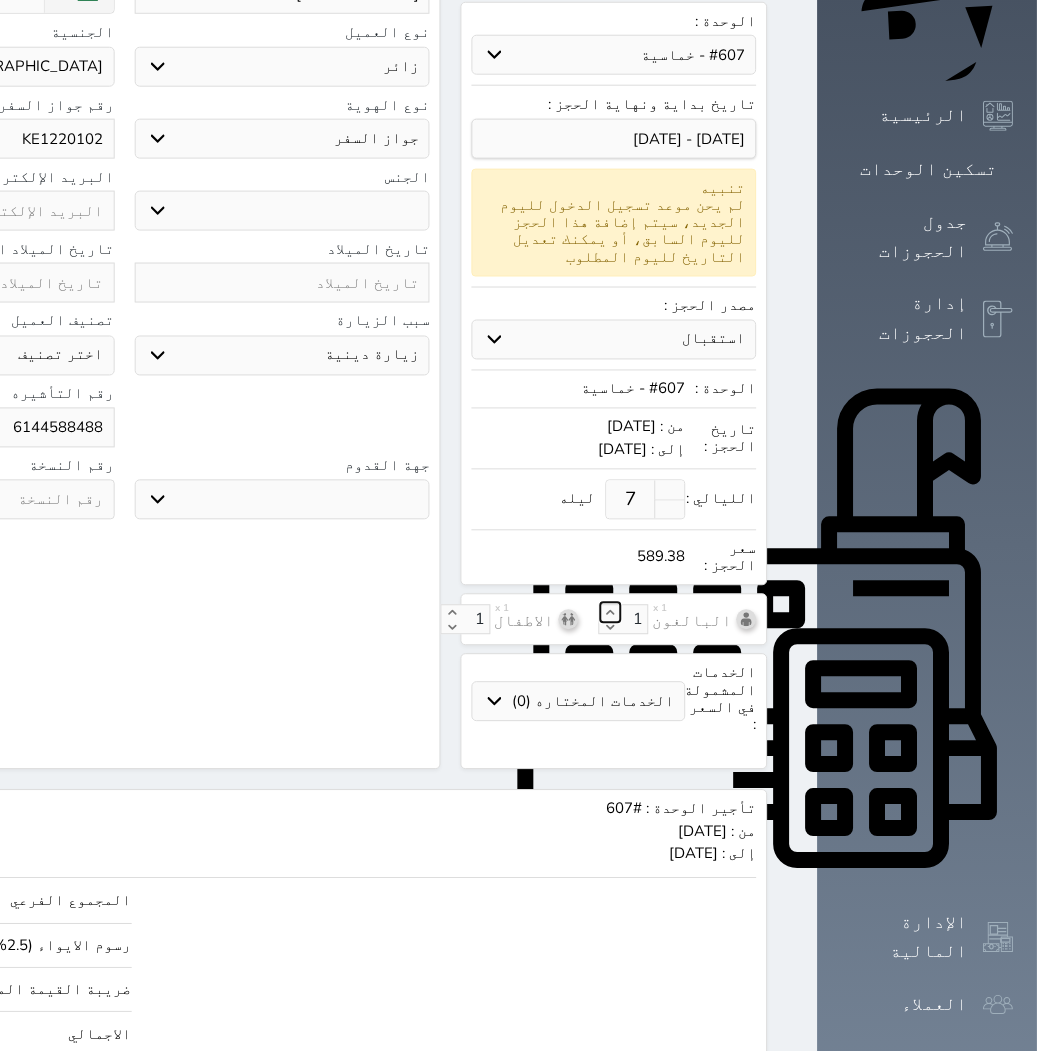 click on "الحجز:   فئة الحجز:       فردي       جماعي   نوع الإيجار:       يومي       شهري     نوع الحجز :
عادي
إقامة مجانية
إستخدام داخلي
إستخدام يومي
الوحدة :   حدد الوحدة
#940 - رباعية
#938 - خماسية
#937 - رباعية
#935 - ثلاثية
#934 - خماسية
#932 - ثلاثية
#931 - خماسية
#930 - رباعية
#927 - رباعية
#926 - خماسية
#925 - رباعية" at bounding box center [614, 300] 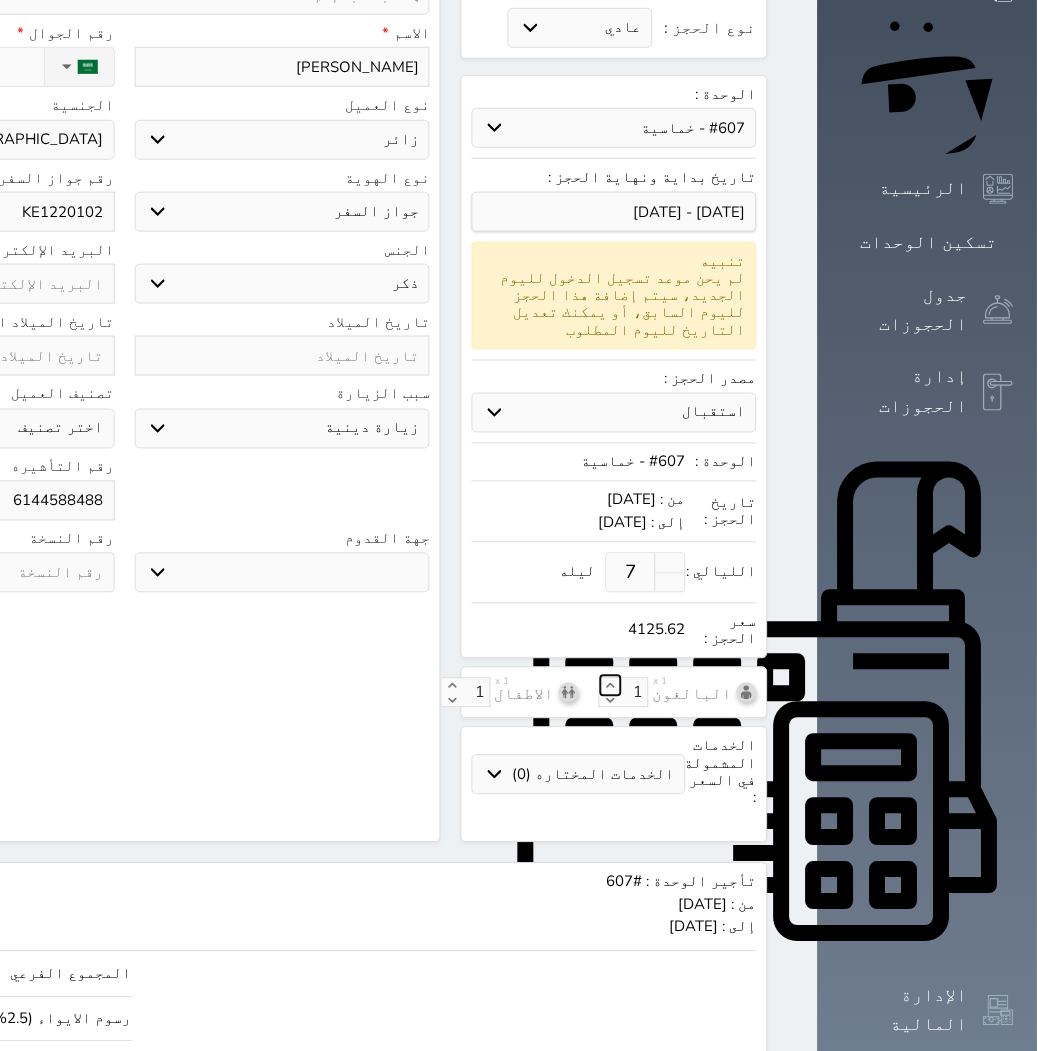 click 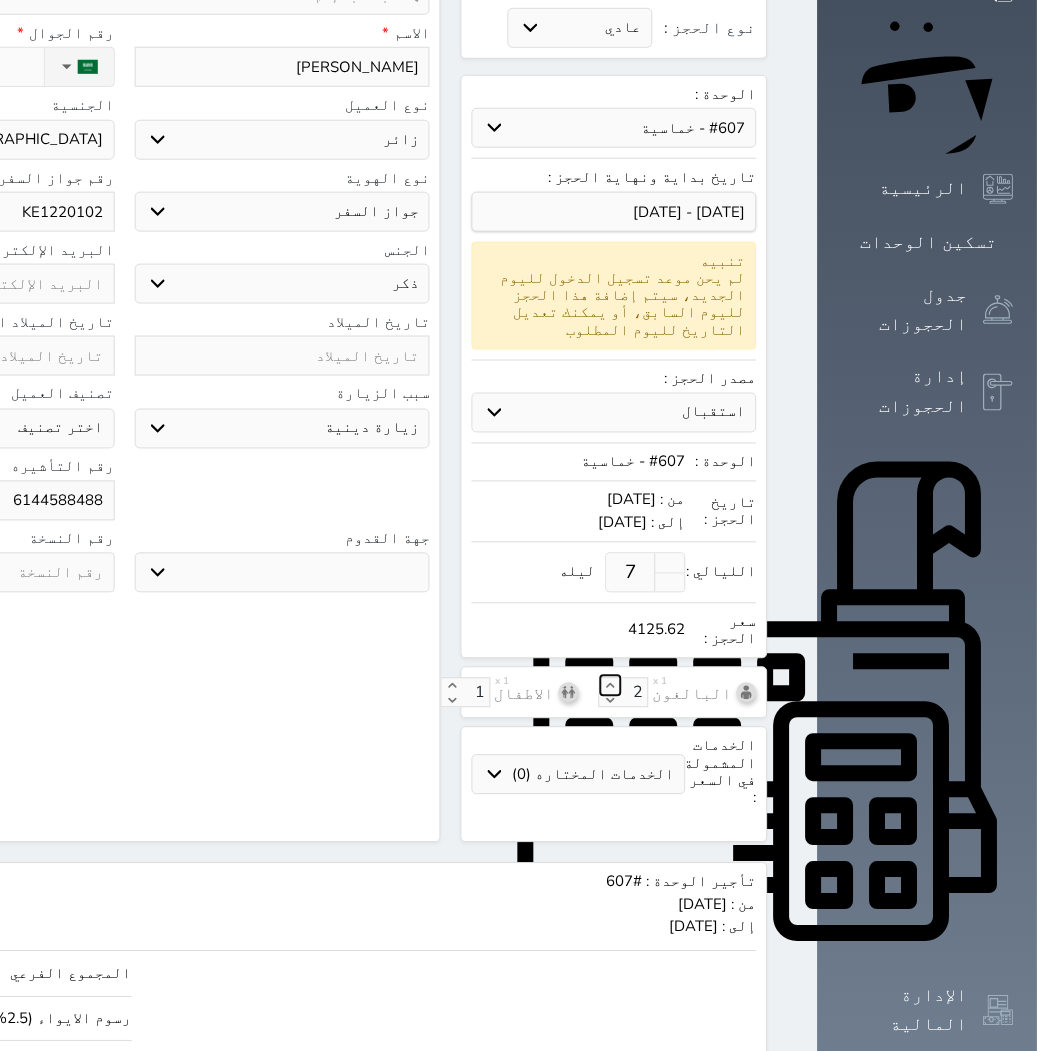 click 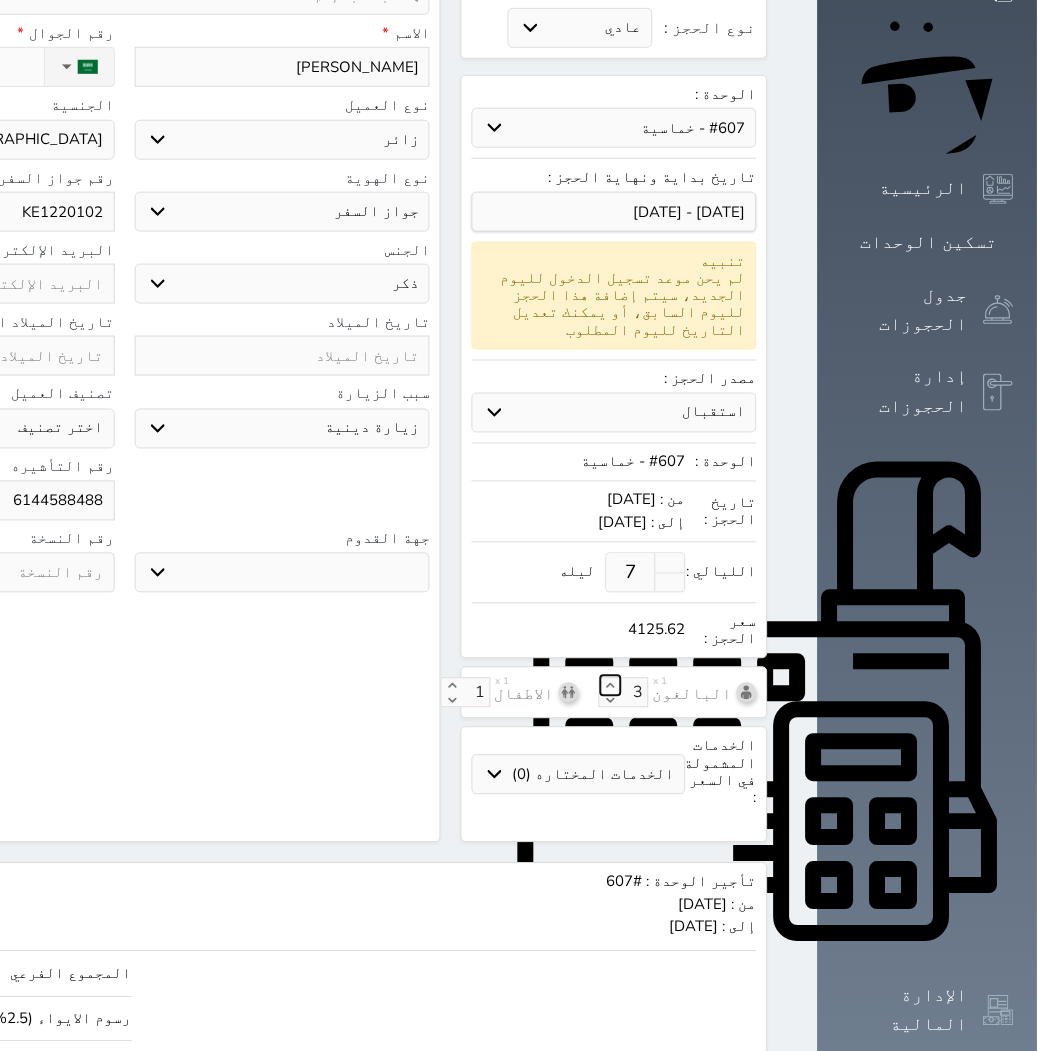 click 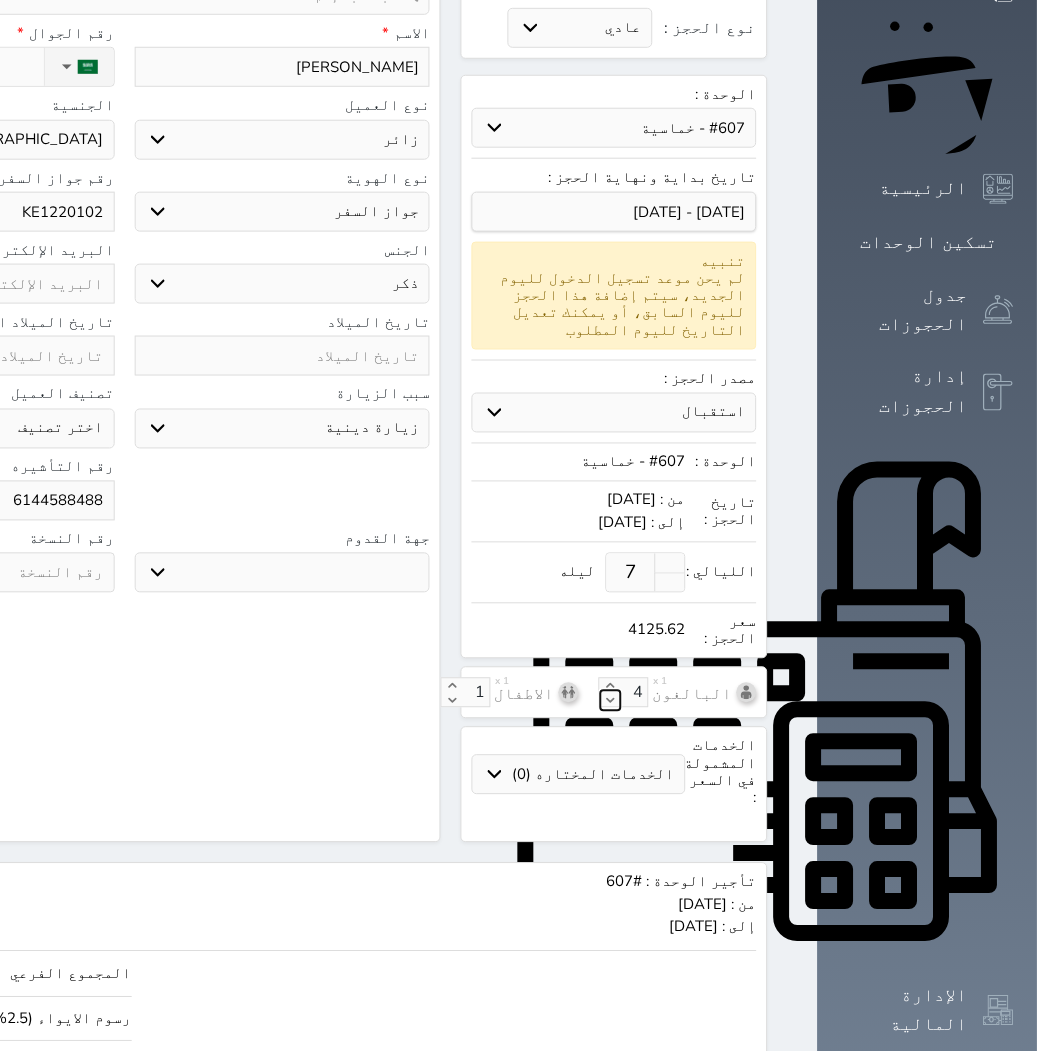 click 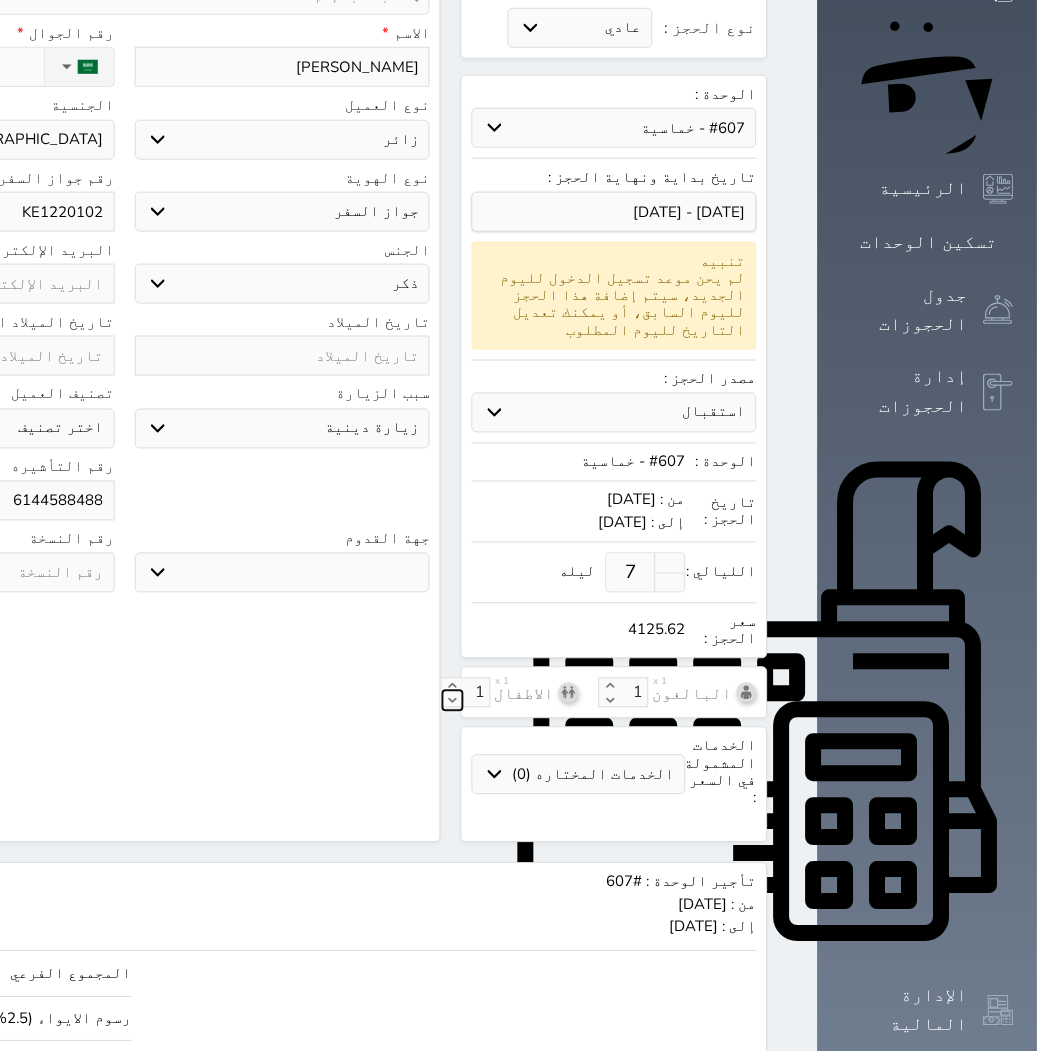 click 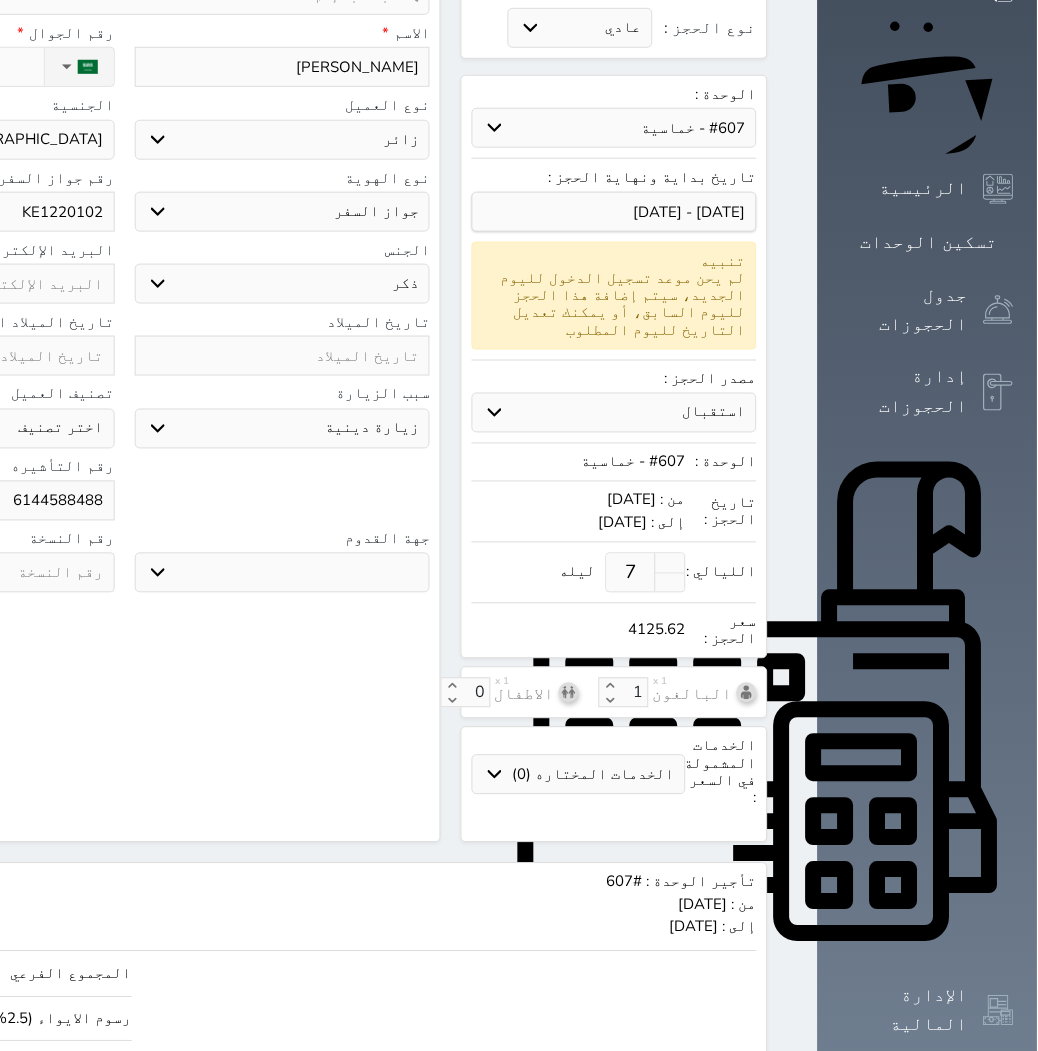 click on "البحث عن العملاء :        الاسم       رقم الهوية       البريد الإلكتروني       الجوال           تغيير العميل                      ملاحظات                           سجل حجوزات العميل Hadla Aamlr                   إجمالى رصيد العميل : 0 ريال     رقم الحجز   الوحدة   من   إلى   نوع الحجز   الرصيد   الاجرائات         النتائج  : من (  ) - إلى  (  )   العدد  :              سجل الكمبيالات الغير محصلة على العميل Hadla Aamlr                 رقم الحجز   المبلغ الكلى    المبلغ المحصل    المبلغ المتبقى    تاريخ الإستحقاق         النتائج  : من (  ) - إلى  (  )   العدد  :      الاسم *   Hadla Aamlr   رقم الجوال *       ▼     [GEOGRAPHIC_DATA] ([GEOGRAPHIC_DATA])   +93   [GEOGRAPHIC_DATA] ([GEOGRAPHIC_DATA])   +355   [GEOGRAPHIC_DATA] (‫الجزائر‬‎)   +213" at bounding box center [124, 373] 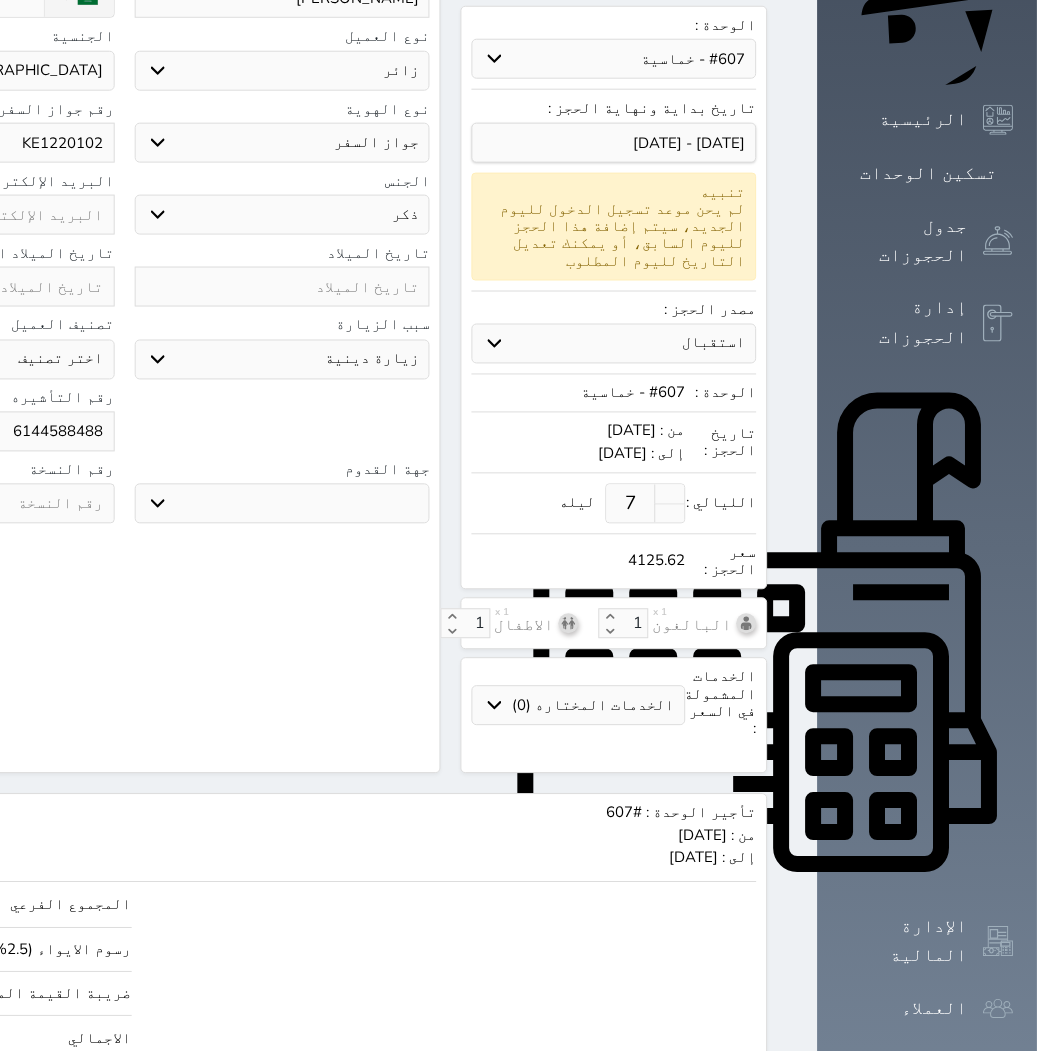 scroll, scrollTop: 280, scrollLeft: 0, axis: vertical 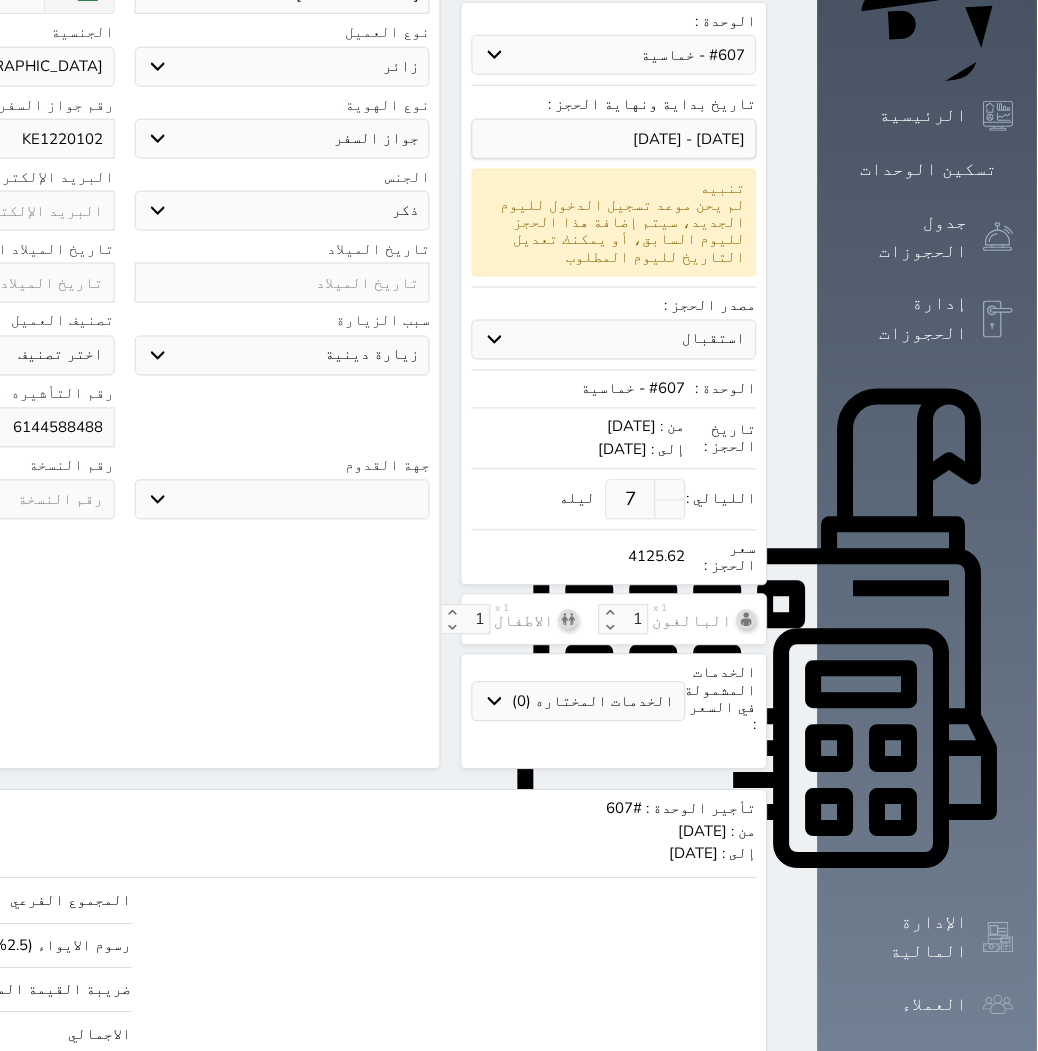click on "حجز" at bounding box center [-104, 1096] 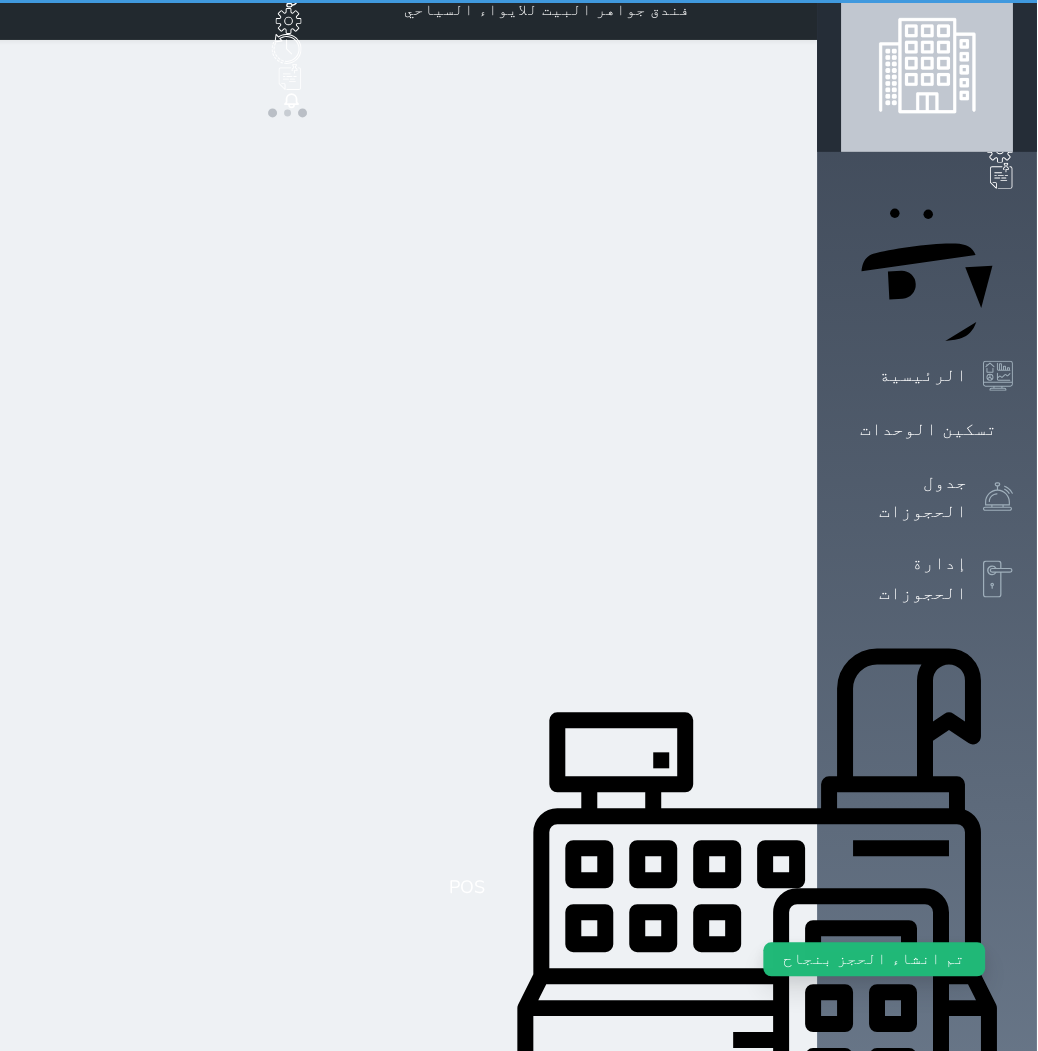 scroll, scrollTop: 0, scrollLeft: 0, axis: both 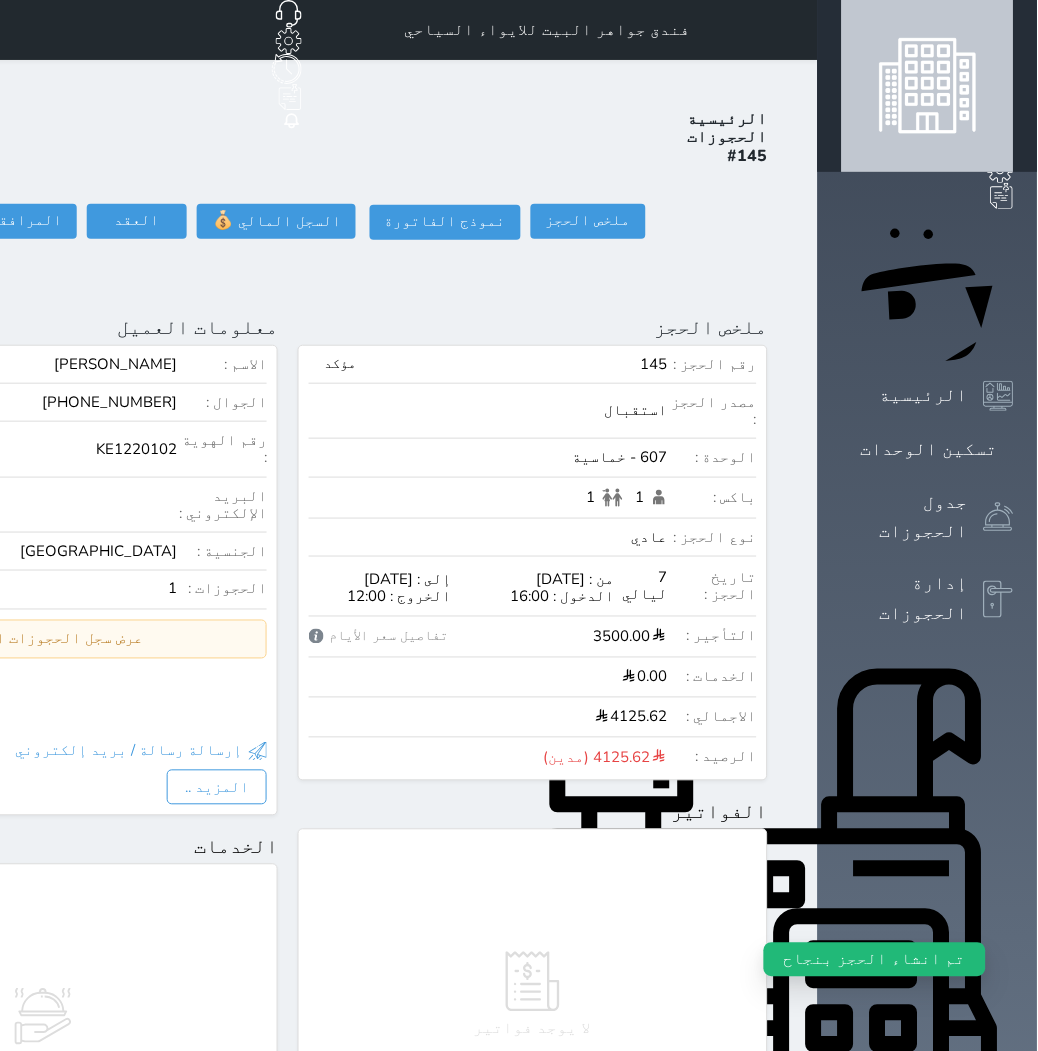 click on "حجز جماعي جديد   حجز جديد   غير مرتبط مع منصة زاتكا المرحلة الثانية   مرتبط مع شموس   مرتبط مع المنصة الوطنية للرصد السياحي             إشعار   الغرفة   النزيل   المصدر" at bounding box center [125, 30] 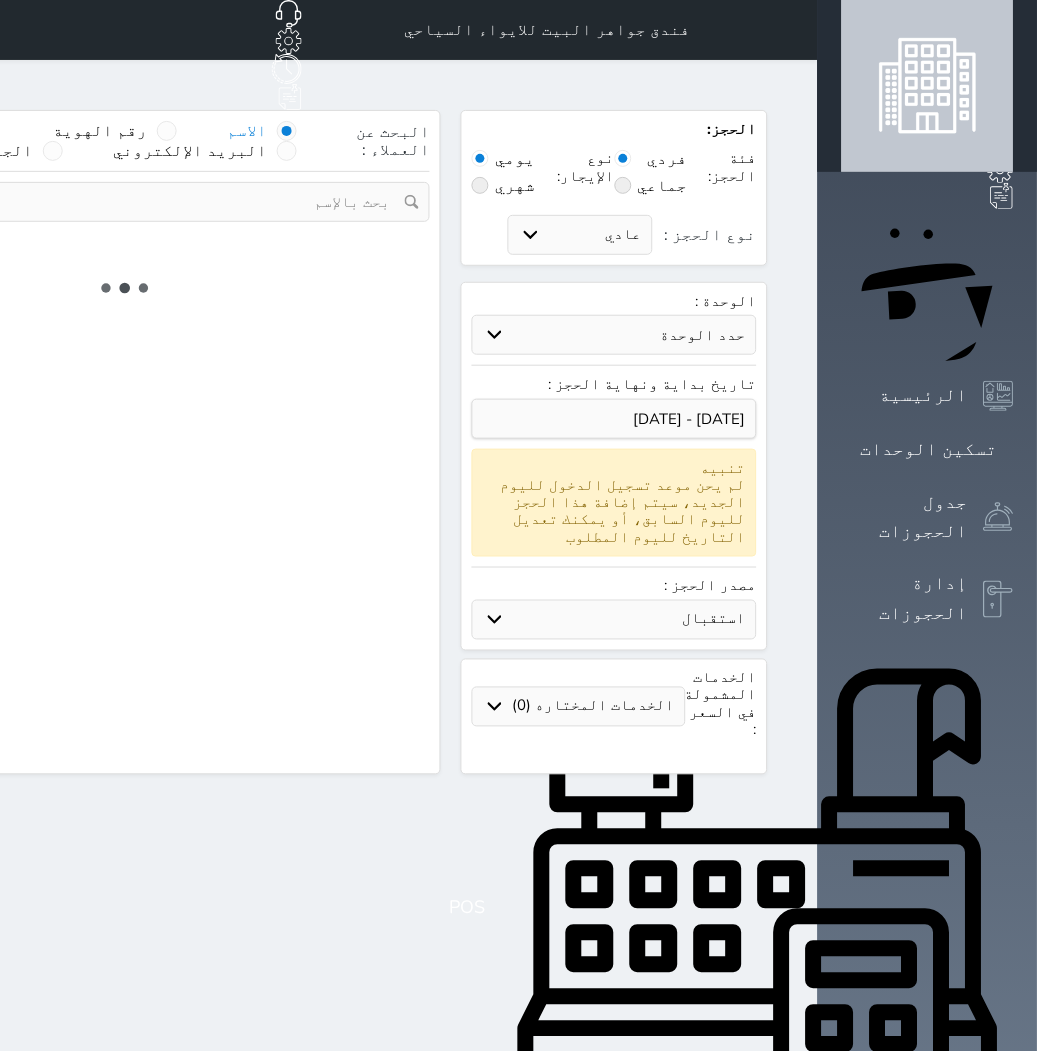 click on "حدد الوحدة" at bounding box center (614, 335) 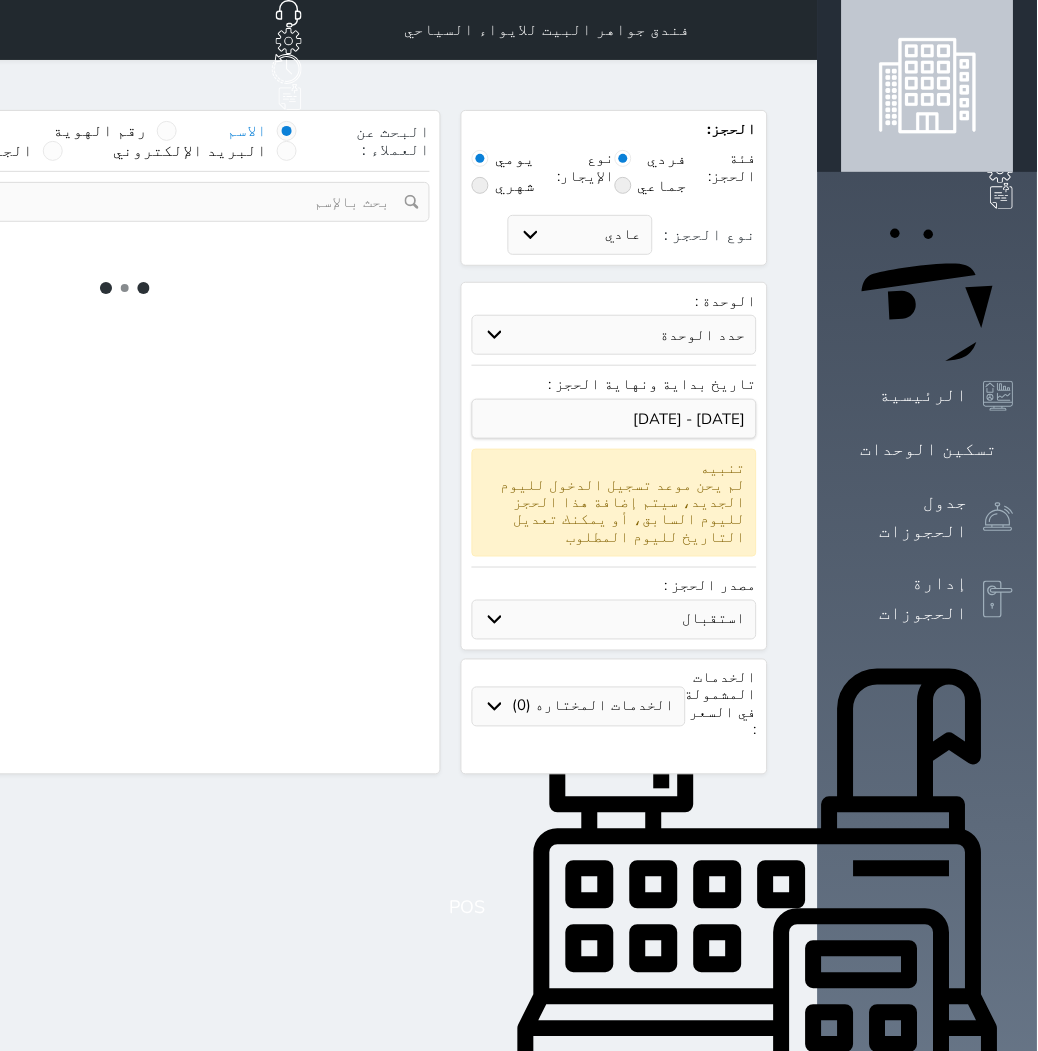 drag, startPoint x: 785, startPoint y: 300, endPoint x: 501, endPoint y: 288, distance: 284.25342 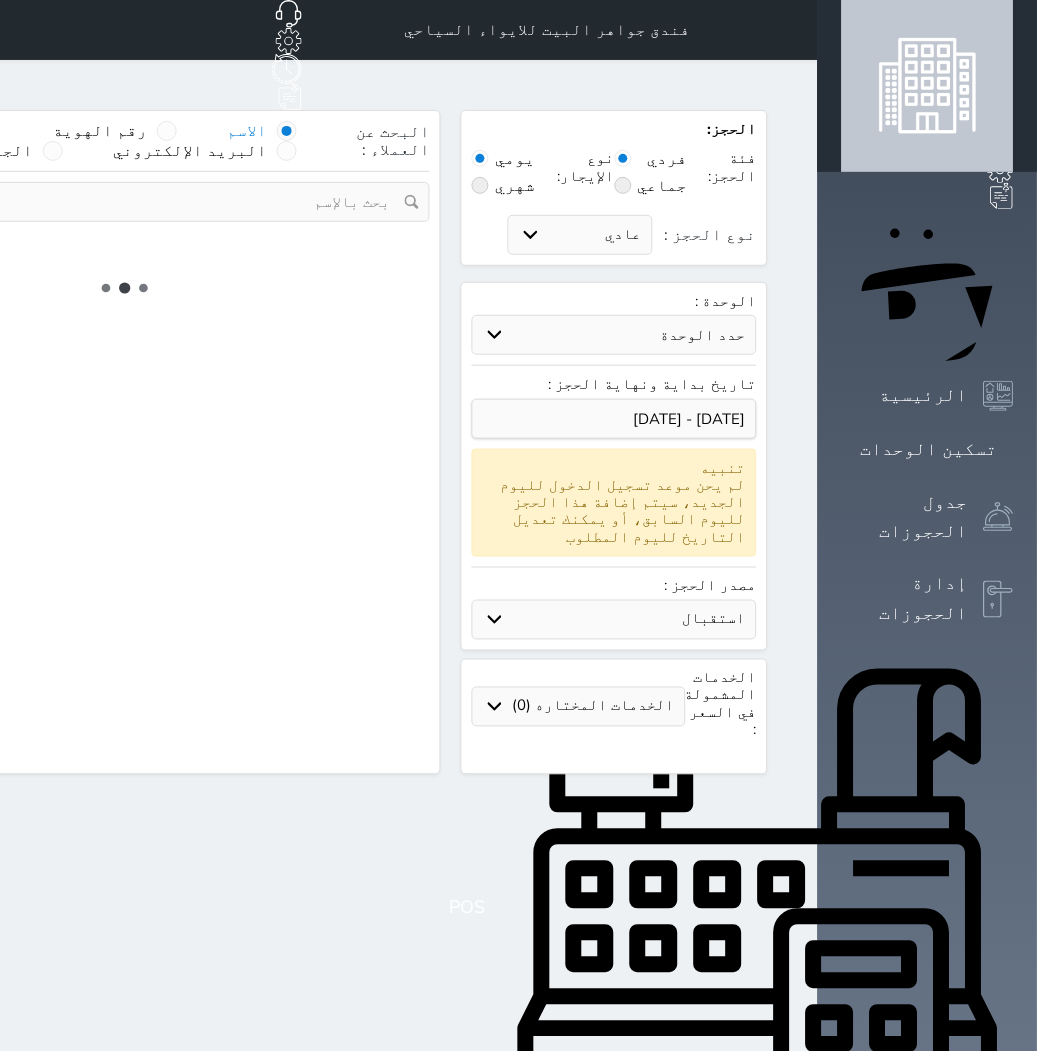 click on "حدد الوحدة" at bounding box center (614, 335) 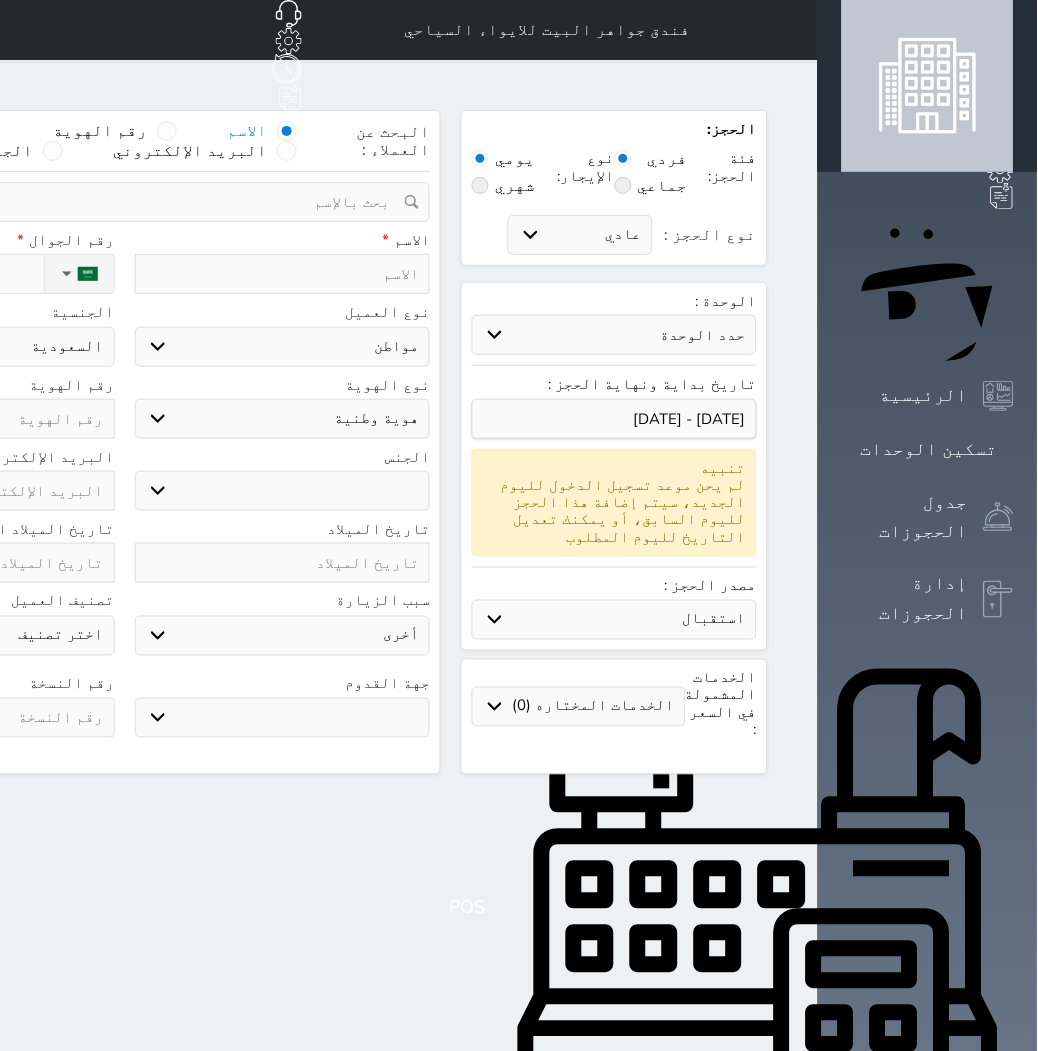 click on "الوحدة :   حدد الوحدة
#940 - رباعية
#938 - خماسية
#937 - رباعية
#935 - ثلاثية
#934 - خماسية
#932 - ثلاثية
#931 - خماسية
#930 - رباعية
#927 - رباعية
#926 - خماسية
#925 - رباعية
#924 - ثلاثية
#922 - خماسية
#921 - رباعية
#920 - رباعية
#919 - خماسية
#918 - ثلاثية
#917 - خماسية
#916 - رباعية" at bounding box center (614, 329) 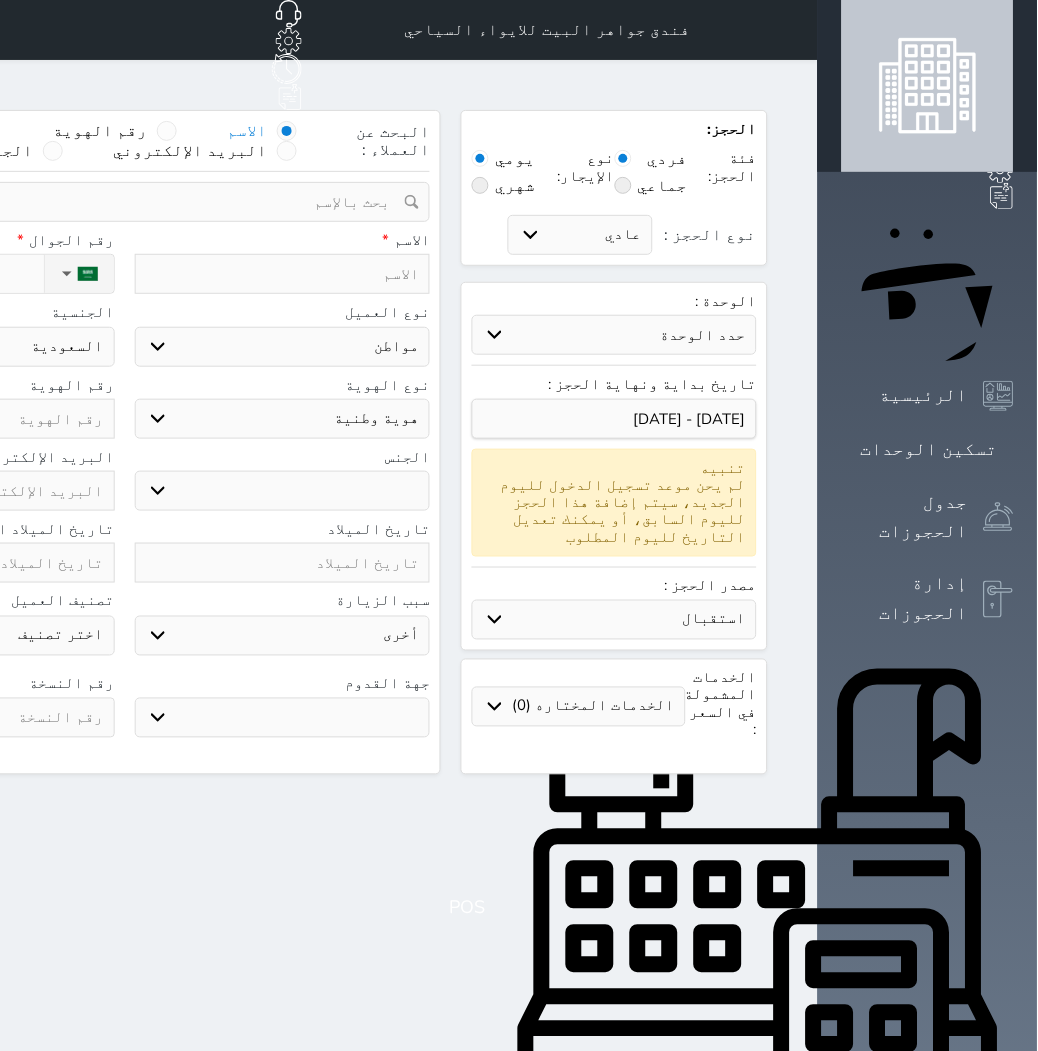 click on "حدد الوحدة
#940 - رباعية
#938 - خماسية
#937 - رباعية
#935 - ثلاثية
#934 - خماسية
#932 - ثلاثية
#931 - خماسية
#930 - رباعية
#927 - رباعية
#926 - خماسية
#925 - رباعية
#924 - ثلاثية
#922 - خماسية
#921 - رباعية
#920 - رباعية
#919 - خماسية
#918 - ثلاثية
#917 - خماسية
#916 - رباعية
#915 - خماسية" at bounding box center (614, 335) 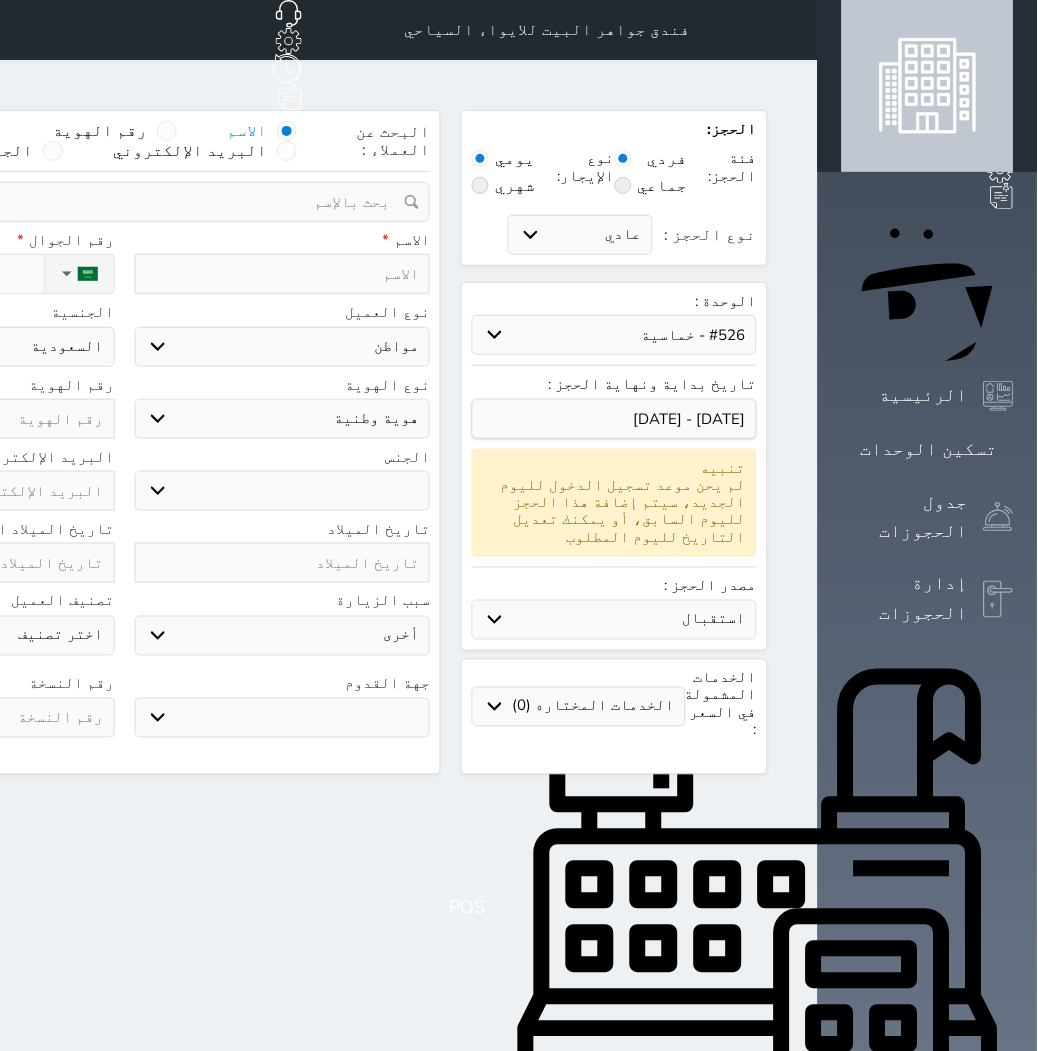 click on "حدد الوحدة
#940 - رباعية
#938 - خماسية
#937 - رباعية
#935 - ثلاثية
#934 - خماسية
#932 - ثلاثية
#931 - خماسية
#930 - رباعية
#927 - رباعية
#926 - خماسية
#925 - رباعية
#924 - ثلاثية
#922 - خماسية
#921 - رباعية
#920 - رباعية
#919 - خماسية
#918 - ثلاثية
#917 - خماسية
#916 - رباعية
#915 - خماسية" at bounding box center (614, 335) 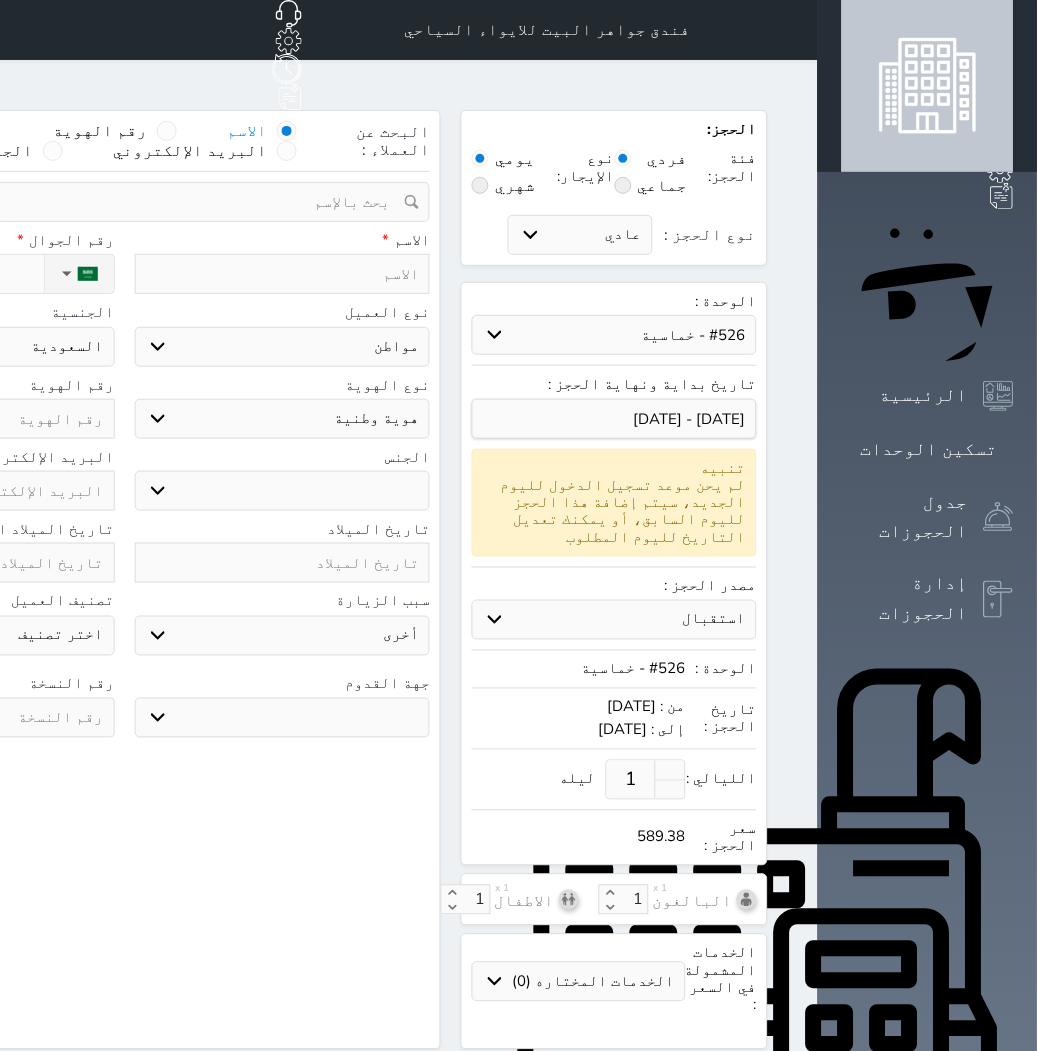 click at bounding box center [283, 274] 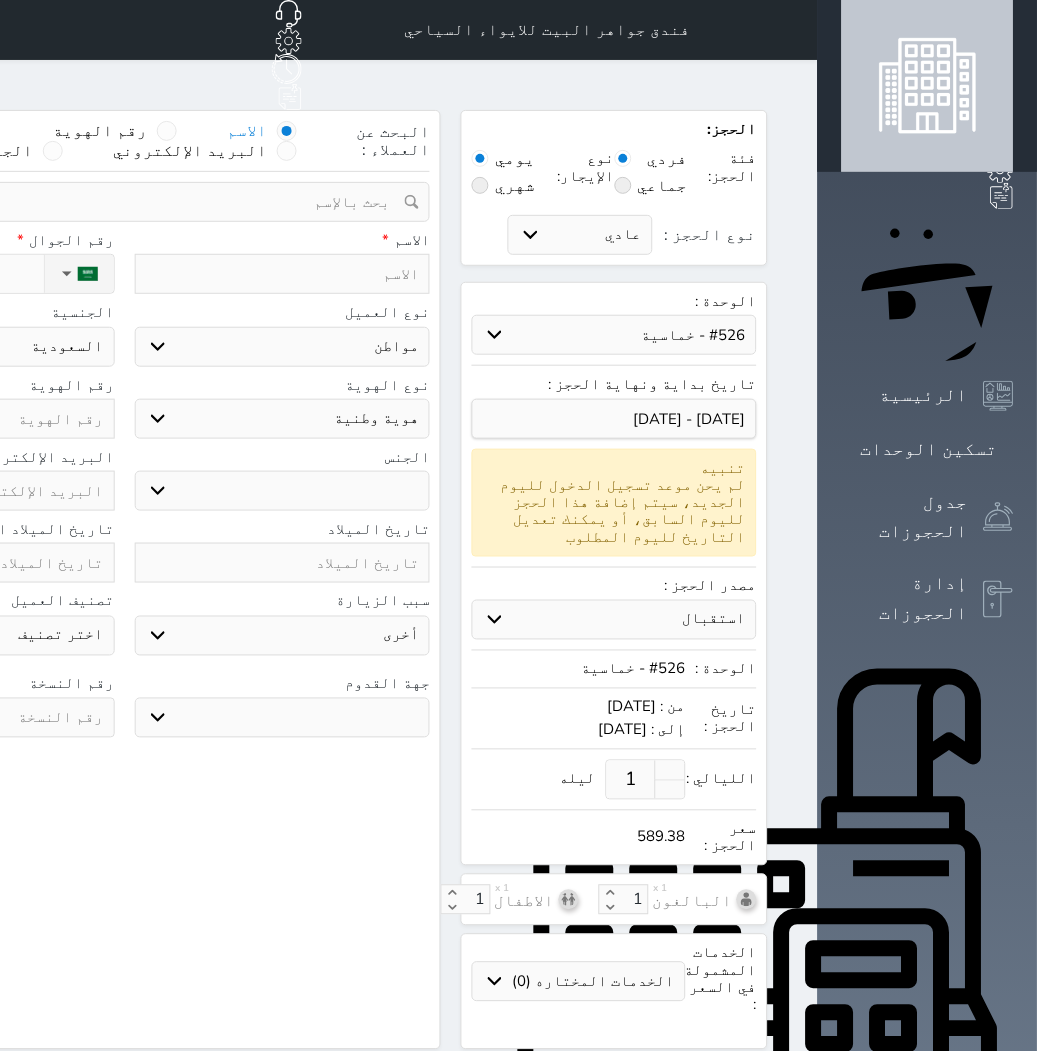 click at bounding box center (283, 274) 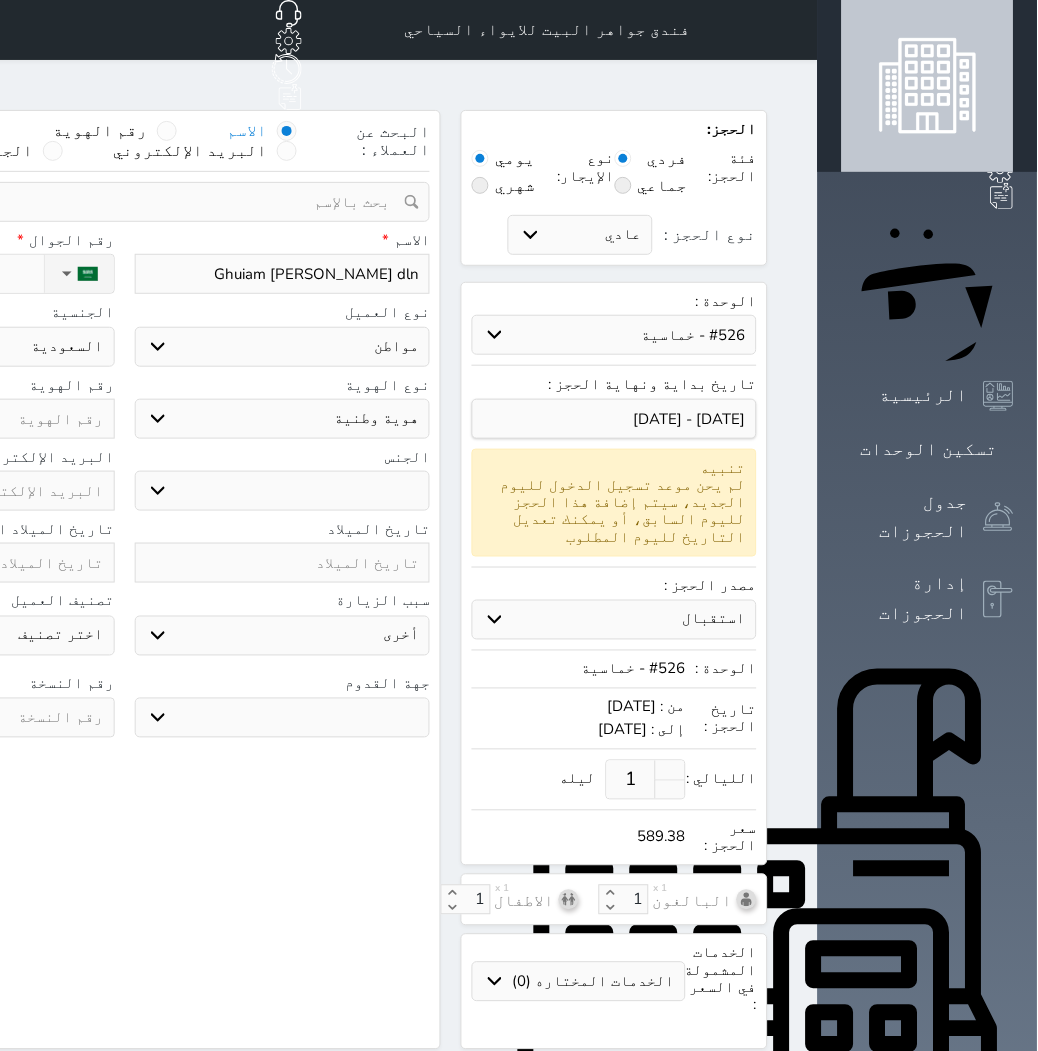 click on "اختر نوع   مواطن مواطن خليجي زائر مقيم" at bounding box center [283, 347] 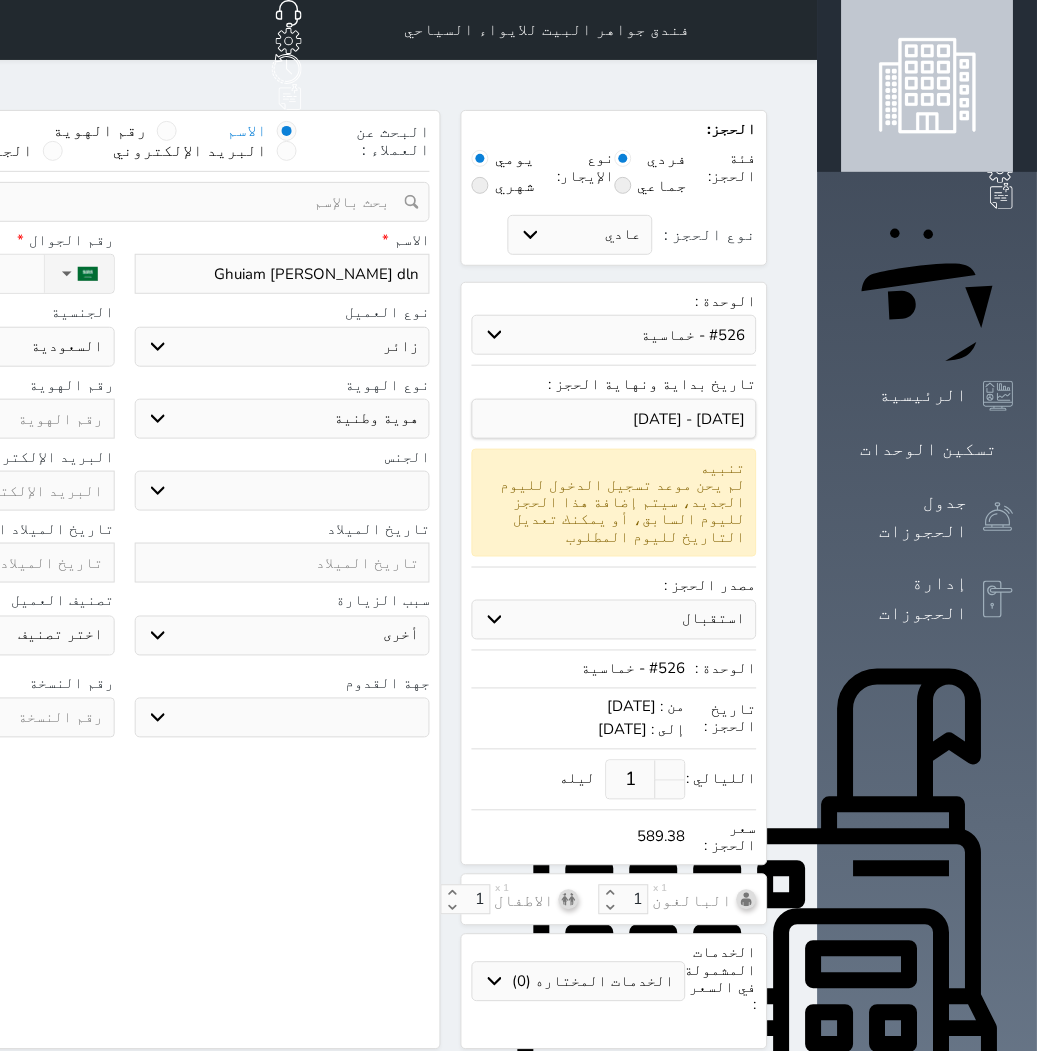 click on "اختر نوع   مواطن مواطن خليجي زائر مقيم" at bounding box center [283, 347] 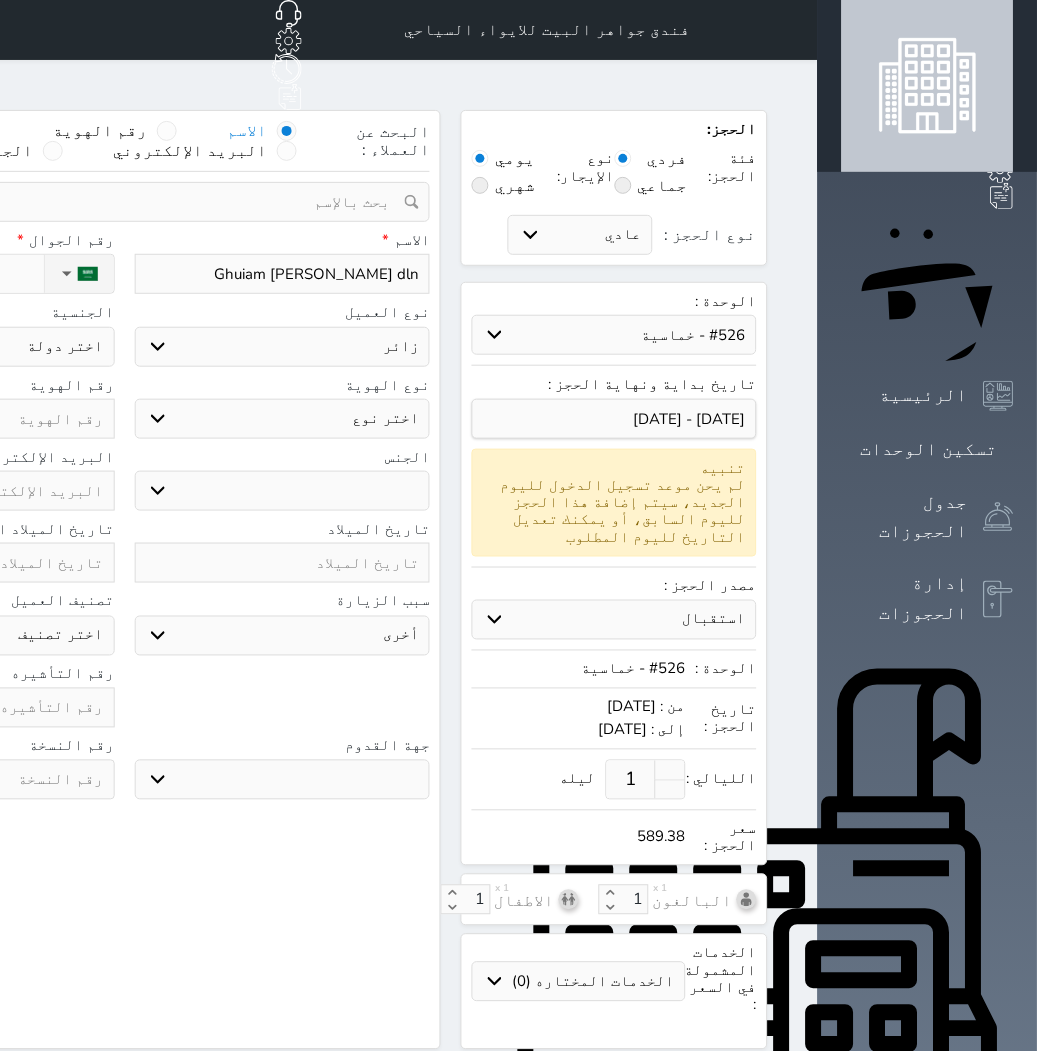 click on "اختر نوع   جواز السفر هوية زائر" at bounding box center [283, 419] 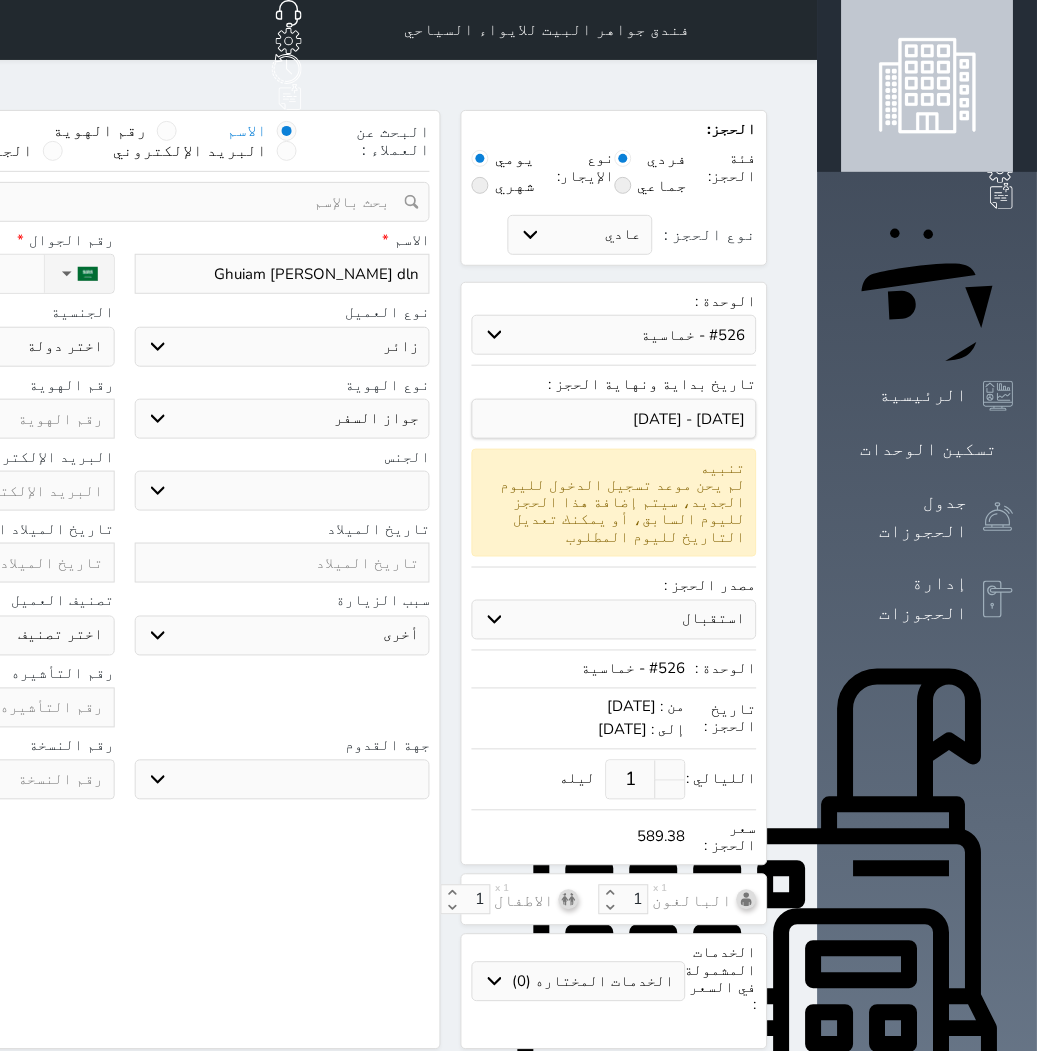 click on "اختر نوع   جواز السفر هوية زائر" at bounding box center (283, 419) 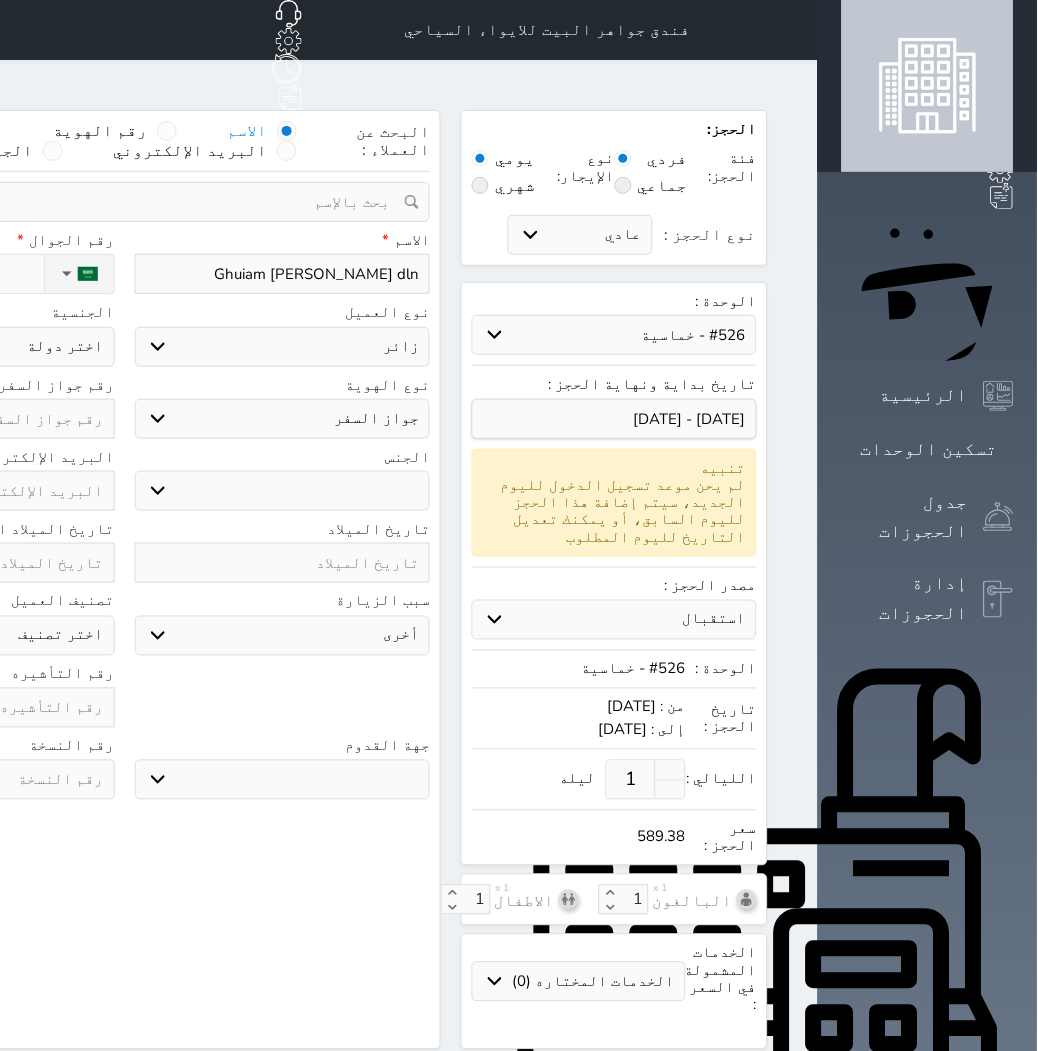 click on "ذكر   انثى" at bounding box center (283, 491) 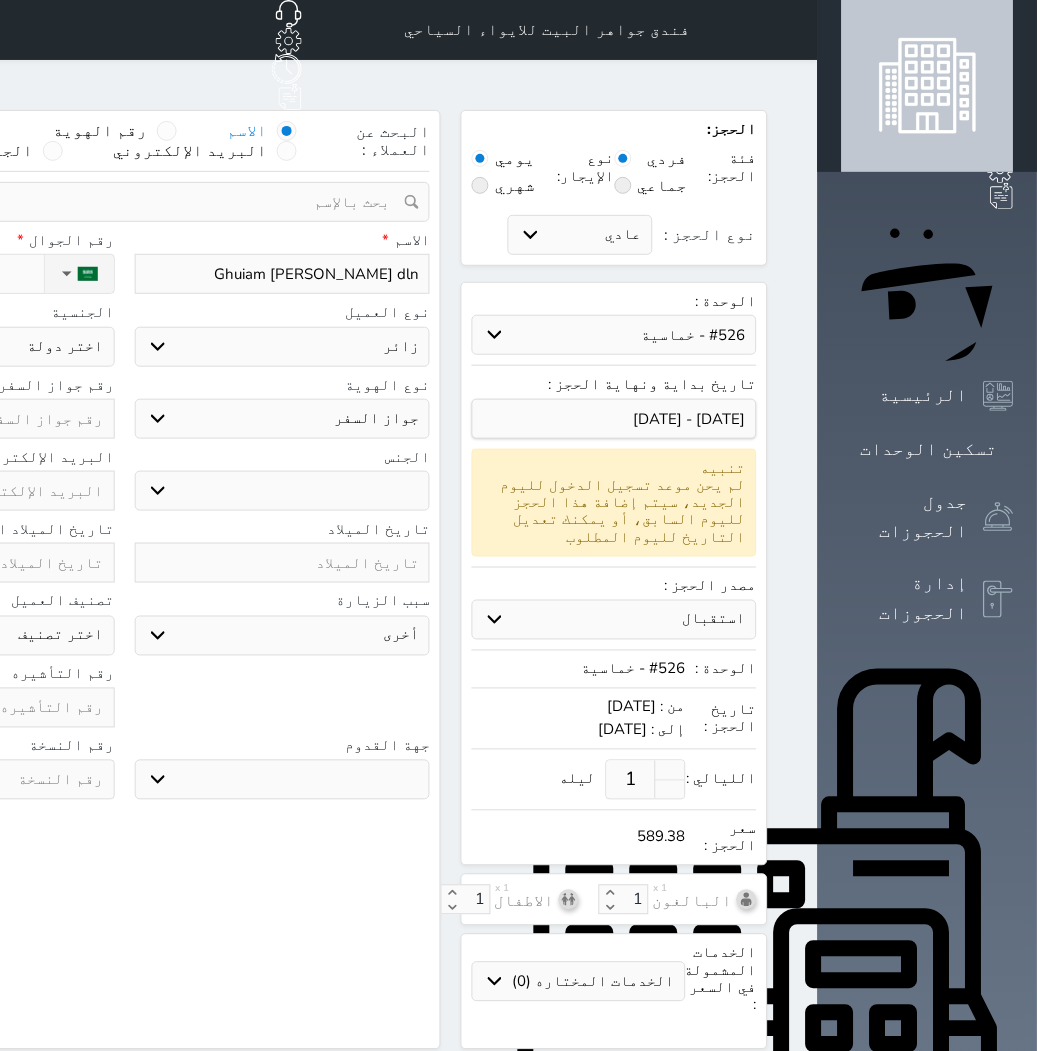 click on "ذكر   انثى" at bounding box center (283, 491) 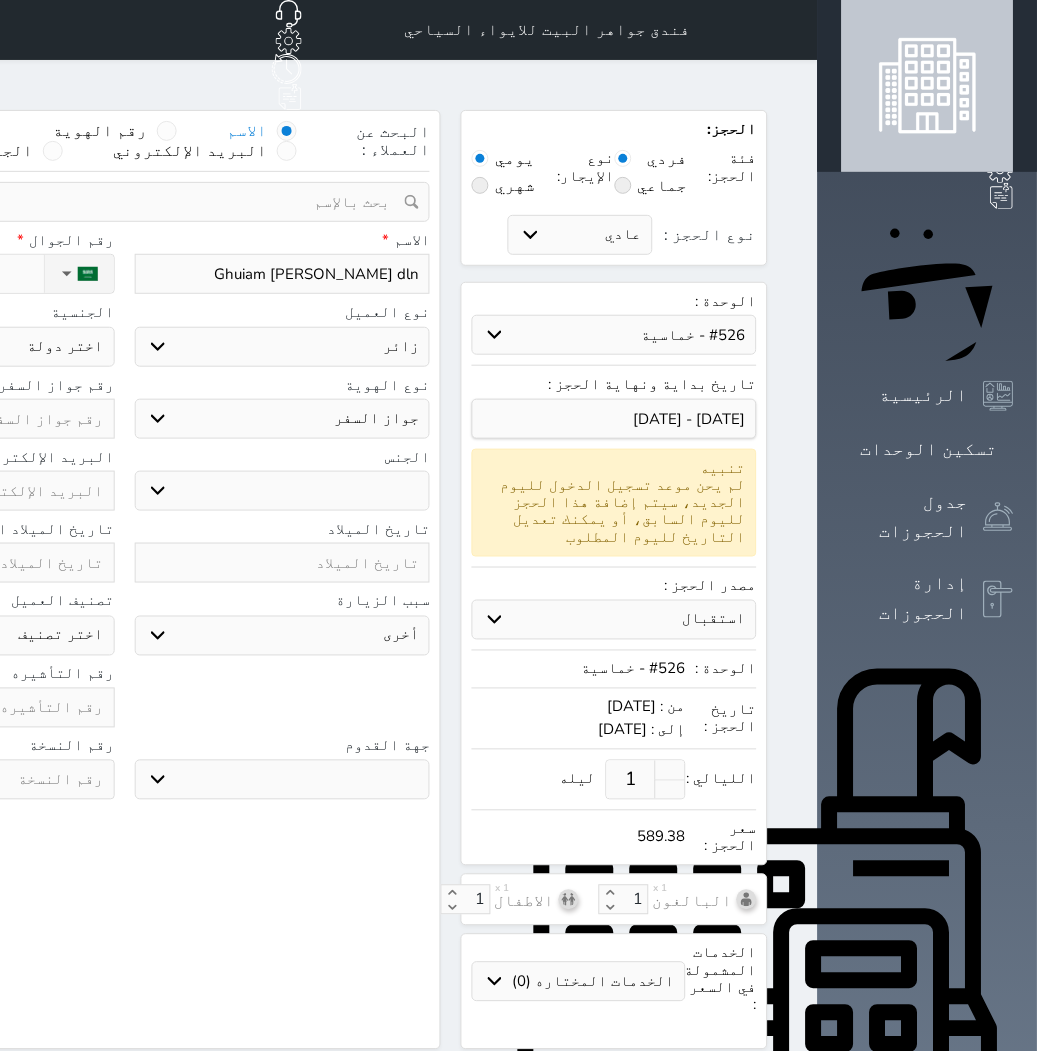 click on "سياحة زيارة الاهل والاصدقاء زيارة دينية زيارة عمل زيارة رياضية زيارة ترفيهية أخرى موظف ديوان عمل نزيل حجر موظف وزارة الصحة" at bounding box center (283, 636) 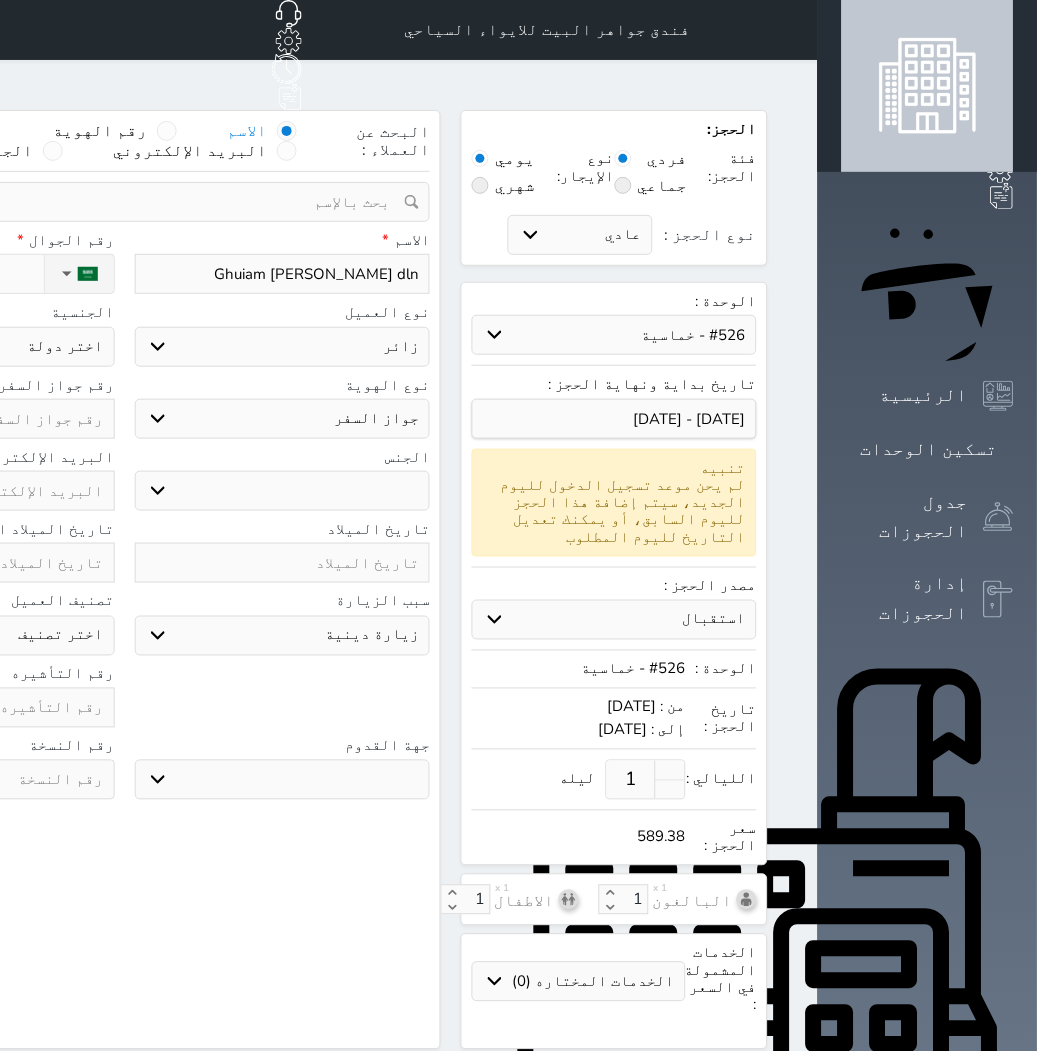 click on "سياحة زيارة الاهل والاصدقاء زيارة دينية زيارة عمل زيارة رياضية زيارة ترفيهية أخرى موظف ديوان عمل نزيل حجر موظف وزارة الصحة" at bounding box center (283, 636) 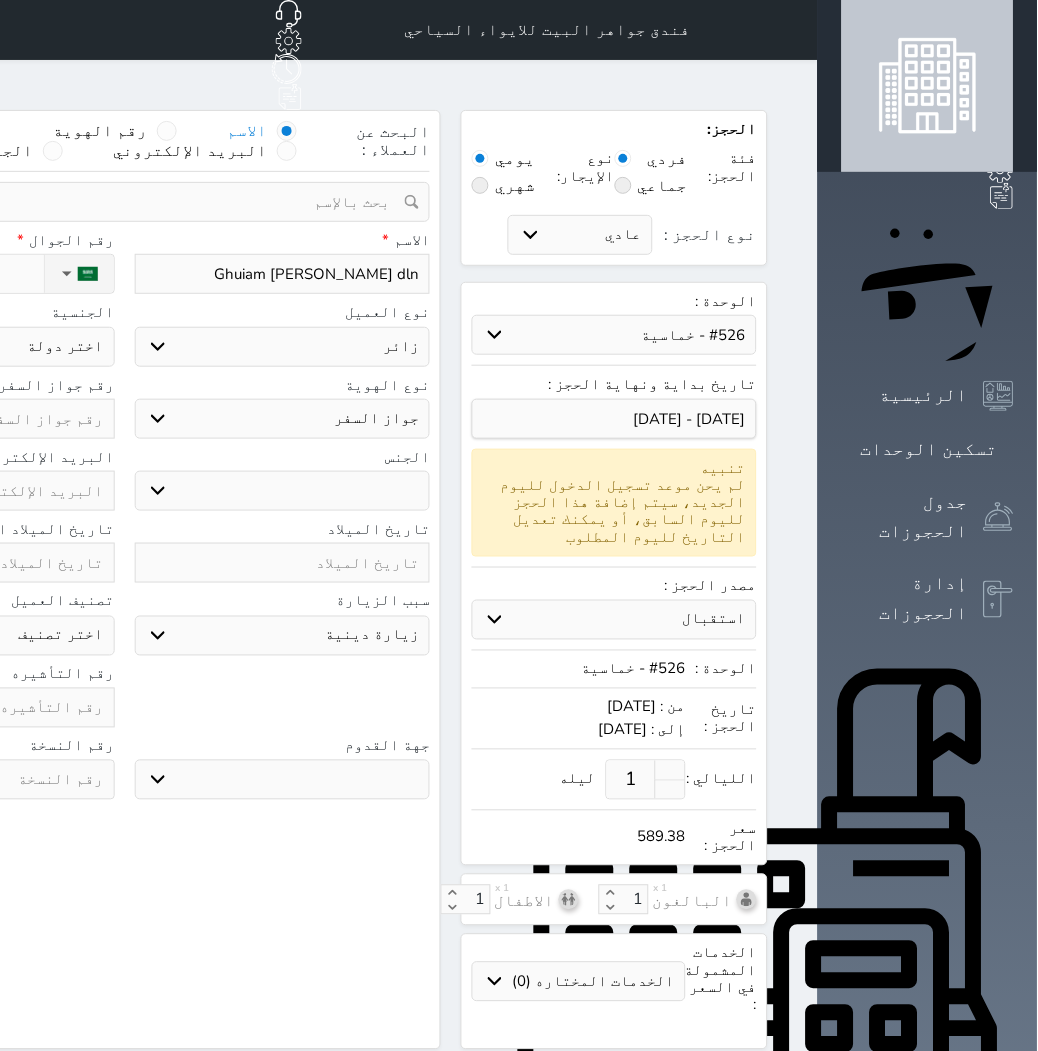 click on "نوع الحجز :" at bounding box center (-69, 274) 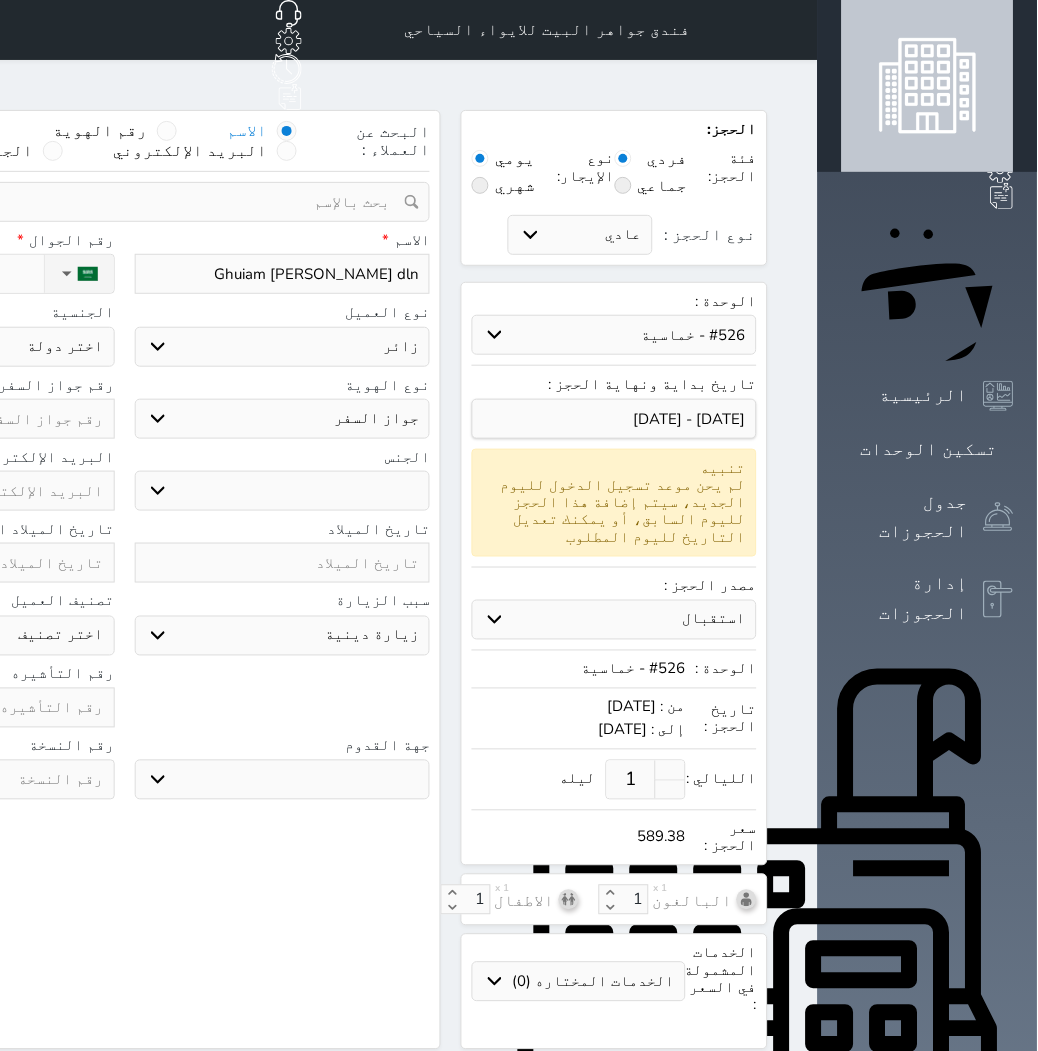 paste on "[PHONE_NUMBER]" 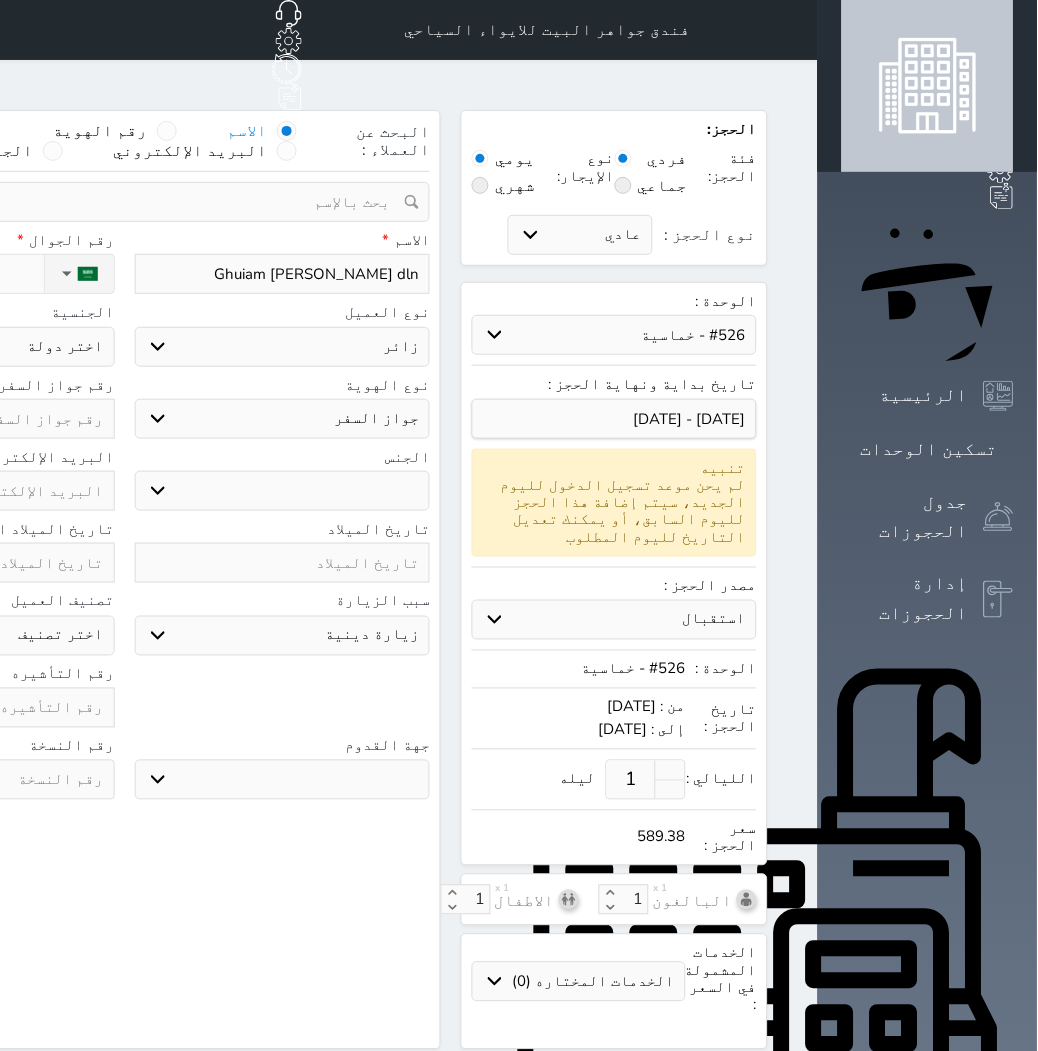 click at bounding box center [117, 202] 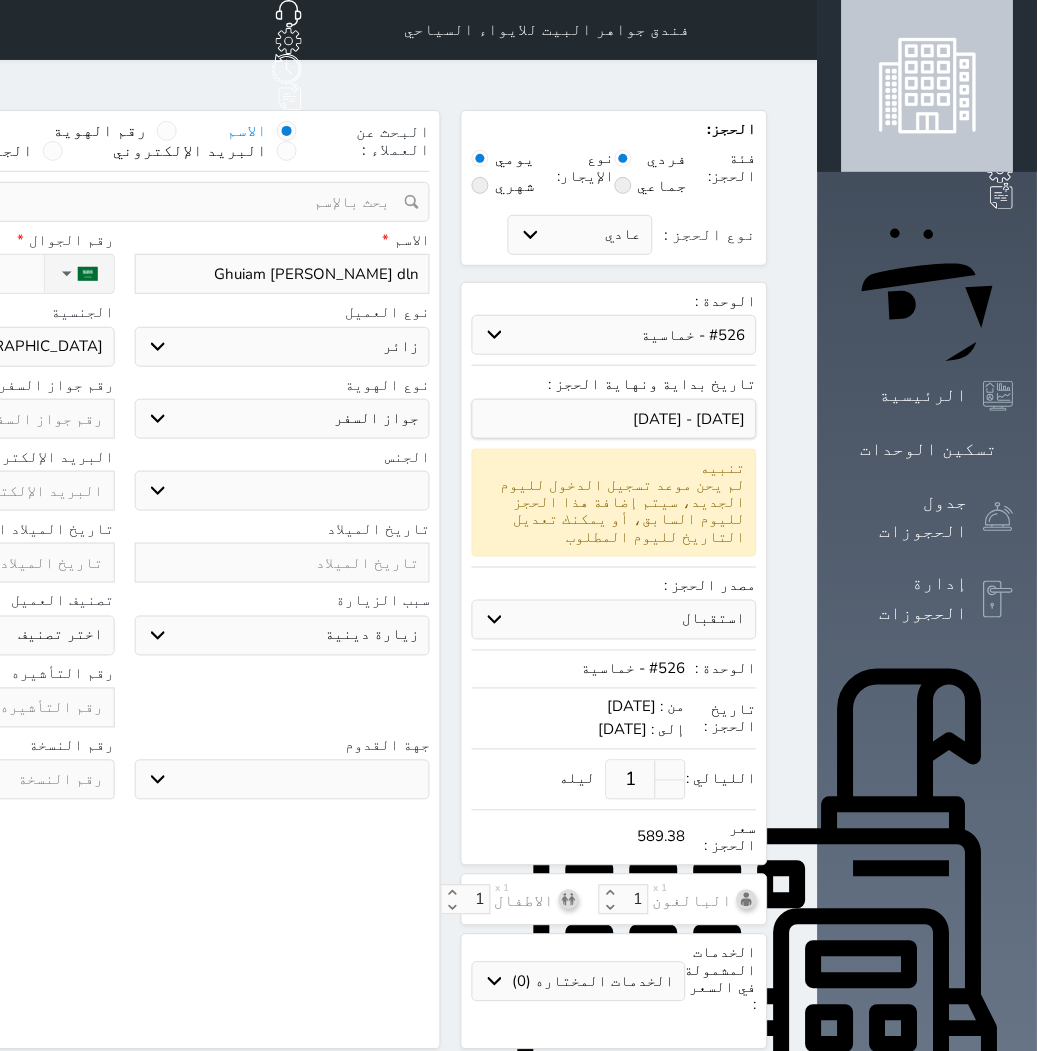 click on "اختر دولة
اثيوبيا
اجنبي بجواز سعودي
اخرى
[GEOGRAPHIC_DATA]
[GEOGRAPHIC_DATA]
[GEOGRAPHIC_DATA]
[GEOGRAPHIC_DATA]
[GEOGRAPHIC_DATA]
[GEOGRAPHIC_DATA]
[GEOGRAPHIC_DATA]" at bounding box center [-33, 347] 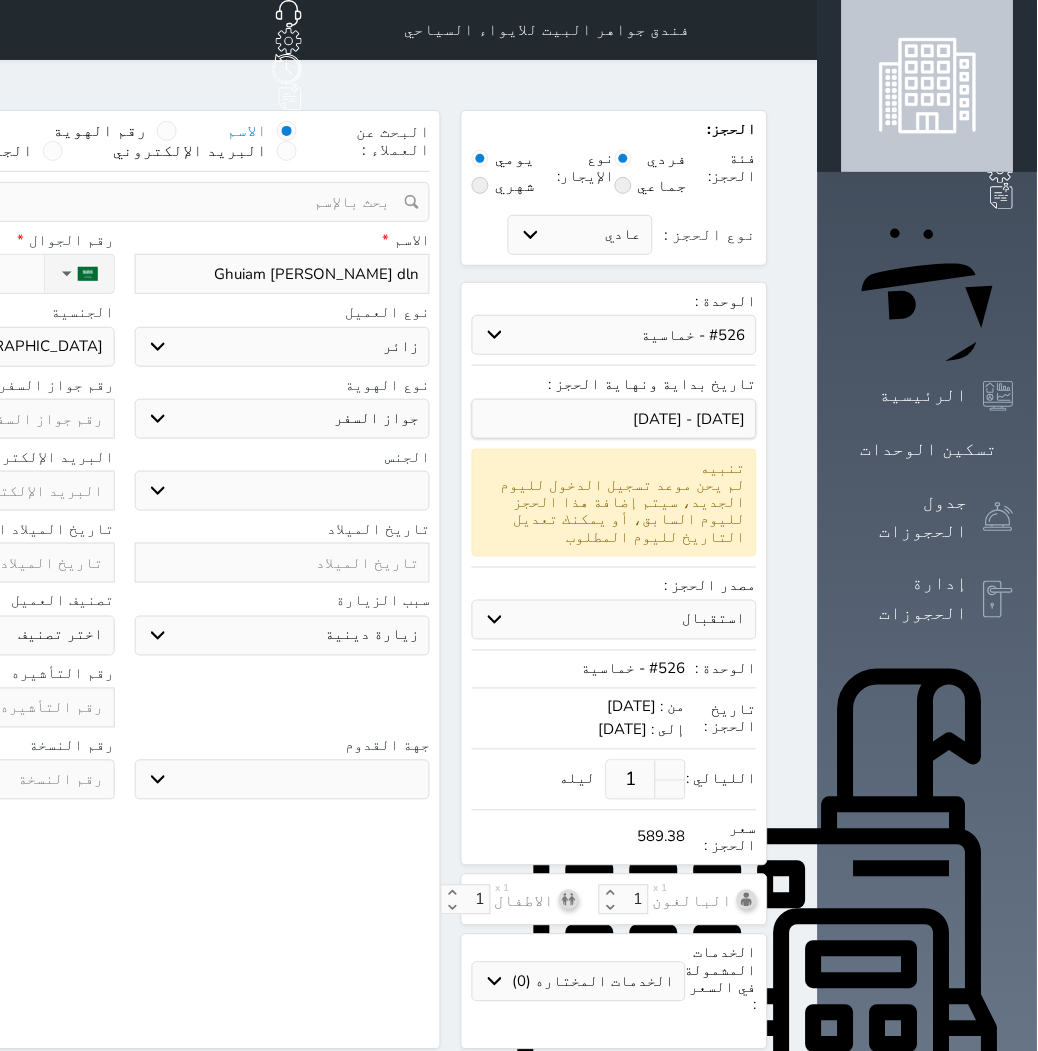 click at bounding box center (-33, 419) 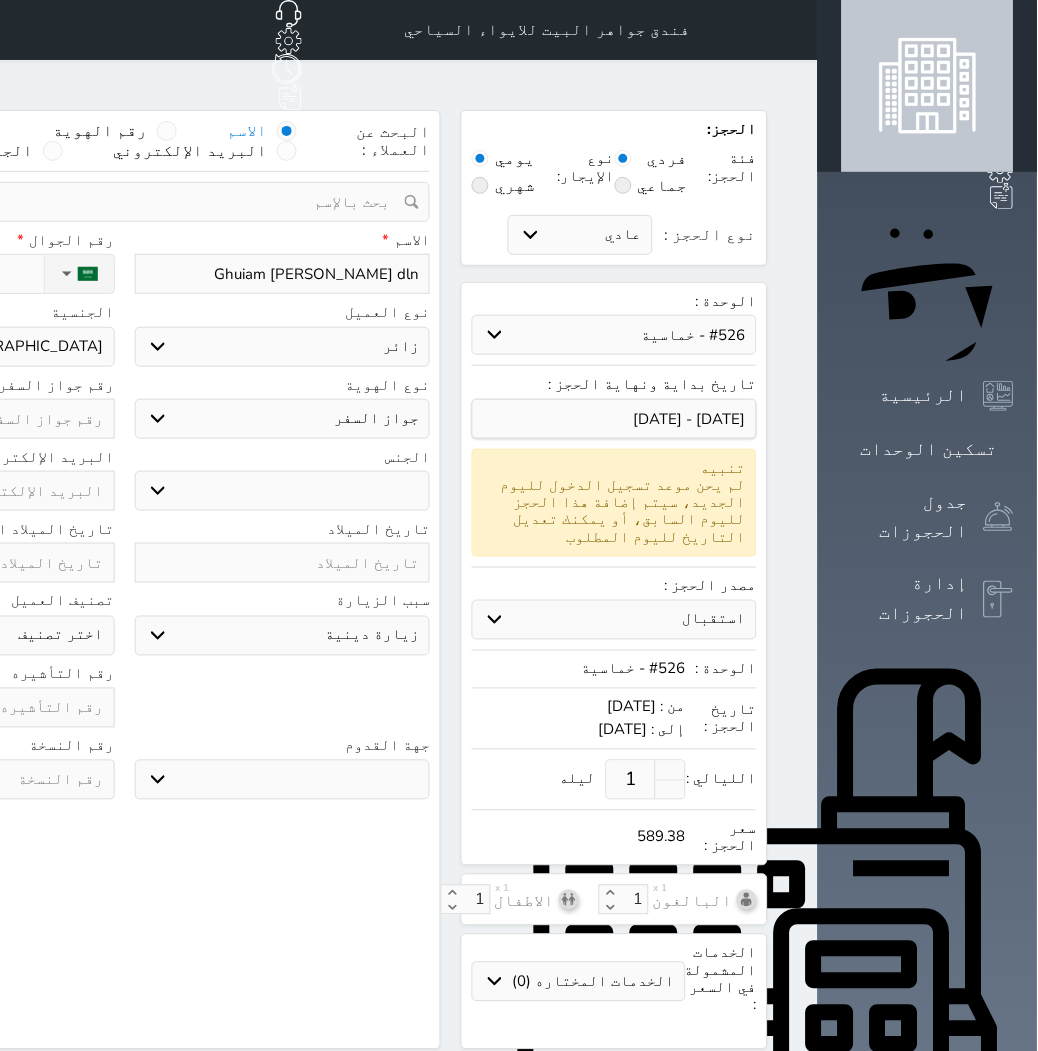 click at bounding box center [-33, 419] 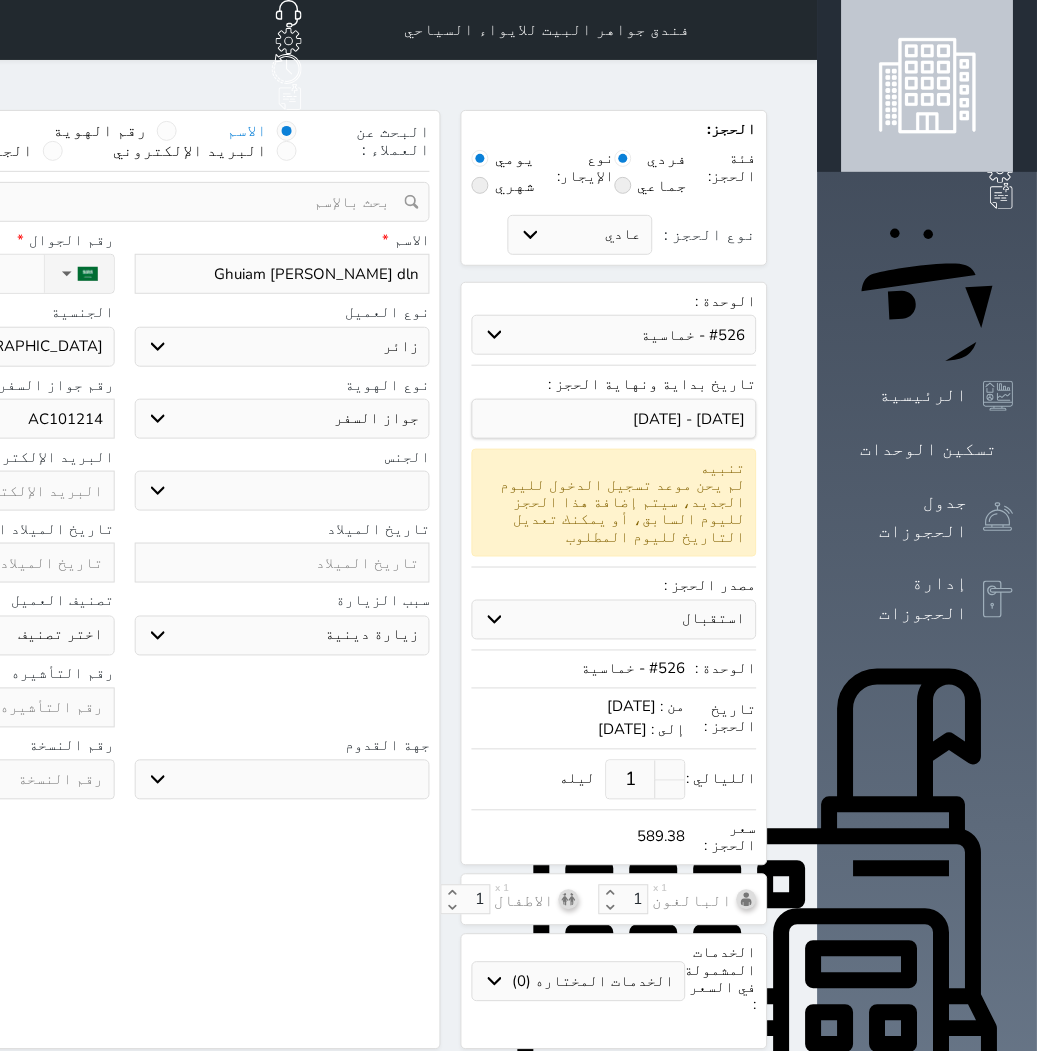 click at bounding box center (-33, 708) 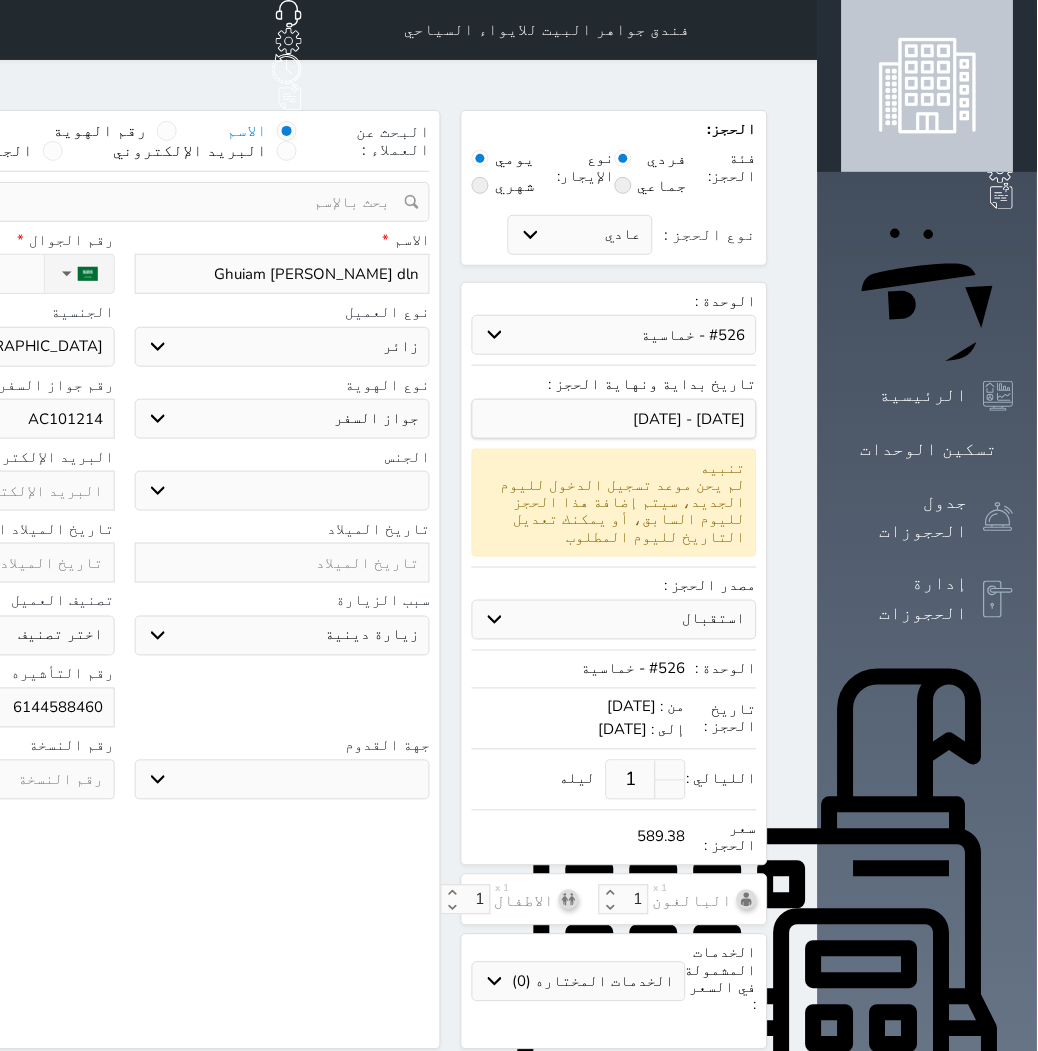 click on "البحث عن العملاء :        الاسم       رقم الهوية       البريد الإلكتروني       الجوال           تغيير العميل                      ملاحظات                           سجل حجوزات العميل [PERSON_NAME] dln                   إجمالى رصيد العميل : 0 ريال     رقم الحجز   الوحدة   من   إلى   نوع الحجز   الرصيد   الاجرائات         النتائج  : من (  ) - إلى  (  )   العدد  :              سجل الكمبيالات الغير محصلة على العميل Ghuiam [PERSON_NAME] dln                 رقم الحجز   المبلغ الكلى    المبلغ المحصل    المبلغ المتبقى    تاريخ الإستحقاق         النتائج  : من (  ) - إلى  (  )   العدد  :      الاسم *   [PERSON_NAME] dln   رقم الجوال *       ▼     [GEOGRAPHIC_DATA] ([GEOGRAPHIC_DATA])   +93   [GEOGRAPHIC_DATA] ([GEOGRAPHIC_DATA])   +355" at bounding box center (124, 580) 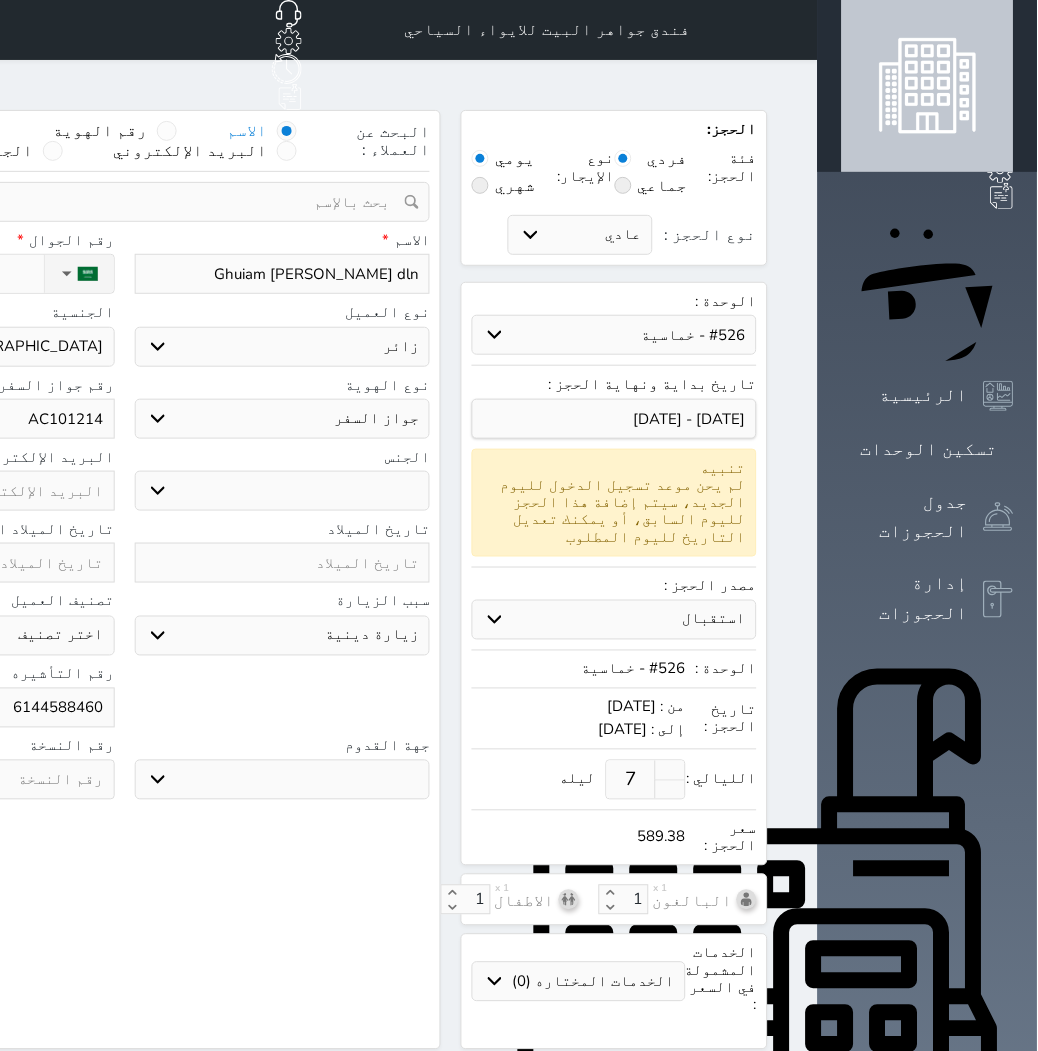 click on "البحث عن العملاء :        الاسم       رقم الهوية       البريد الإلكتروني       الجوال           تغيير العميل                      ملاحظات                           سجل حجوزات العميل [PERSON_NAME] dln                   إجمالى رصيد العميل : 0 ريال     رقم الحجز   الوحدة   من   إلى   نوع الحجز   الرصيد   الاجرائات         النتائج  : من (  ) - إلى  (  )   العدد  :              سجل الكمبيالات الغير محصلة على العميل Ghuiam [PERSON_NAME] dln                 رقم الحجز   المبلغ الكلى    المبلغ المحصل    المبلغ المتبقى    تاريخ الإستحقاق         النتائج  : من (  ) - إلى  (  )   العدد  :      الاسم *   [PERSON_NAME] dln   رقم الجوال *       ▼     [GEOGRAPHIC_DATA] ([GEOGRAPHIC_DATA])   +93   [GEOGRAPHIC_DATA] ([GEOGRAPHIC_DATA])   +355" at bounding box center (124, 580) 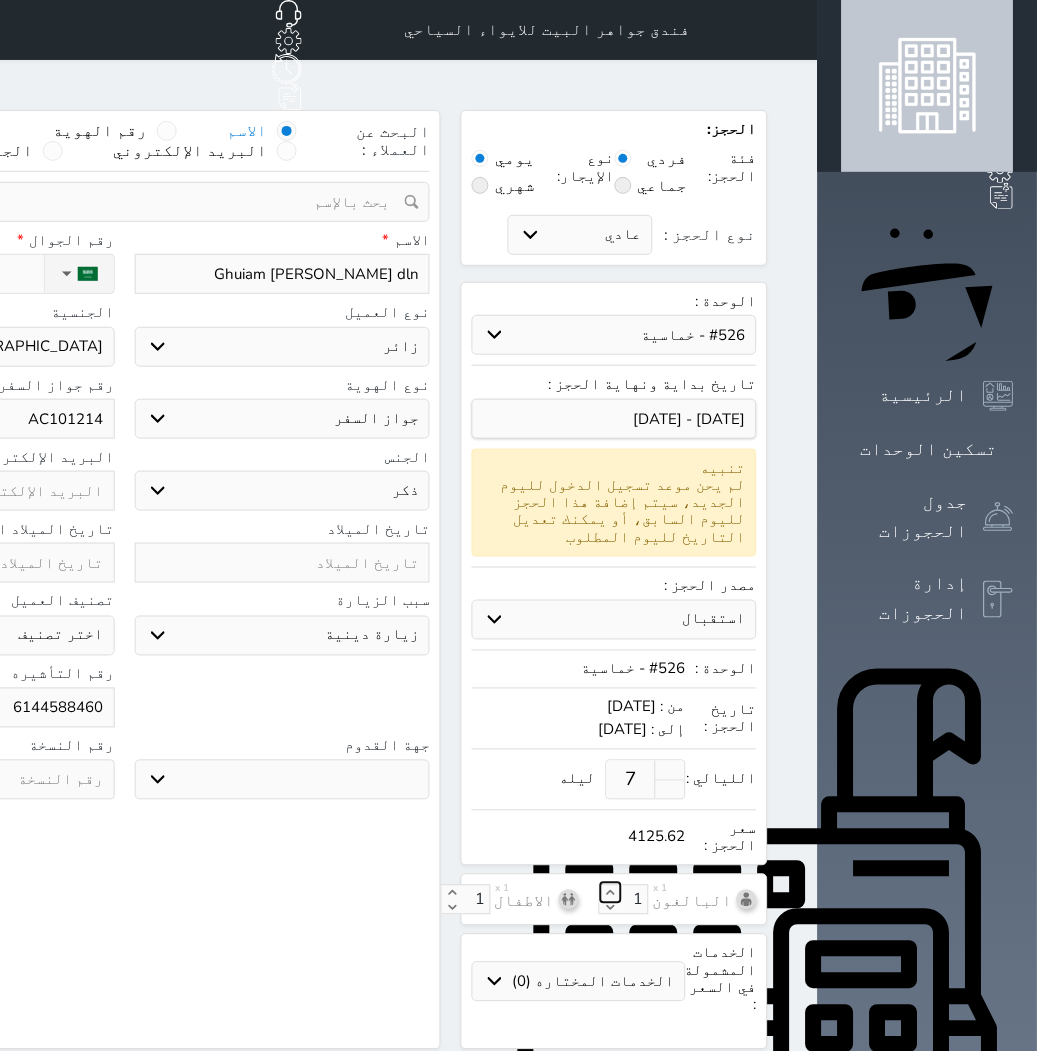 click 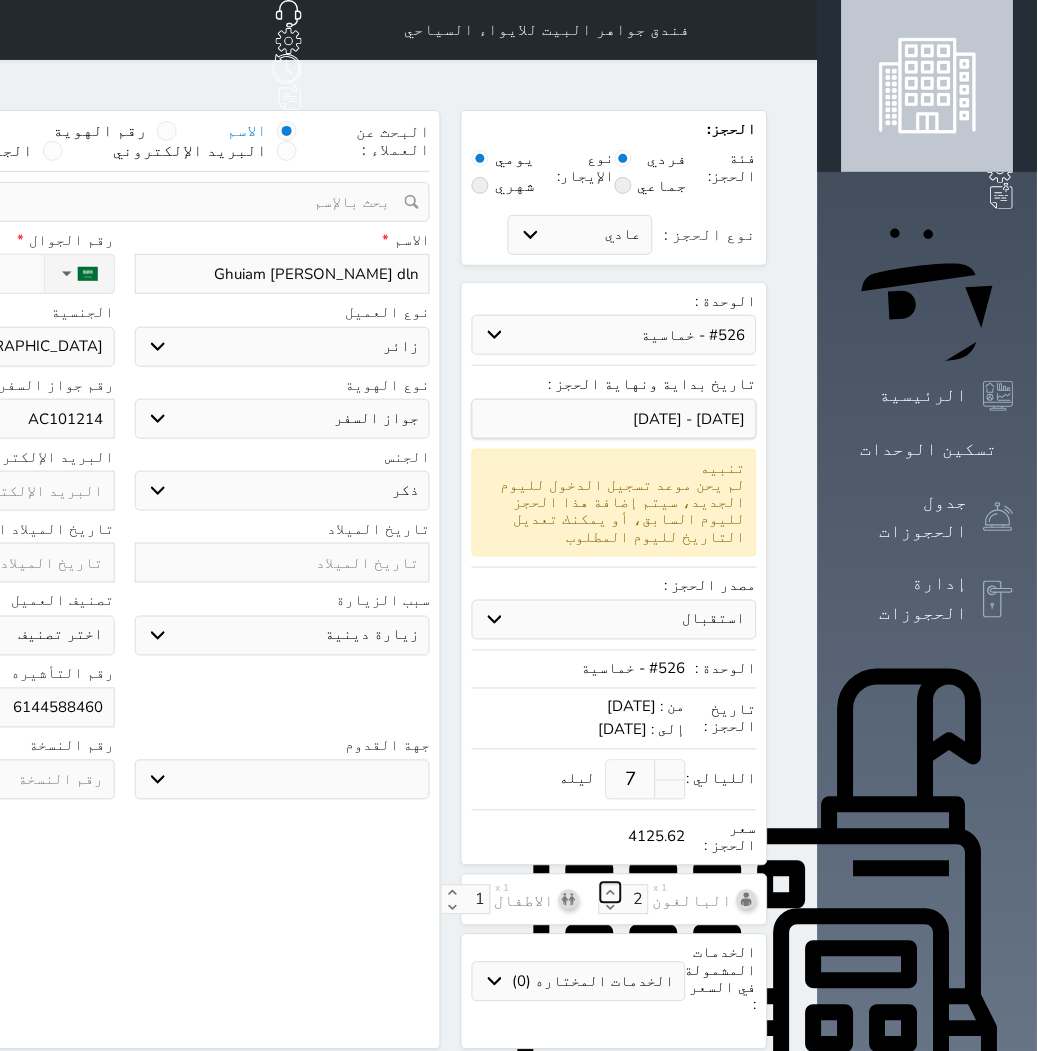 click 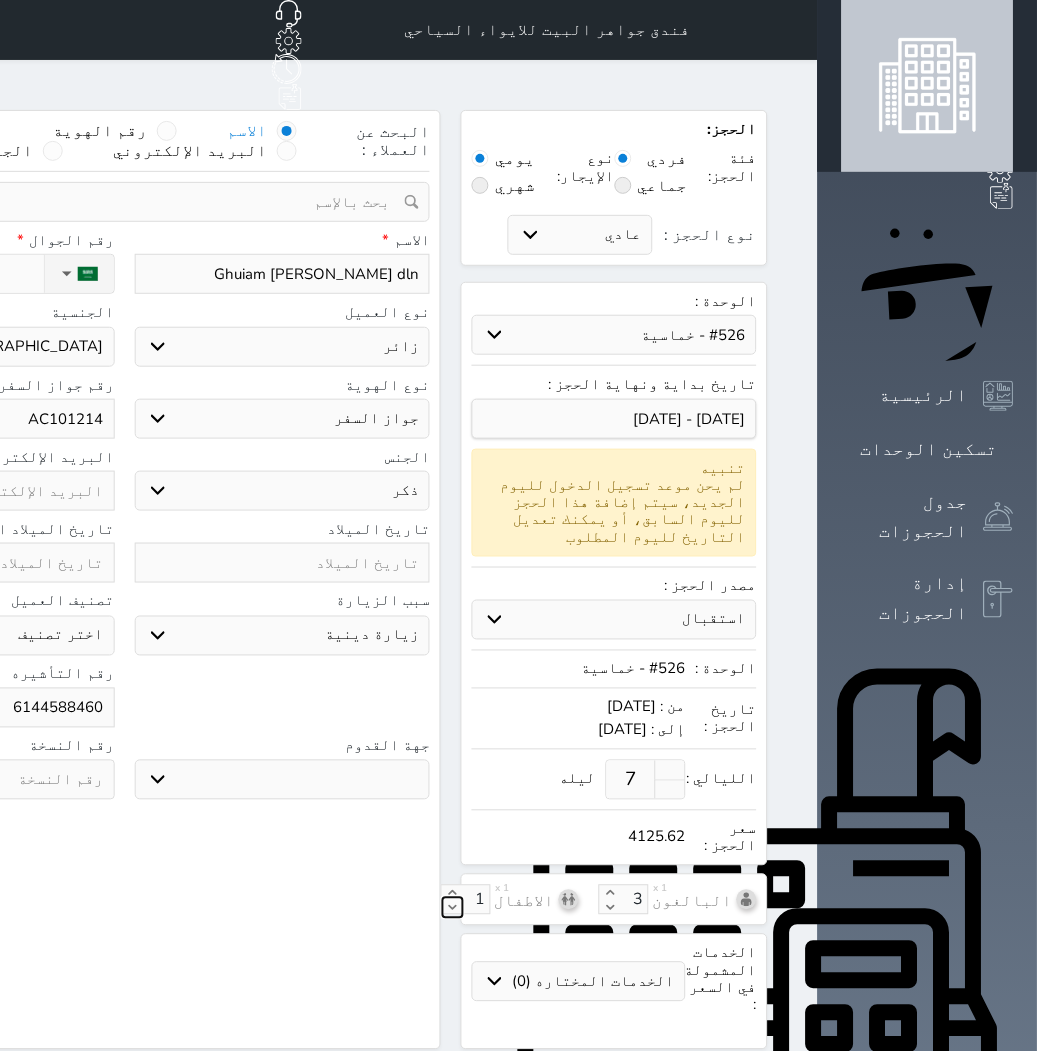 click 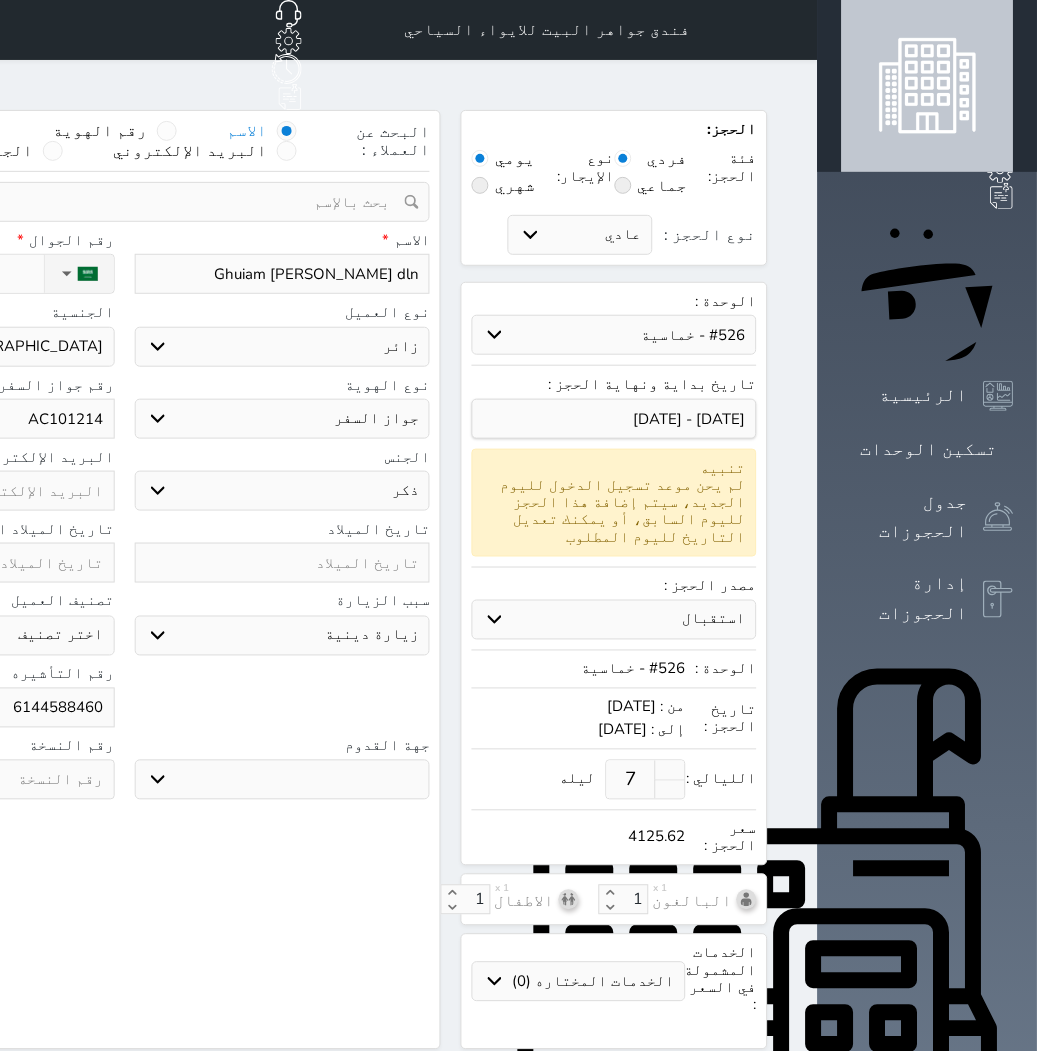 click on "البحث عن العملاء :        الاسم       رقم الهوية       البريد الإلكتروني       الجوال           تغيير العميل                      ملاحظات                           سجل حجوزات العميل [PERSON_NAME] dln                   إجمالى رصيد العميل : 0 ريال     رقم الحجز   الوحدة   من   إلى   نوع الحجز   الرصيد   الاجرائات         النتائج  : من (  ) - إلى  (  )   العدد  :              سجل الكمبيالات الغير محصلة على العميل Ghuiam [PERSON_NAME] dln                 رقم الحجز   المبلغ الكلى    المبلغ المحصل    المبلغ المتبقى    تاريخ الإستحقاق         النتائج  : من (  ) - إلى  (  )   العدد  :      الاسم *   [PERSON_NAME] dln   رقم الجوال *       ▼     [GEOGRAPHIC_DATA] ([GEOGRAPHIC_DATA])   +93   [GEOGRAPHIC_DATA] ([GEOGRAPHIC_DATA])   +355" at bounding box center (124, 580) 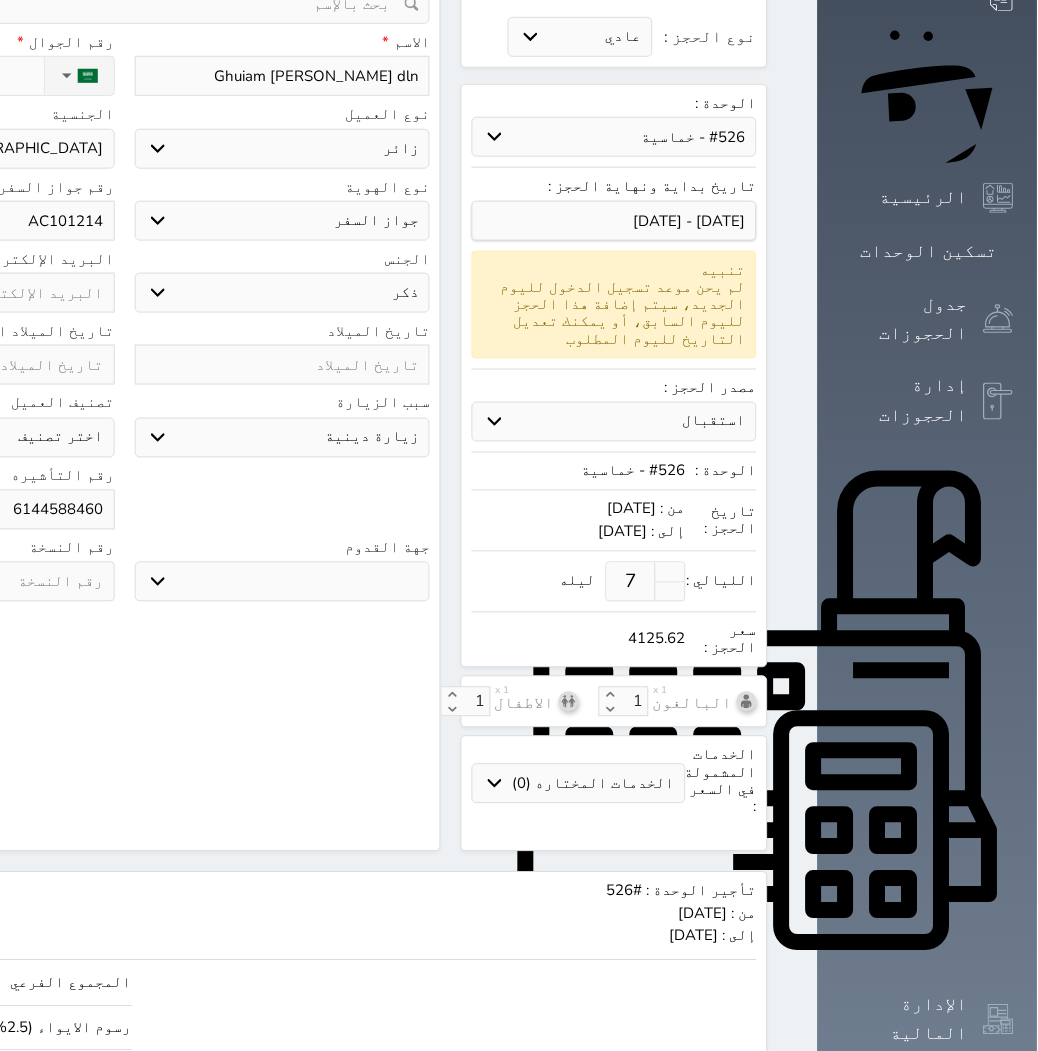 scroll, scrollTop: 280, scrollLeft: 0, axis: vertical 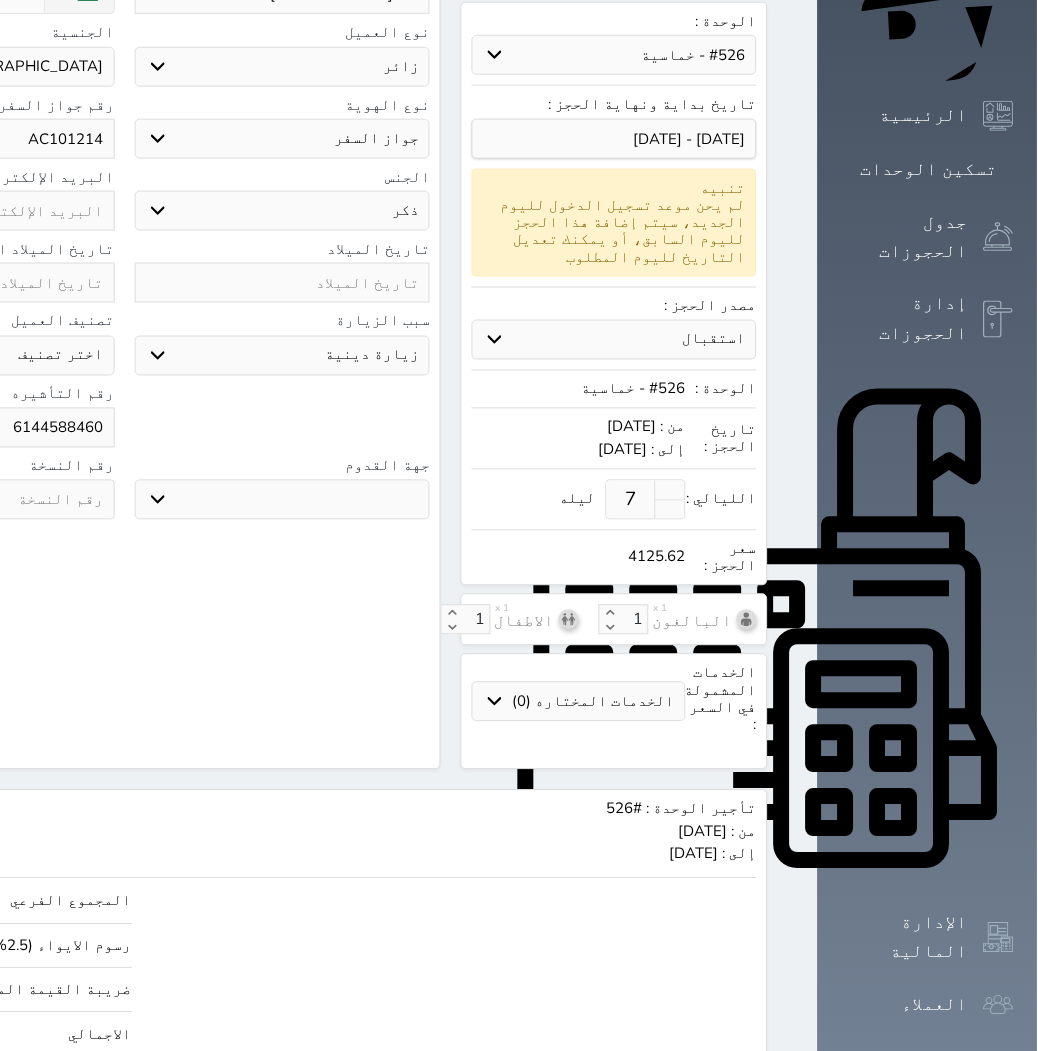 click on "حجز" at bounding box center [-104, 1096] 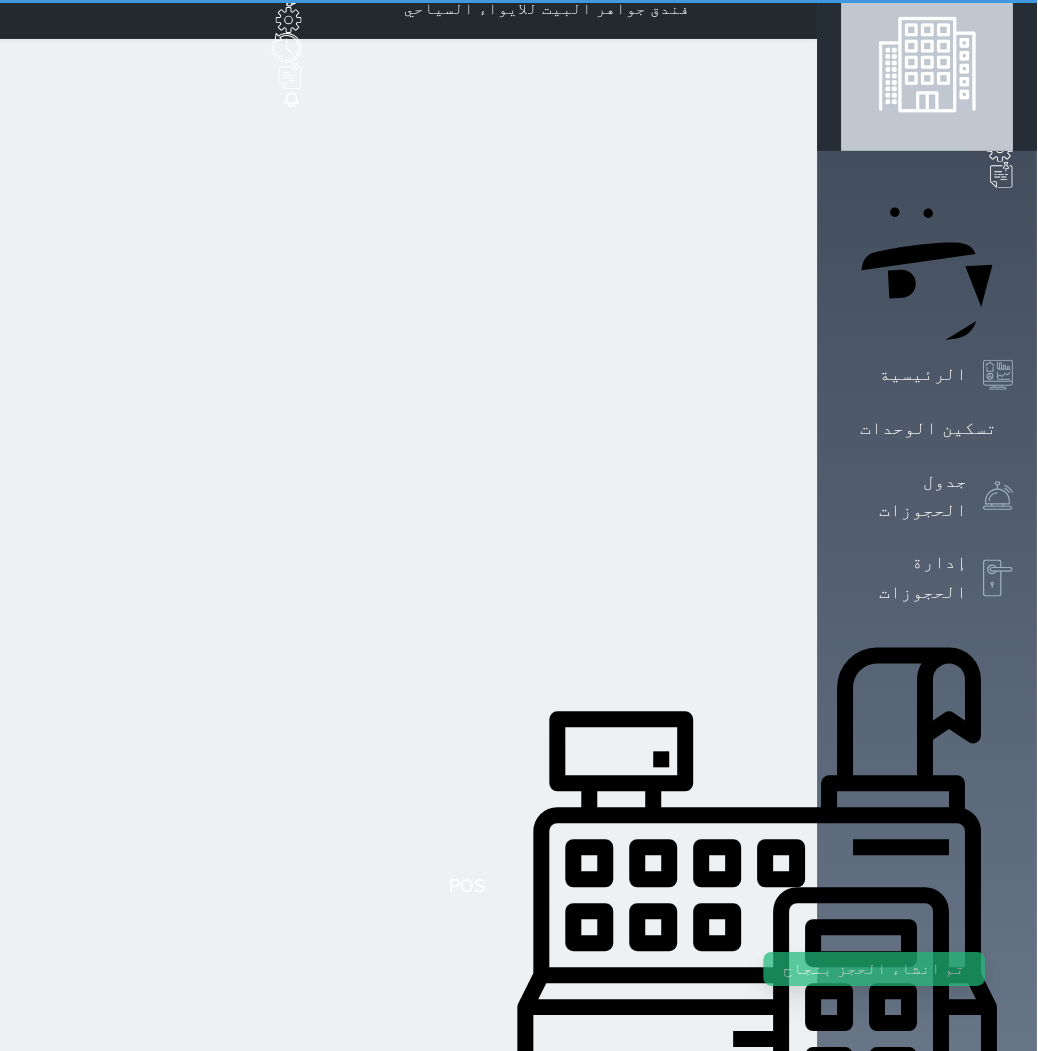 scroll, scrollTop: 0, scrollLeft: 0, axis: both 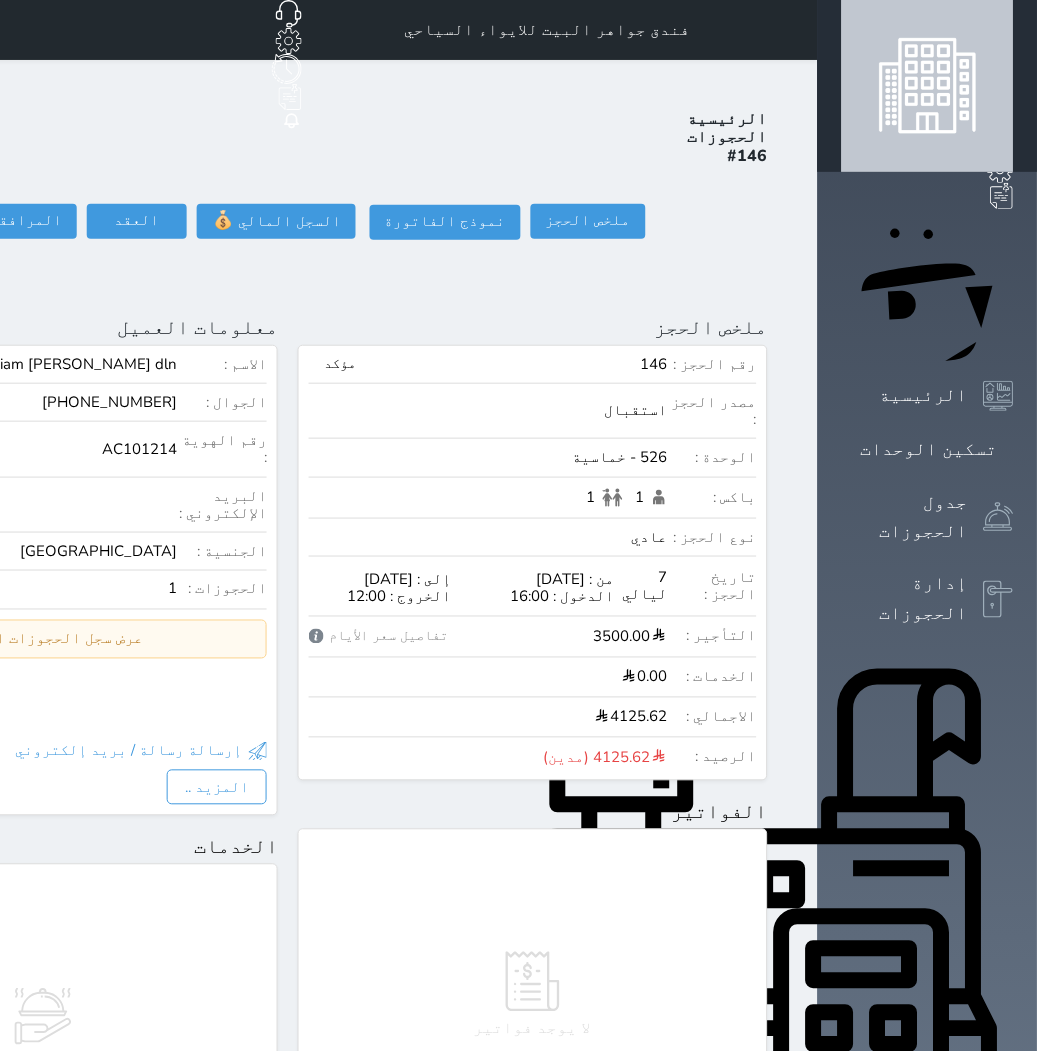 click on "حجز جديد" at bounding box center [133, -65] 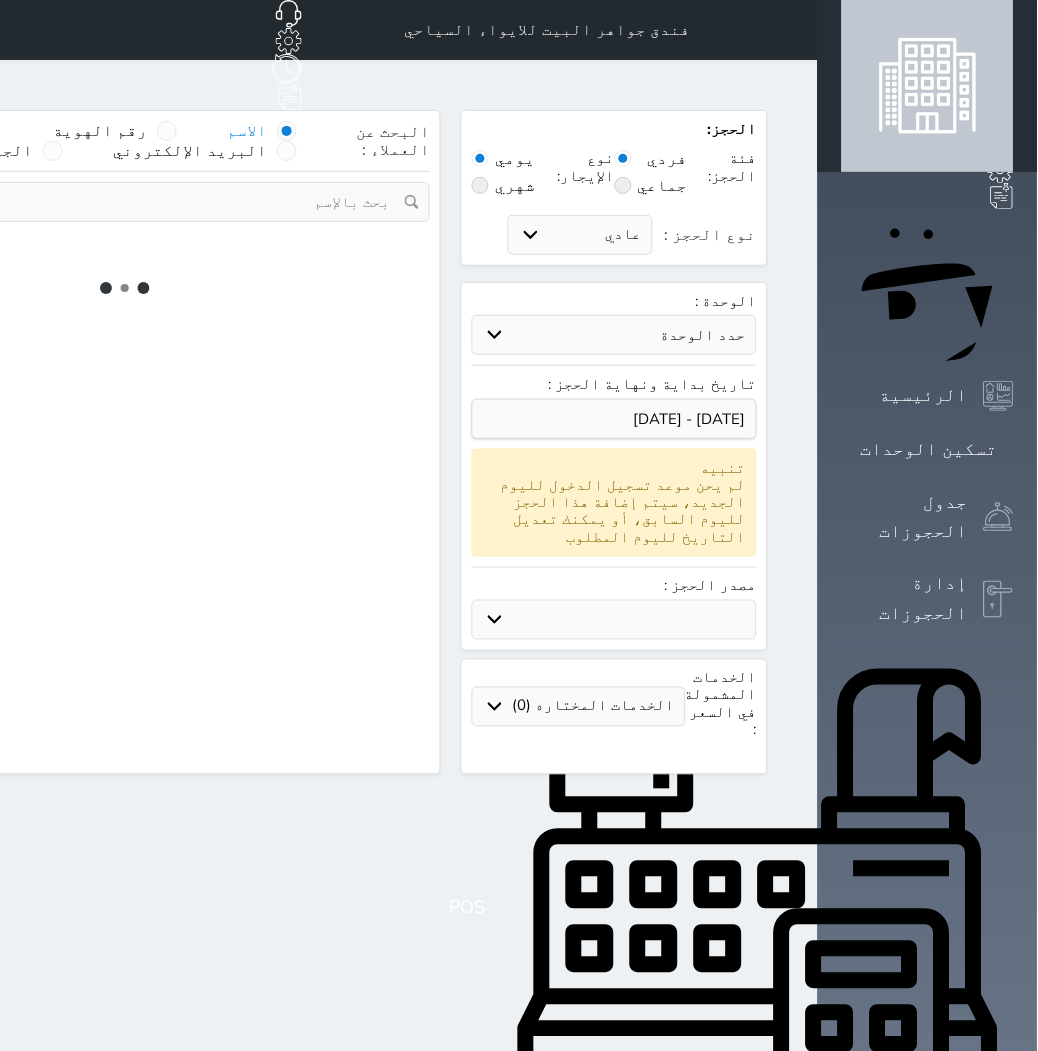 click on "حدد الوحدة" at bounding box center (614, 335) 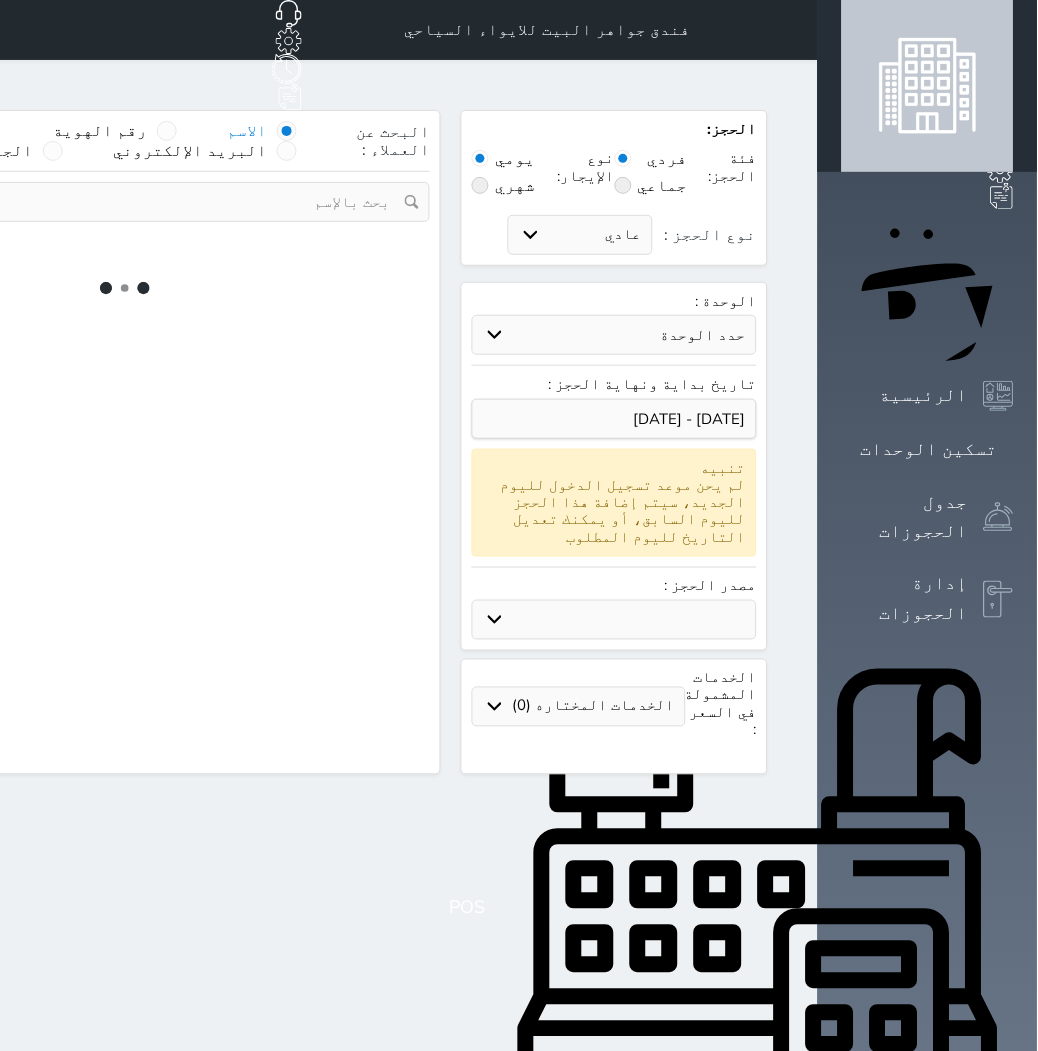 click on "حدد الوحدة" at bounding box center [614, 335] 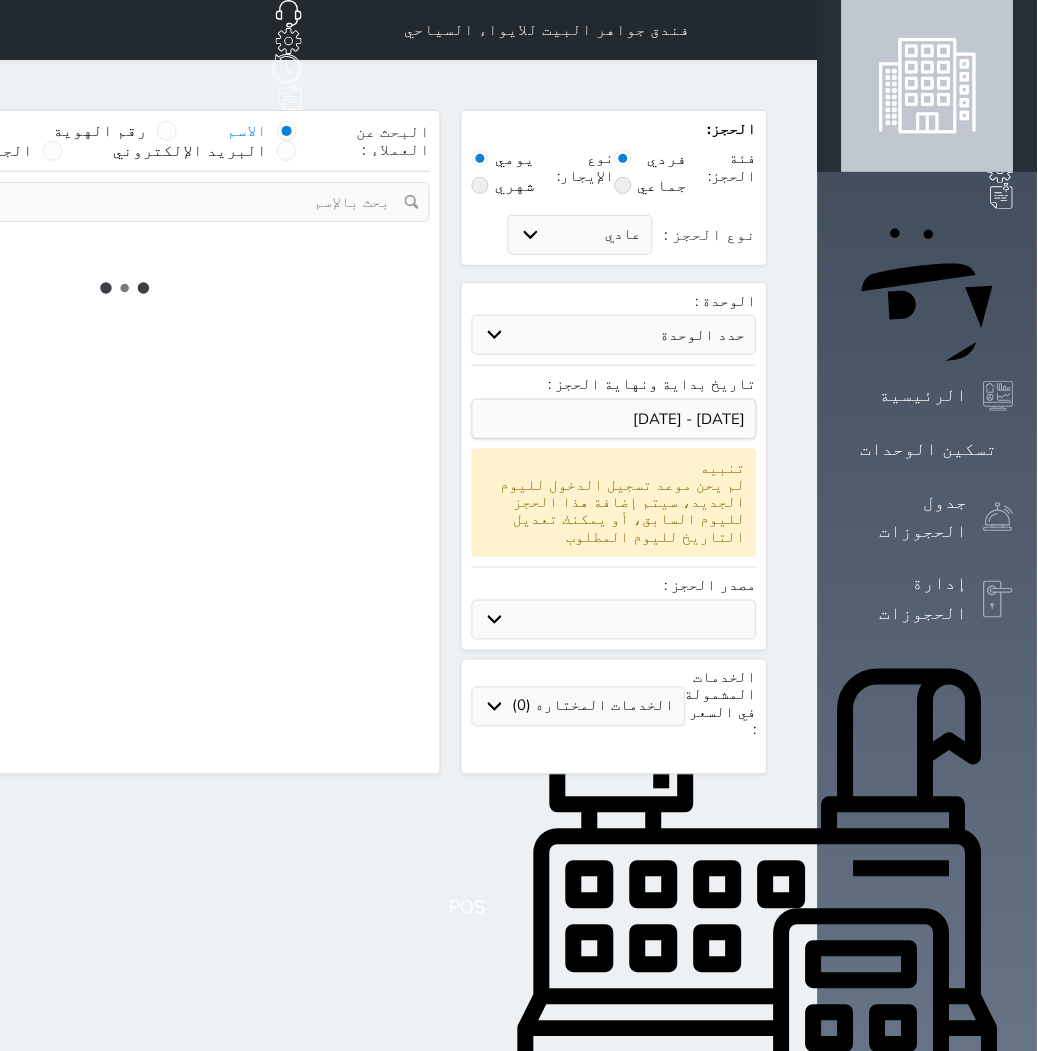 click on "حدد الوحدة" at bounding box center (614, 335) 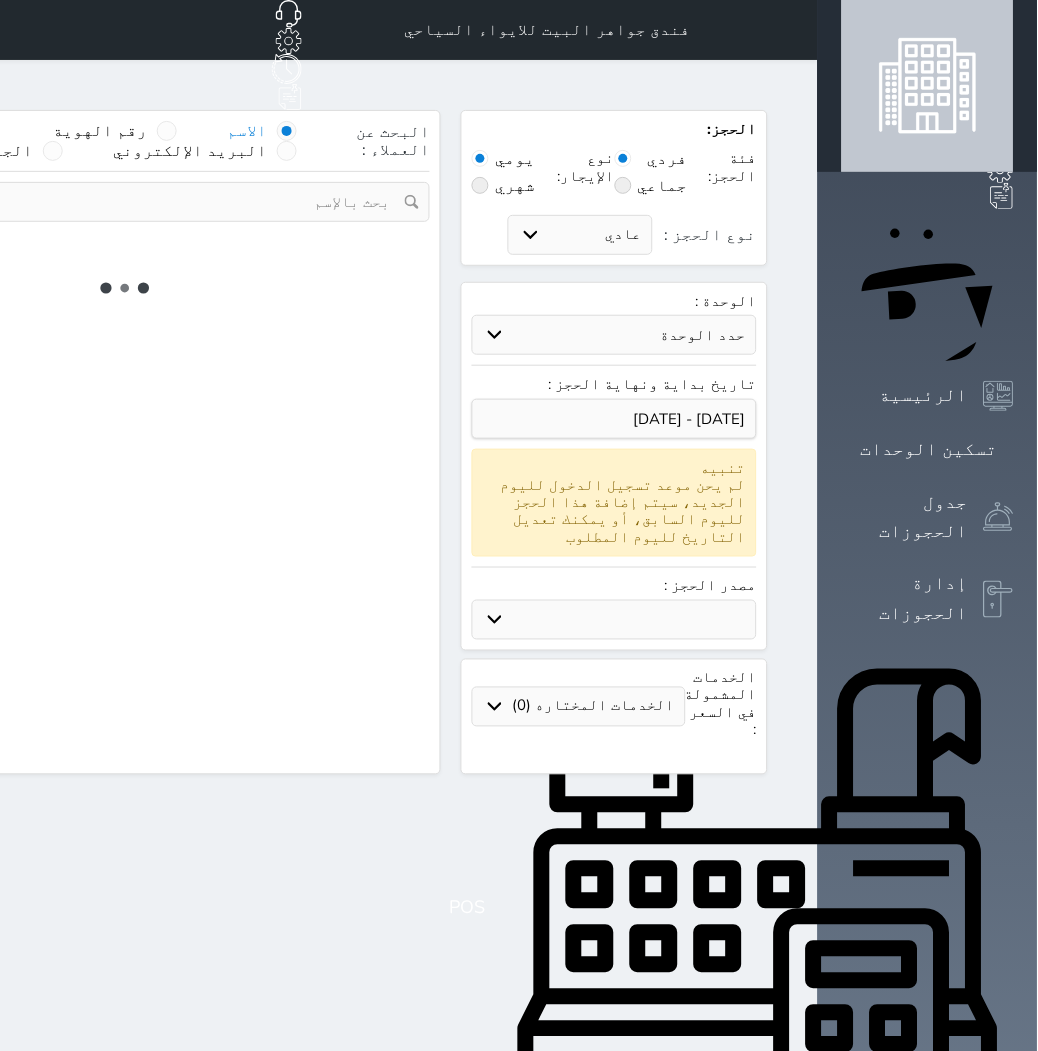 click on "حدد الوحدة" at bounding box center [614, 335] 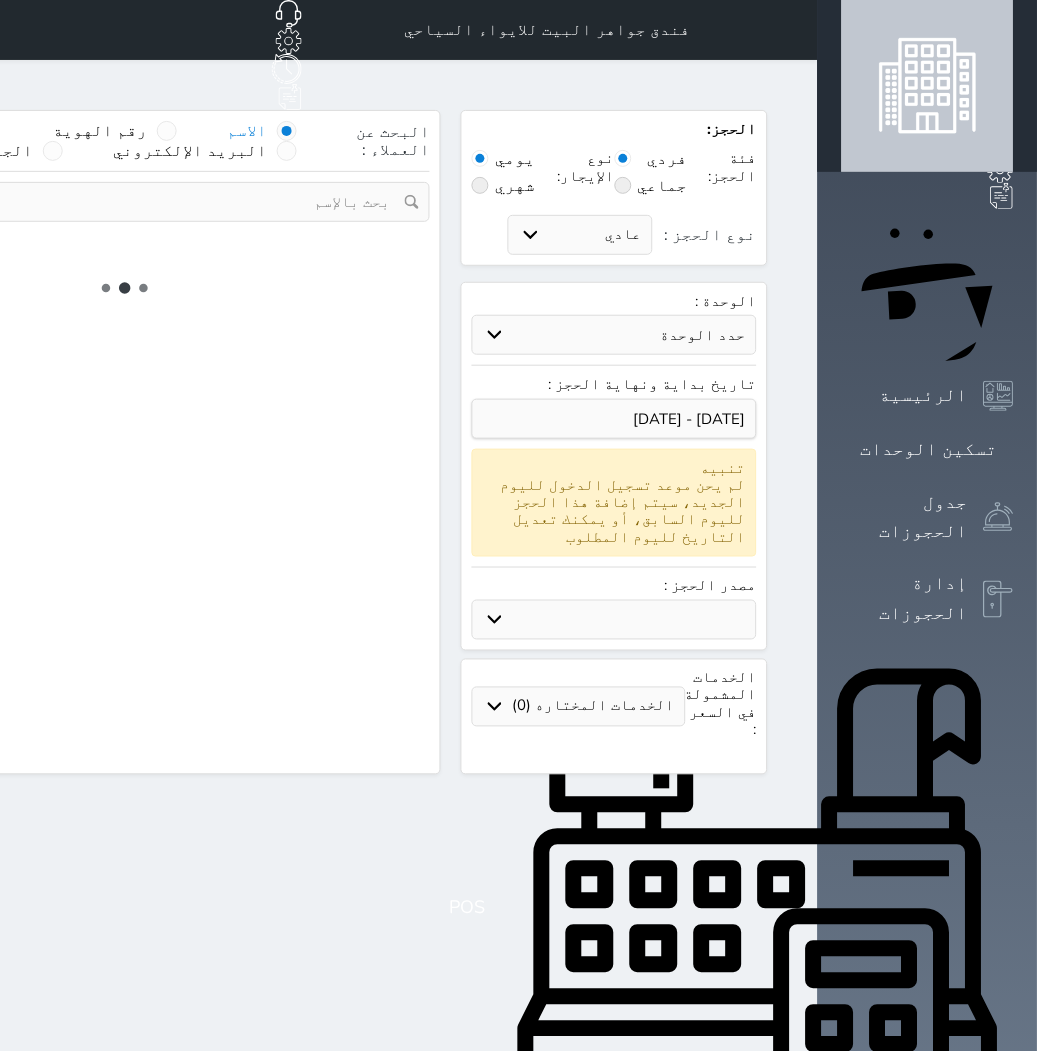 click on "حدد الوحدة" at bounding box center (614, 335) 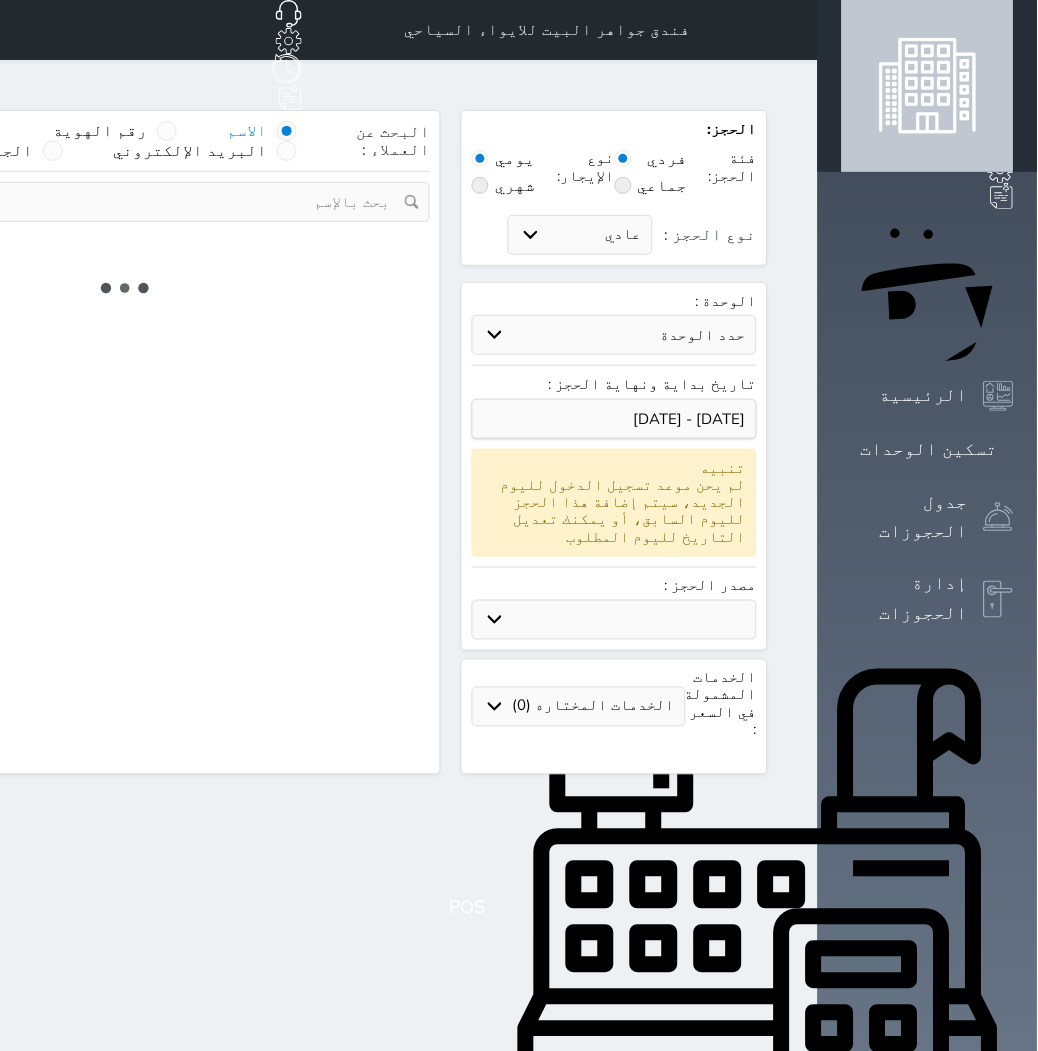 click on "حدد الوحدة" at bounding box center [614, 335] 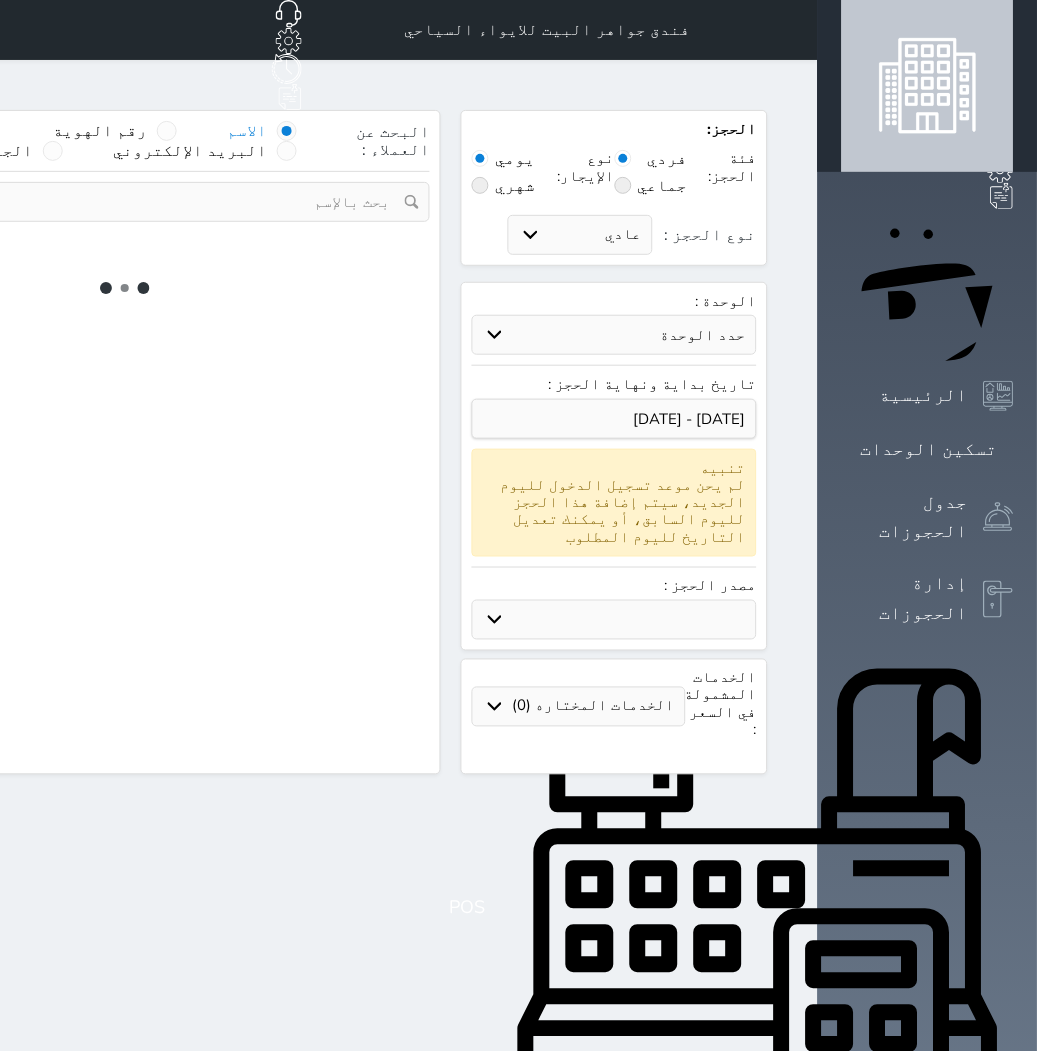 click on "حدد الوحدة" at bounding box center [614, 335] 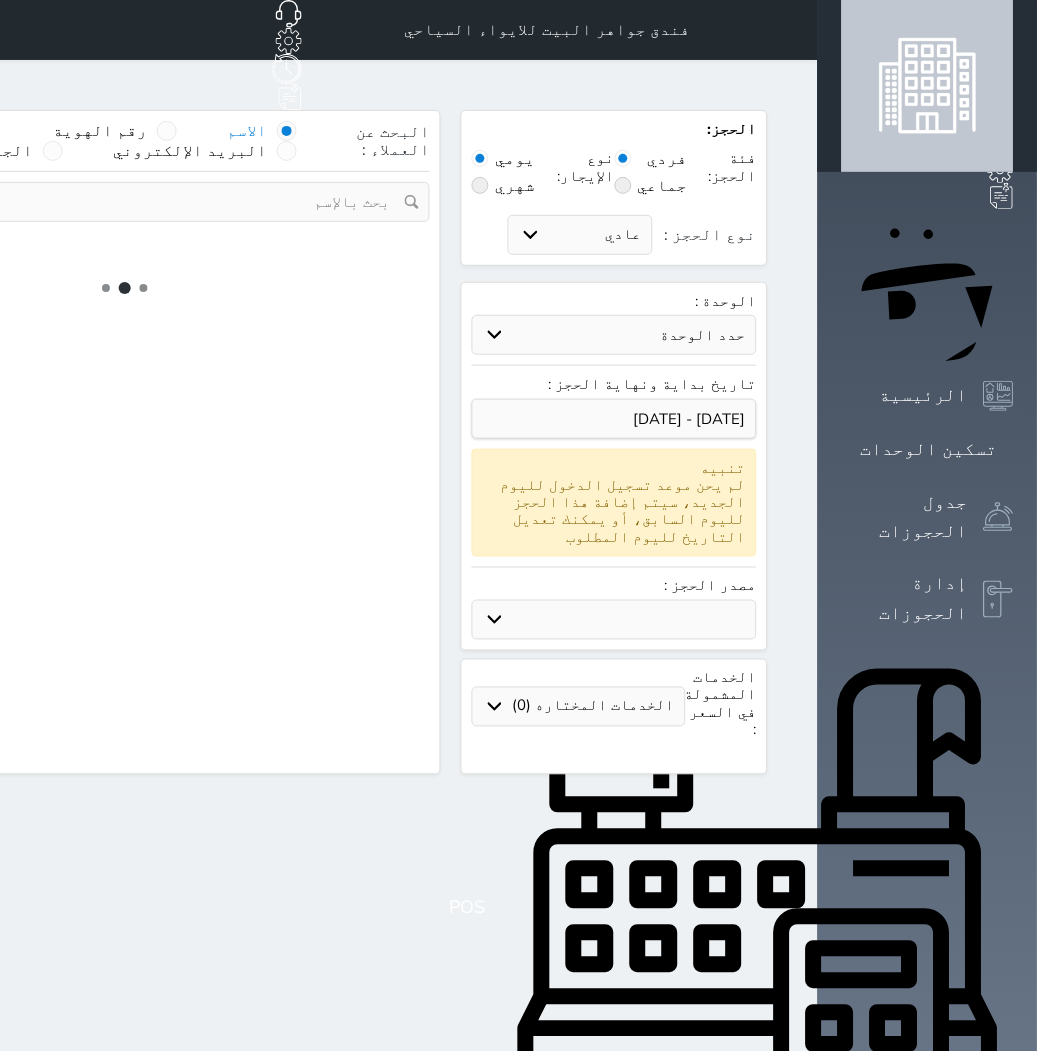 click on "حدد الوحدة" at bounding box center [614, 335] 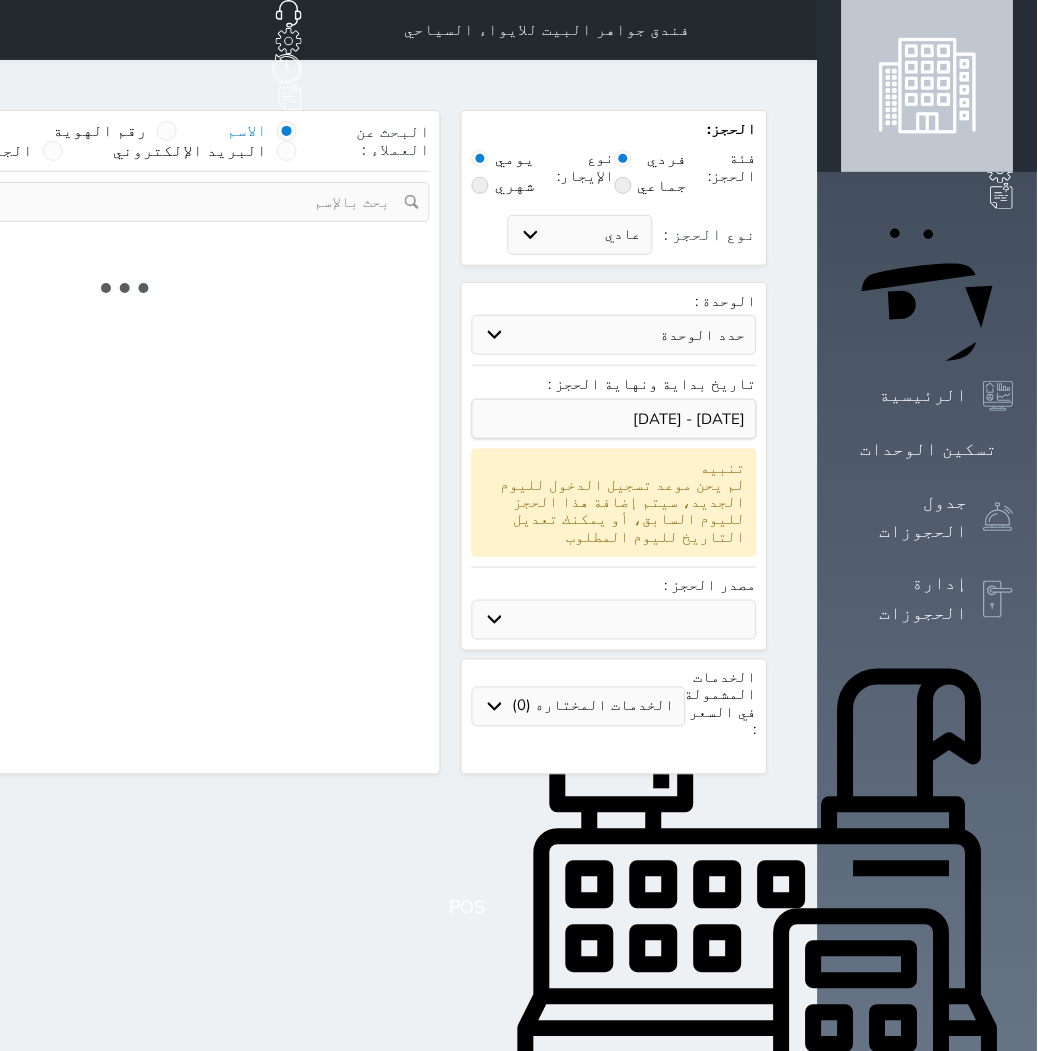 click on "حدد الوحدة" at bounding box center (614, 335) 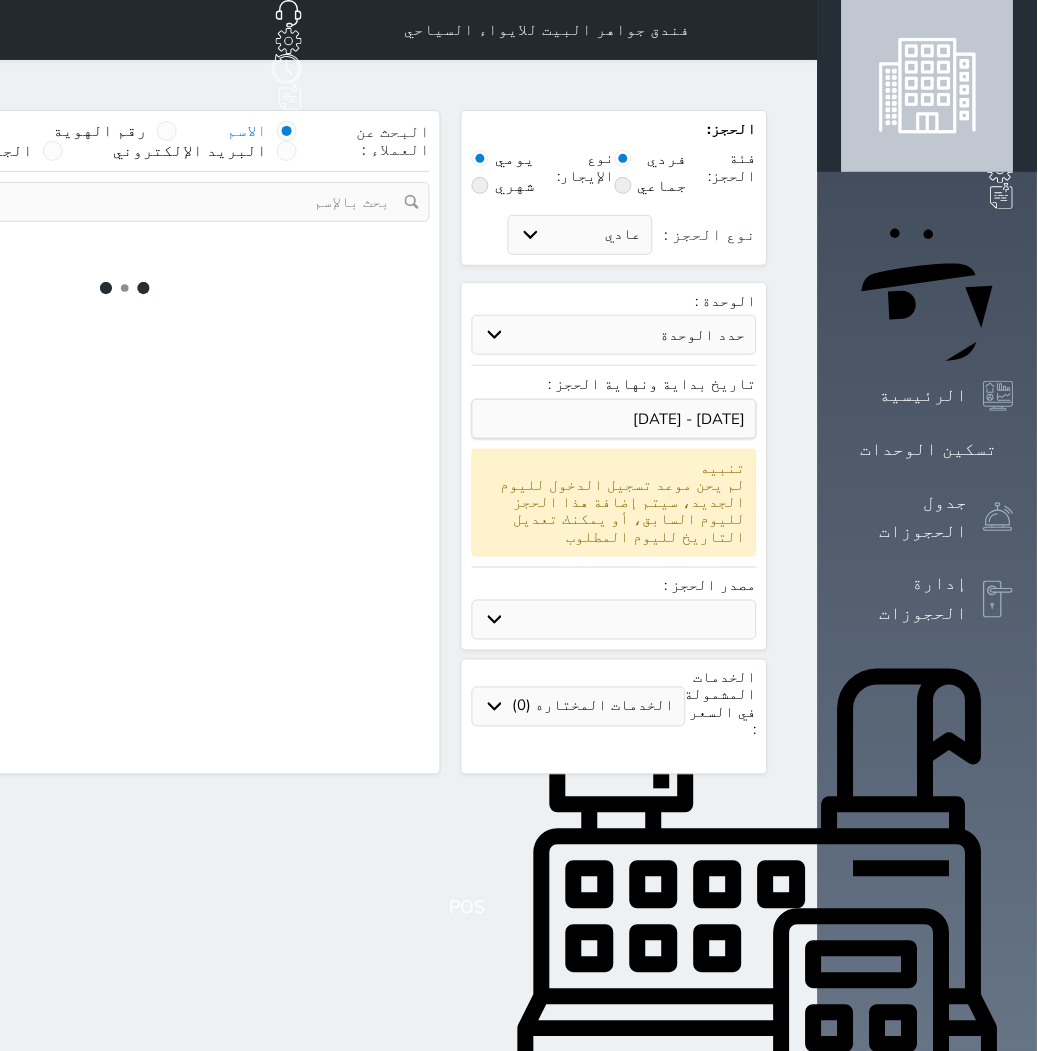 click on "حدد الوحدة" at bounding box center [614, 335] 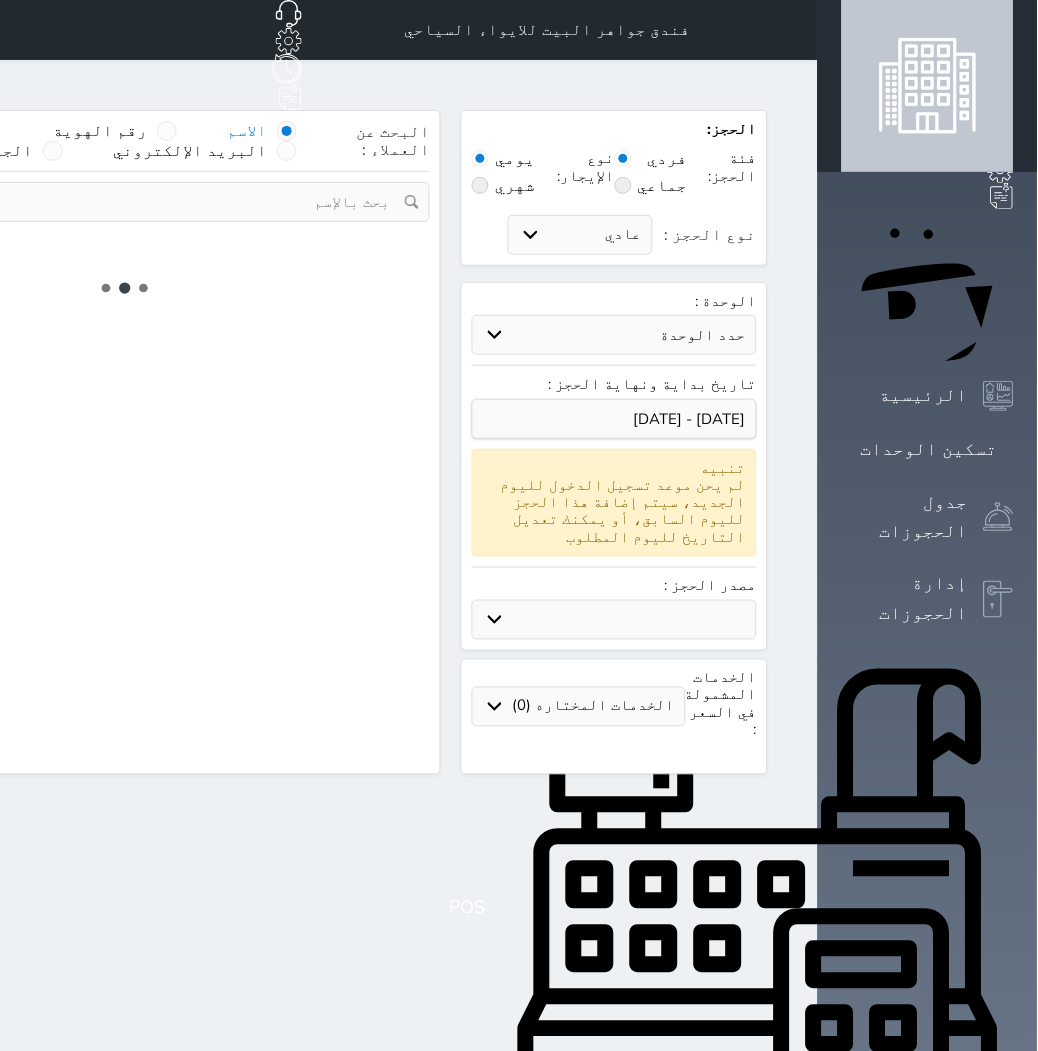 click on "حدد الوحدة" at bounding box center [614, 335] 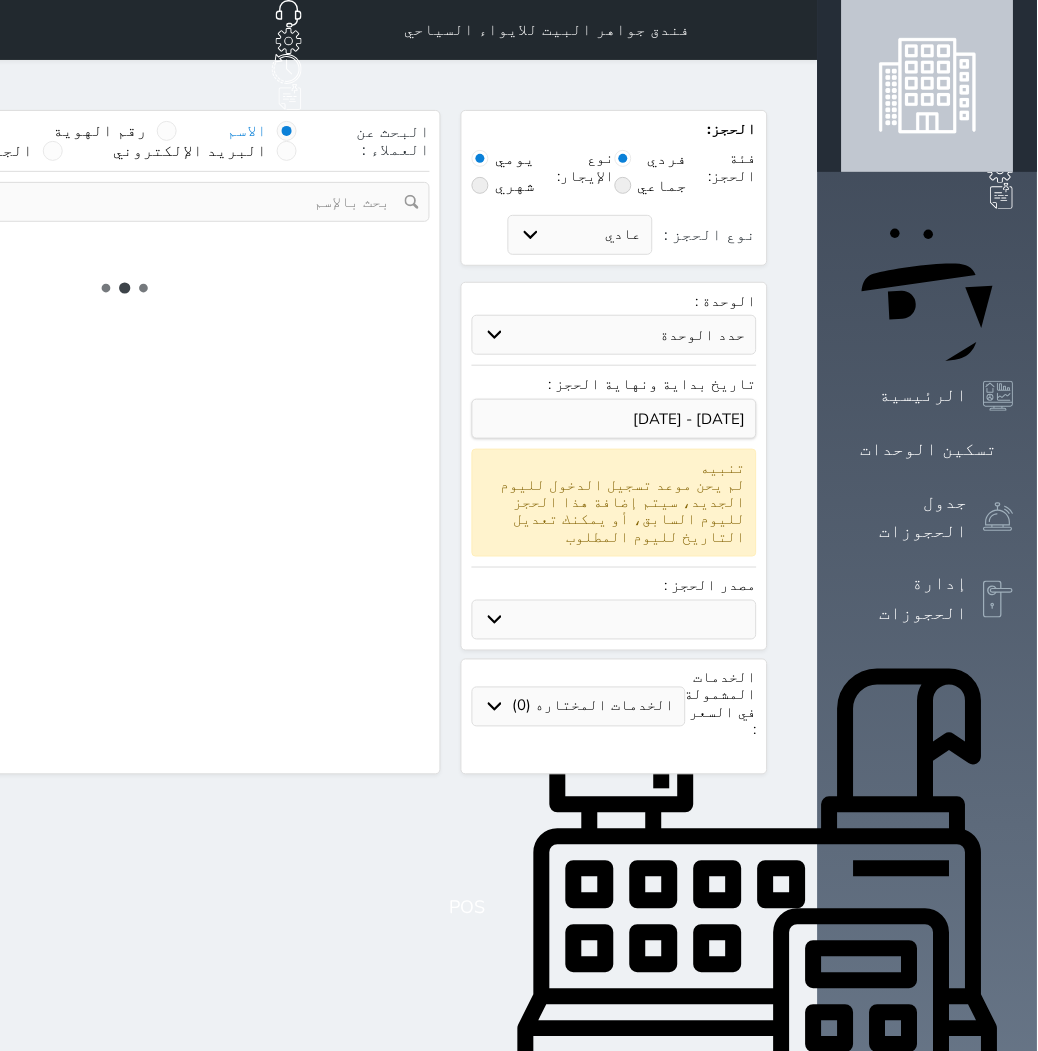 click on "حدد الوحدة" at bounding box center [614, 335] 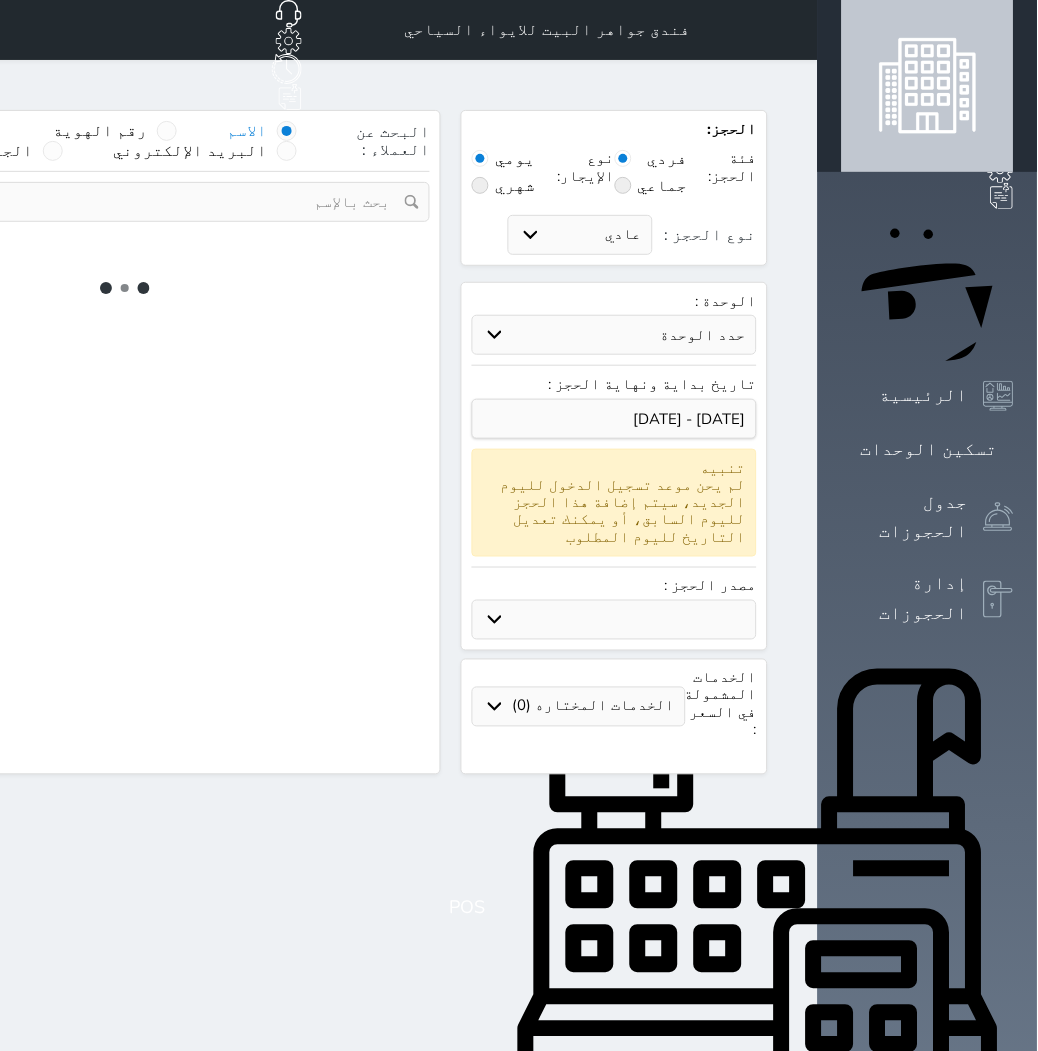 click on "حدد الوحدة" at bounding box center [614, 335] 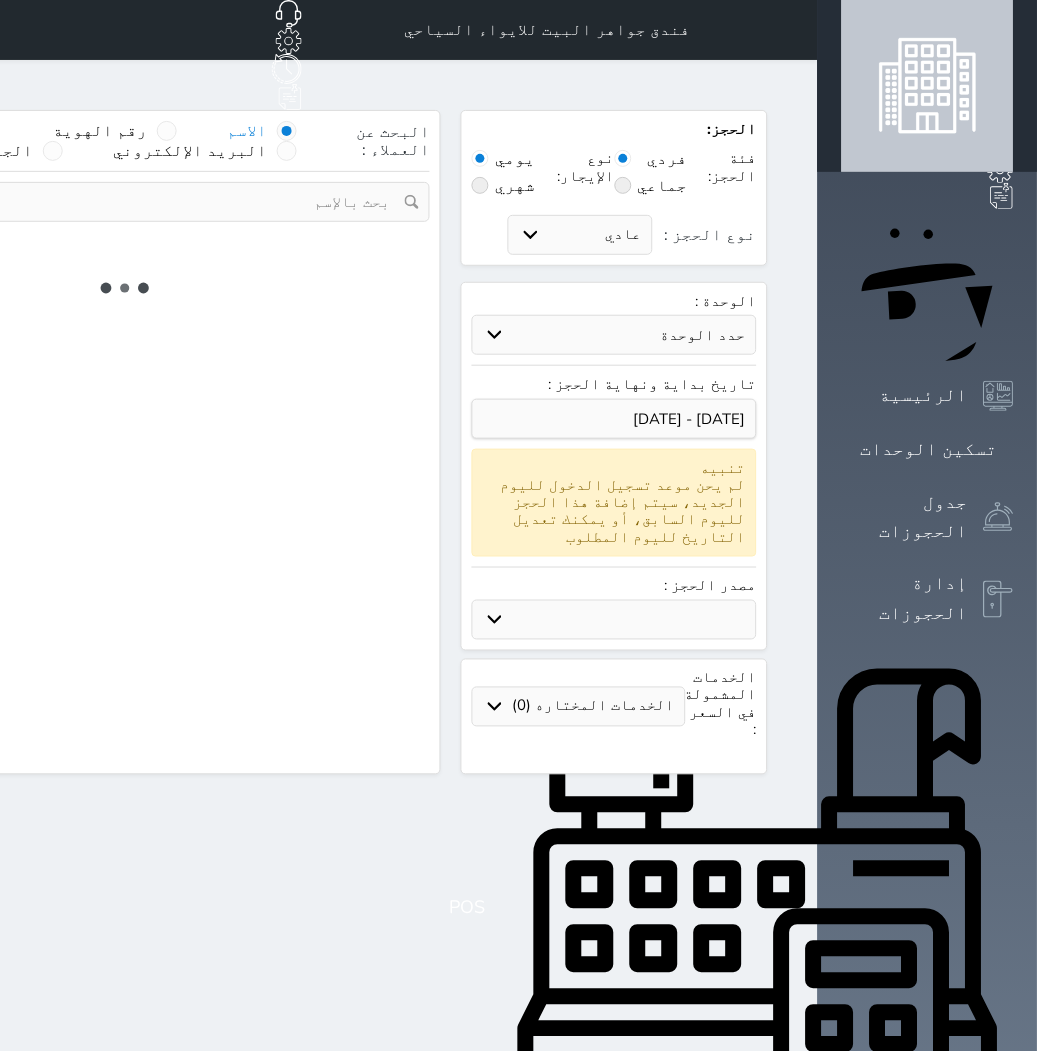 click on "حدد الوحدة" at bounding box center [614, 335] 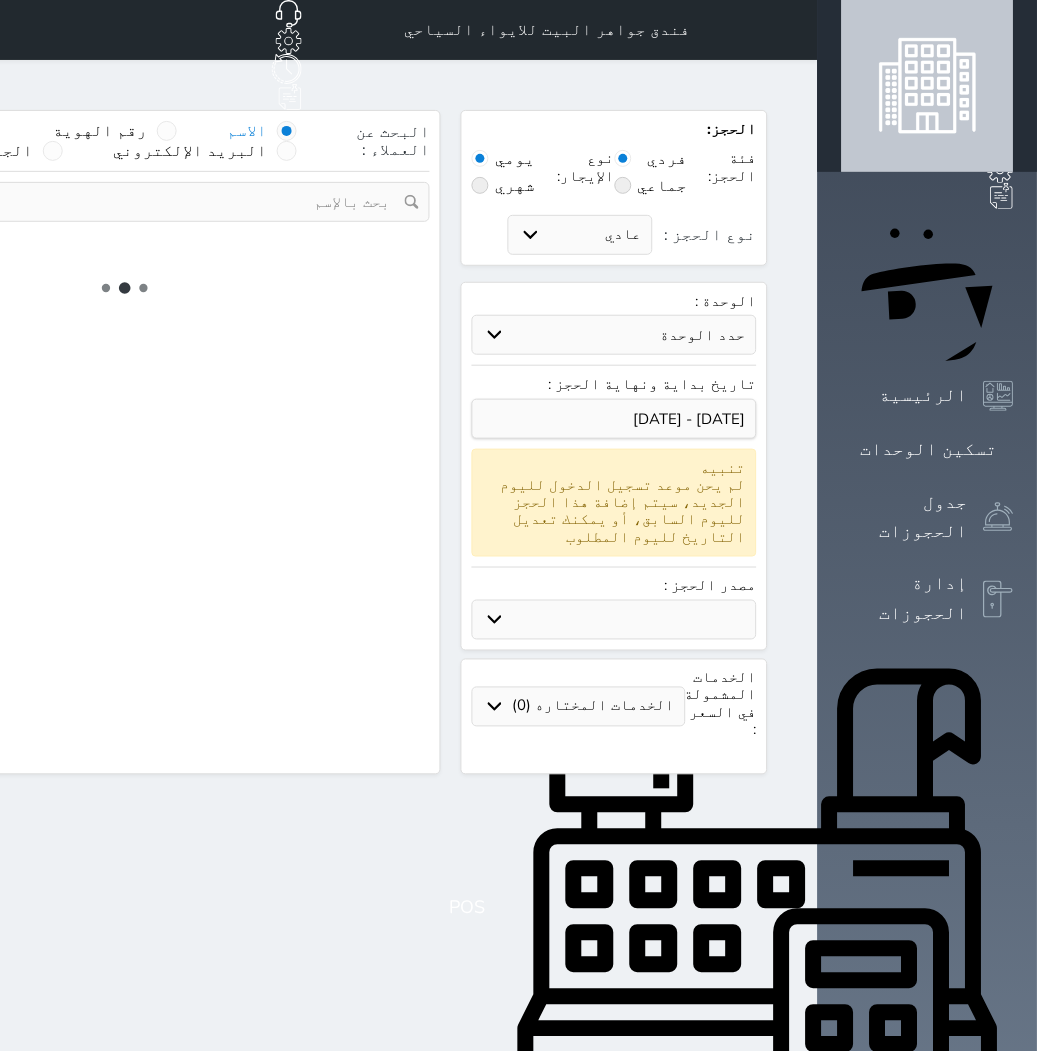 click on "حدد الوحدة" at bounding box center [614, 335] 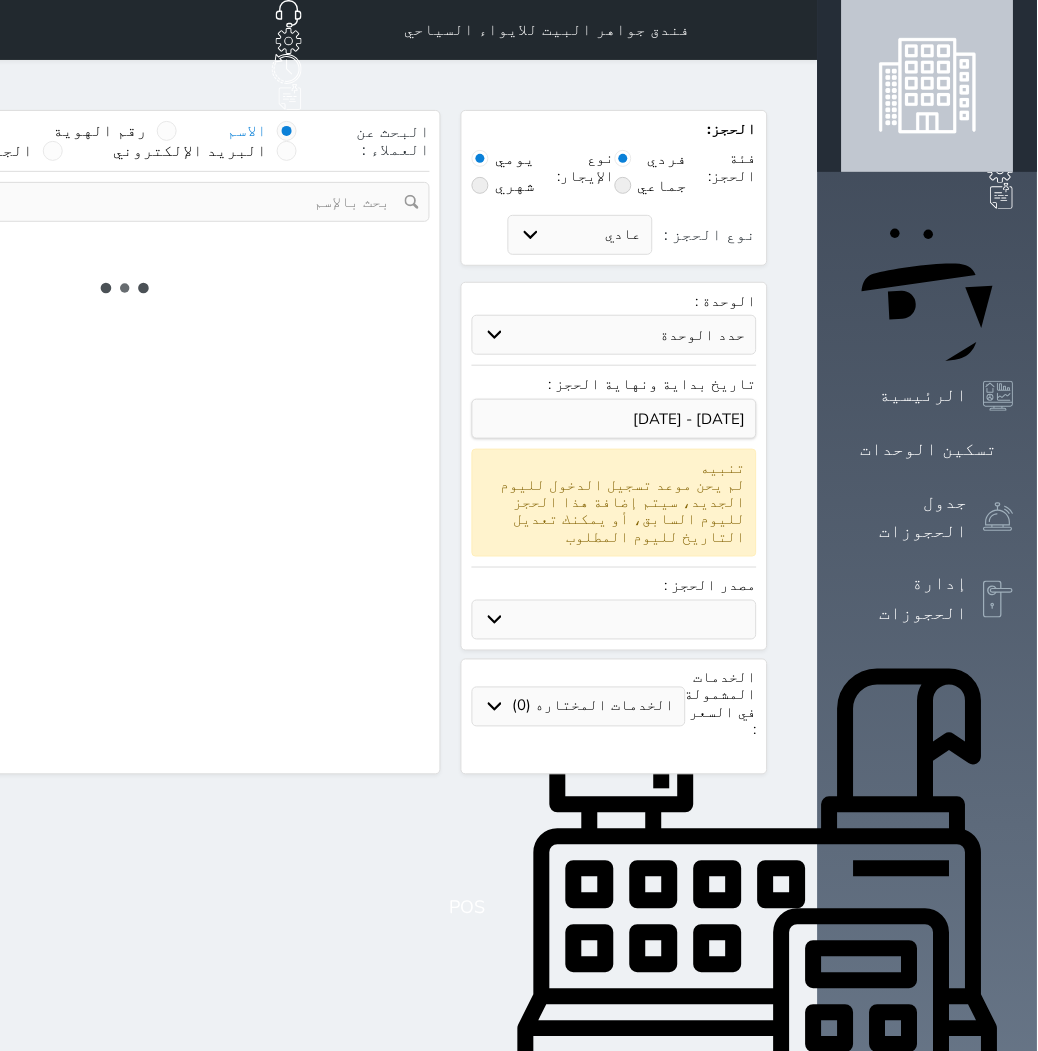 click on "حدد الوحدة" at bounding box center [614, 335] 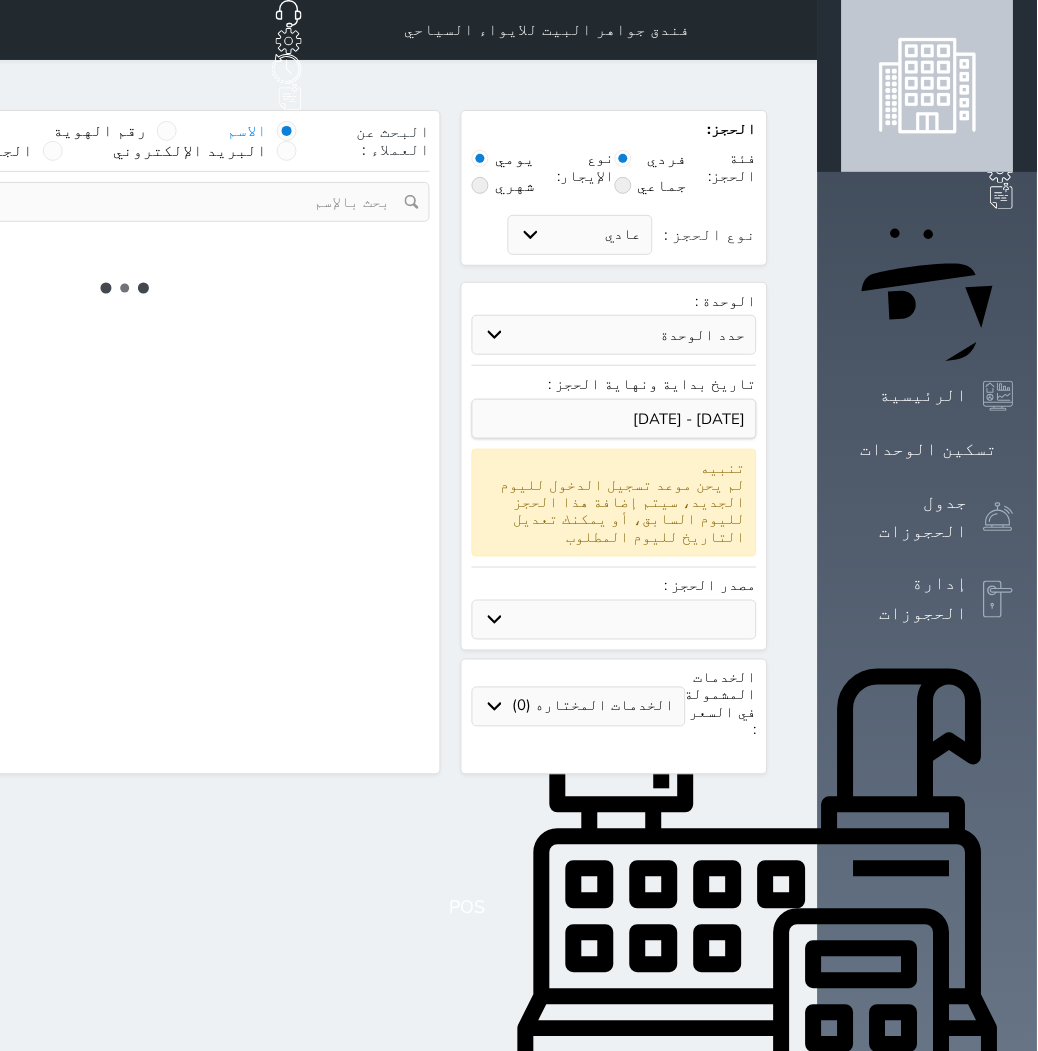 click on "حدد الوحدة" at bounding box center [614, 335] 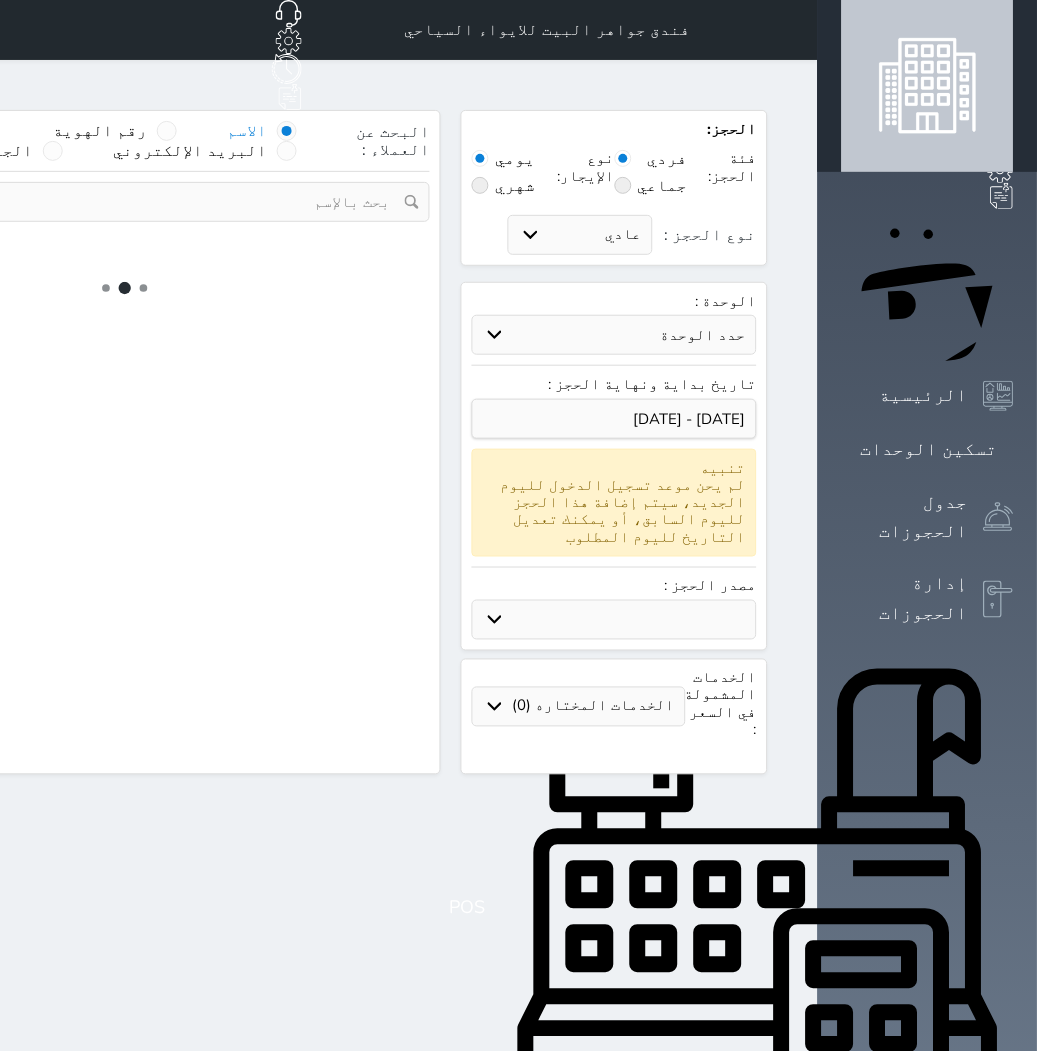 click on "حدد الوحدة" at bounding box center [614, 335] 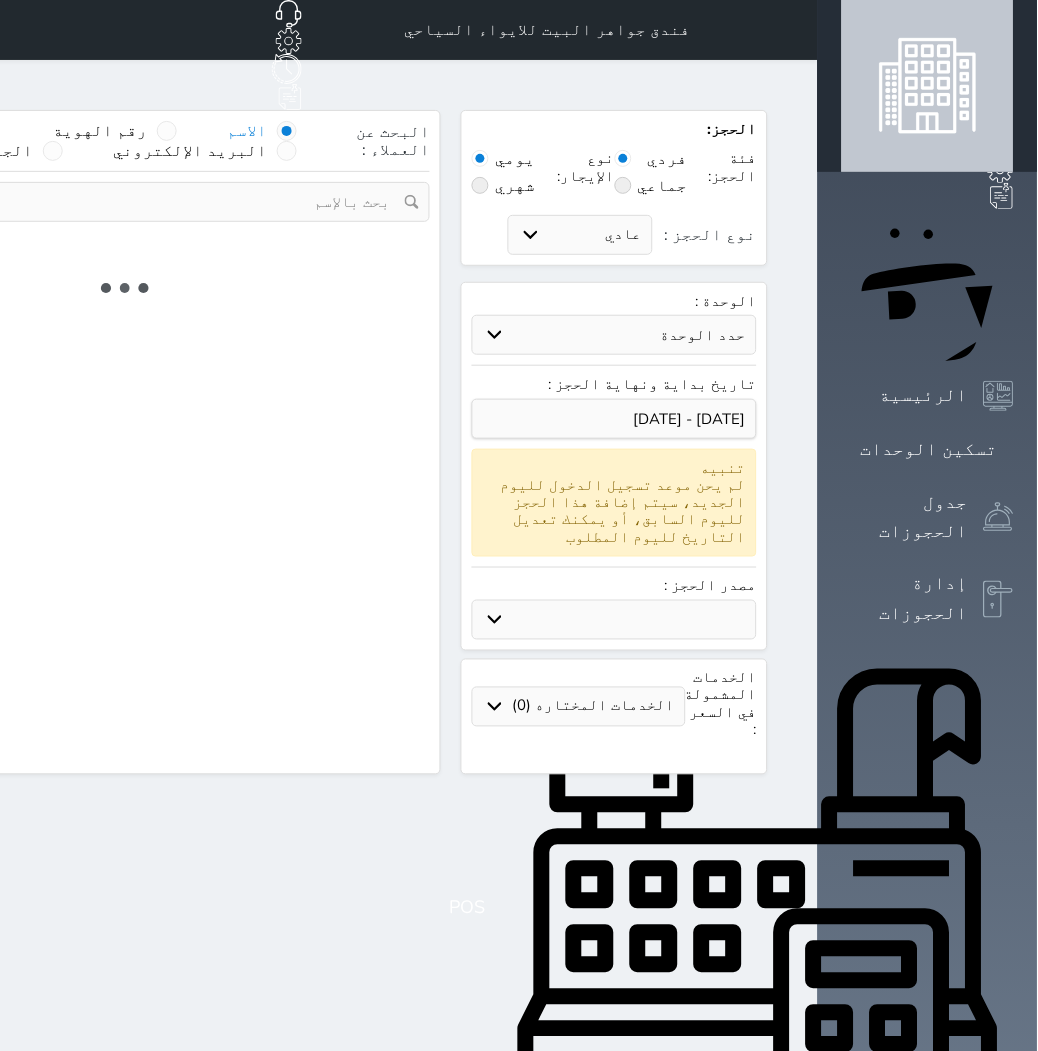 click on "حدد الوحدة" at bounding box center [614, 335] 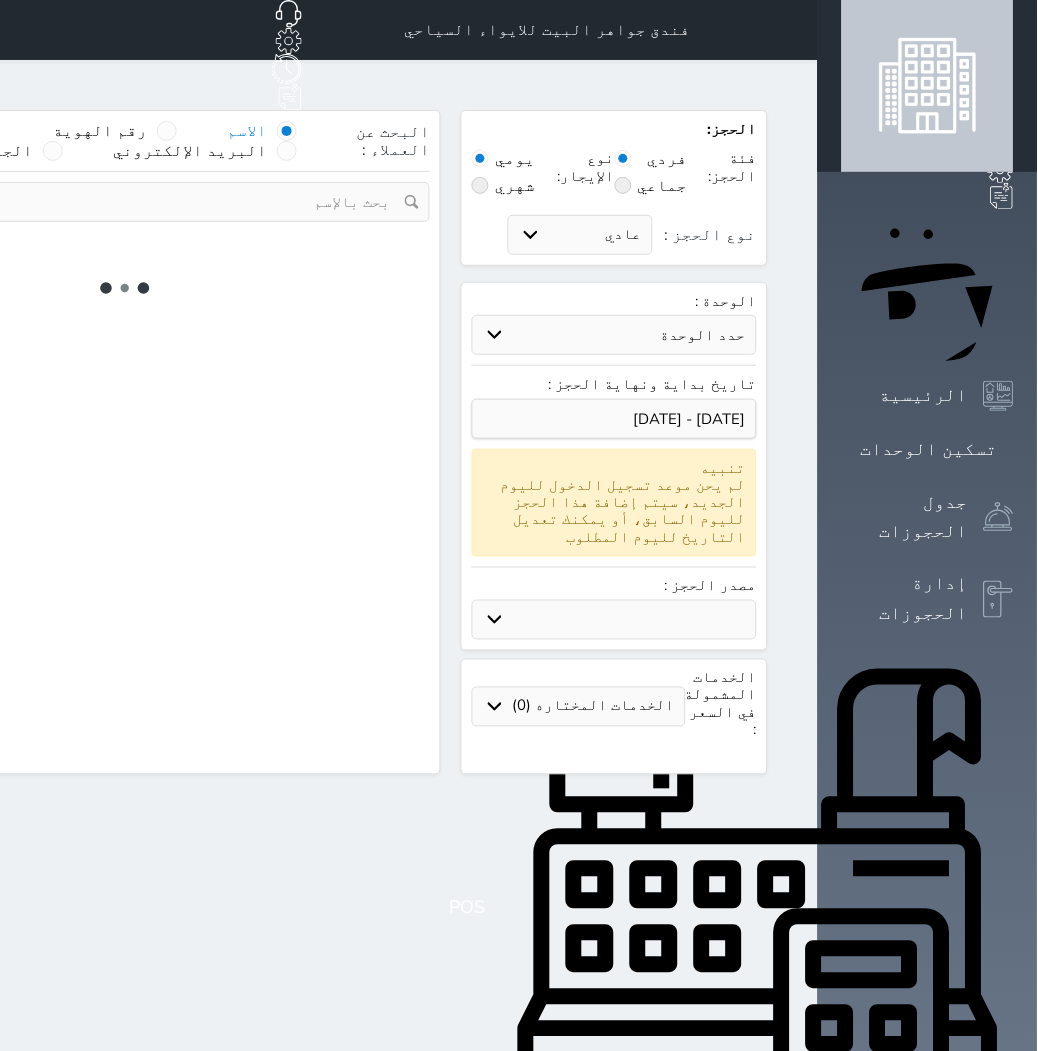 click on "حدد الوحدة" at bounding box center (614, 335) 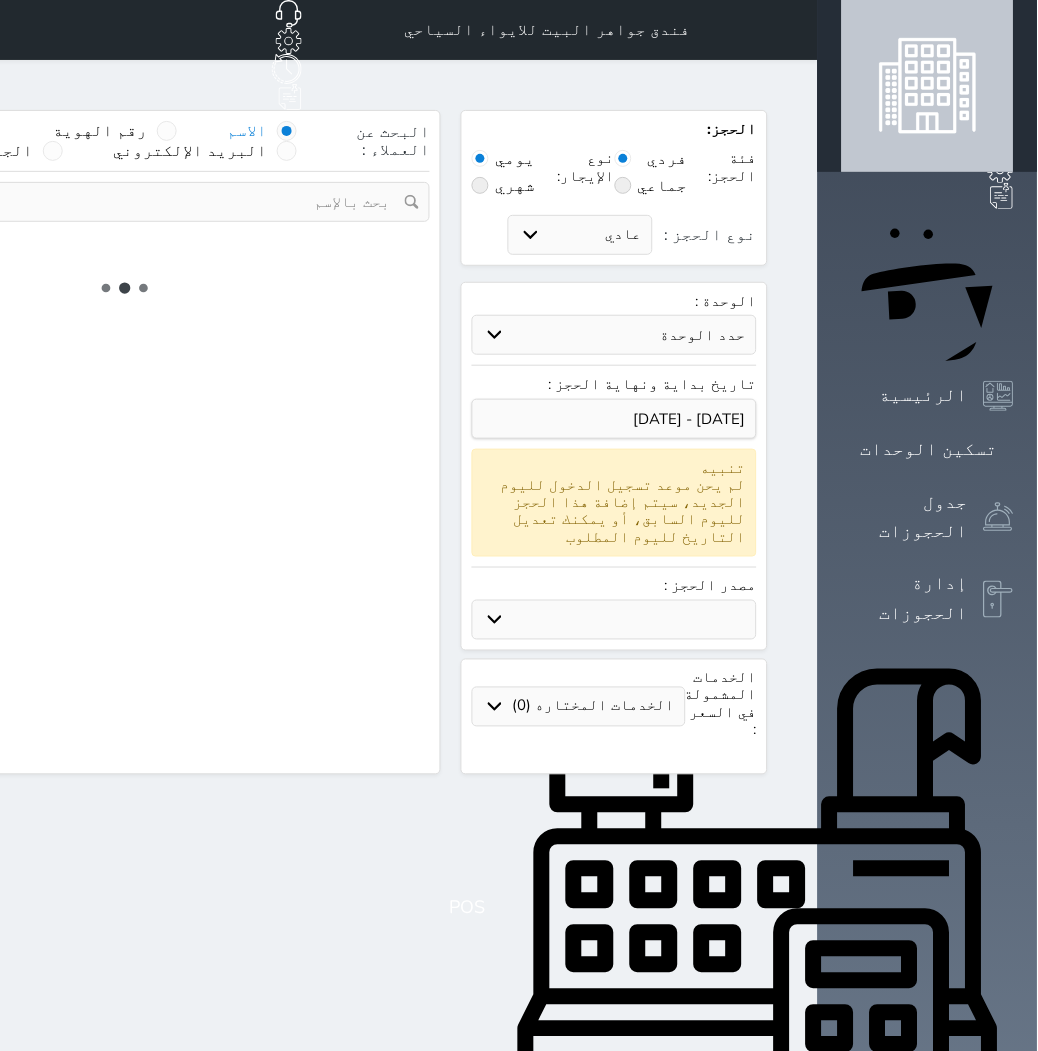 click on "حدد الوحدة" at bounding box center (614, 335) 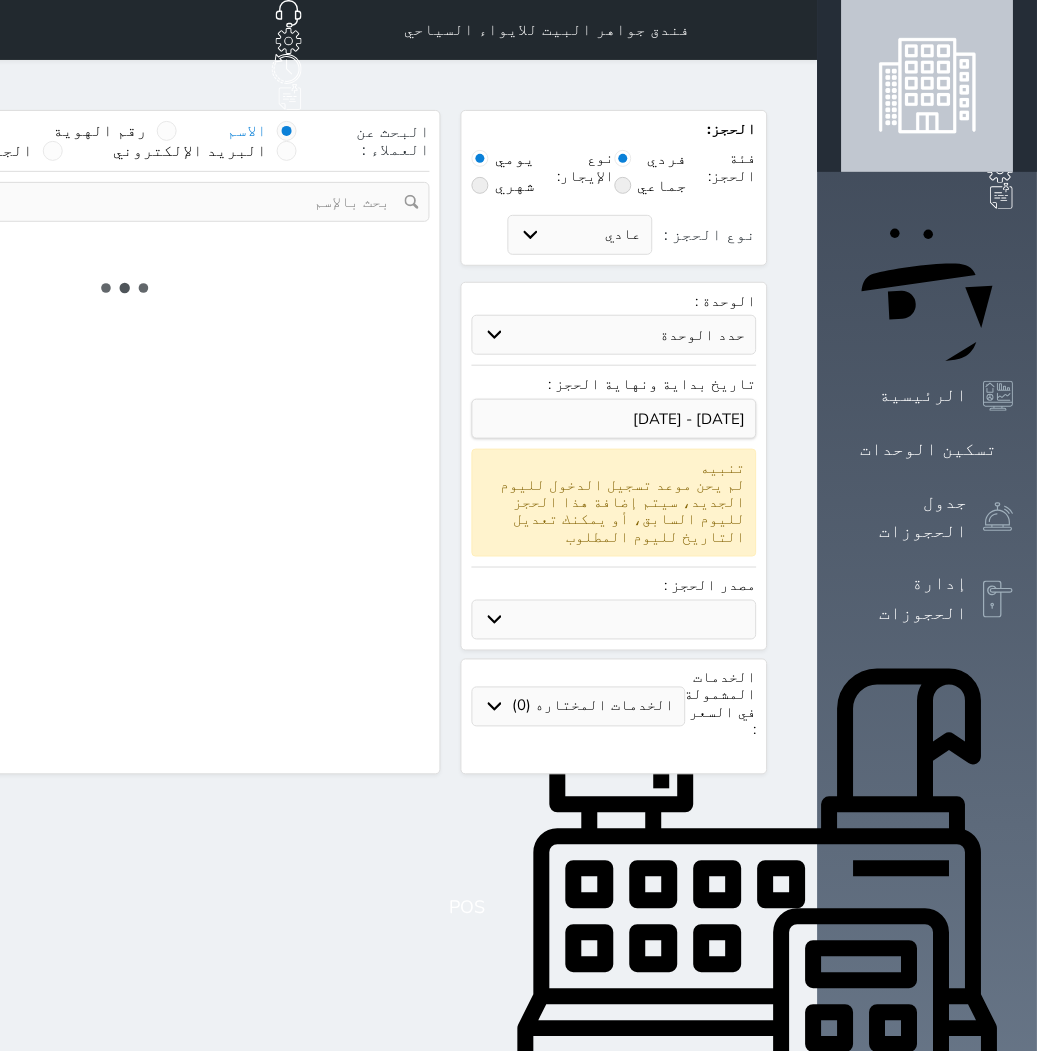 click on "حدد الوحدة" at bounding box center (614, 335) 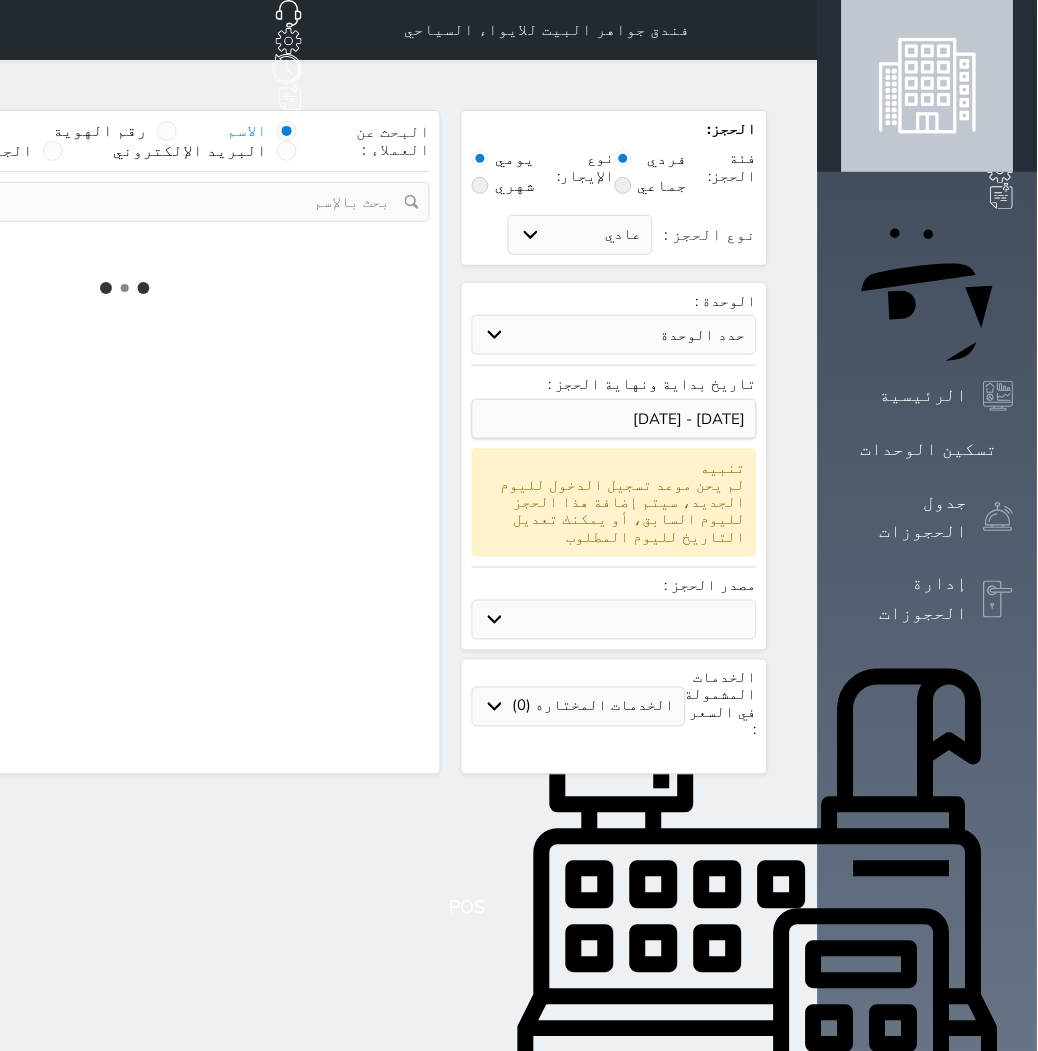 click on "حدد الوحدة" at bounding box center (614, 335) 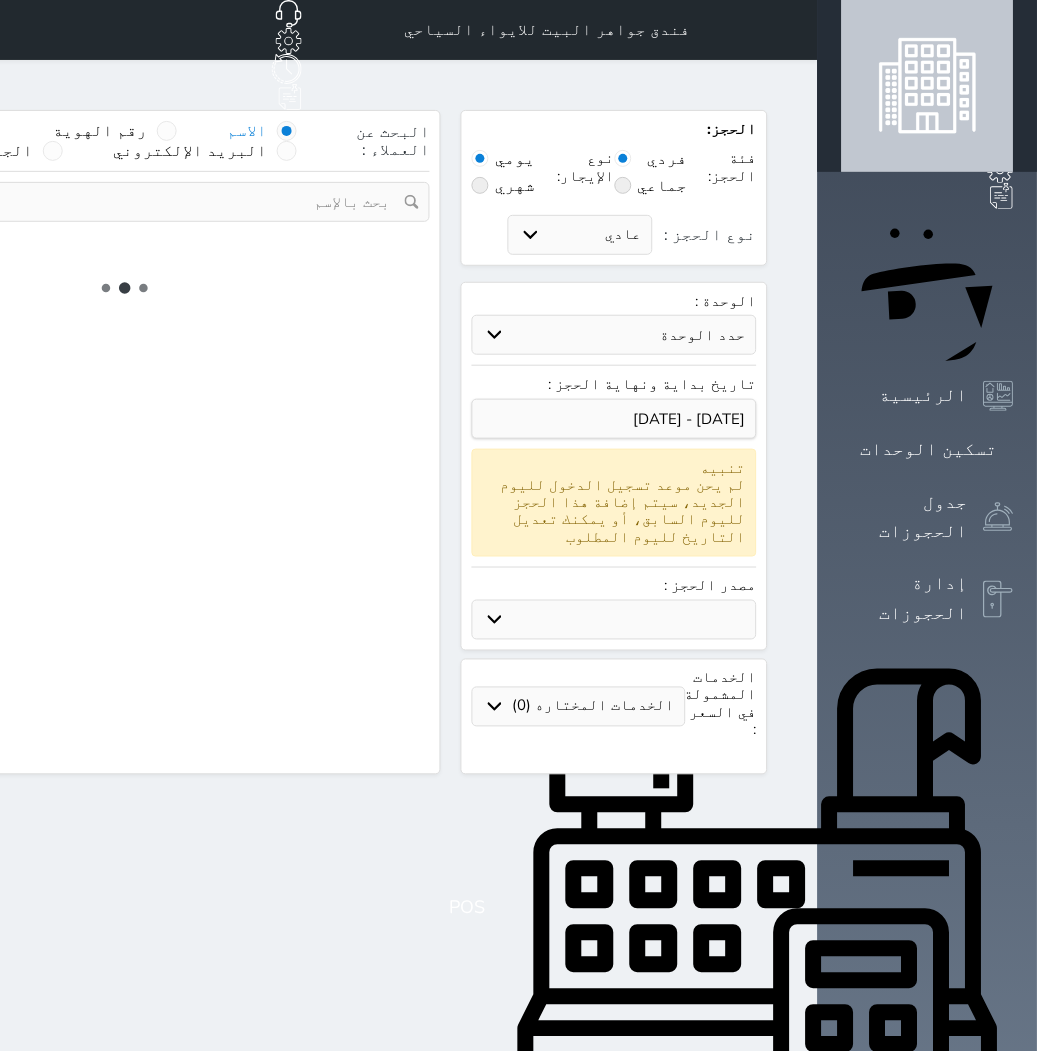 drag, startPoint x: 708, startPoint y: 290, endPoint x: 382, endPoint y: 408, distance: 346.69873 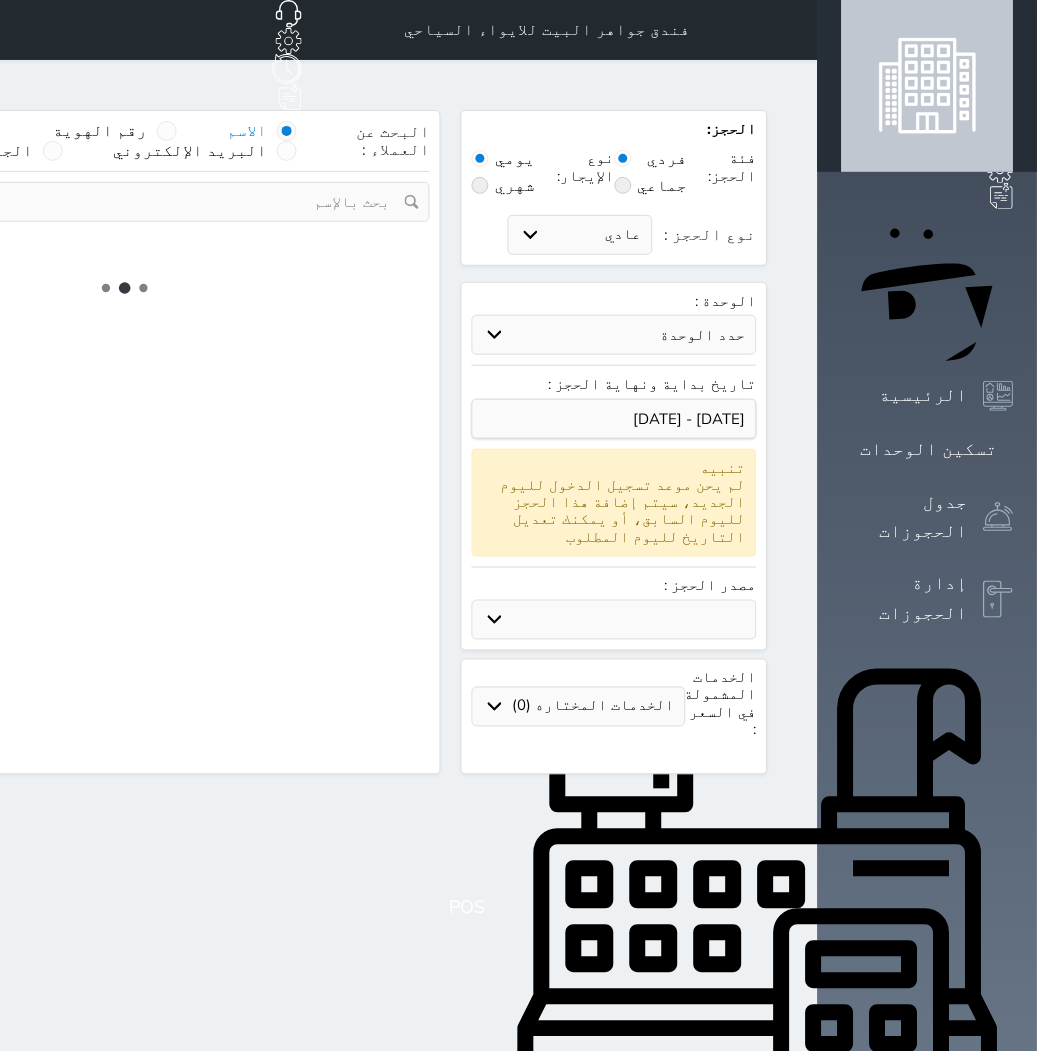 click on "البحث عن العملاء :        الاسم       رقم الهوية       البريد الإلكتروني       الجوال           تغيير العميل" at bounding box center (124, 442) 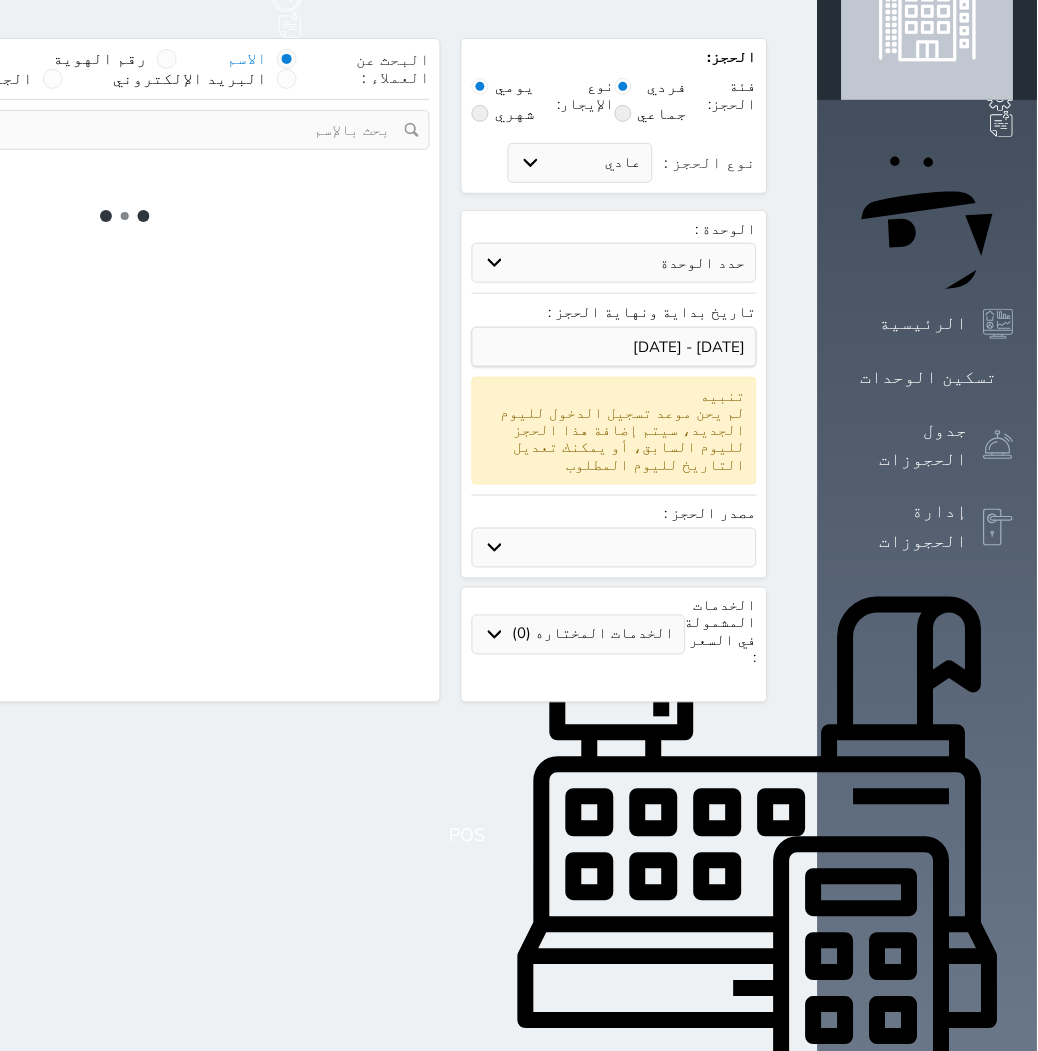 scroll, scrollTop: 111, scrollLeft: 0, axis: vertical 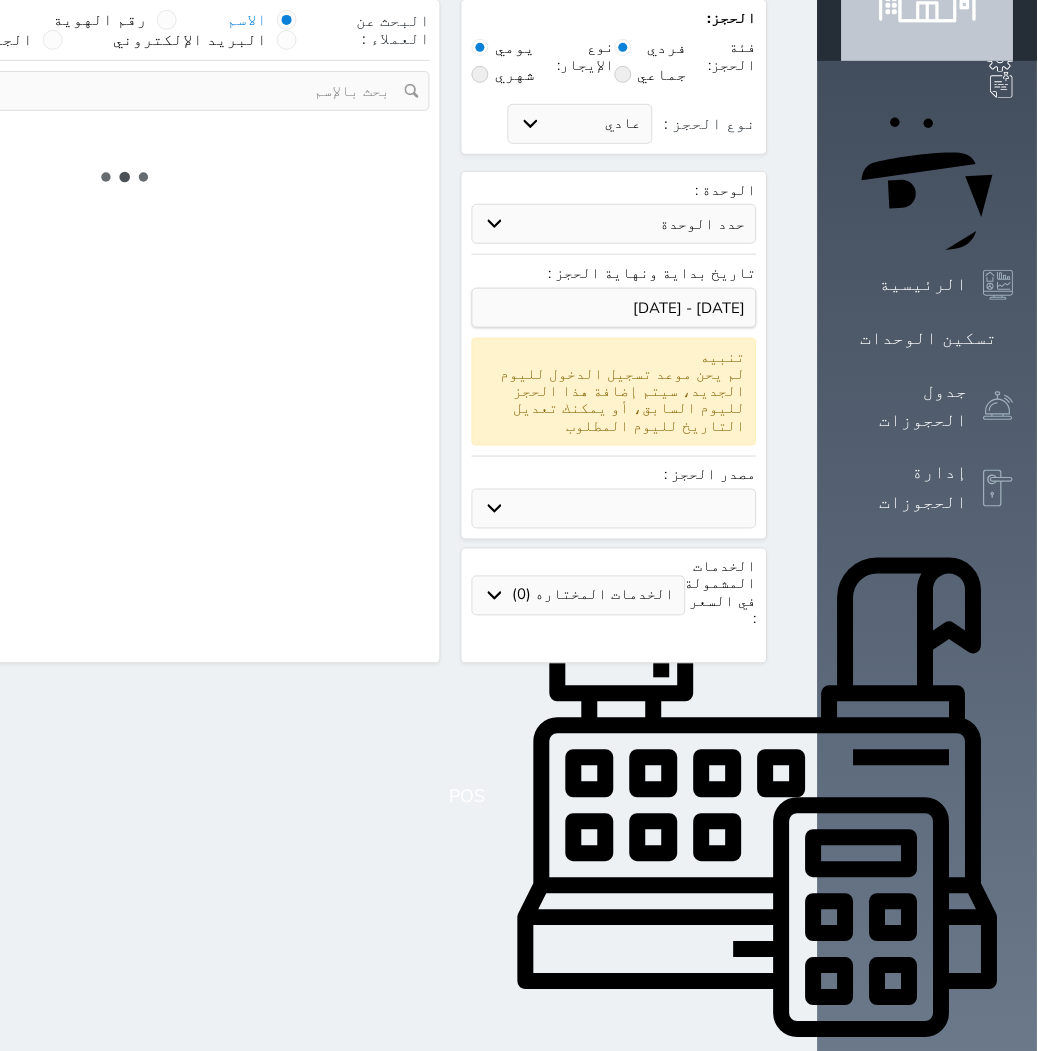 click on "حدد الوحدة" at bounding box center [614, 224] 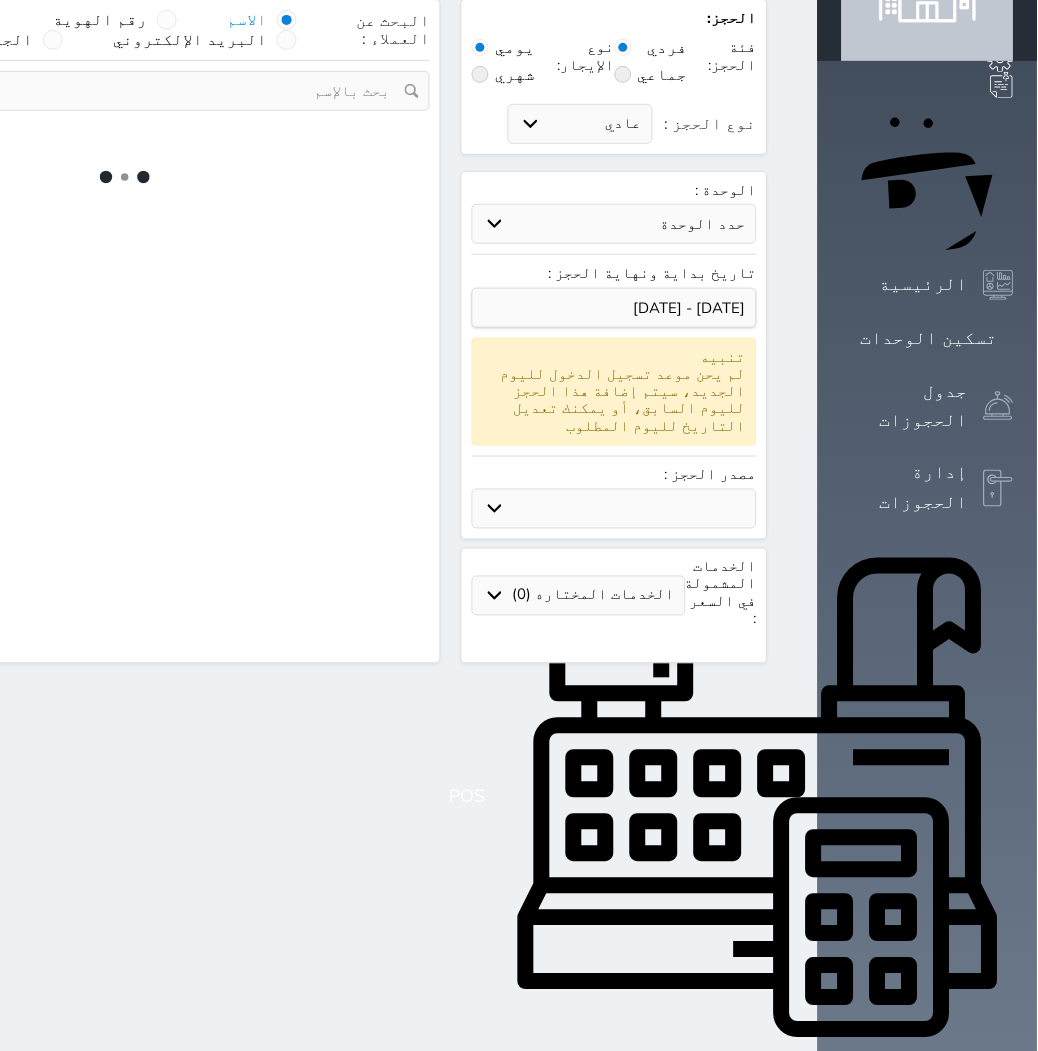 drag, startPoint x: 751, startPoint y: 203, endPoint x: 705, endPoint y: 207, distance: 46.173584 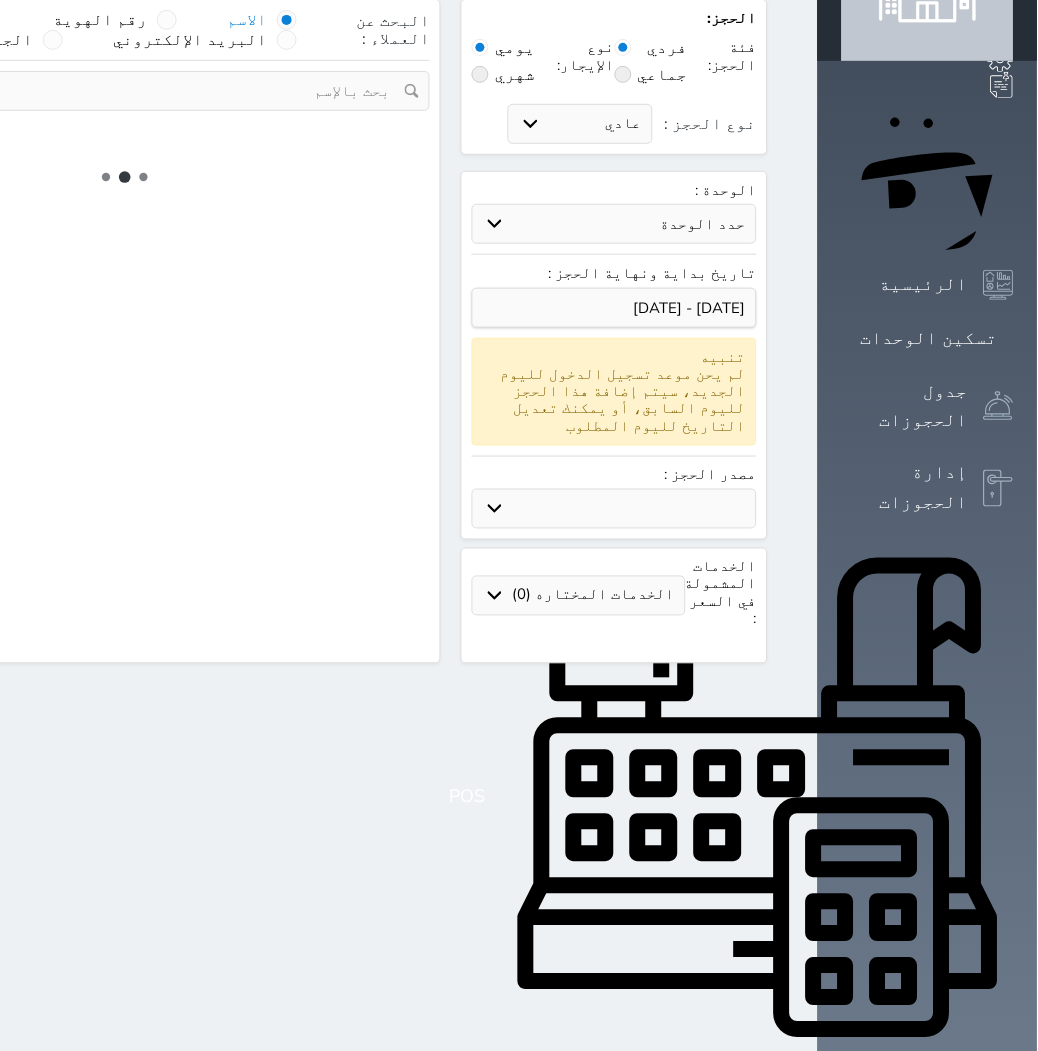 click on "حدد الوحدة" at bounding box center (614, 224) 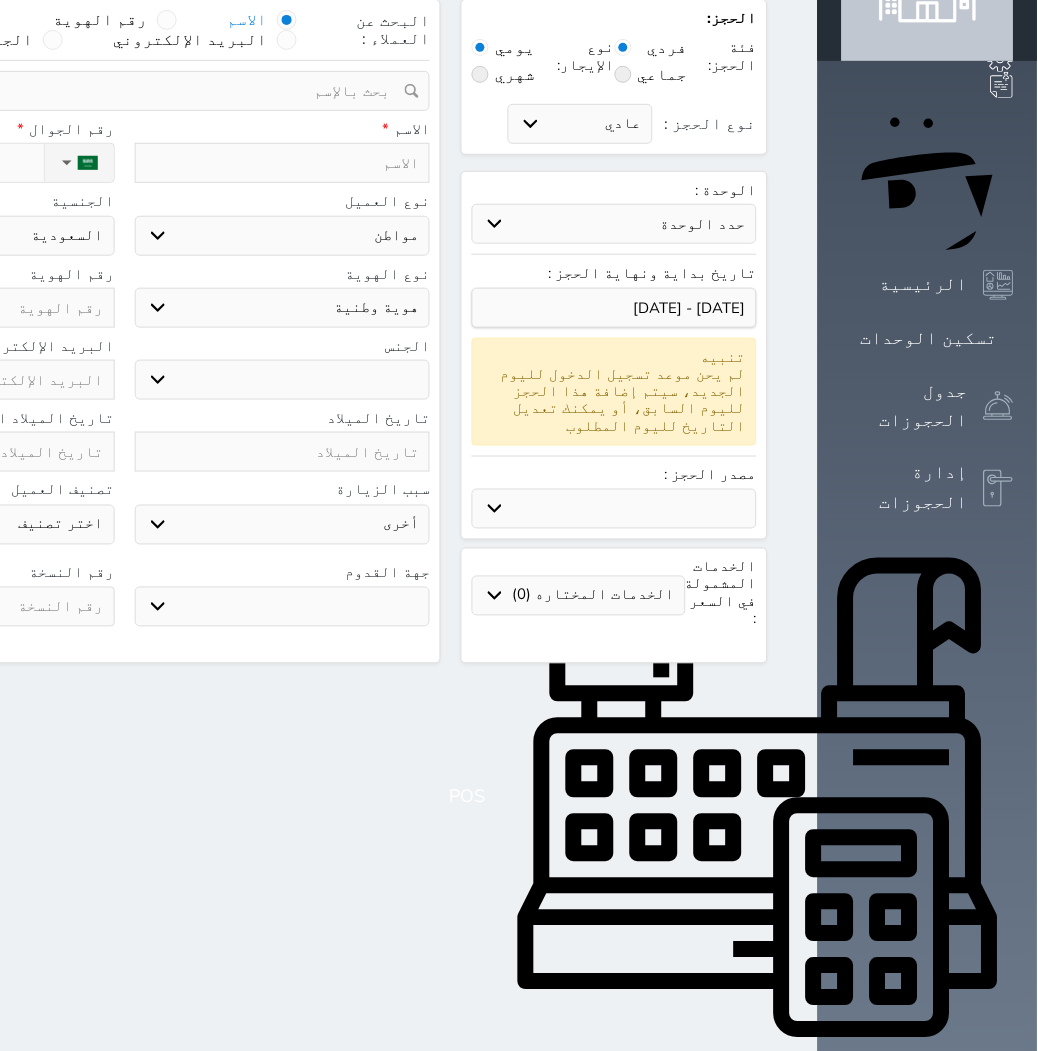 click on "حدد الوحدة
#940 - رباعية
#938 - خماسية
#937 - رباعية
#935 - ثلاثية
#934 - خماسية
#932 - ثلاثية
#931 - خماسية
#930 - رباعية
#927 - رباعية
#926 - خماسية
#925 - رباعية
#924 - ثلاثية
#922 - خماسية
#921 - رباعية
#920 - رباعية
#919 - خماسية
#918 - ثلاثية
#917 - خماسية
#916 - رباعية
#915 - خماسية" at bounding box center (614, 224) 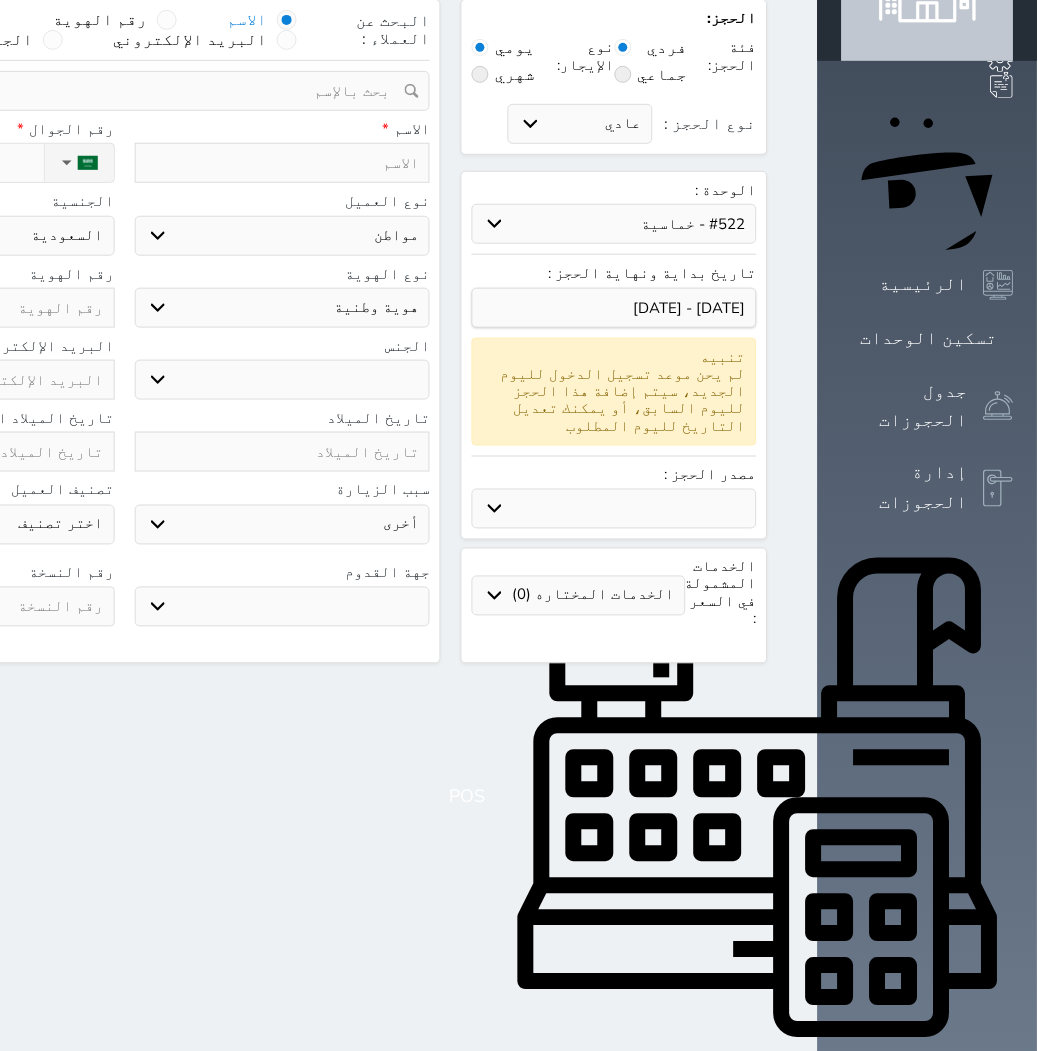click on "حدد الوحدة
#940 - رباعية
#938 - خماسية
#937 - رباعية
#935 - ثلاثية
#934 - خماسية
#932 - ثلاثية
#931 - خماسية
#930 - رباعية
#927 - رباعية
#926 - خماسية
#925 - رباعية
#924 - ثلاثية
#922 - خماسية
#921 - رباعية
#920 - رباعية
#919 - خماسية
#918 - ثلاثية
#917 - خماسية
#916 - رباعية
#915 - خماسية" at bounding box center [614, 224] 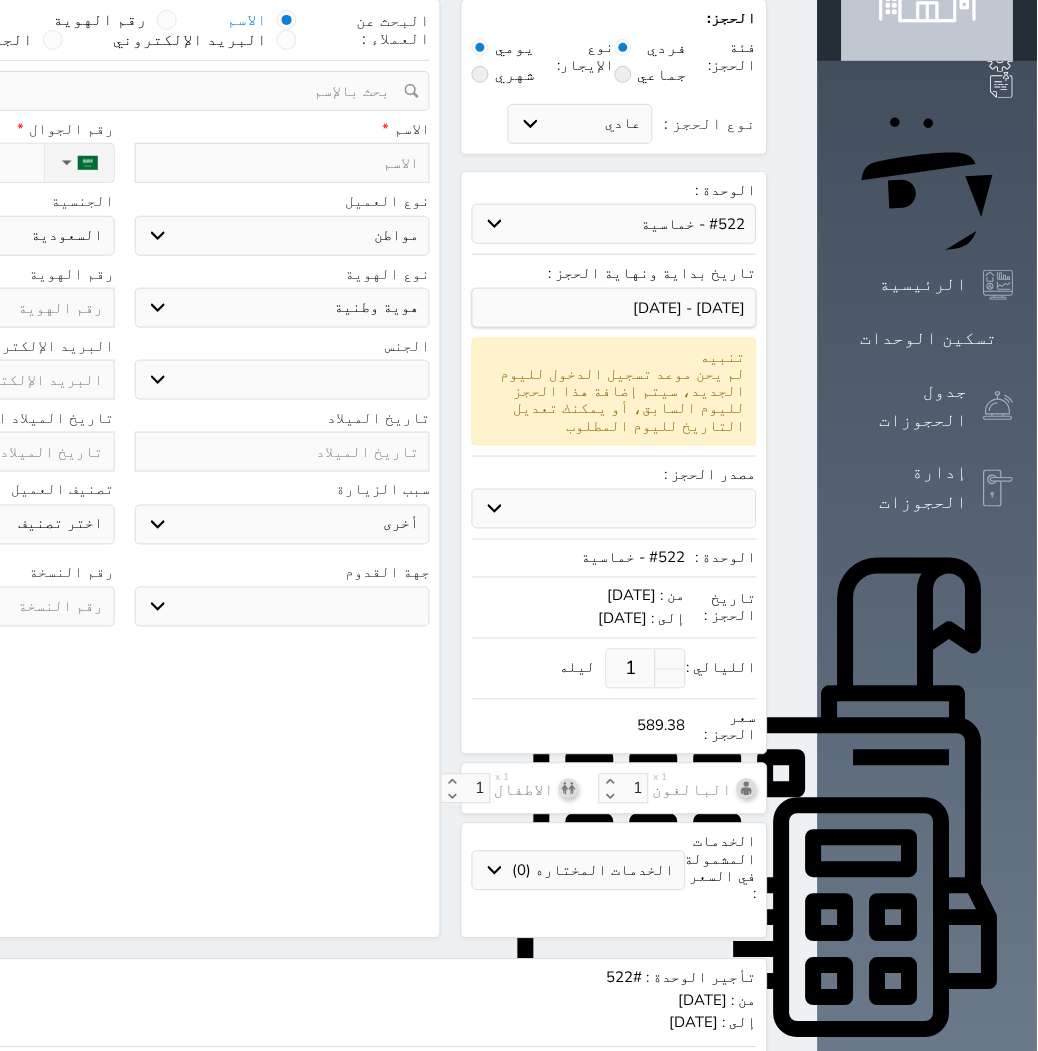 click at bounding box center (283, 163) 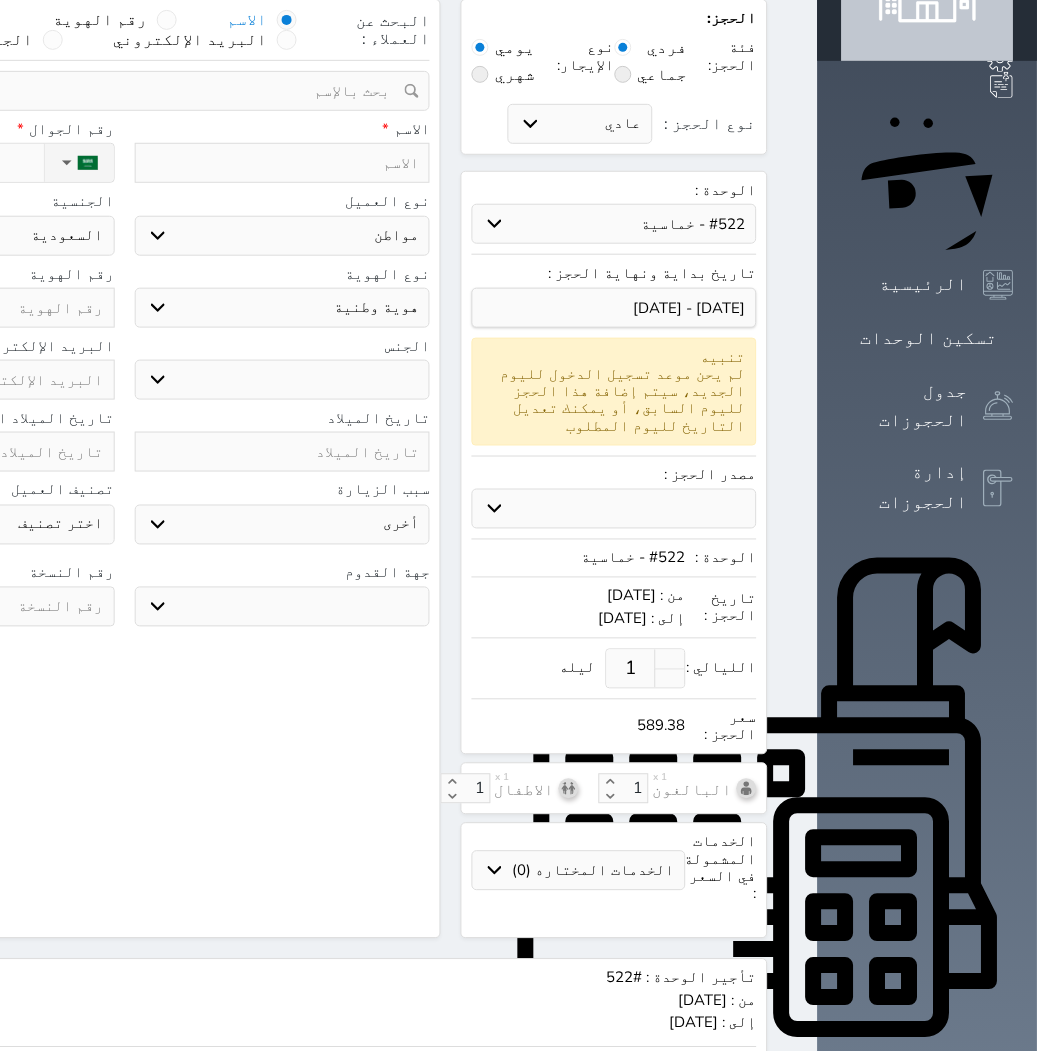 click at bounding box center [283, 163] 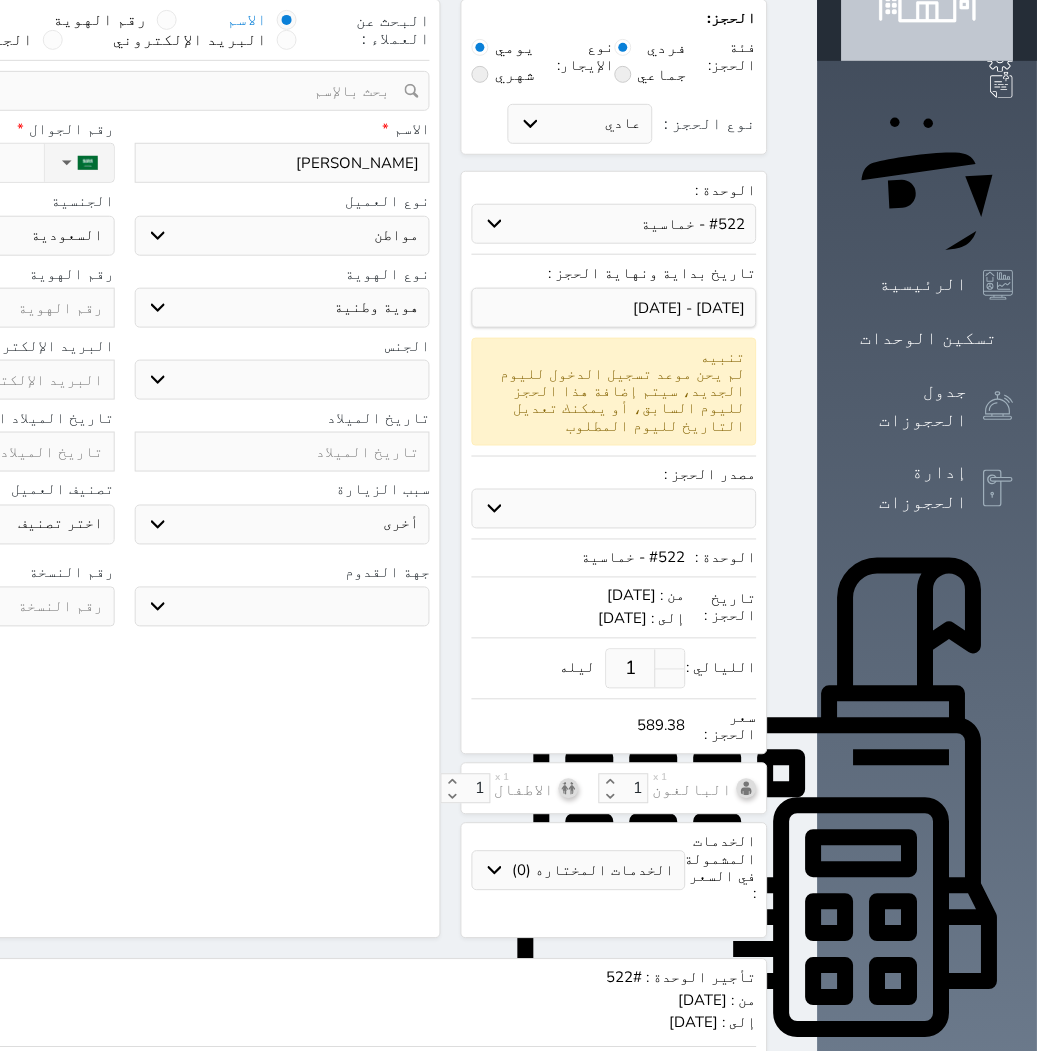 click on "اختر نوع   مواطن مواطن خليجي زائر مقيم" at bounding box center (283, 236) 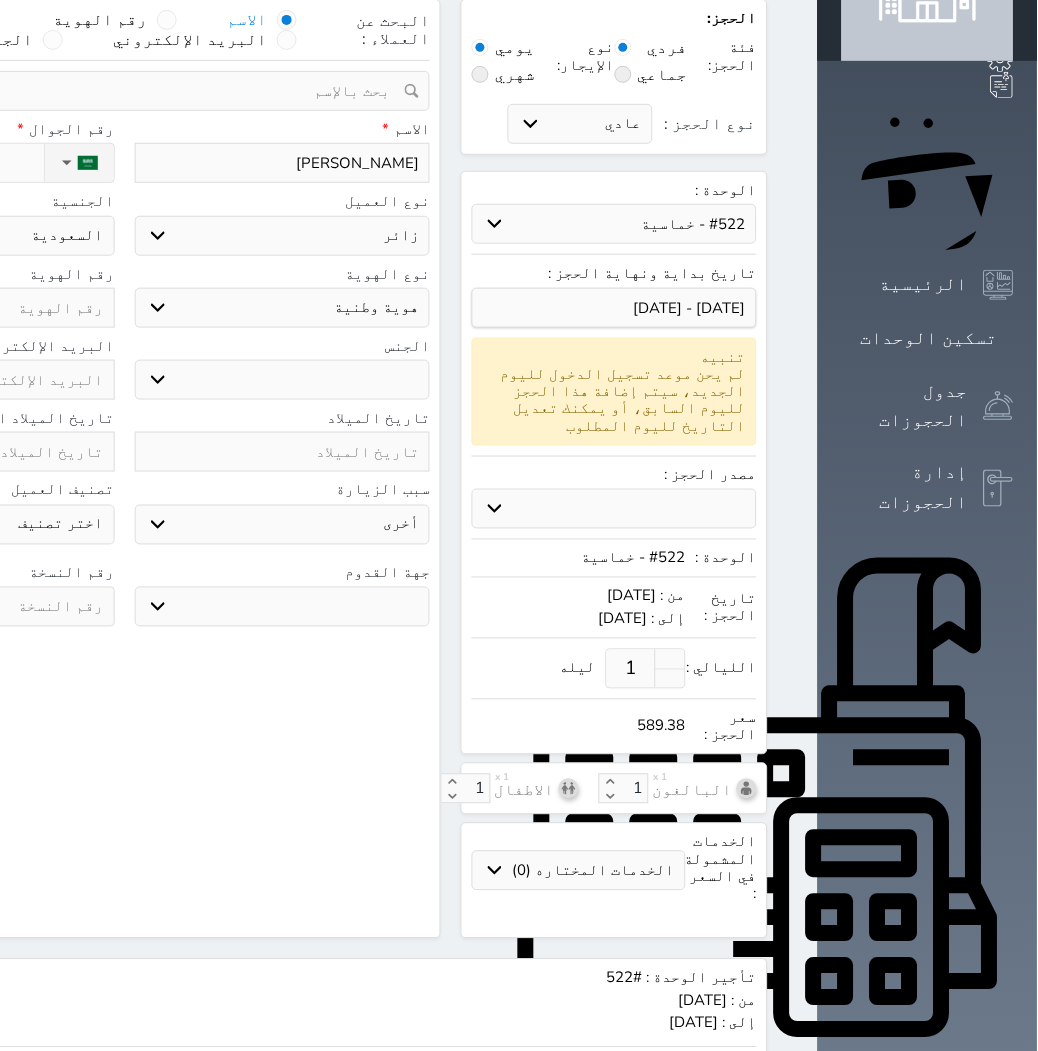 click on "اختر نوع   مواطن مواطن خليجي زائر مقيم" at bounding box center [283, 236] 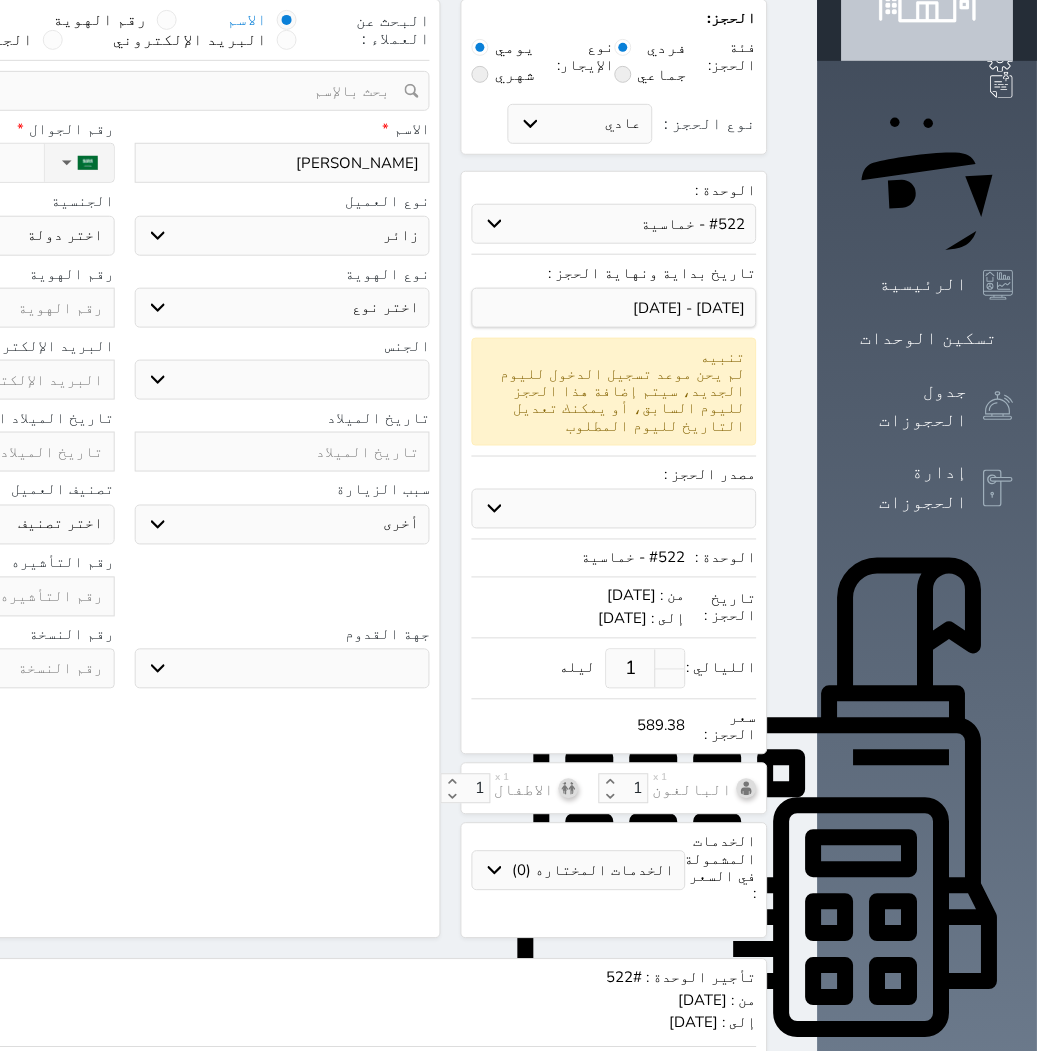 drag, startPoint x: 528, startPoint y: 294, endPoint x: 511, endPoint y: 287, distance: 18.384777 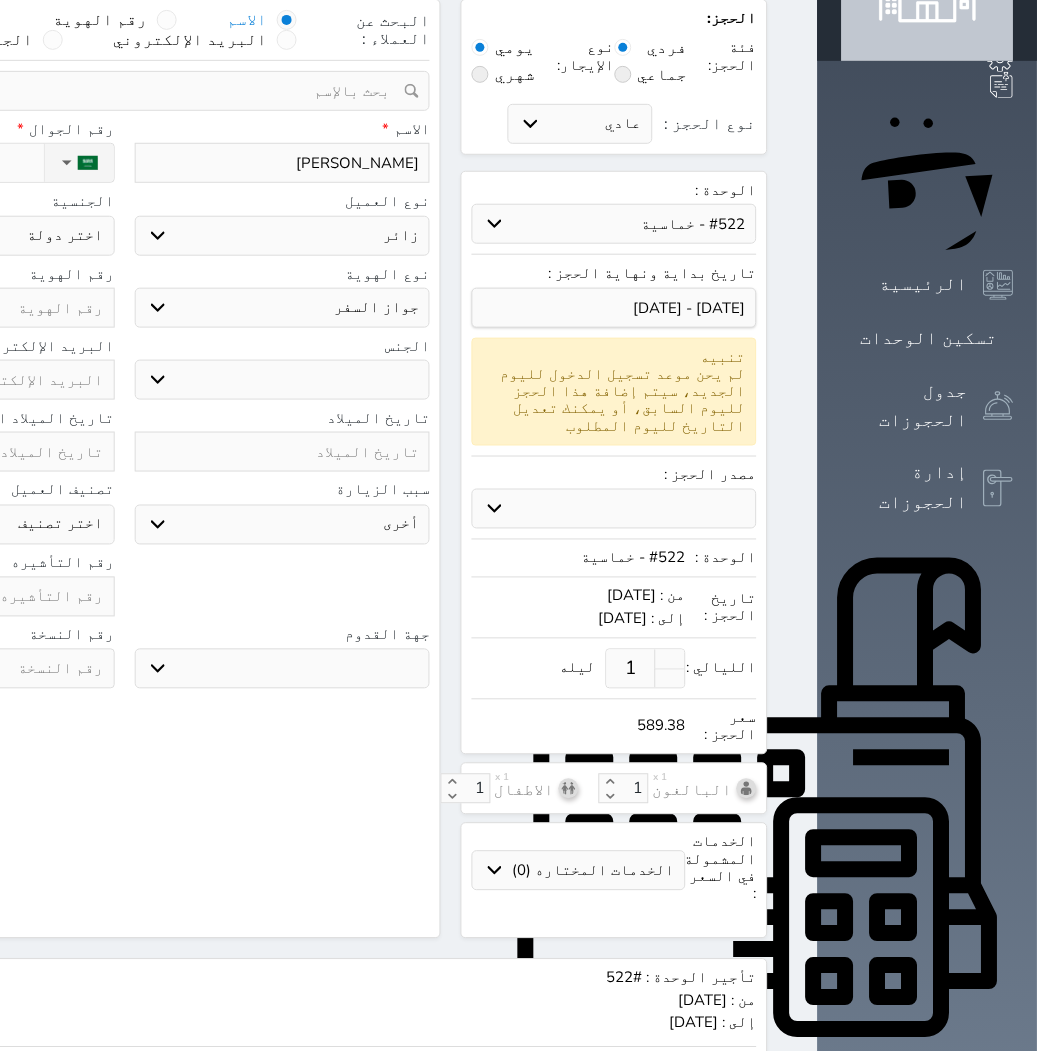 click on "اختر نوع   جواز السفر هوية زائر" at bounding box center [283, 308] 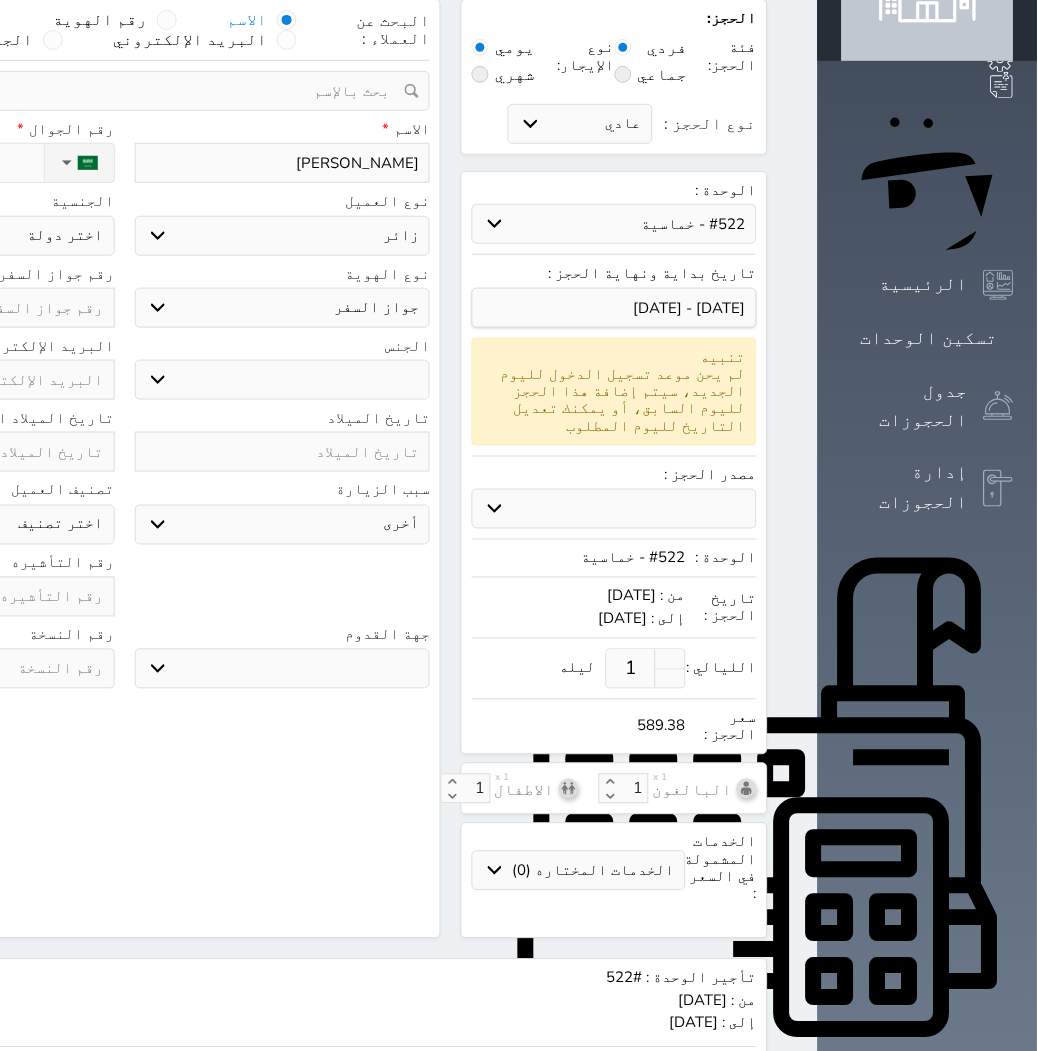 click on "ذكر   انثى" at bounding box center [283, 380] 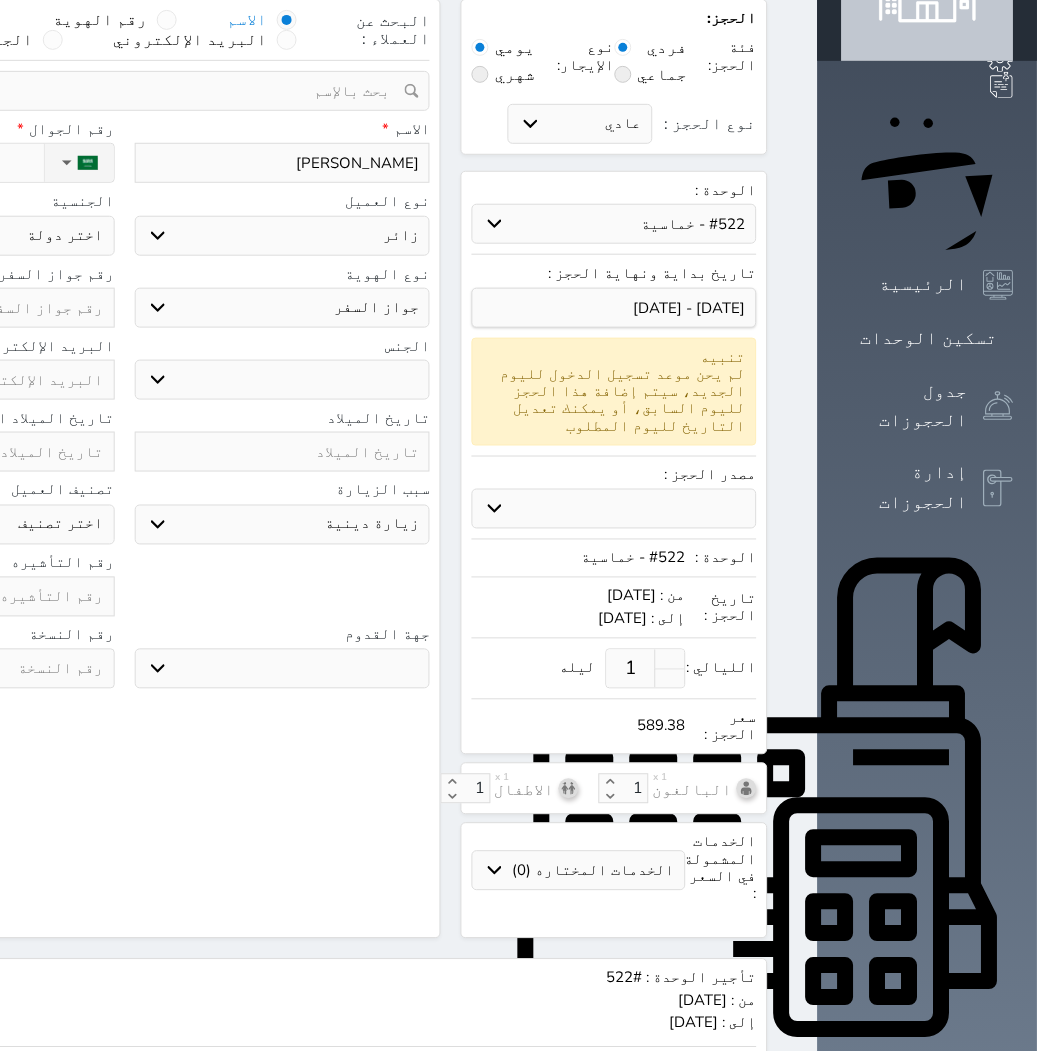 click on "سياحة زيارة الاهل والاصدقاء زيارة دينية زيارة عمل زيارة رياضية زيارة ترفيهية أخرى موظف ديوان عمل نزيل حجر موظف وزارة الصحة" at bounding box center (283, 525) 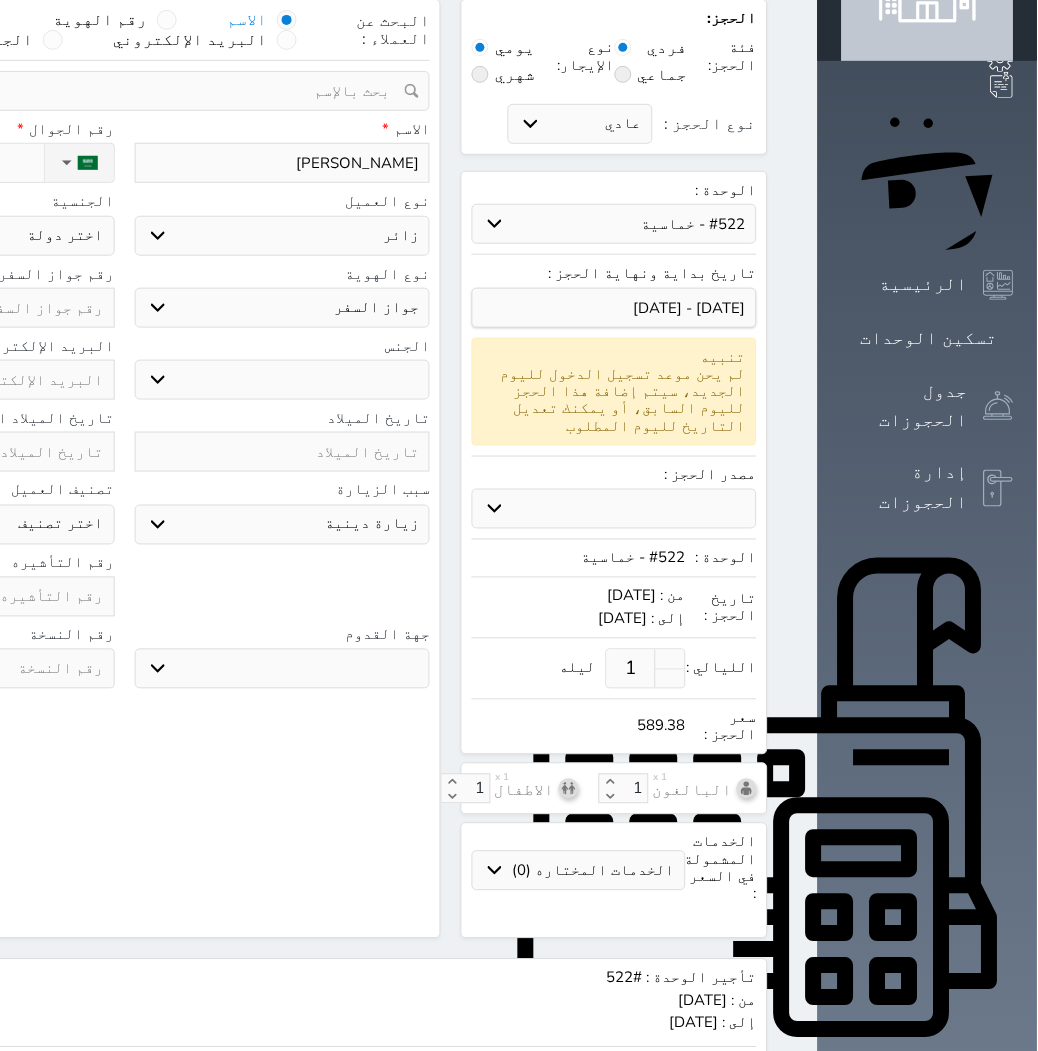 click on "نوع الحجز :" at bounding box center [-69, 163] 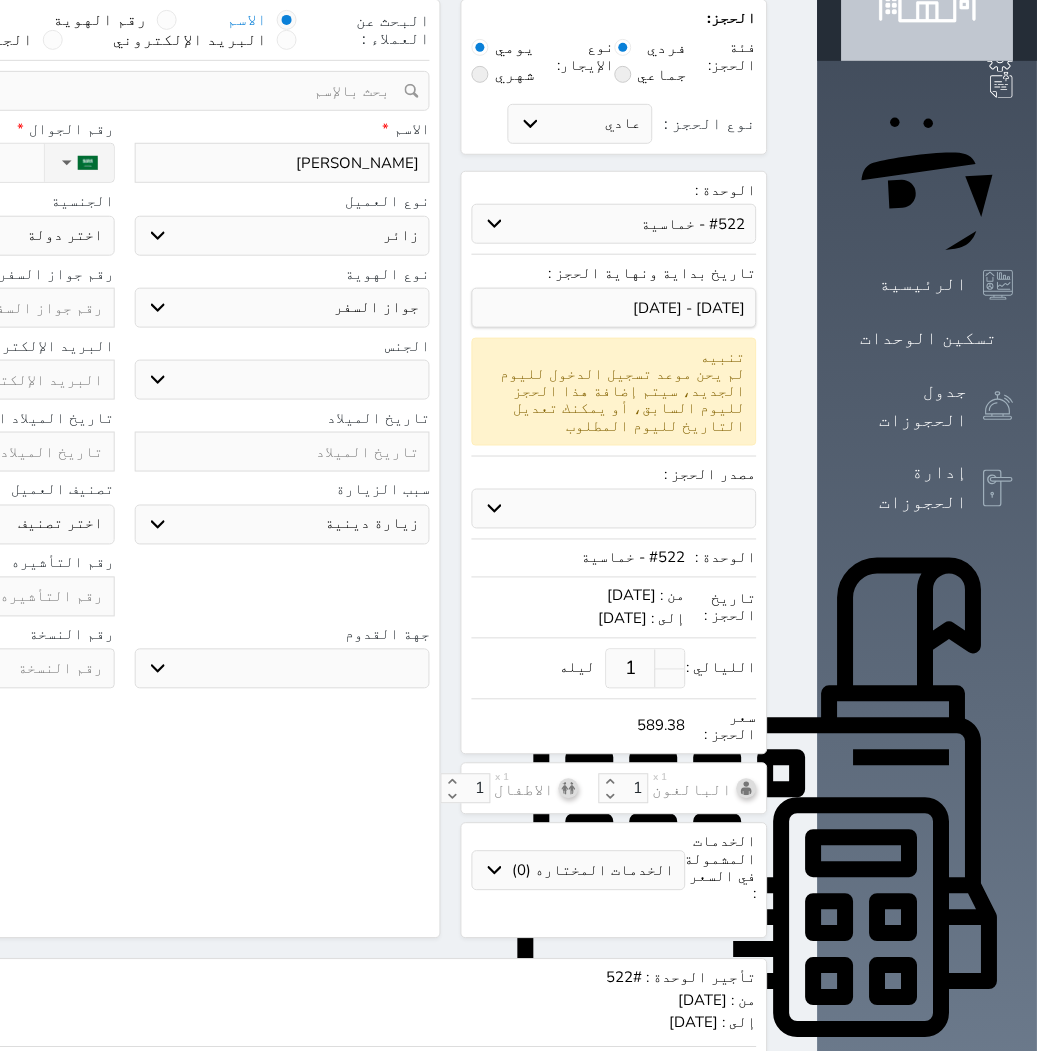 paste on "[PHONE_NUMBER]" 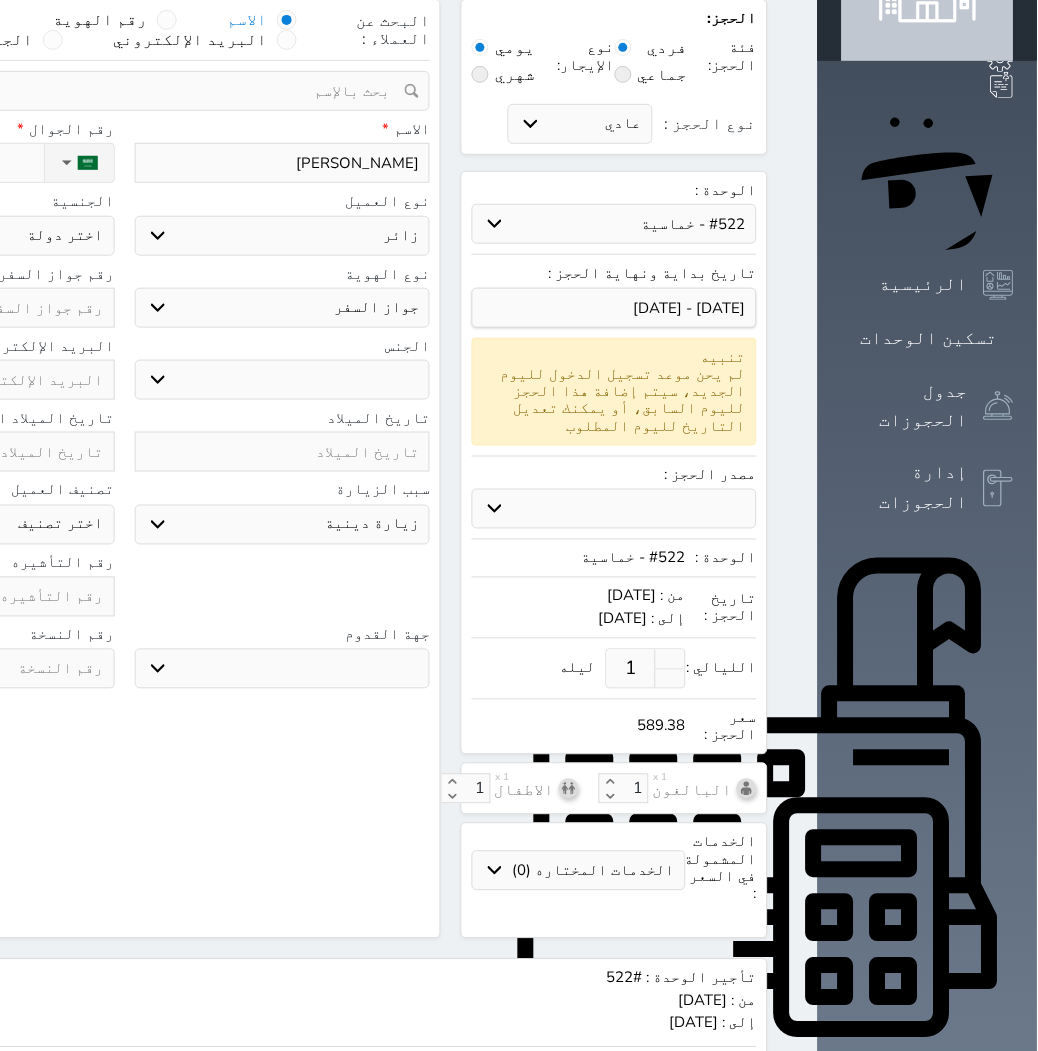 click on "البحث عن العملاء :        الاسم       رقم الهوية       البريد الإلكتروني       الجوال           تغيير العميل                      ملاحظات                           سجل حجوزات العميل [PERSON_NAME]                   إجمالى رصيد العميل : 0 ريال     رقم الحجز   الوحدة   من   إلى   نوع الحجز   الرصيد   الاجرائات         النتائج  : من (  ) - إلى  (  )   العدد  :              سجل الكمبيالات الغير محصلة على العميل Maida Rani                 رقم الحجز   المبلغ الكلى    المبلغ المحصل    المبلغ المتبقى    تاريخ الإستحقاق         النتائج  : من (  ) - إلى  (  )   العدد  :      الاسم *   [PERSON_NAME]   رقم الجوال *       ▼     [GEOGRAPHIC_DATA] ([GEOGRAPHIC_DATA])   +93   [GEOGRAPHIC_DATA] ([GEOGRAPHIC_DATA])   +355   [GEOGRAPHIC_DATA] (‫الجزائر‬‎)   +213" at bounding box center (124, 469) 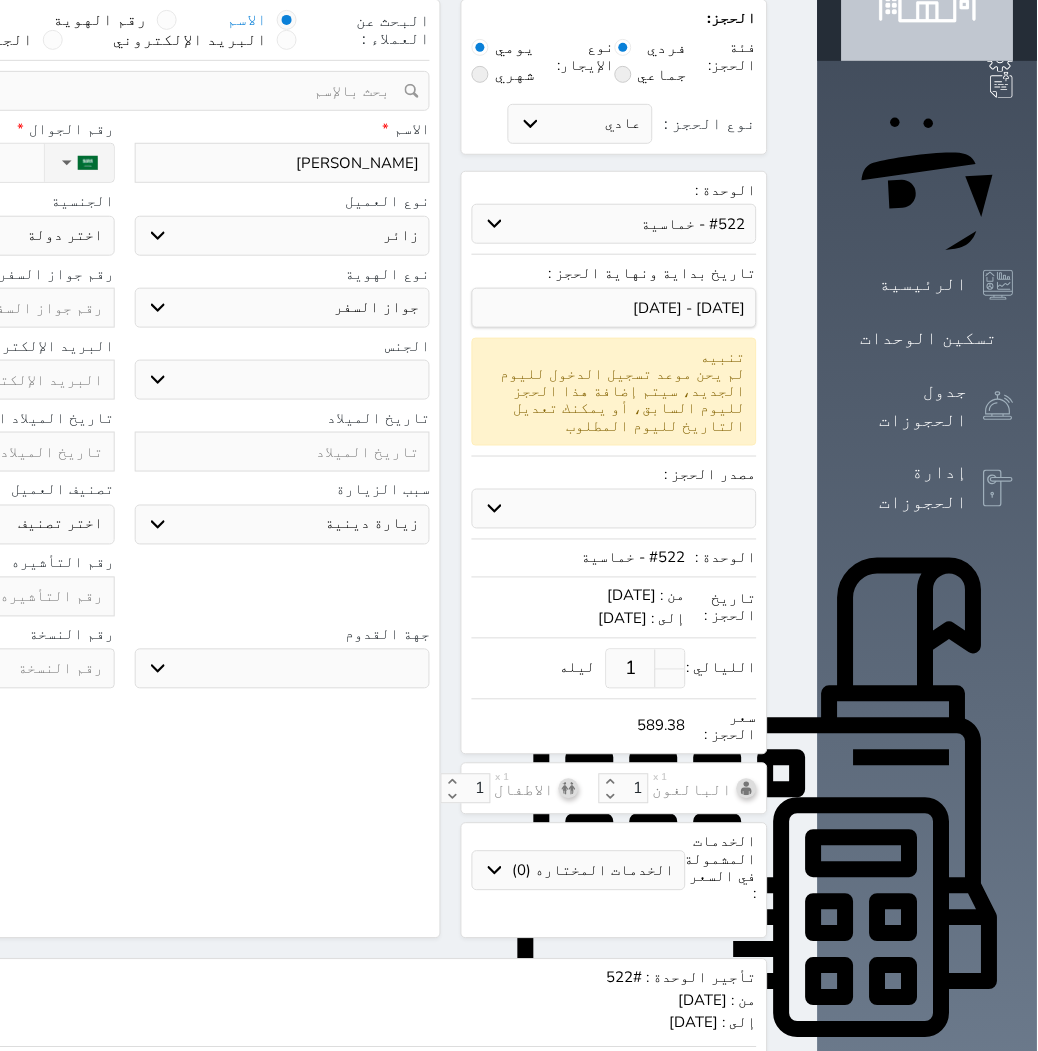 click on "اختر دولة
اثيوبيا
اجنبي بجواز سعودي
اخرى
[GEOGRAPHIC_DATA]
[GEOGRAPHIC_DATA]
[GEOGRAPHIC_DATA]
[GEOGRAPHIC_DATA]
[GEOGRAPHIC_DATA]
[GEOGRAPHIC_DATA]
[GEOGRAPHIC_DATA]" at bounding box center [-33, 236] 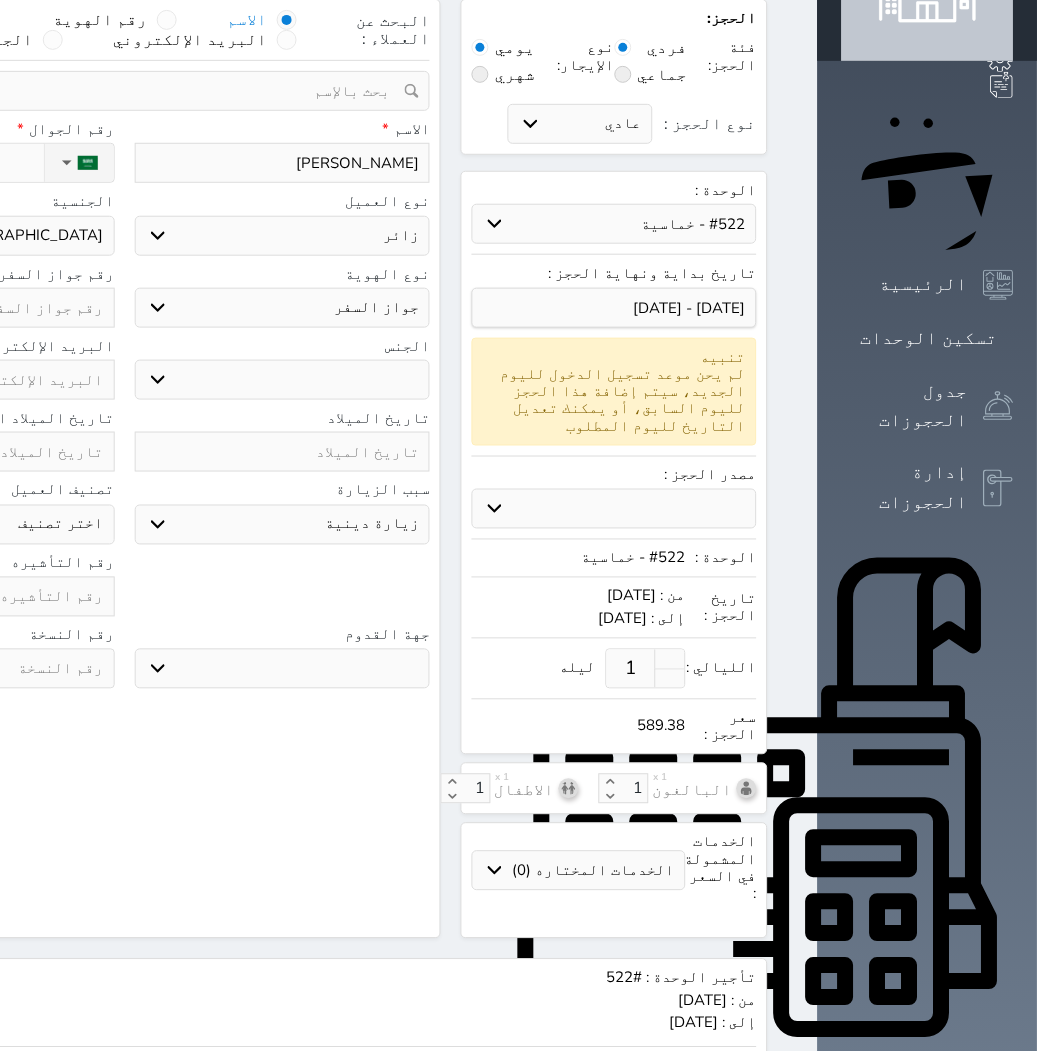 click on "اختر دولة
اثيوبيا
اجنبي بجواز سعودي
اخرى
[GEOGRAPHIC_DATA]
[GEOGRAPHIC_DATA]
[GEOGRAPHIC_DATA]
[GEOGRAPHIC_DATA]
[GEOGRAPHIC_DATA]
[GEOGRAPHIC_DATA]
[GEOGRAPHIC_DATA]" at bounding box center [-33, 236] 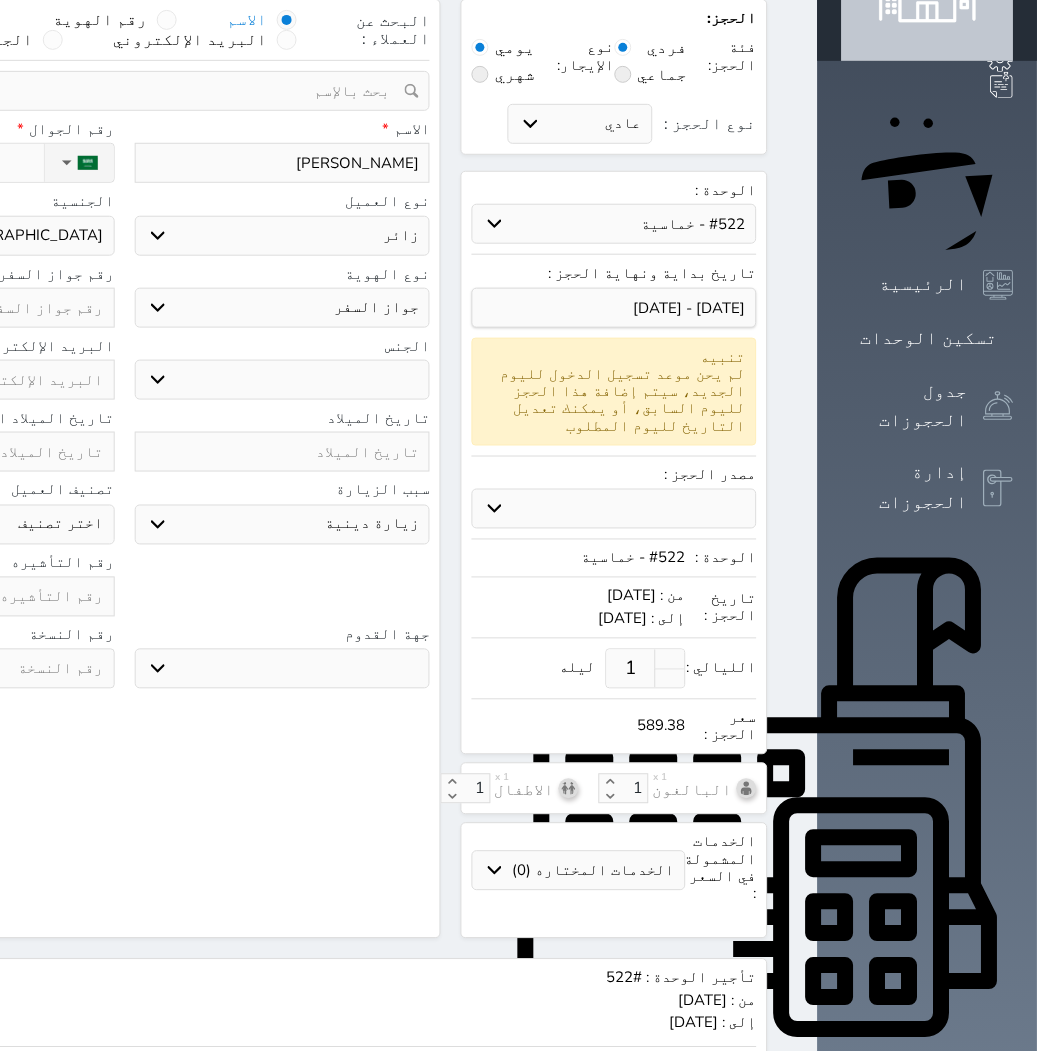 click at bounding box center [-33, 308] 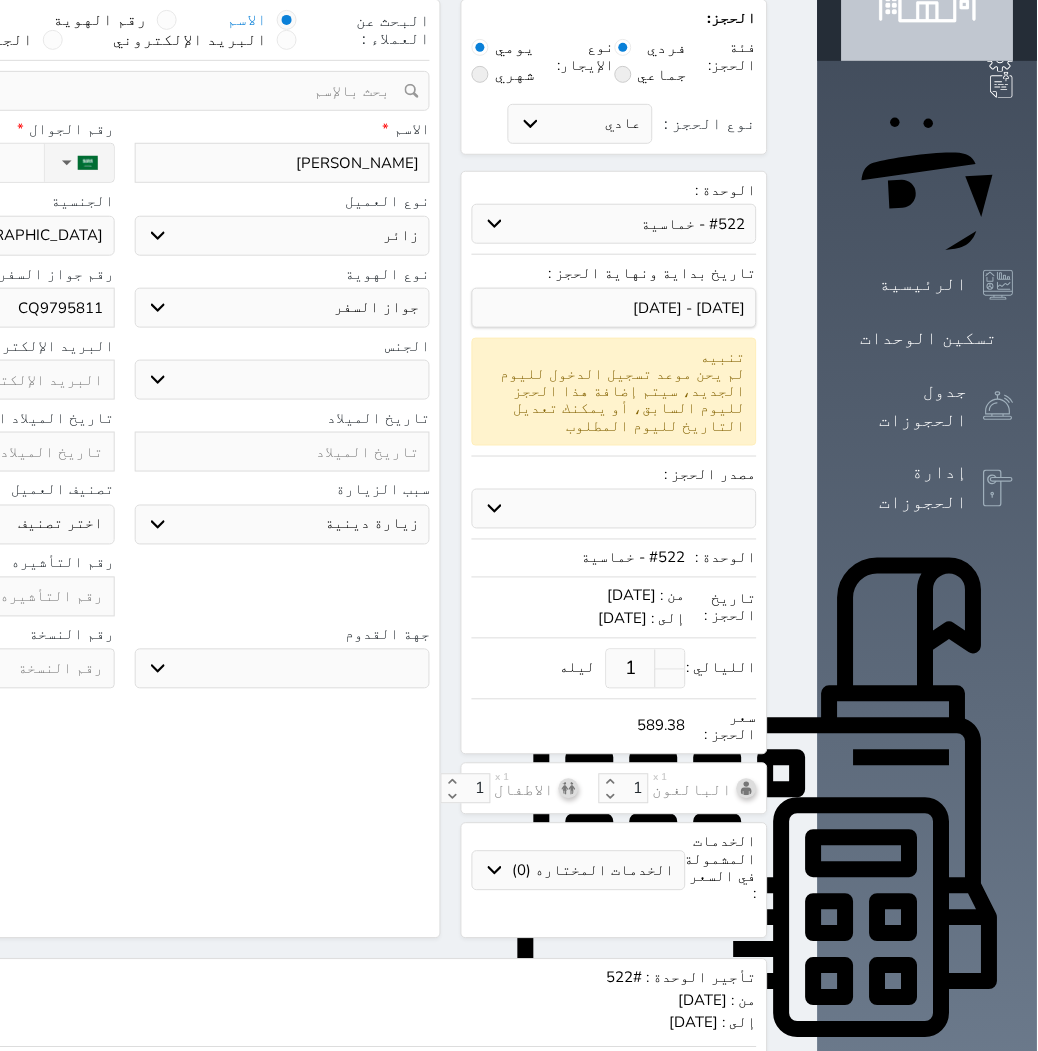 click at bounding box center (-33, 597) 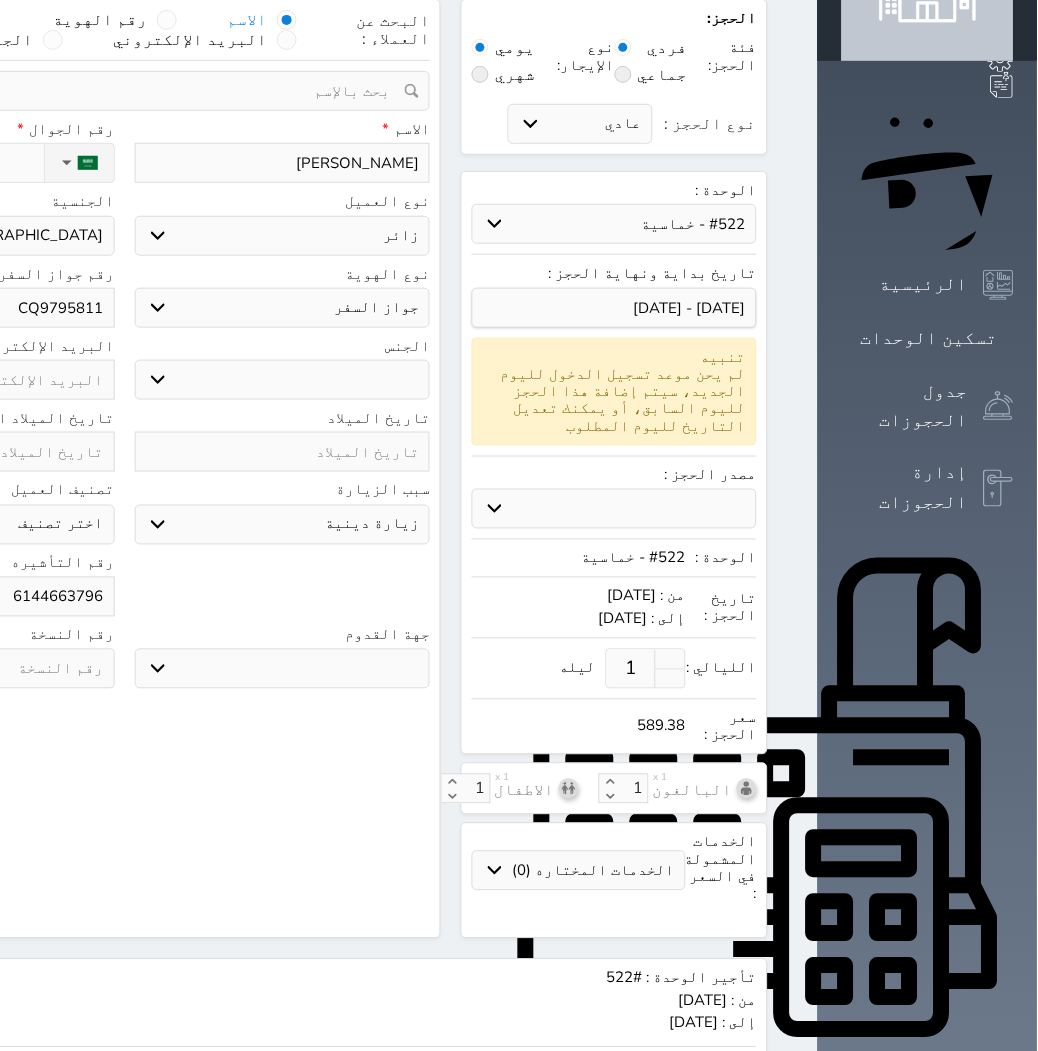 click on "البحث عن العملاء :        الاسم       رقم الهوية       البريد الإلكتروني       الجوال           تغيير العميل                      ملاحظات                           سجل حجوزات العميل [PERSON_NAME]                   إجمالى رصيد العميل : 0 ريال     رقم الحجز   الوحدة   من   إلى   نوع الحجز   الرصيد   الاجرائات         النتائج  : من (  ) - إلى  (  )   العدد  :              سجل الكمبيالات الغير محصلة على العميل Maida Rani                 رقم الحجز   المبلغ الكلى    المبلغ المحصل    المبلغ المتبقى    تاريخ الإستحقاق         النتائج  : من (  ) - إلى  (  )   العدد  :      الاسم *   [PERSON_NAME]   رقم الجوال *       ▼     [GEOGRAPHIC_DATA] ([GEOGRAPHIC_DATA])   +93   [GEOGRAPHIC_DATA] ([GEOGRAPHIC_DATA])   +355   [GEOGRAPHIC_DATA] (‫الجزائر‬‎)   +213" at bounding box center [124, 469] 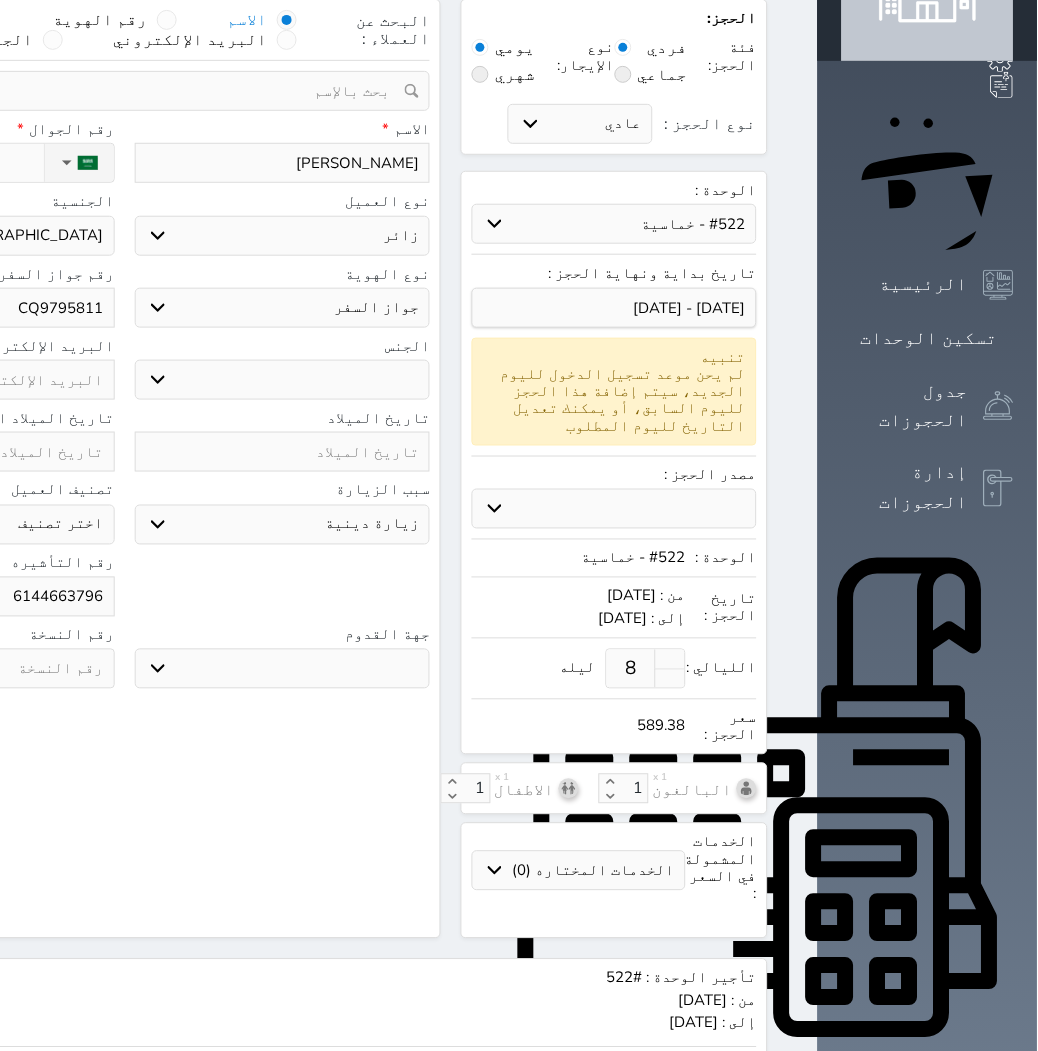 click on "البحث عن العملاء :        الاسم       رقم الهوية       البريد الإلكتروني       الجوال           تغيير العميل                      ملاحظات                           سجل حجوزات العميل [PERSON_NAME]                   إجمالى رصيد العميل : 0 ريال     رقم الحجز   الوحدة   من   إلى   نوع الحجز   الرصيد   الاجرائات         النتائج  : من (  ) - إلى  (  )   العدد  :              سجل الكمبيالات الغير محصلة على العميل Maida Rani                 رقم الحجز   المبلغ الكلى    المبلغ المحصل    المبلغ المتبقى    تاريخ الإستحقاق         النتائج  : من (  ) - إلى  (  )   العدد  :      الاسم *   [PERSON_NAME]   رقم الجوال *       ▼     [GEOGRAPHIC_DATA] ([GEOGRAPHIC_DATA])   +93   [GEOGRAPHIC_DATA] ([GEOGRAPHIC_DATA])   +355   [GEOGRAPHIC_DATA] (‫الجزائر‬‎)   +213" at bounding box center (124, 469) 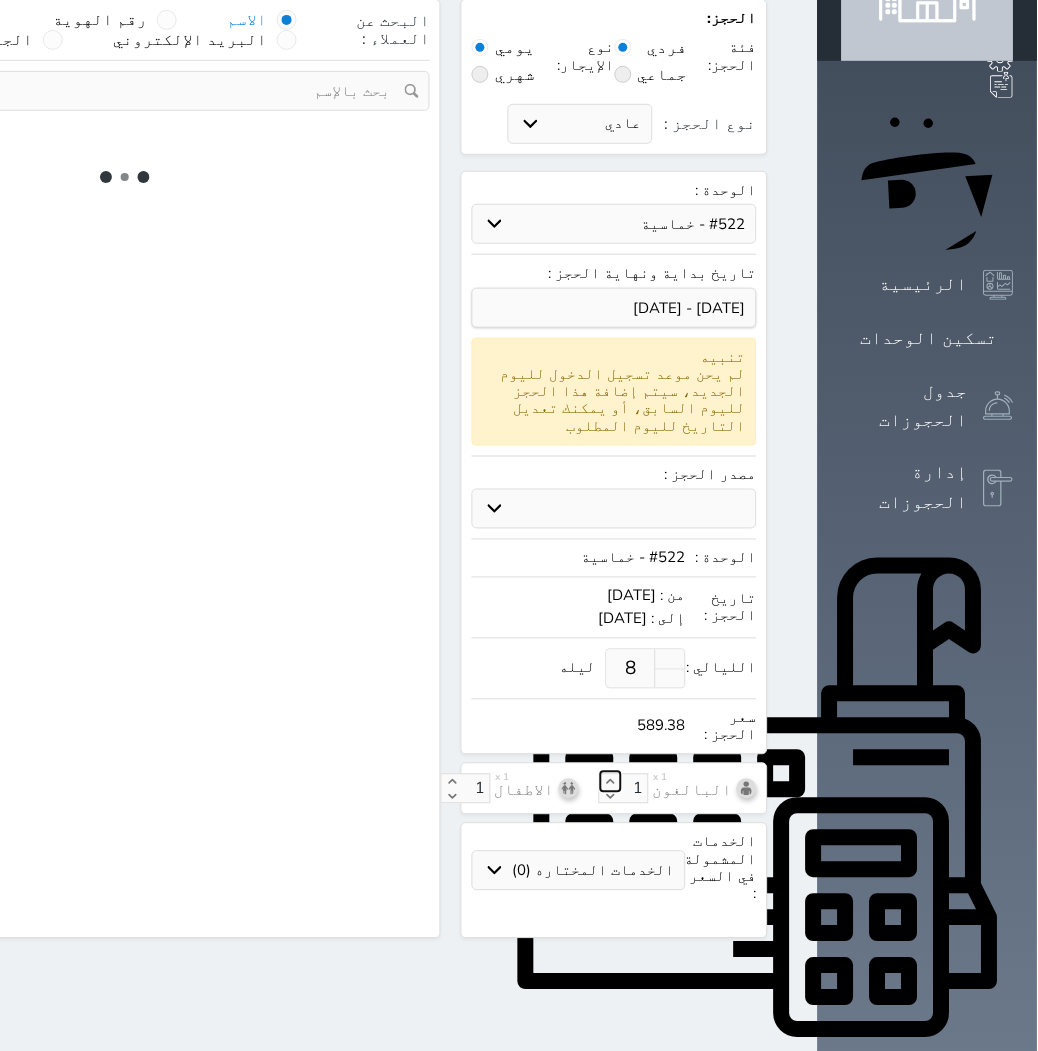 click 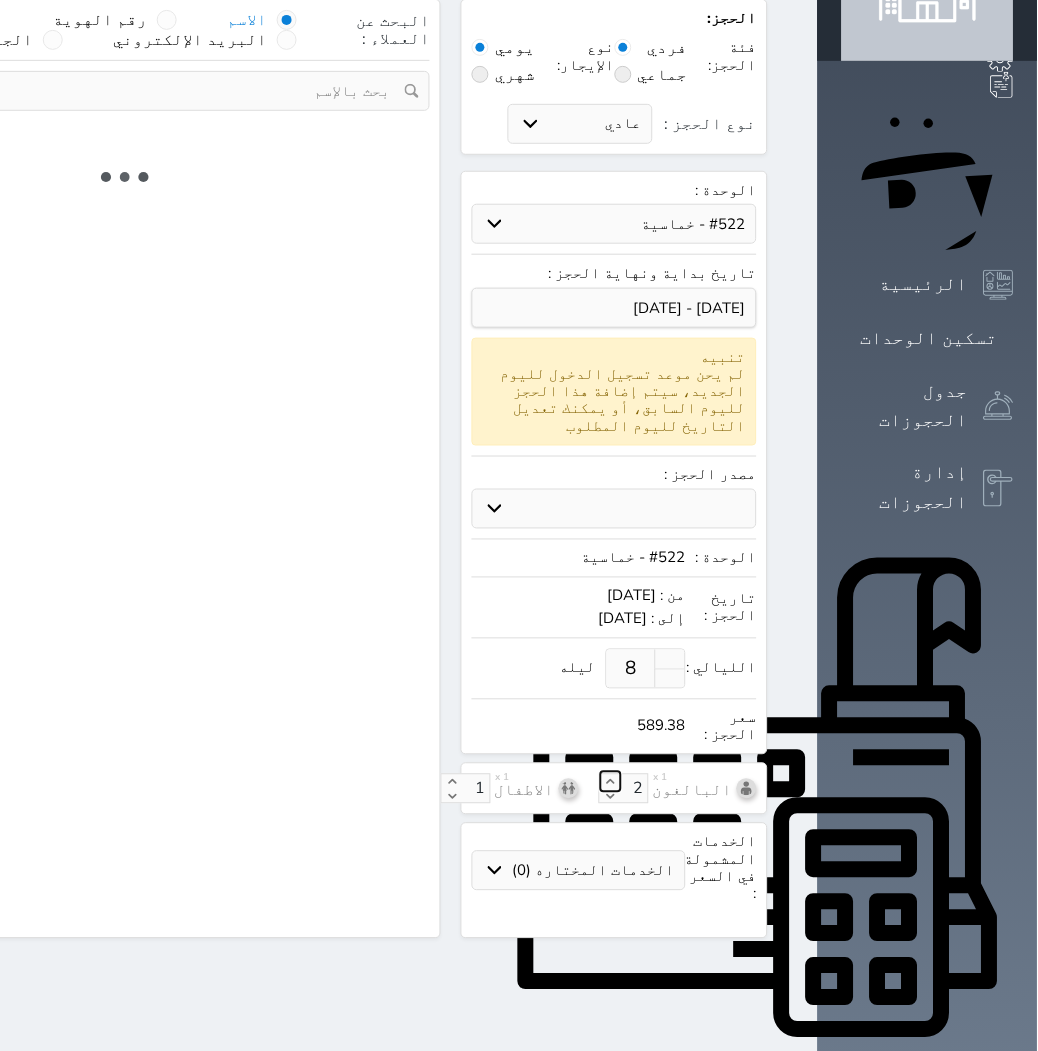 click 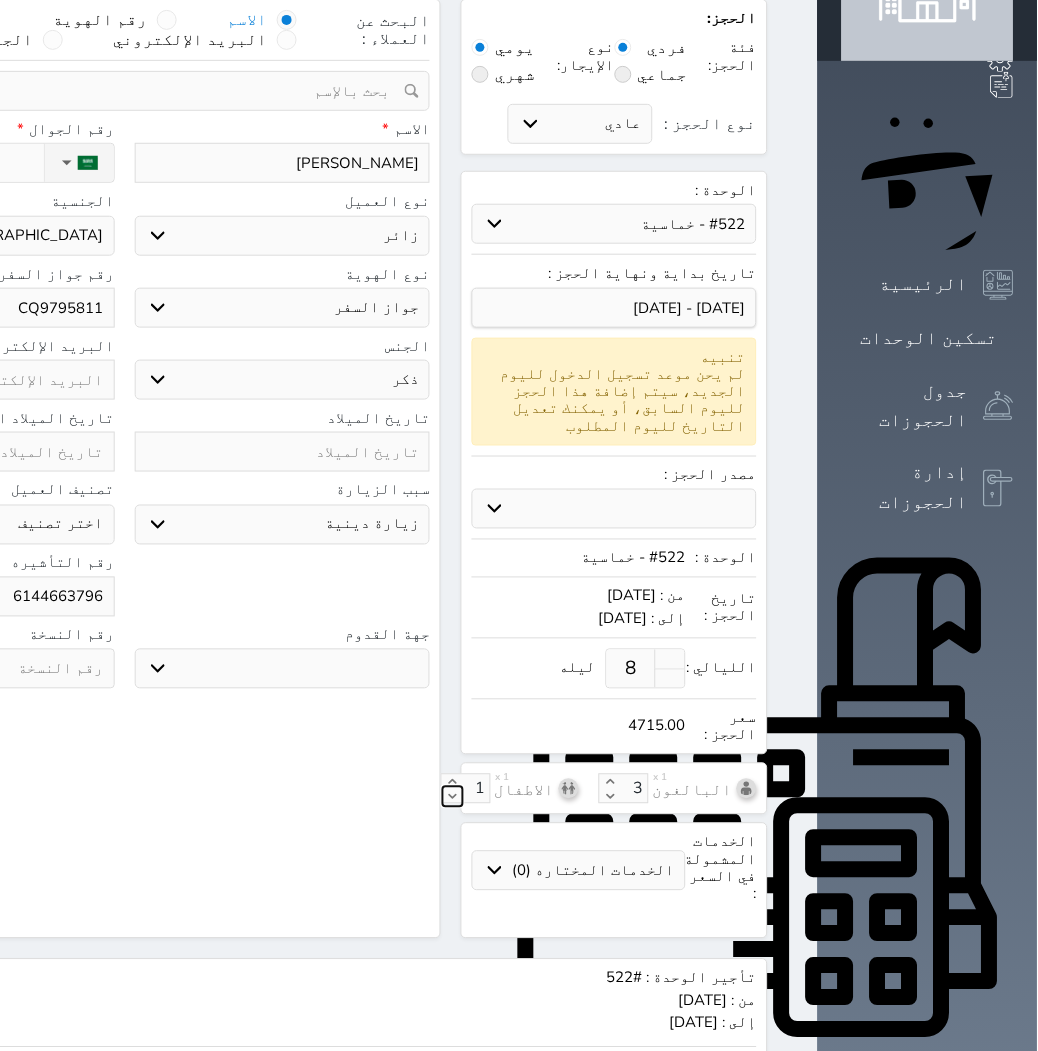click 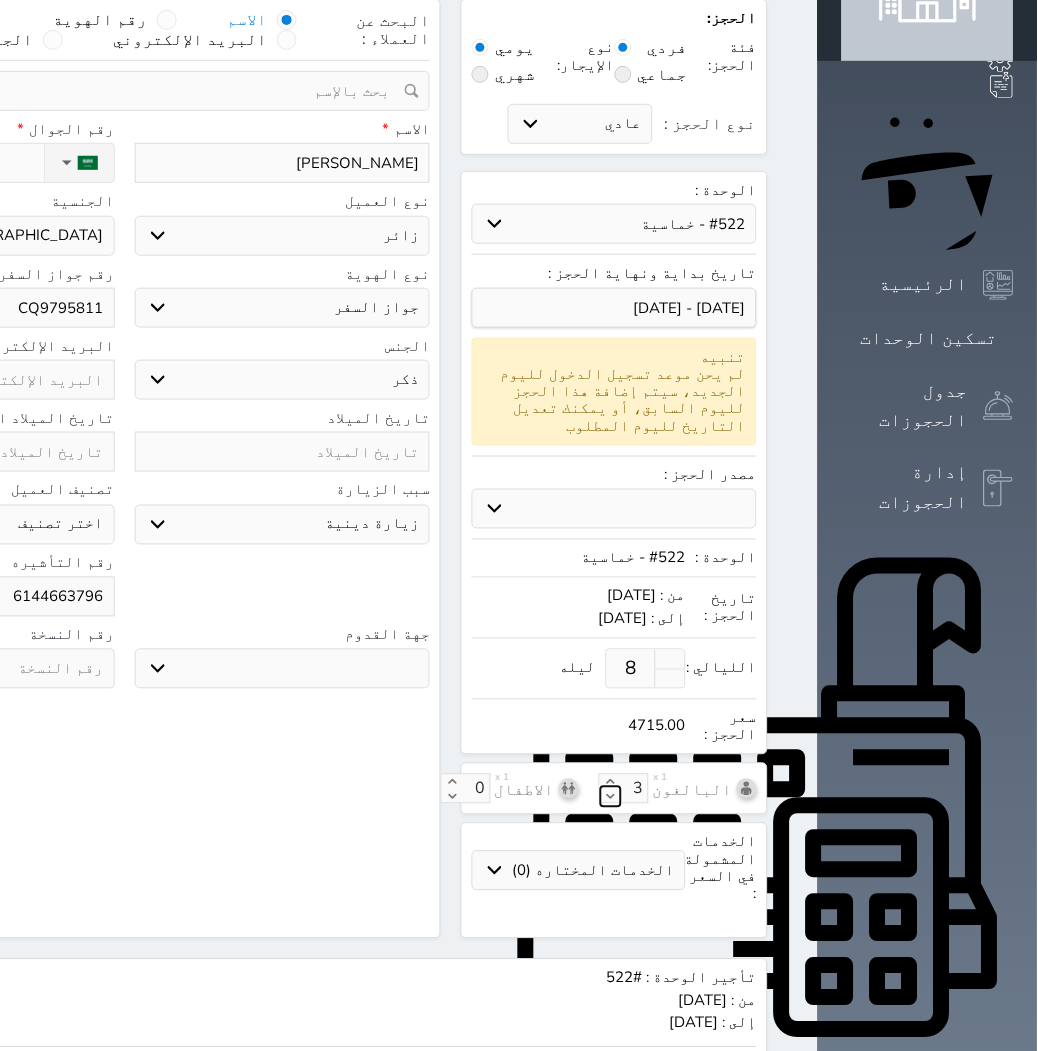 click 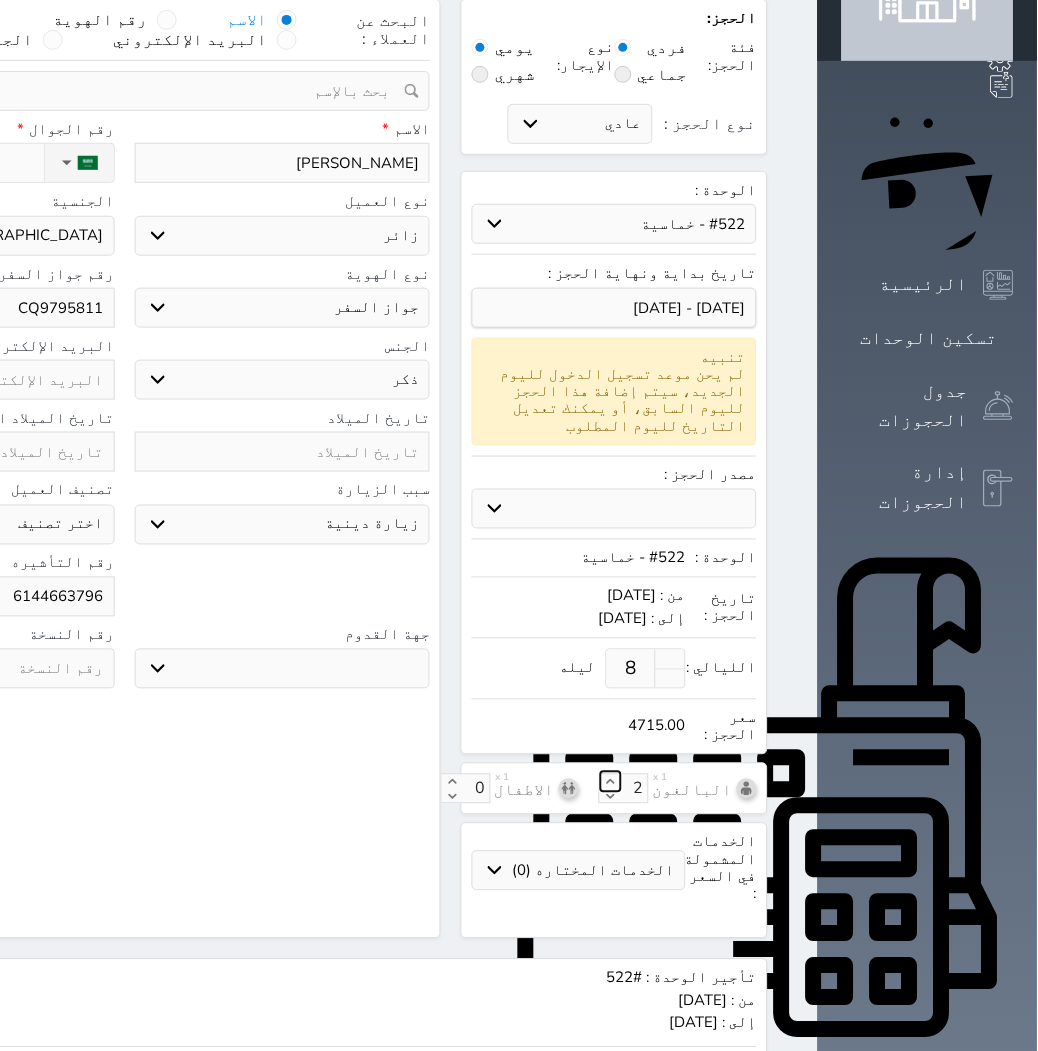 click 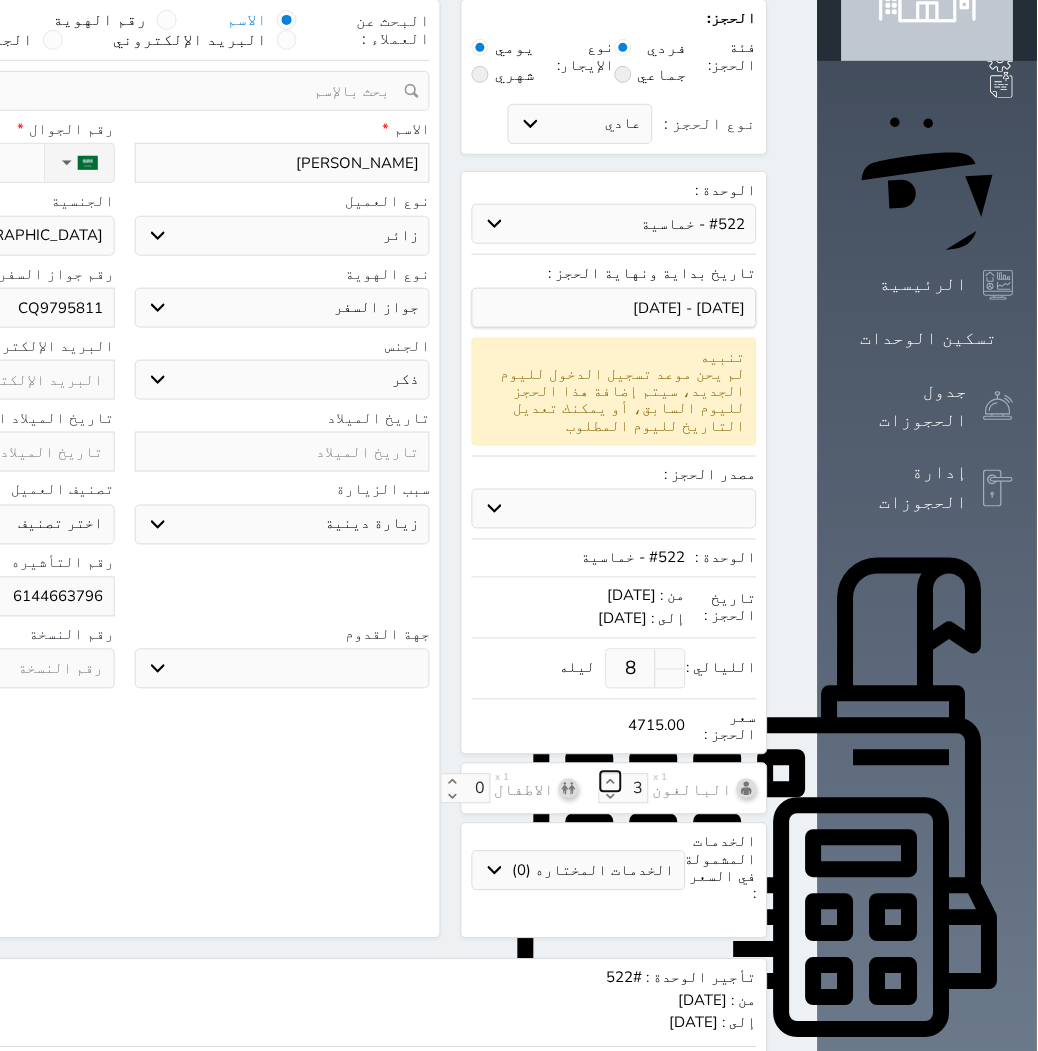 click 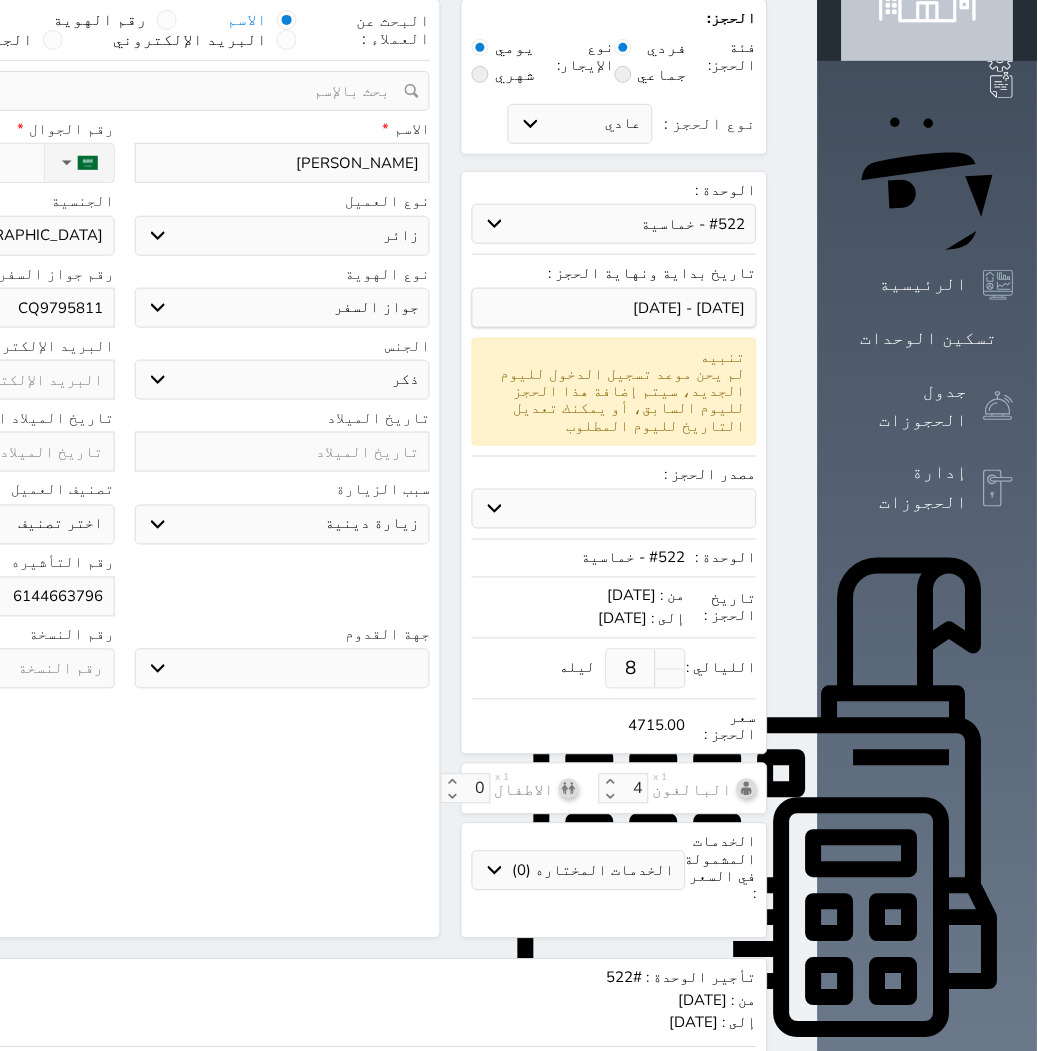click on "البحث عن العملاء :        الاسم       رقم الهوية       البريد الإلكتروني       الجوال           تغيير العميل                      ملاحظات                           سجل حجوزات العميل [PERSON_NAME]                   إجمالى رصيد العميل : 0 ريال     رقم الحجز   الوحدة   من   إلى   نوع الحجز   الرصيد   الاجرائات         النتائج  : من (  ) - إلى  (  )   العدد  :              سجل الكمبيالات الغير محصلة على العميل Maida Rani                 رقم الحجز   المبلغ الكلى    المبلغ المحصل    المبلغ المتبقى    تاريخ الإستحقاق         النتائج  : من (  ) - إلى  (  )   العدد  :      الاسم *   [PERSON_NAME]   رقم الجوال *       ▼     [GEOGRAPHIC_DATA] ([GEOGRAPHIC_DATA])   +93   [GEOGRAPHIC_DATA] ([GEOGRAPHIC_DATA])   +355   [GEOGRAPHIC_DATA] (‫الجزائر‬‎)   +213" at bounding box center (124, 469) 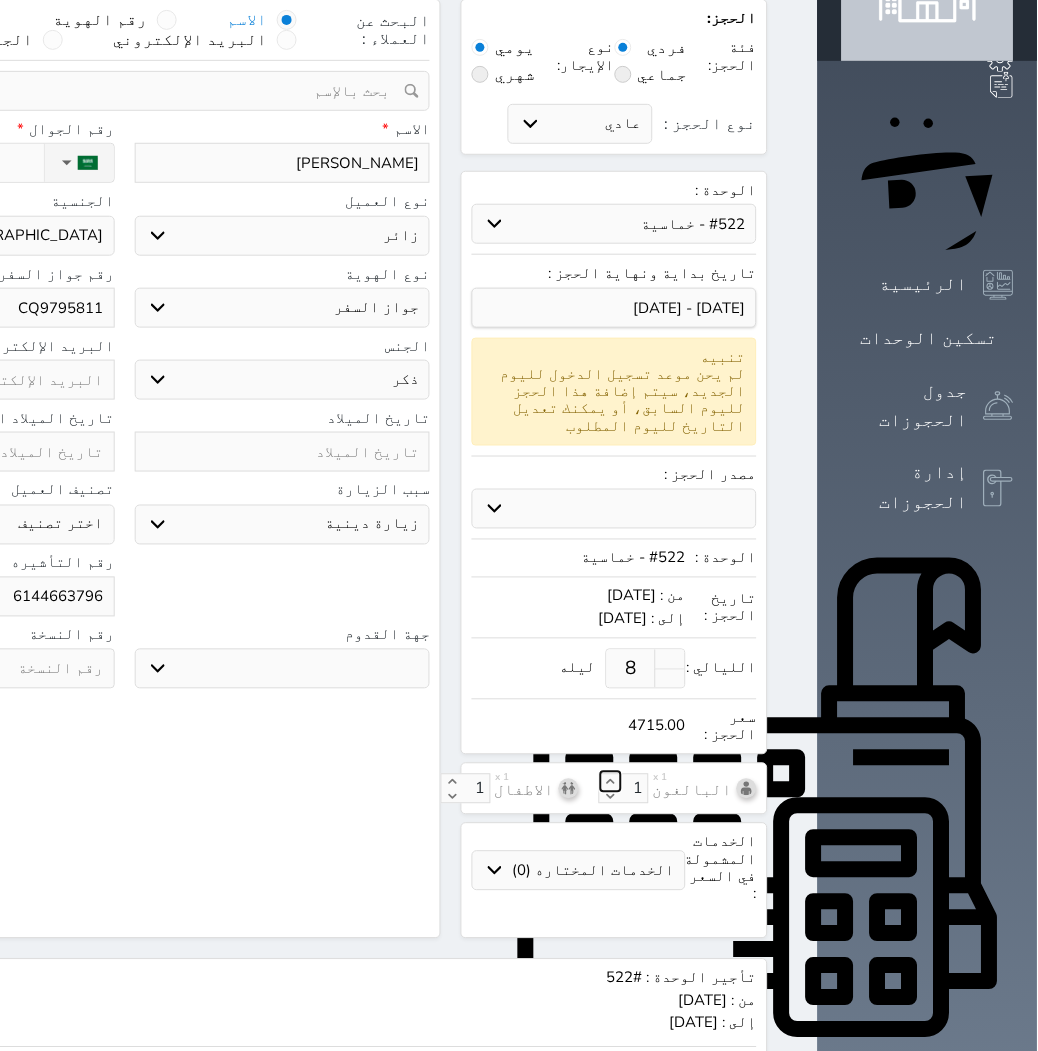 click 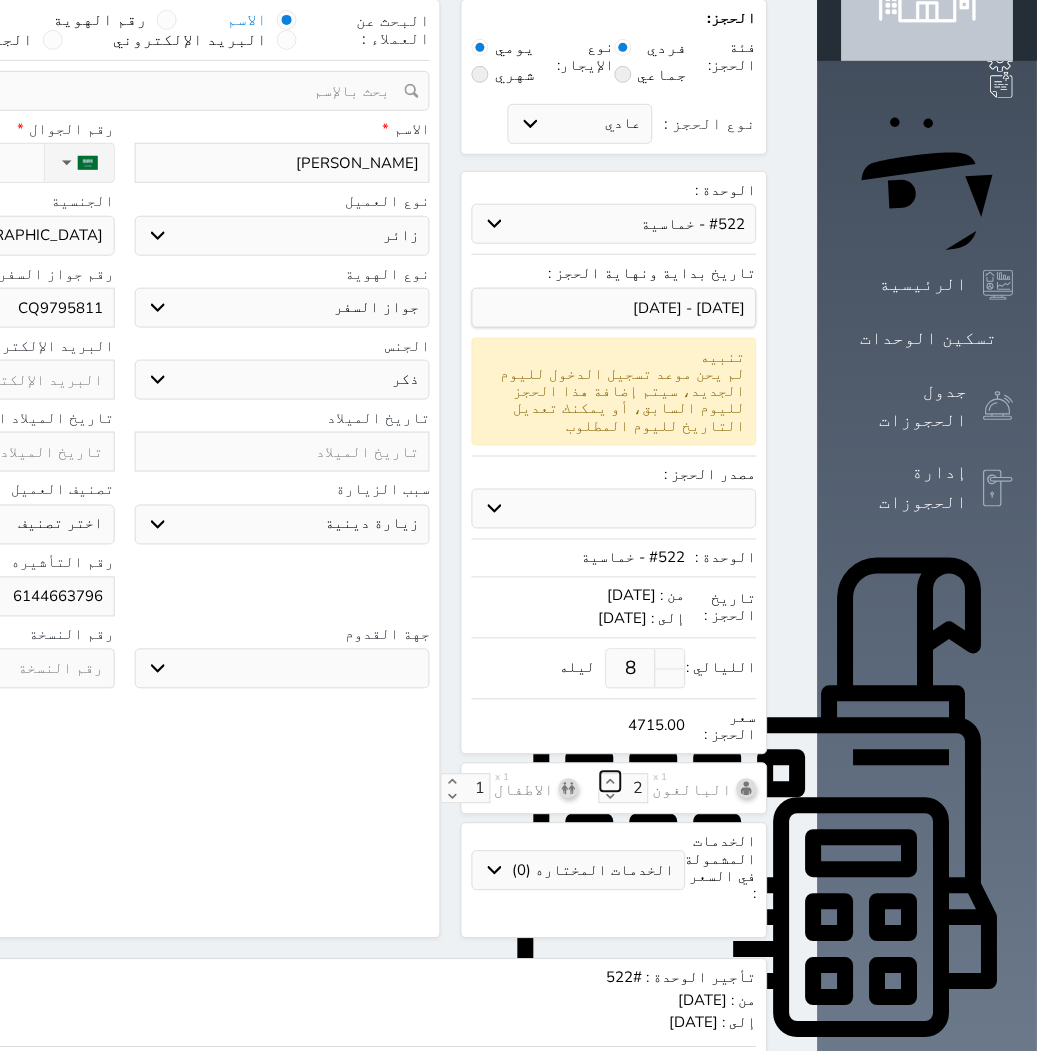 click 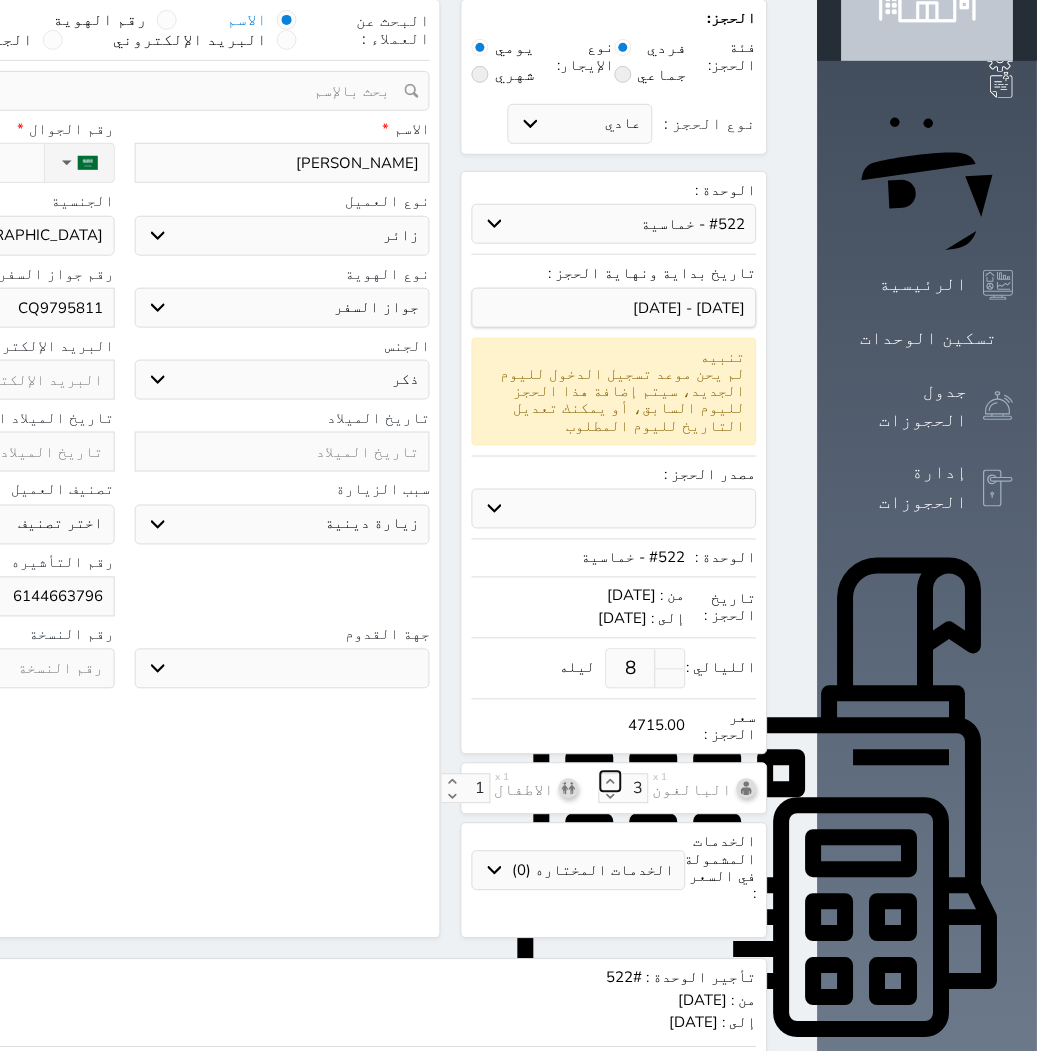 click 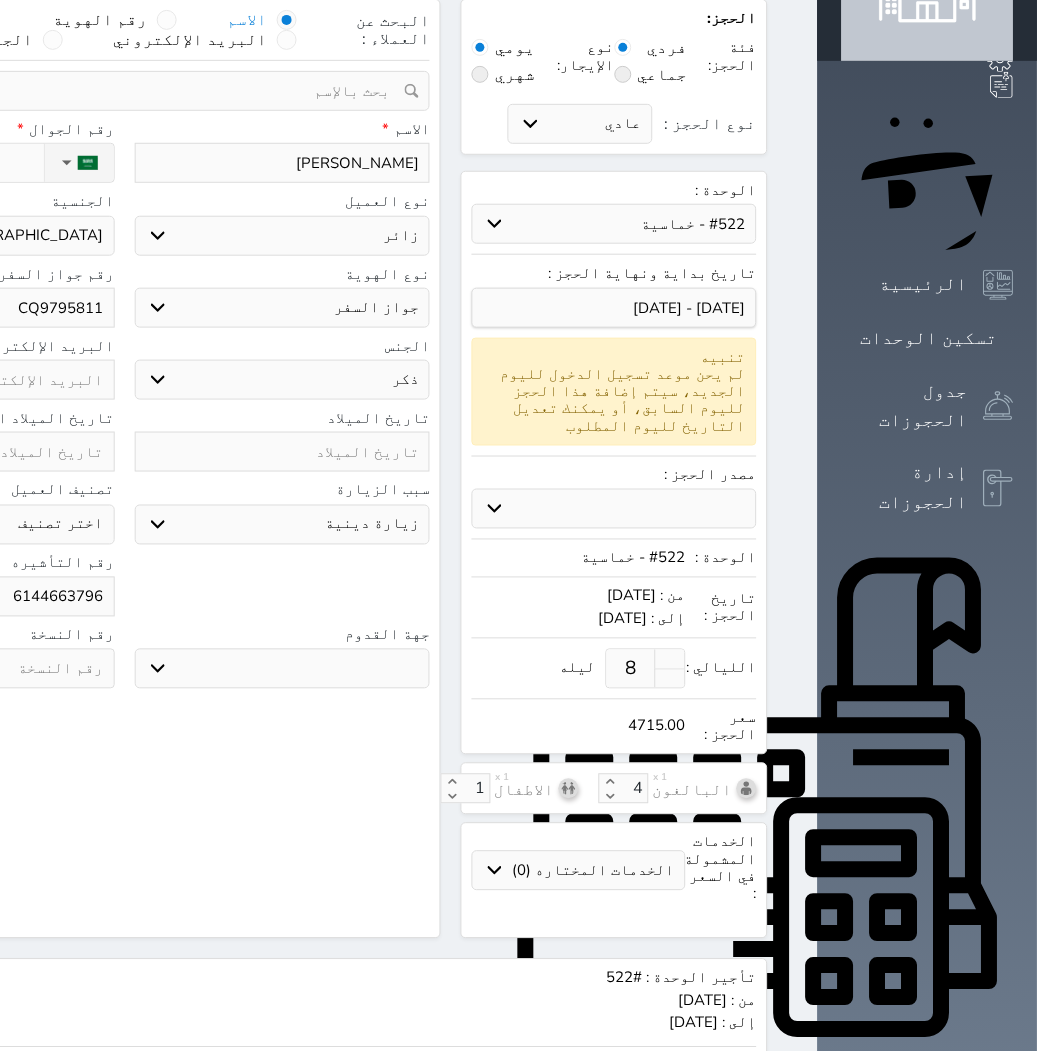 click on "البحث عن العملاء :        الاسم       رقم الهوية       البريد الإلكتروني       الجوال           تغيير العميل                      ملاحظات                           سجل حجوزات العميل [PERSON_NAME]                   إجمالى رصيد العميل : 0 ريال     رقم الحجز   الوحدة   من   إلى   نوع الحجز   الرصيد   الاجرائات         النتائج  : من (  ) - إلى  (  )   العدد  :              سجل الكمبيالات الغير محصلة على العميل Maida Rani                 رقم الحجز   المبلغ الكلى    المبلغ المحصل    المبلغ المتبقى    تاريخ الإستحقاق         النتائج  : من (  ) - إلى  (  )   العدد  :      الاسم *   [PERSON_NAME]   رقم الجوال *       ▼     [GEOGRAPHIC_DATA] ([GEOGRAPHIC_DATA])   +93   [GEOGRAPHIC_DATA] ([GEOGRAPHIC_DATA])   +355   [GEOGRAPHIC_DATA] (‫الجزائر‬‎)   +213" at bounding box center [124, 469] 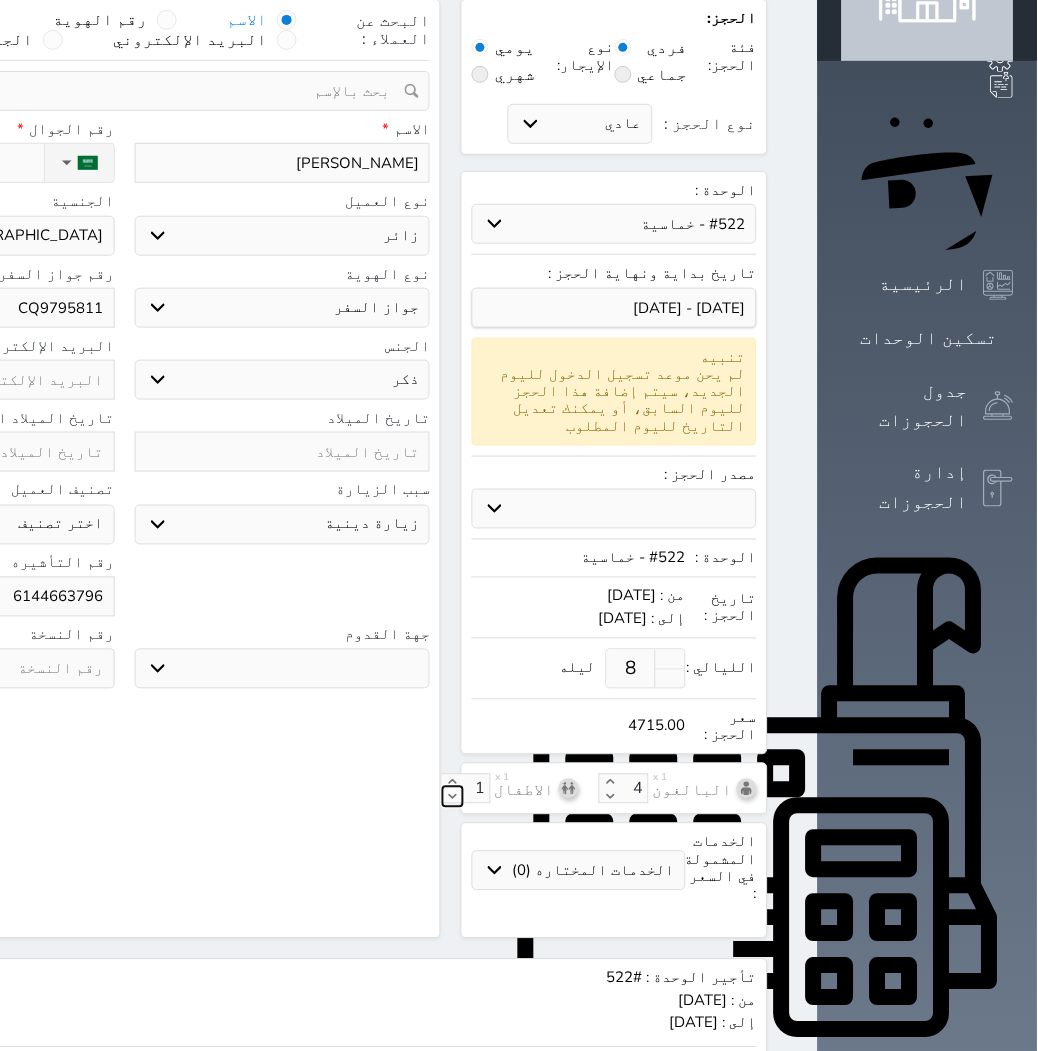 click 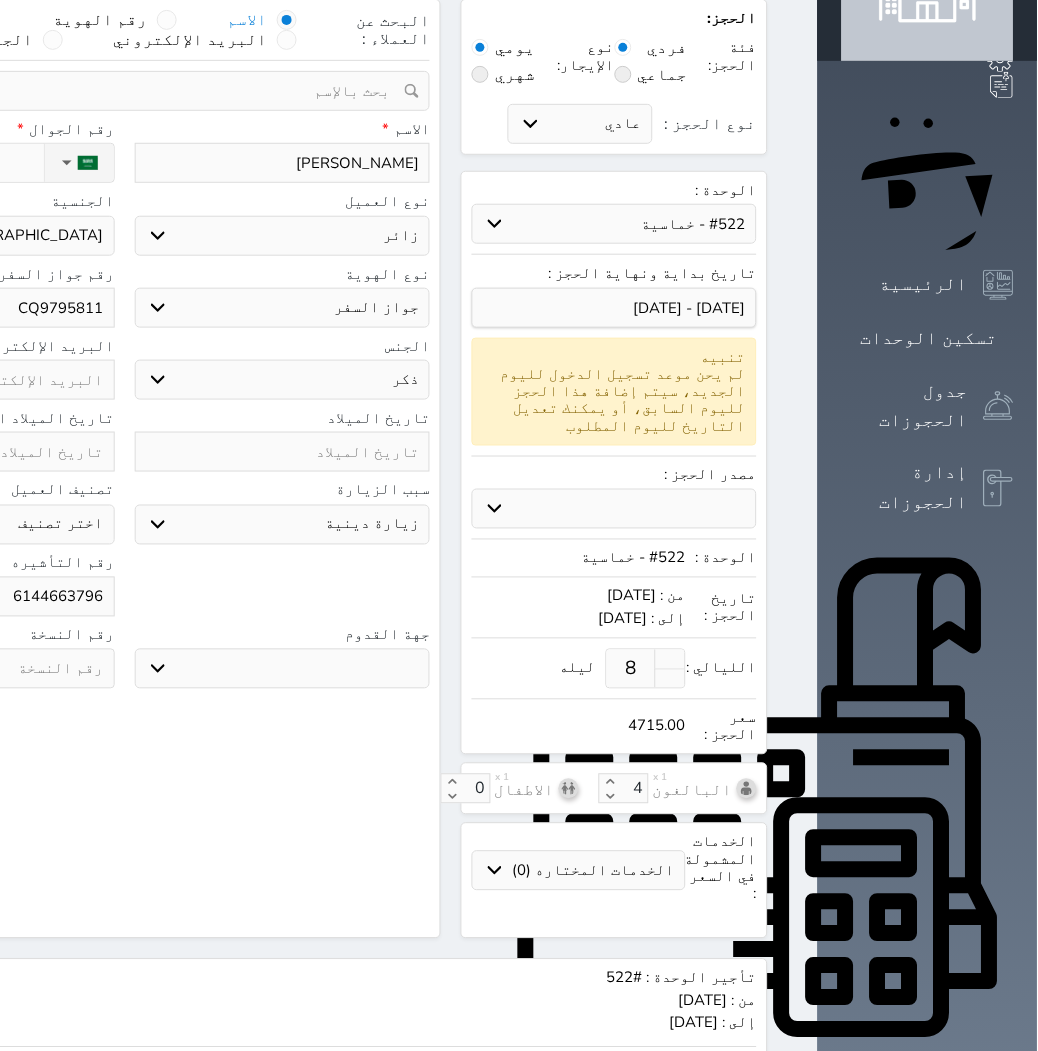 click on "البحث عن العملاء :        الاسم       رقم الهوية       البريد الإلكتروني       الجوال           تغيير العميل                      ملاحظات                           سجل حجوزات العميل [PERSON_NAME]                   إجمالى رصيد العميل : 0 ريال     رقم الحجز   الوحدة   من   إلى   نوع الحجز   الرصيد   الاجرائات         النتائج  : من (  ) - إلى  (  )   العدد  :              سجل الكمبيالات الغير محصلة على العميل Maida Rani                 رقم الحجز   المبلغ الكلى    المبلغ المحصل    المبلغ المتبقى    تاريخ الإستحقاق         النتائج  : من (  ) - إلى  (  )   العدد  :      الاسم *   [PERSON_NAME]   رقم الجوال *       ▼     [GEOGRAPHIC_DATA] ([GEOGRAPHIC_DATA])   +93   [GEOGRAPHIC_DATA] ([GEOGRAPHIC_DATA])   +355   [GEOGRAPHIC_DATA] (‫الجزائر‬‎)   +213" at bounding box center (124, 469) 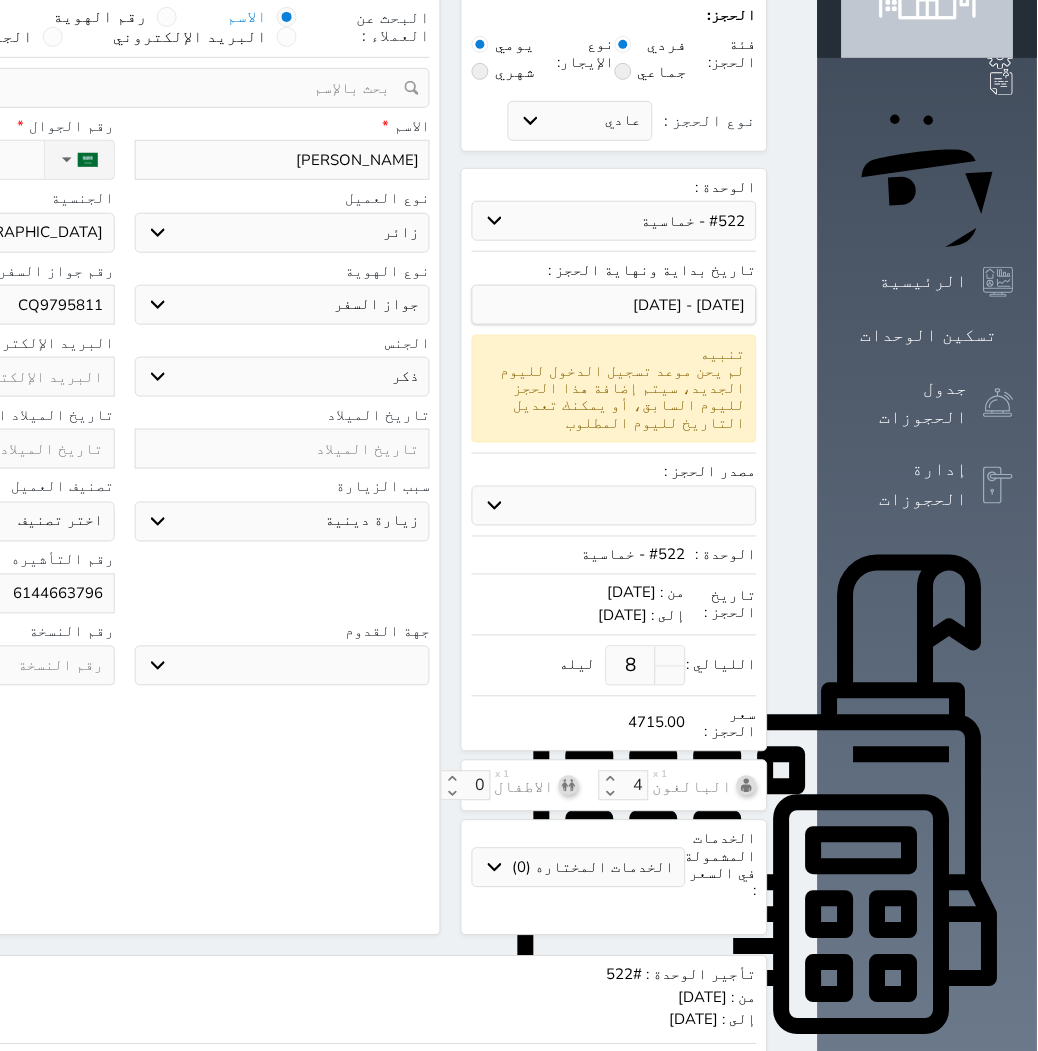 scroll, scrollTop: 280, scrollLeft: 0, axis: vertical 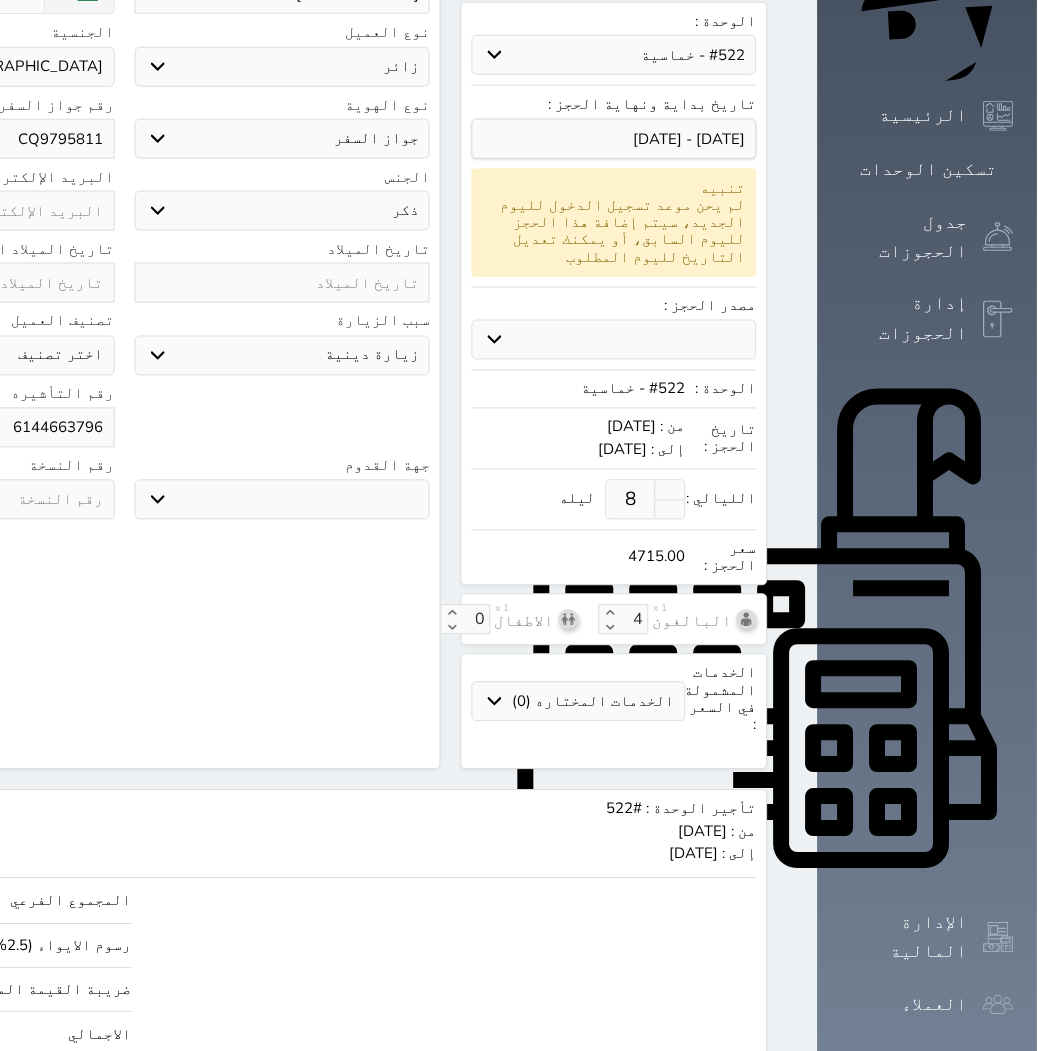 click on "حجز" at bounding box center (-104, 1096) 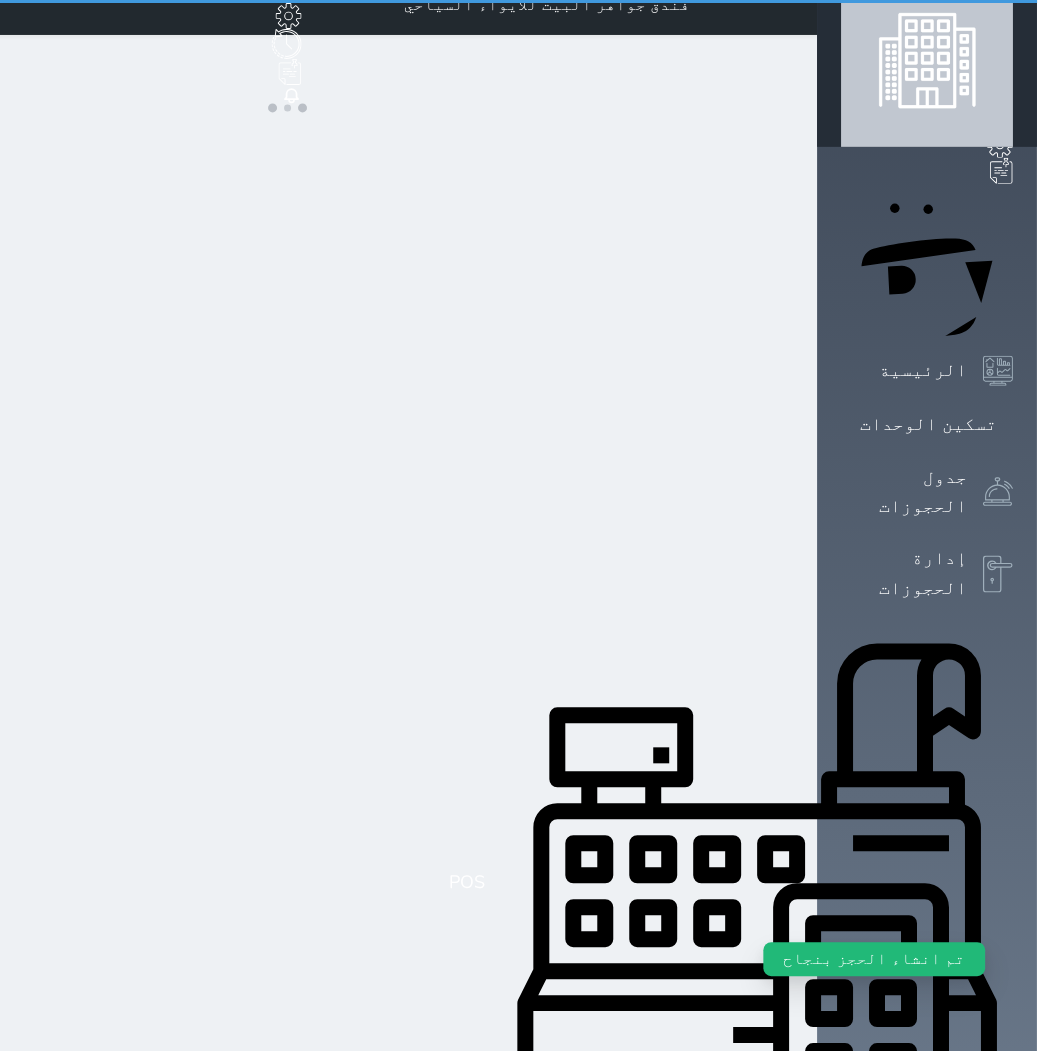 scroll, scrollTop: 0, scrollLeft: 0, axis: both 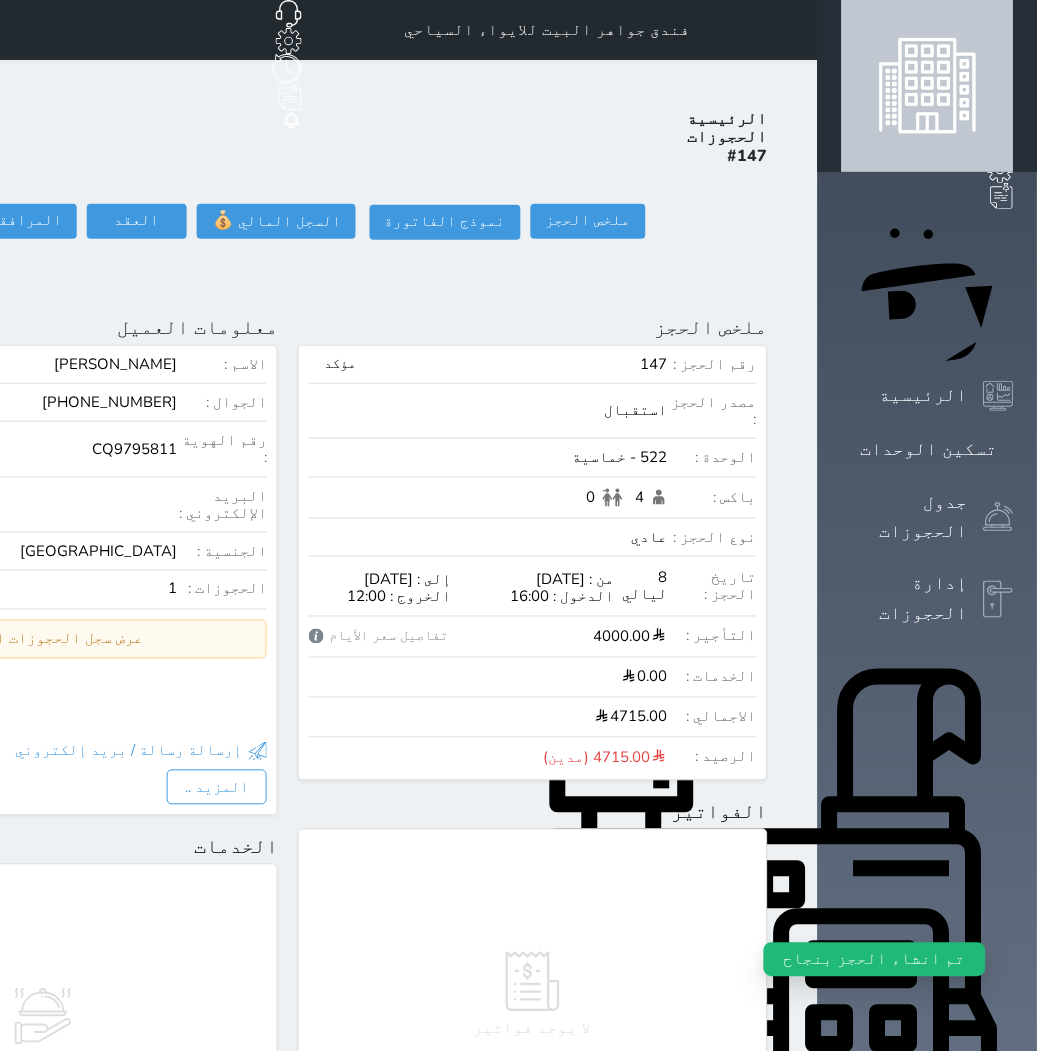 click on "حجز جديد" at bounding box center (133, -65) 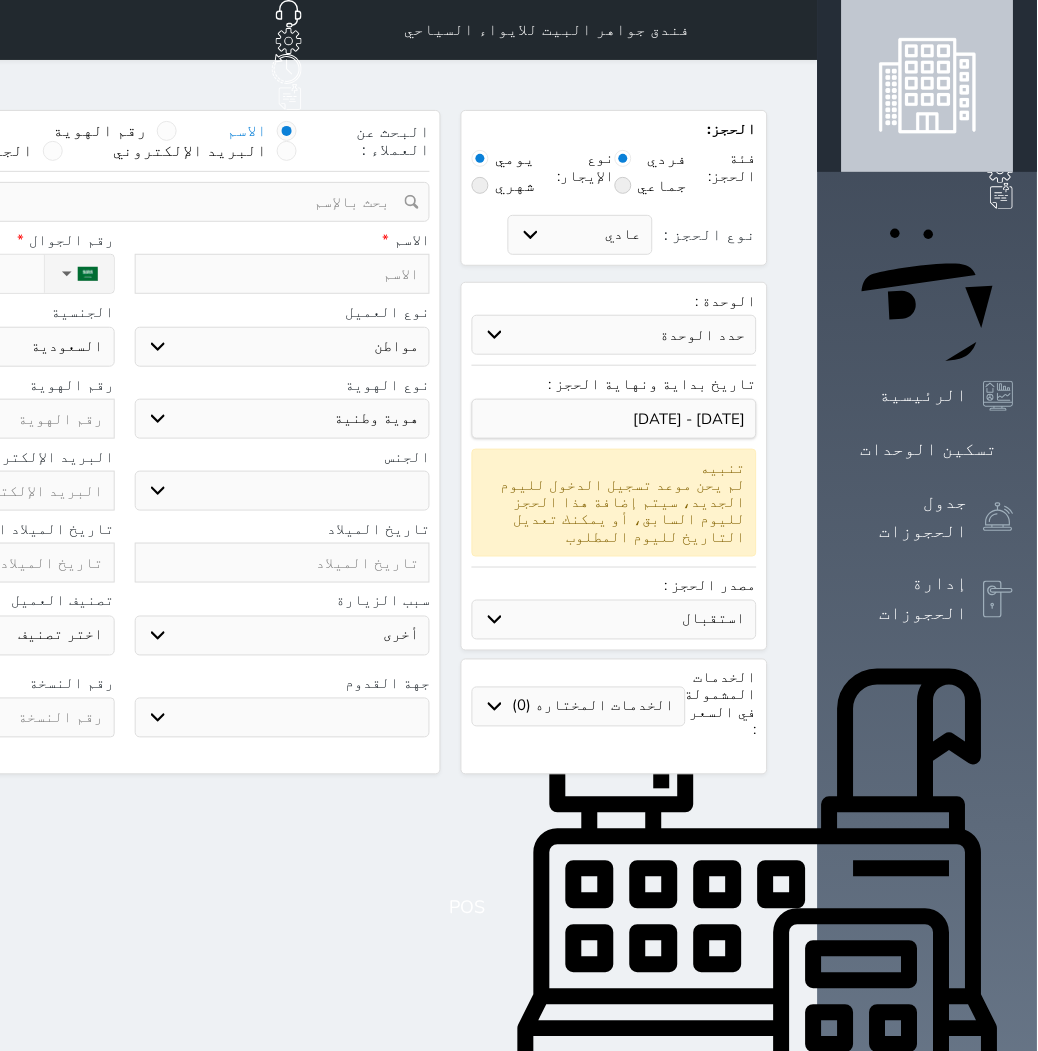 click at bounding box center (283, 274) 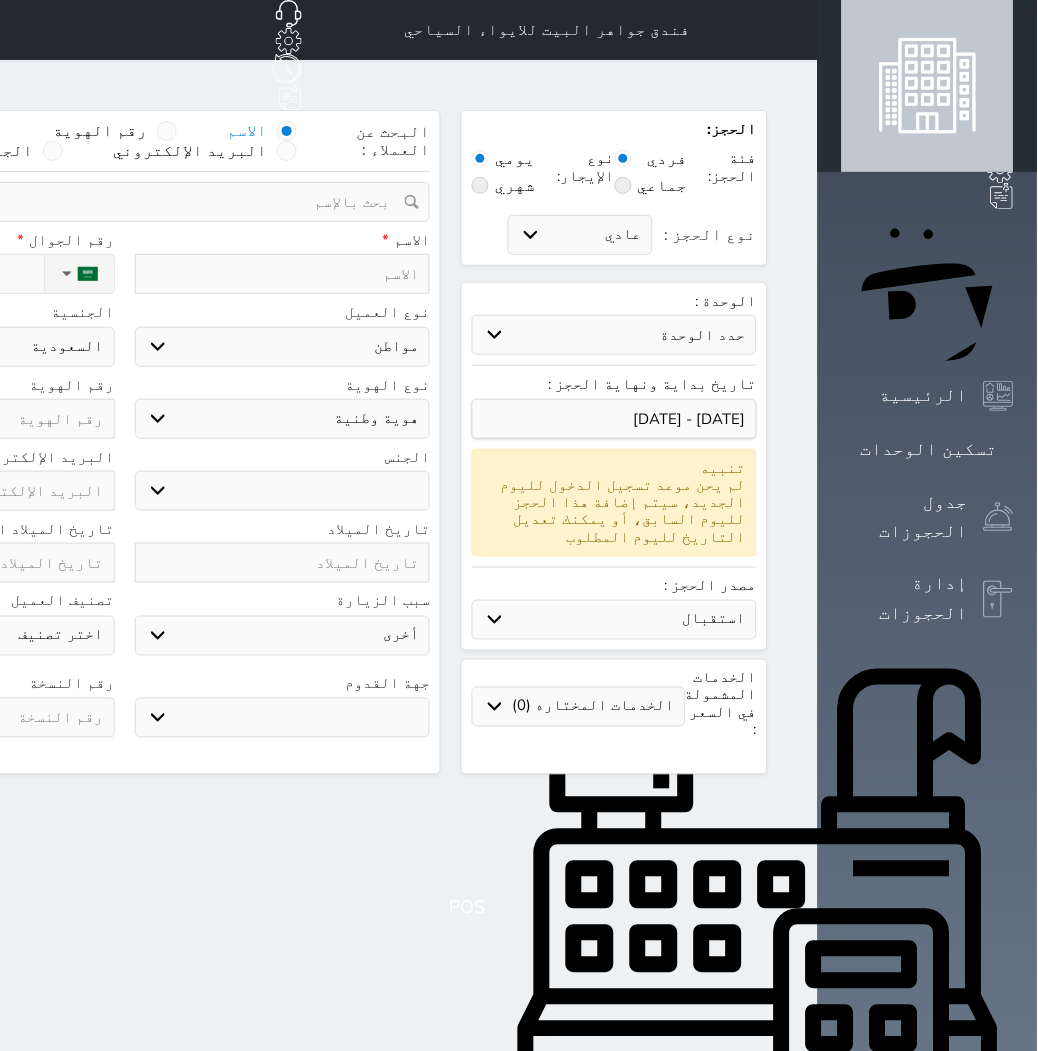 click on "حدد الوحدة
#940 - رباعية
#938 - خماسية
#937 - رباعية
#935 - ثلاثية
#934 - خماسية
#932 - ثلاثية
#931 - خماسية
#930 - رباعية
#927 - رباعية
#926 - خماسية
#925 - رباعية
#924 - ثلاثية
#922 - خماسية
#921 - رباعية
#920 - رباعية
#919 - خماسية
#918 - ثلاثية
#917 - خماسية
#916 - رباعية
#915 - خماسية" at bounding box center (614, 335) 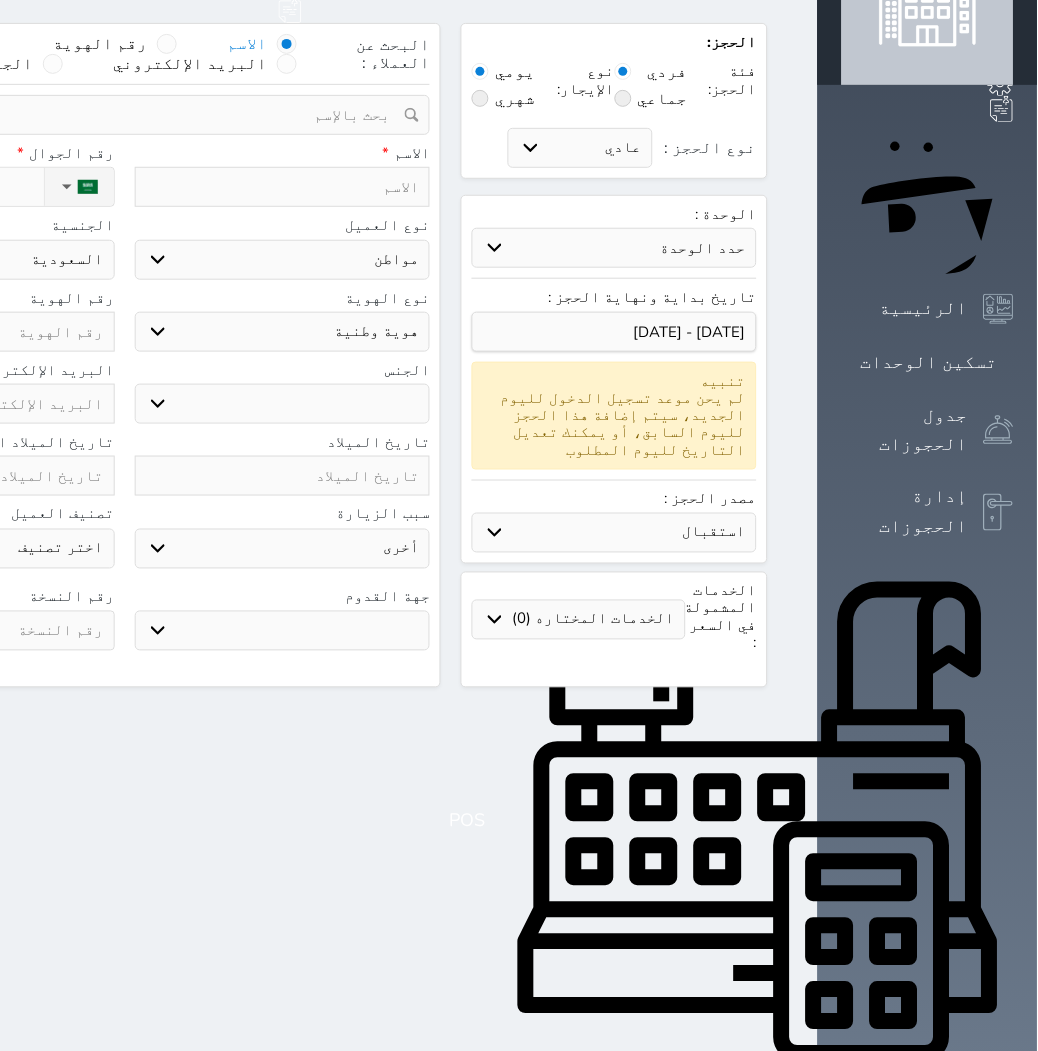 scroll, scrollTop: 207, scrollLeft: 0, axis: vertical 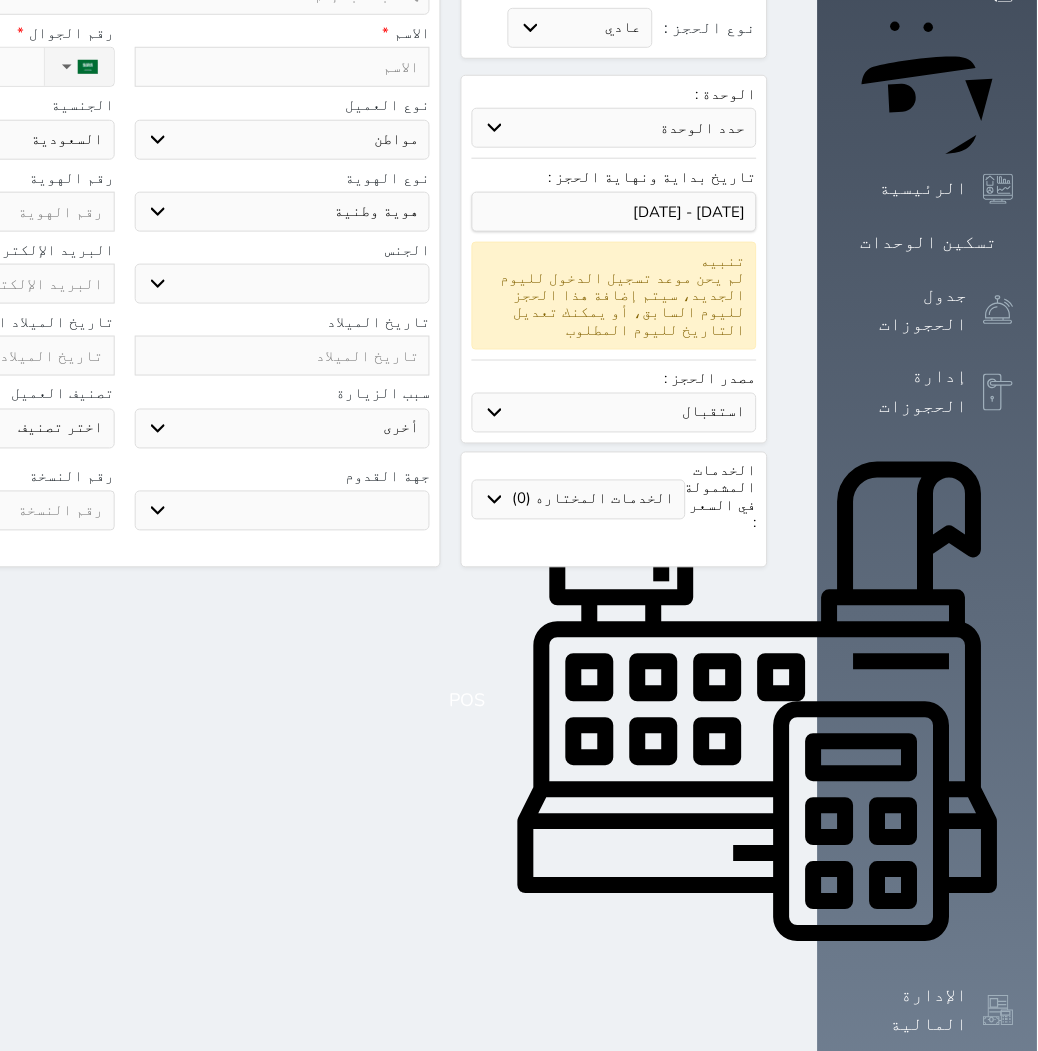 click on "حدد الوحدة
#940 - رباعية
#938 - خماسية
#937 - رباعية
#935 - ثلاثية
#934 - خماسية
#932 - ثلاثية
#931 - خماسية
#930 - رباعية
#927 - رباعية
#926 - خماسية
#925 - رباعية
#924 - ثلاثية
#922 - خماسية
#921 - رباعية
#920 - رباعية
#919 - خماسية
#918 - ثلاثية
#917 - خماسية
#916 - رباعية
#915 - خماسية" at bounding box center [614, 128] 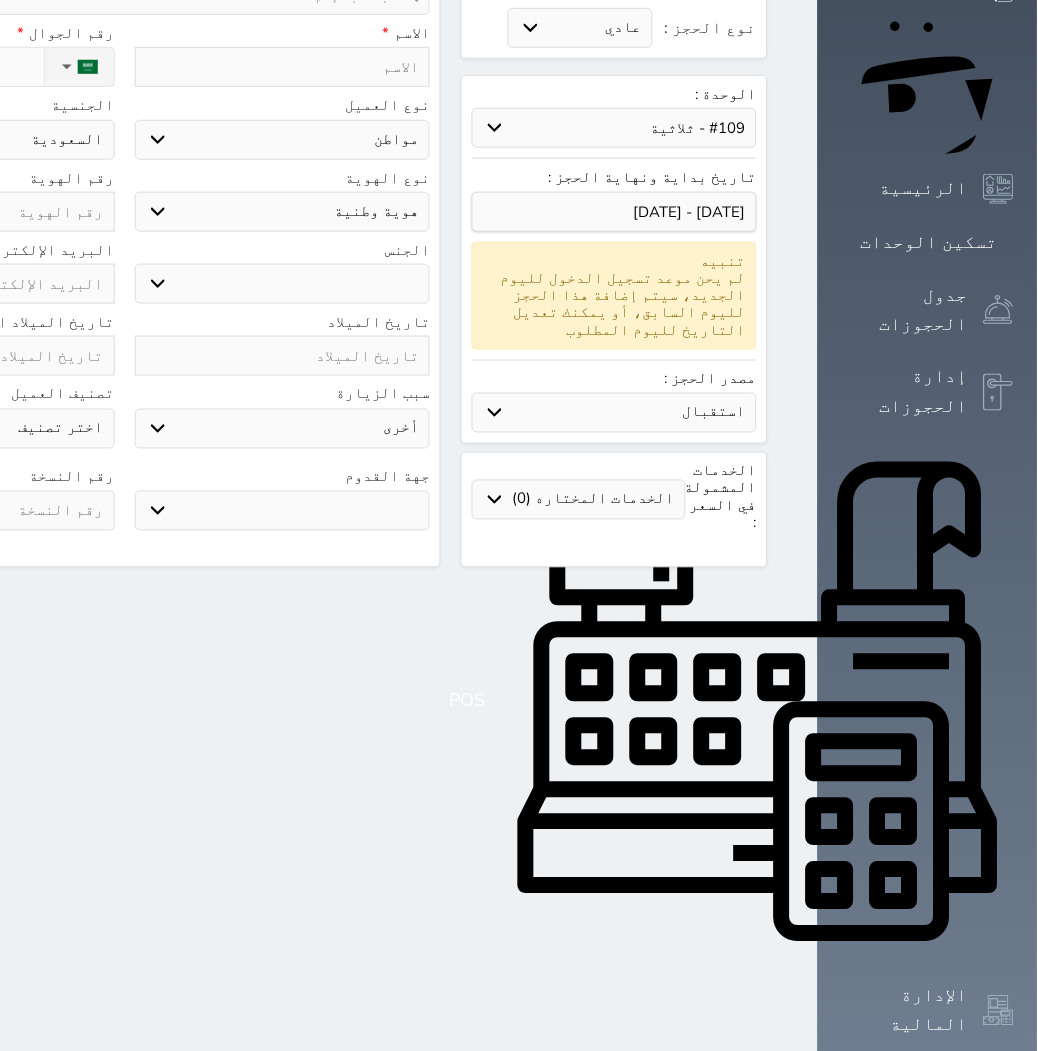 click on "حدد الوحدة
#940 - رباعية
#938 - خماسية
#937 - رباعية
#935 - ثلاثية
#934 - خماسية
#932 - ثلاثية
#931 - خماسية
#930 - رباعية
#927 - رباعية
#926 - خماسية
#925 - رباعية
#924 - ثلاثية
#922 - خماسية
#921 - رباعية
#920 - رباعية
#919 - خماسية
#918 - ثلاثية
#917 - خماسية
#916 - رباعية
#915 - خماسية" at bounding box center [614, 128] 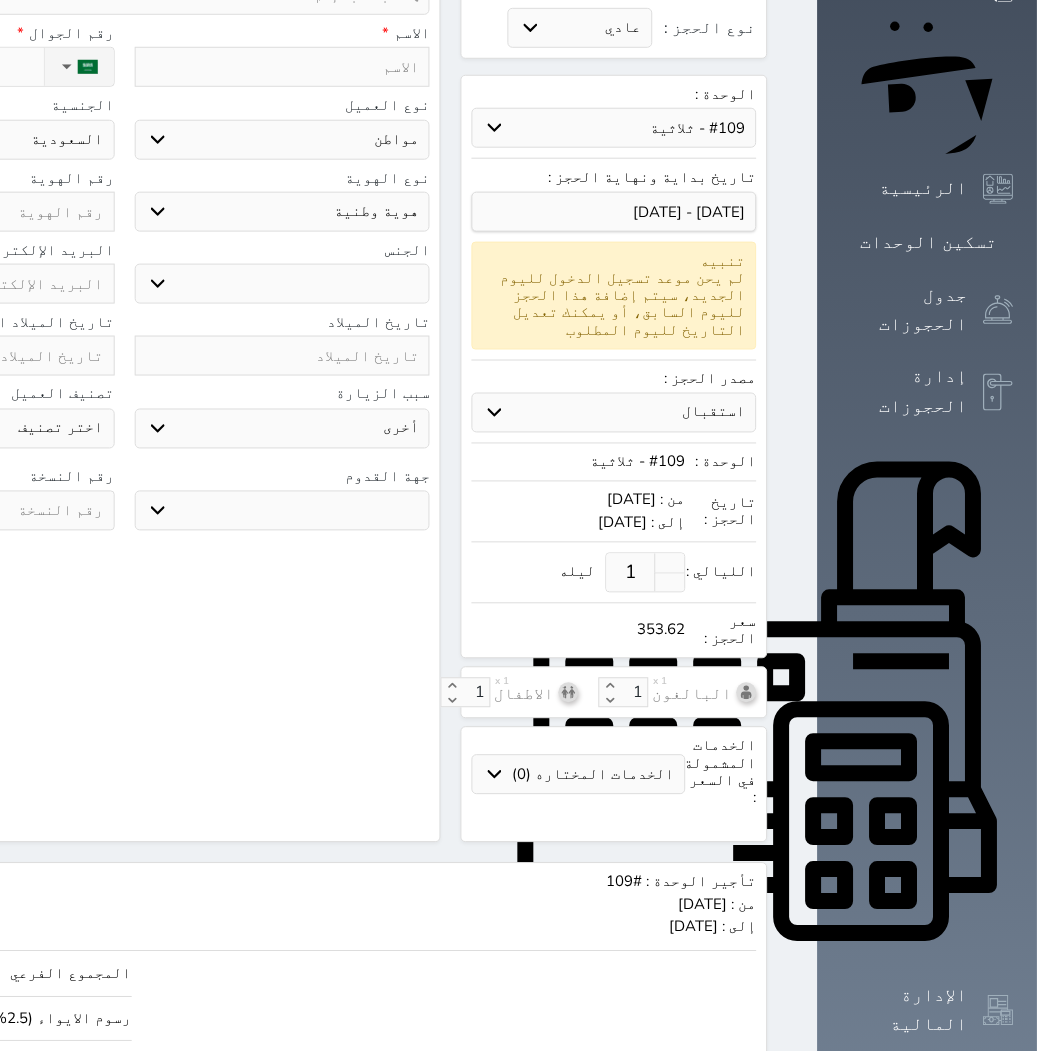 click at bounding box center [283, 67] 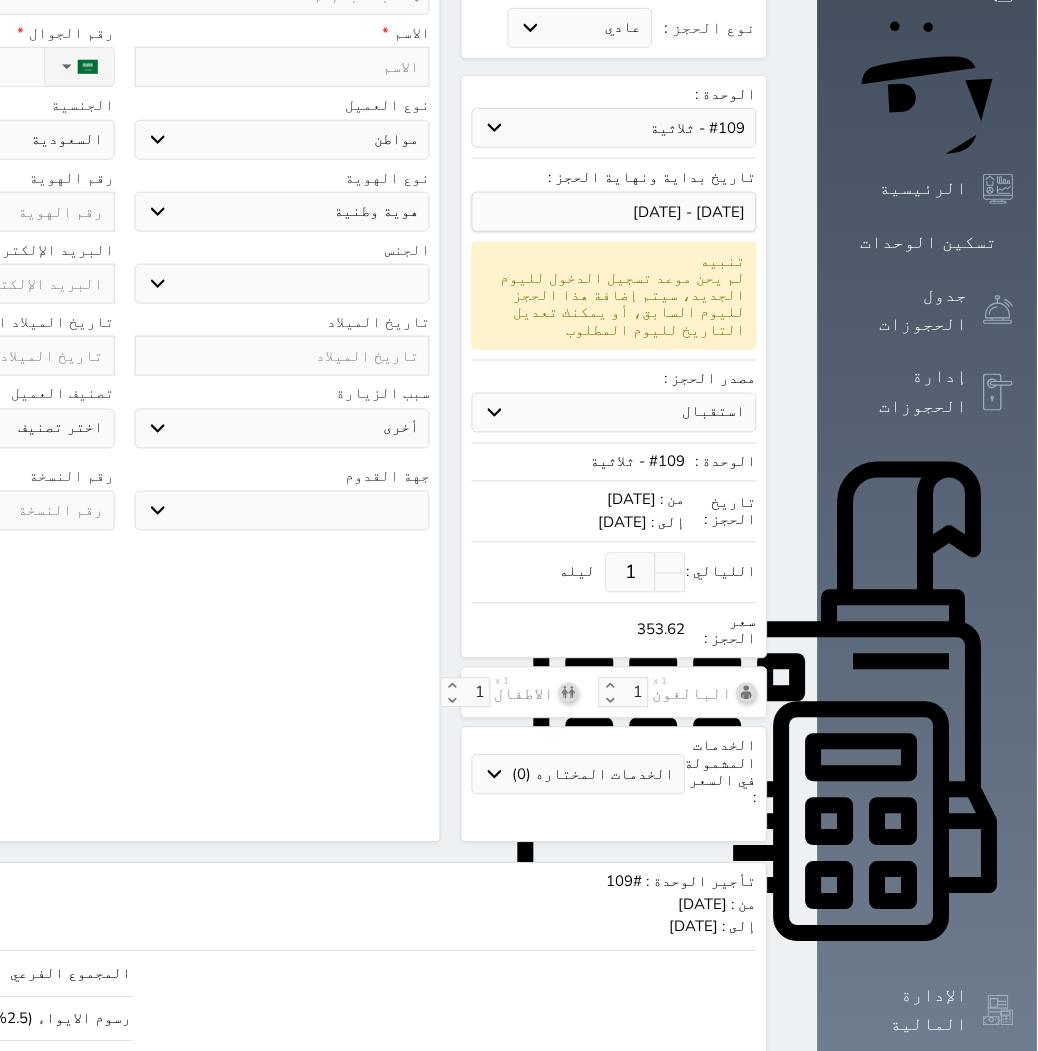 click at bounding box center [283, 67] 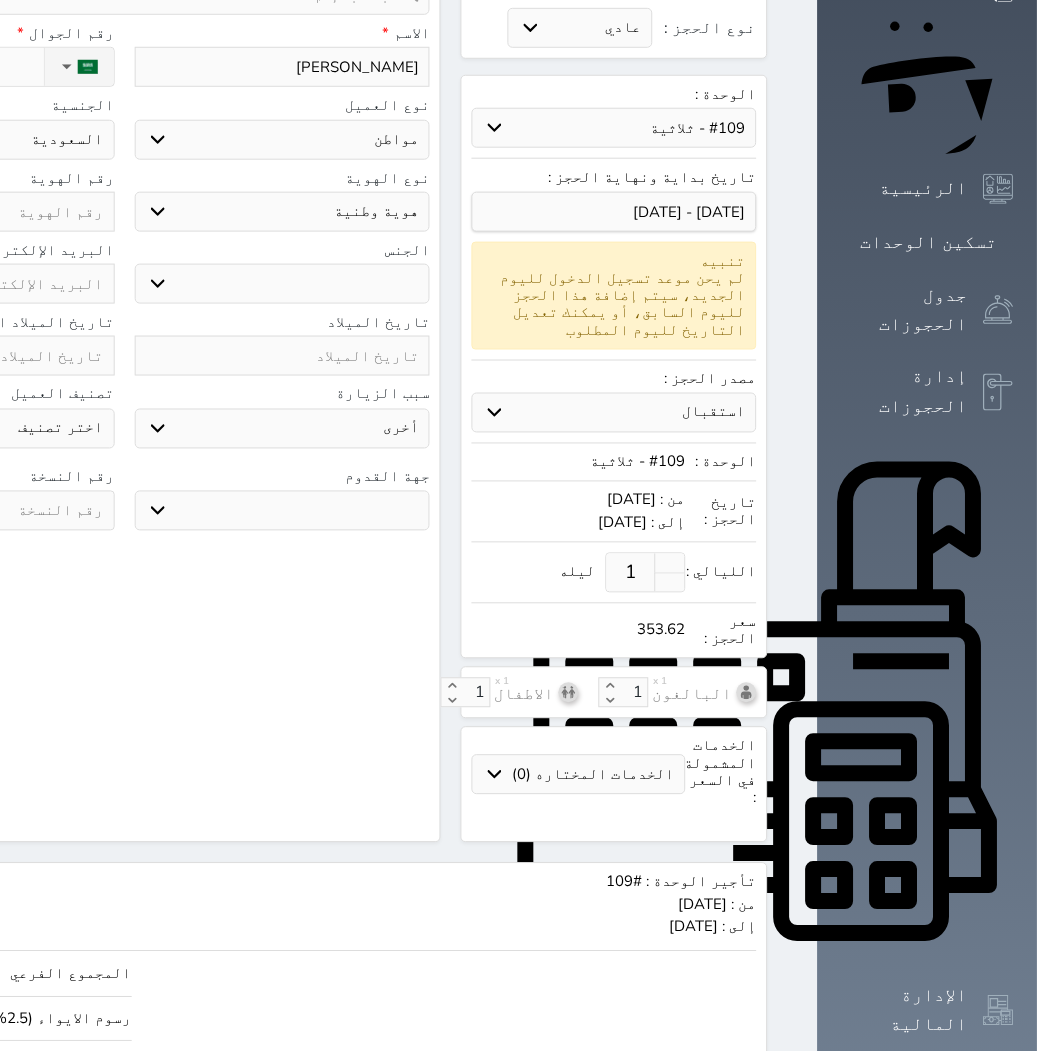 click on "اختر نوع   مواطن مواطن خليجي زائر مقيم" at bounding box center [283, 140] 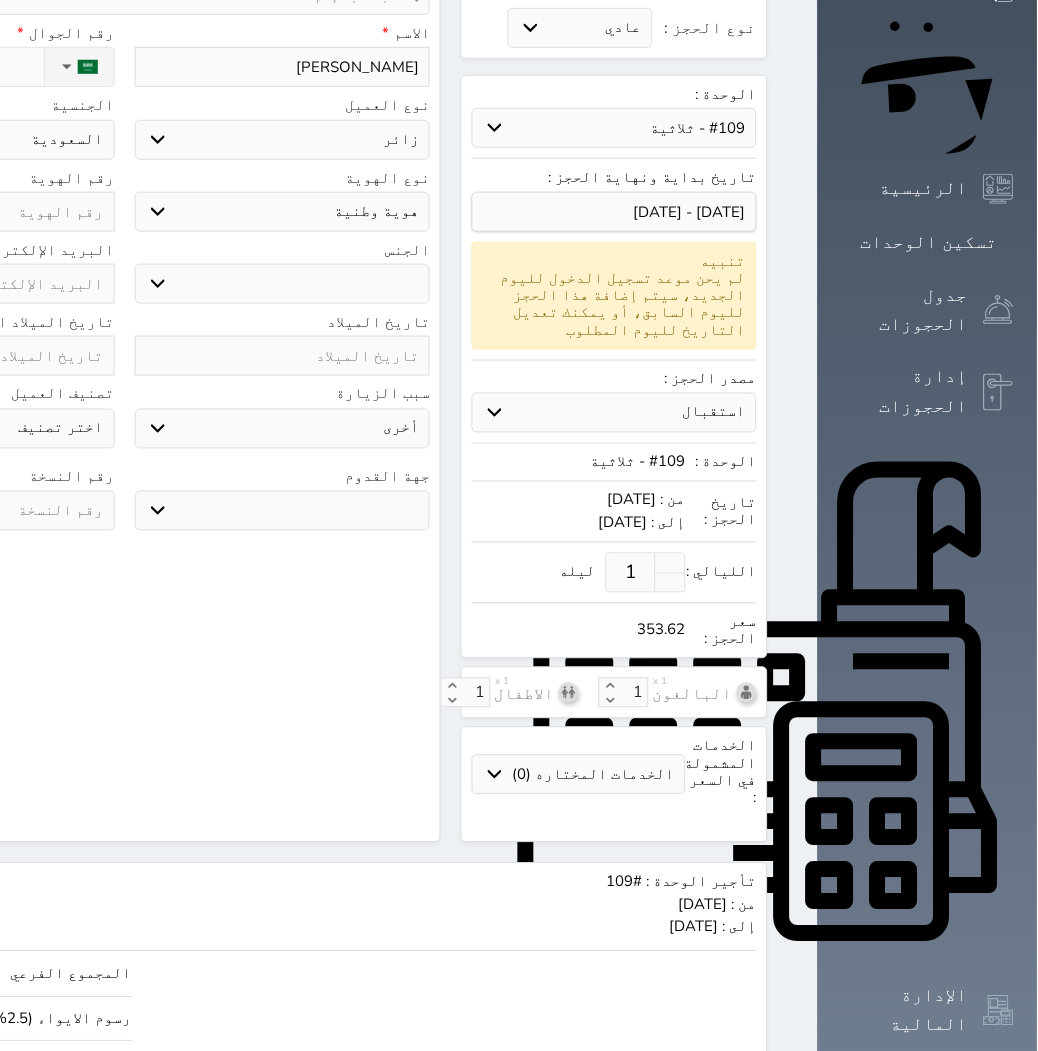 click on "اختر نوع   مواطن مواطن خليجي زائر مقيم" at bounding box center (283, 140) 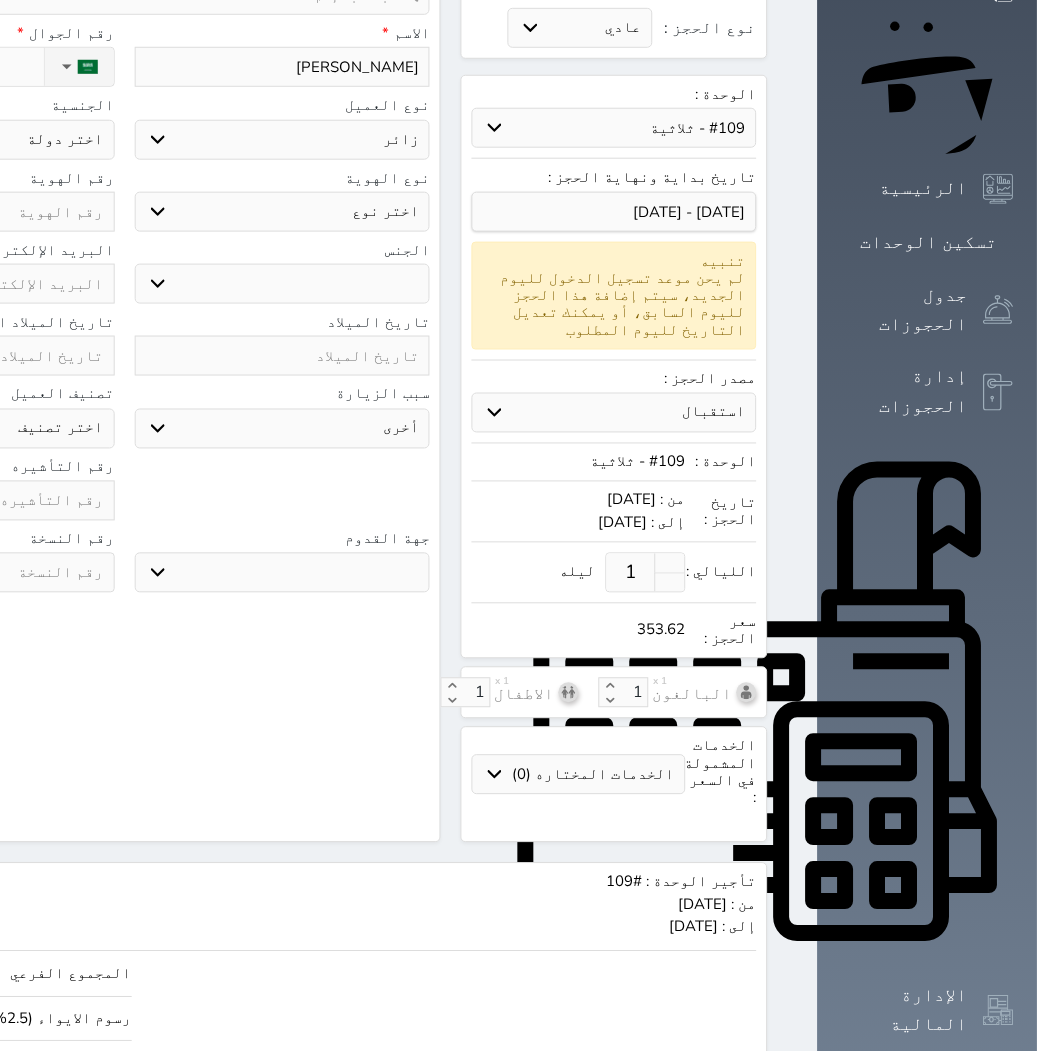 click on "اختر نوع   جواز السفر هوية زائر" at bounding box center [283, 212] 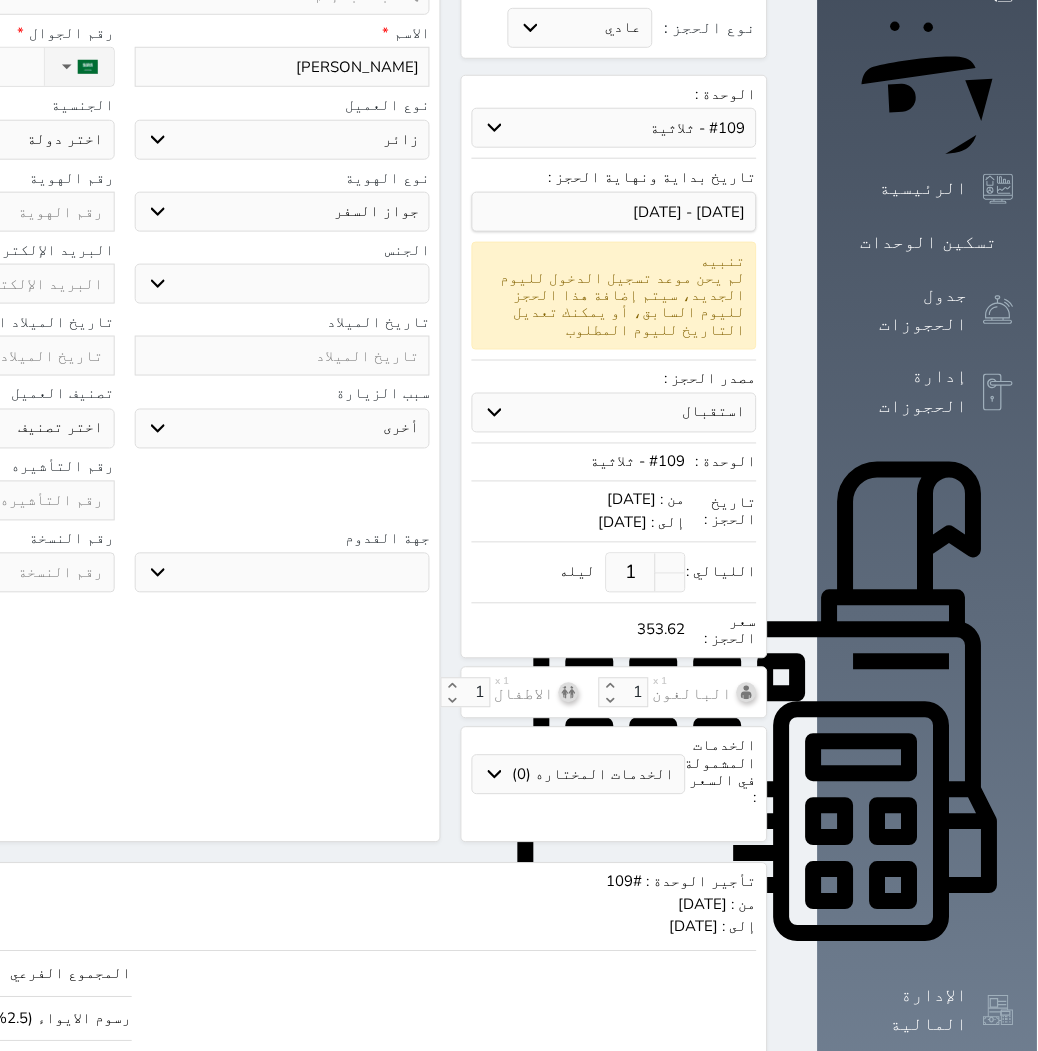 click on "اختر نوع   جواز السفر هوية زائر" at bounding box center (283, 212) 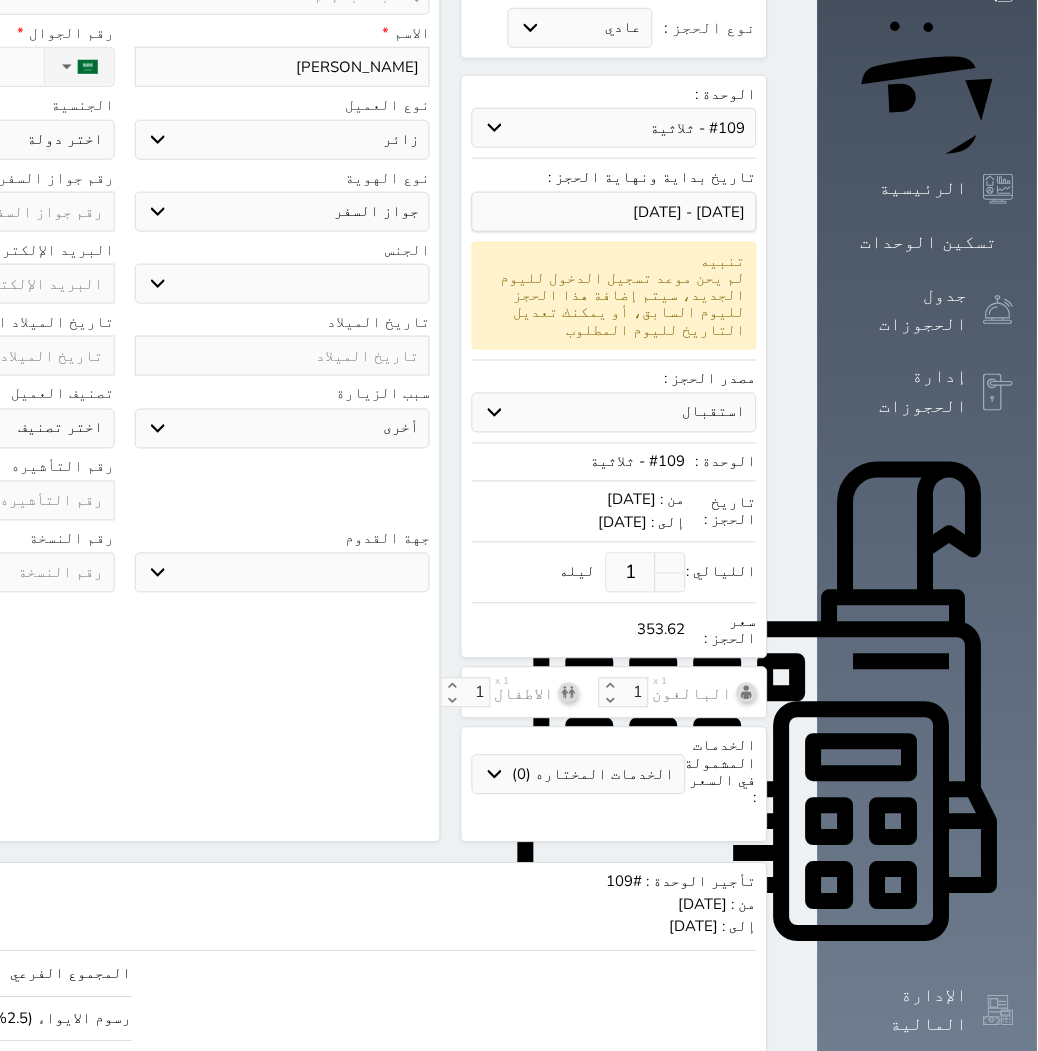 click on "ذكر   انثى" at bounding box center (283, 284) 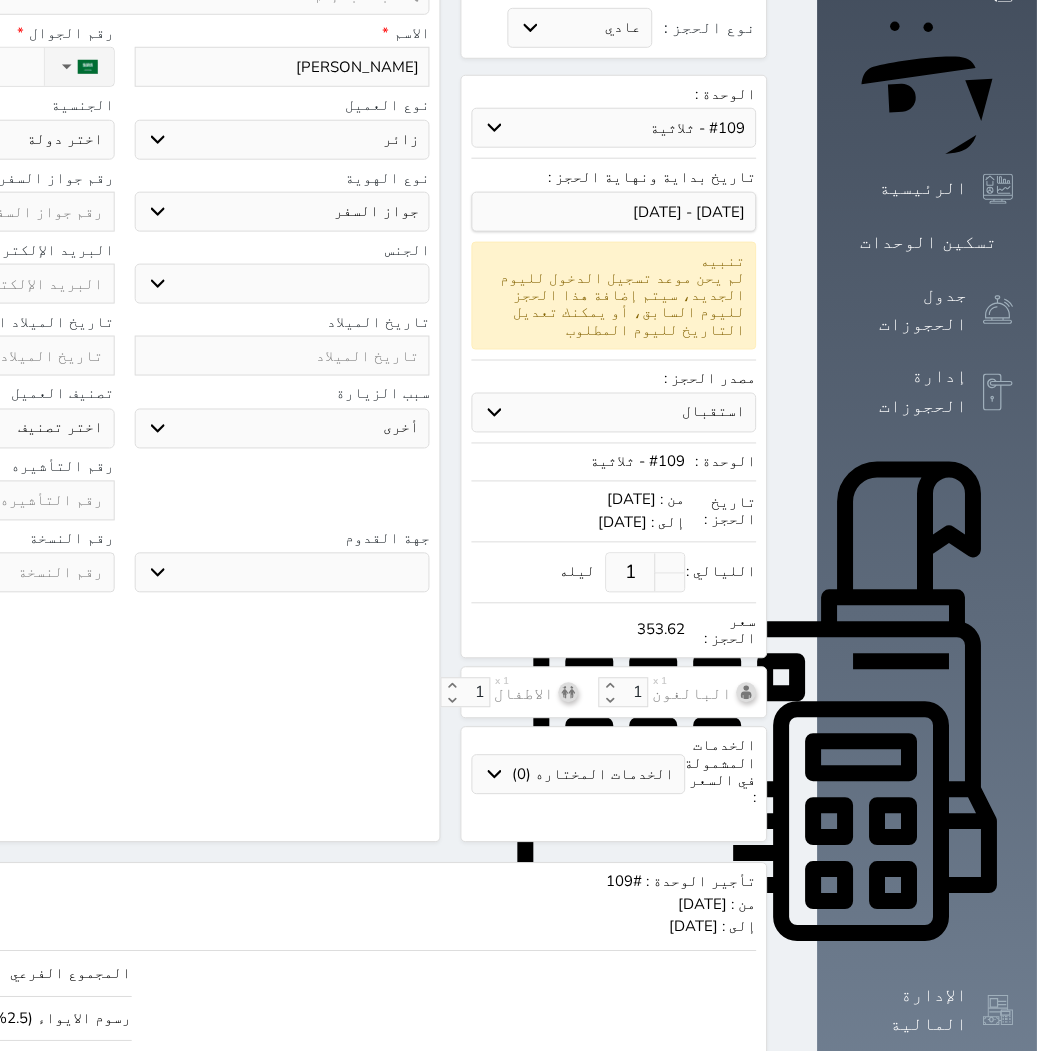 click on "سياحة زيارة الاهل والاصدقاء زيارة دينية زيارة عمل زيارة رياضية زيارة ترفيهية أخرى موظف ديوان عمل نزيل حجر موظف وزارة الصحة" at bounding box center [283, 429] 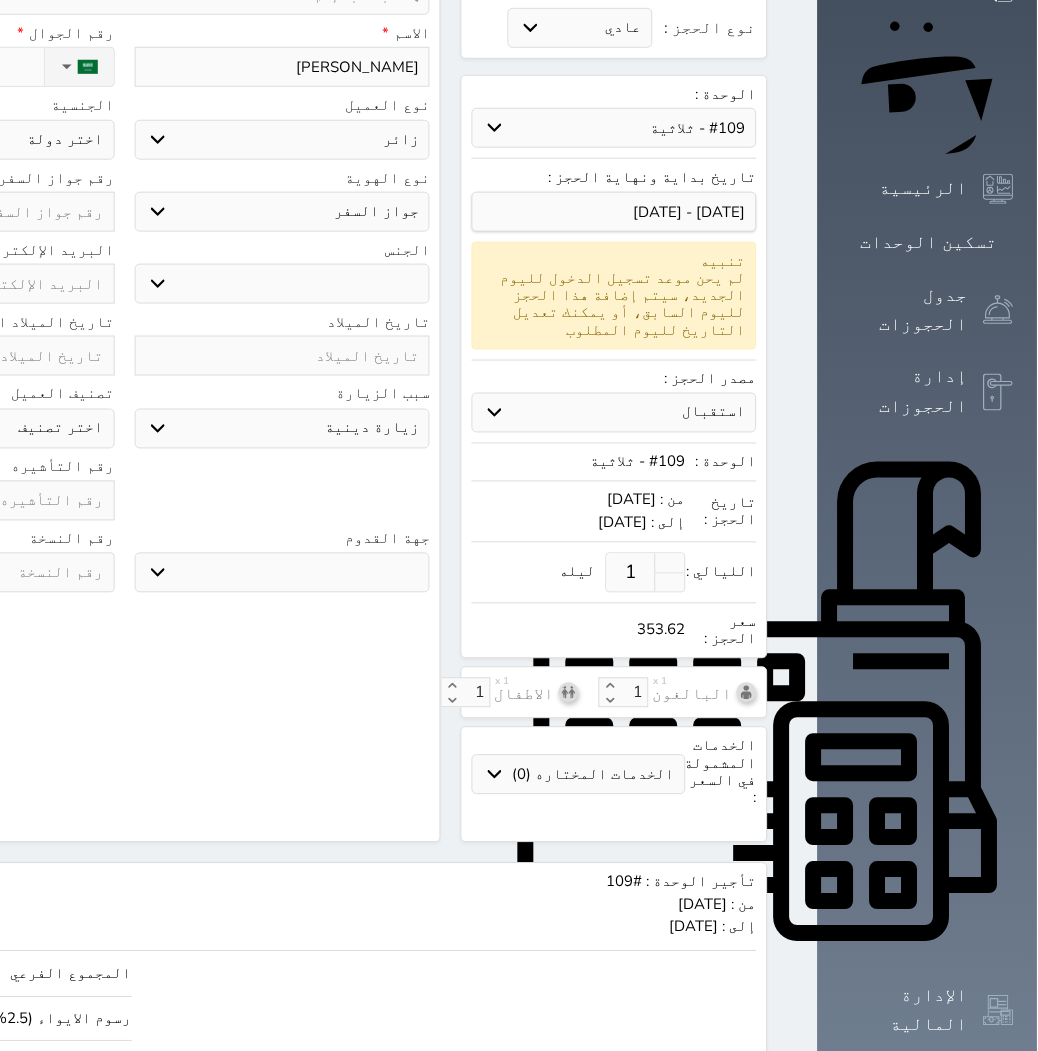 click on "سياحة زيارة الاهل والاصدقاء زيارة دينية زيارة عمل زيارة رياضية زيارة ترفيهية أخرى موظف ديوان عمل نزيل حجر موظف وزارة الصحة" at bounding box center (283, 429) 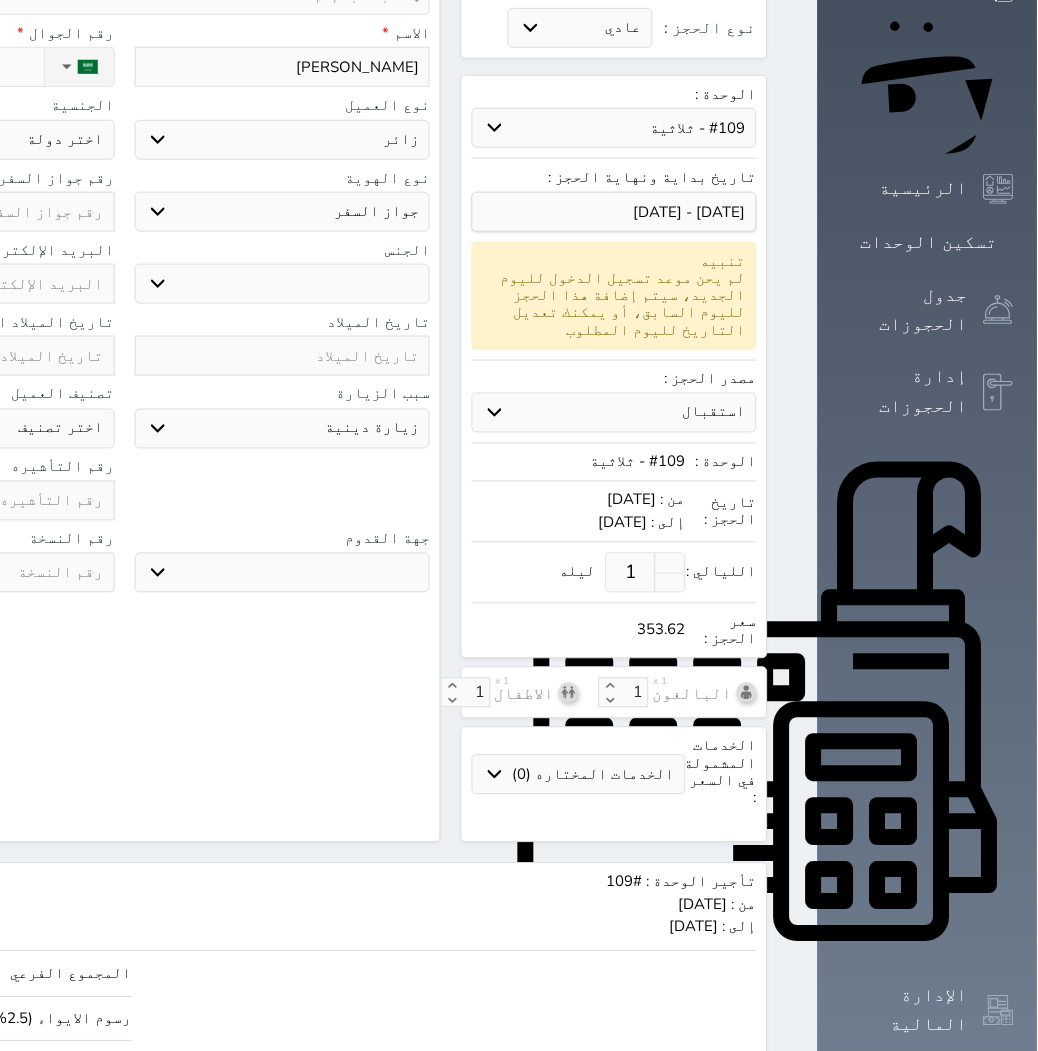 drag, startPoint x: 175, startPoint y: 12, endPoint x: 182, endPoint y: 27, distance: 16.552946 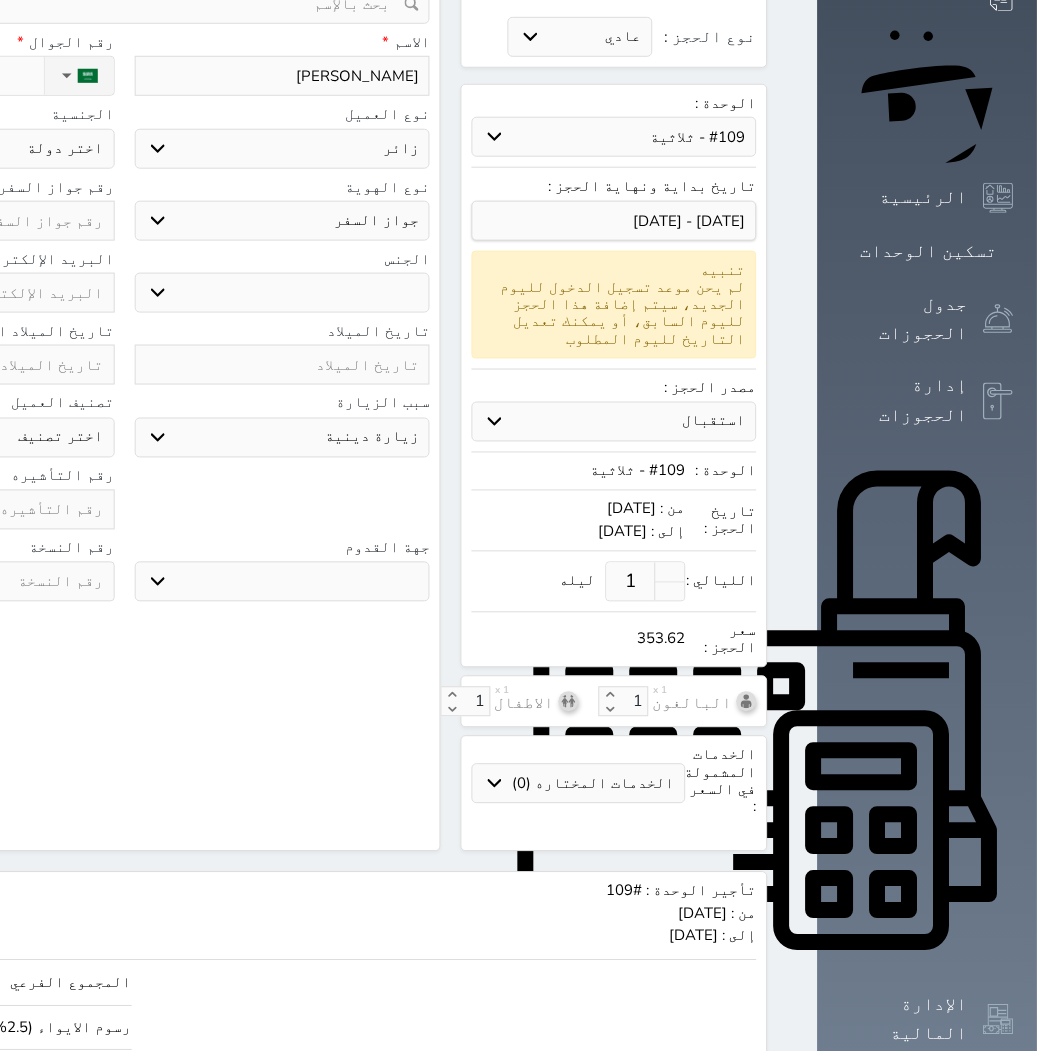 click on "نوع الحجز :" at bounding box center [-69, 76] 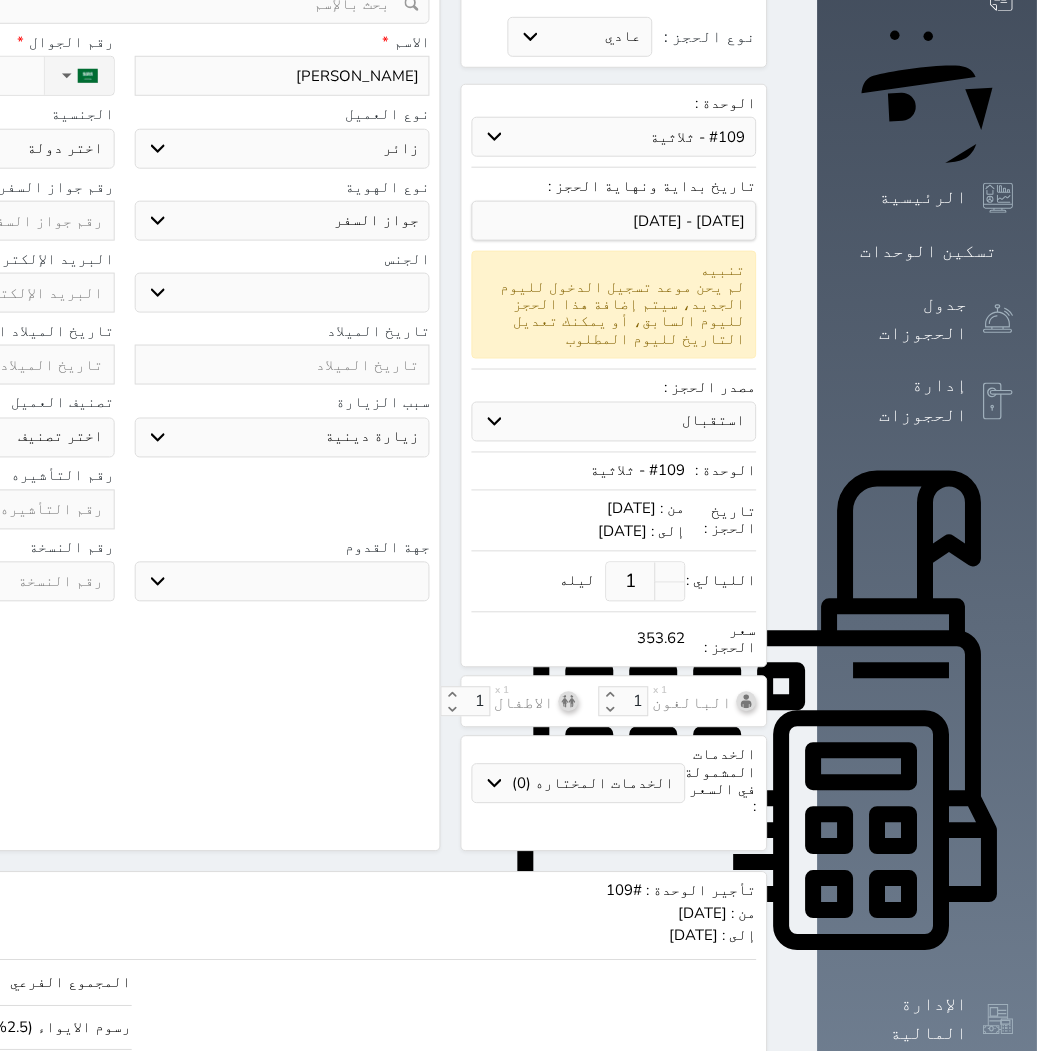 paste on "[PHONE_NUMBER]" 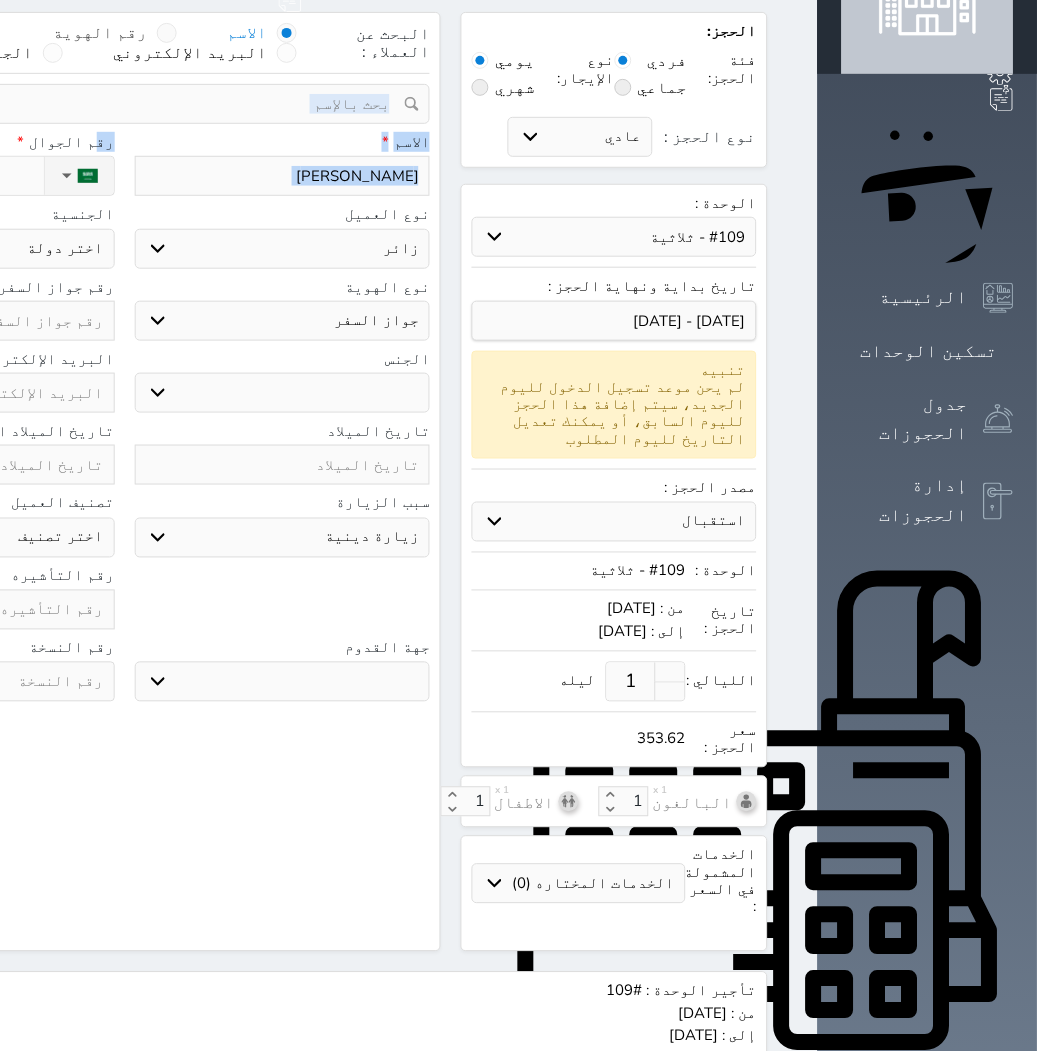 click on "الحجز:   فئة الحجز:       فردي       جماعي   نوع الإيجار:       يومي       شهري     نوع الحجز :
عادي
إقامة مجانية
إستخدام داخلي
إستخدام يومي
الوحدة :   حدد الوحدة
#940 - رباعية
#938 - خماسية
#937 - رباعية
#935 - ثلاثية
#934 - خماسية
#932 - ثلاثية
#931 - خماسية
#930 - رباعية
#927 - رباعية
#926 - خماسية
#925 - رباعية" at bounding box center [288, 654] 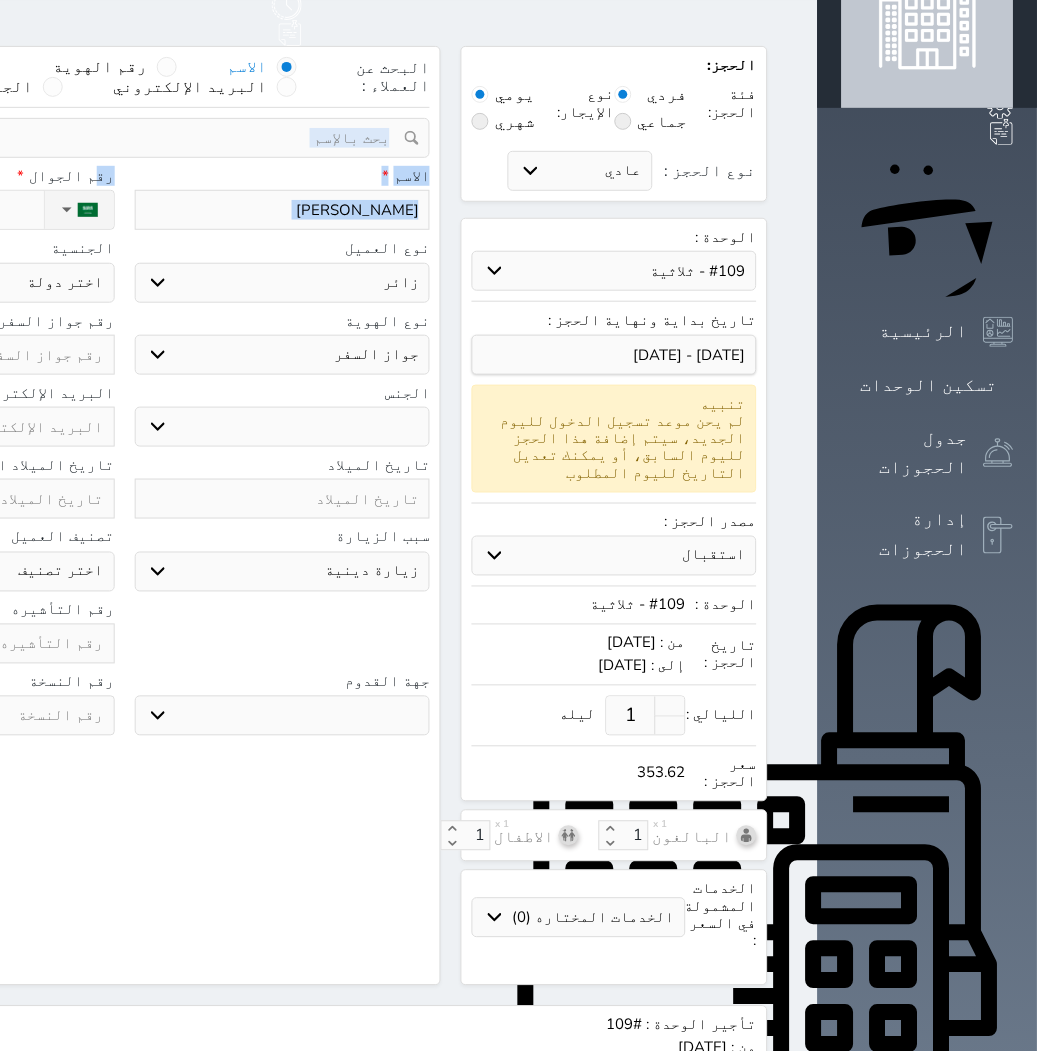 drag, startPoint x: 297, startPoint y: 5, endPoint x: 225, endPoint y: 242, distance: 247.69537 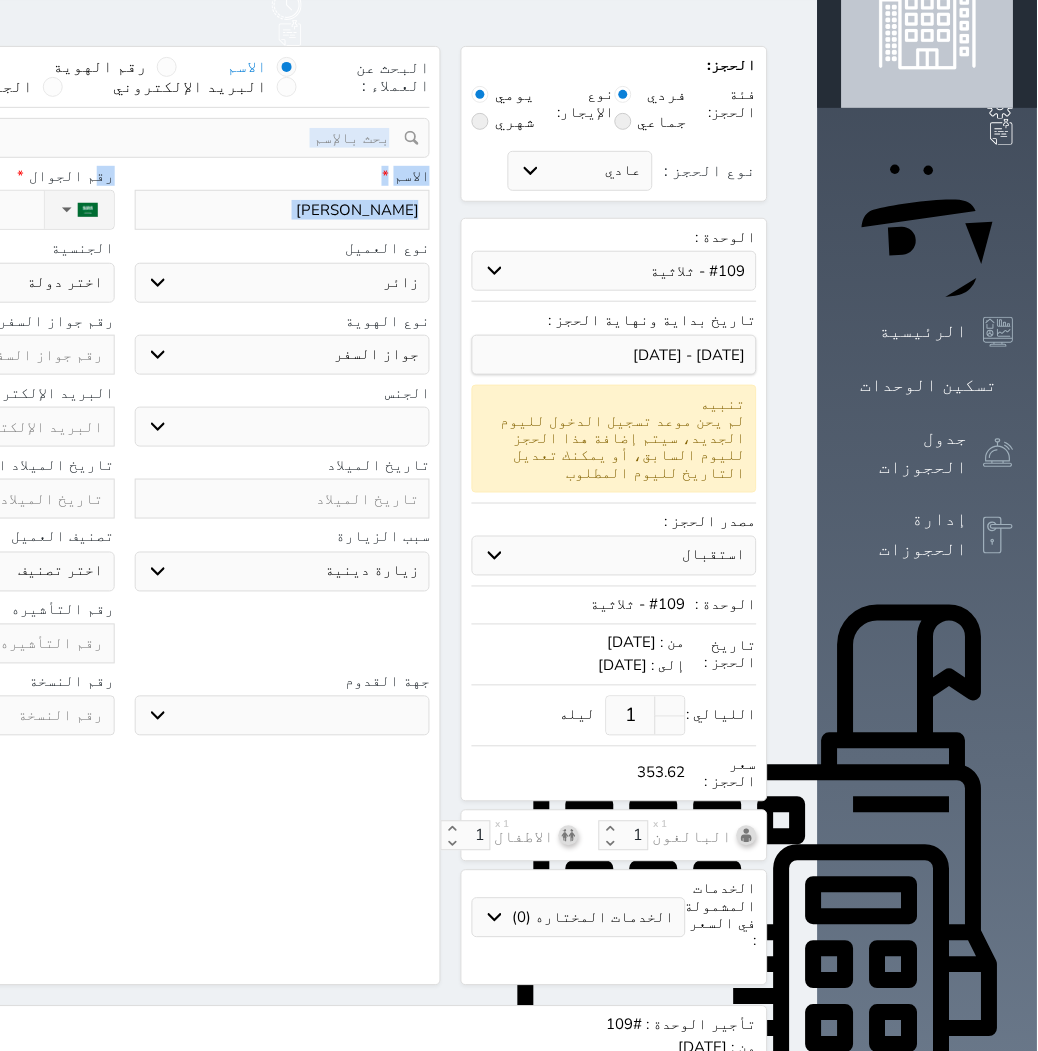 click on "اختر دولة
اثيوبيا
اجنبي بجواز سعودي
اخرى
[GEOGRAPHIC_DATA]
[GEOGRAPHIC_DATA]
[GEOGRAPHIC_DATA]
[GEOGRAPHIC_DATA]
[GEOGRAPHIC_DATA]
[GEOGRAPHIC_DATA]
[GEOGRAPHIC_DATA]" at bounding box center (-33, 283) 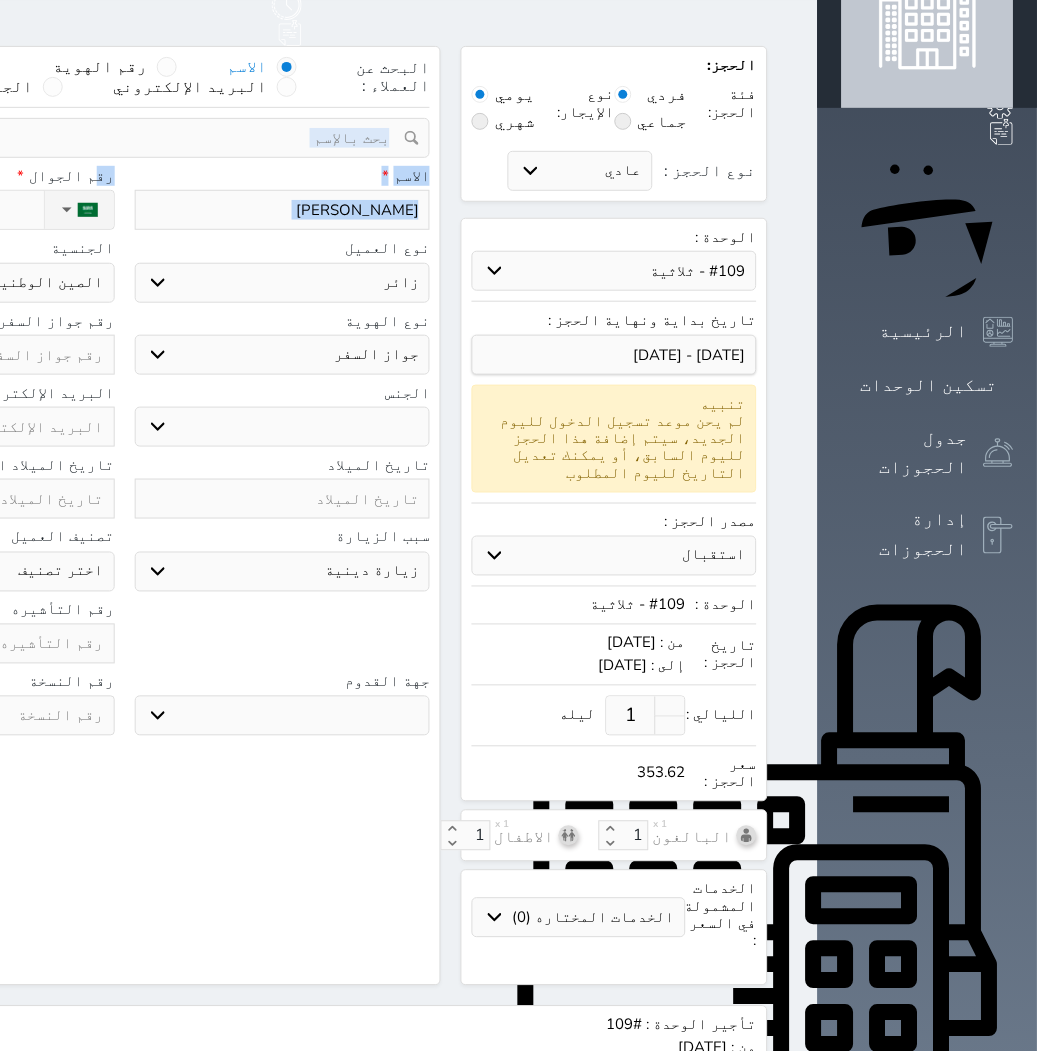 click on "اختر دولة
اثيوبيا
اجنبي بجواز سعودي
اخرى
[GEOGRAPHIC_DATA]
[GEOGRAPHIC_DATA]
[GEOGRAPHIC_DATA]
[GEOGRAPHIC_DATA]
[GEOGRAPHIC_DATA]
[GEOGRAPHIC_DATA]
[GEOGRAPHIC_DATA]" at bounding box center [-33, 283] 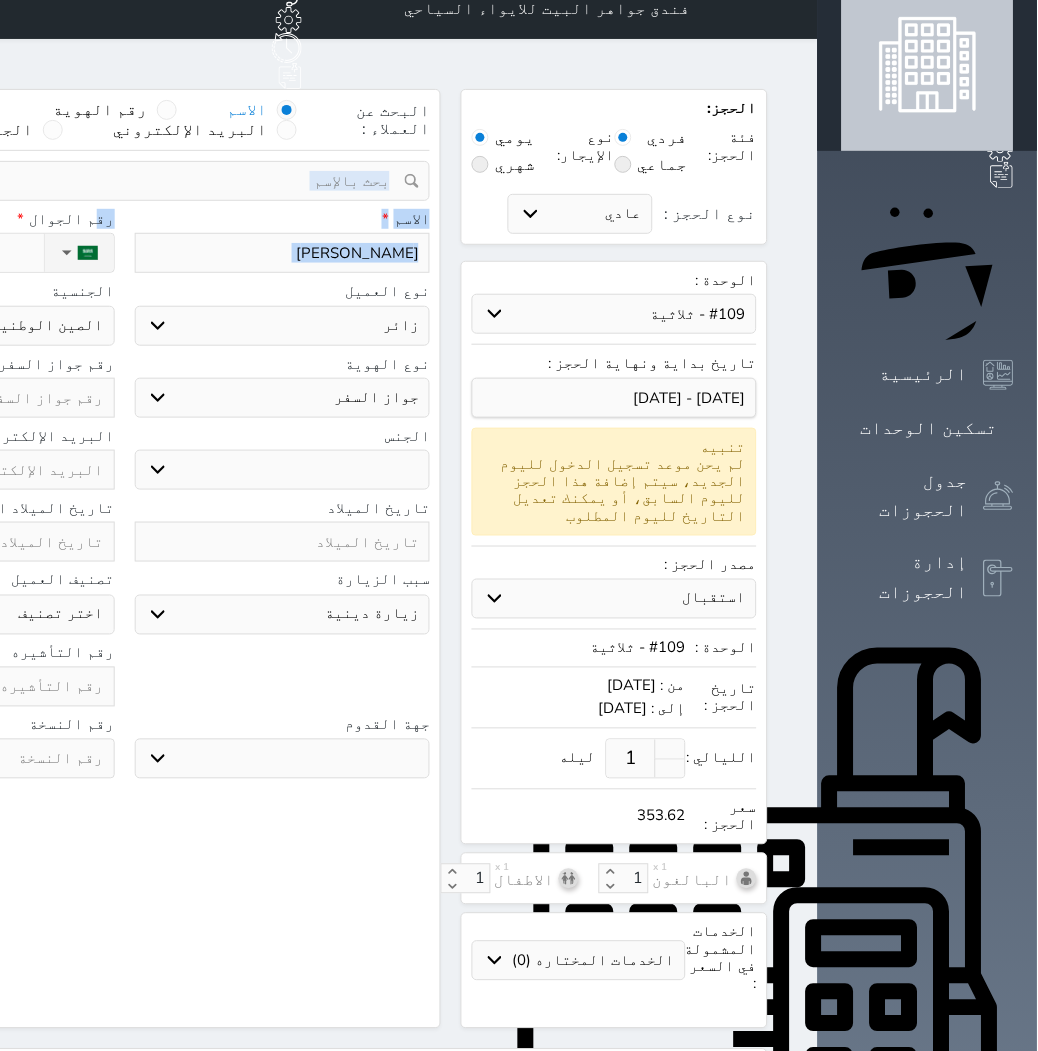 scroll, scrollTop: 0, scrollLeft: 0, axis: both 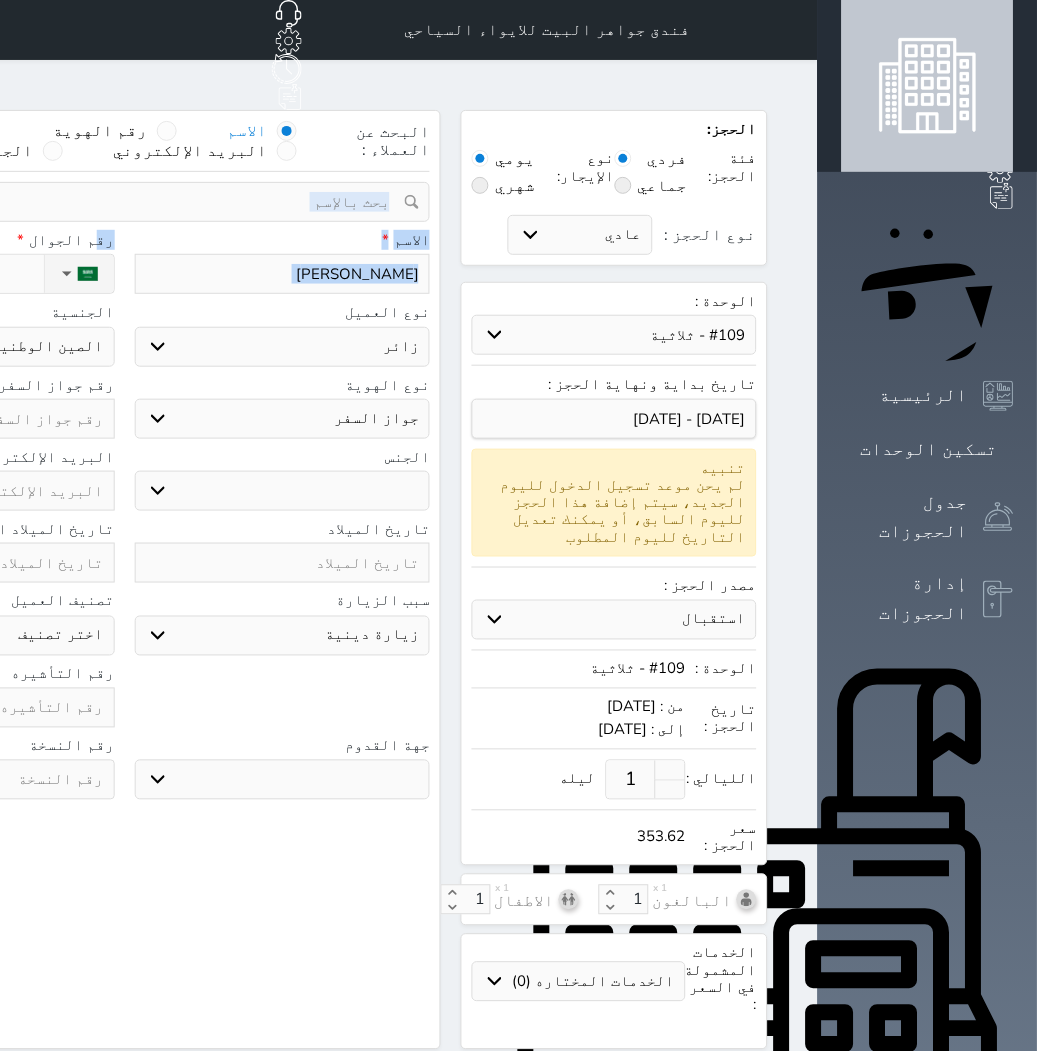 click on "اختر دولة
اثيوبيا
اجنبي بجواز سعودي
اخرى
[GEOGRAPHIC_DATA]
[GEOGRAPHIC_DATA]
[GEOGRAPHIC_DATA]
[GEOGRAPHIC_DATA]
[GEOGRAPHIC_DATA]
[GEOGRAPHIC_DATA]
[GEOGRAPHIC_DATA]" at bounding box center [-33, 347] 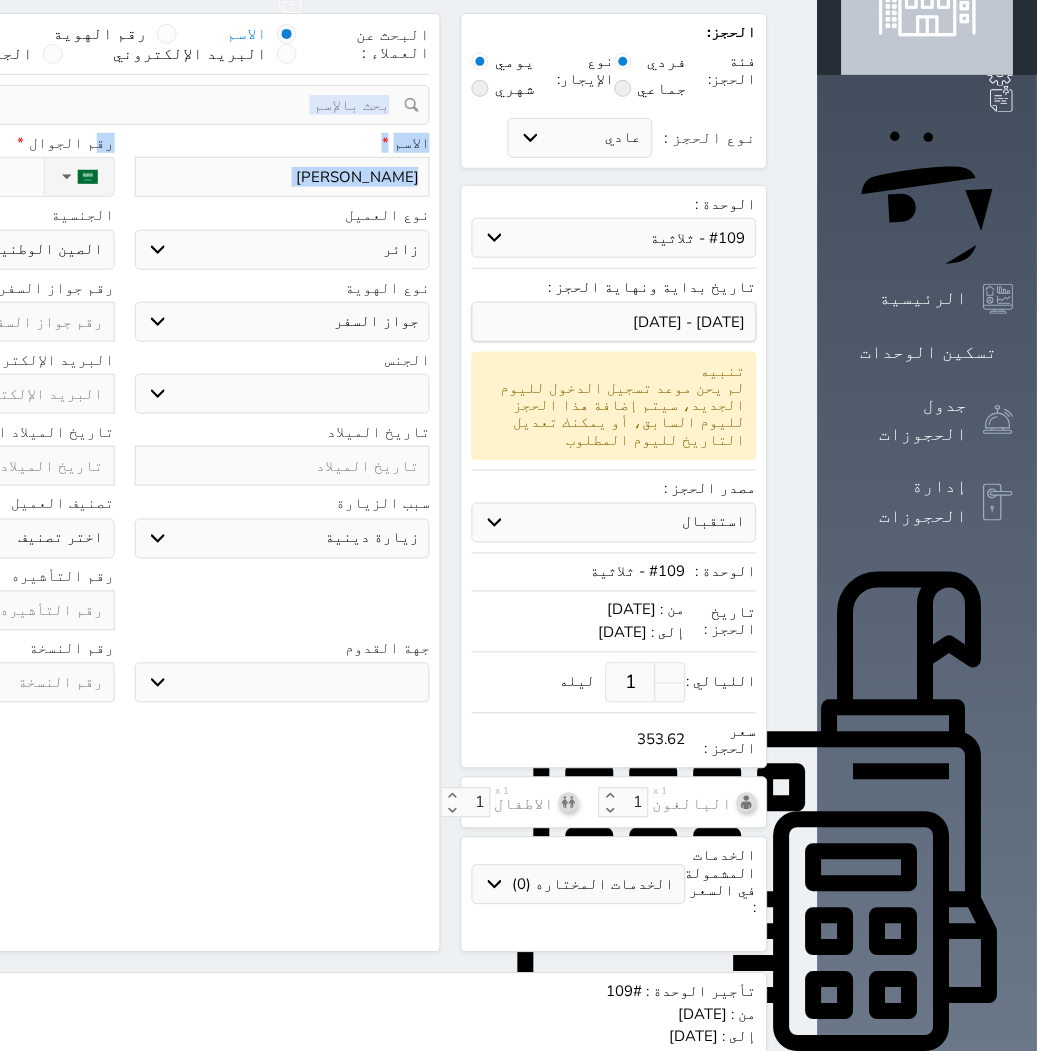 scroll, scrollTop: 57, scrollLeft: 0, axis: vertical 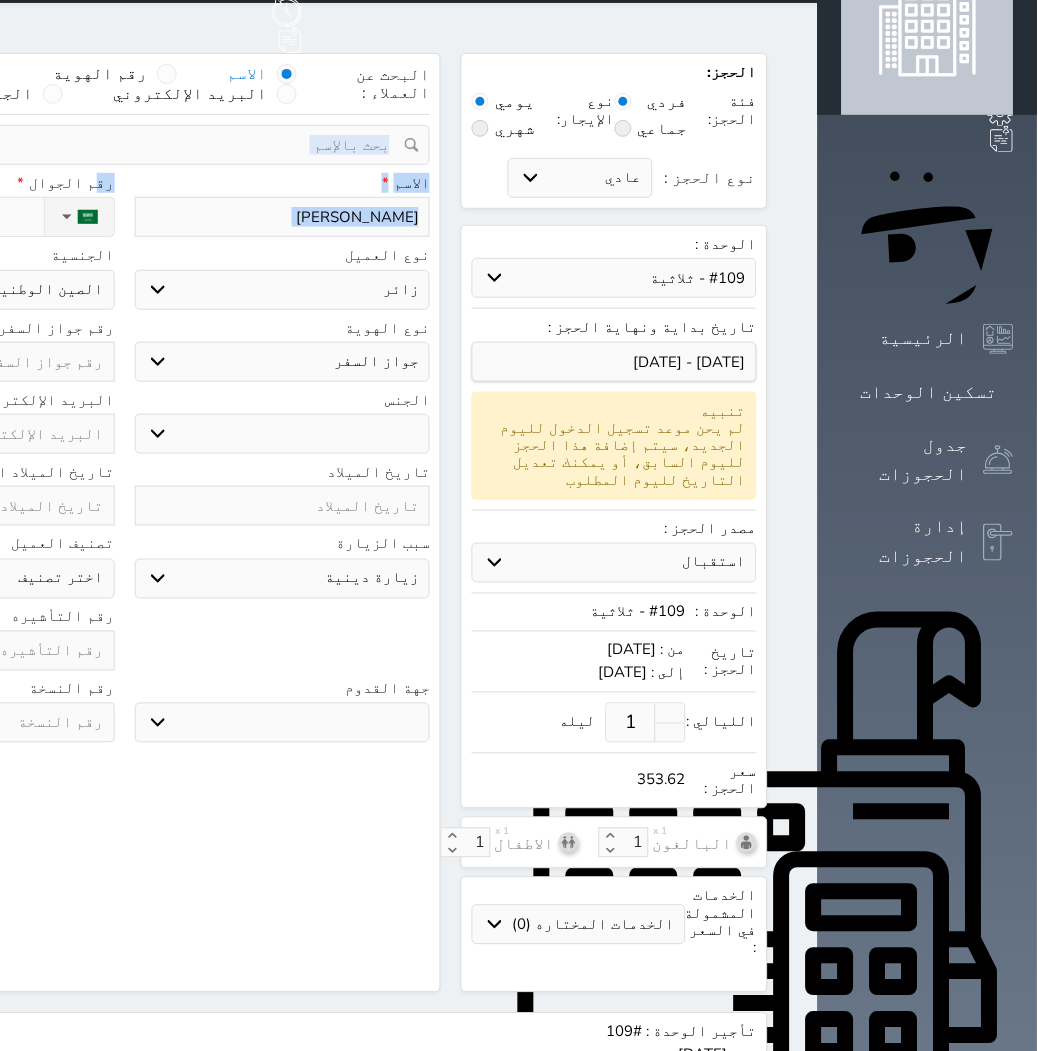 click on "اختر دولة
اثيوبيا
اجنبي بجواز سعودي
اخرى
[GEOGRAPHIC_DATA]
[GEOGRAPHIC_DATA]
[GEOGRAPHIC_DATA]
[GEOGRAPHIC_DATA]
[GEOGRAPHIC_DATA]
[GEOGRAPHIC_DATA]
[GEOGRAPHIC_DATA]" at bounding box center (-33, 290) 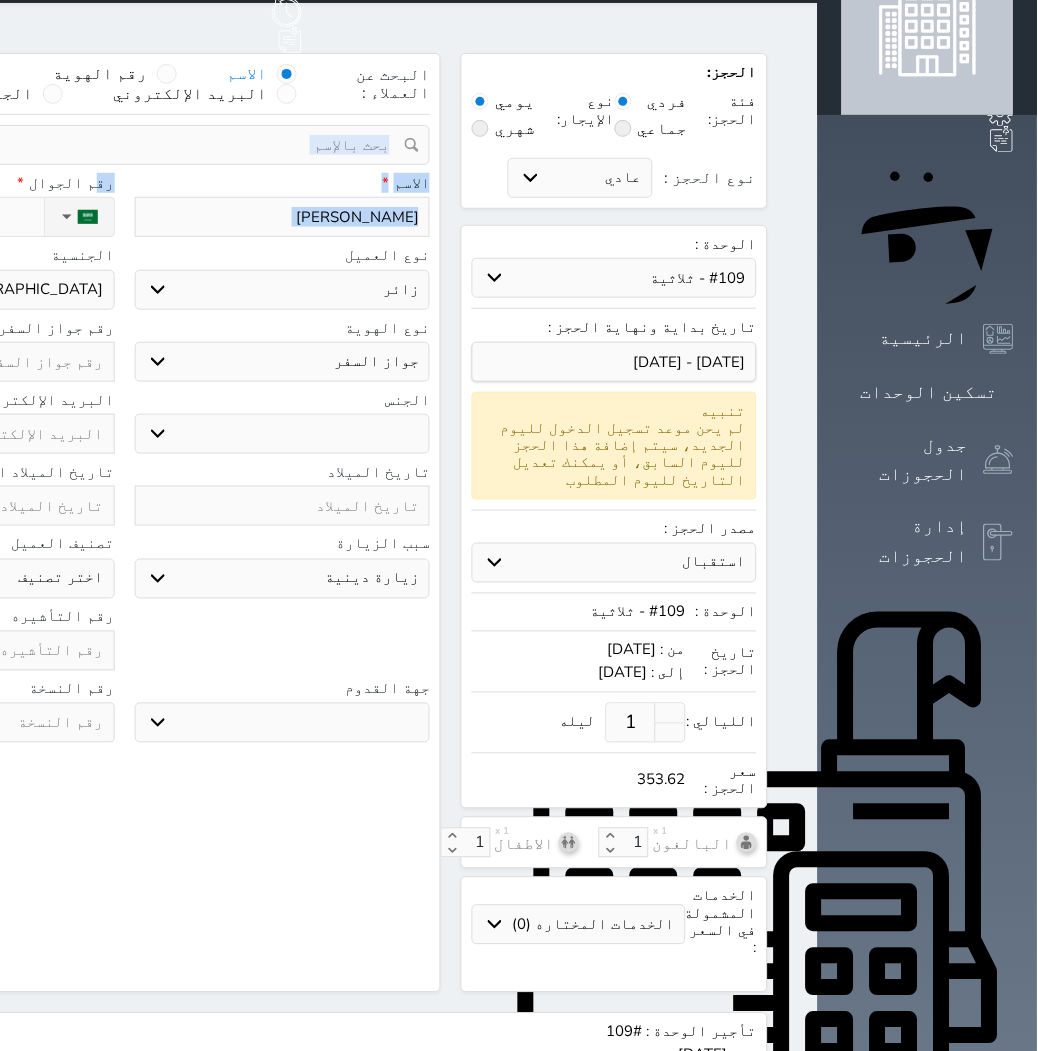 click on "اختر دولة
اثيوبيا
اجنبي بجواز سعودي
اخرى
[GEOGRAPHIC_DATA]
[GEOGRAPHIC_DATA]
[GEOGRAPHIC_DATA]
[GEOGRAPHIC_DATA]
[GEOGRAPHIC_DATA]
[GEOGRAPHIC_DATA]
[GEOGRAPHIC_DATA]" at bounding box center [-33, 290] 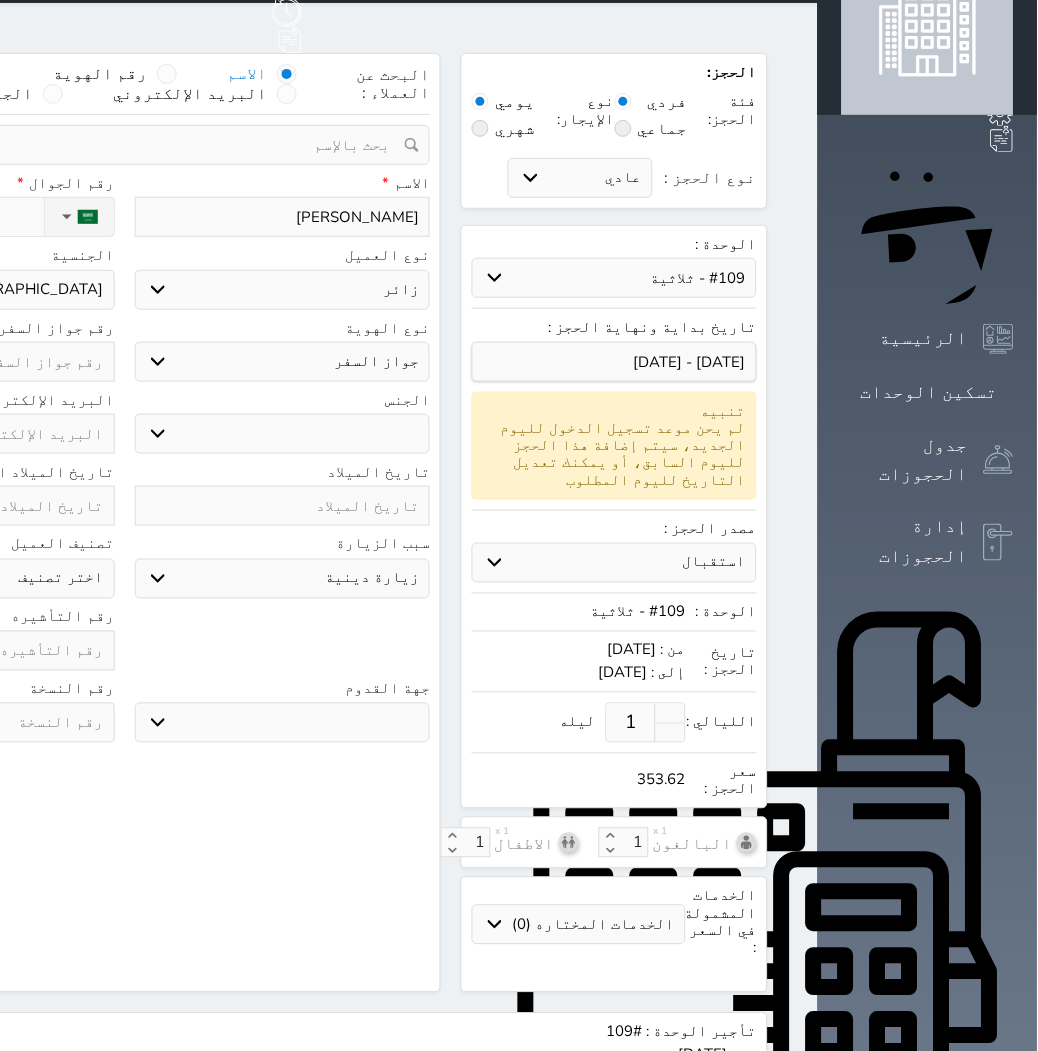 click at bounding box center (-33, 362) 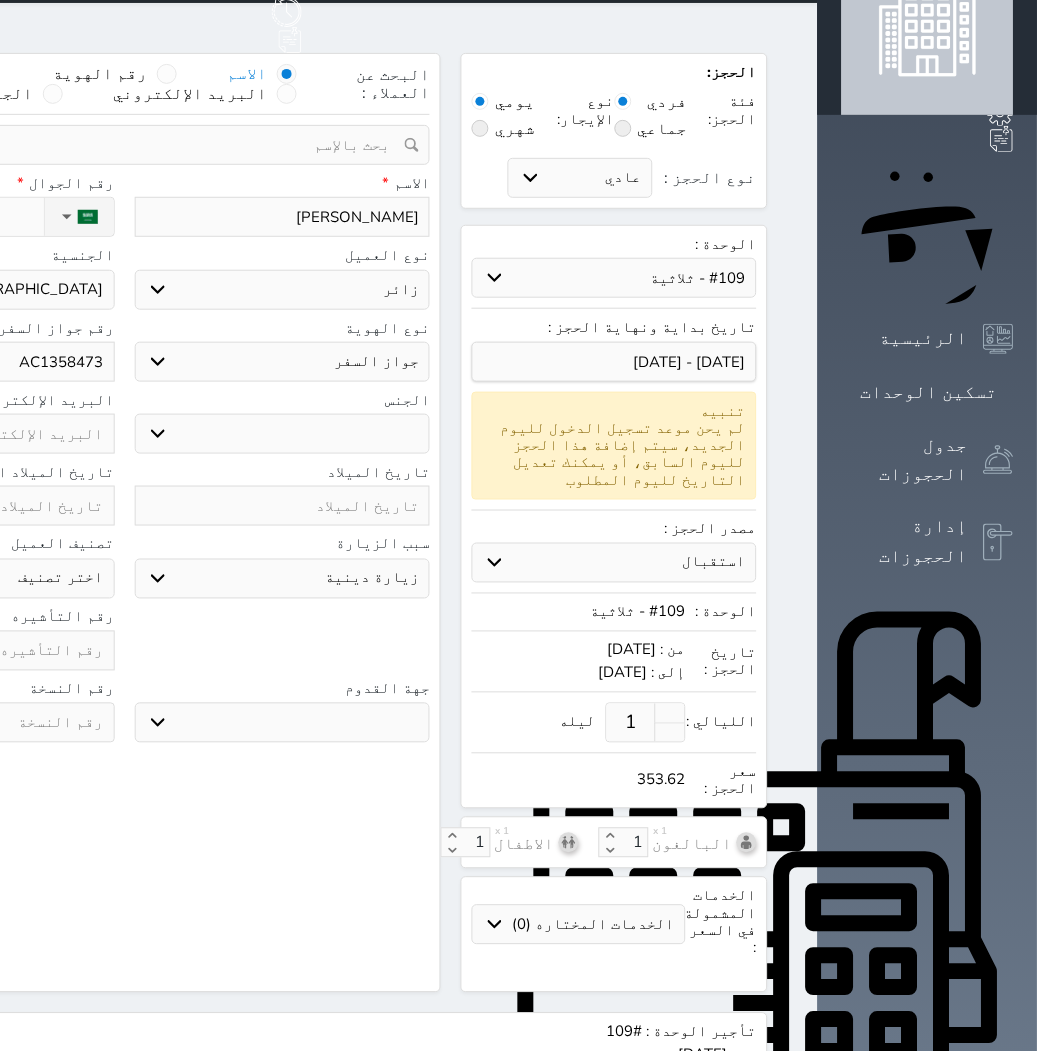 click at bounding box center [-33, 651] 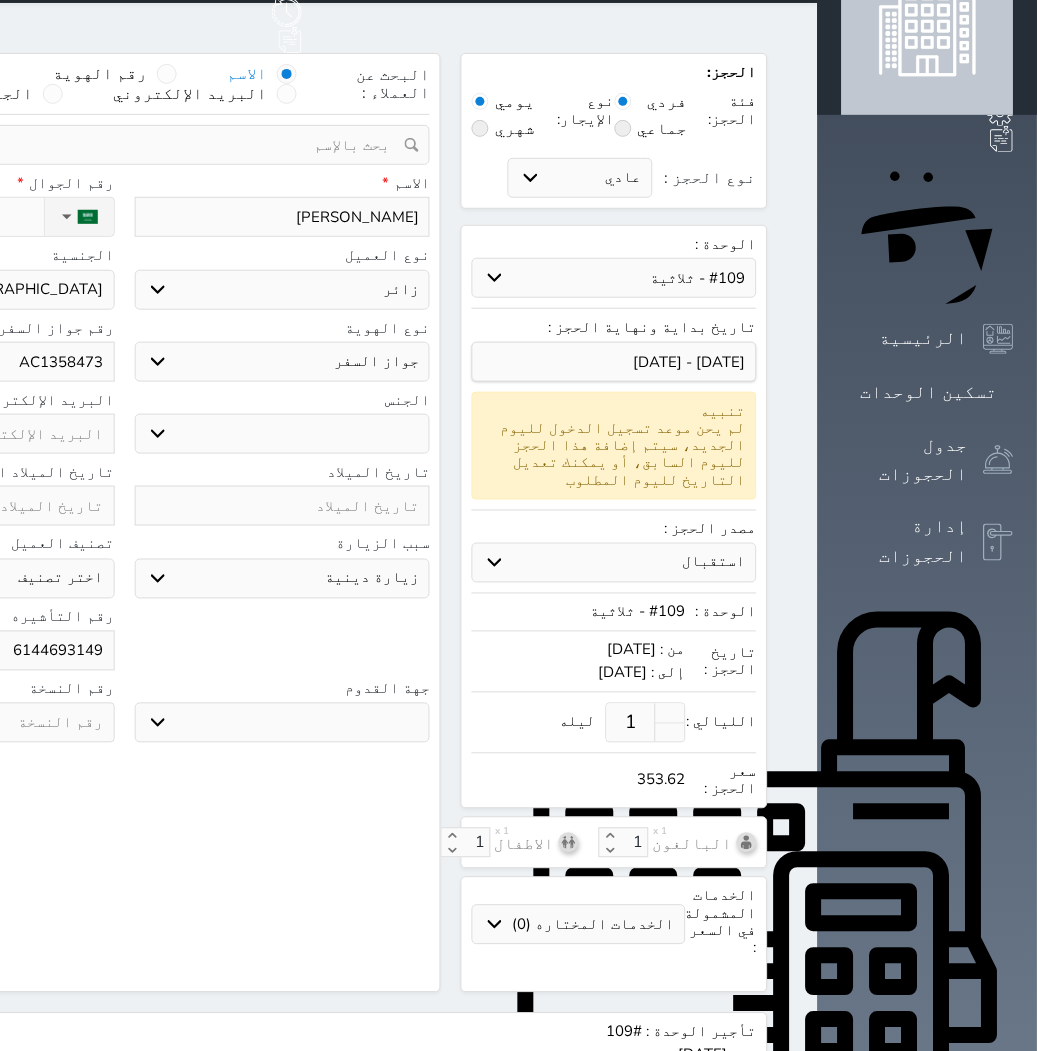 click on "البحث عن العملاء :        الاسم       رقم الهوية       البريد الإلكتروني       الجوال           تغيير العميل                      ملاحظات                           سجل حجوزات العميل [PERSON_NAME]                   إجمالى رصيد العميل : 0 ريال     رقم الحجز   الوحدة   من   إلى   نوع الحجز   الرصيد   الاجرائات         النتائج  : من (  ) - إلى  (  )   العدد  :              سجل الكمبيالات الغير محصلة على العميل [PERSON_NAME]                 رقم الحجز   المبلغ الكلى    المبلغ المحصل    المبلغ المتبقى    تاريخ الإستحقاق         النتائج  : من (  ) - إلى  (  )   العدد  :      الاسم *   [PERSON_NAME]   رقم الجوال *       ▼     [GEOGRAPHIC_DATA] ([GEOGRAPHIC_DATA])   +93   [GEOGRAPHIC_DATA] ([GEOGRAPHIC_DATA])   +355     +213   [US_STATE]" at bounding box center [124, 523] 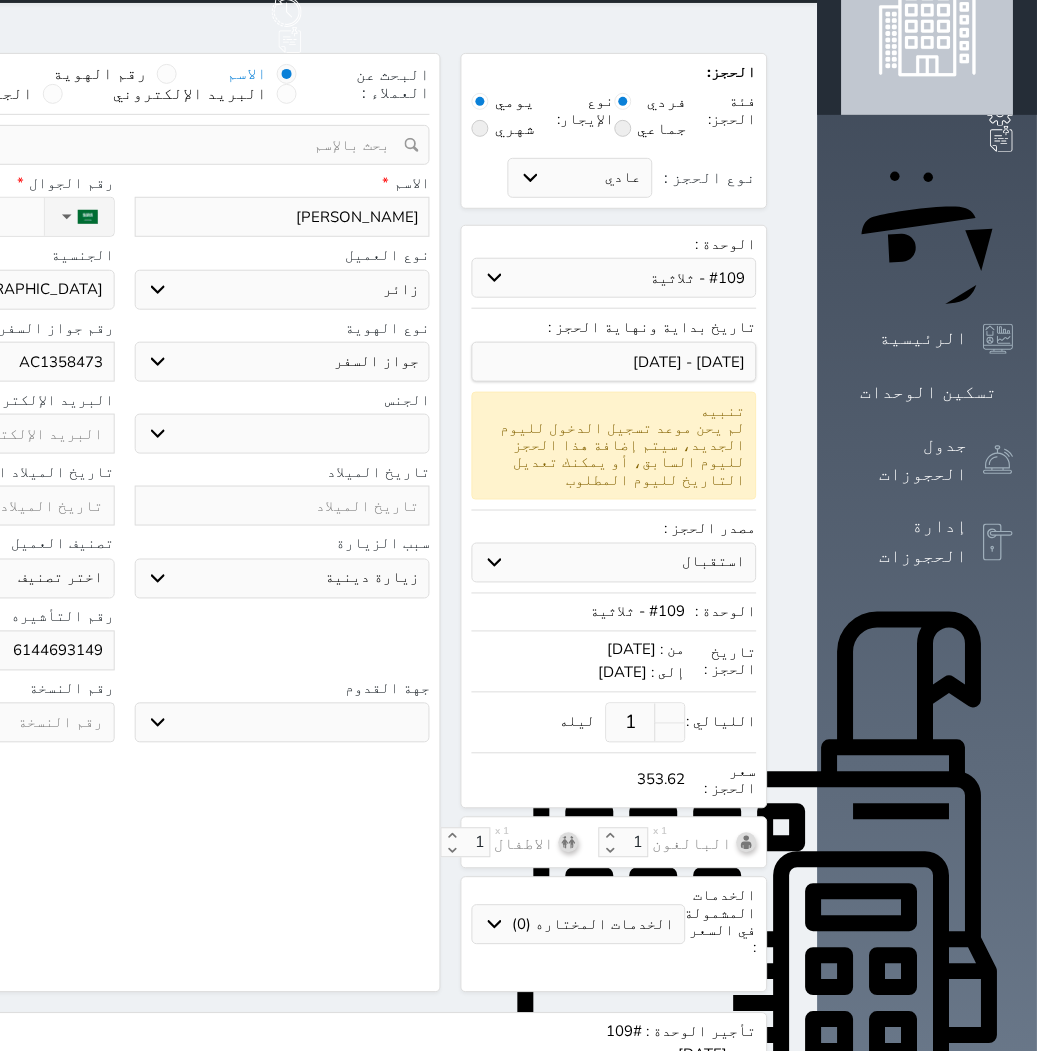 click on "1" at bounding box center (631, 723) 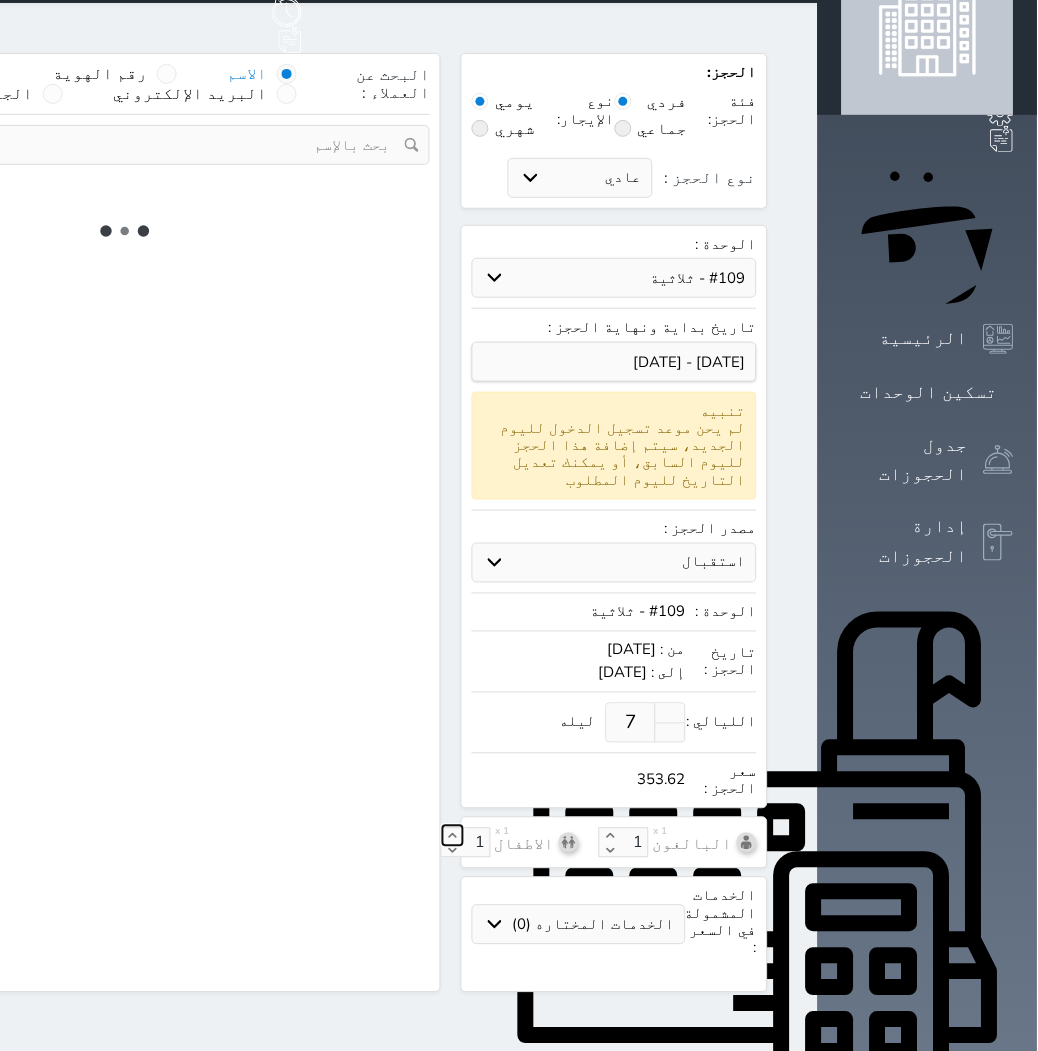 click 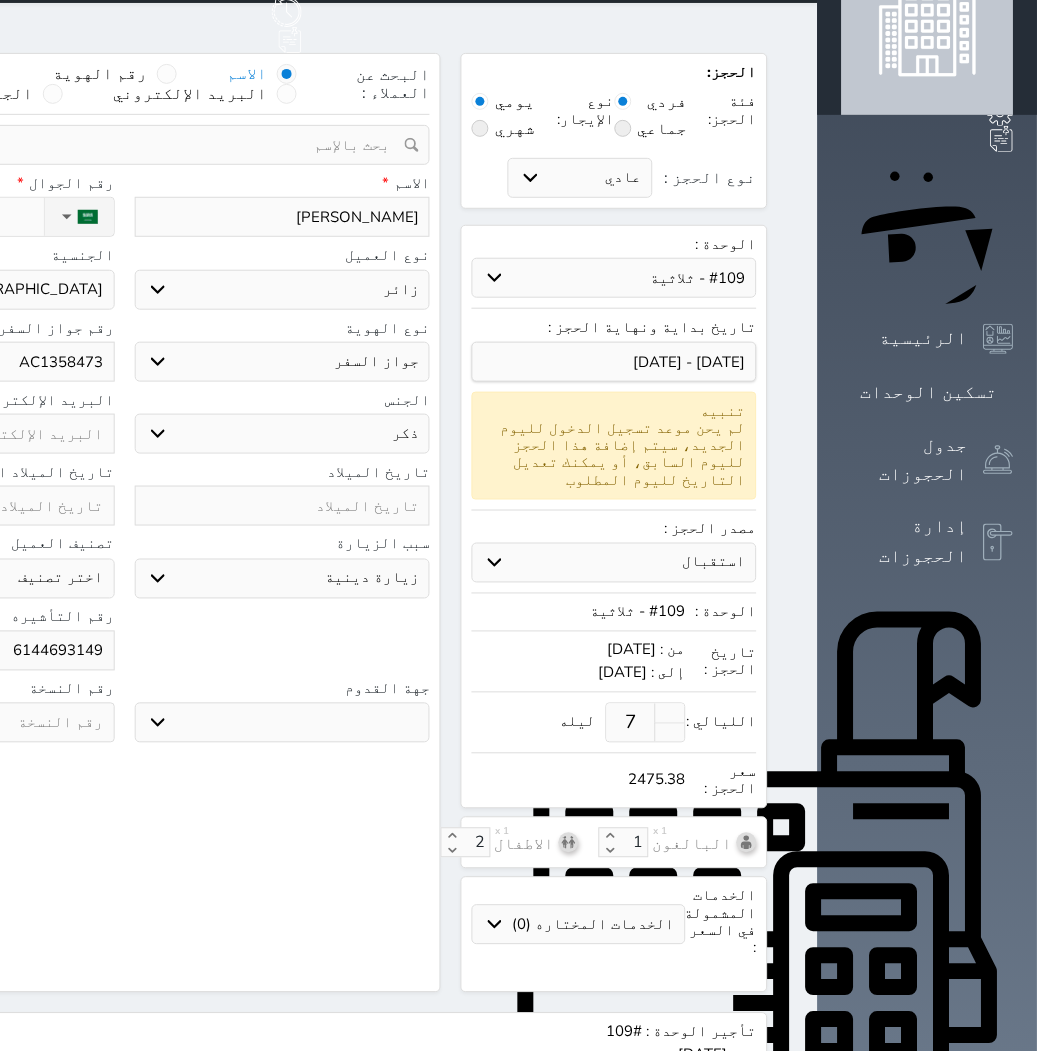 click on "البحث عن العملاء :        الاسم       رقم الهوية       البريد الإلكتروني       الجوال           تغيير العميل                      ملاحظات                           سجل حجوزات العميل [PERSON_NAME]                   إجمالى رصيد العميل : 0 ريال     رقم الحجز   الوحدة   من   إلى   نوع الحجز   الرصيد   الاجرائات         النتائج  : من (  ) - إلى  (  )   العدد  :              سجل الكمبيالات الغير محصلة على العميل [PERSON_NAME]                 رقم الحجز   المبلغ الكلى    المبلغ المحصل    المبلغ المتبقى    تاريخ الإستحقاق         النتائج  : من (  ) - إلى  (  )   العدد  :      الاسم *   [PERSON_NAME]   رقم الجوال *       ▼     [GEOGRAPHIC_DATA] ([GEOGRAPHIC_DATA])   +93   [GEOGRAPHIC_DATA] ([GEOGRAPHIC_DATA])   +355     +213   [US_STATE]" at bounding box center (124, 523) 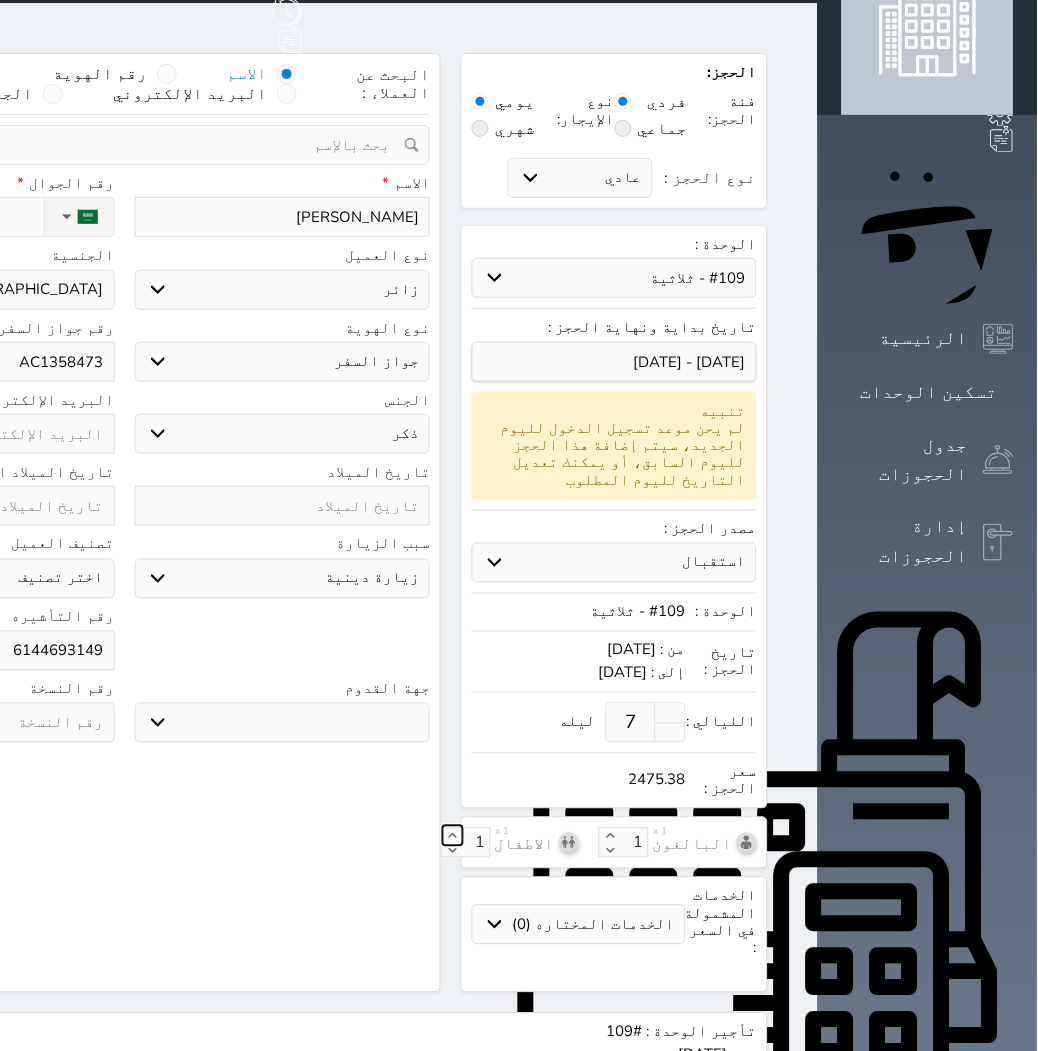 click 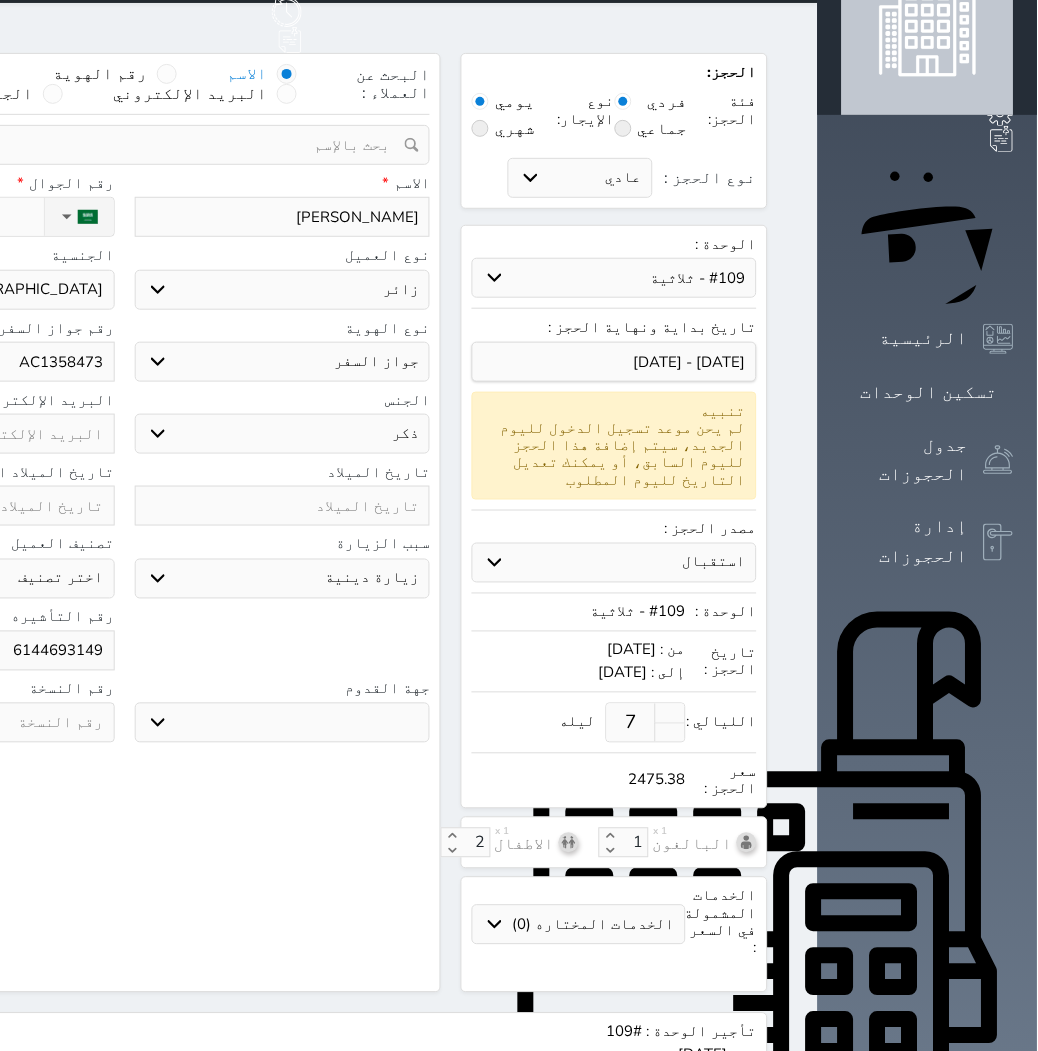 click on "البالغون   x 1   1                             الاطفال   x 1   2" at bounding box center (614, 843) 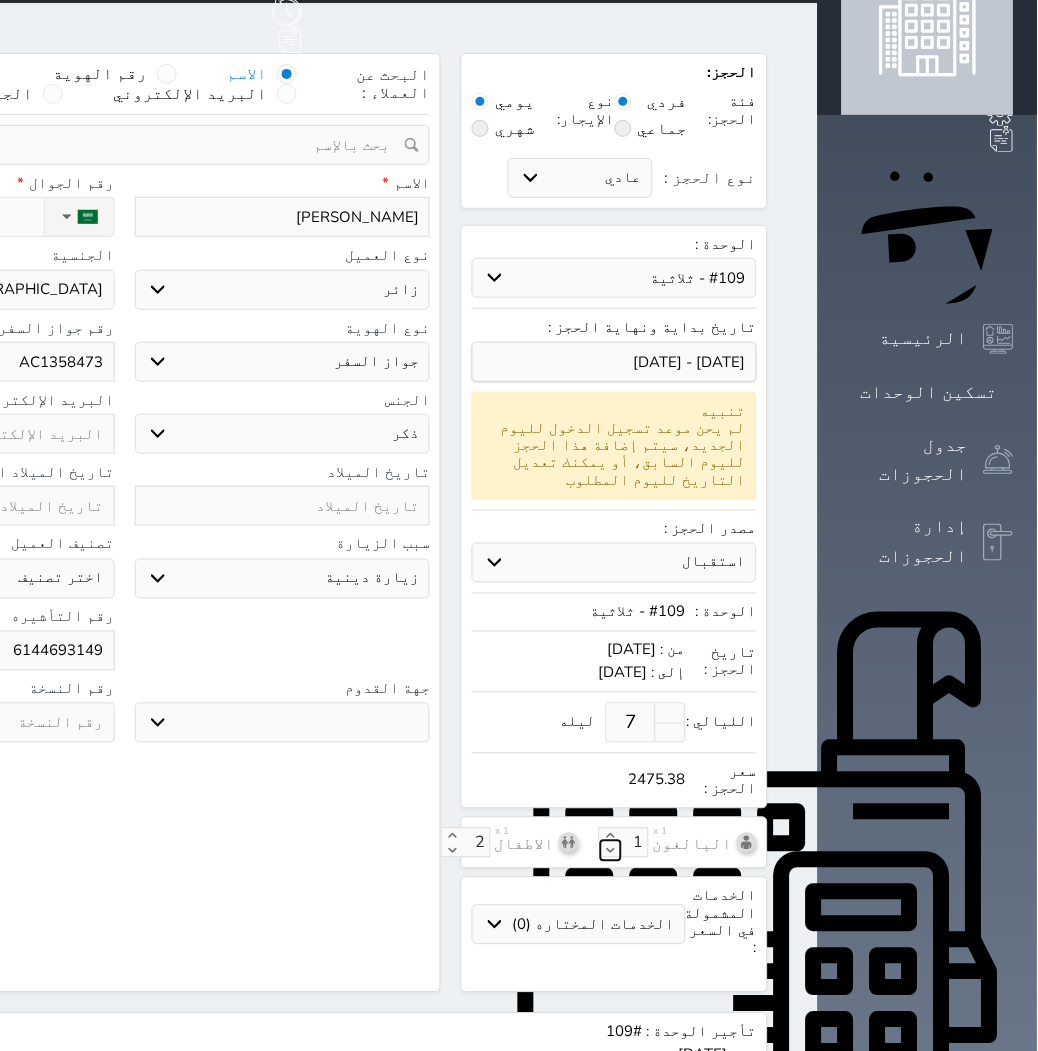 click 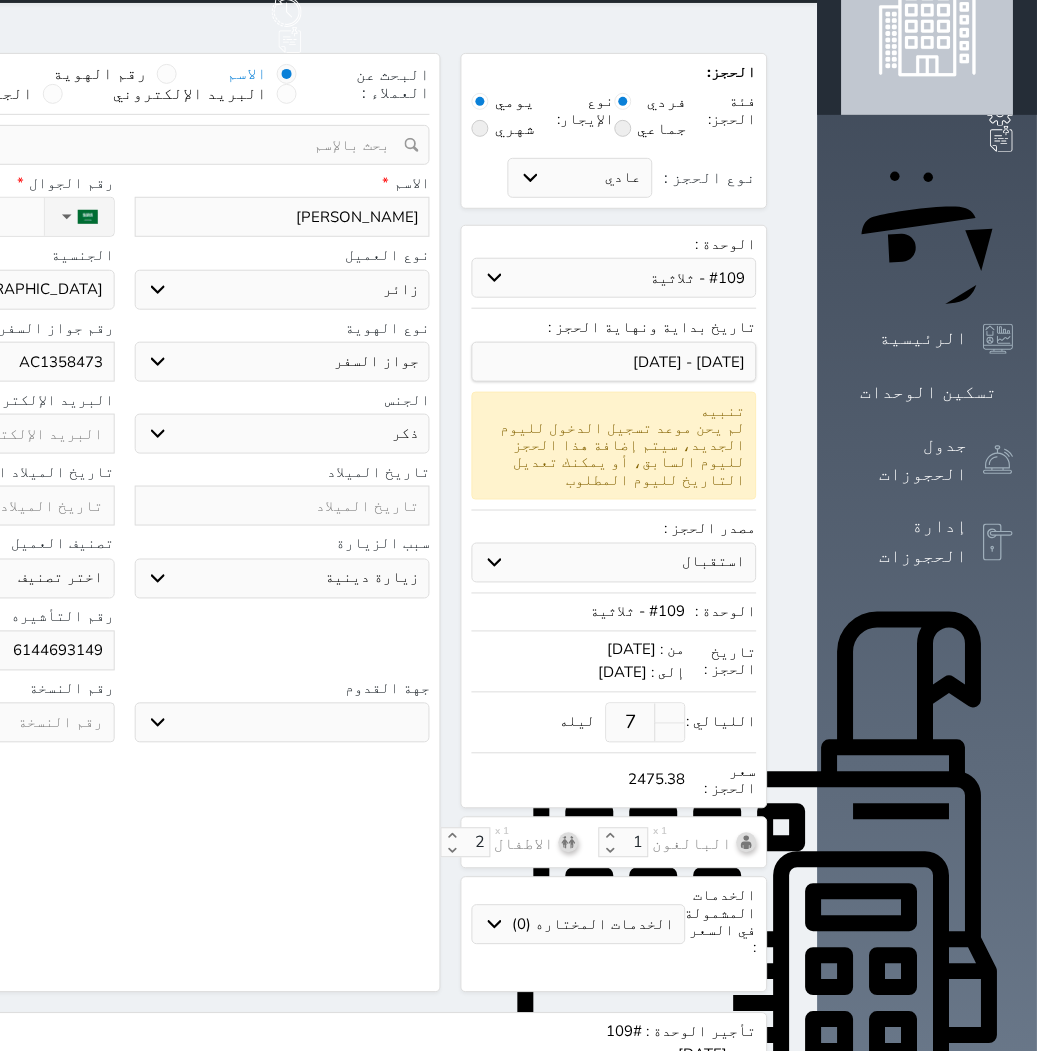 click on "البحث عن العملاء :        الاسم       رقم الهوية       البريد الإلكتروني       الجوال           تغيير العميل                      ملاحظات                           سجل حجوزات العميل [PERSON_NAME]                   إجمالى رصيد العميل : 0 ريال     رقم الحجز   الوحدة   من   إلى   نوع الحجز   الرصيد   الاجرائات         النتائج  : من (  ) - إلى  (  )   العدد  :              سجل الكمبيالات الغير محصلة على العميل [PERSON_NAME]                 رقم الحجز   المبلغ الكلى    المبلغ المحصل    المبلغ المتبقى    تاريخ الإستحقاق         النتائج  : من (  ) - إلى  (  )   العدد  :      الاسم *   [PERSON_NAME]   رقم الجوال *       ▼     [GEOGRAPHIC_DATA] ([GEOGRAPHIC_DATA])   +93   [GEOGRAPHIC_DATA] ([GEOGRAPHIC_DATA])   +355     +213   [US_STATE]" at bounding box center [124, 523] 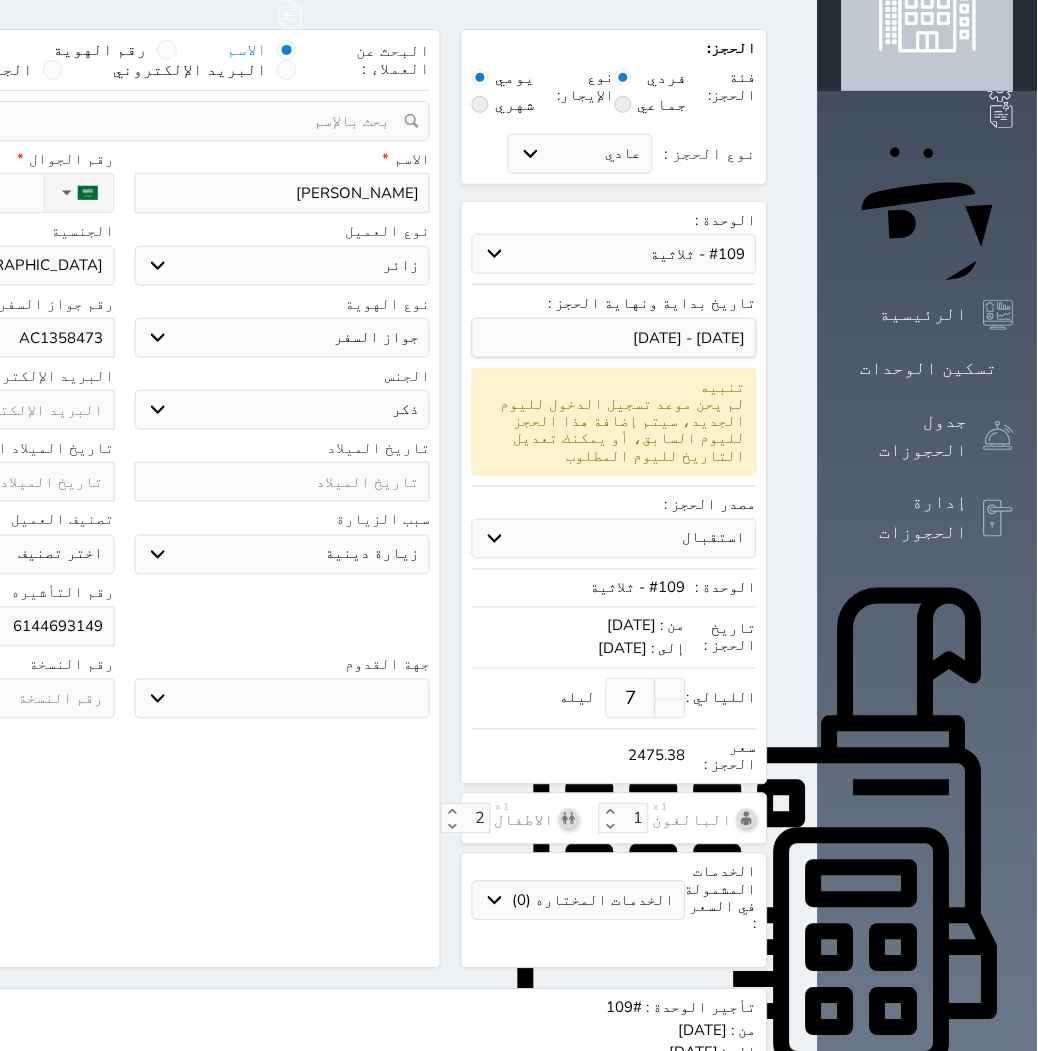 scroll, scrollTop: 280, scrollLeft: 0, axis: vertical 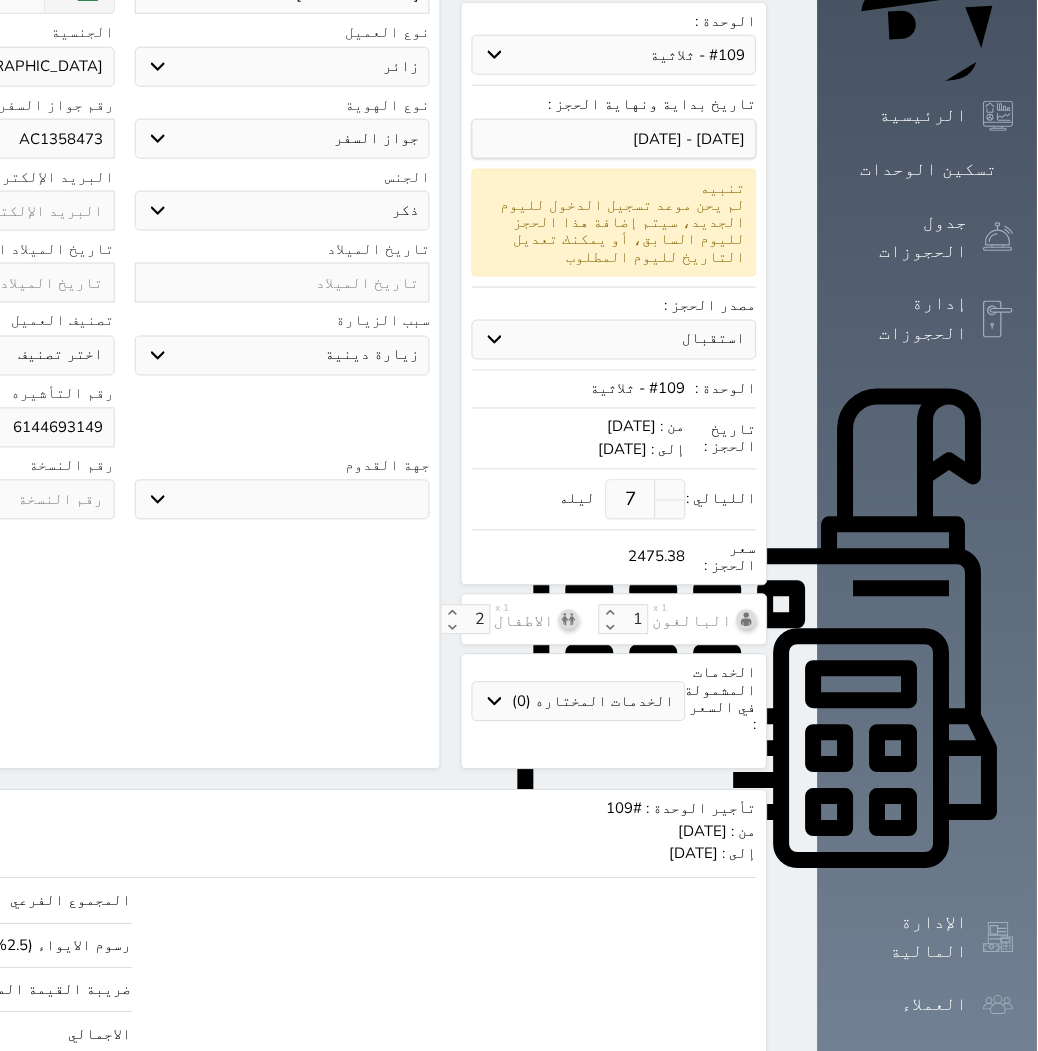 click on "حجز" at bounding box center [-104, 1096] 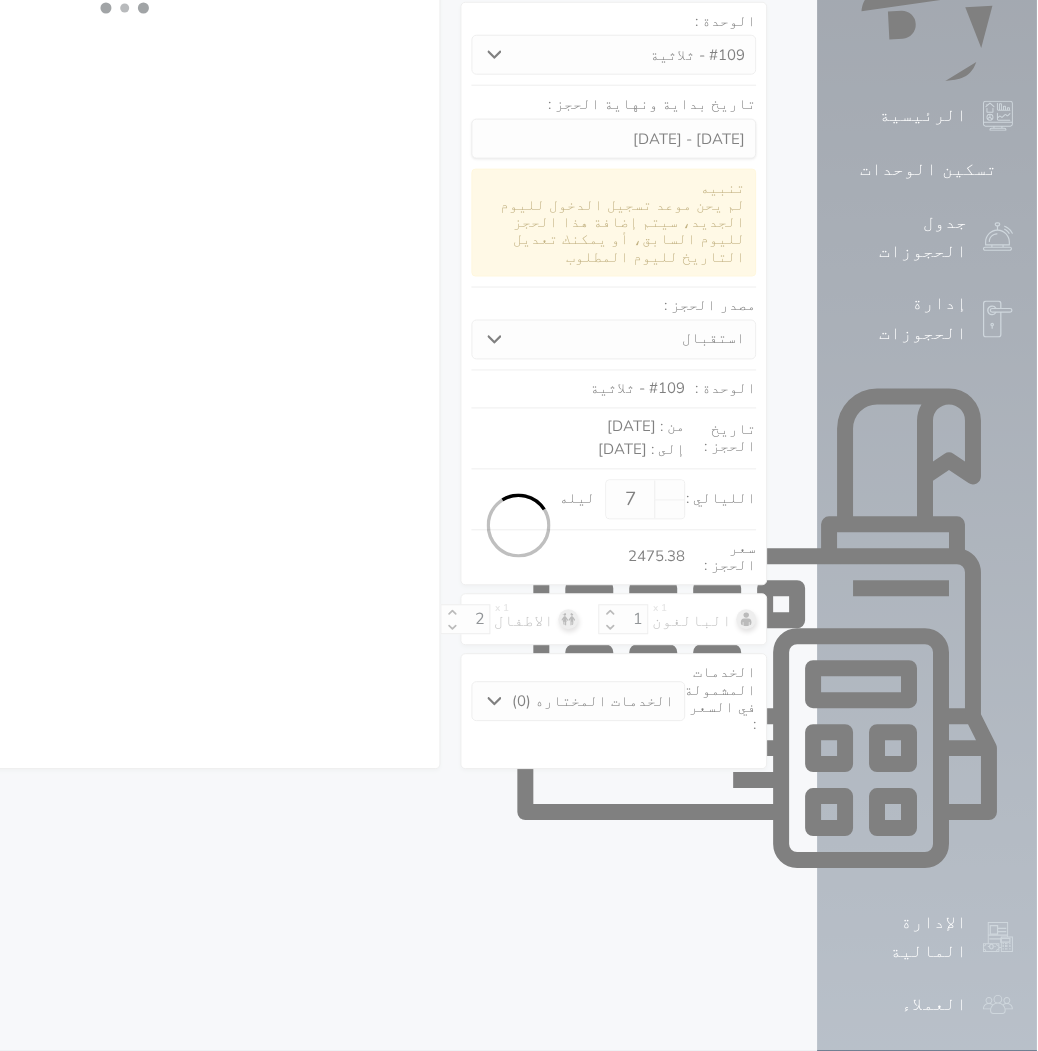 scroll, scrollTop: 207, scrollLeft: 0, axis: vertical 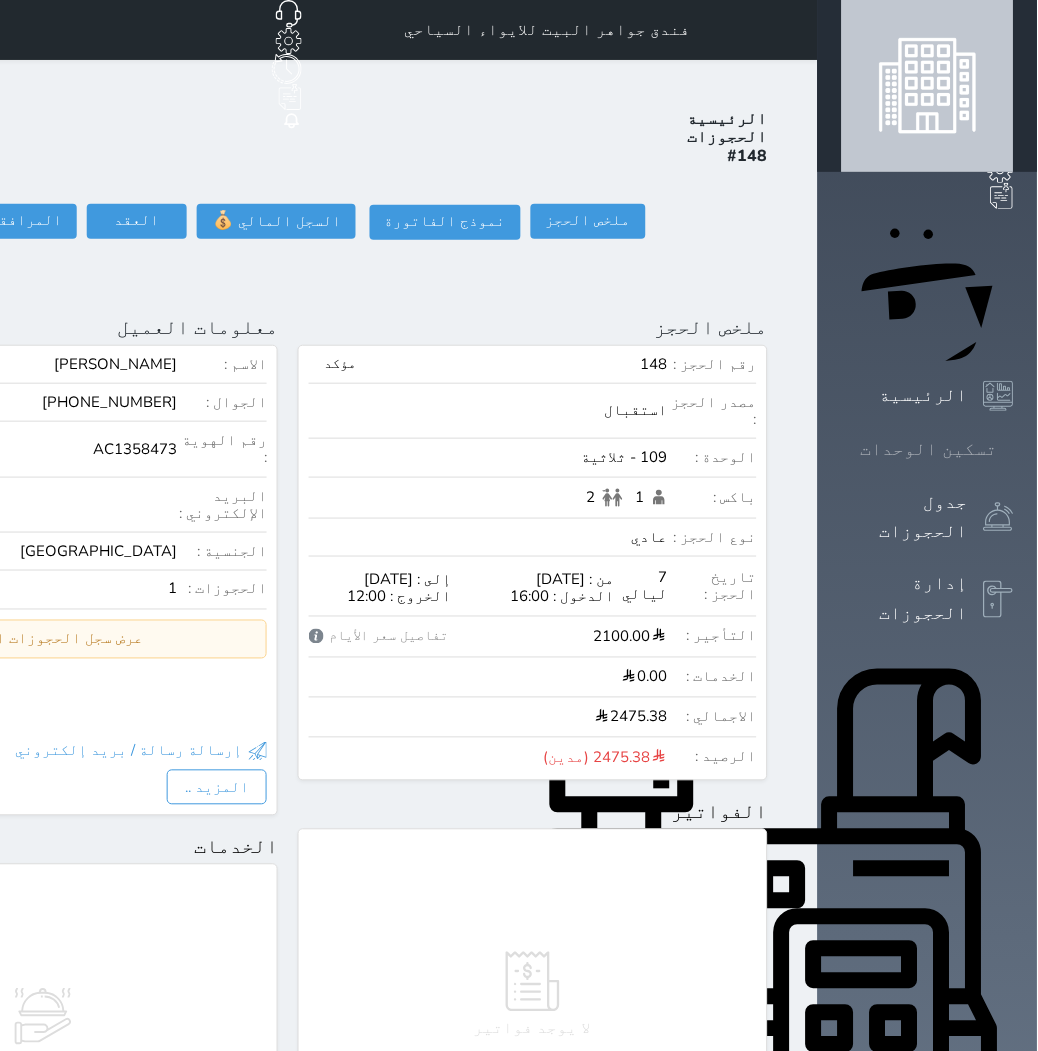 click on "تسكين الوحدات" at bounding box center [929, 449] 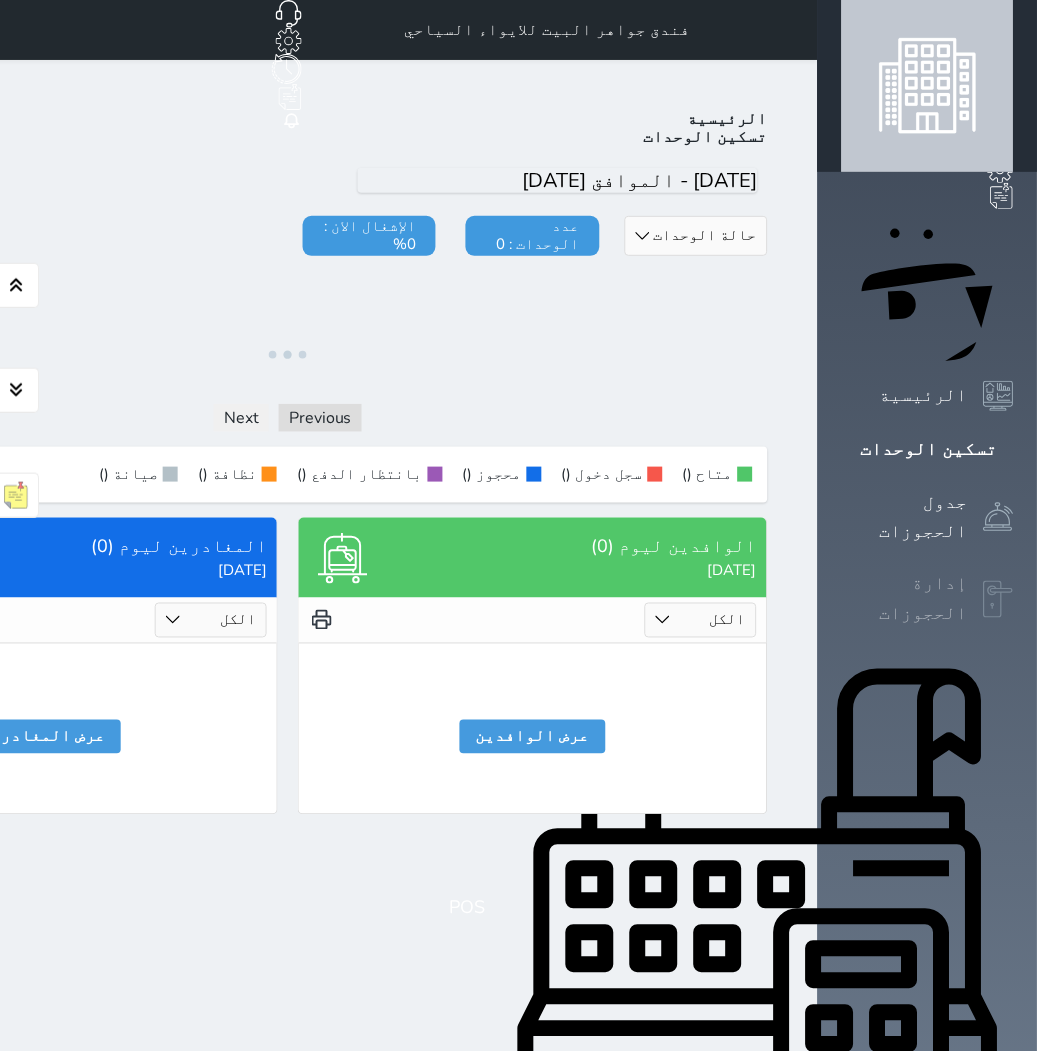 click on "جدول الحجوزات" at bounding box center [928, 517] 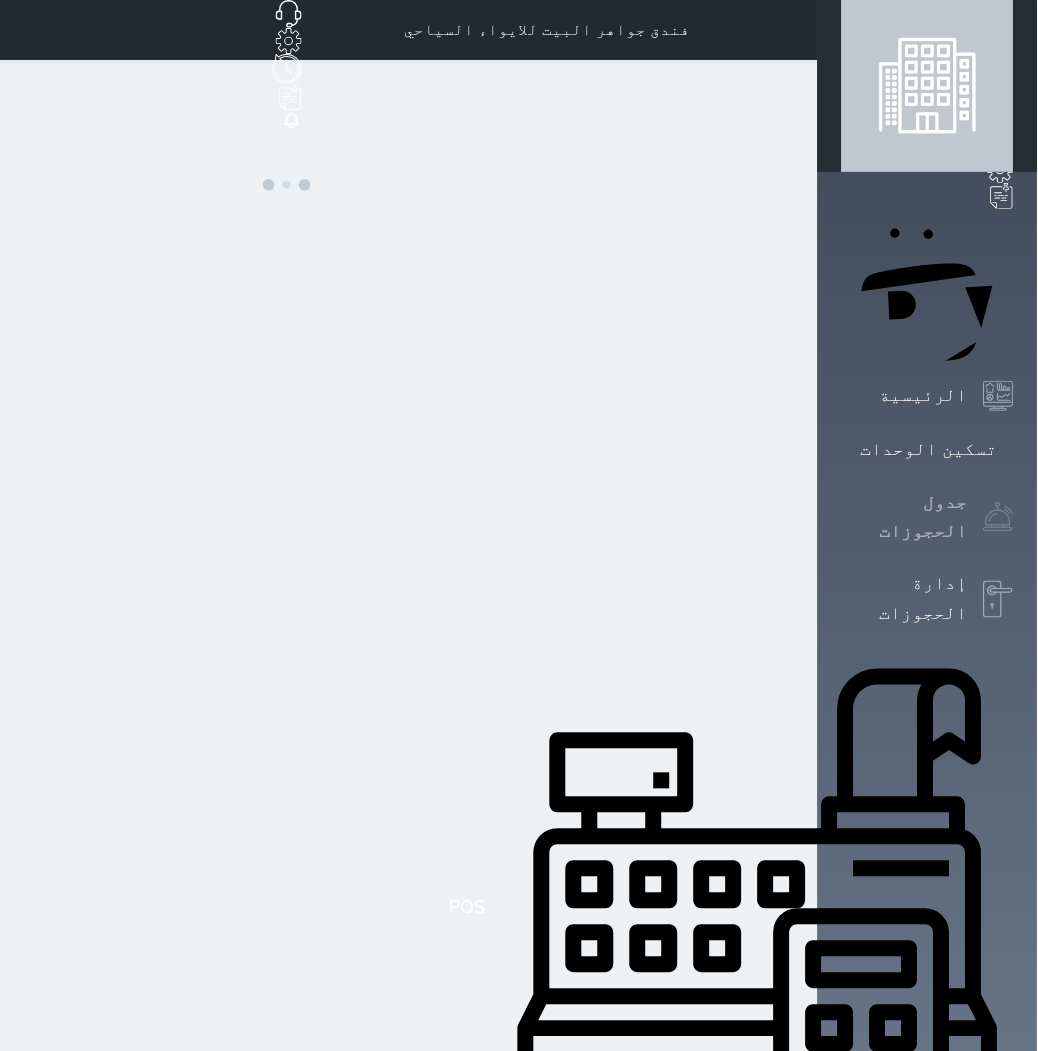 drag, startPoint x: 981, startPoint y: 415, endPoint x: 981, endPoint y: 376, distance: 39 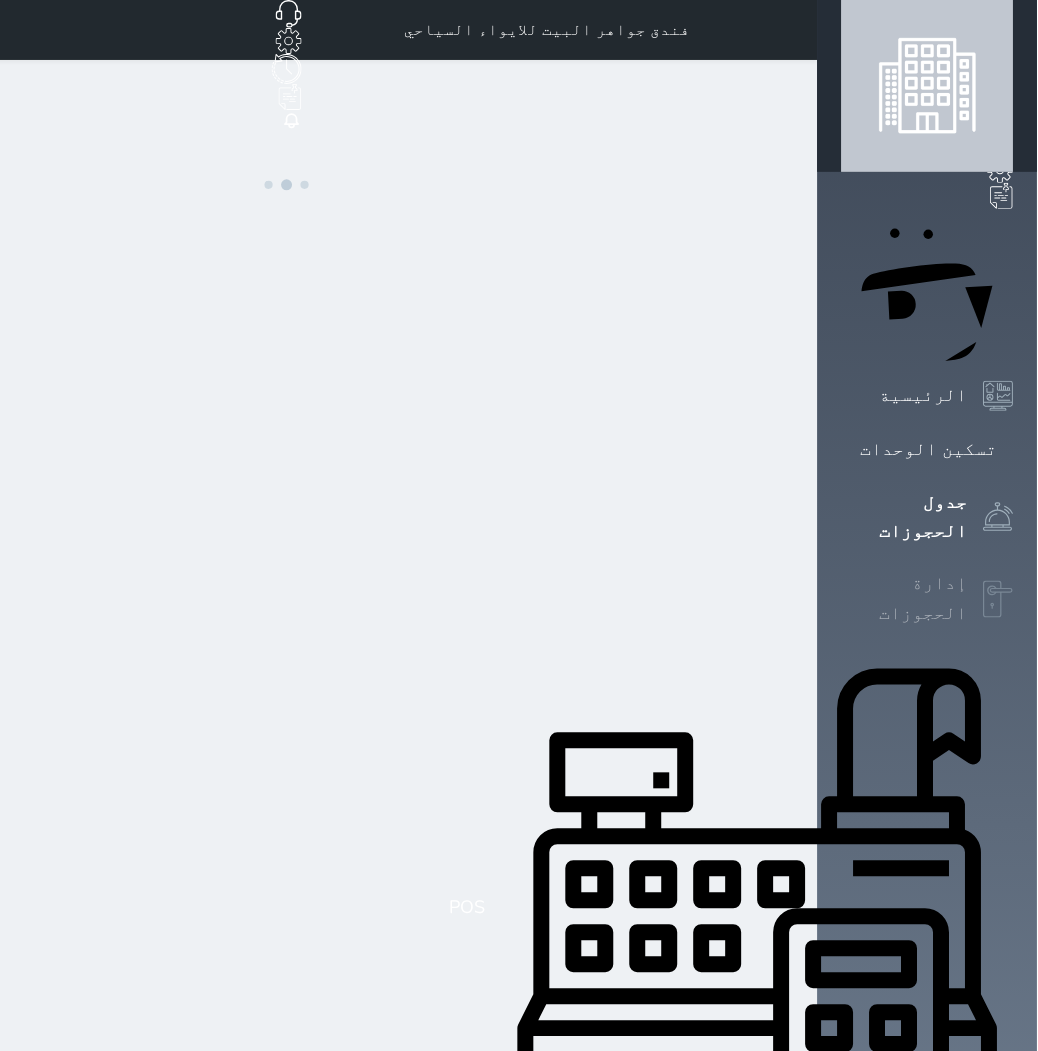 click 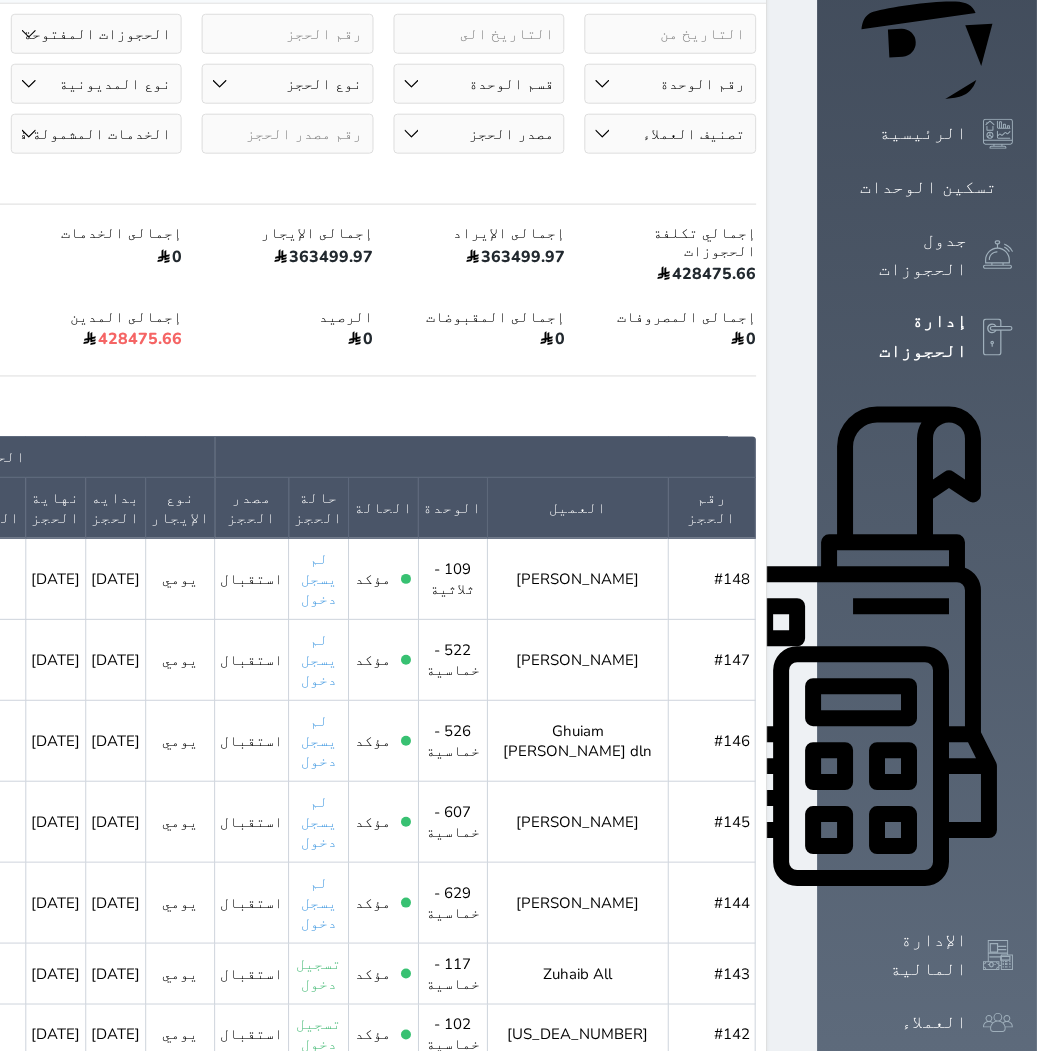 scroll, scrollTop: 333, scrollLeft: 0, axis: vertical 